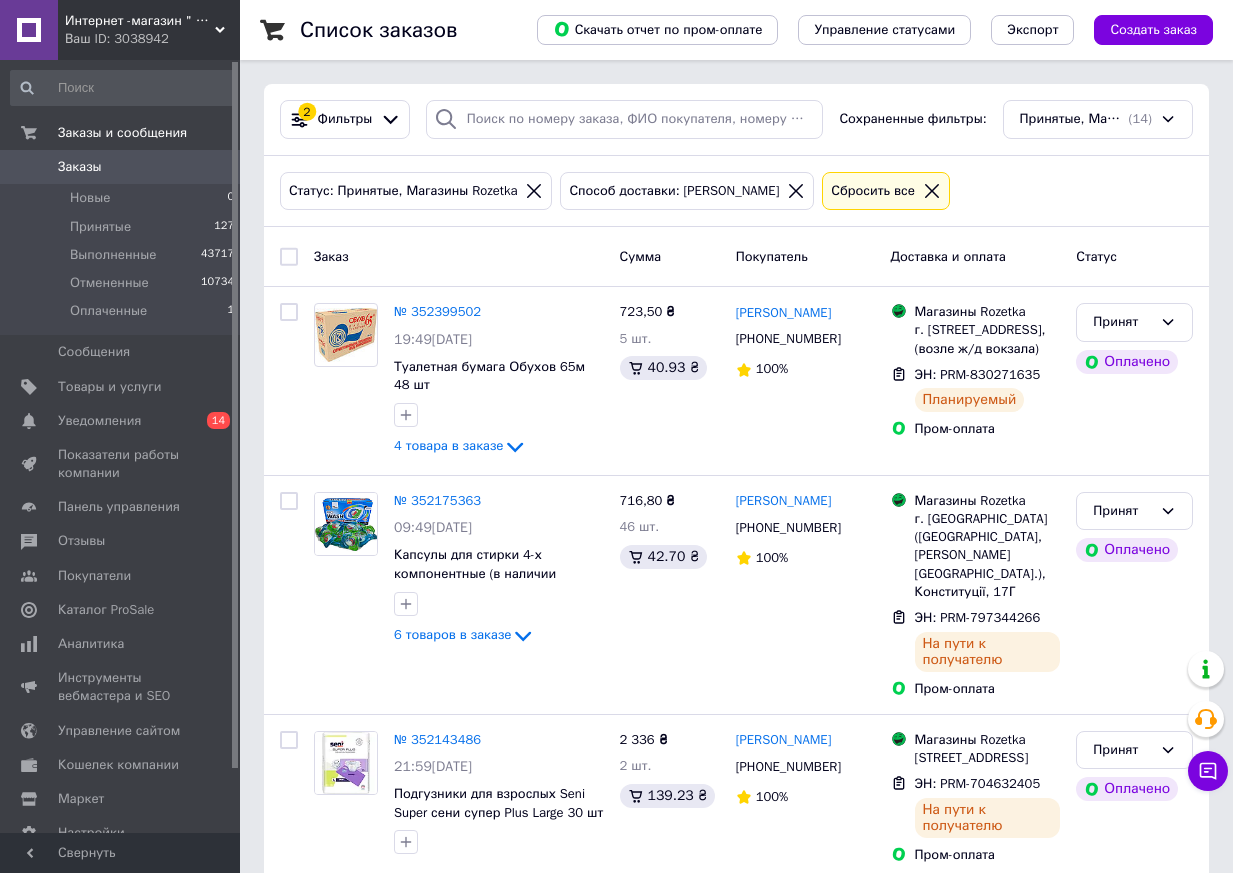 scroll, scrollTop: 0, scrollLeft: 0, axis: both 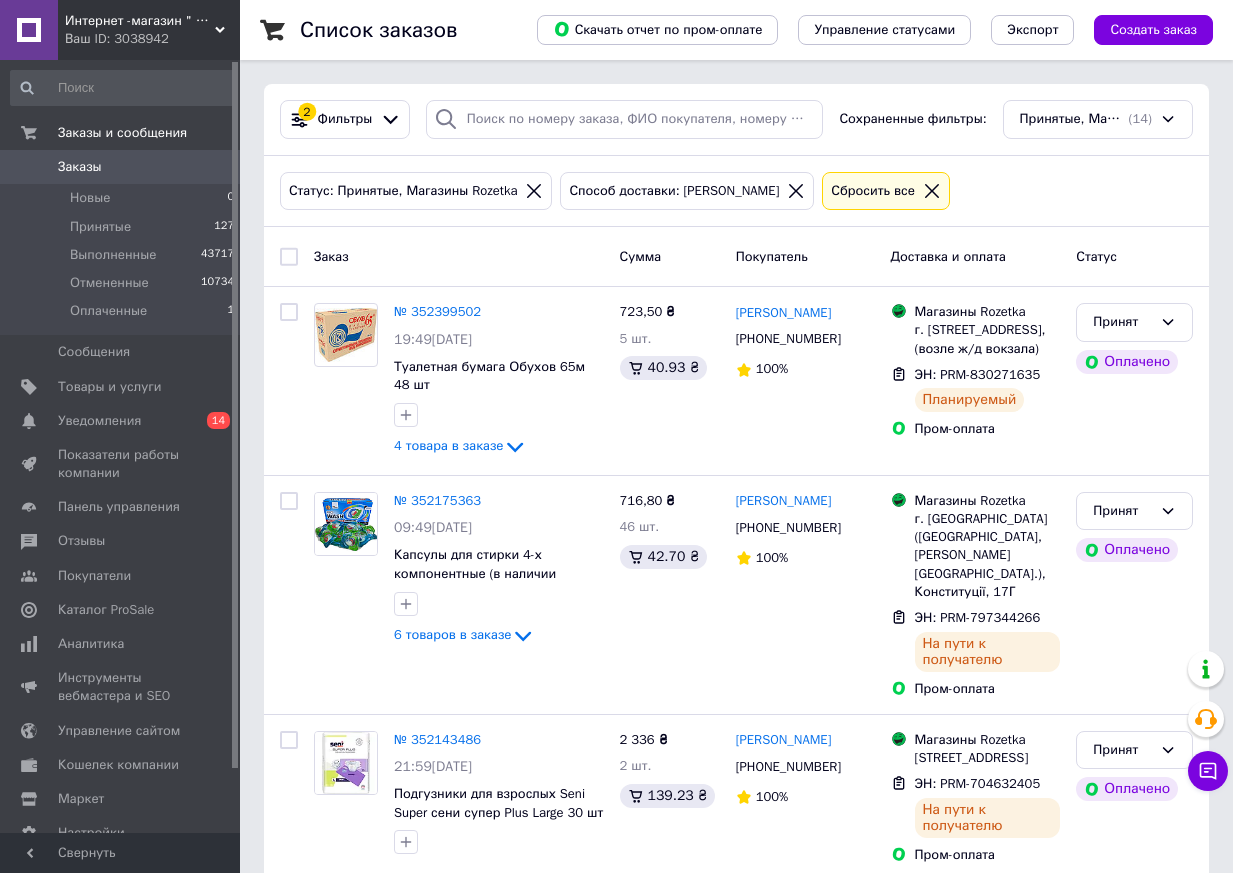 click 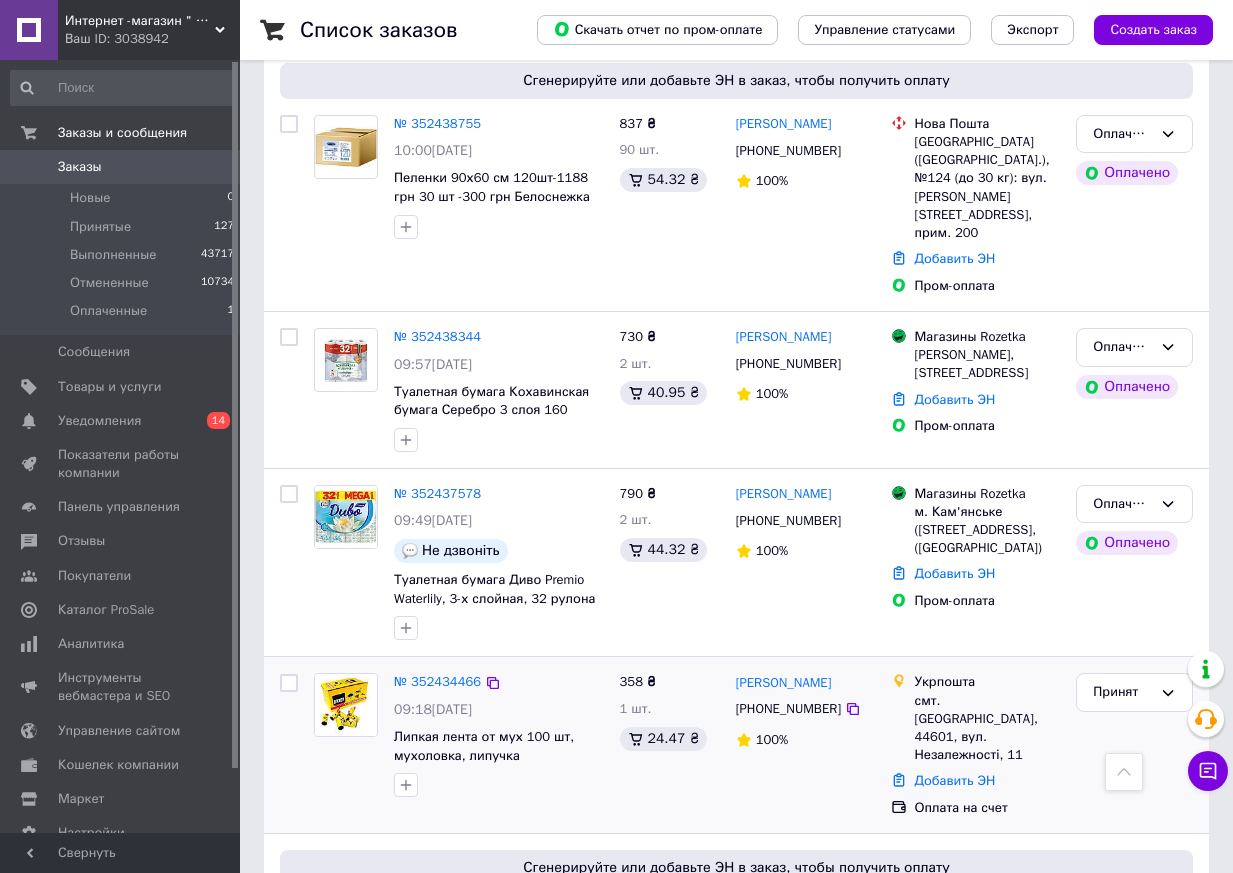 scroll, scrollTop: 900, scrollLeft: 0, axis: vertical 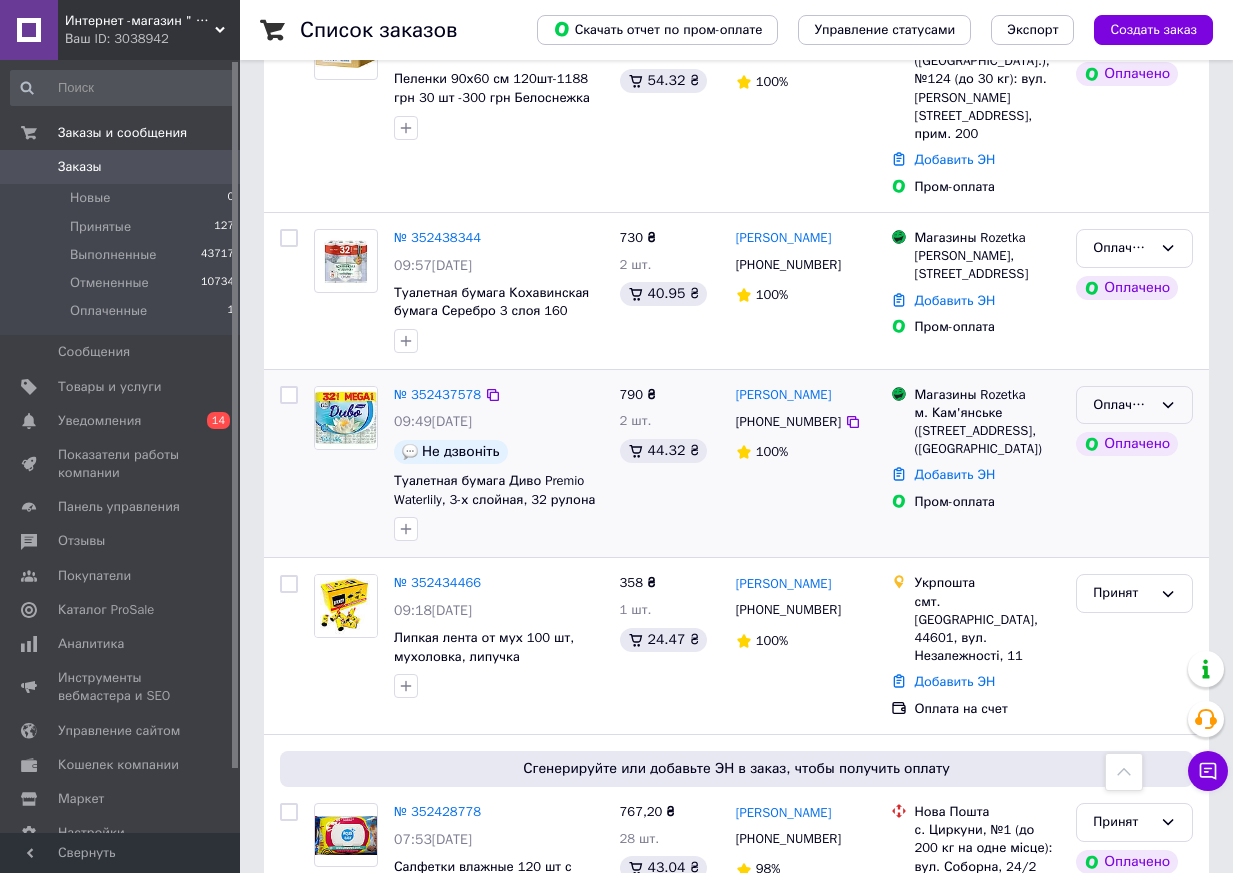click 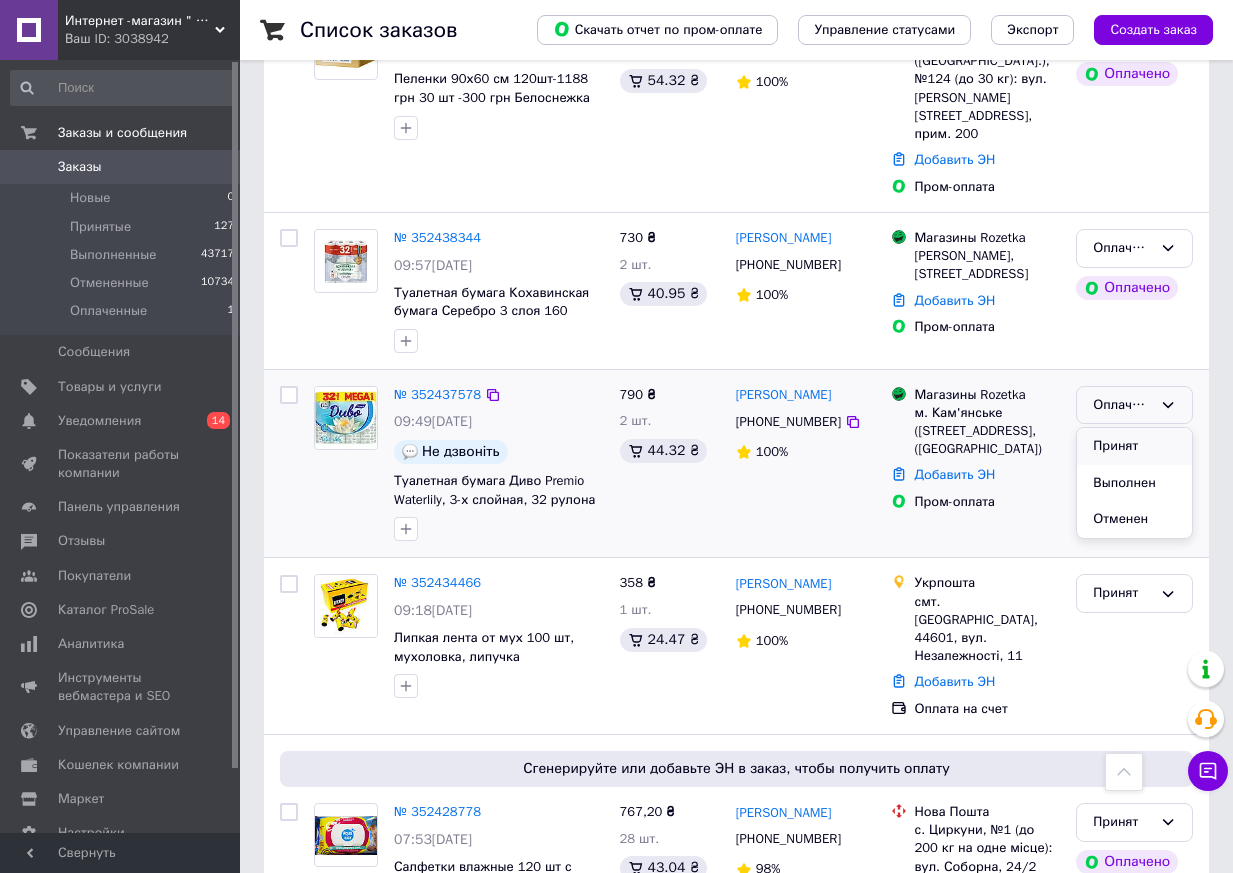 click on "Принят" at bounding box center (1134, 446) 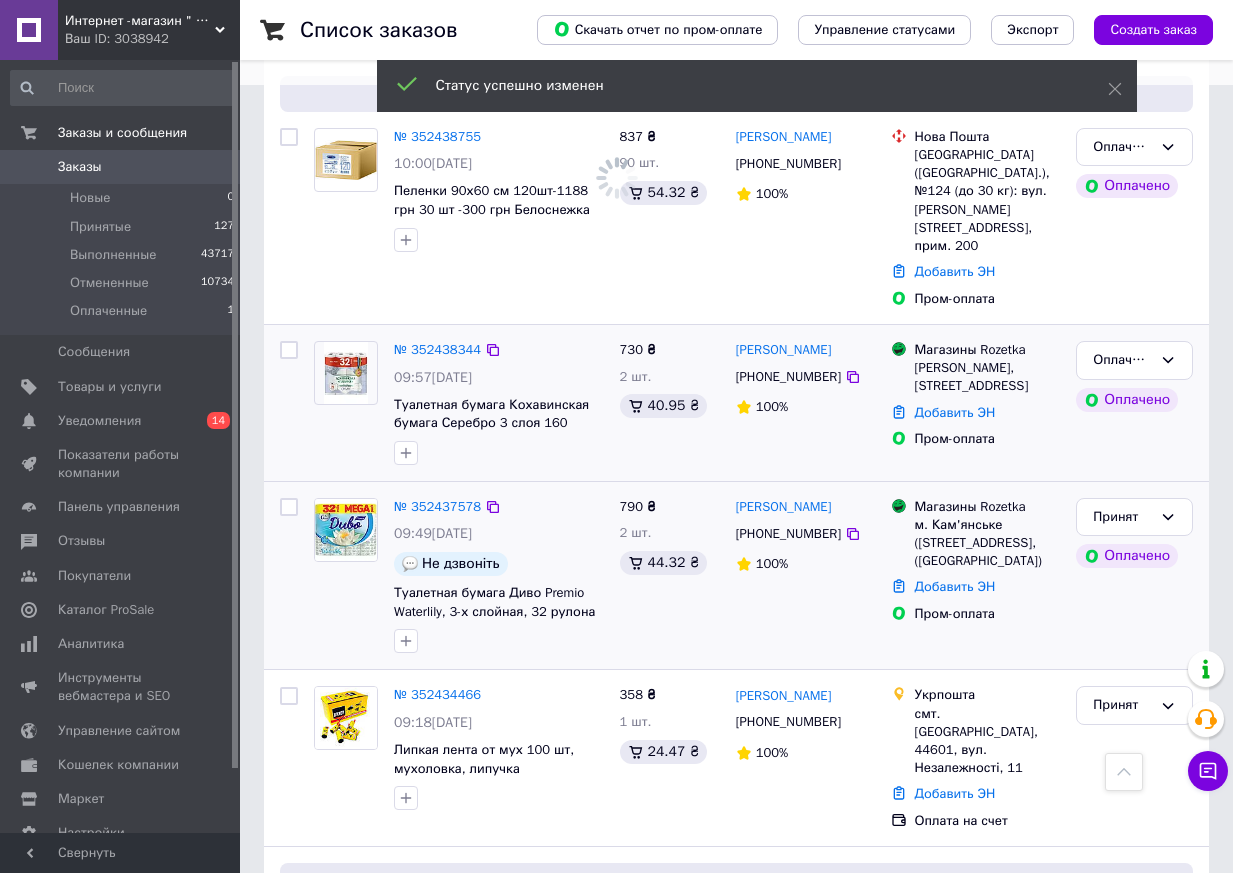 scroll, scrollTop: 700, scrollLeft: 0, axis: vertical 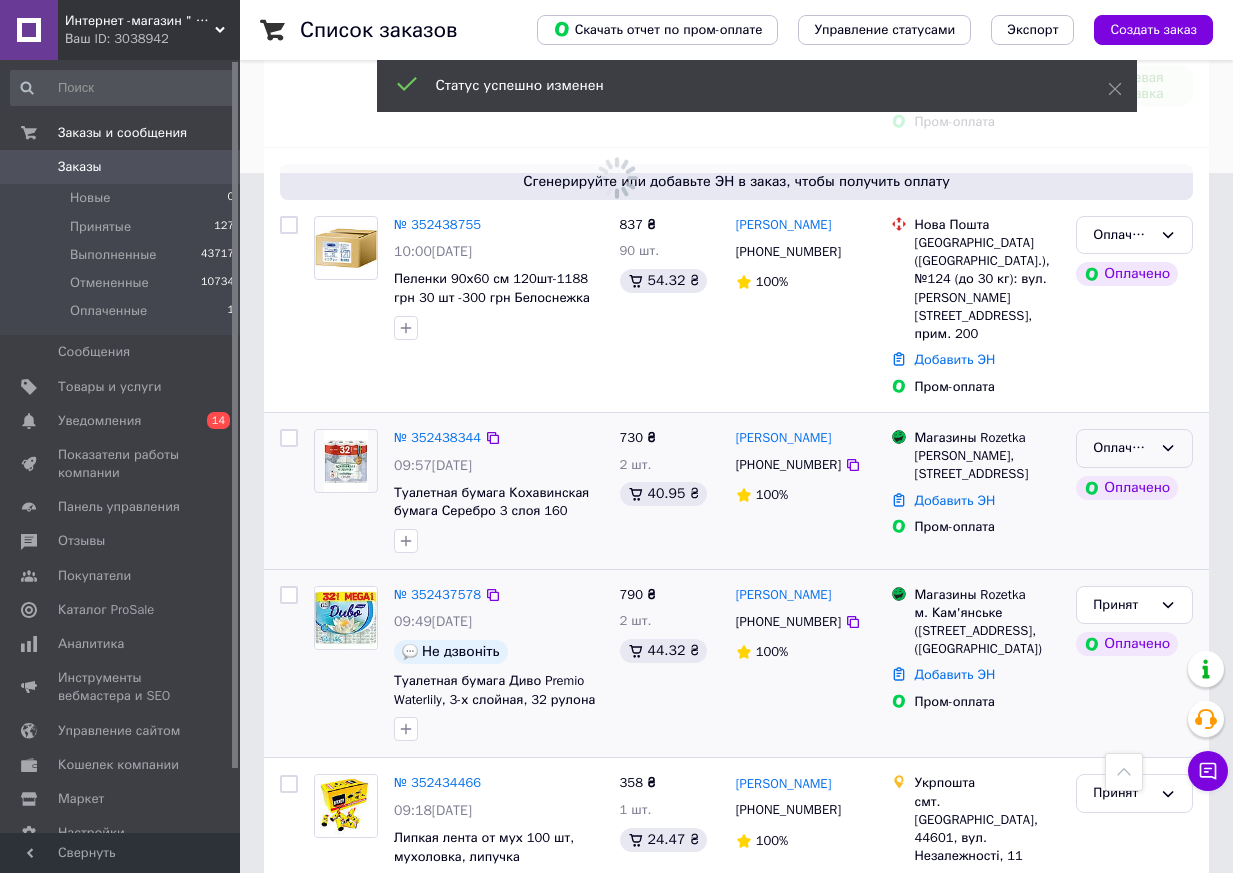 click 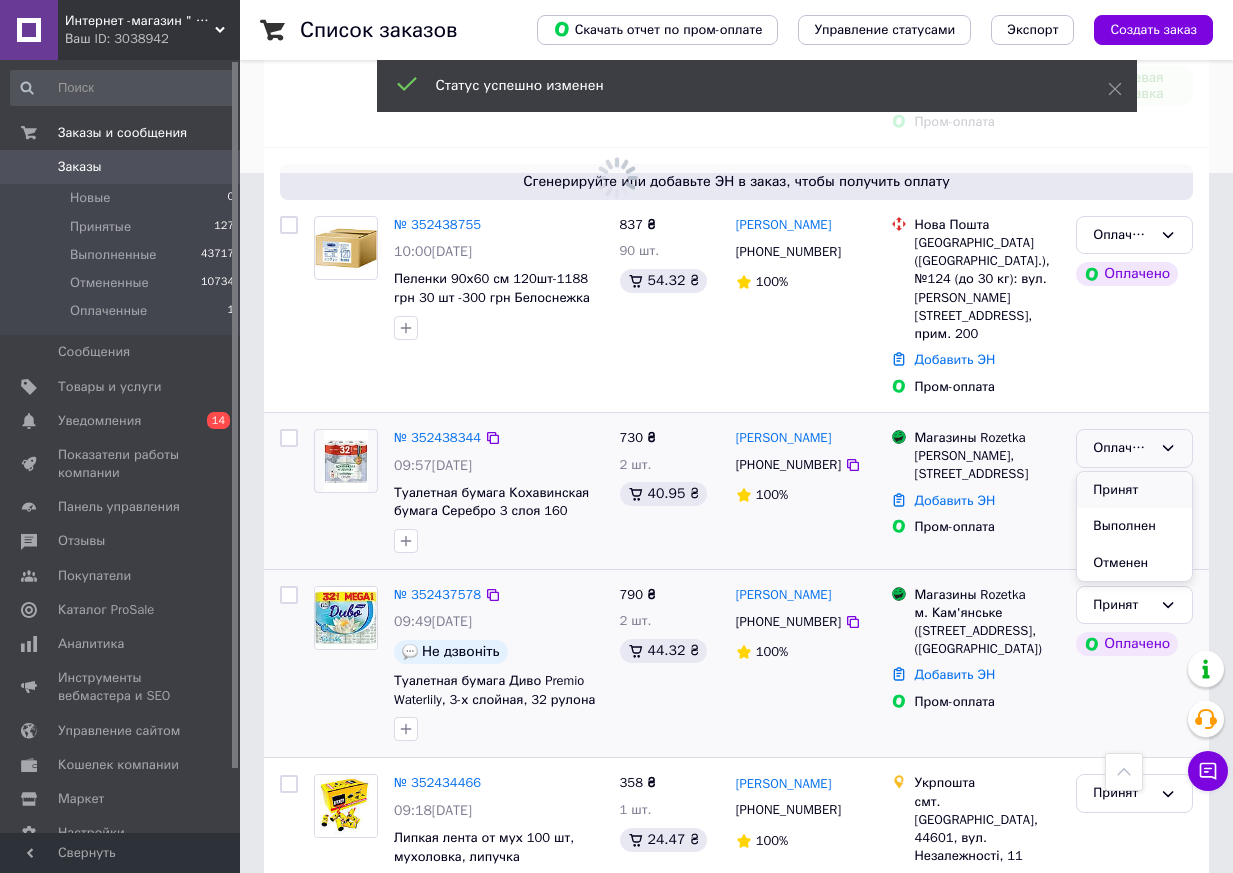 click on "Принят" at bounding box center (1134, 490) 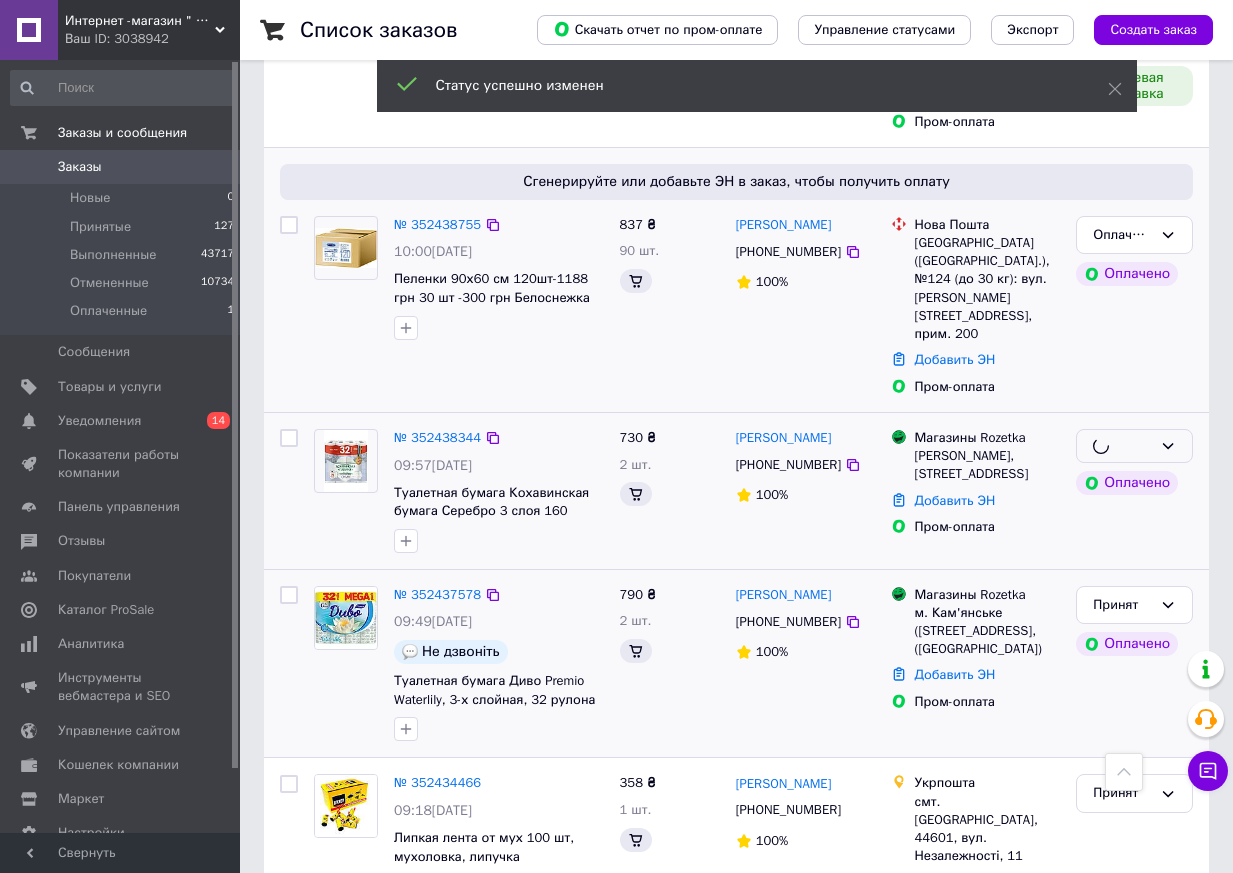 scroll, scrollTop: 600, scrollLeft: 0, axis: vertical 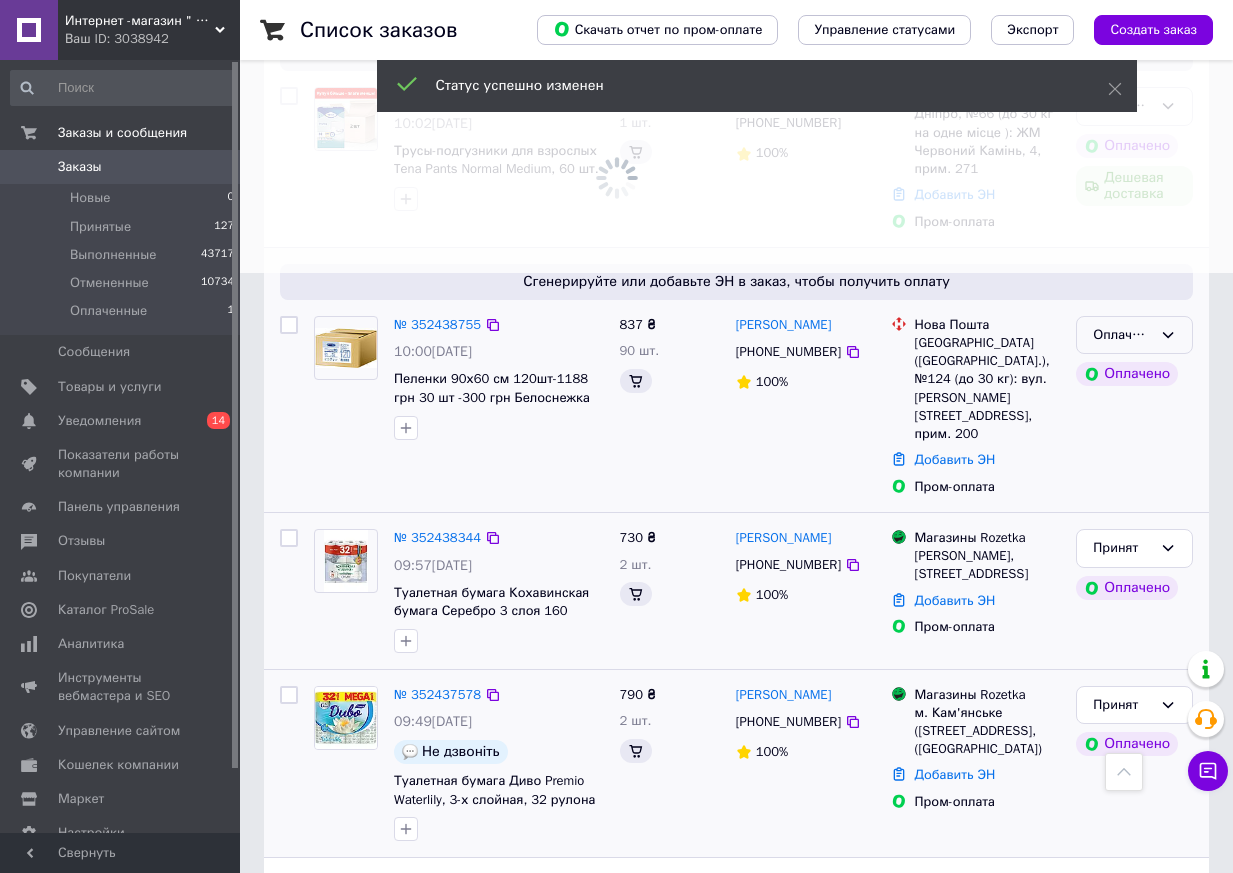 click on "Оплаченный" at bounding box center (1134, 335) 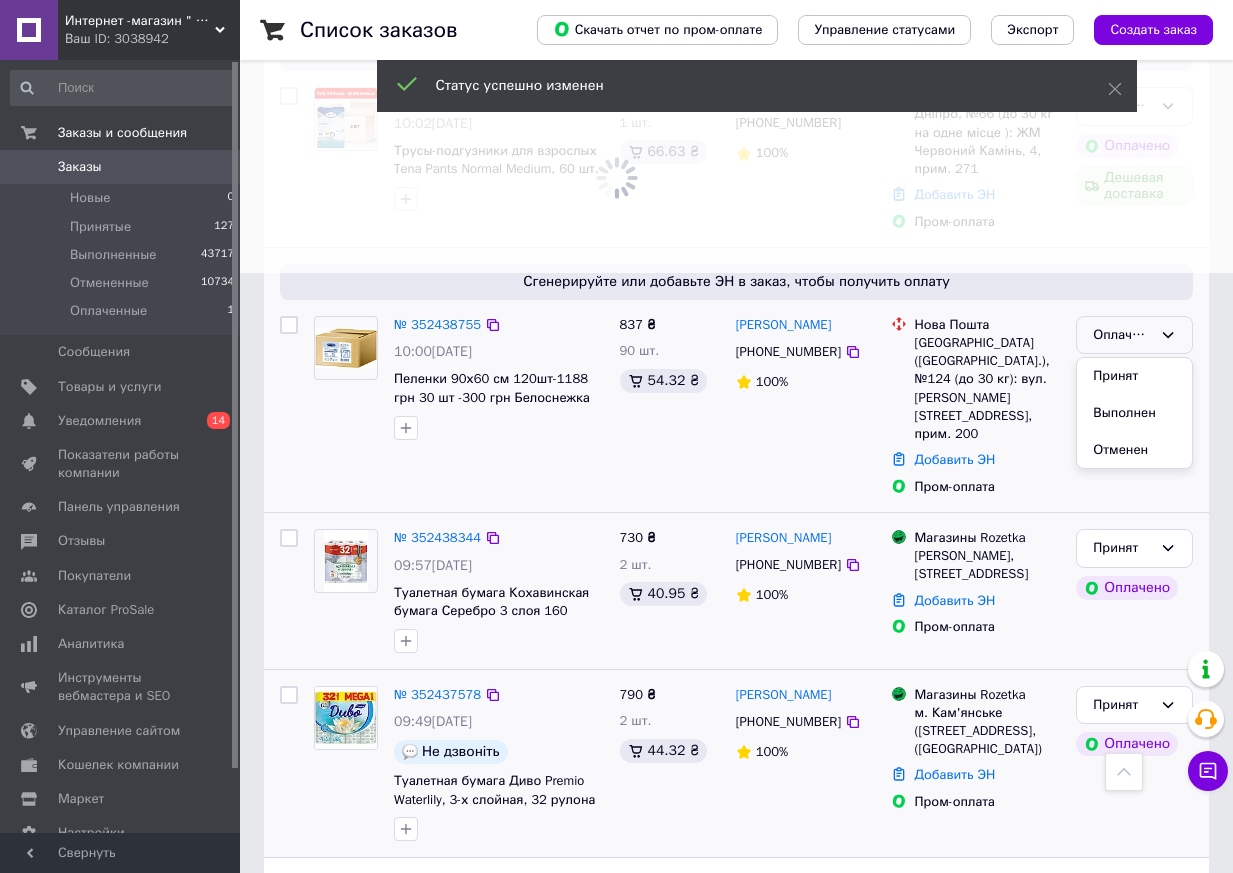 click on "Принят" at bounding box center (1134, 376) 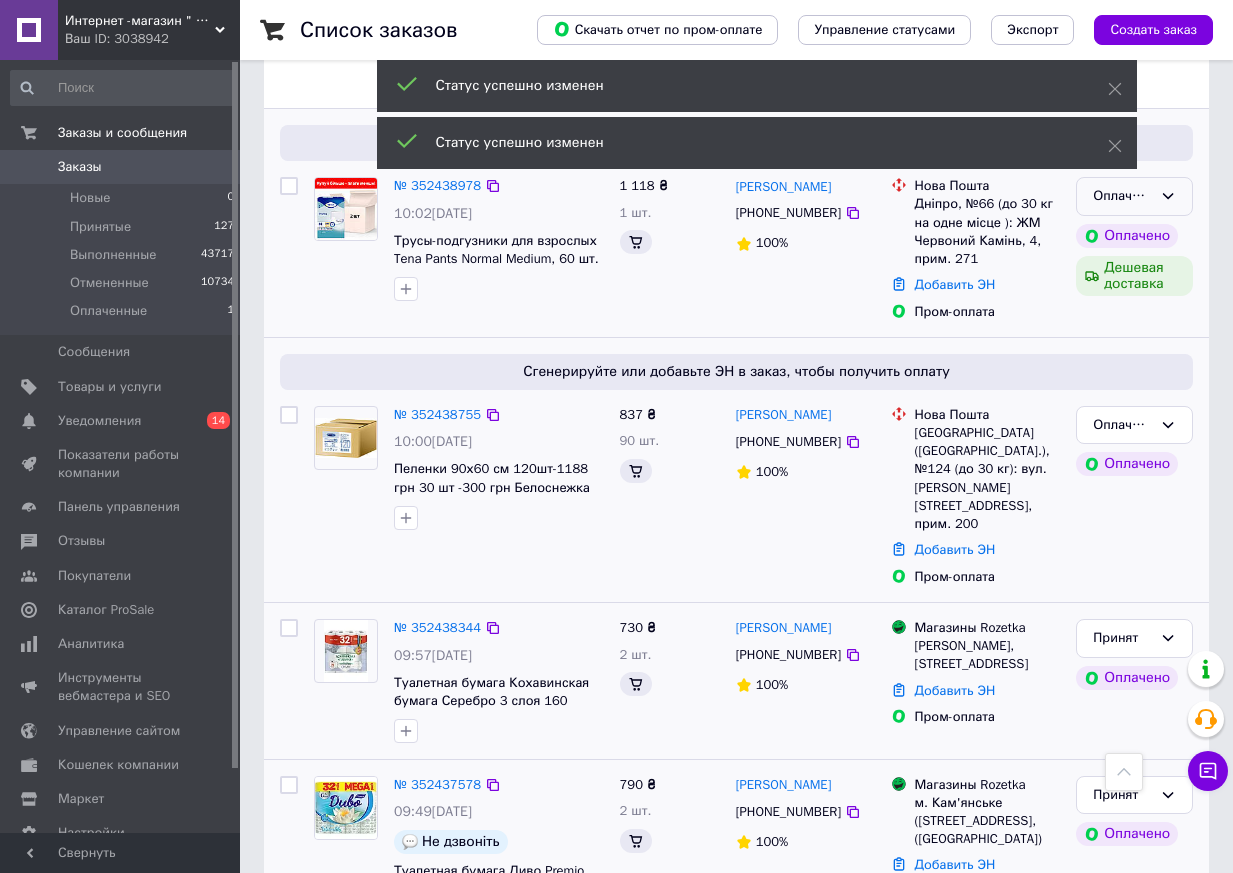scroll, scrollTop: 300, scrollLeft: 0, axis: vertical 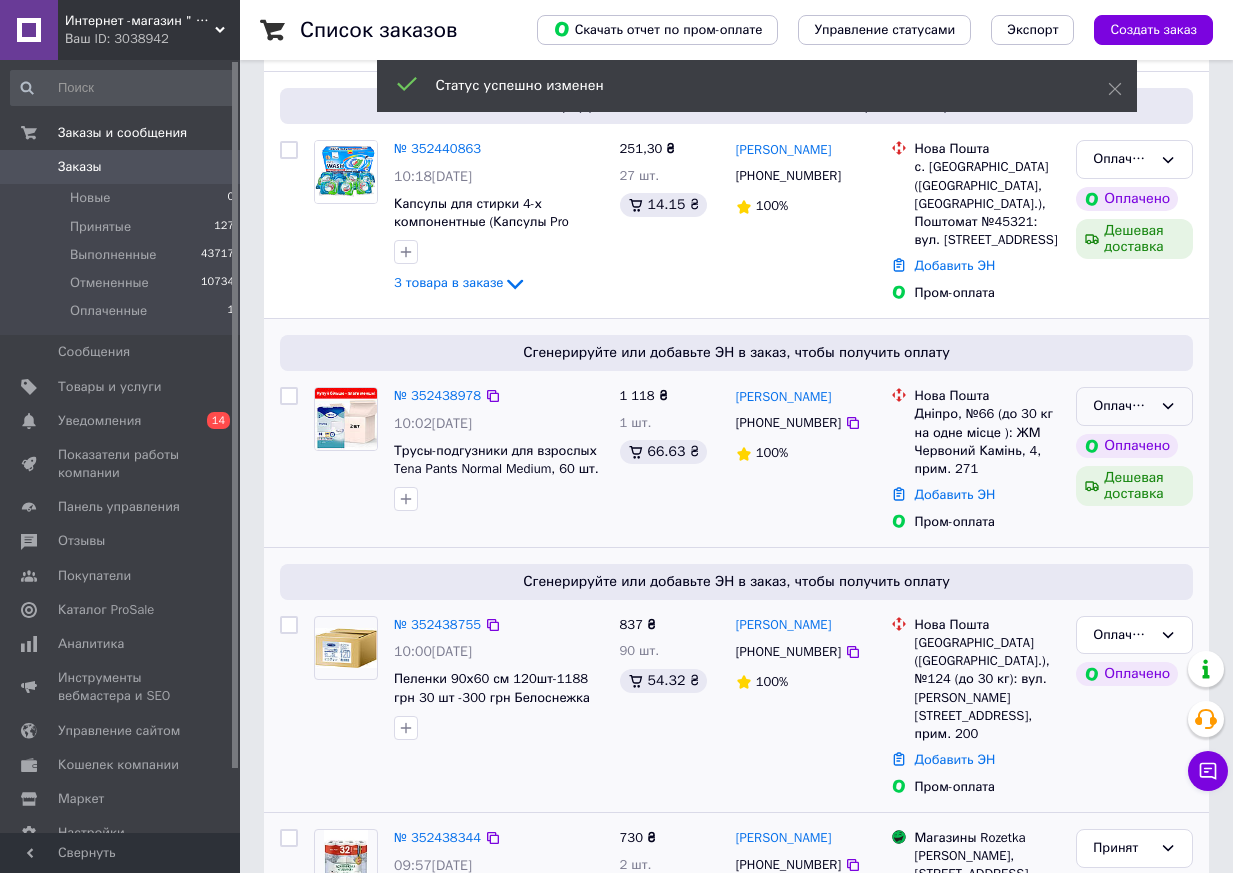 click 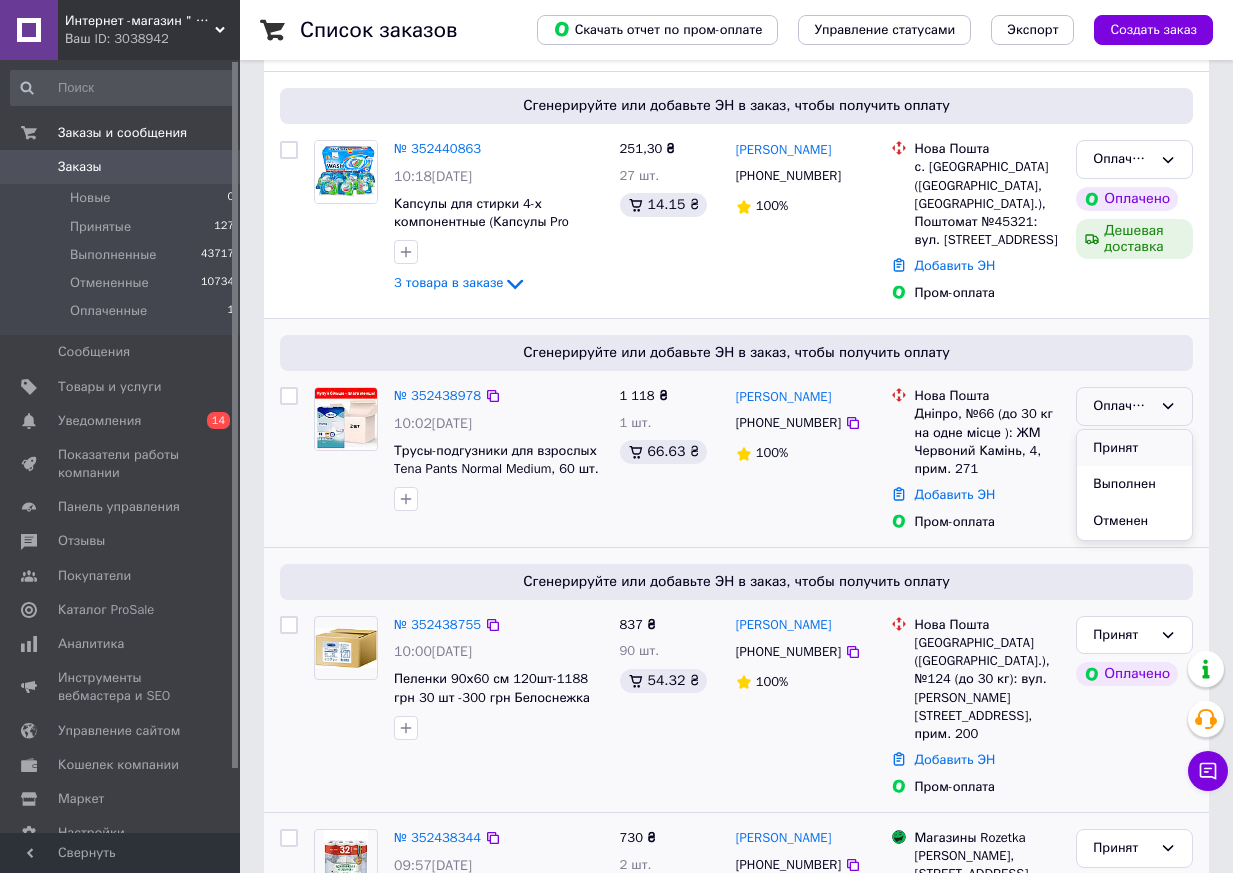 click on "Принят" at bounding box center [1134, 448] 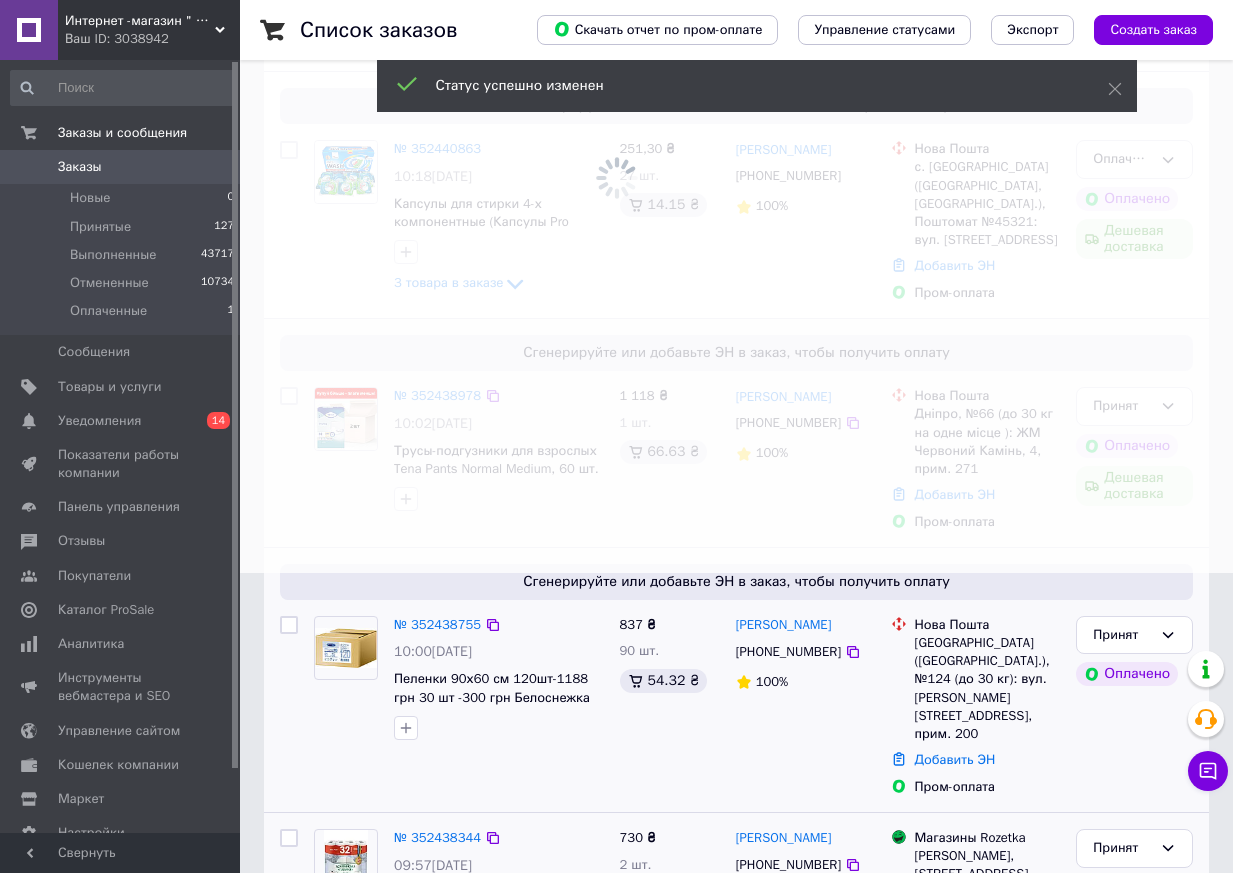 scroll, scrollTop: 100, scrollLeft: 0, axis: vertical 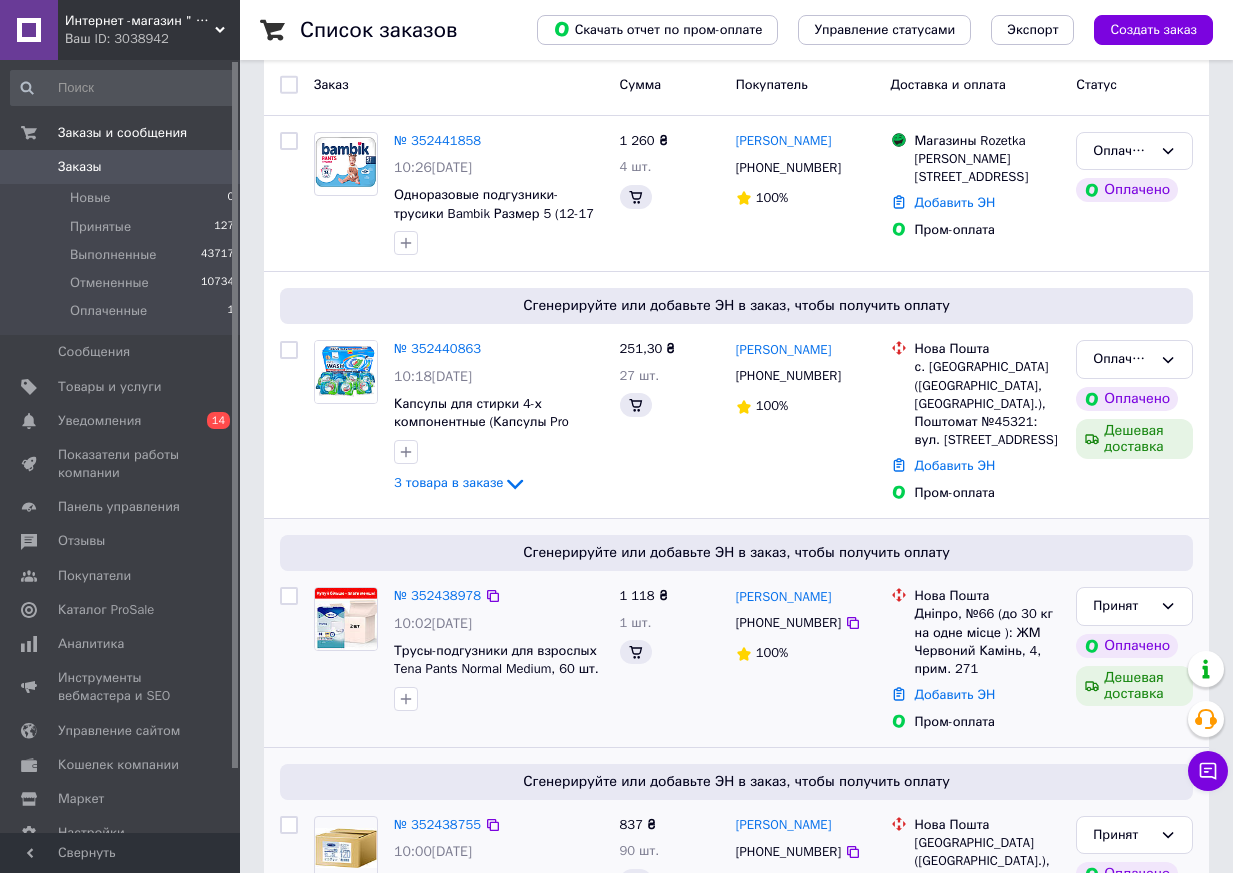 click 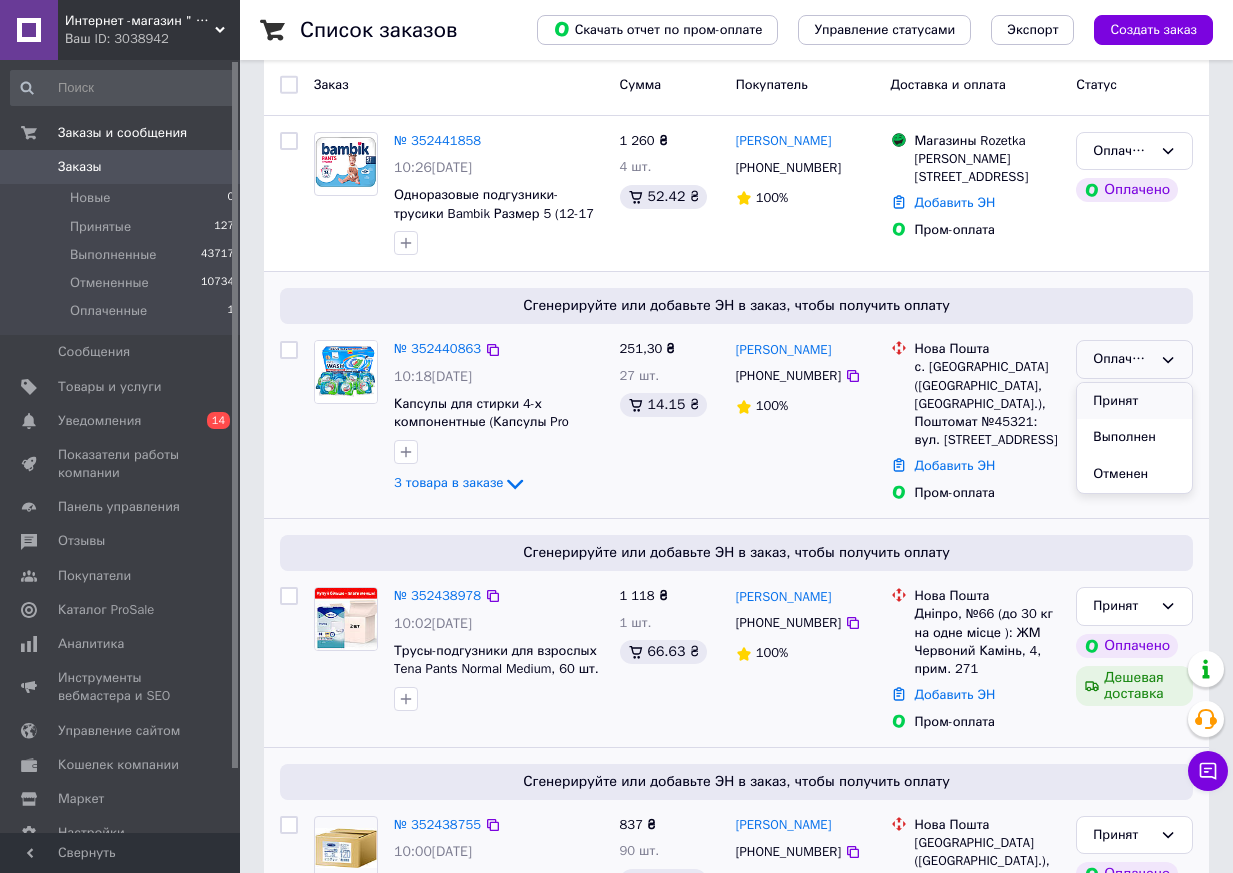 click on "Принят" at bounding box center (1134, 401) 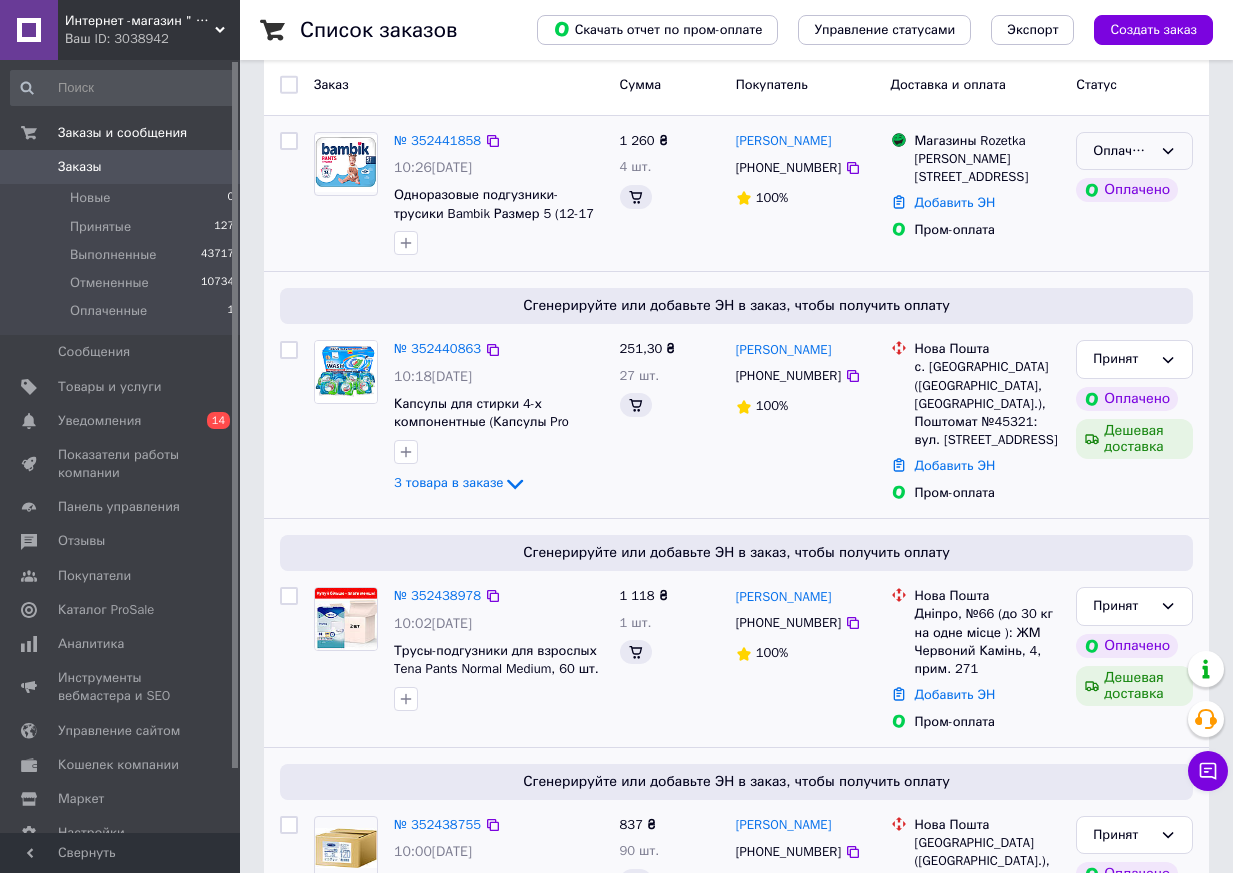 click 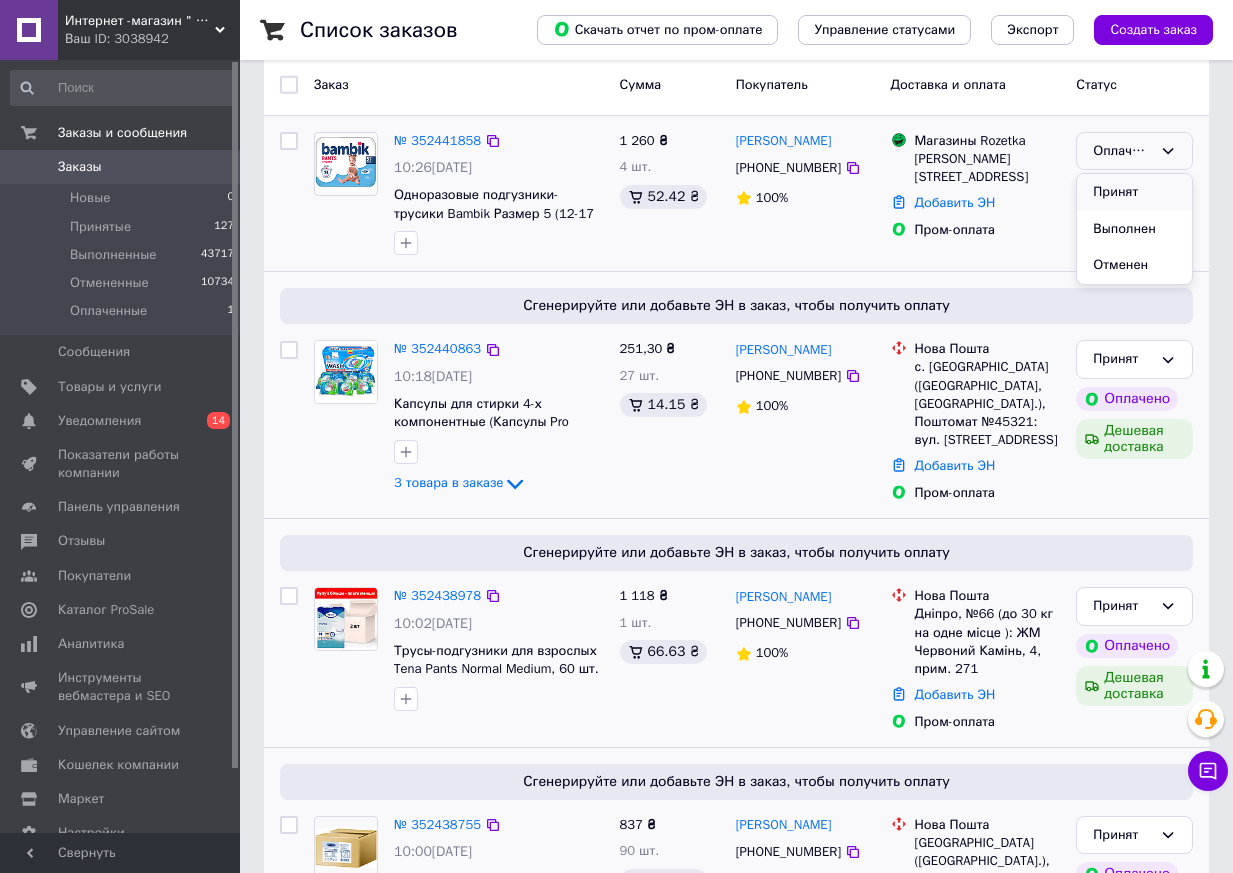 click on "Принят" at bounding box center [1134, 192] 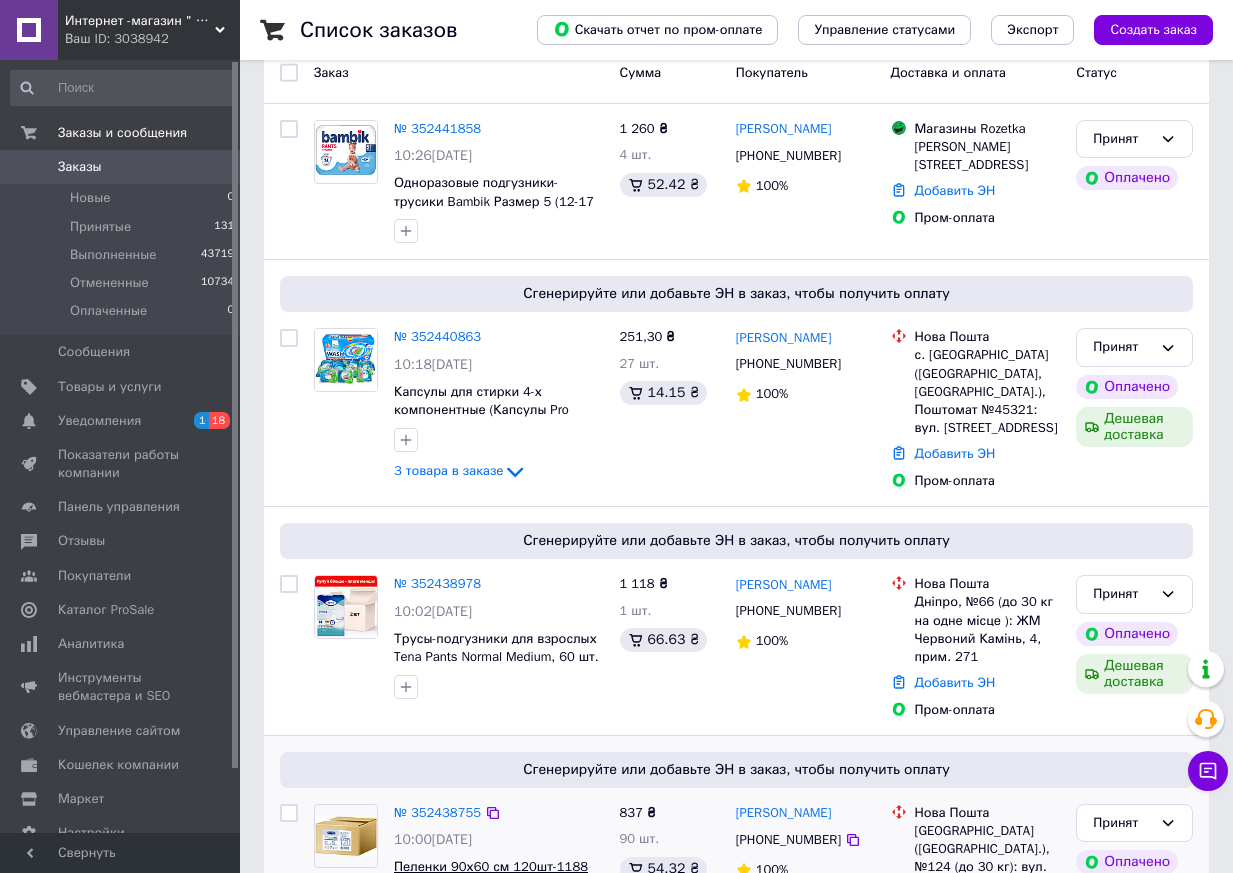 scroll, scrollTop: 0, scrollLeft: 0, axis: both 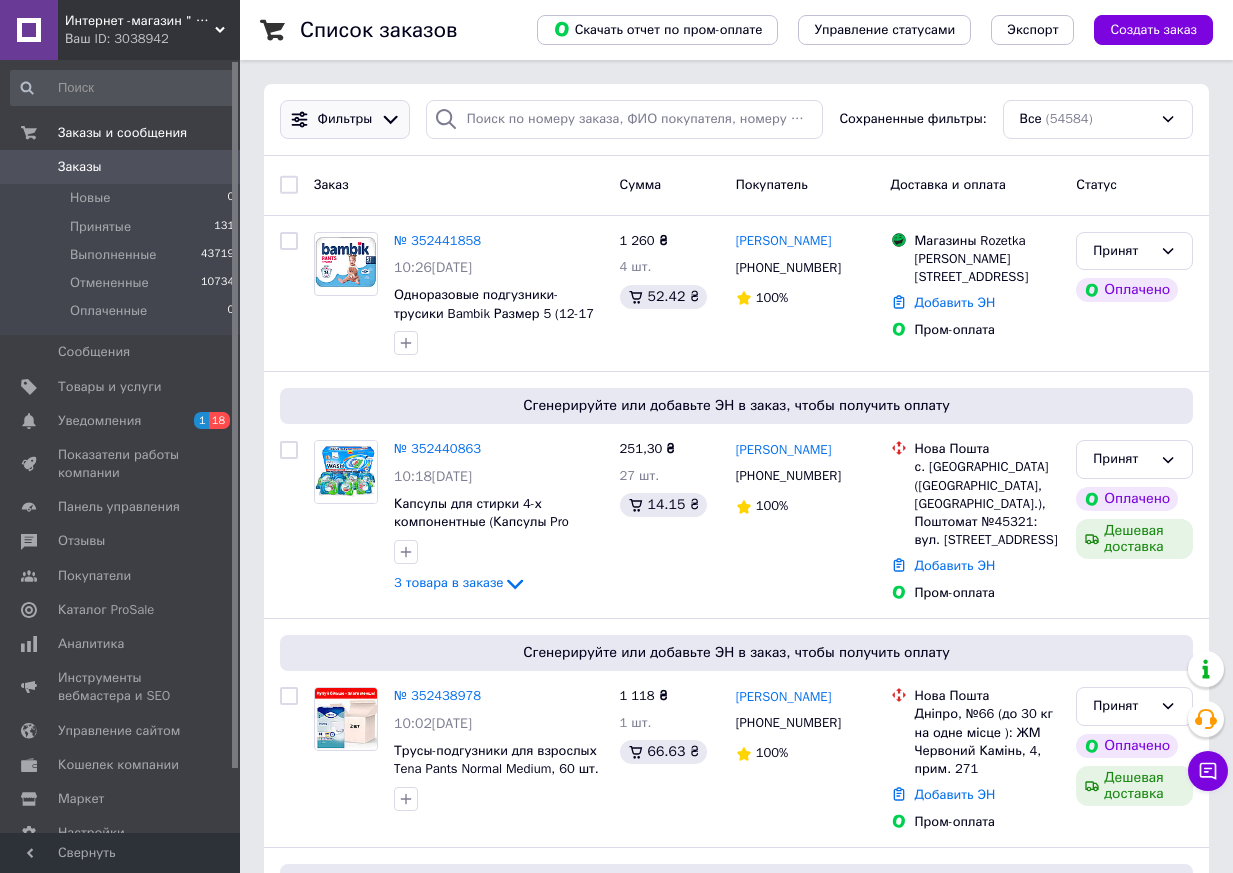 click 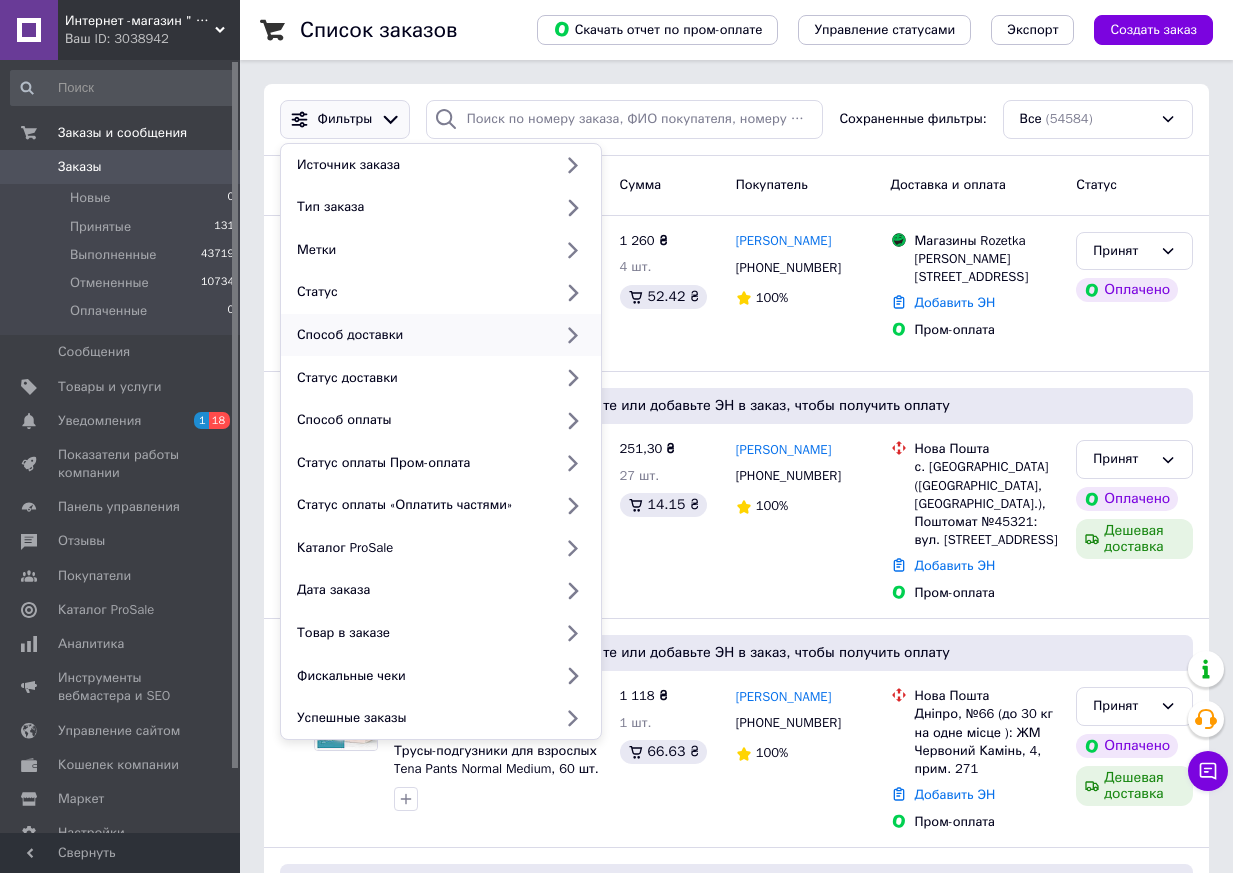 click 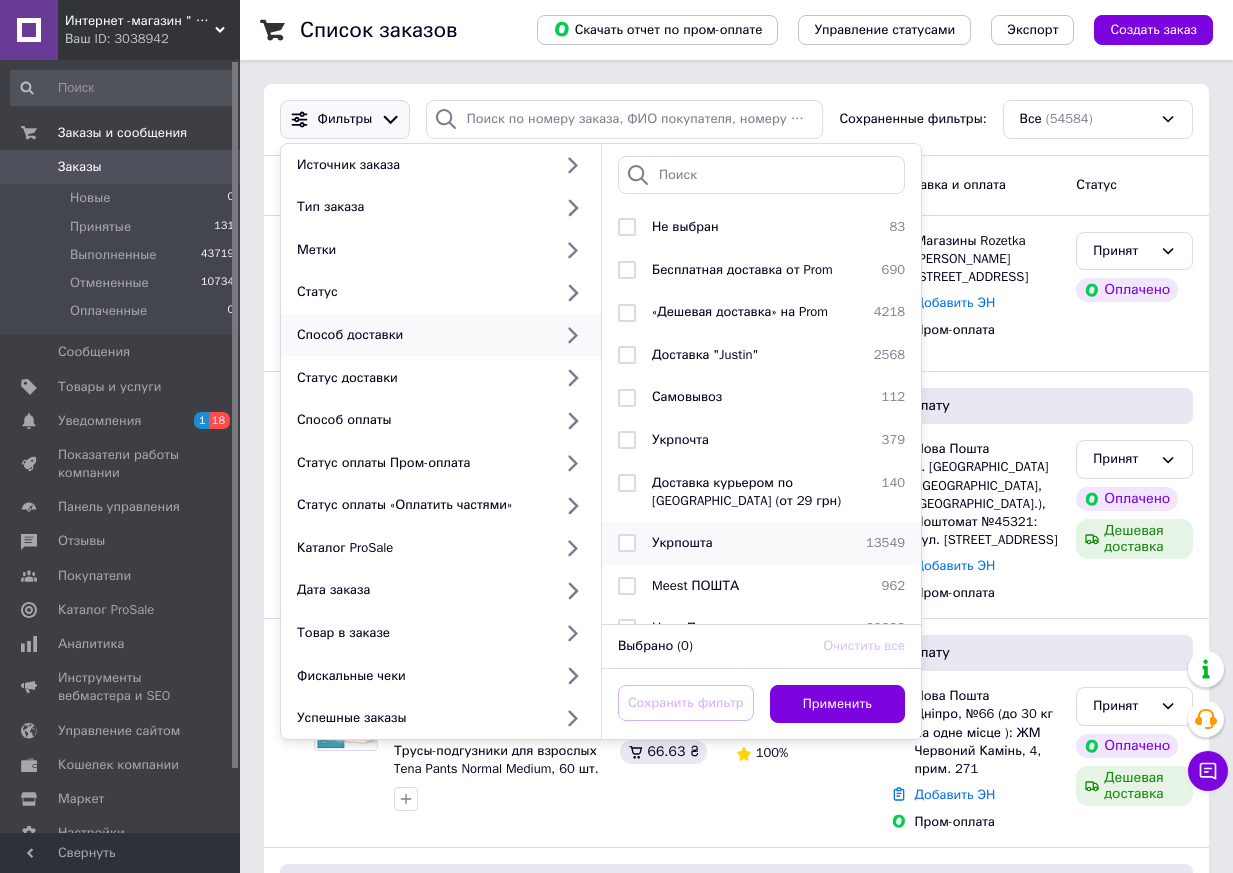 scroll, scrollTop: 68, scrollLeft: 0, axis: vertical 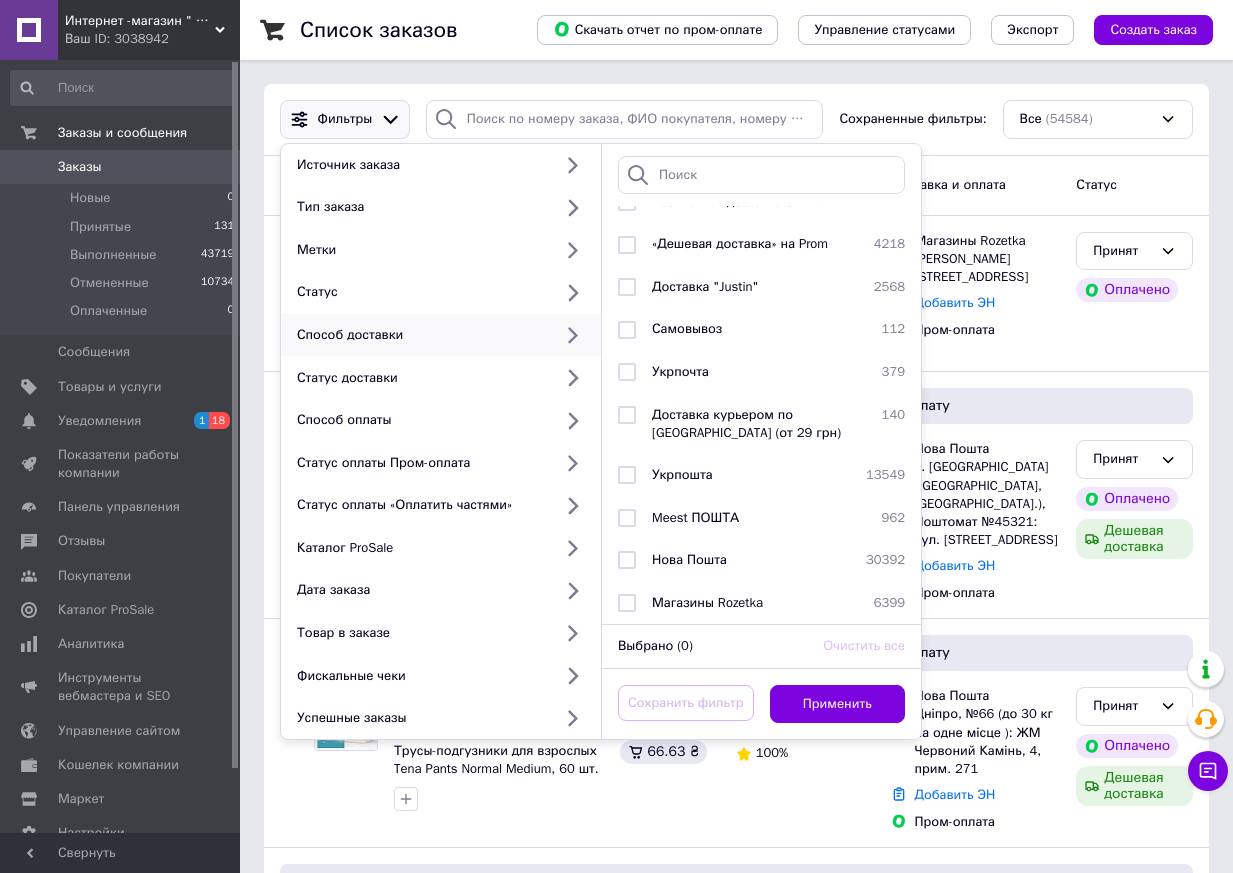 drag, startPoint x: 629, startPoint y: 599, endPoint x: 728, endPoint y: 645, distance: 109.165016 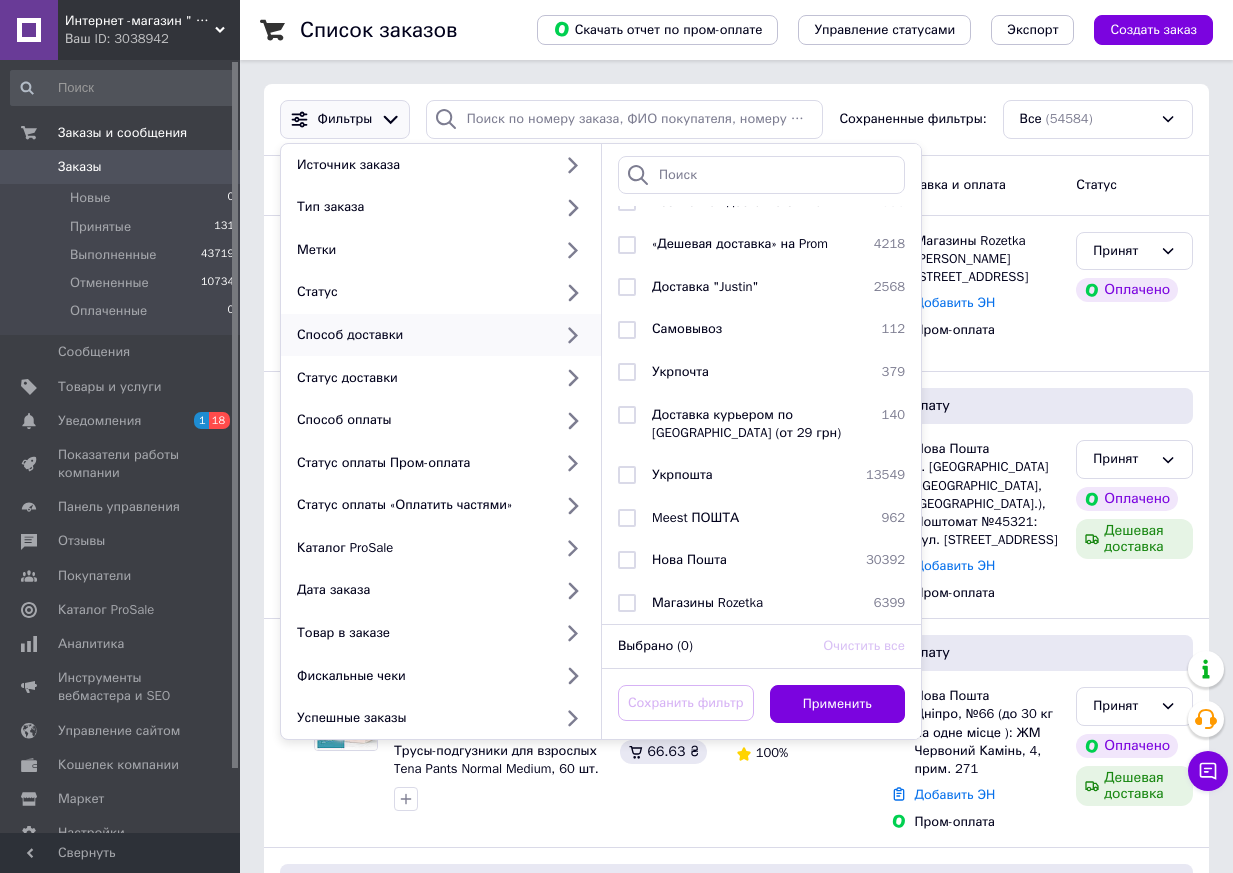 click at bounding box center [627, 603] 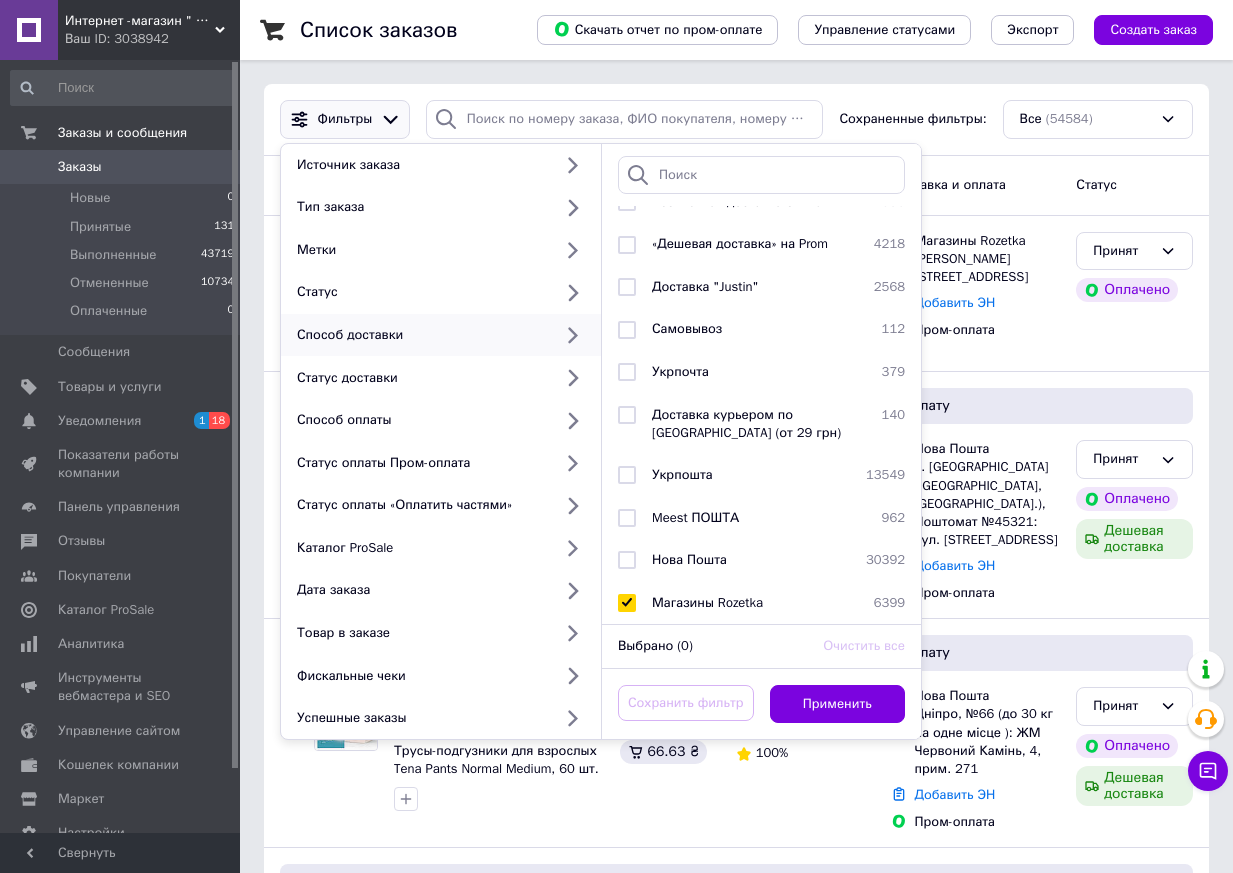 checkbox on "true" 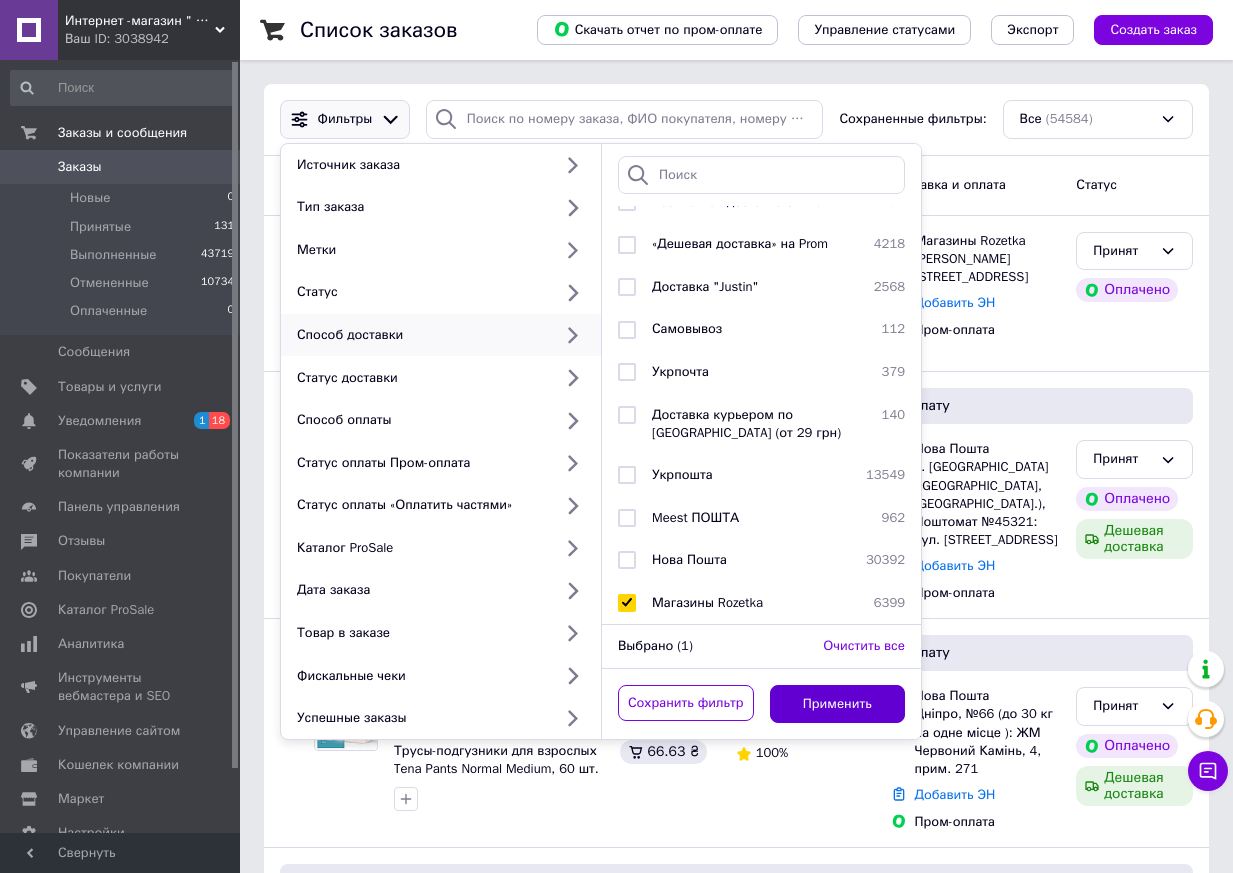 click on "Применить" at bounding box center (838, 704) 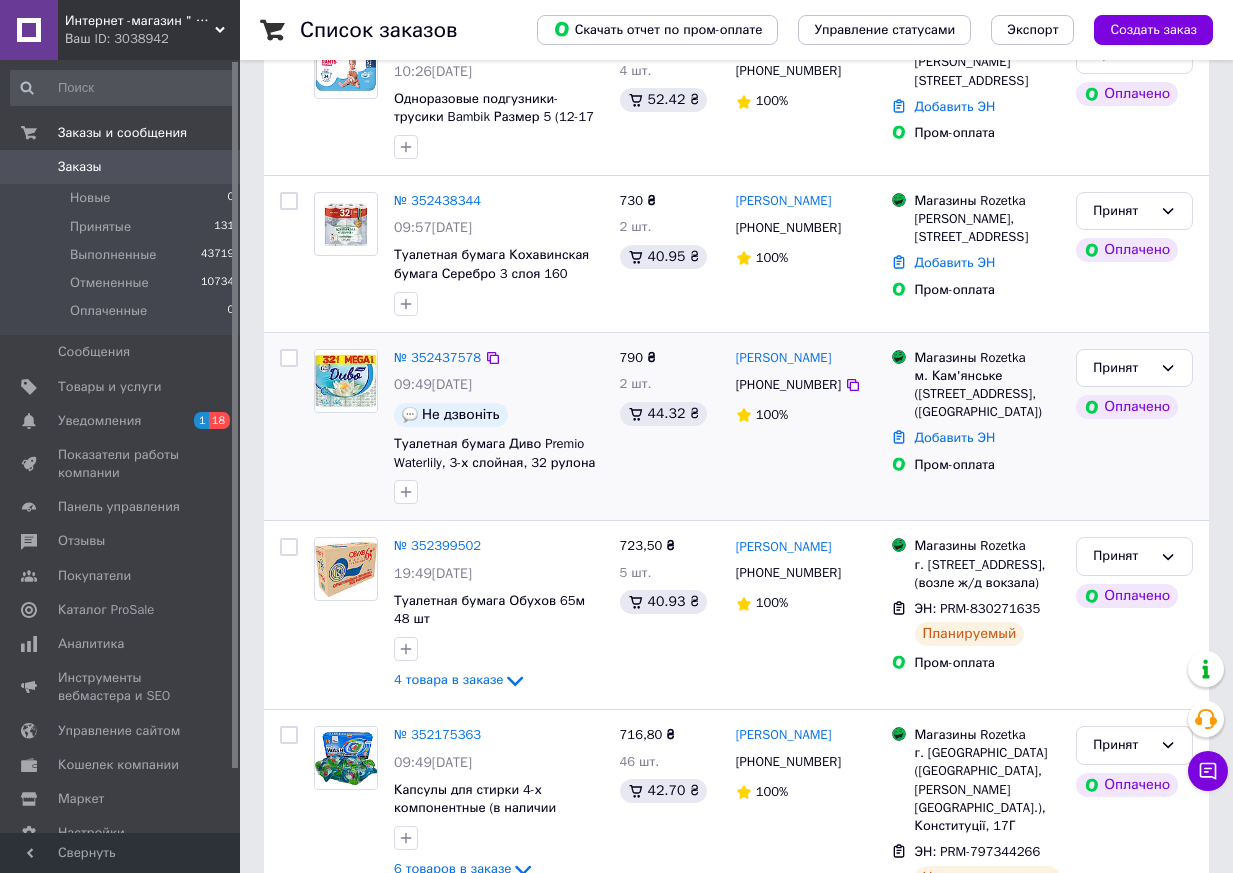 scroll, scrollTop: 300, scrollLeft: 0, axis: vertical 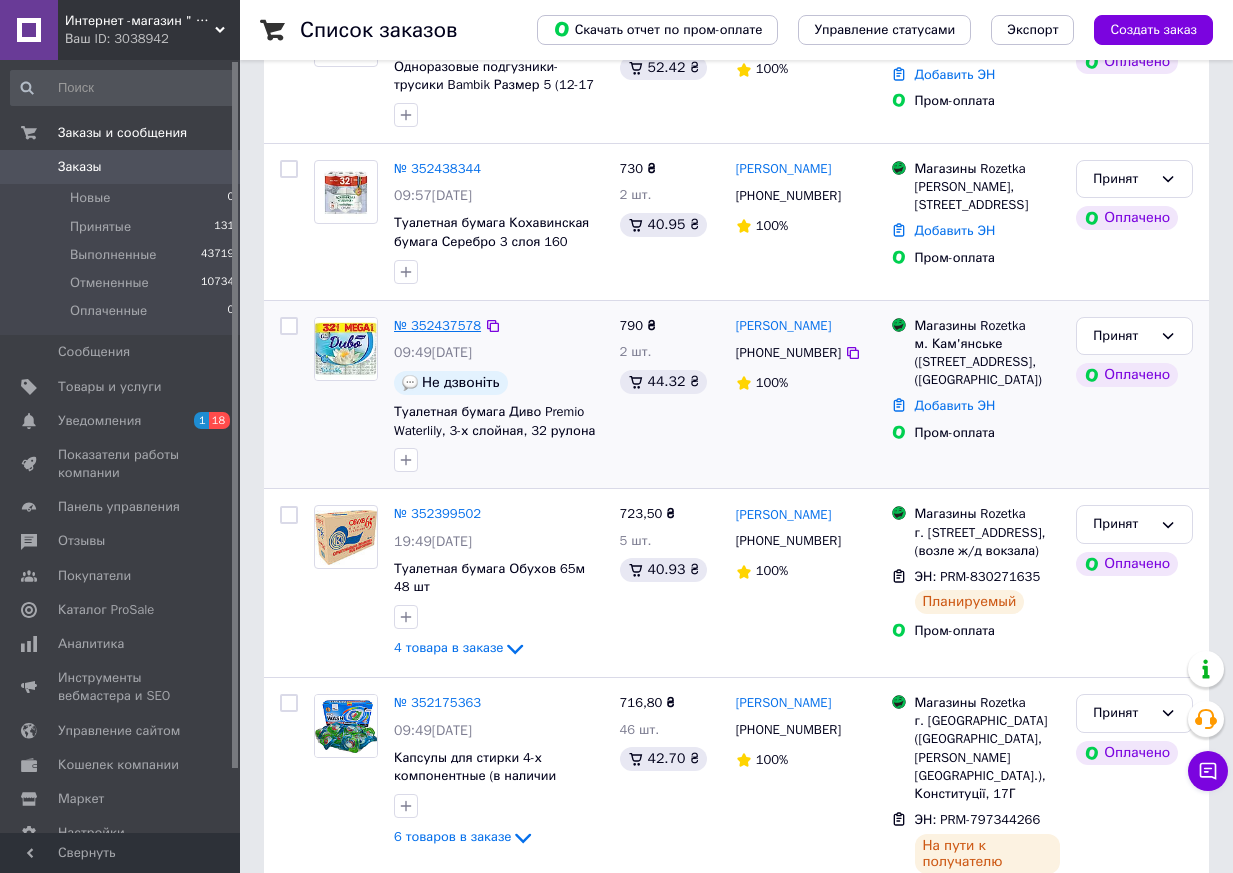 click on "№ 352437578" at bounding box center (437, 325) 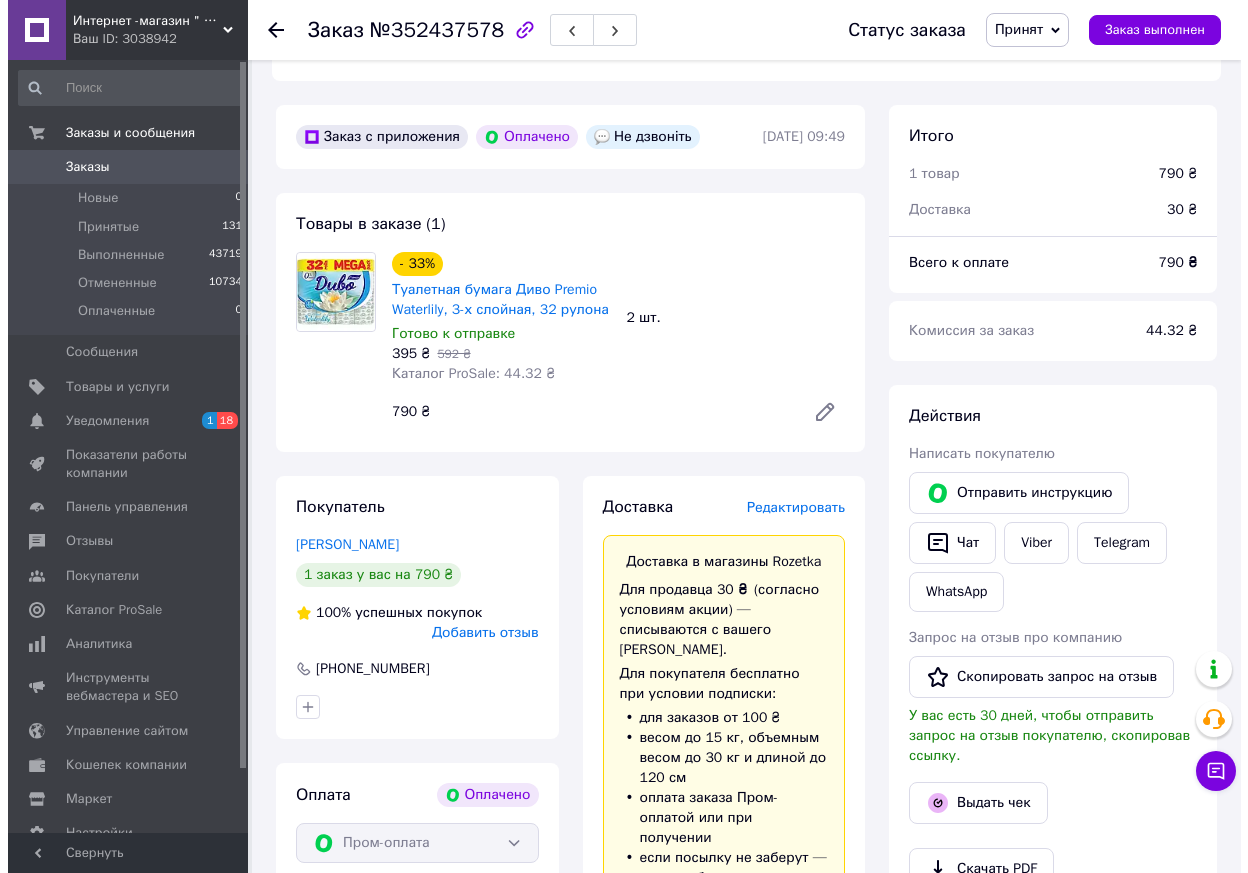scroll, scrollTop: 600, scrollLeft: 0, axis: vertical 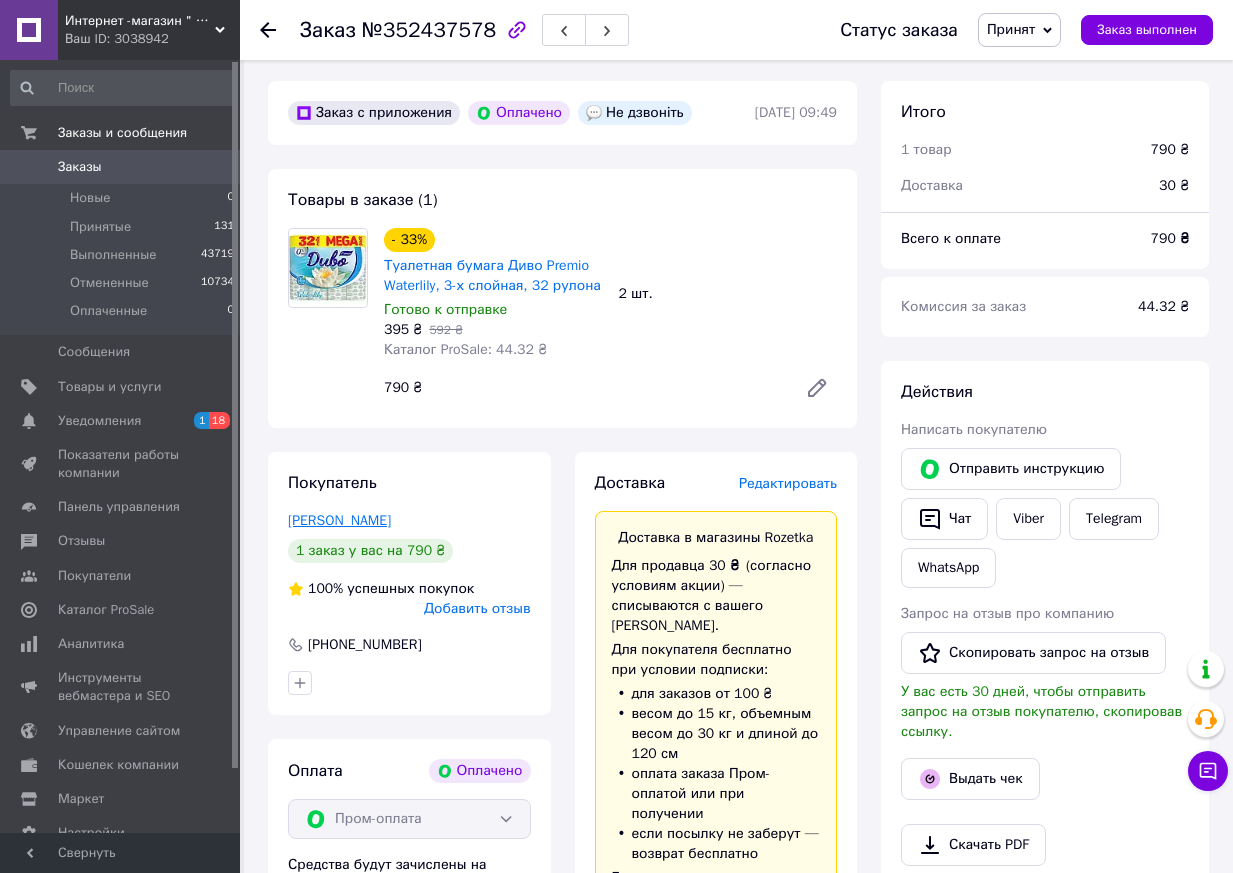 drag, startPoint x: 396, startPoint y: 523, endPoint x: 290, endPoint y: 527, distance: 106.07545 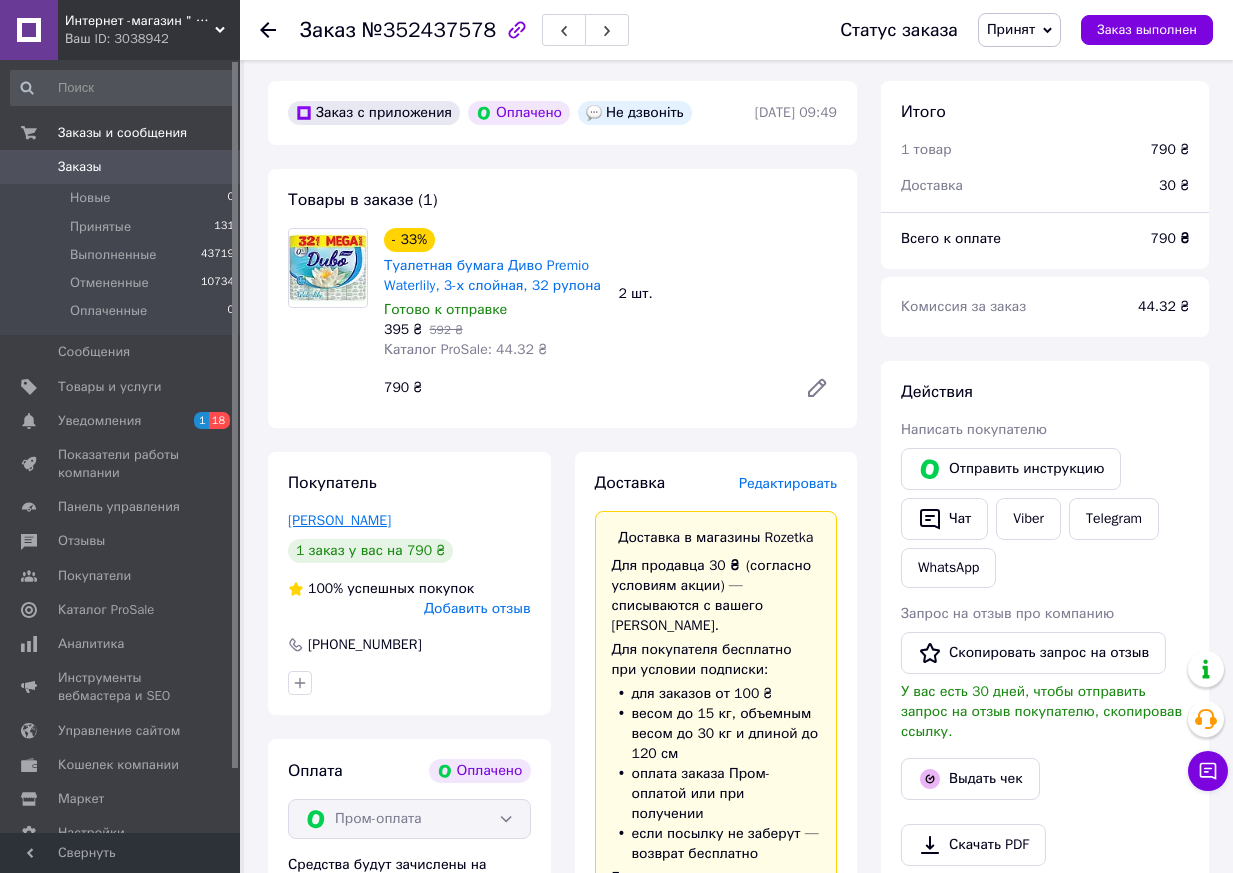 copy on "Кукленко Роман" 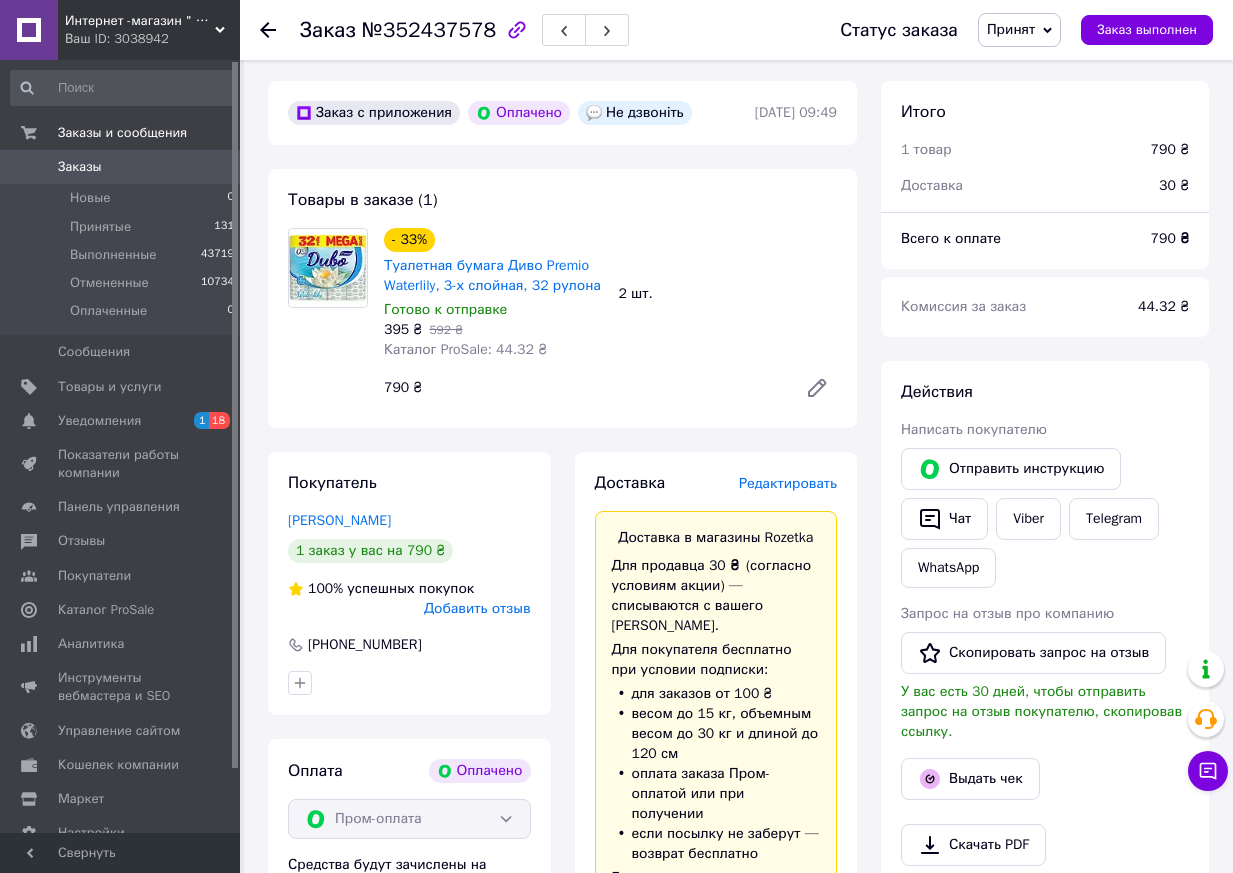 click on "[PHONE_NUMBER]" at bounding box center (365, 645) 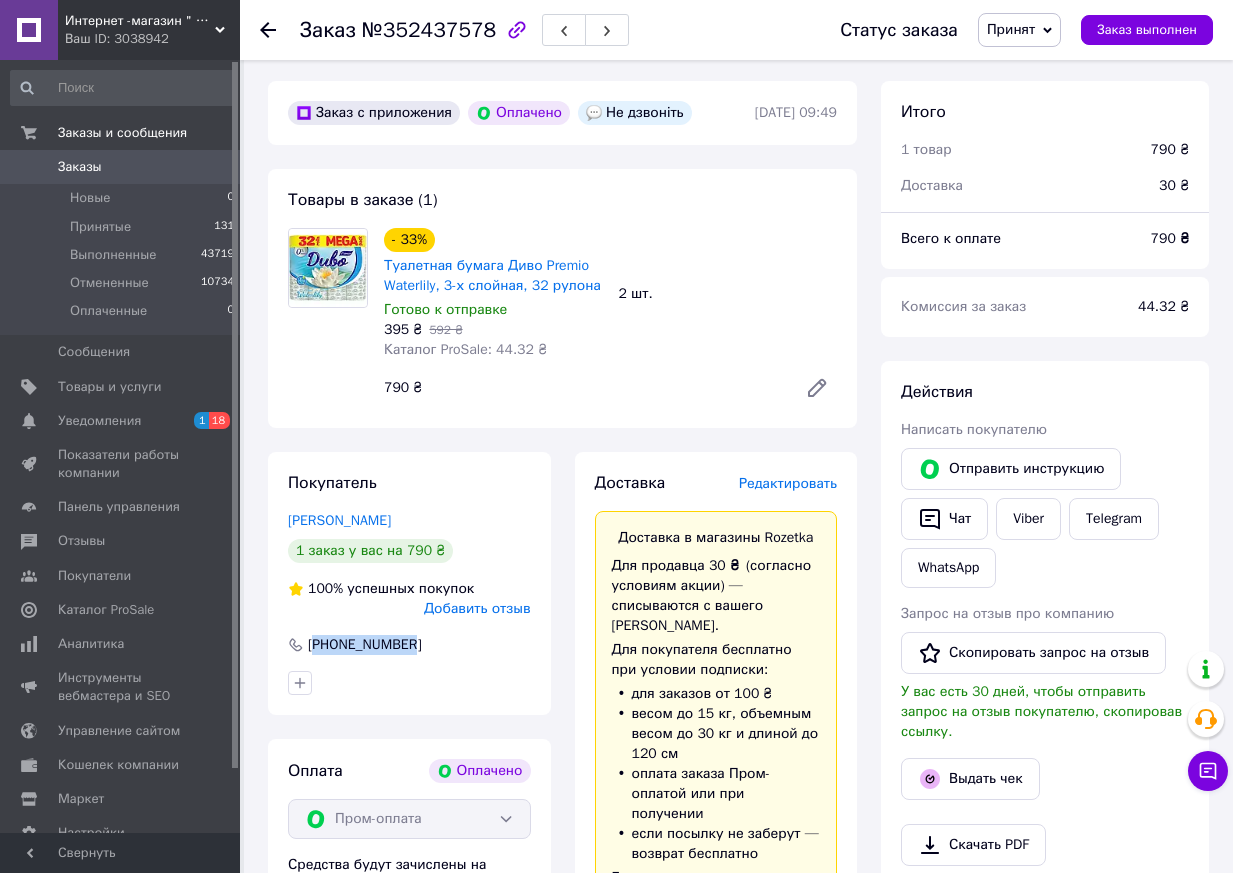click on "[PHONE_NUMBER]" at bounding box center [365, 645] 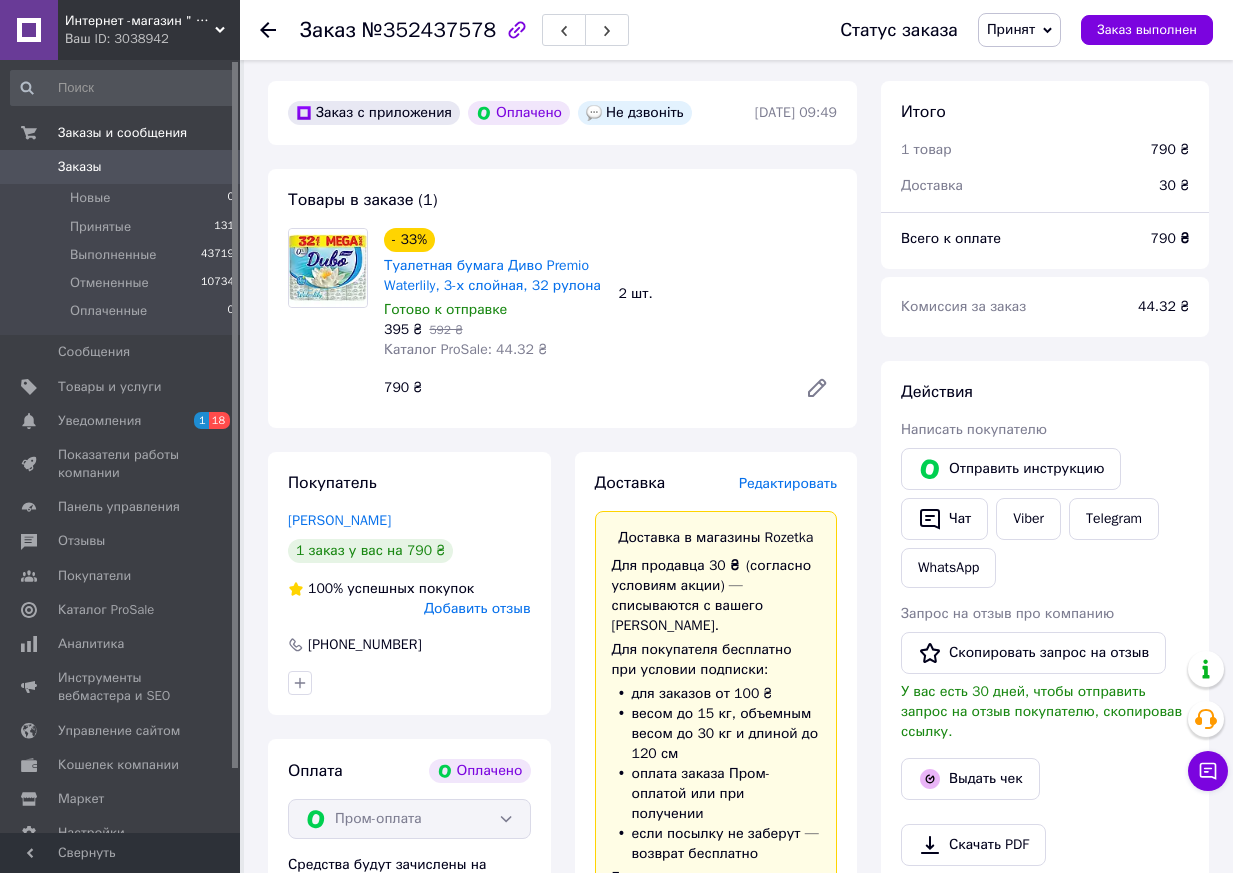 click on "Заказ" at bounding box center (328, 30) 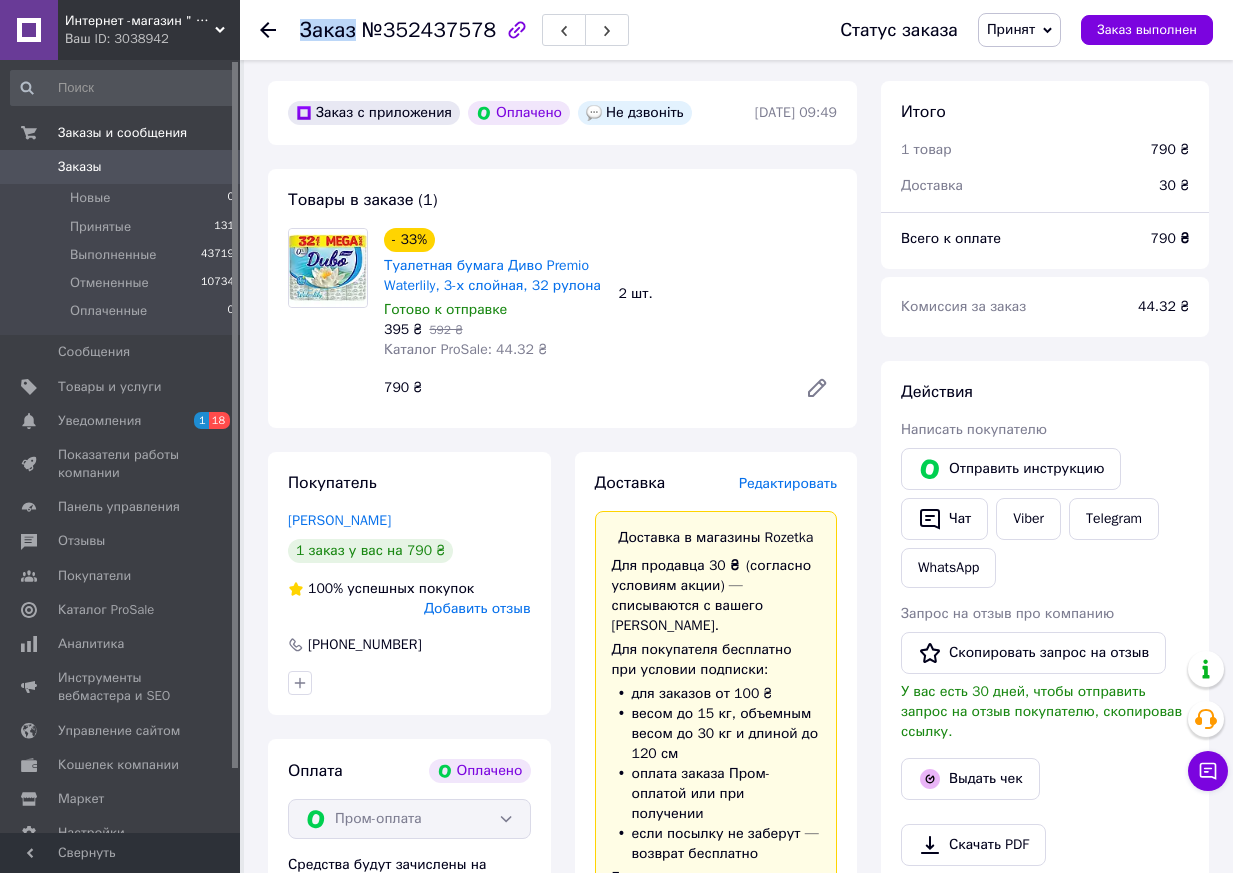 click on "Заказ" at bounding box center (328, 30) 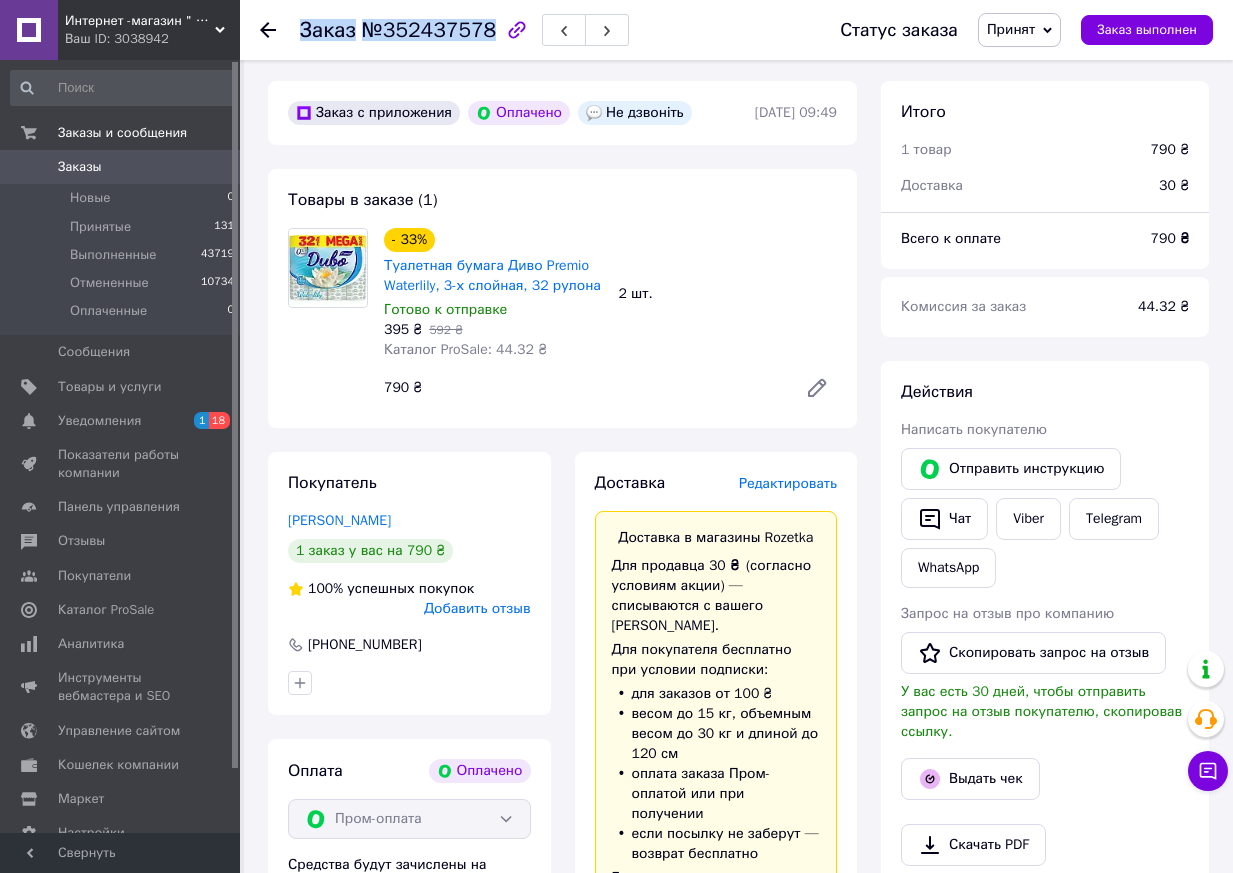 click on "Заказ" at bounding box center (328, 30) 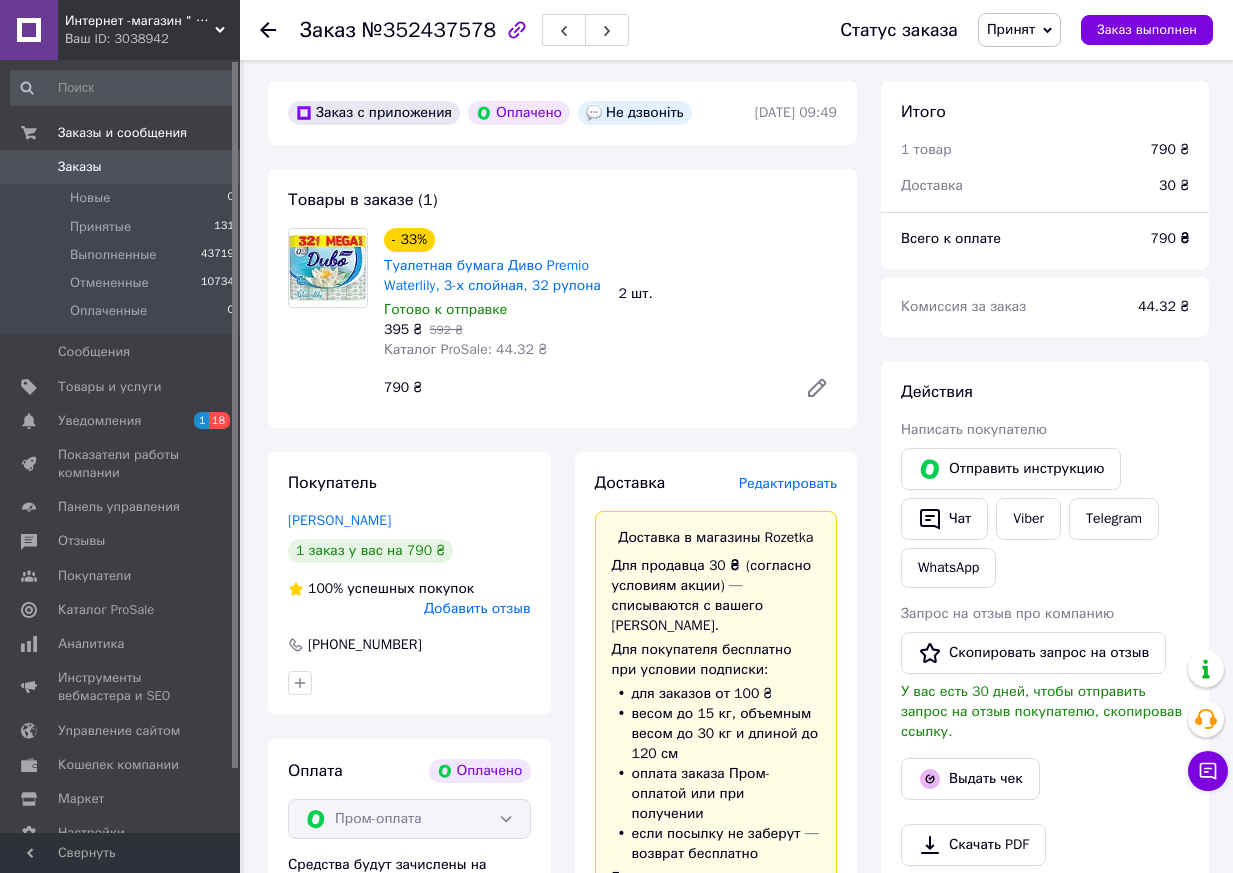 click on "Редактировать" at bounding box center (788, 483) 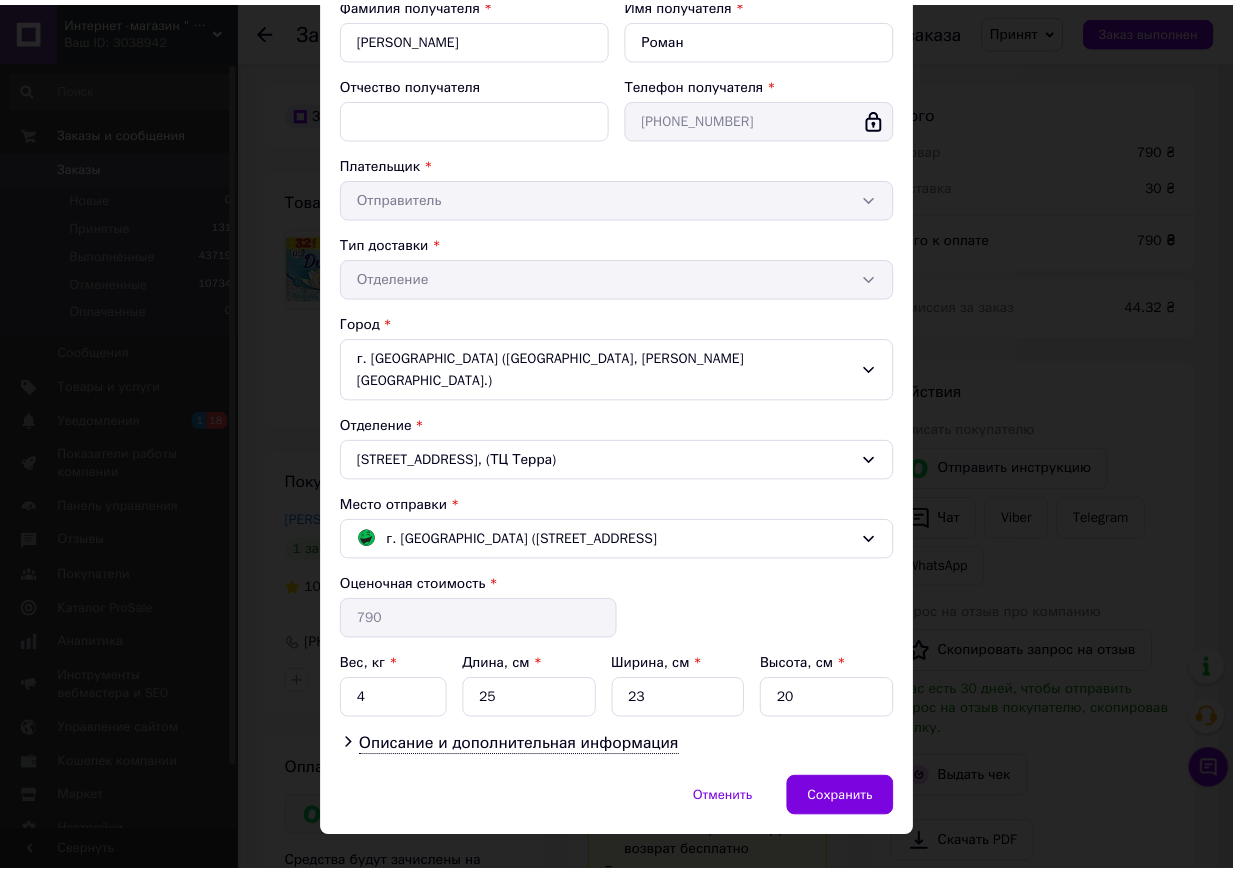scroll, scrollTop: 251, scrollLeft: 0, axis: vertical 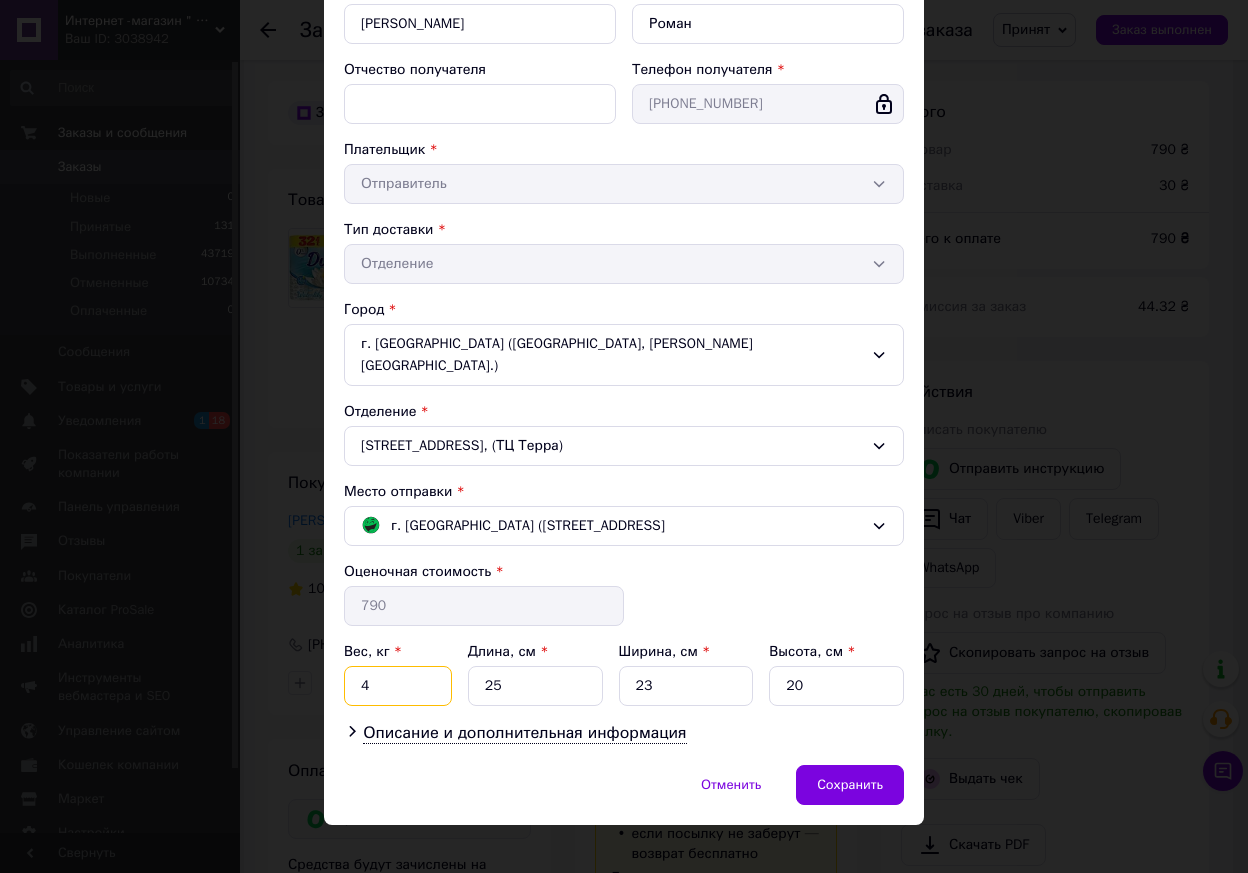 drag, startPoint x: 374, startPoint y: 668, endPoint x: 341, endPoint y: 643, distance: 41.400482 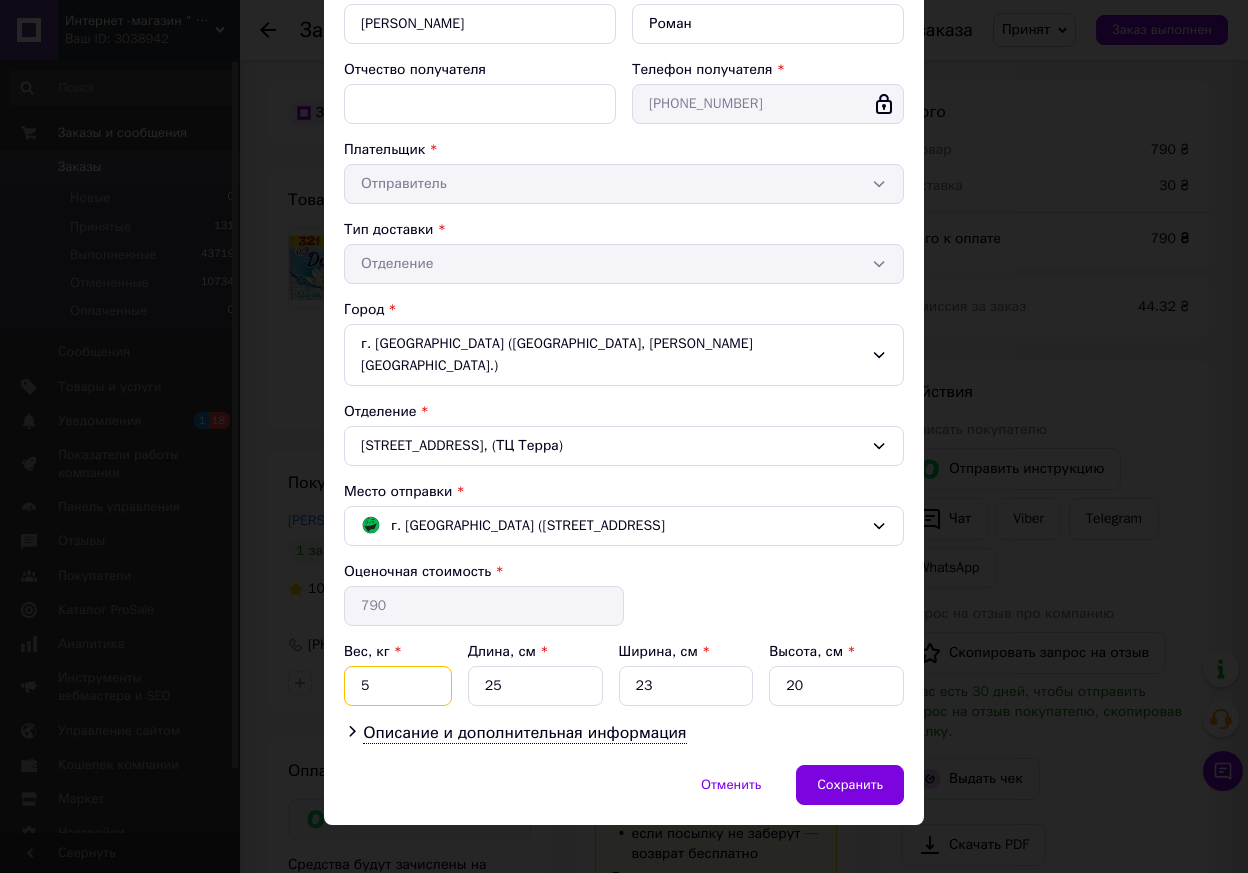 type on "5" 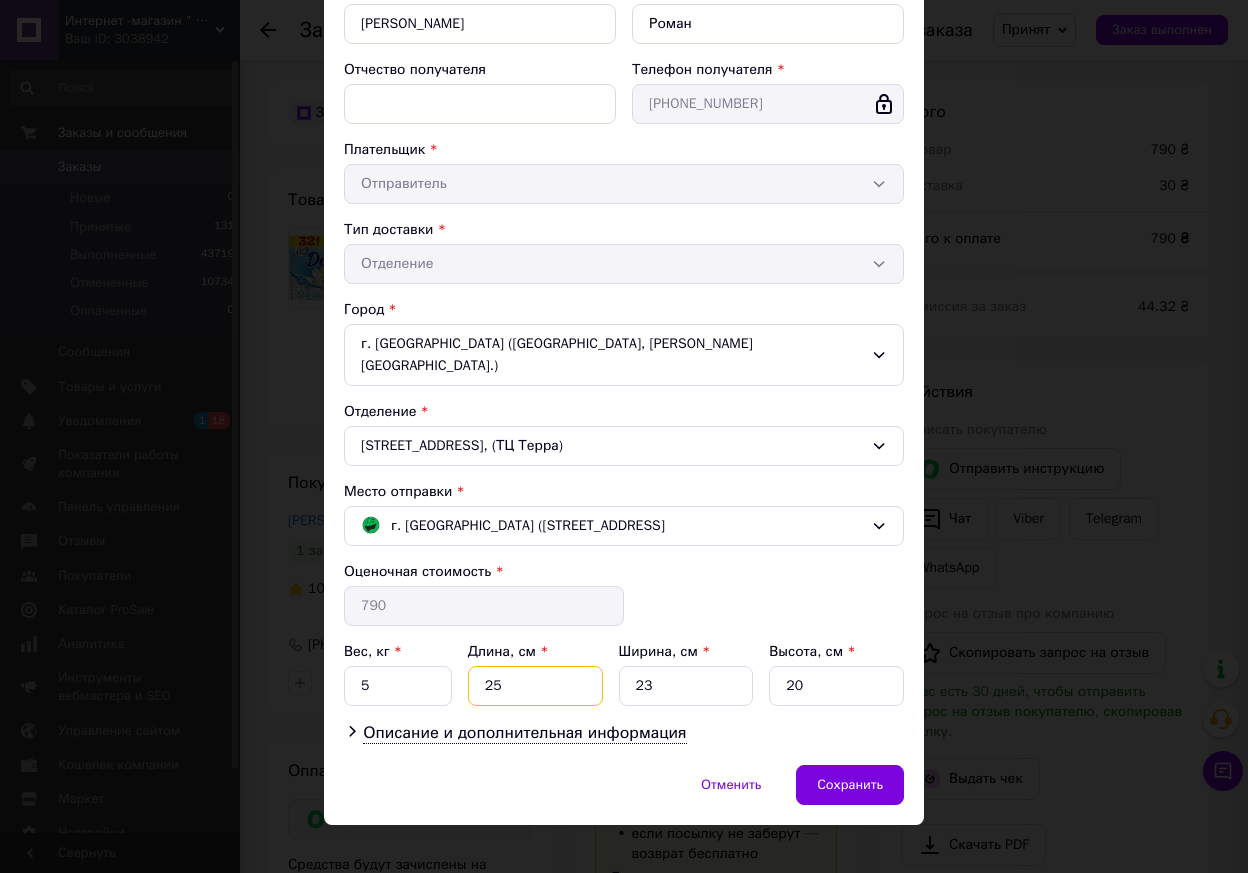drag, startPoint x: 502, startPoint y: 662, endPoint x: 477, endPoint y: 662, distance: 25 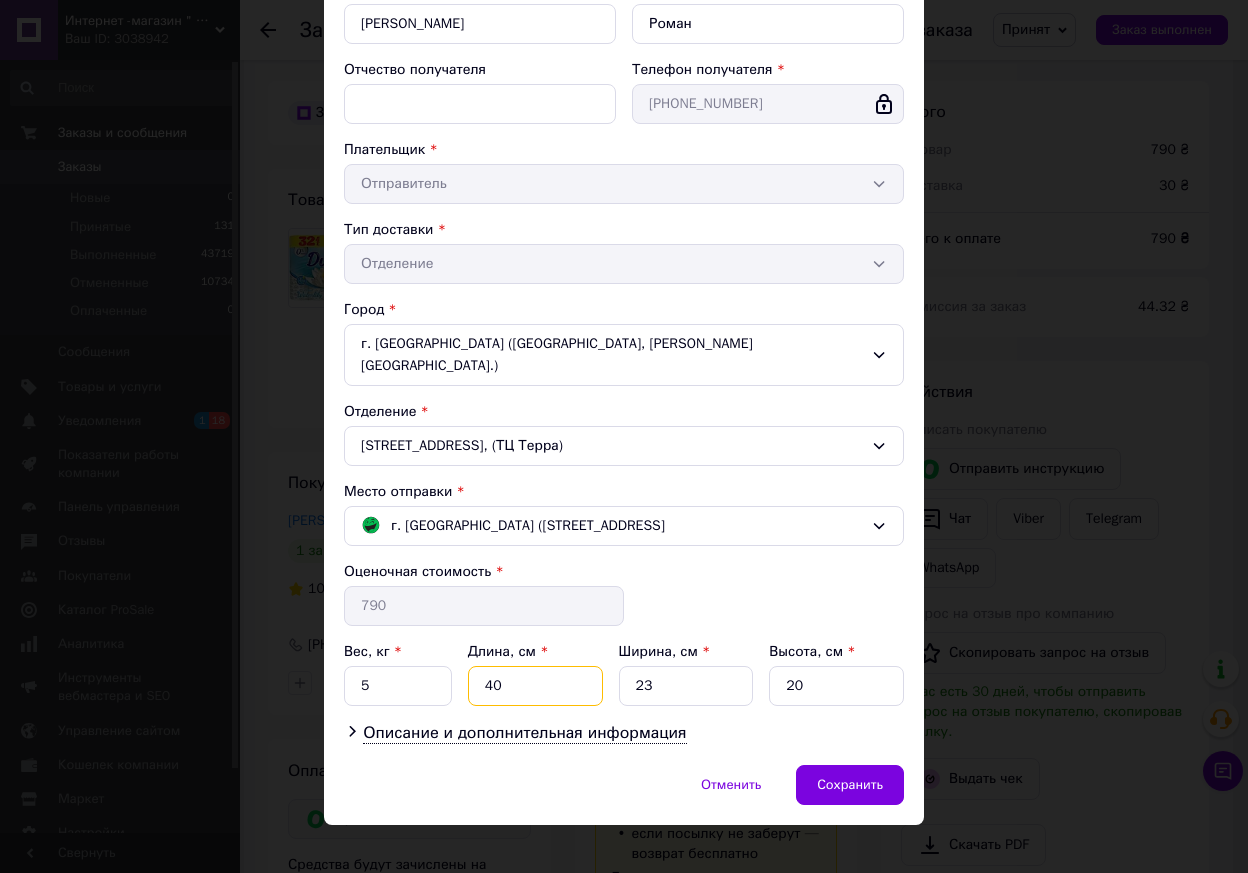 type on "40" 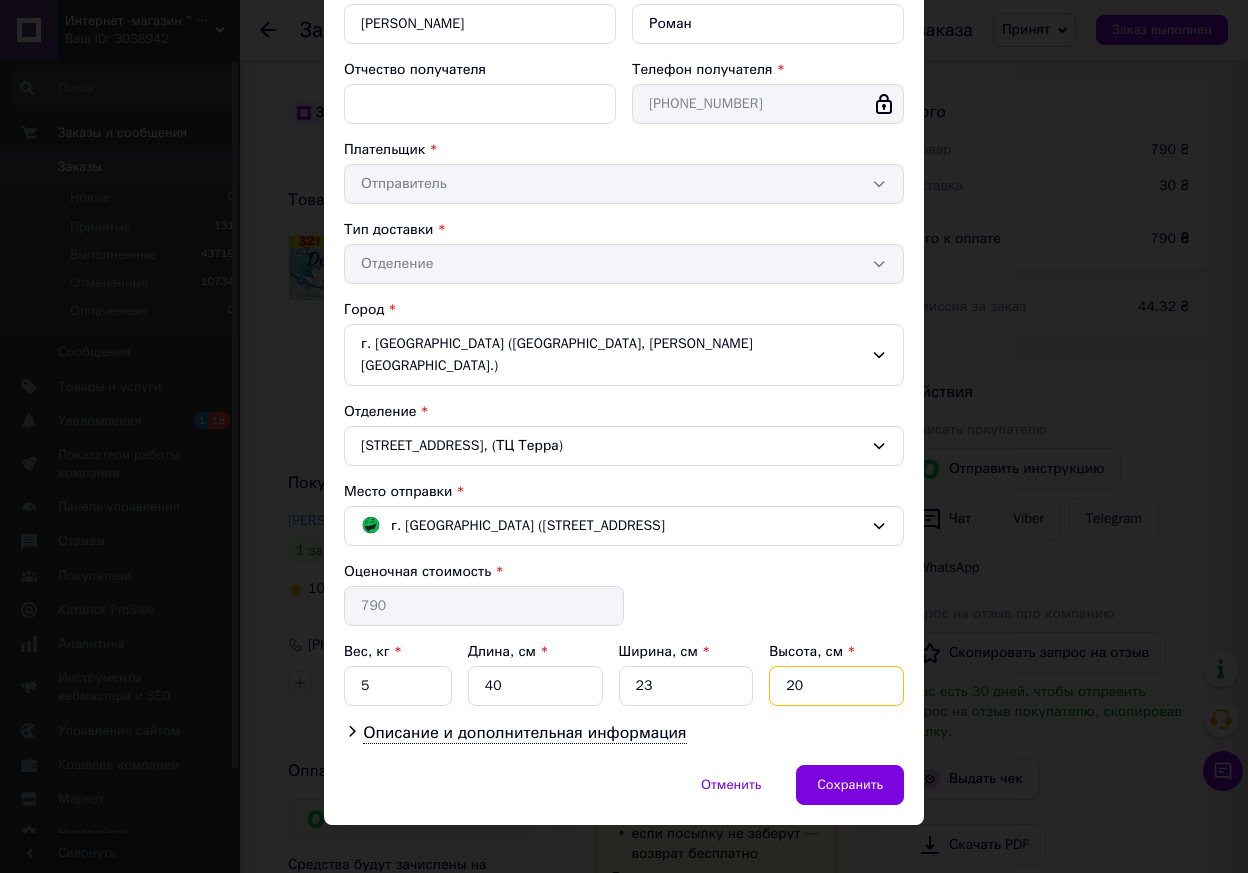drag, startPoint x: 819, startPoint y: 663, endPoint x: 769, endPoint y: 663, distance: 50 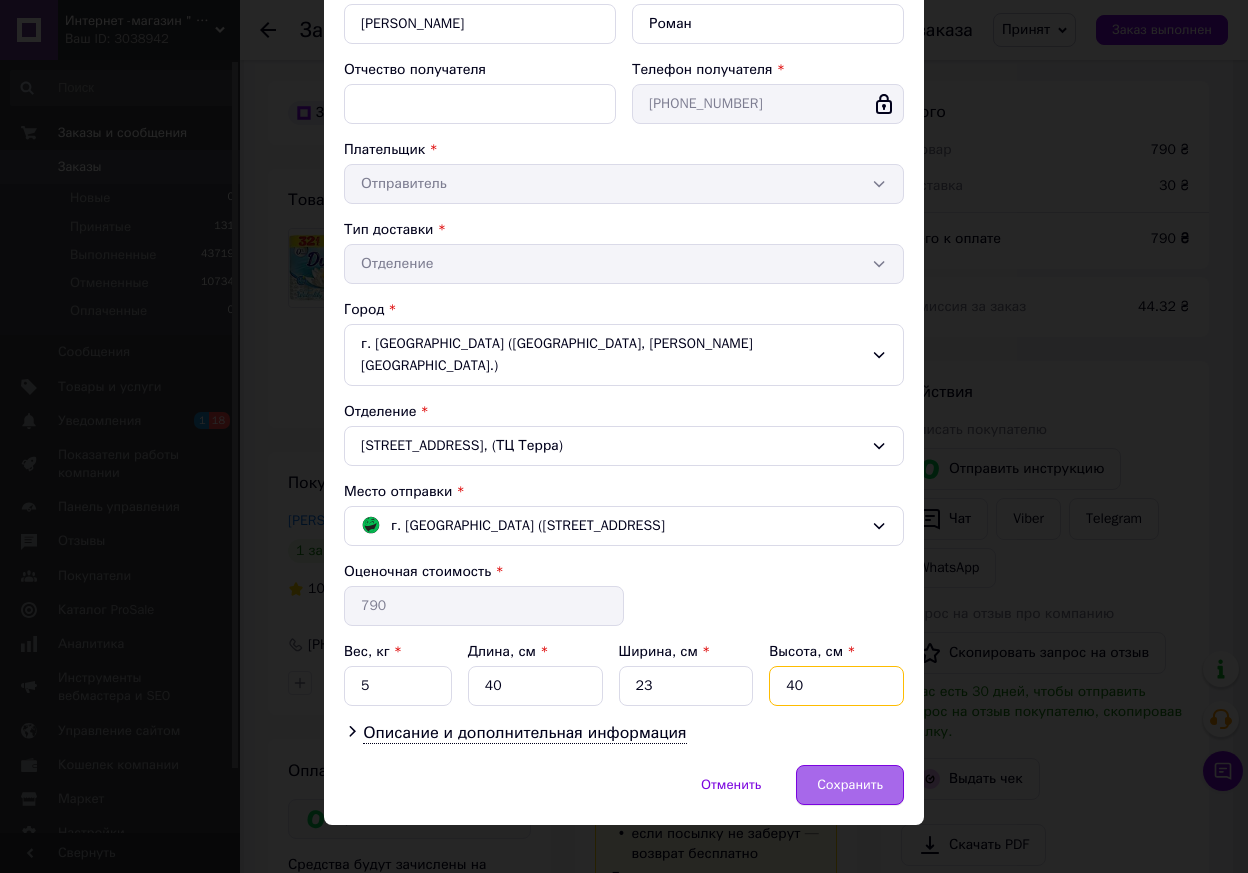 type on "40" 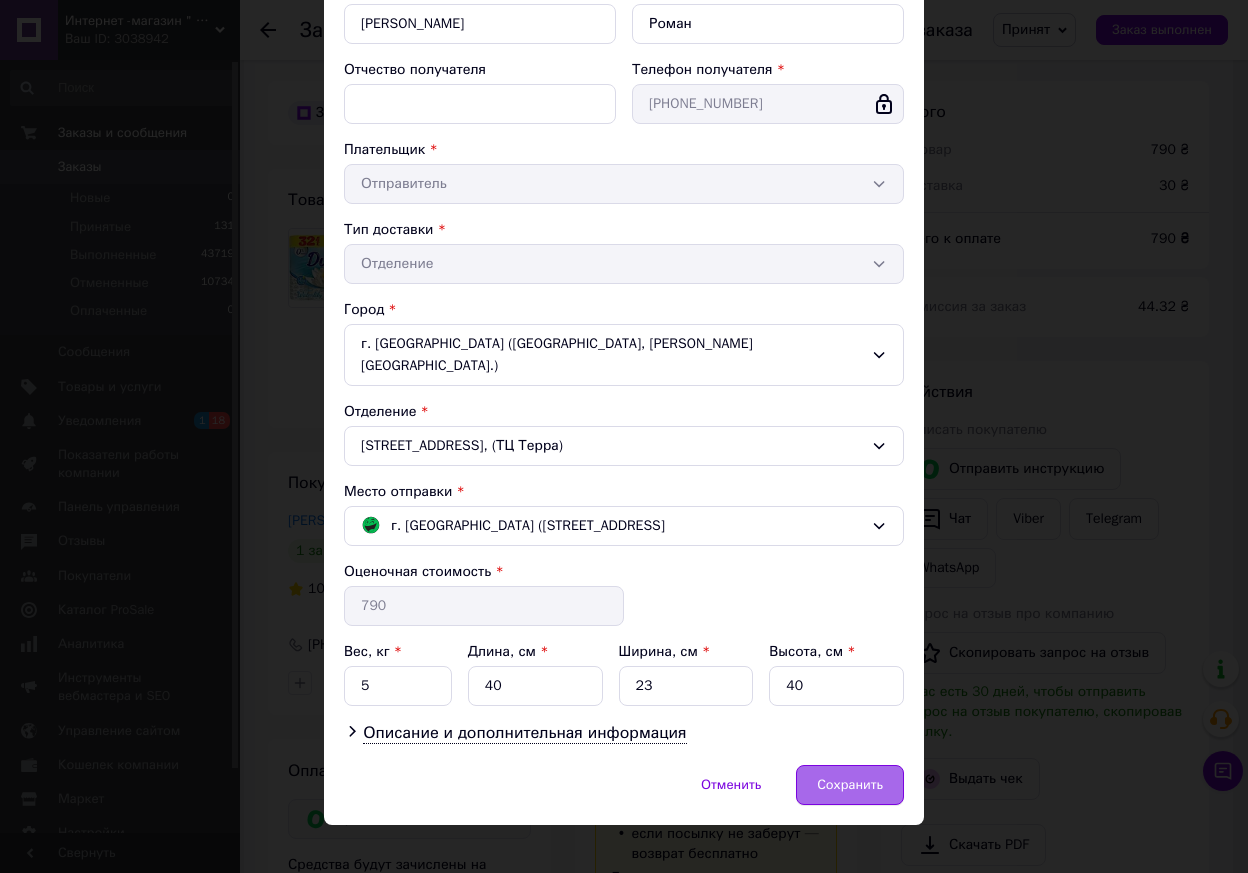 click on "Сохранить" at bounding box center (850, 785) 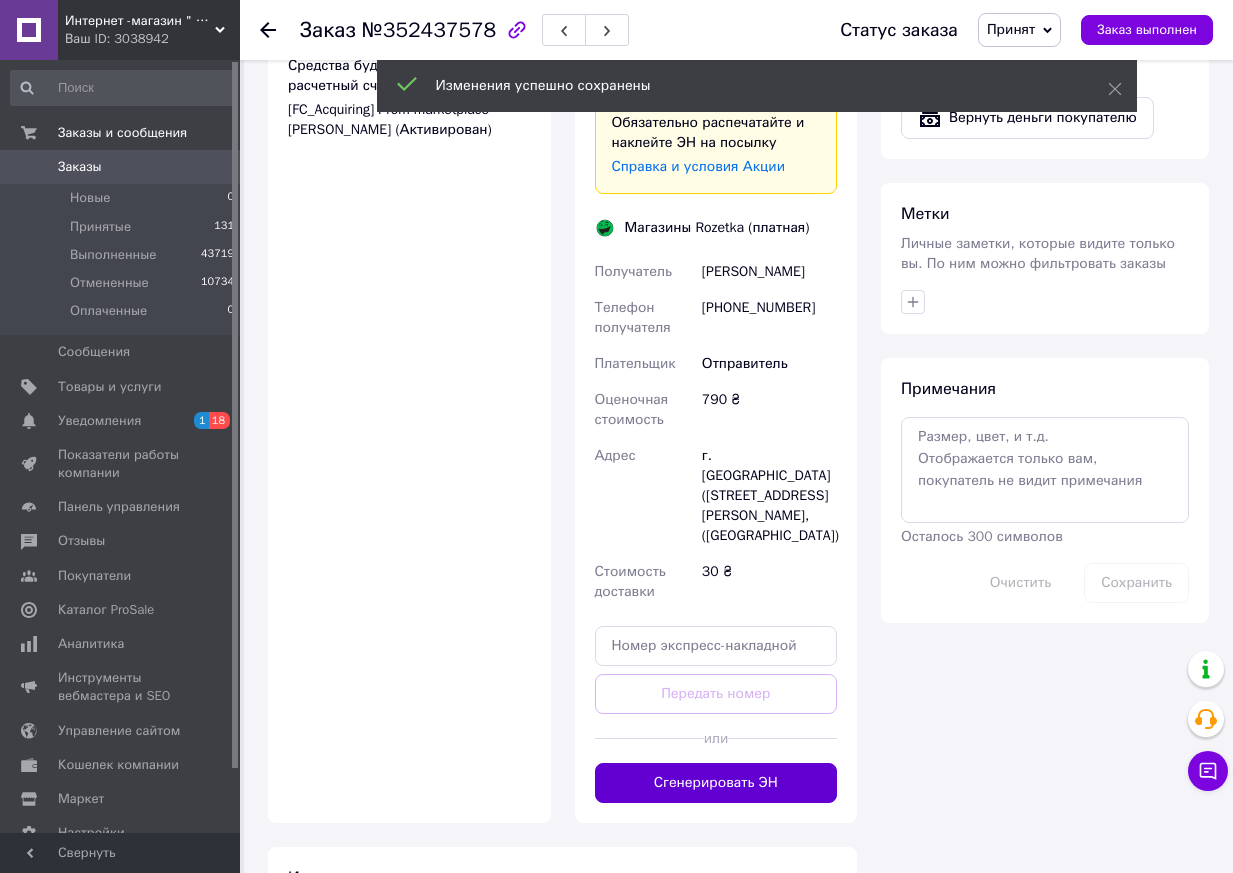 scroll, scrollTop: 1400, scrollLeft: 0, axis: vertical 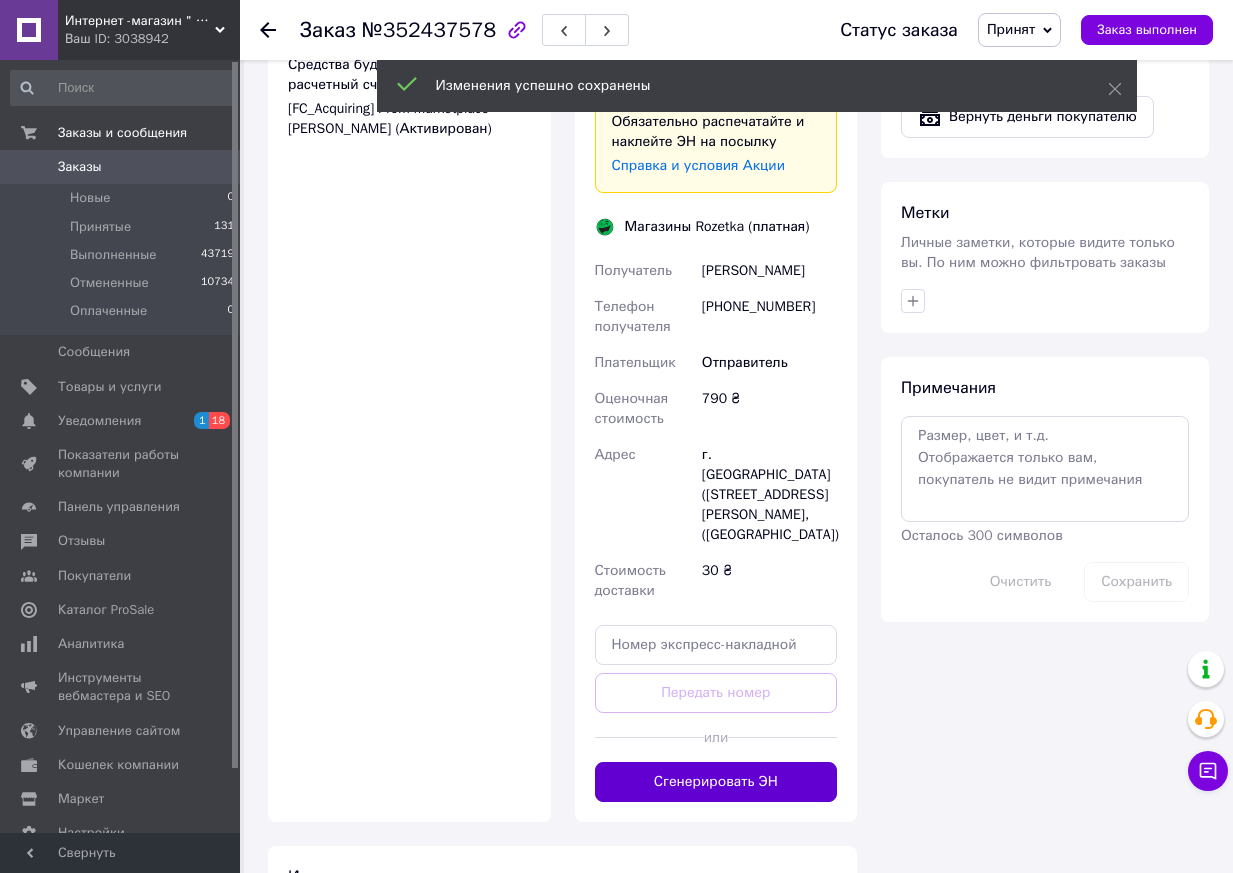 click on "Сгенерировать ЭН" at bounding box center [716, 782] 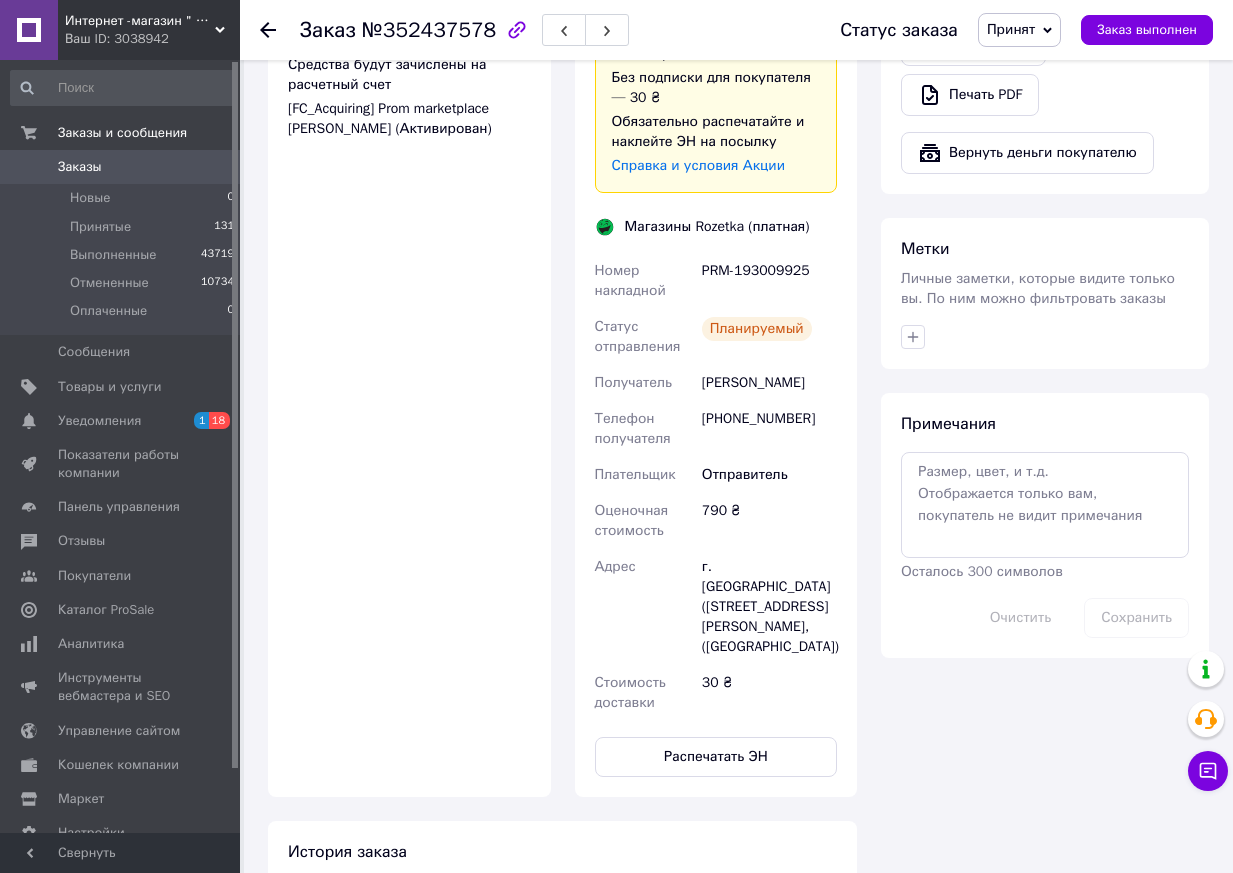 click 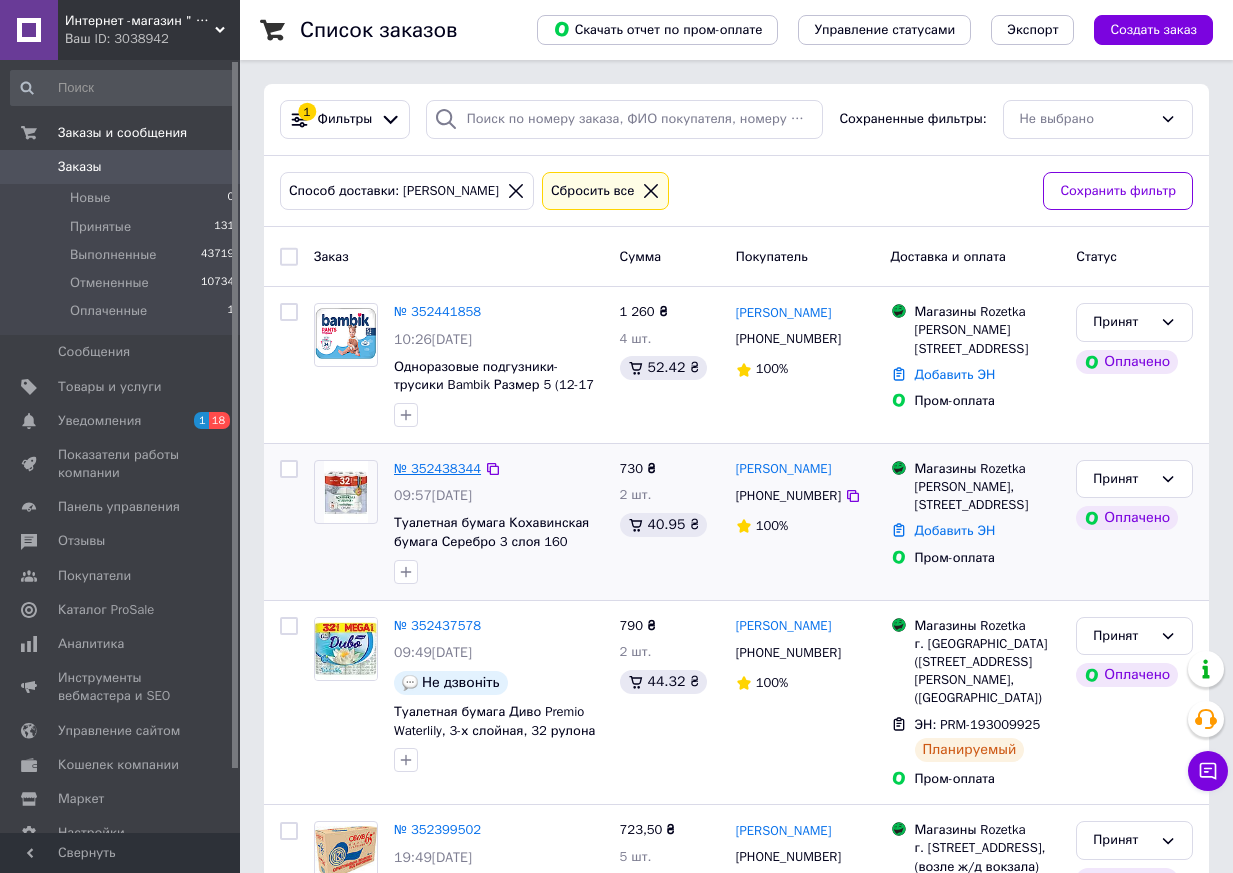 click on "№ 352438344" at bounding box center (437, 468) 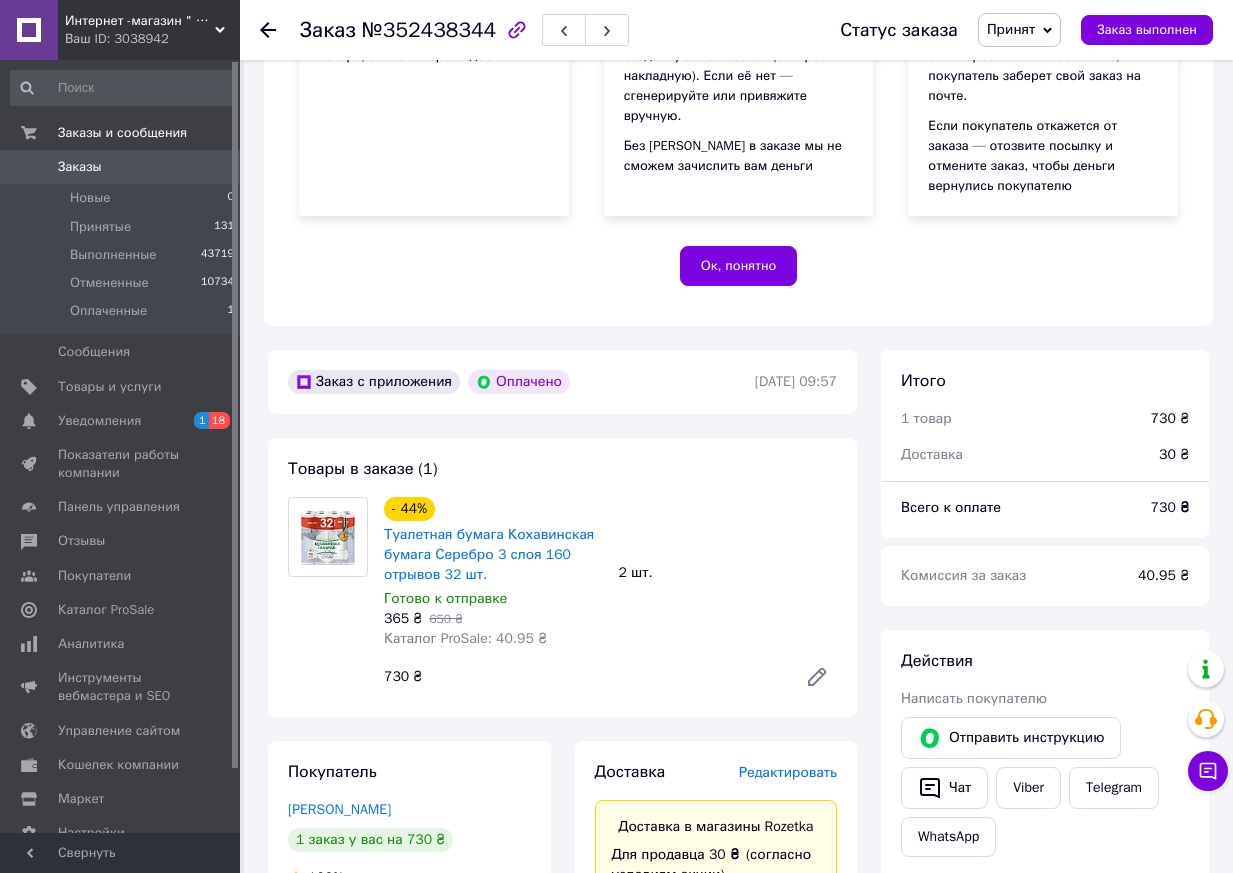 scroll, scrollTop: 400, scrollLeft: 0, axis: vertical 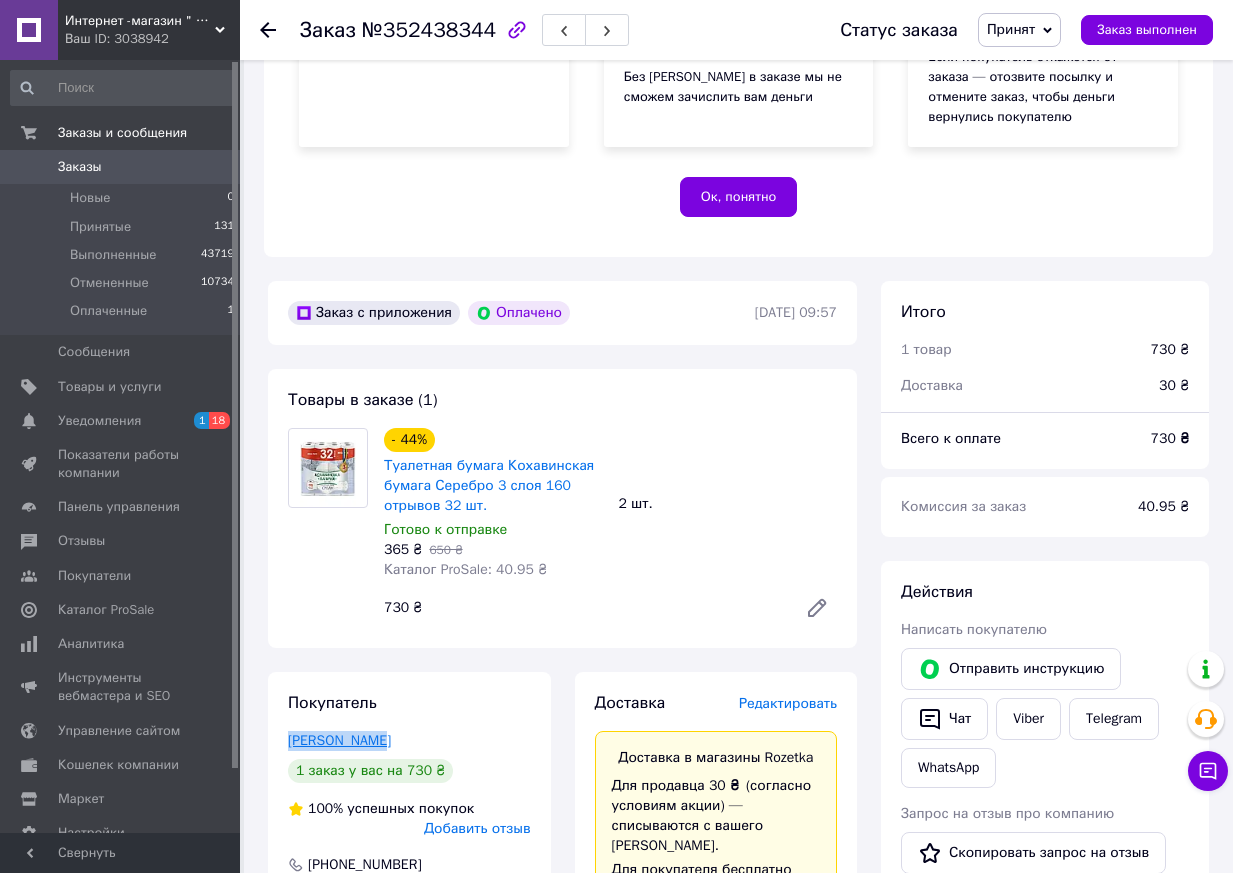 drag, startPoint x: 397, startPoint y: 734, endPoint x: 289, endPoint y: 735, distance: 108.00463 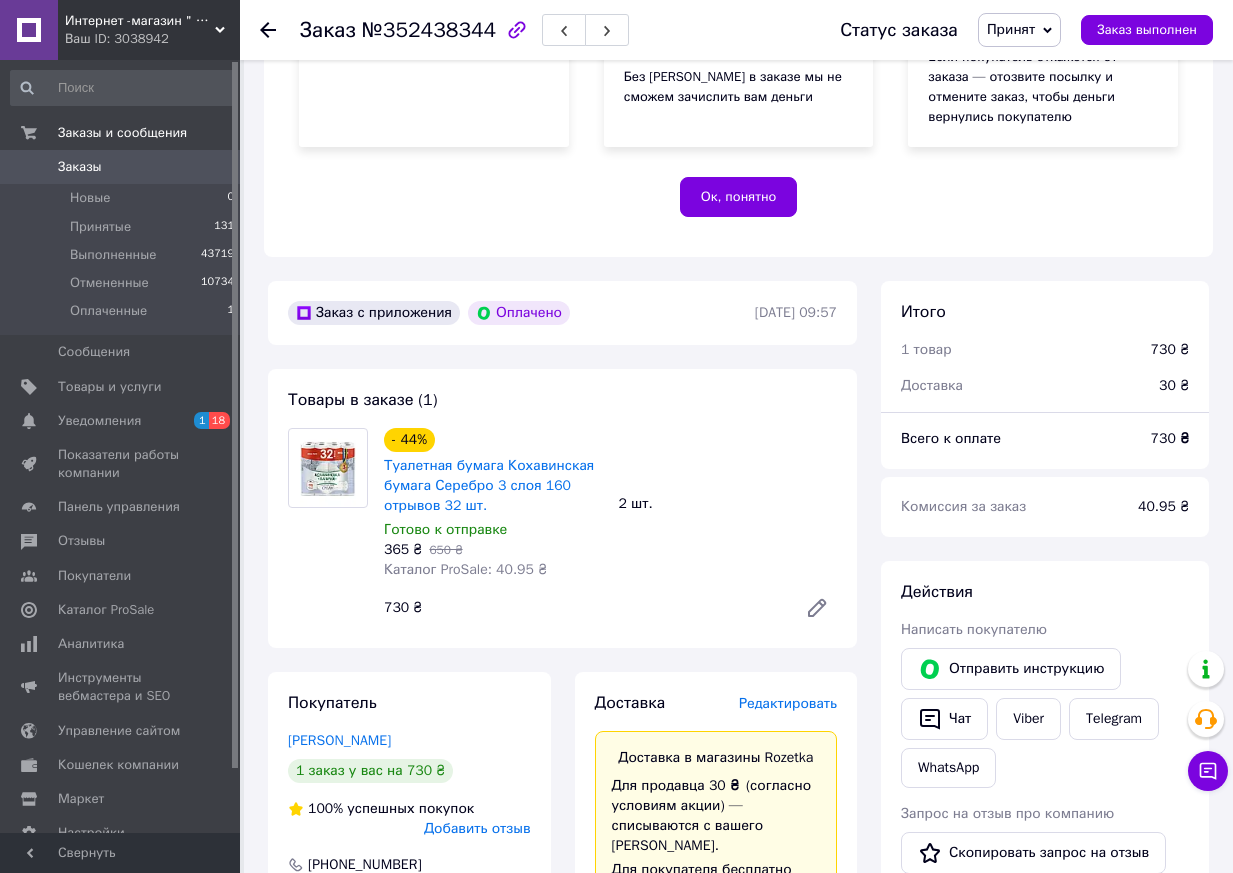 click on "+380679937070" at bounding box center (365, 865) 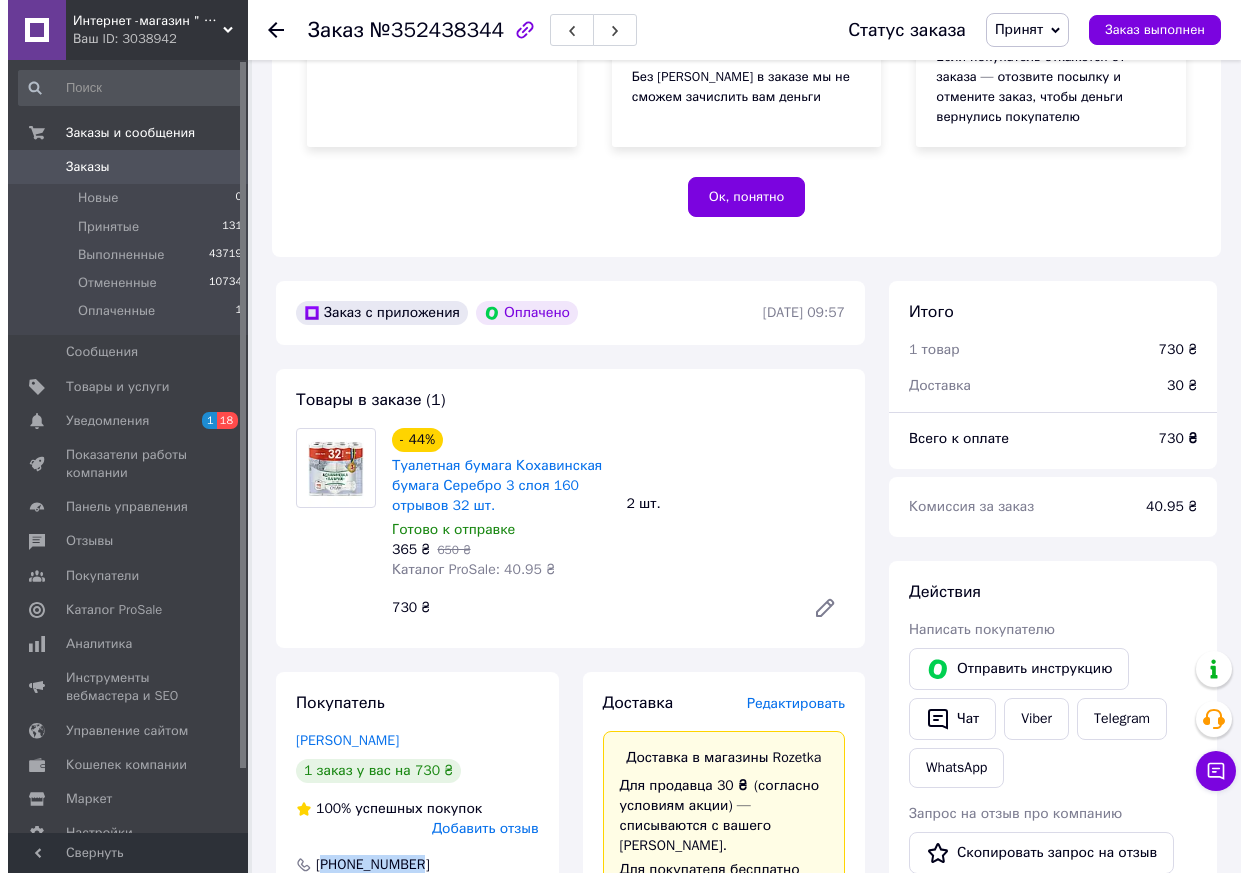 scroll, scrollTop: 410, scrollLeft: 0, axis: vertical 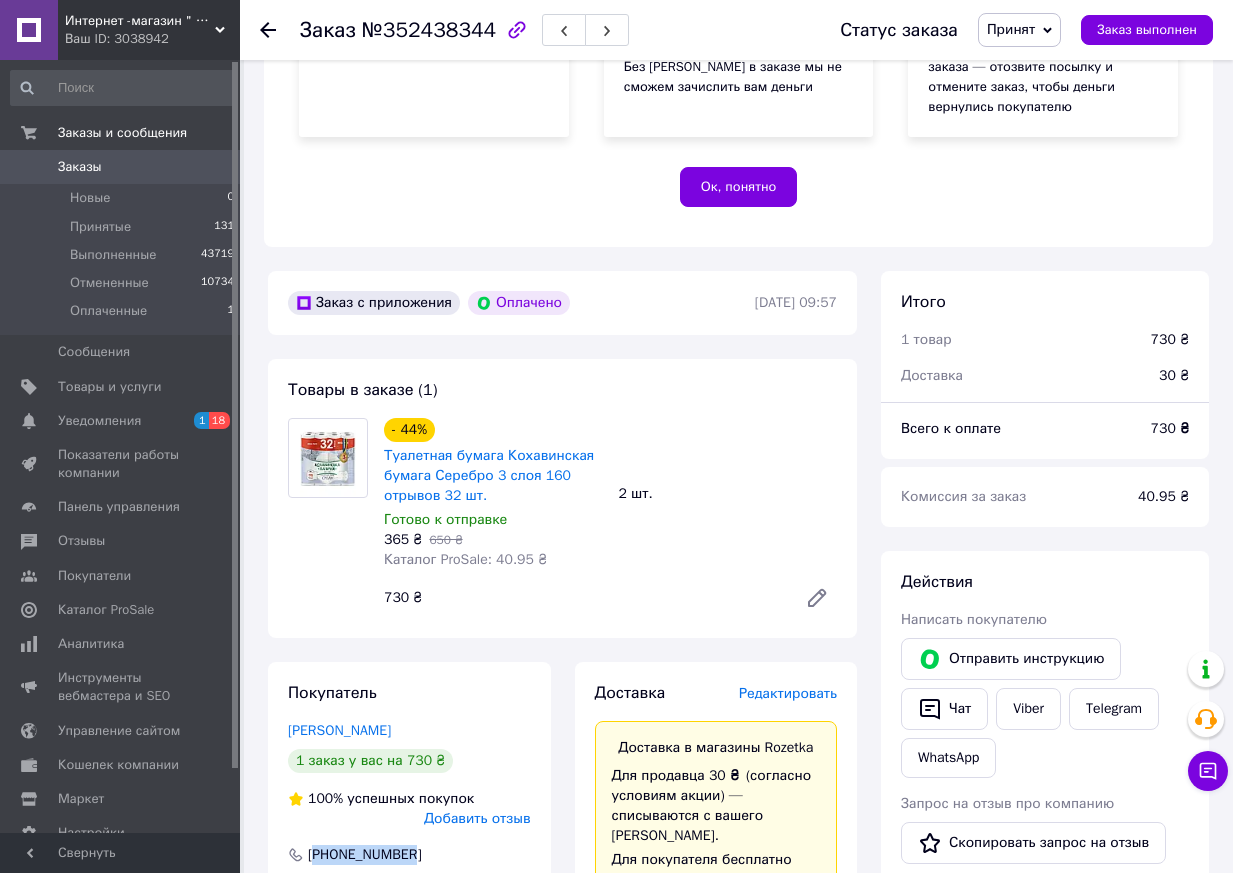 click on "+380679937070" at bounding box center [365, 855] 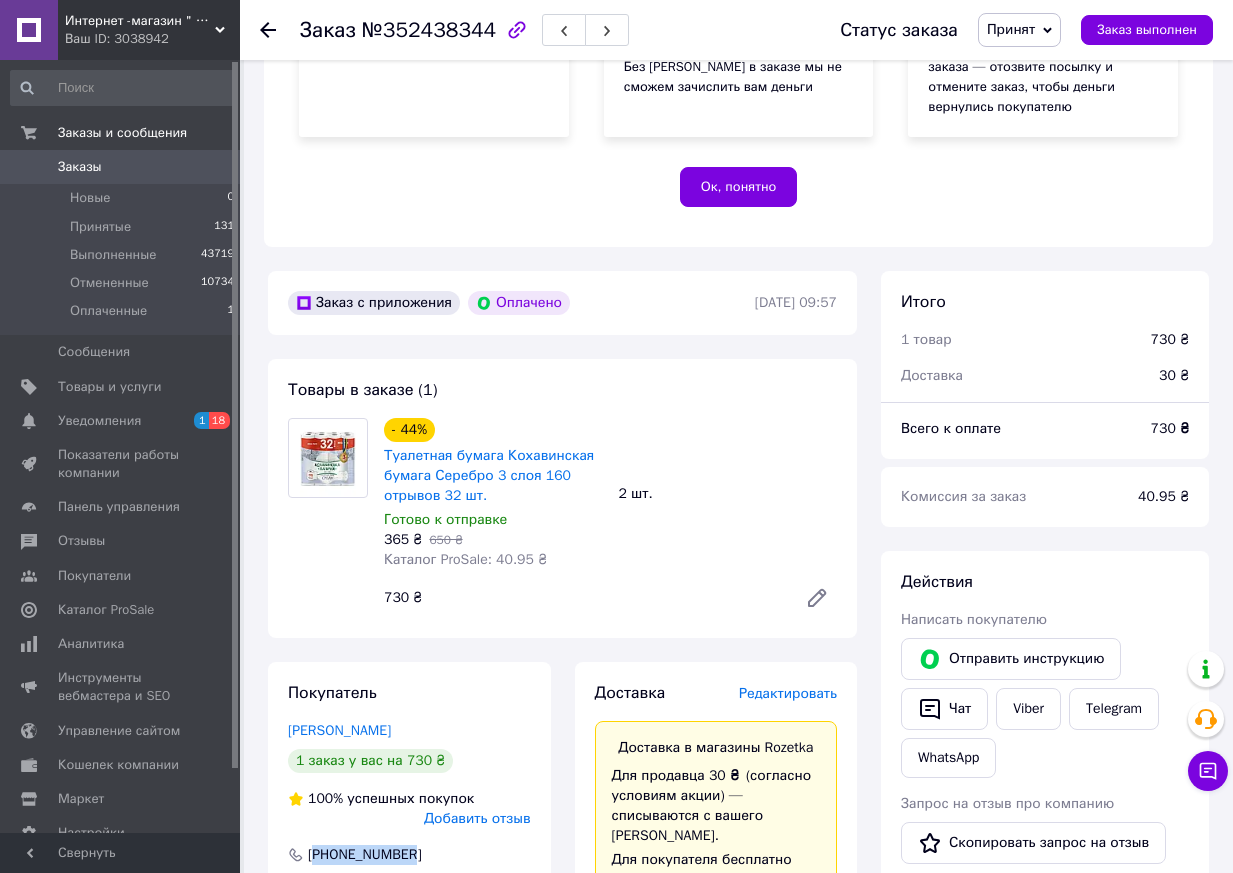 copy on "380679937070" 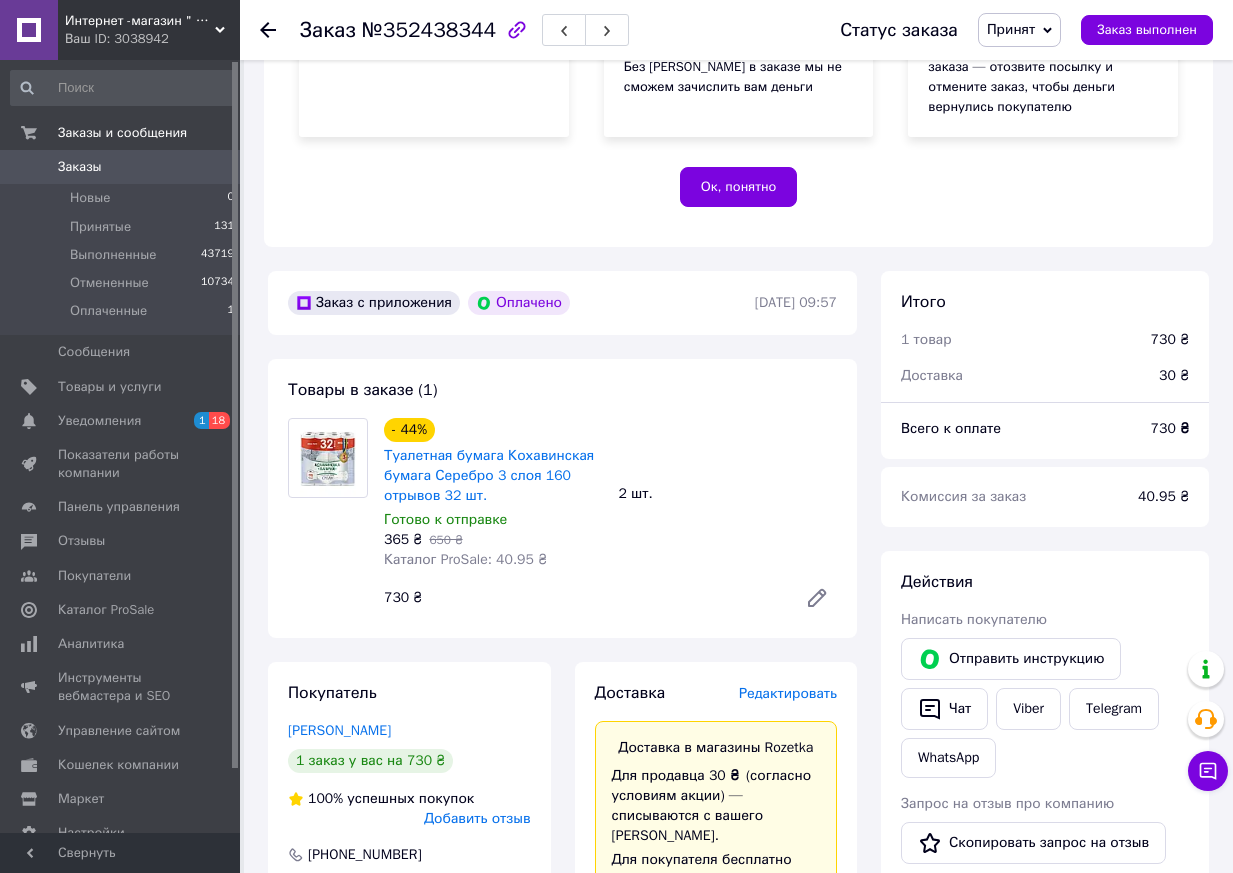 click on "Заказ" at bounding box center [328, 30] 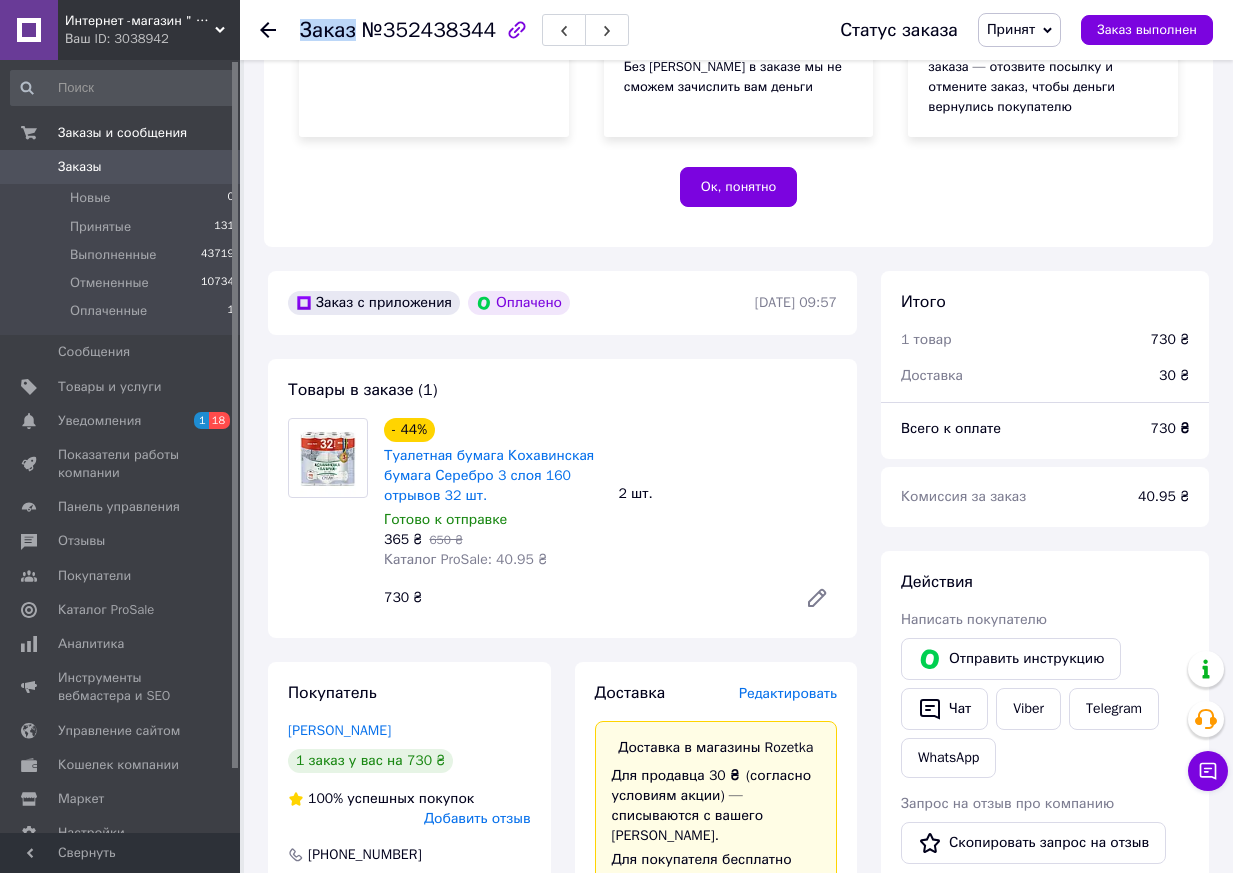 click on "Заказ" at bounding box center (328, 30) 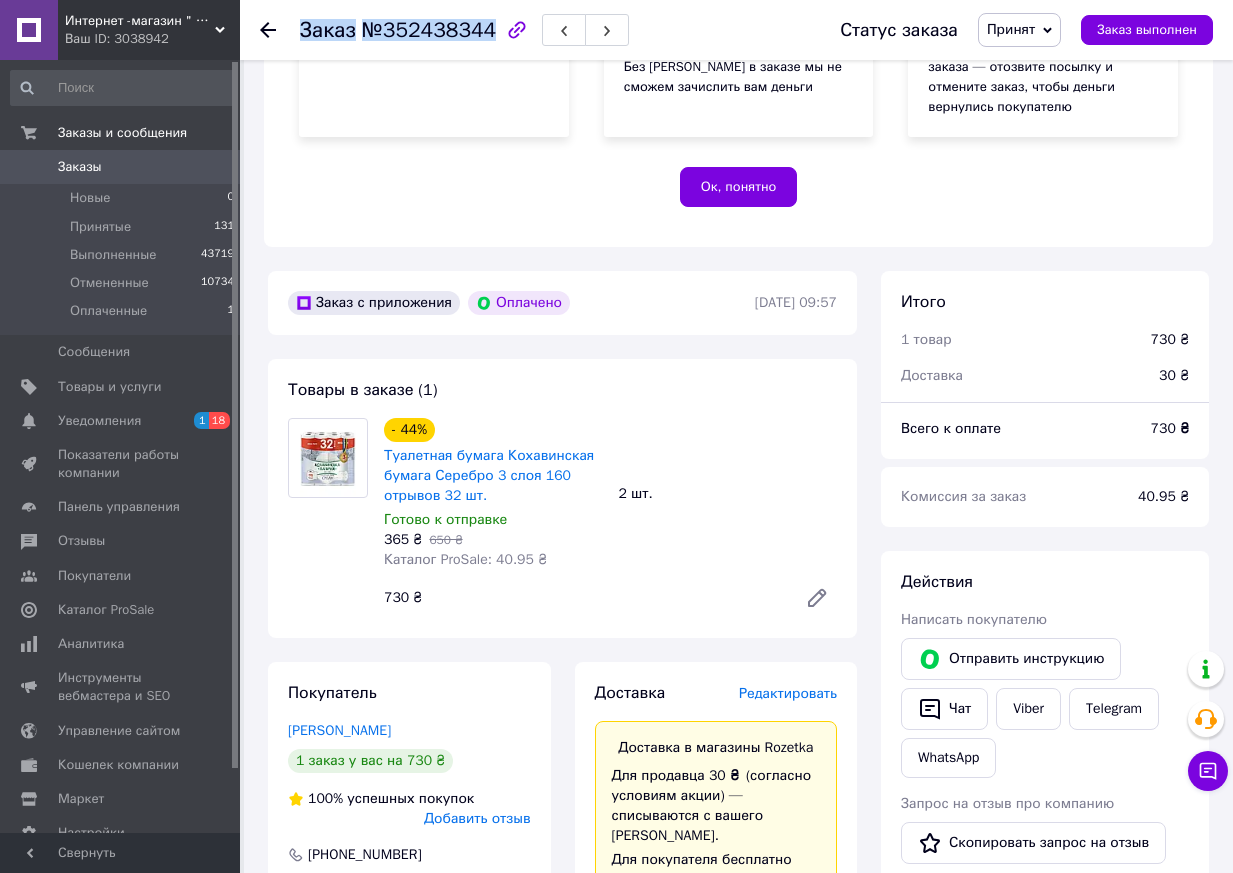 click on "Заказ" at bounding box center [328, 30] 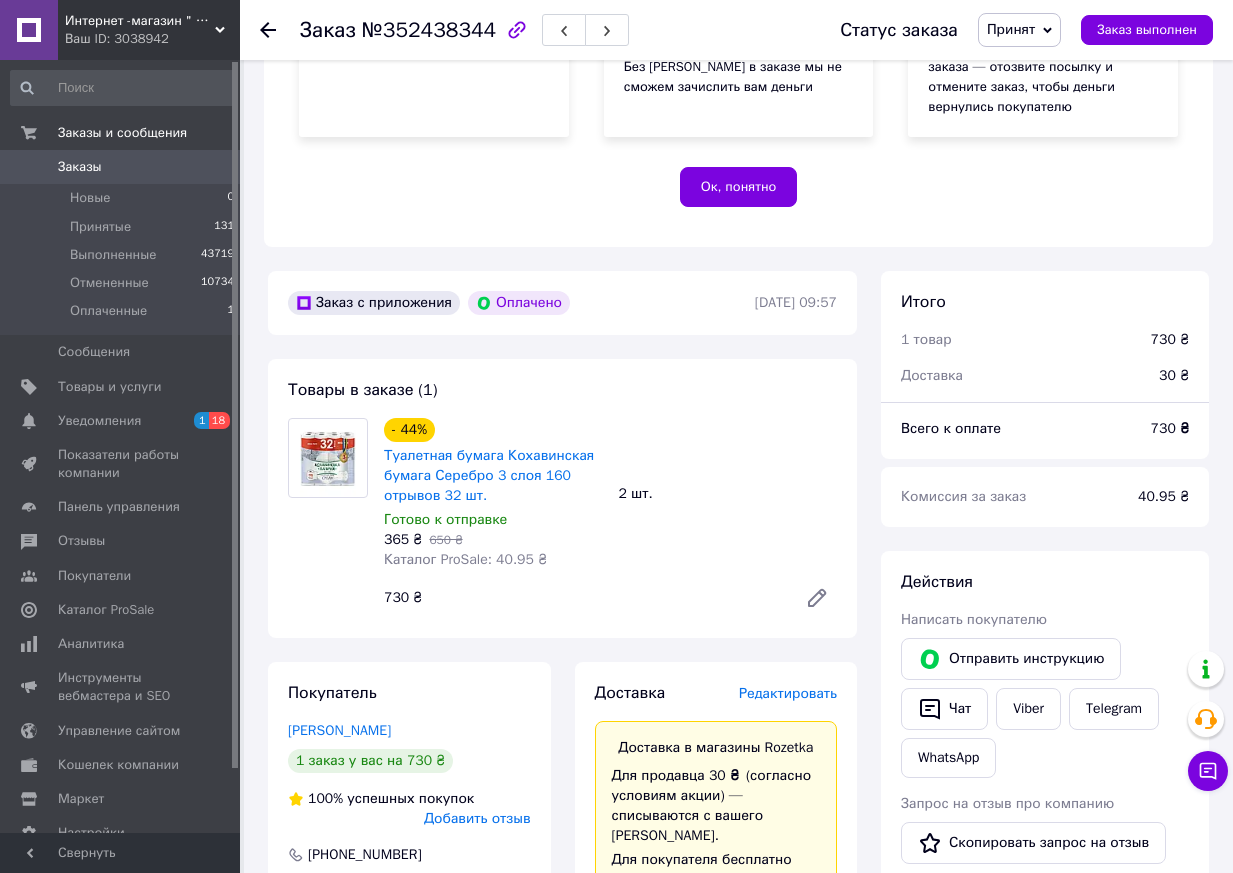 click on "Редактировать" at bounding box center (788, 693) 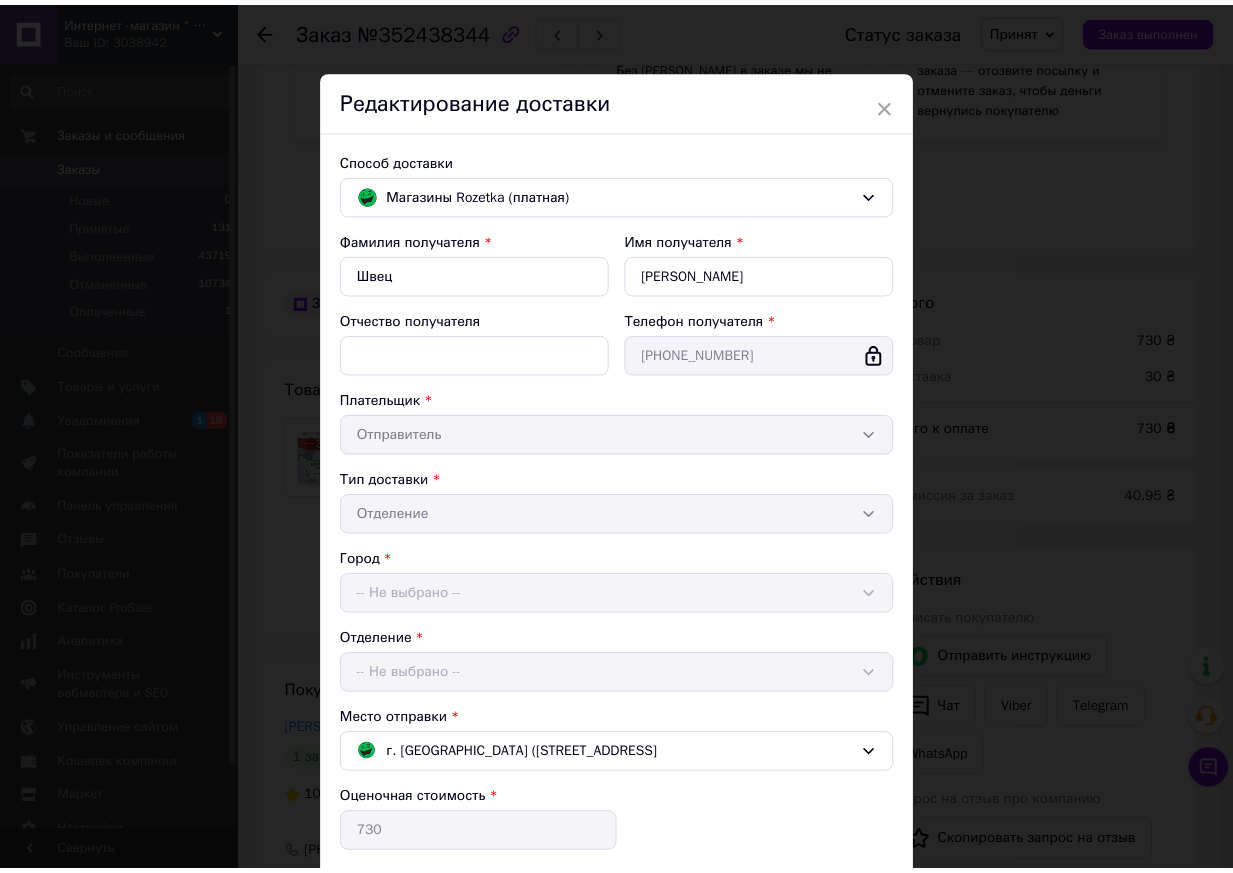 scroll, scrollTop: 251, scrollLeft: 0, axis: vertical 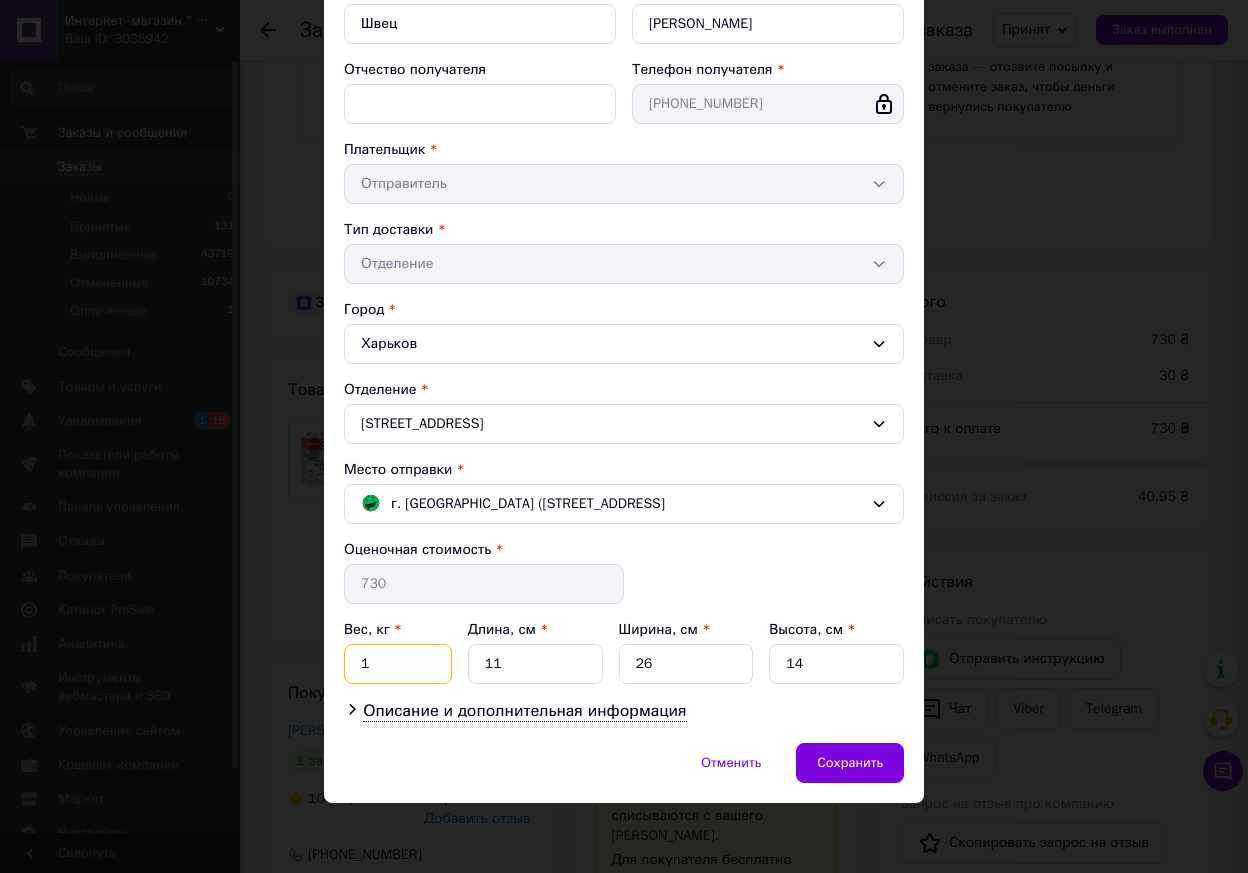 drag, startPoint x: 369, startPoint y: 673, endPoint x: 355, endPoint y: 670, distance: 14.3178215 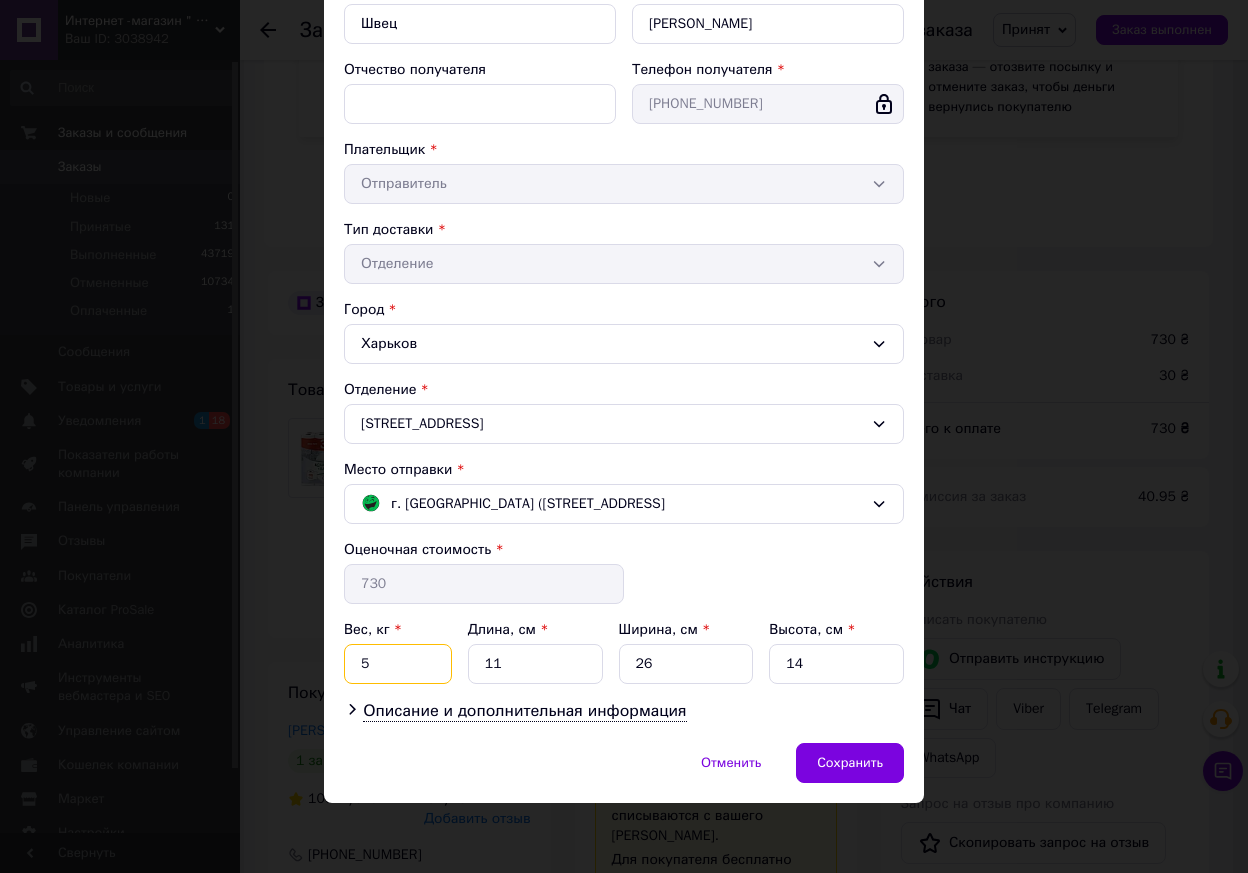 type on "5" 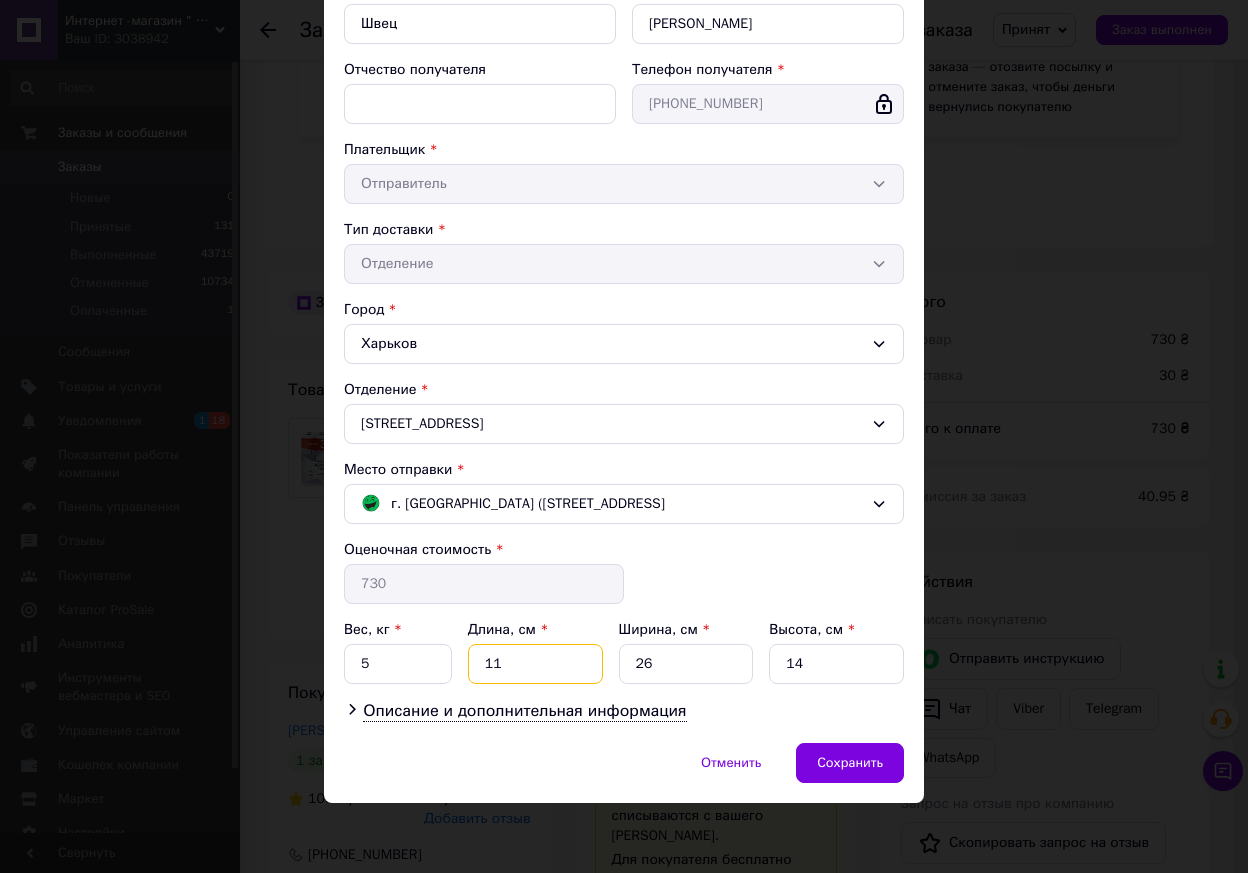 drag, startPoint x: 497, startPoint y: 667, endPoint x: 476, endPoint y: 663, distance: 21.377558 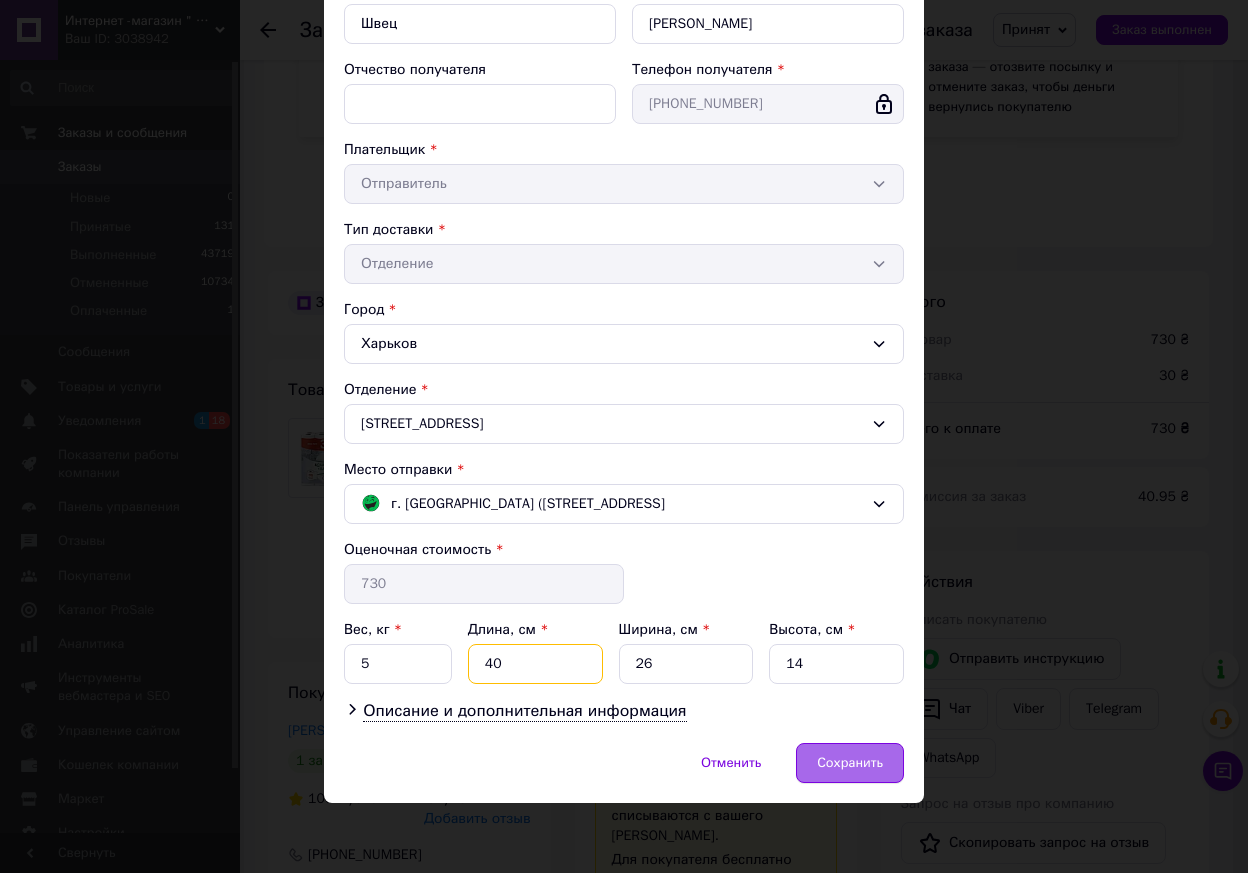 type on "40" 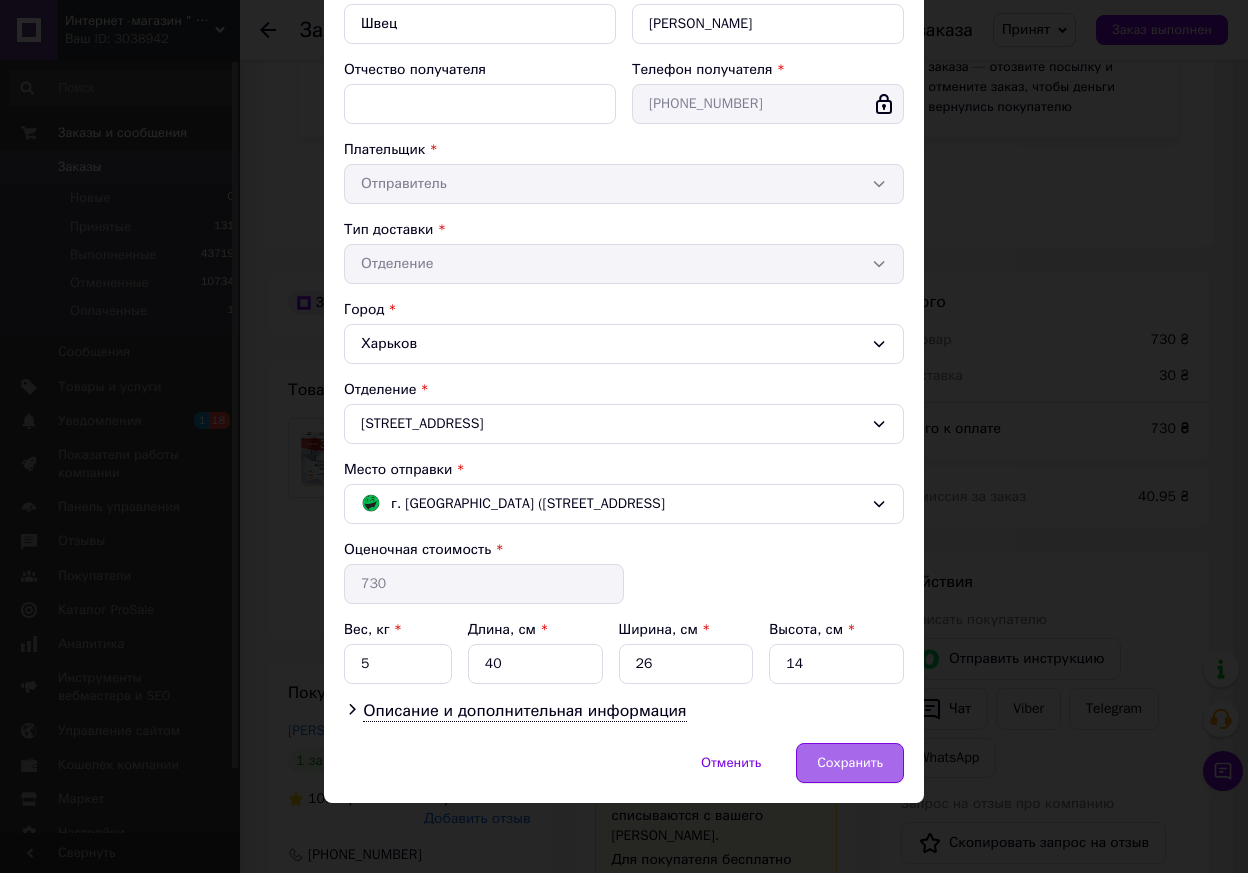 click on "Сохранить" at bounding box center (850, 763) 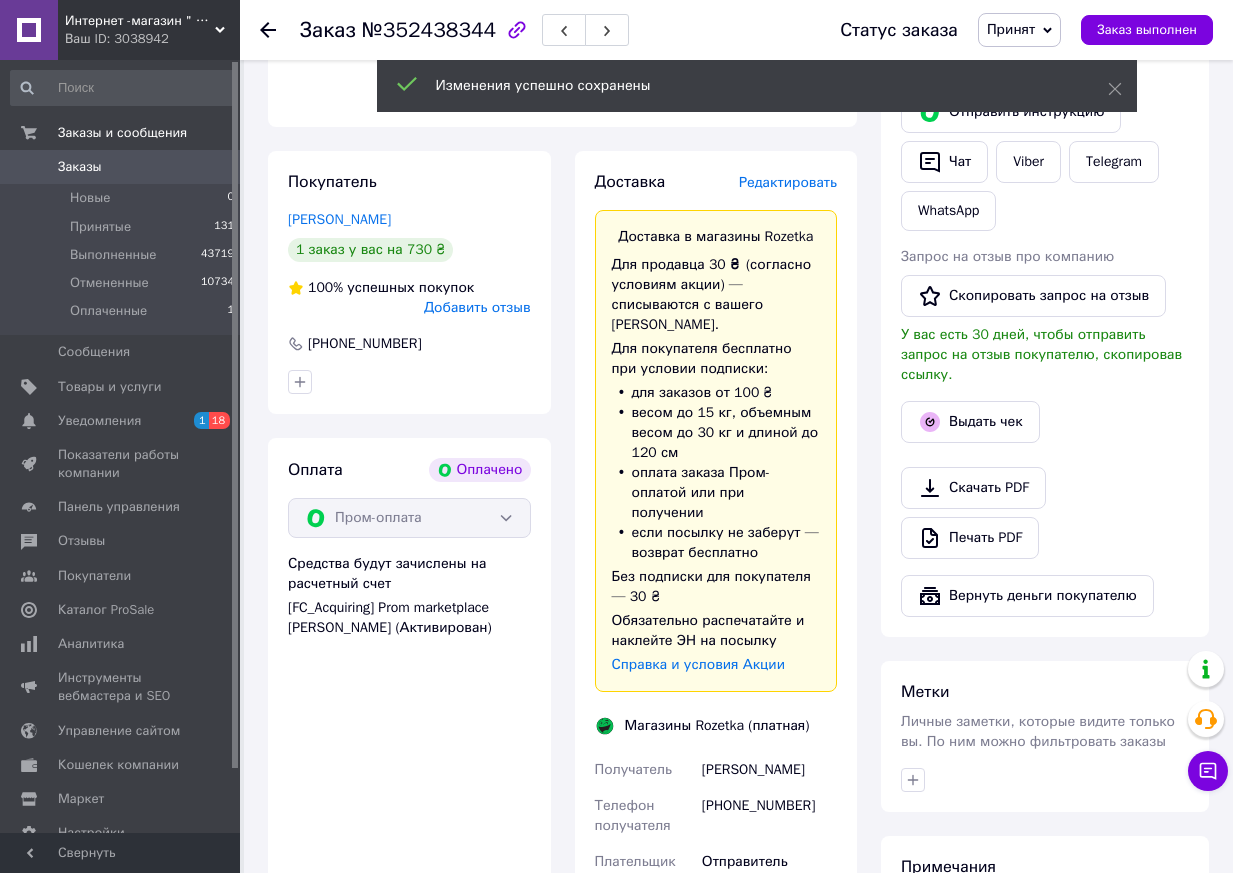 scroll, scrollTop: 1310, scrollLeft: 0, axis: vertical 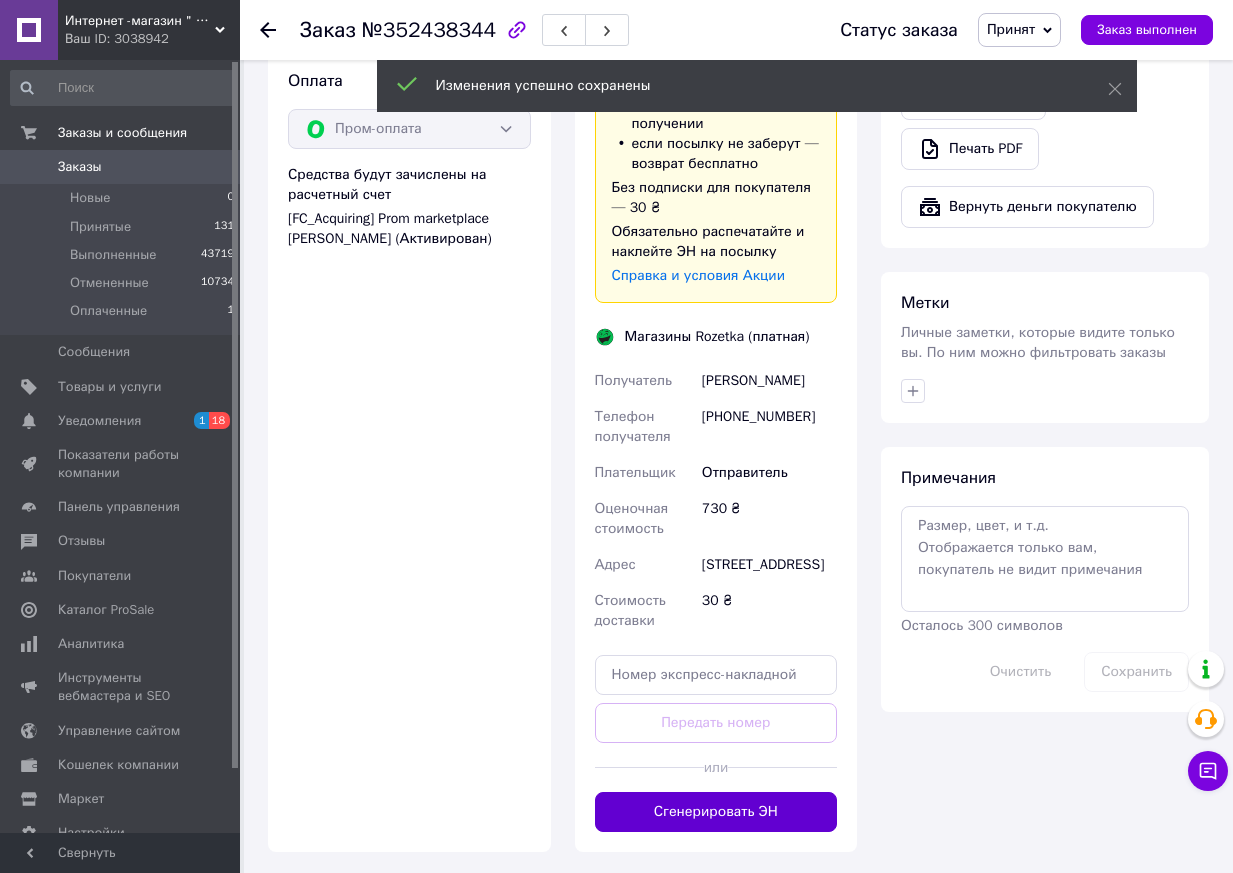 click on "Сгенерировать ЭН" at bounding box center (716, 812) 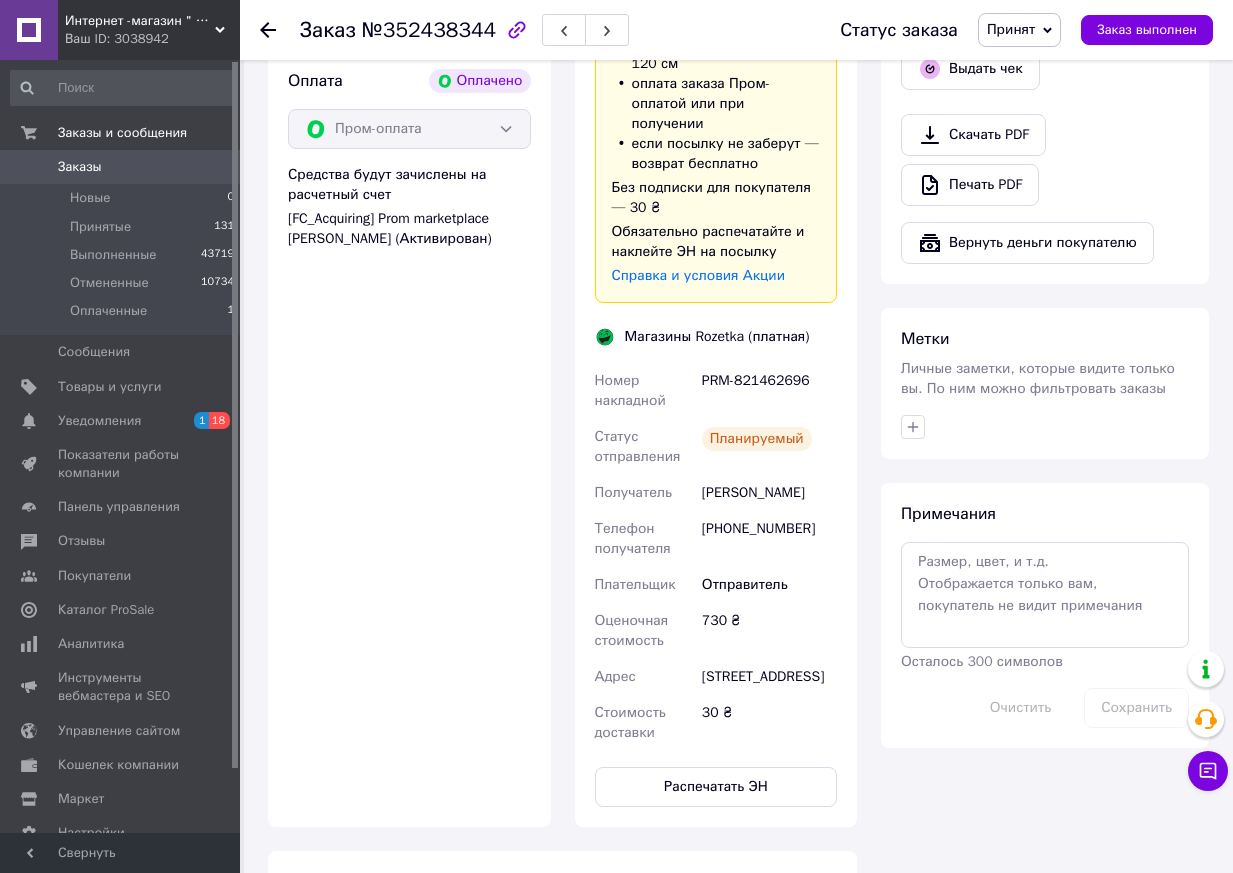 click 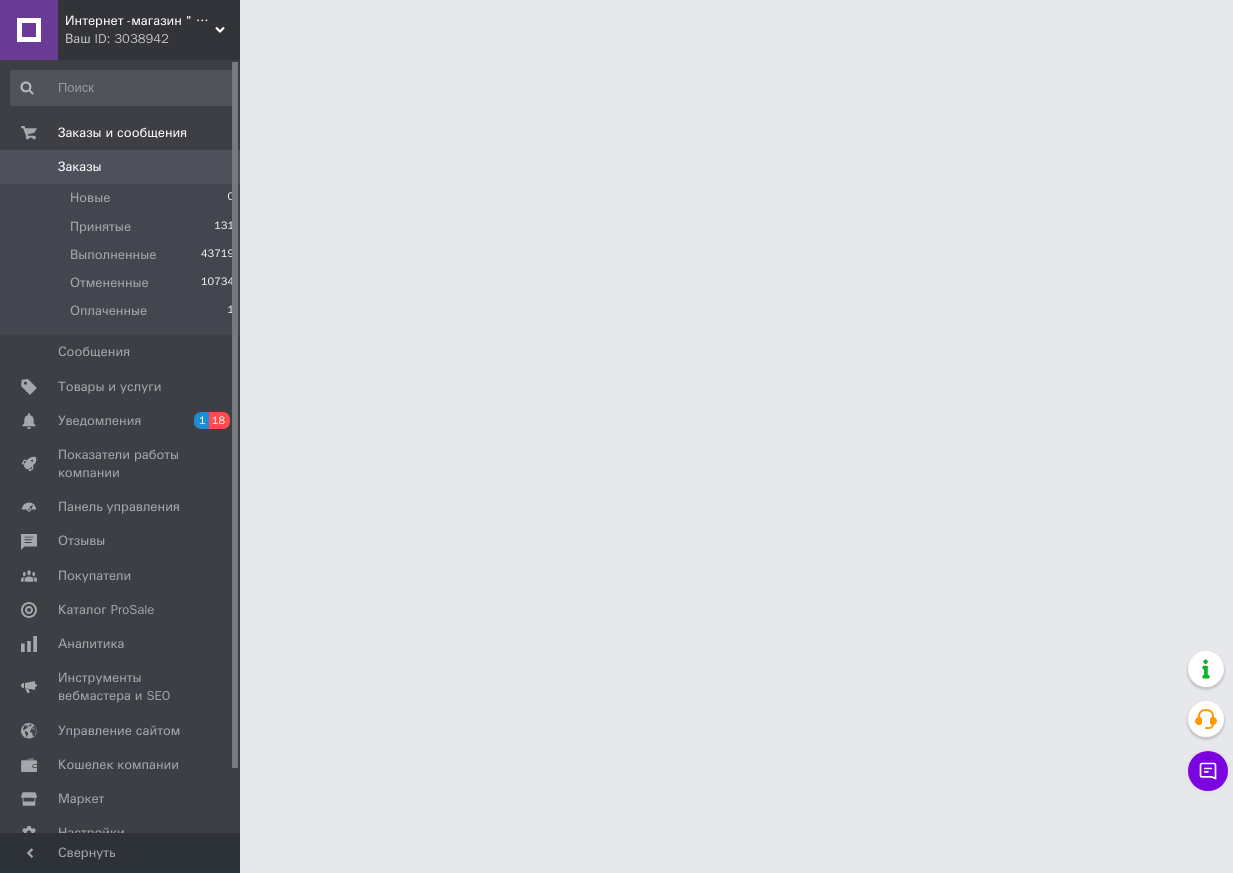 scroll, scrollTop: 0, scrollLeft: 0, axis: both 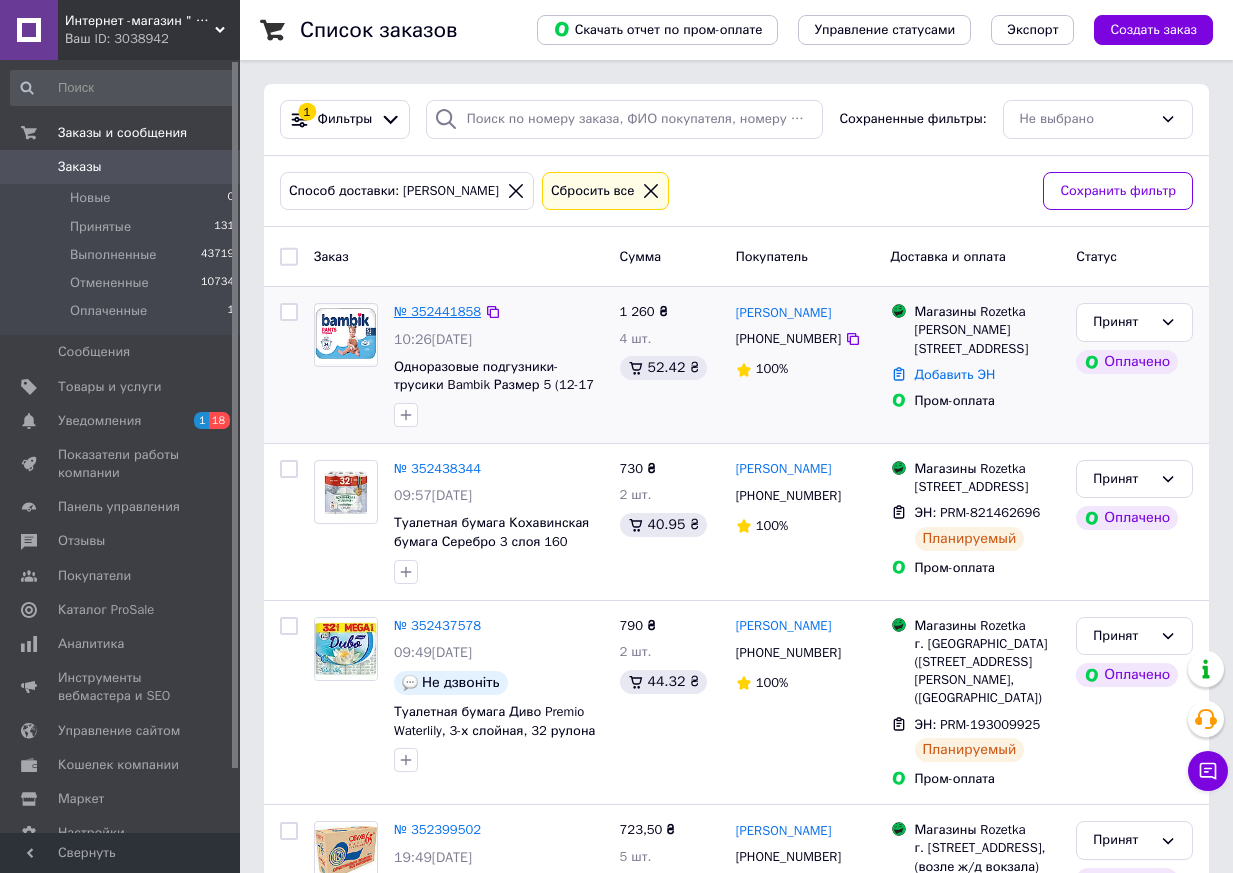 click on "№ 352441858" at bounding box center (437, 311) 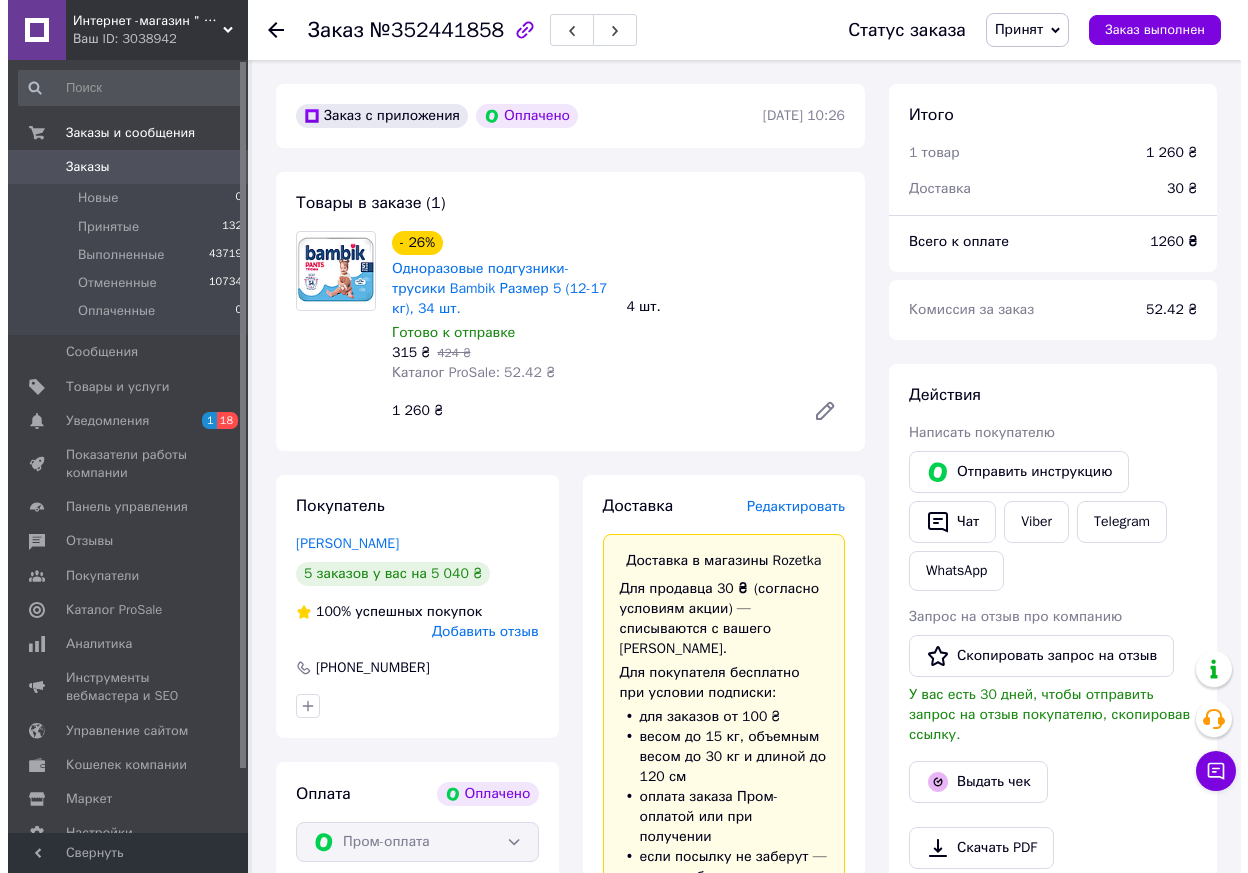 scroll, scrollTop: 600, scrollLeft: 0, axis: vertical 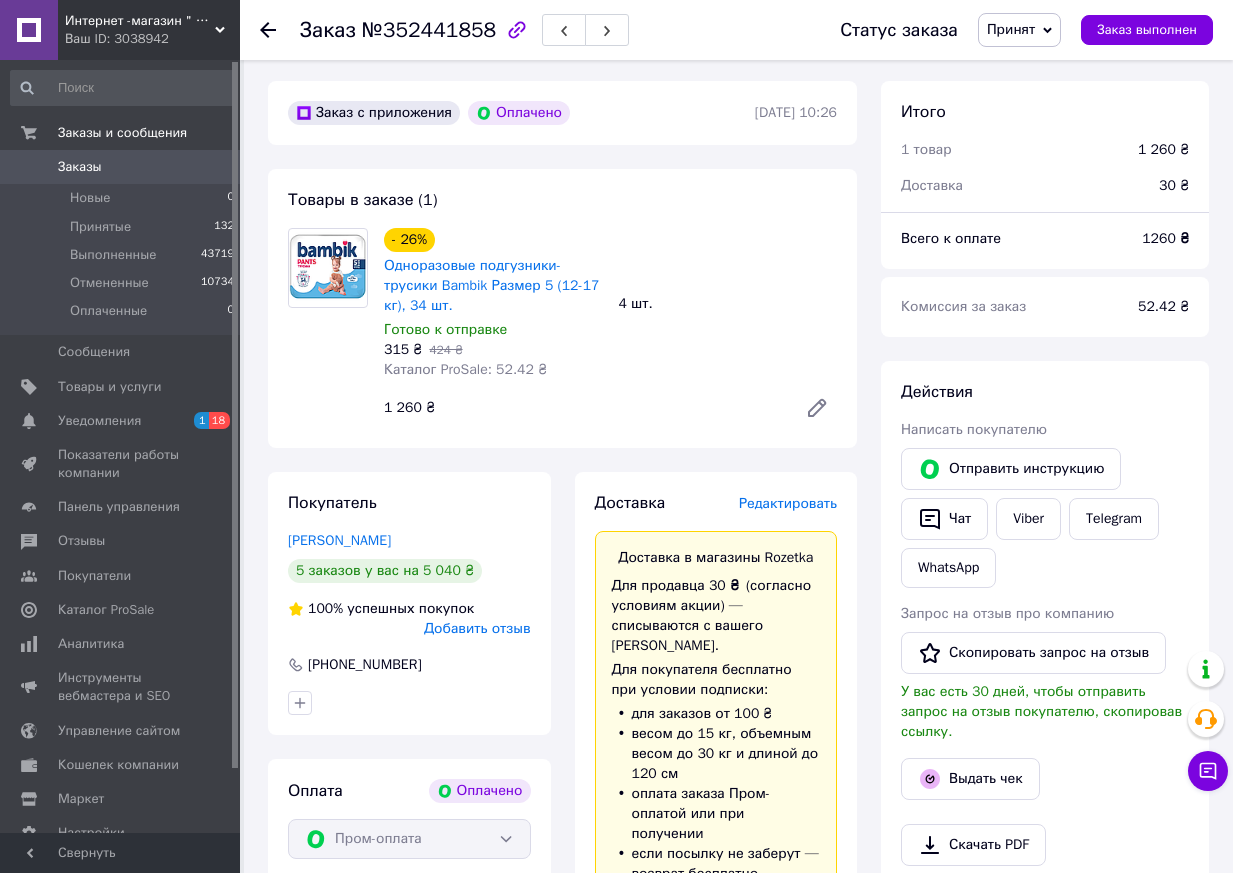 drag, startPoint x: 401, startPoint y: 541, endPoint x: 287, endPoint y: 538, distance: 114.03947 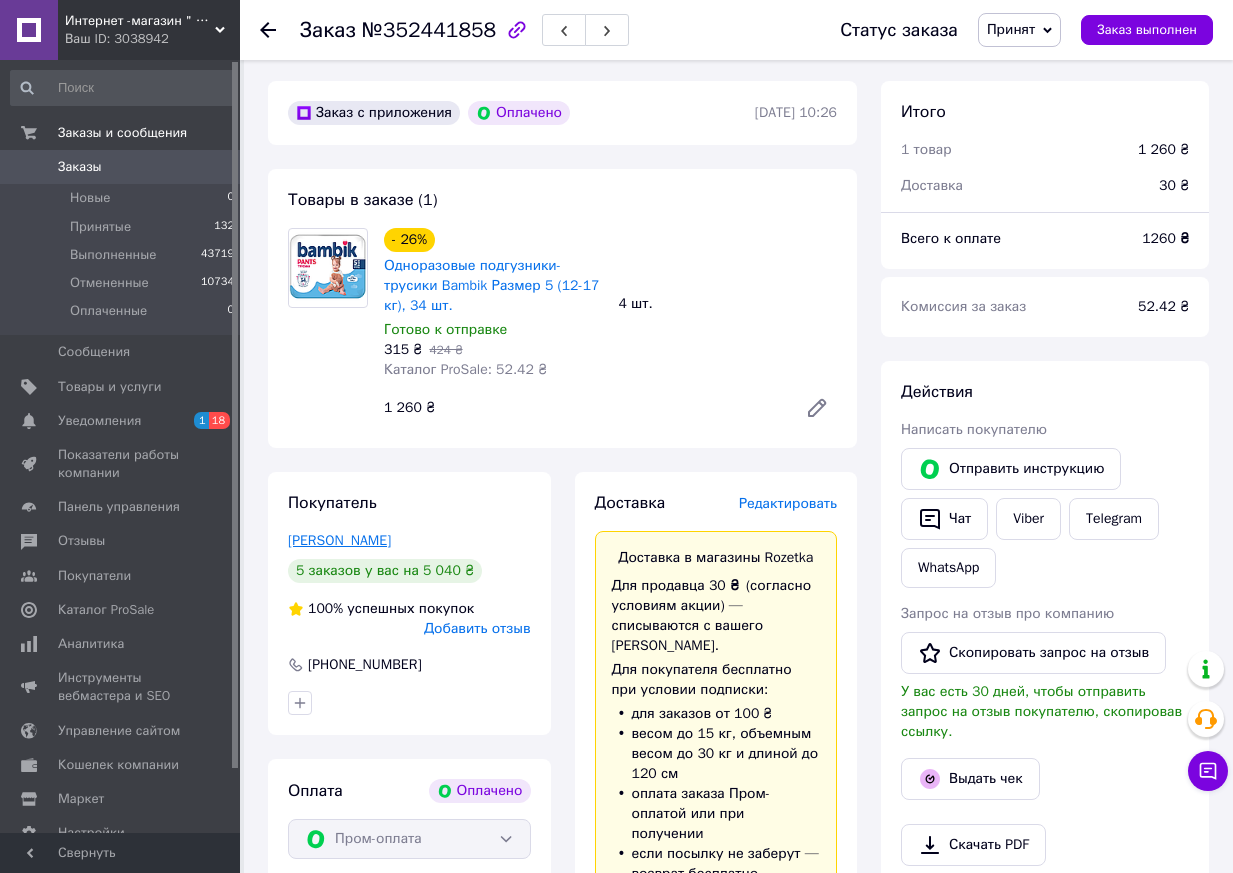 copy on "Зайцева Наталья" 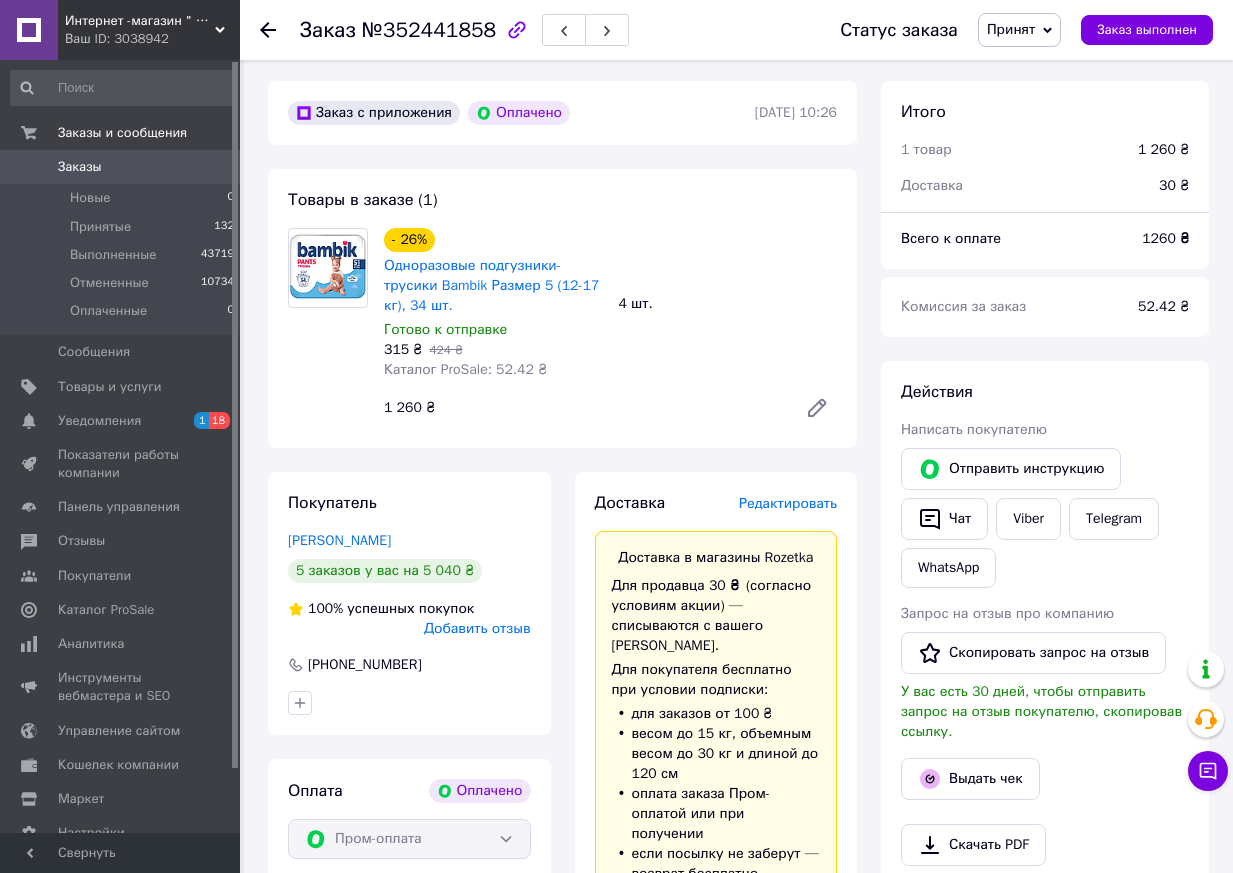 click on "Заказ" at bounding box center (328, 30) 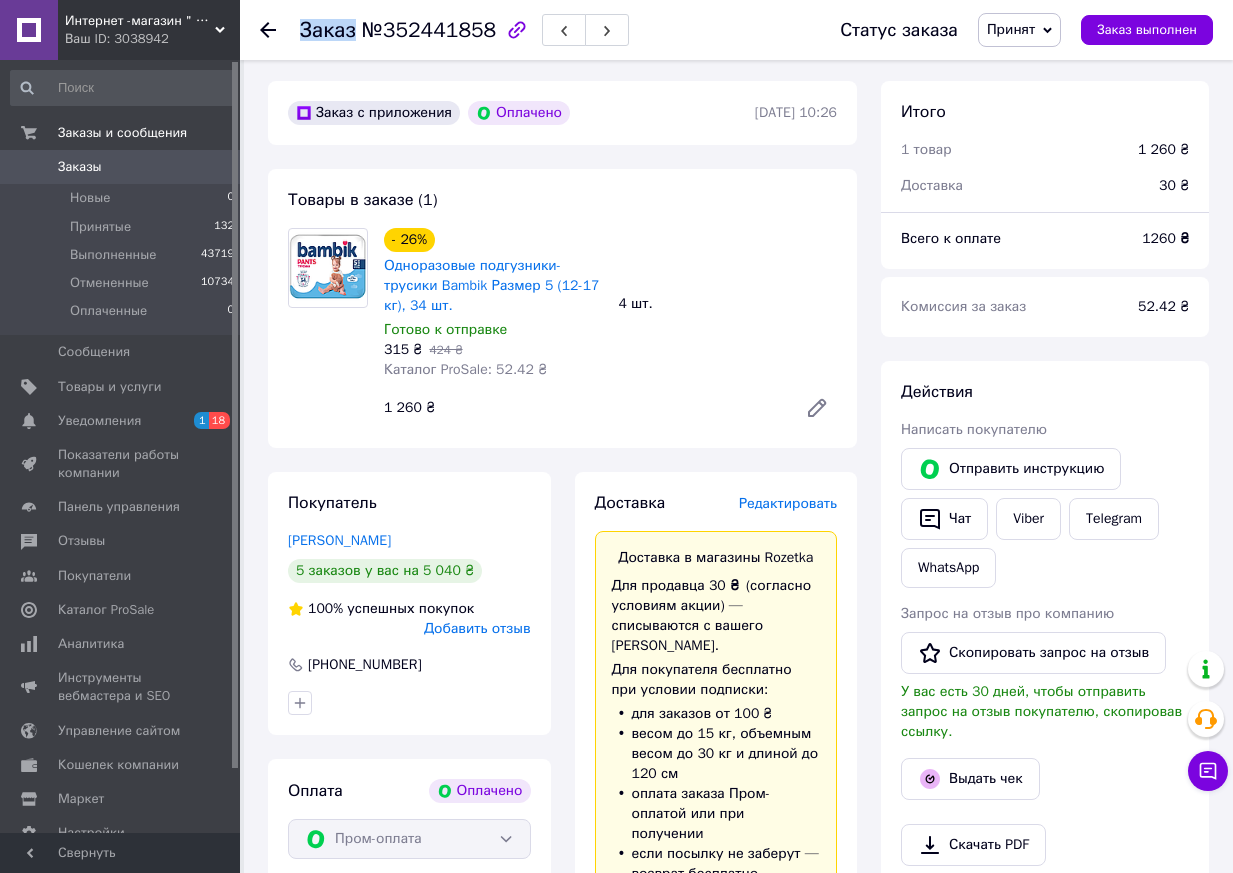 click on "Заказ" at bounding box center (328, 30) 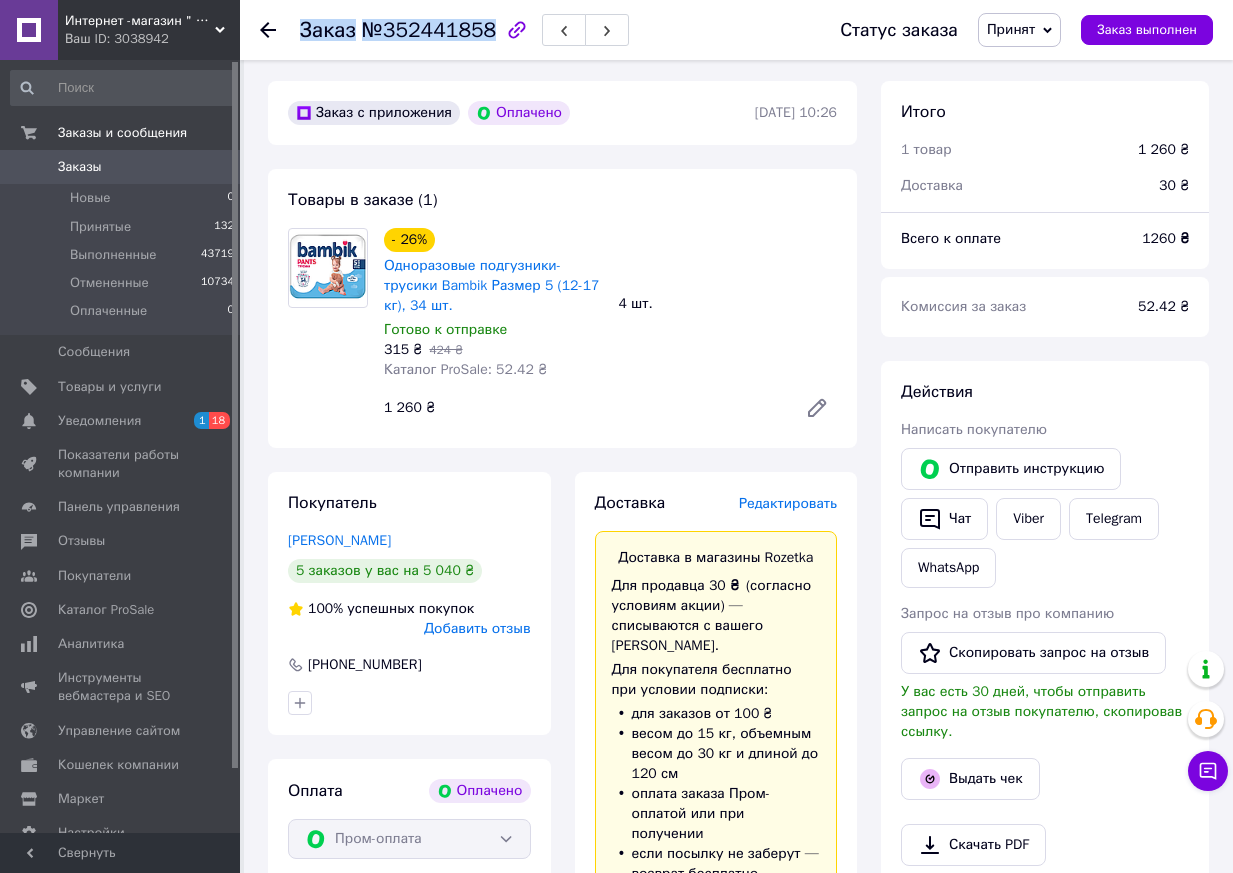 click on "Заказ" at bounding box center [328, 30] 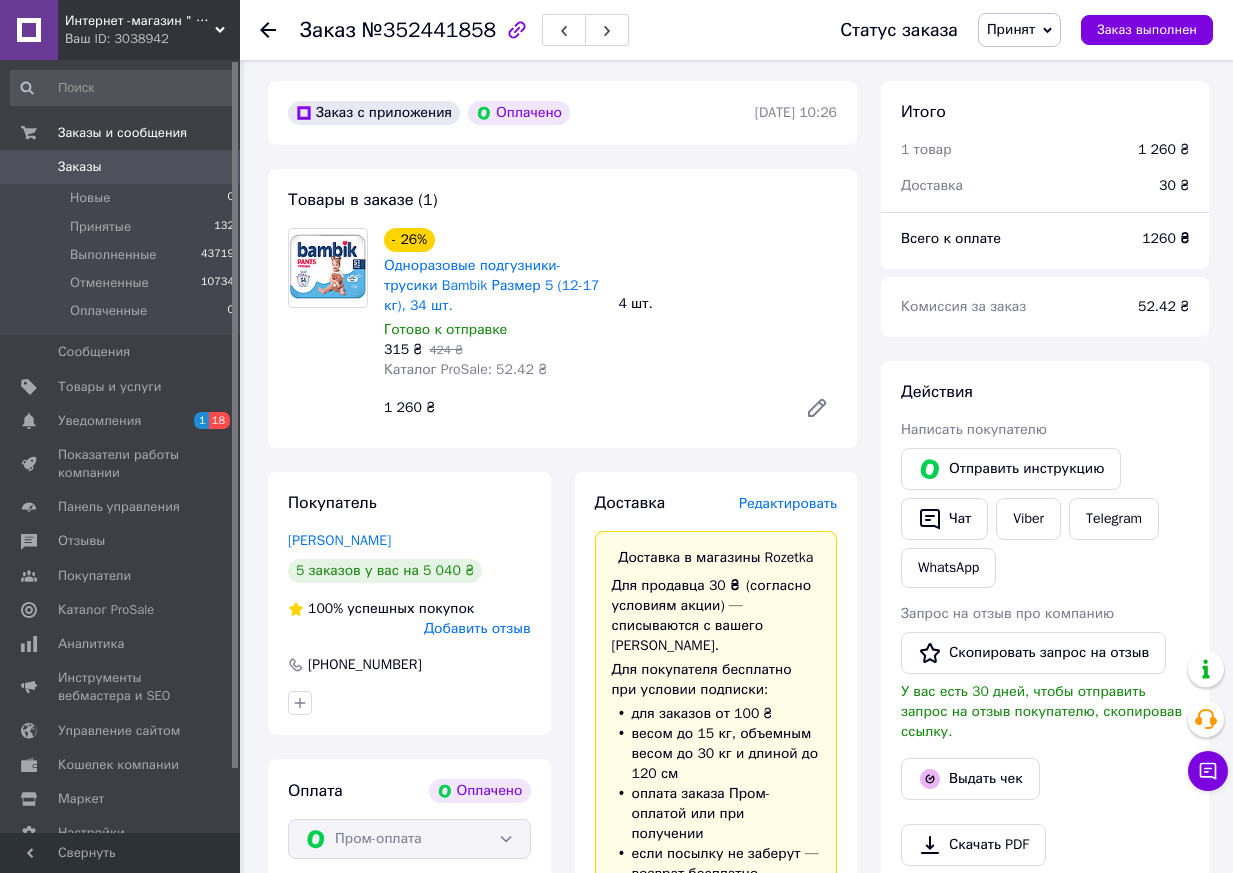 click on "Редактировать" at bounding box center [788, 503] 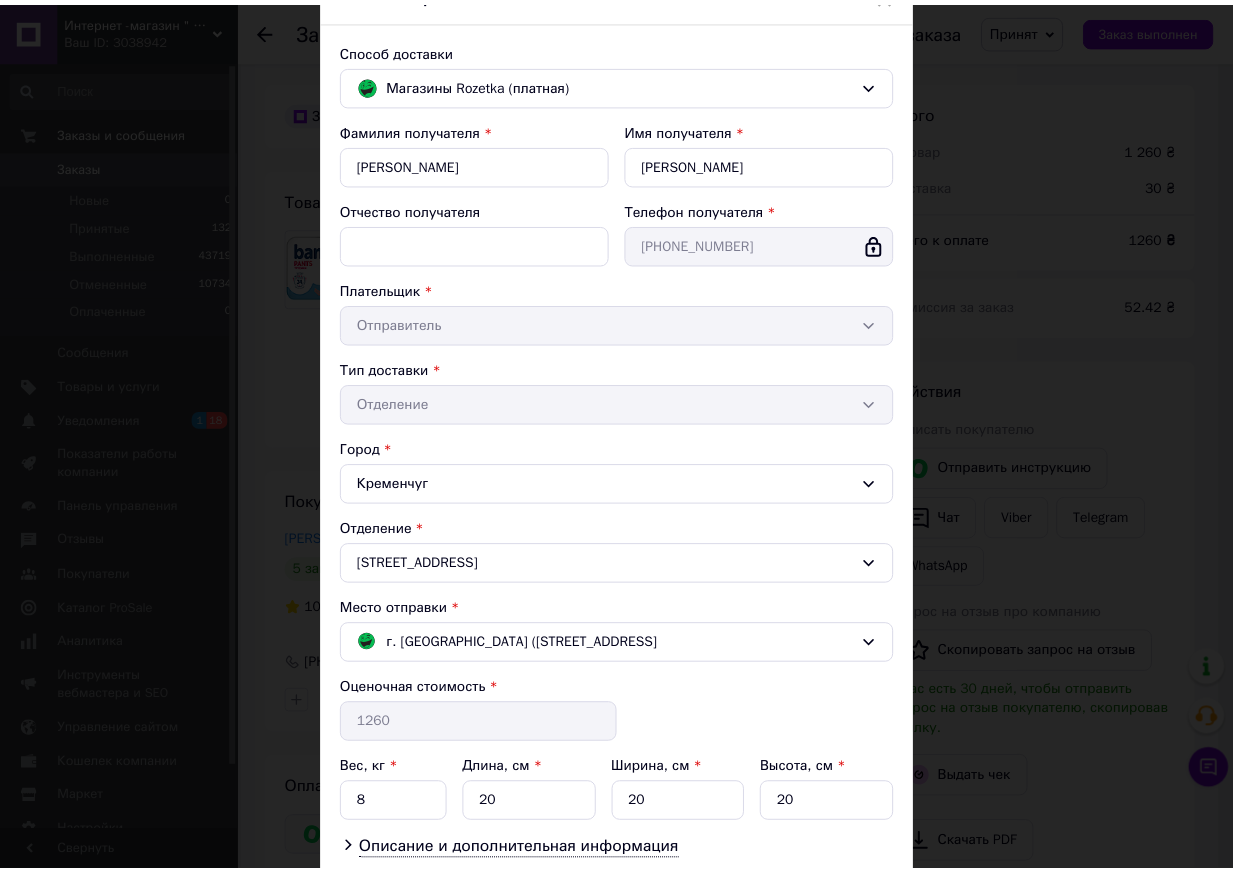 scroll, scrollTop: 251, scrollLeft: 0, axis: vertical 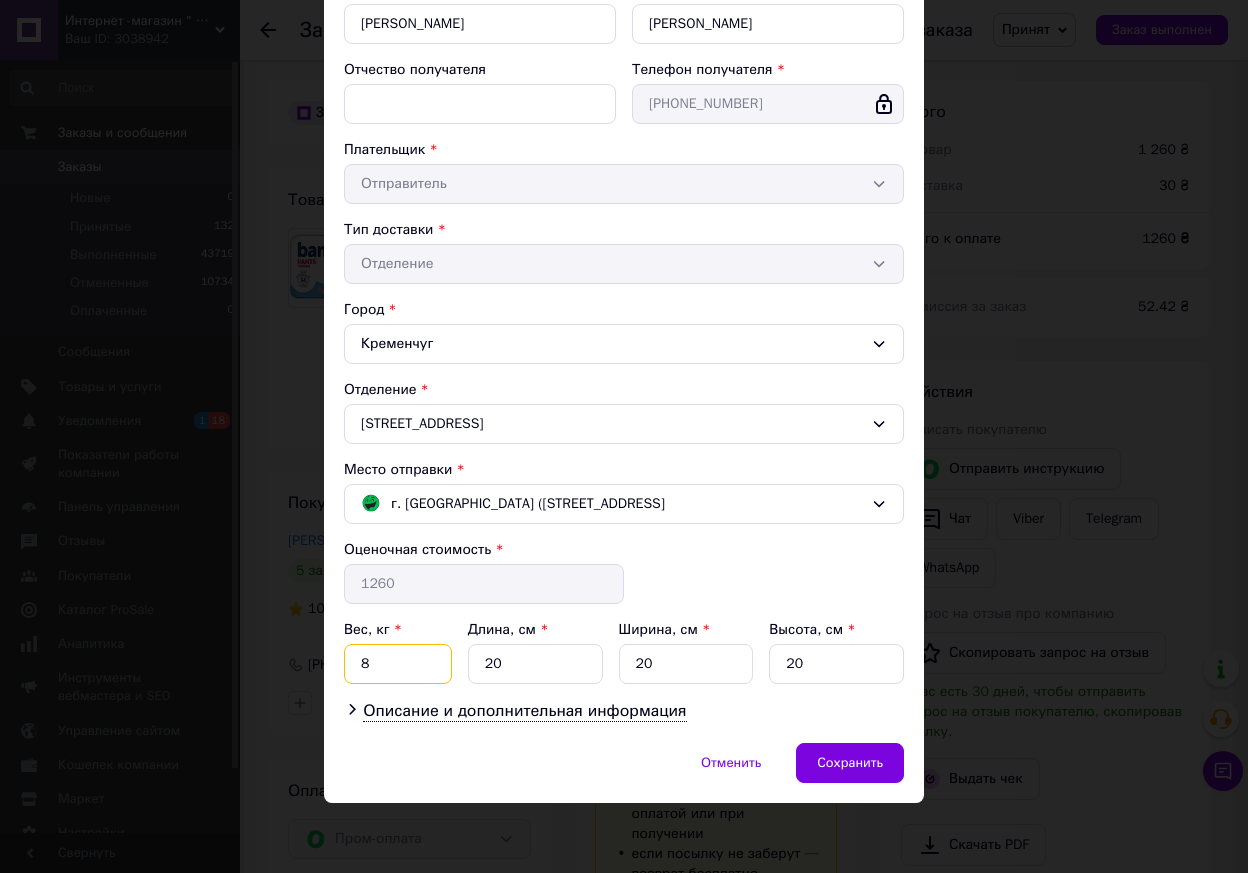 drag, startPoint x: 382, startPoint y: 663, endPoint x: 357, endPoint y: 665, distance: 25.079872 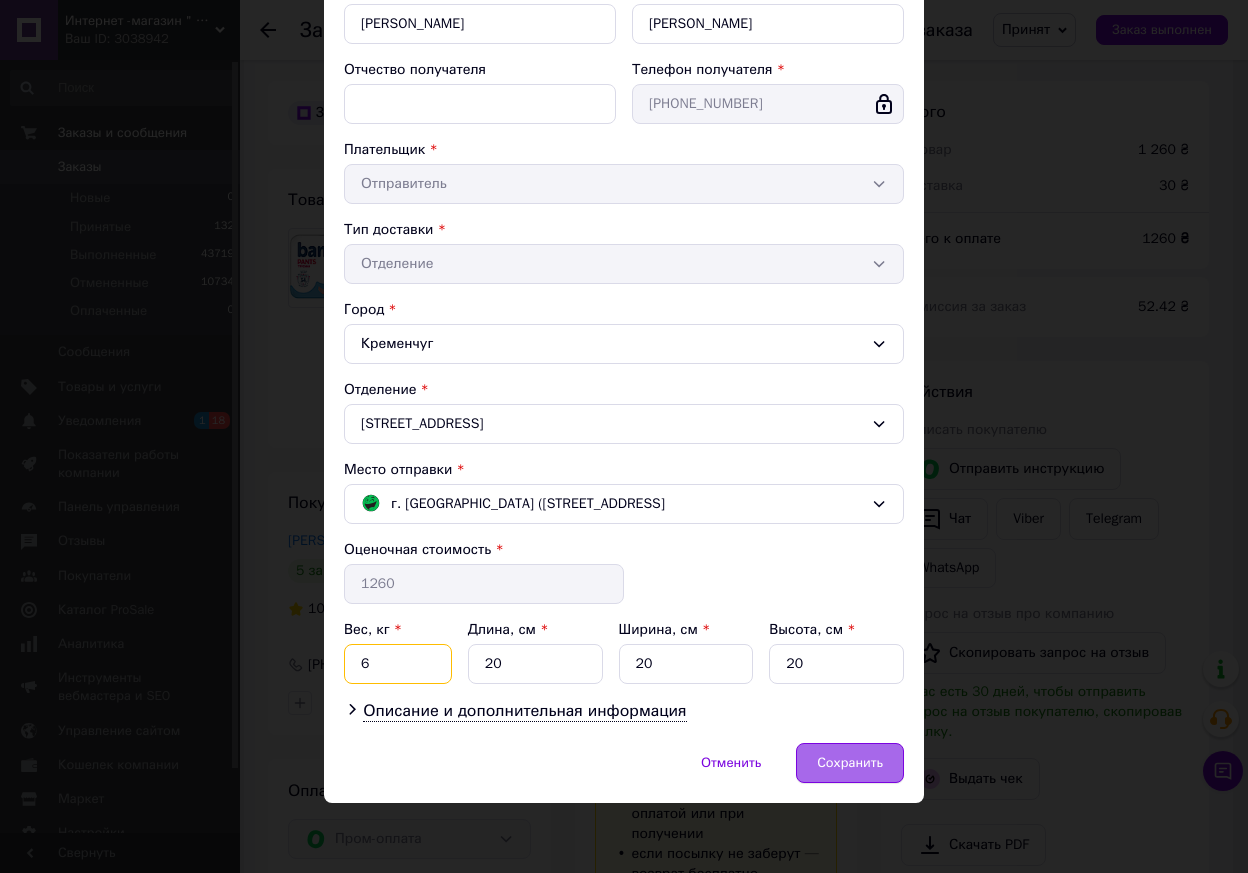 type on "6" 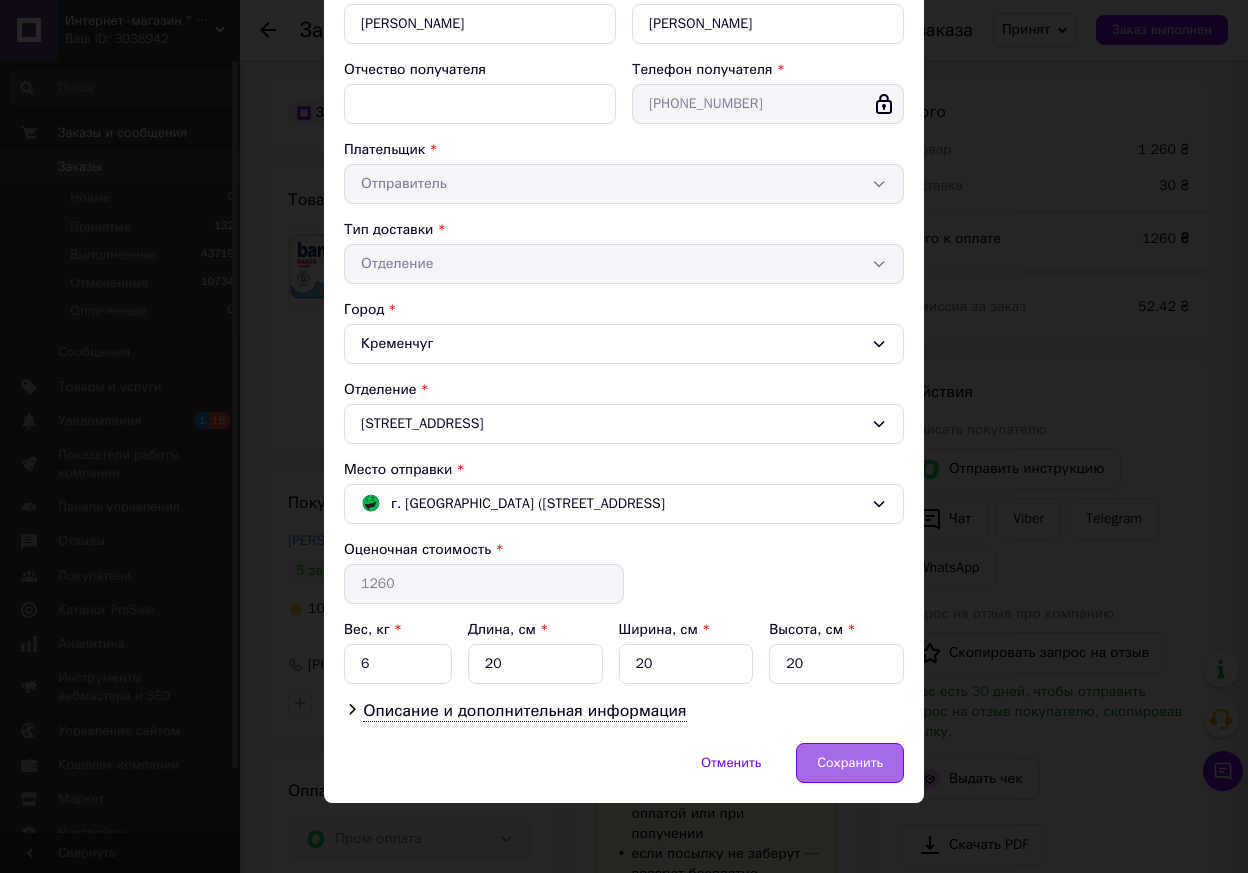 click on "Сохранить" at bounding box center (850, 763) 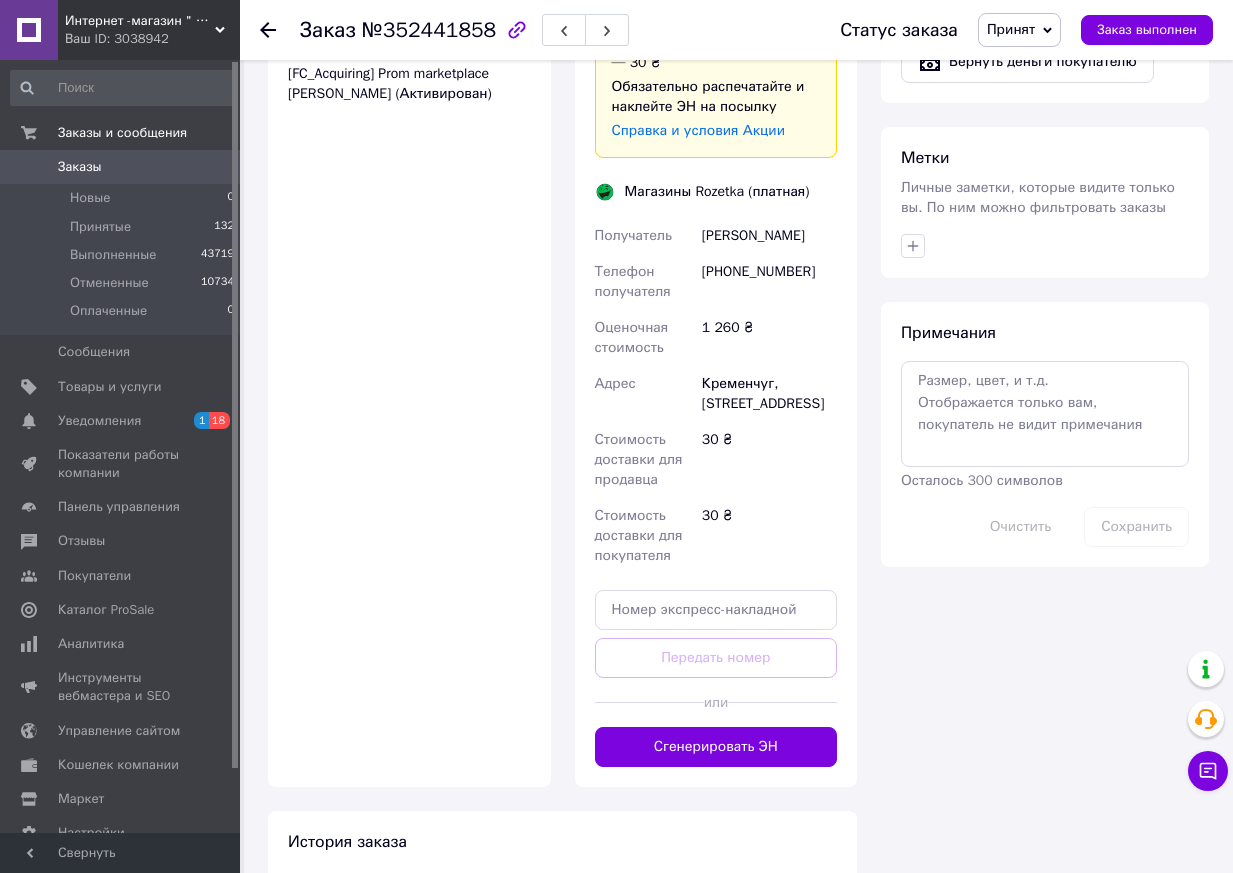 scroll, scrollTop: 1500, scrollLeft: 0, axis: vertical 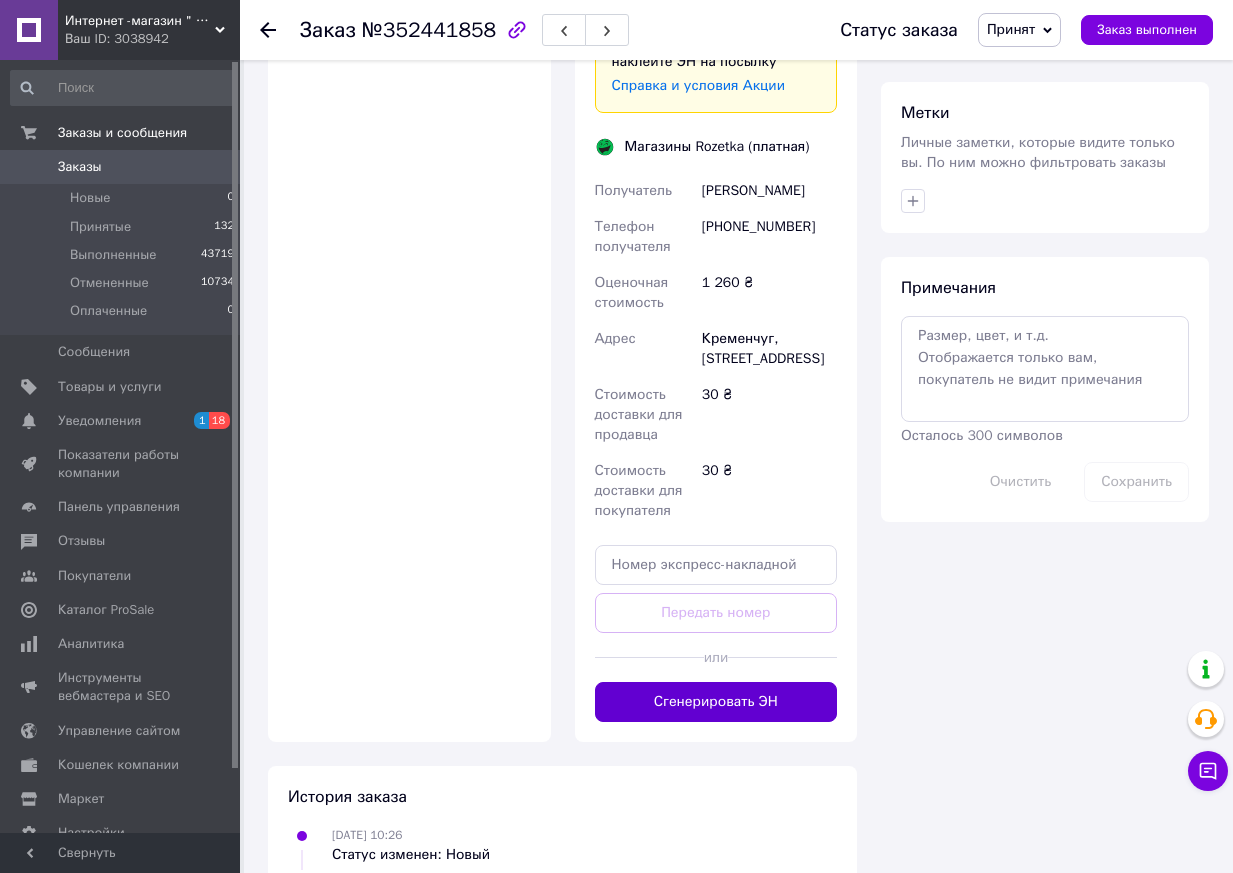 click on "Сгенерировать ЭН" at bounding box center [716, 702] 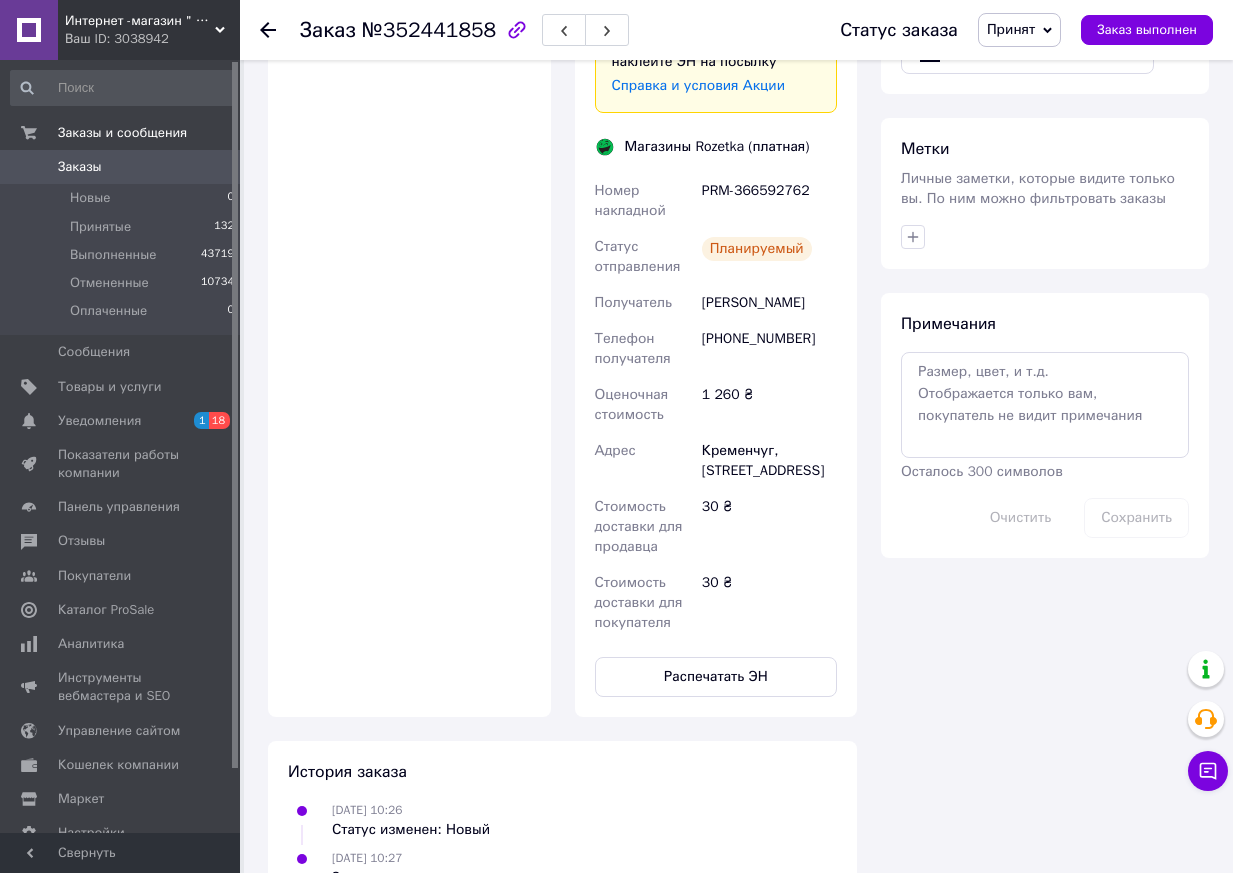 click 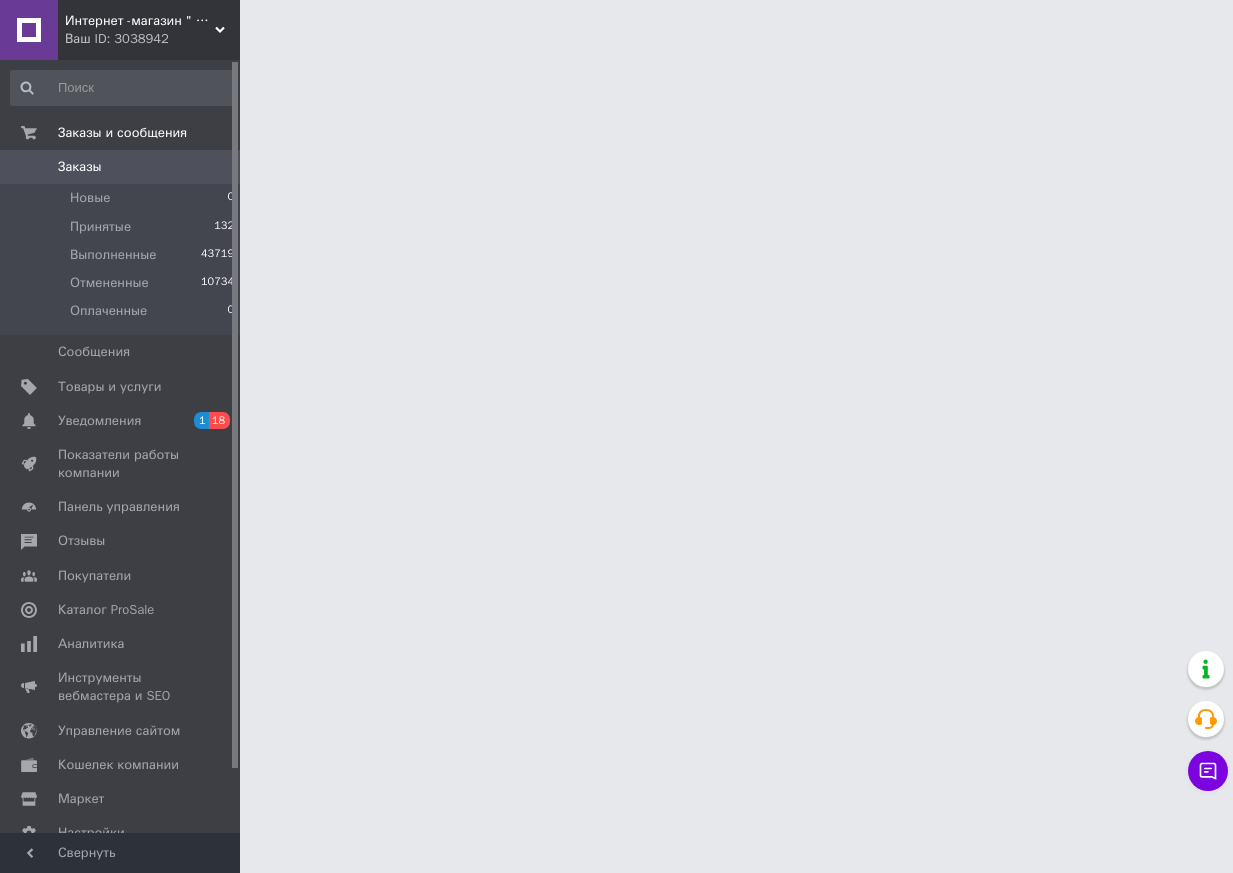 scroll, scrollTop: 0, scrollLeft: 0, axis: both 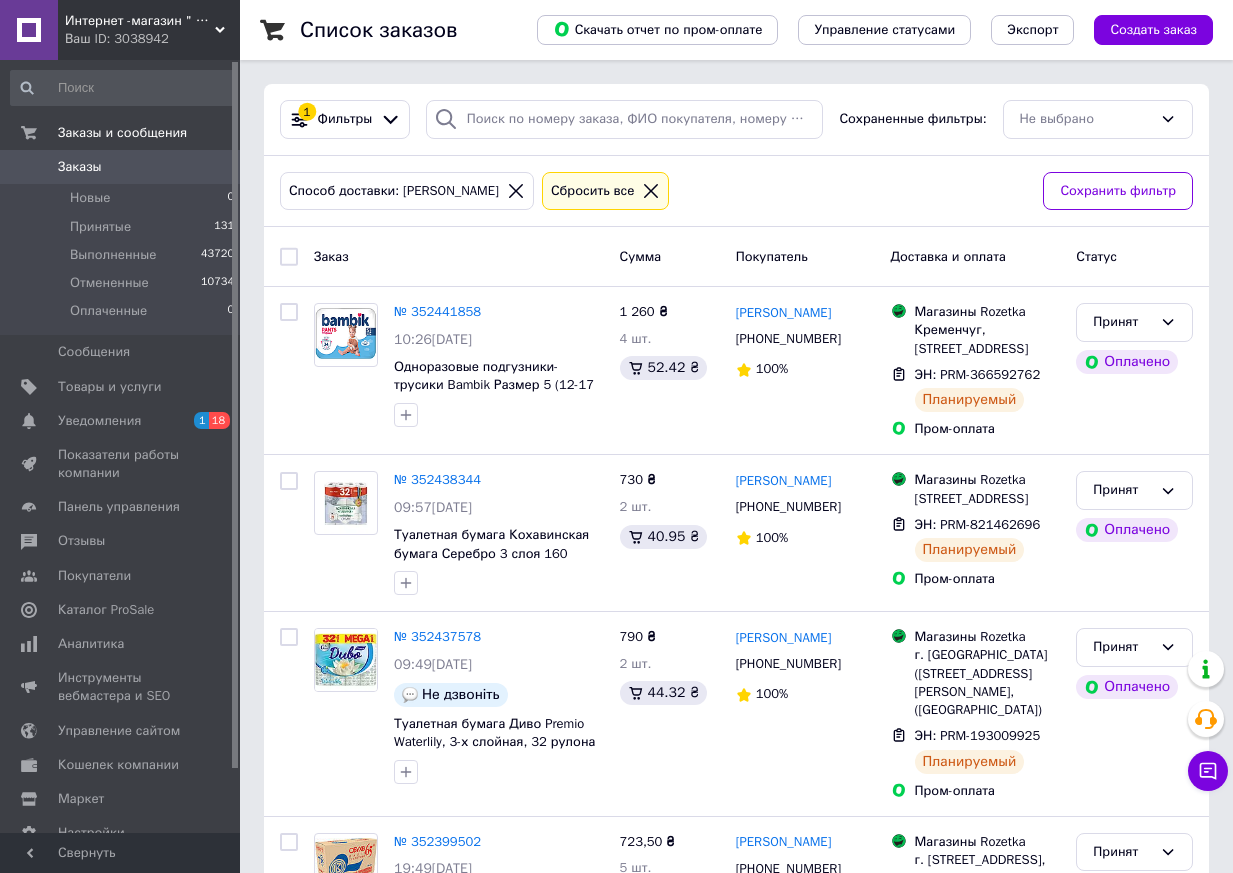 click on "Сбросить все" at bounding box center (606, 191) 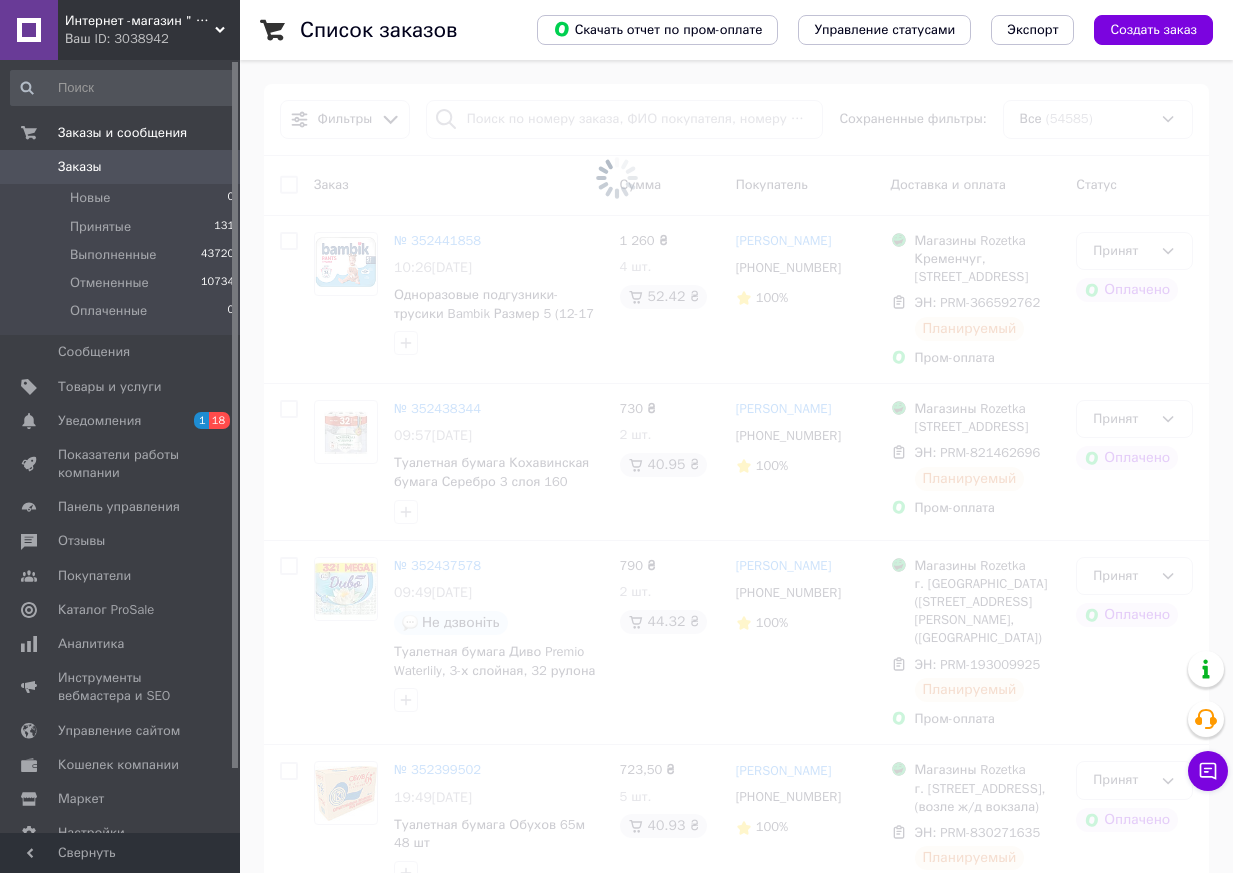 click at bounding box center (616, 178) 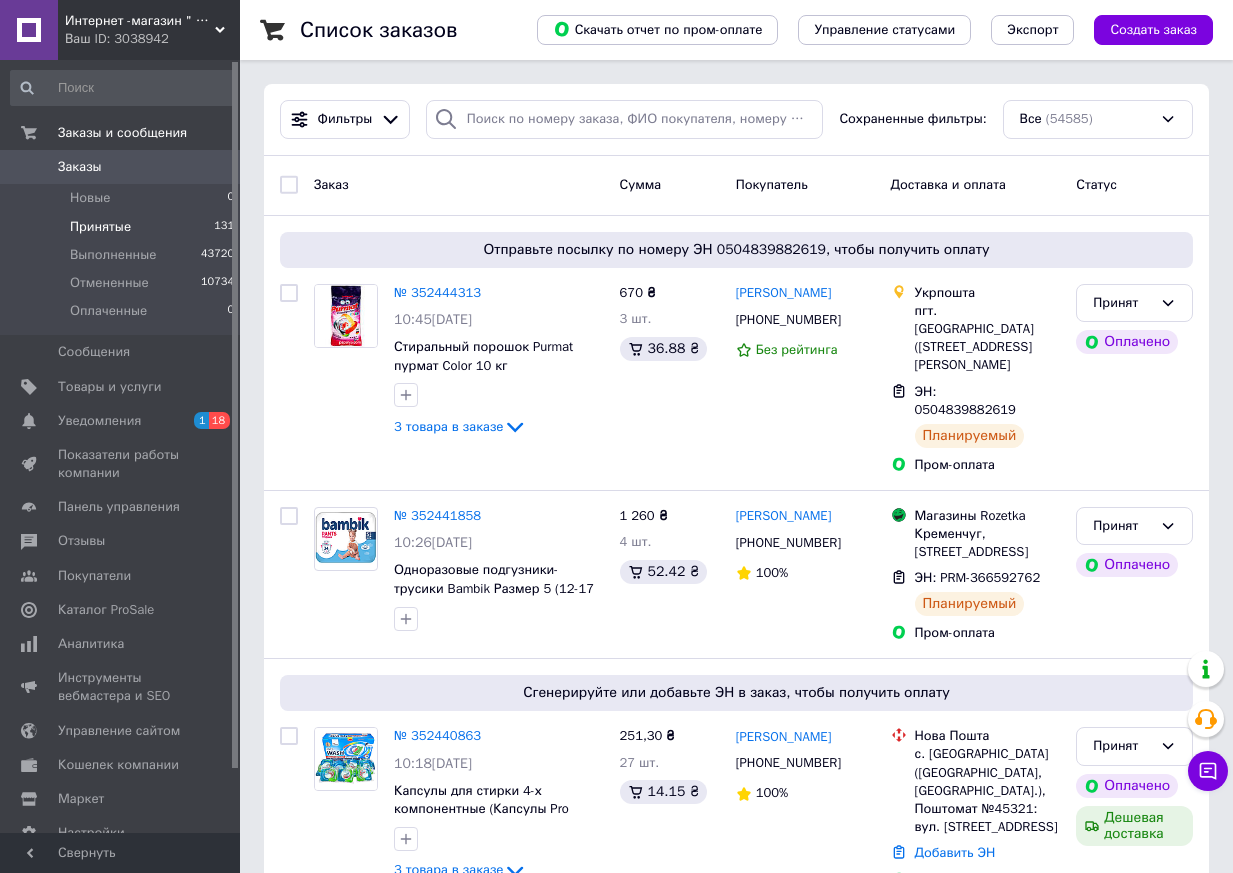 click on "Принятые" at bounding box center [100, 227] 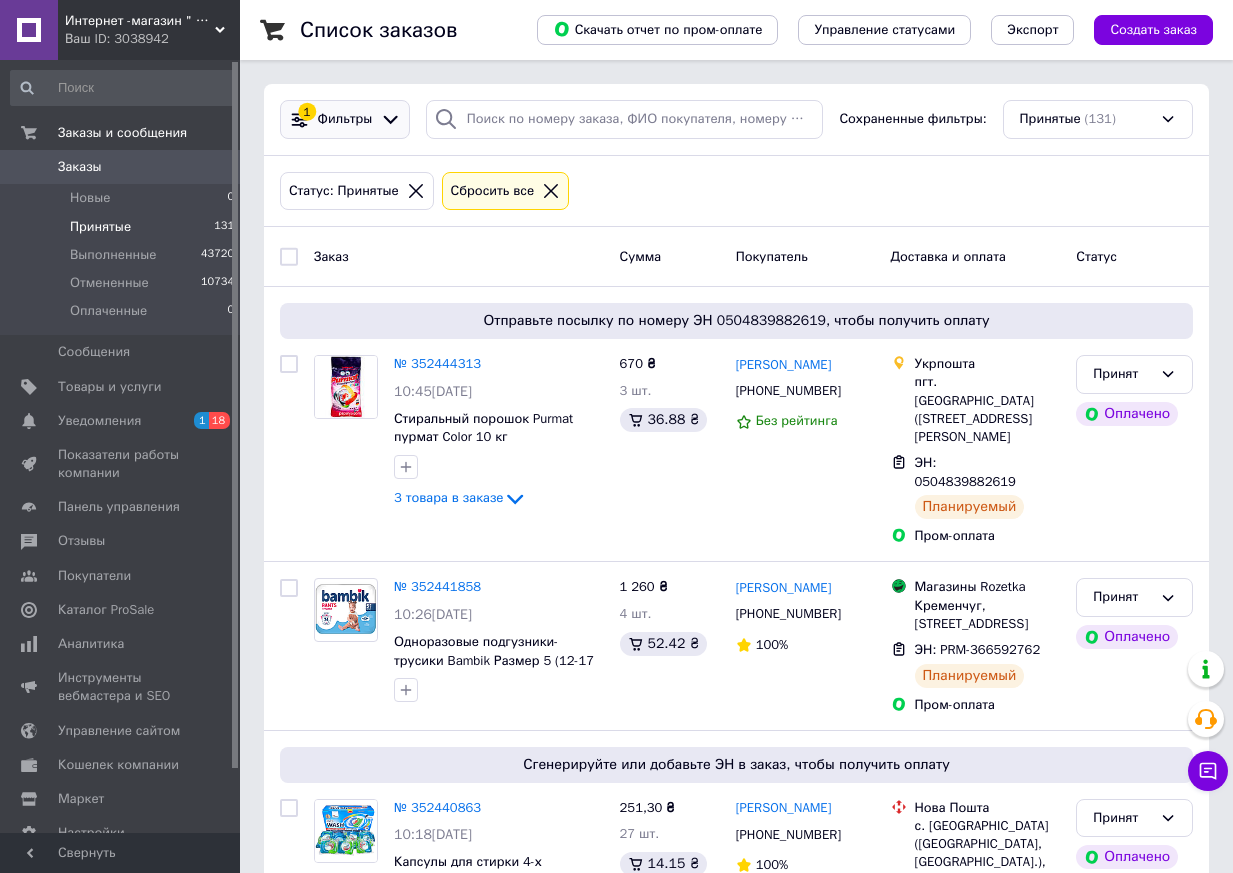 click 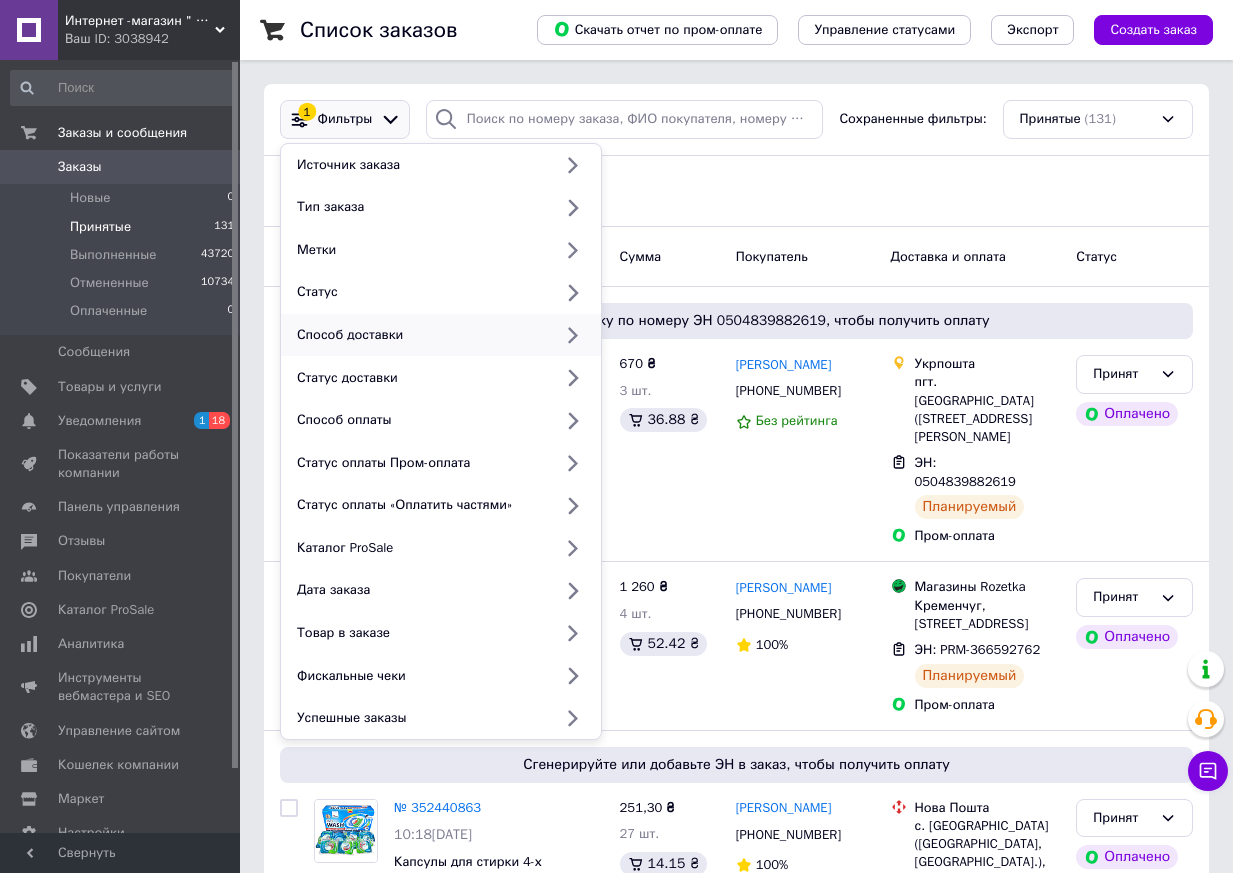 click on "Способ доставки" at bounding box center [420, 335] 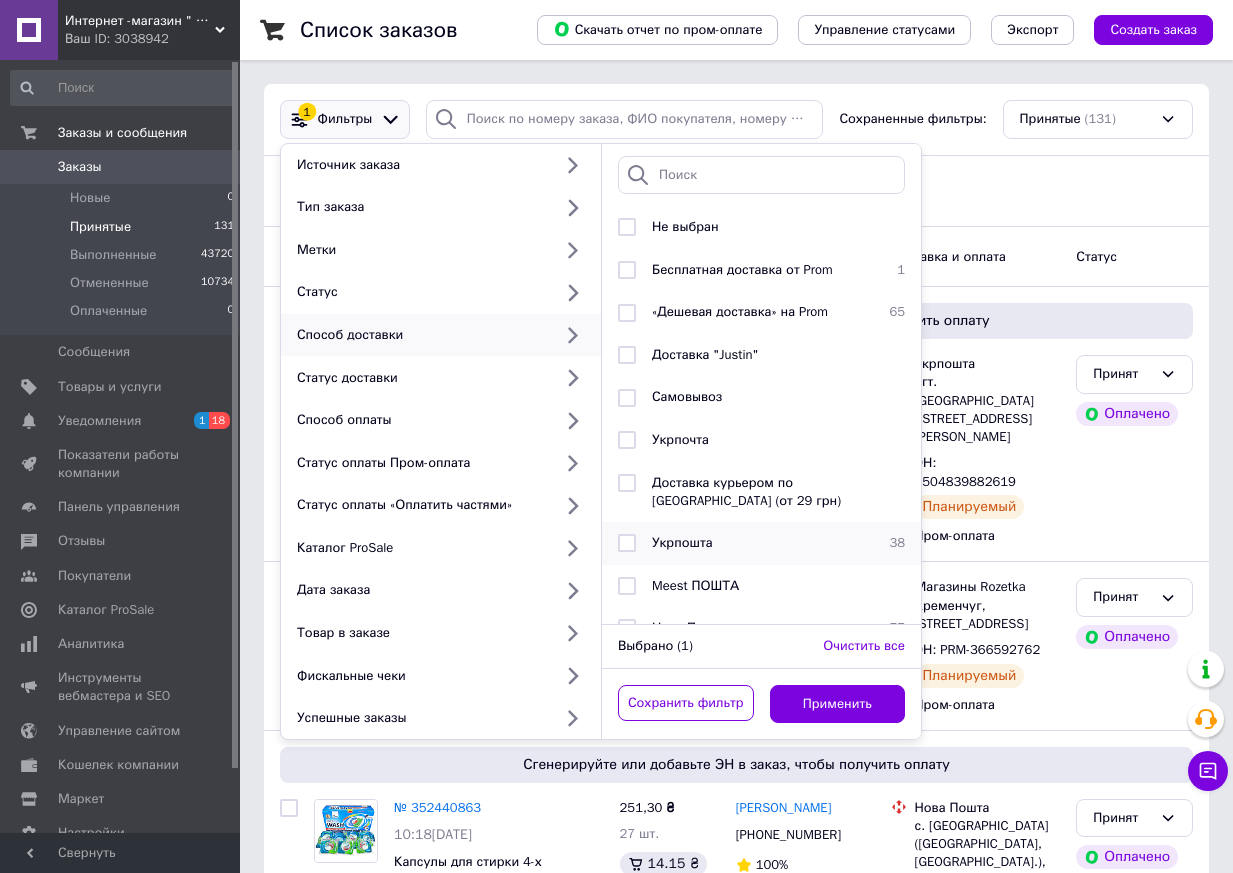 scroll, scrollTop: 68, scrollLeft: 0, axis: vertical 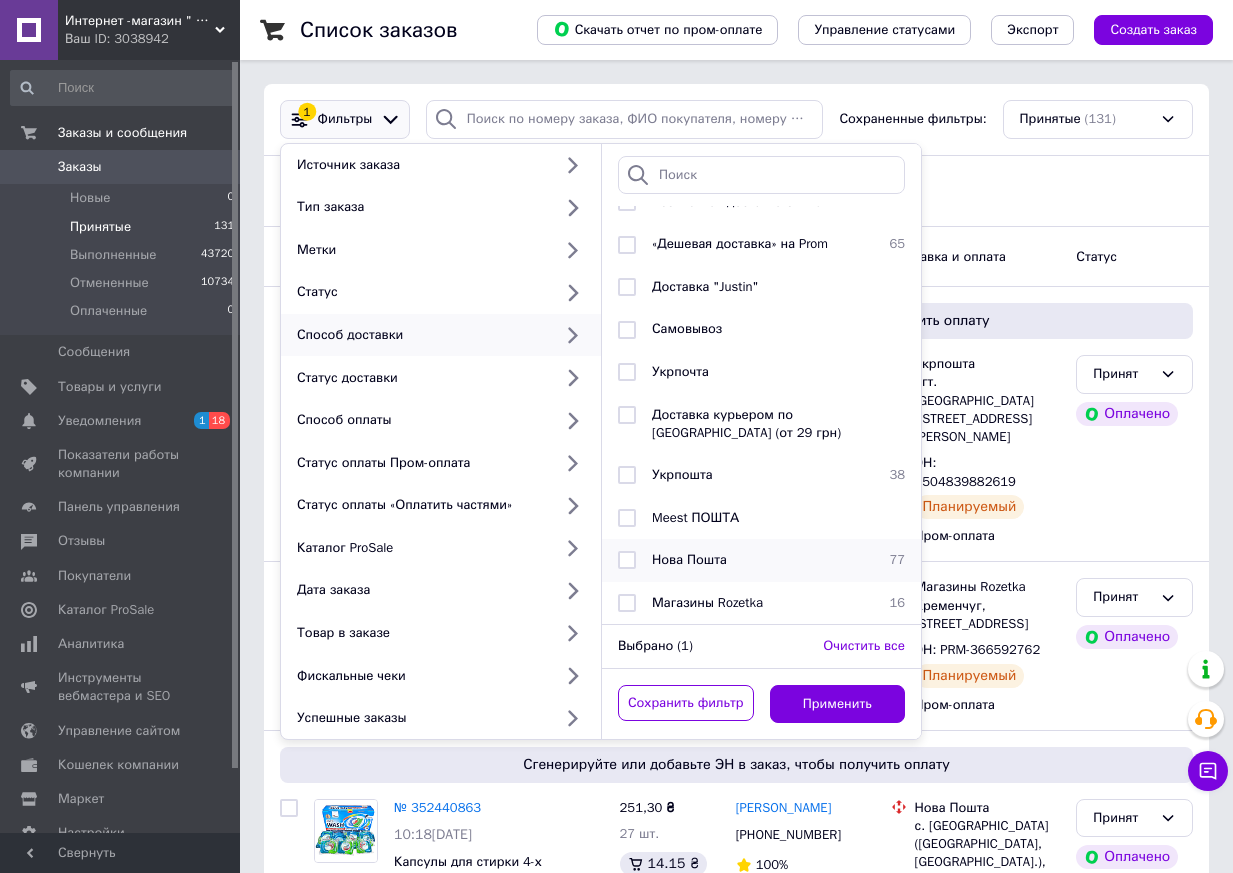 drag, startPoint x: 629, startPoint y: 564, endPoint x: 638, endPoint y: 569, distance: 10.29563 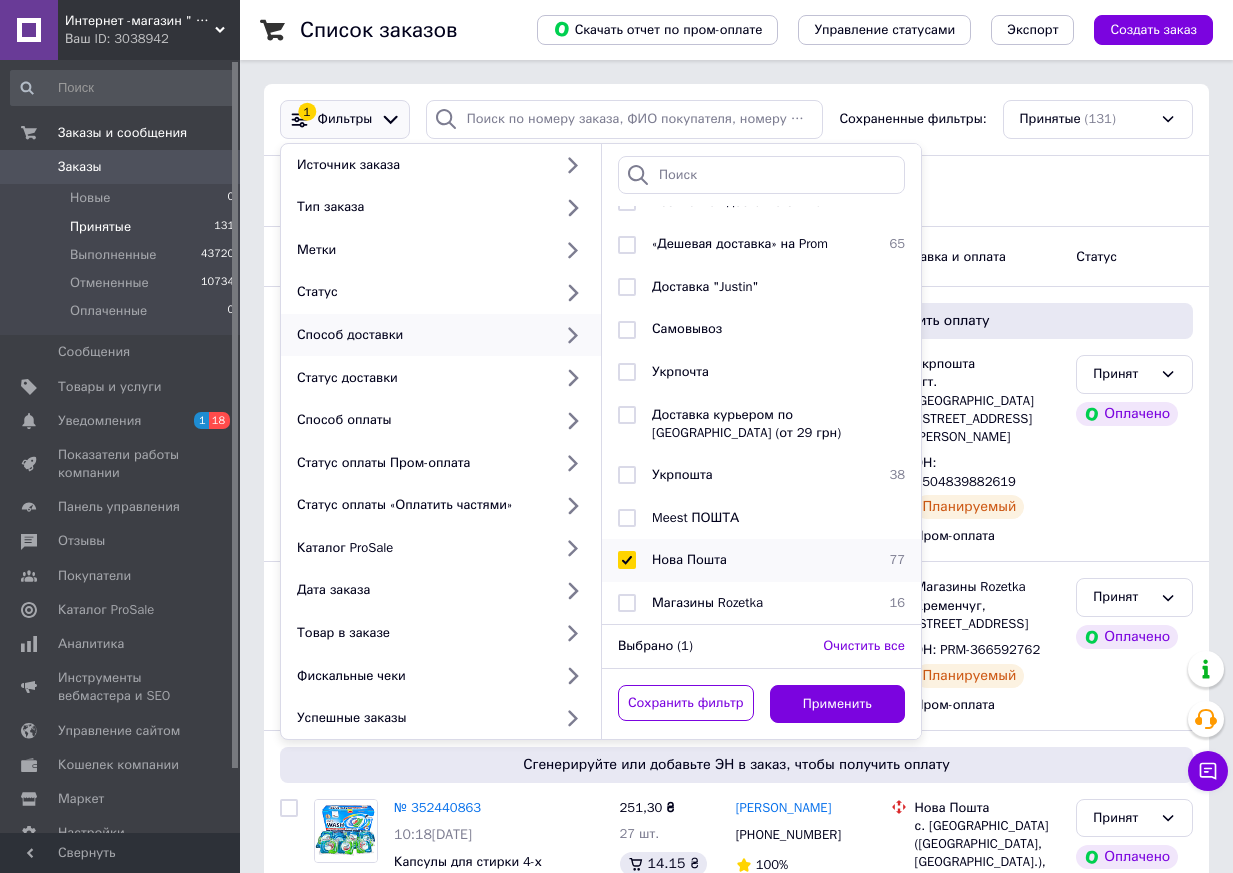 checkbox on "true" 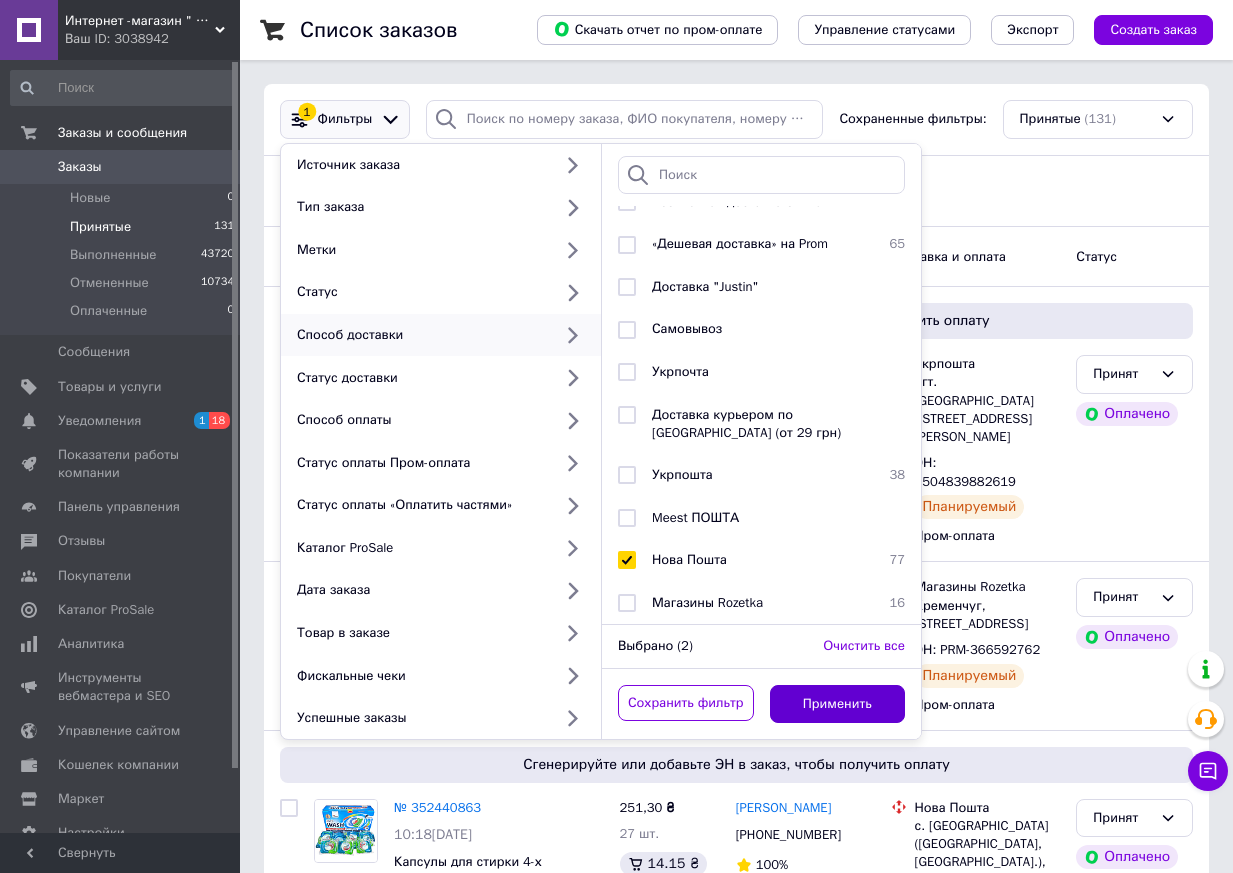 click on "Применить" at bounding box center [838, 704] 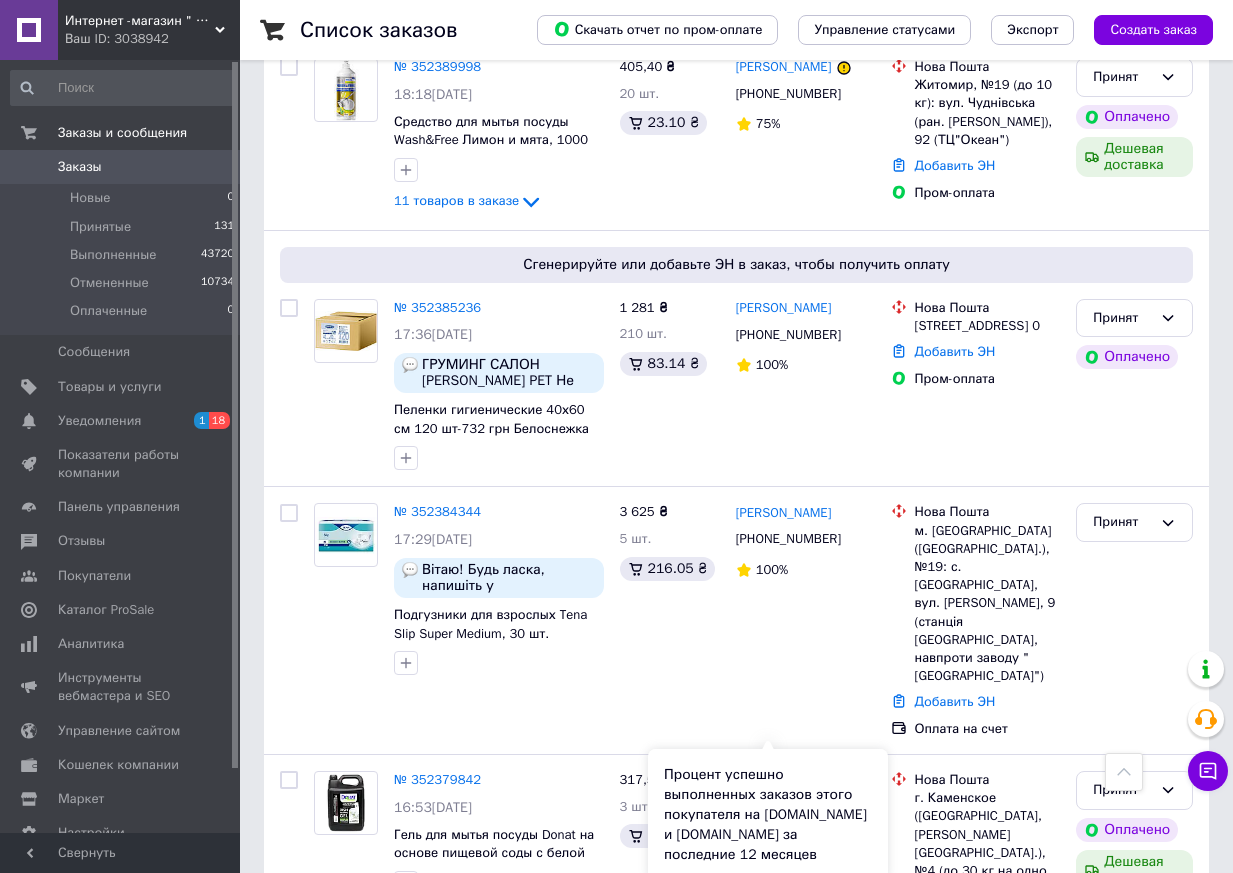 scroll, scrollTop: 3100, scrollLeft: 0, axis: vertical 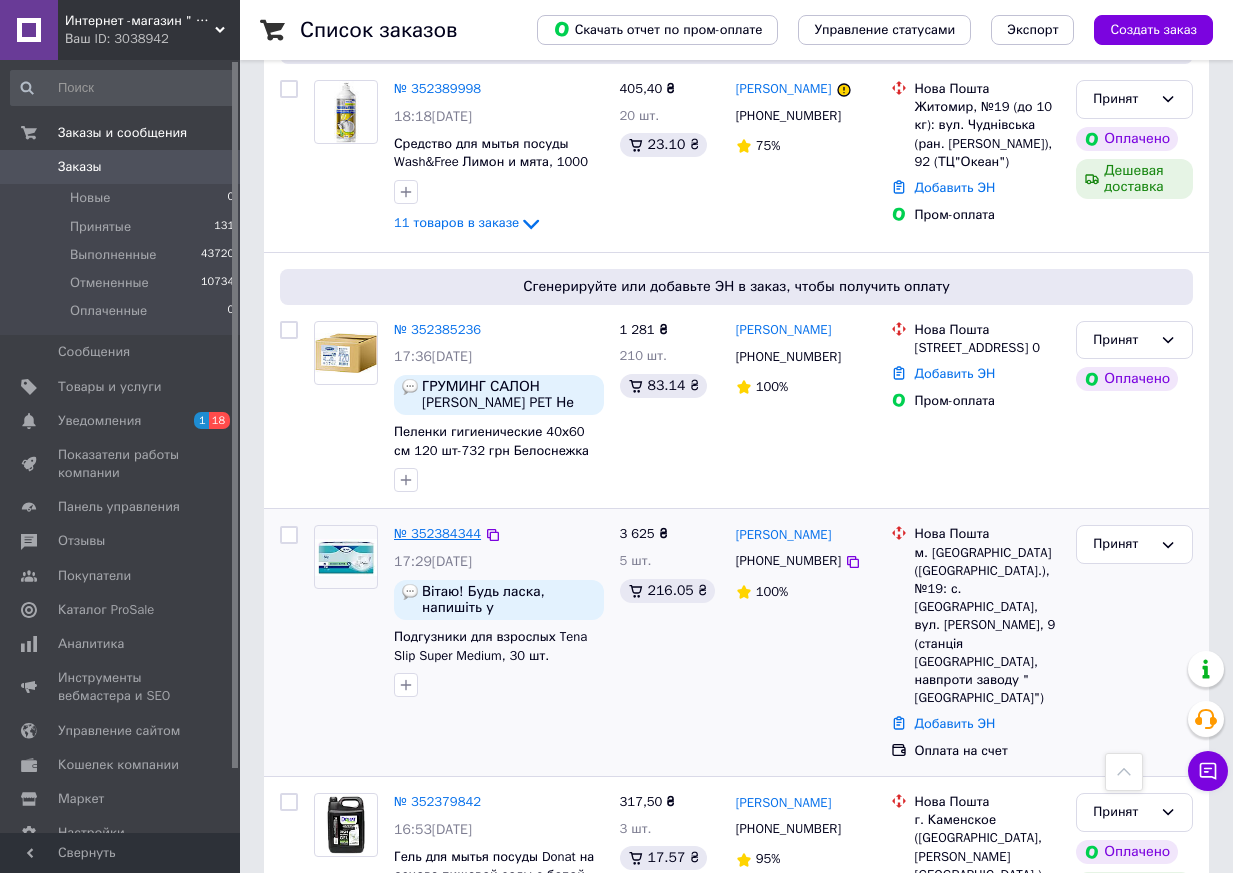 click on "№ 352384344" at bounding box center [437, 533] 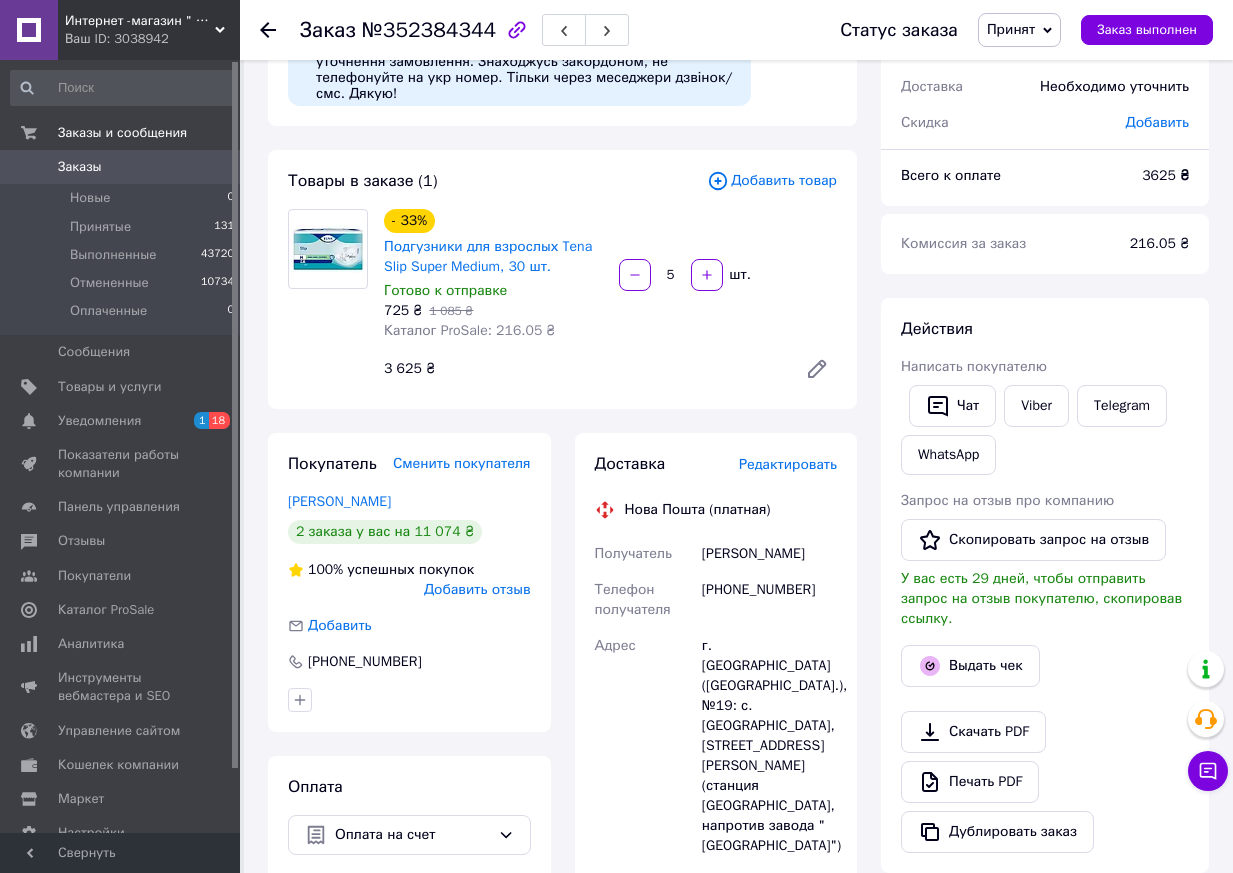 scroll, scrollTop: 0, scrollLeft: 0, axis: both 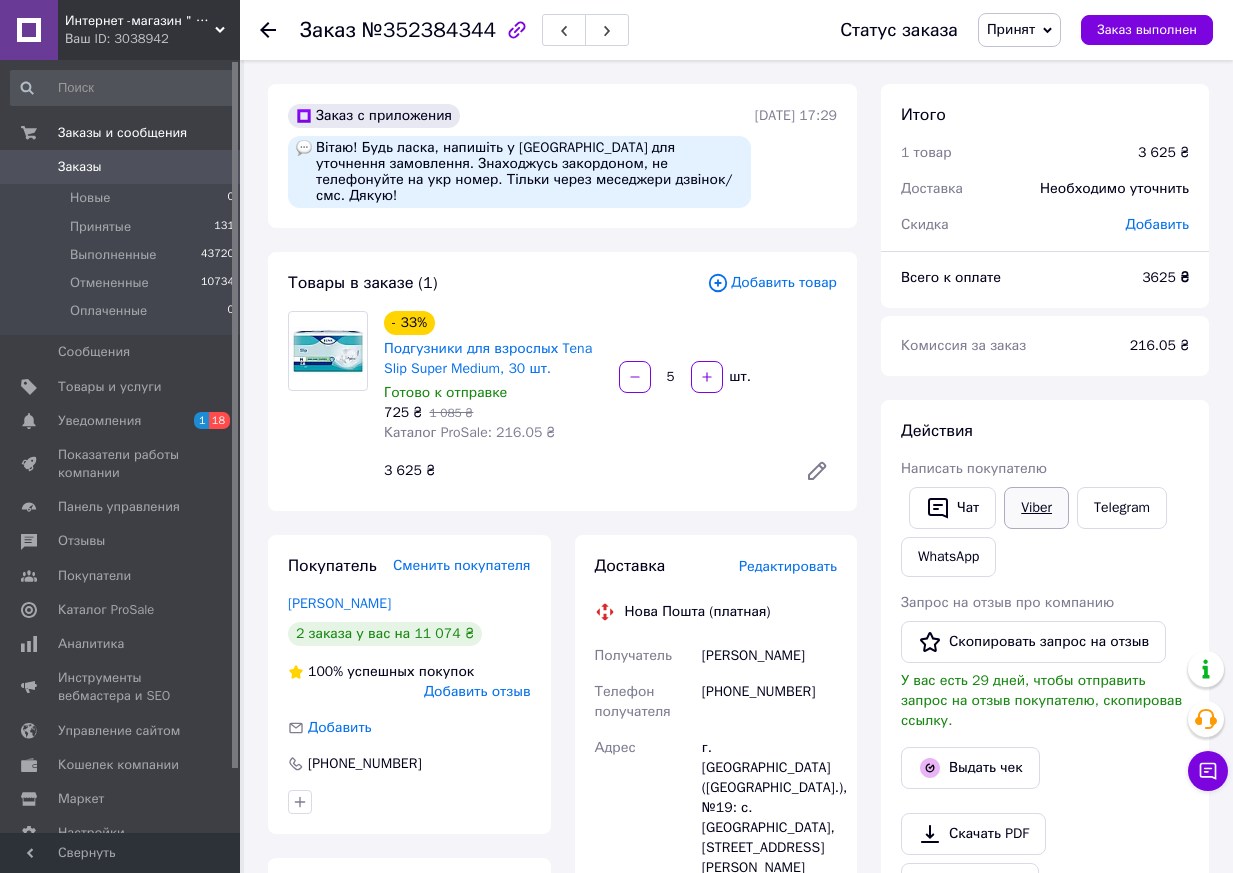 click on "Viber" at bounding box center [1036, 508] 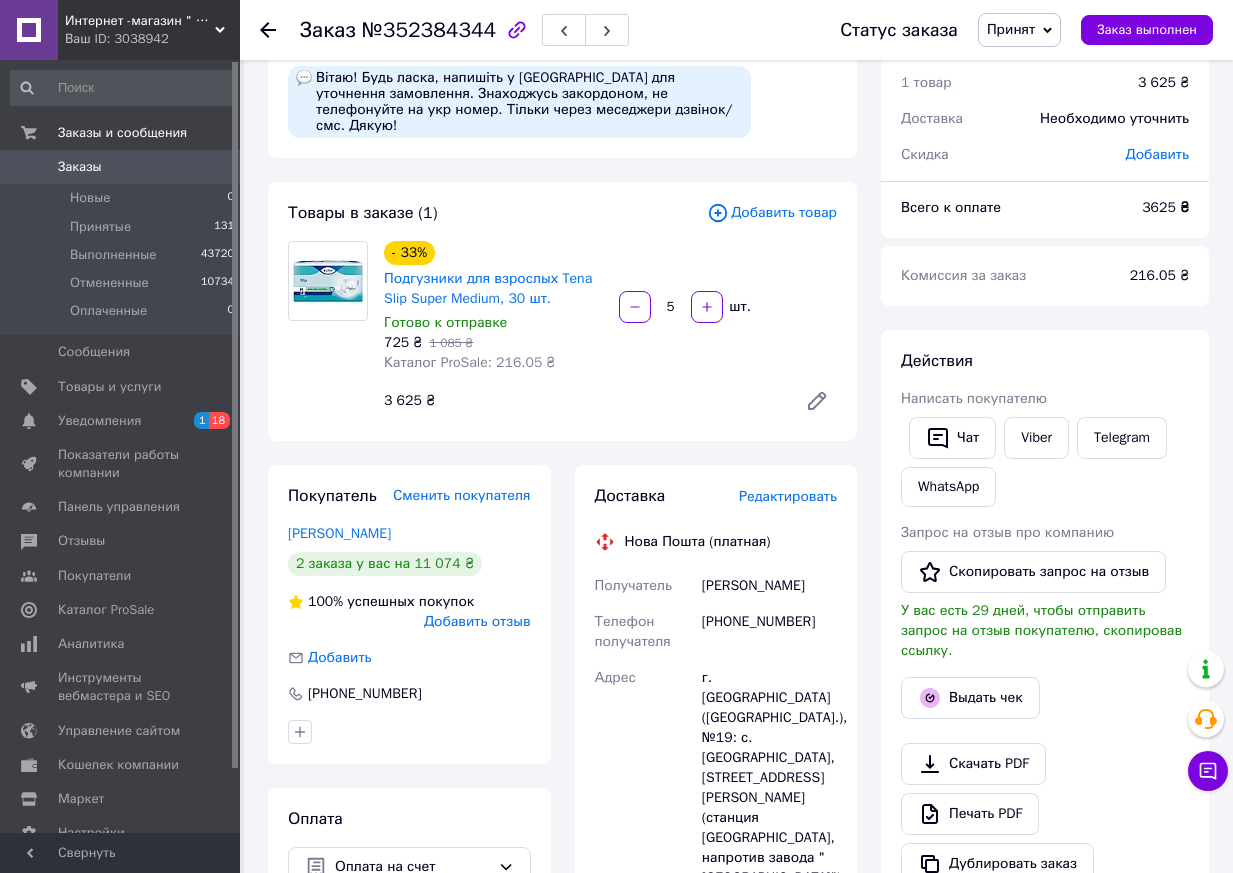 scroll, scrollTop: 100, scrollLeft: 0, axis: vertical 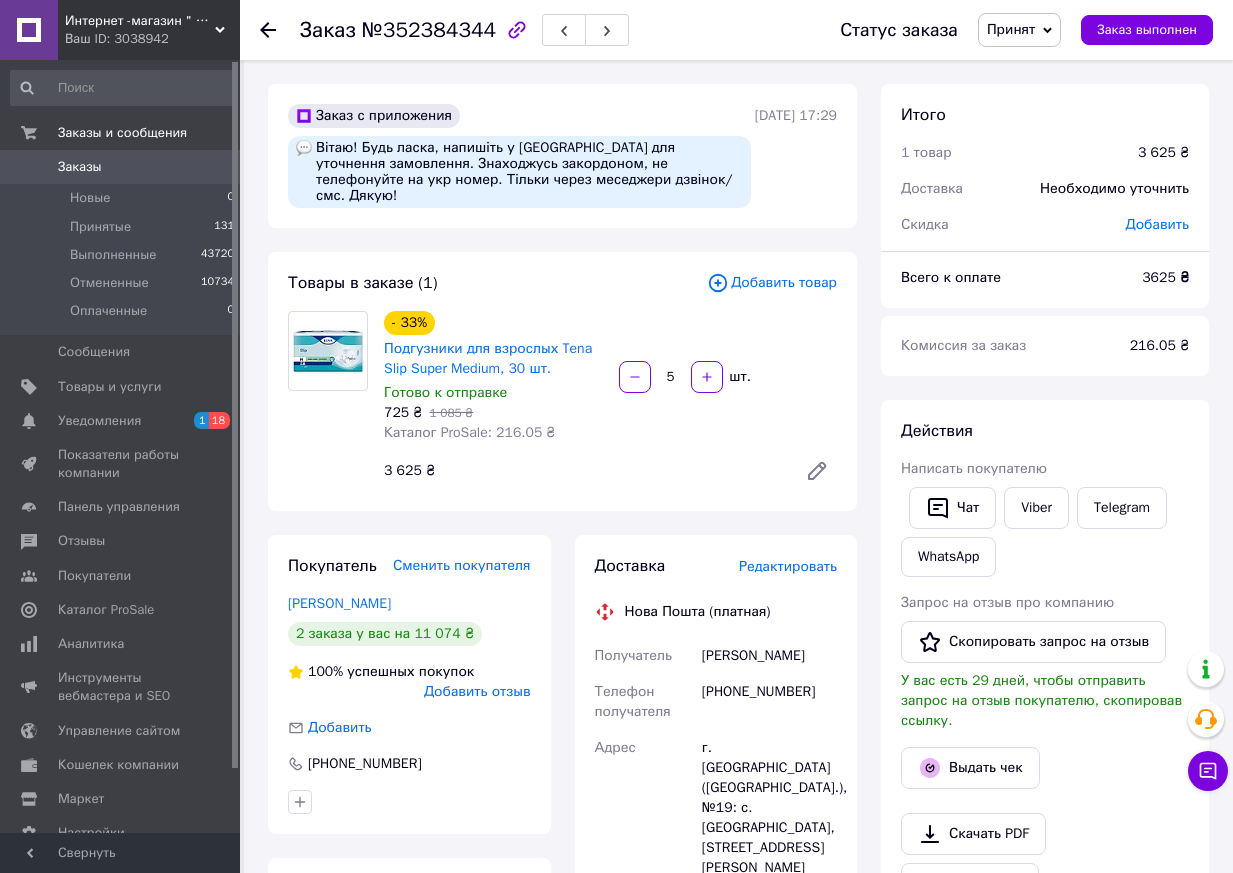 click 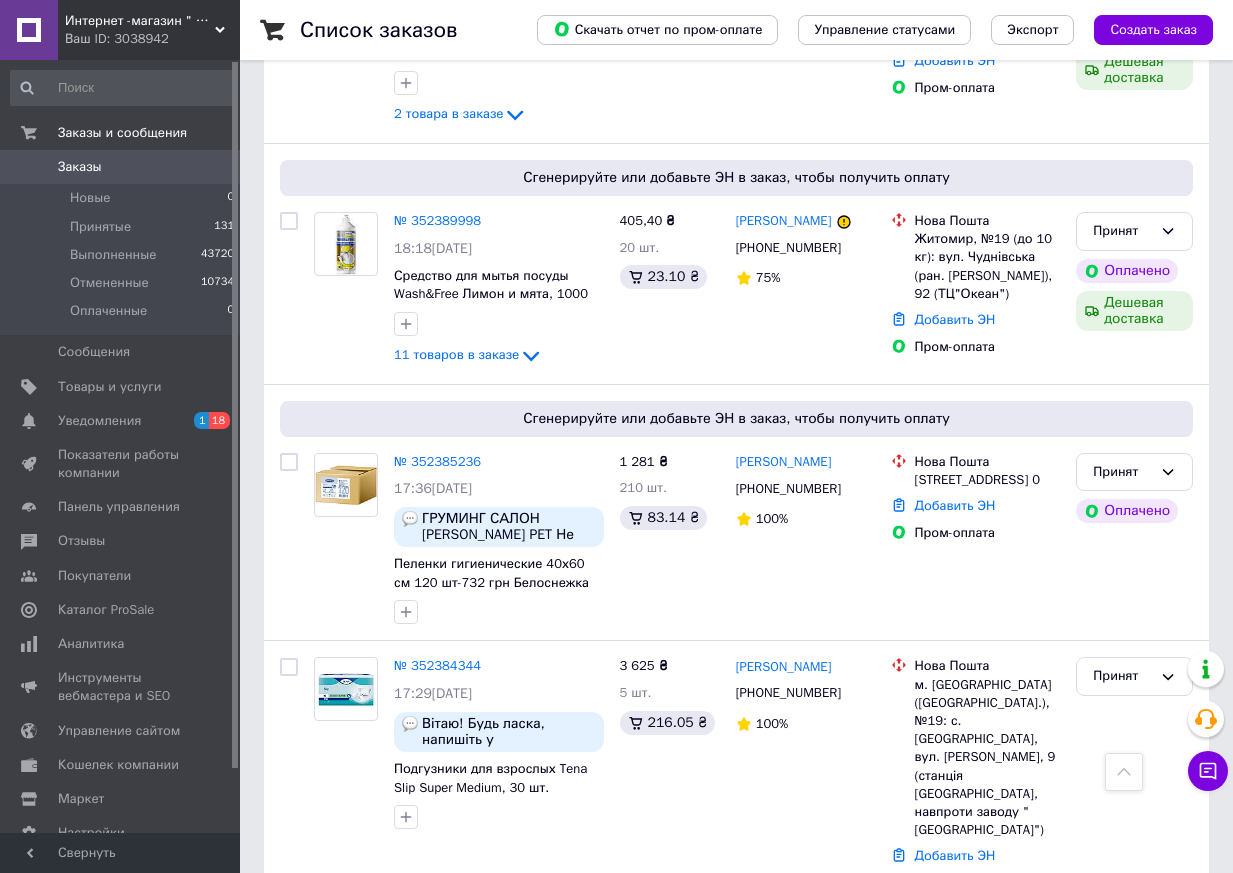 scroll, scrollTop: 3000, scrollLeft: 0, axis: vertical 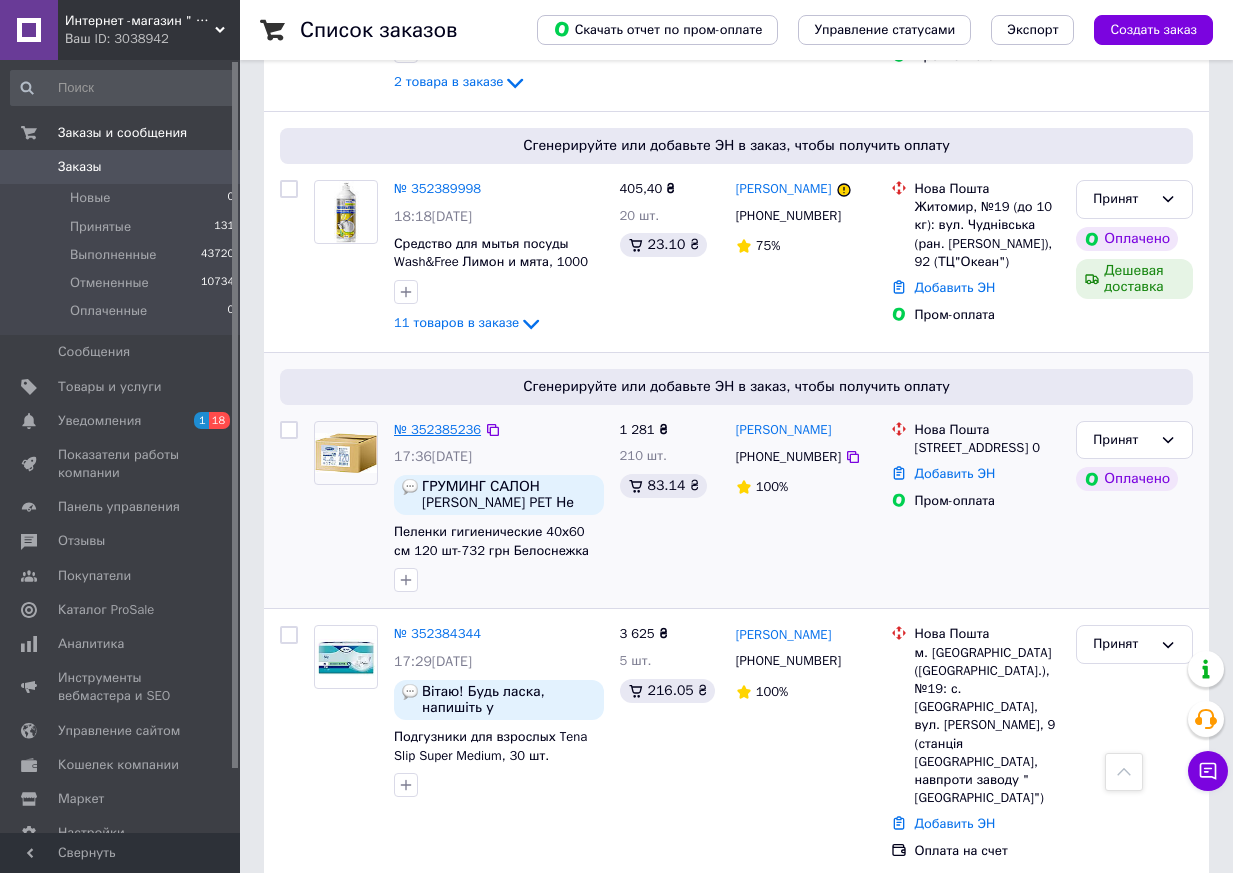 click on "№ 352385236" at bounding box center [437, 429] 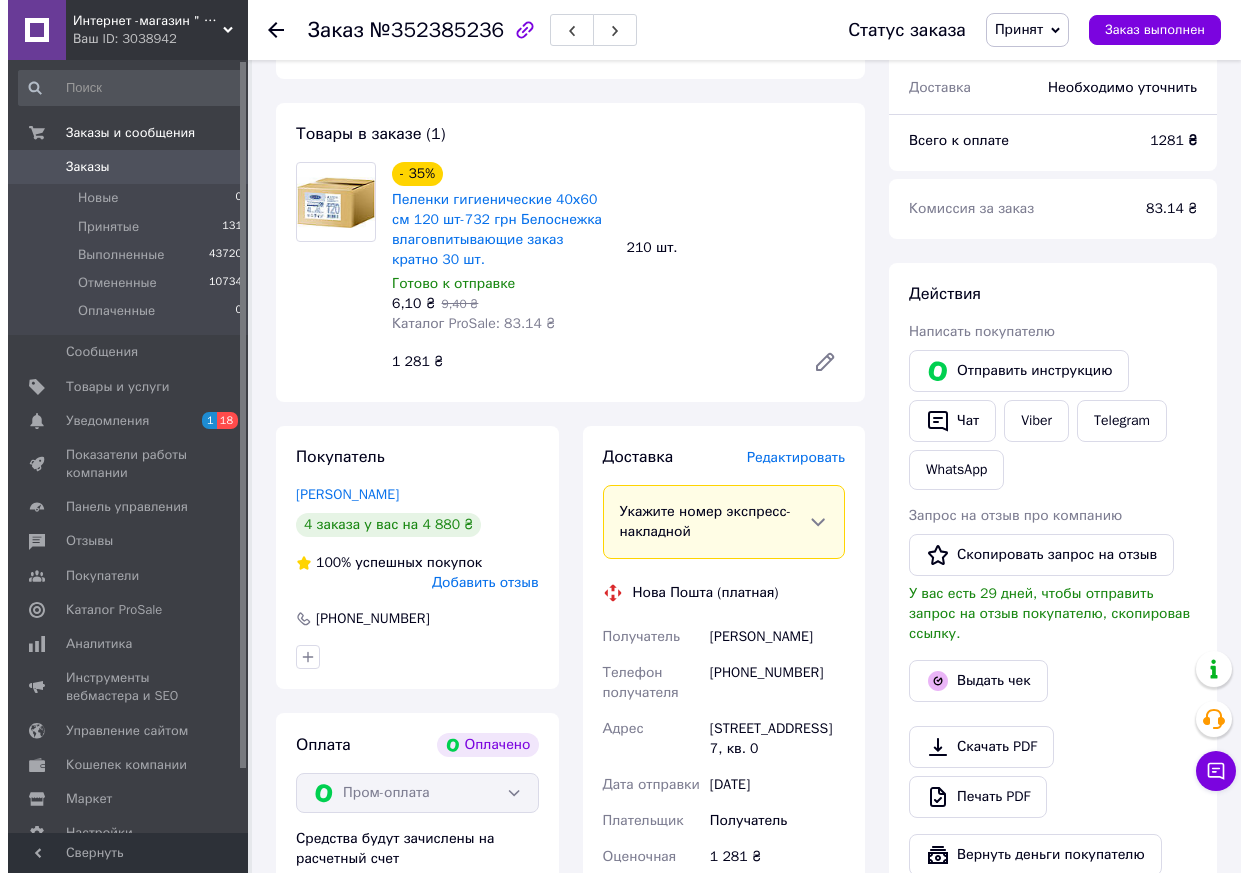 scroll, scrollTop: 644, scrollLeft: 0, axis: vertical 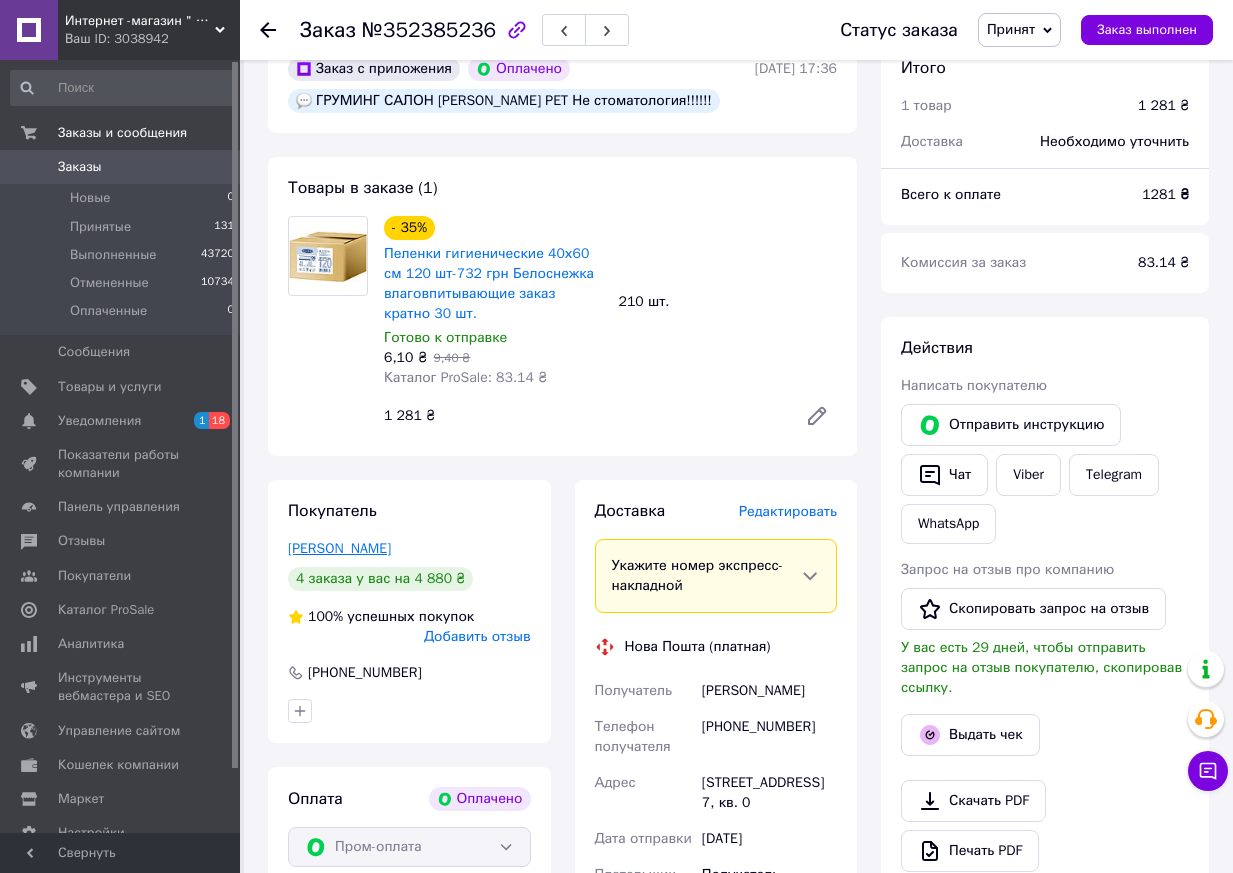 drag, startPoint x: 405, startPoint y: 550, endPoint x: 290, endPoint y: 544, distance: 115.15642 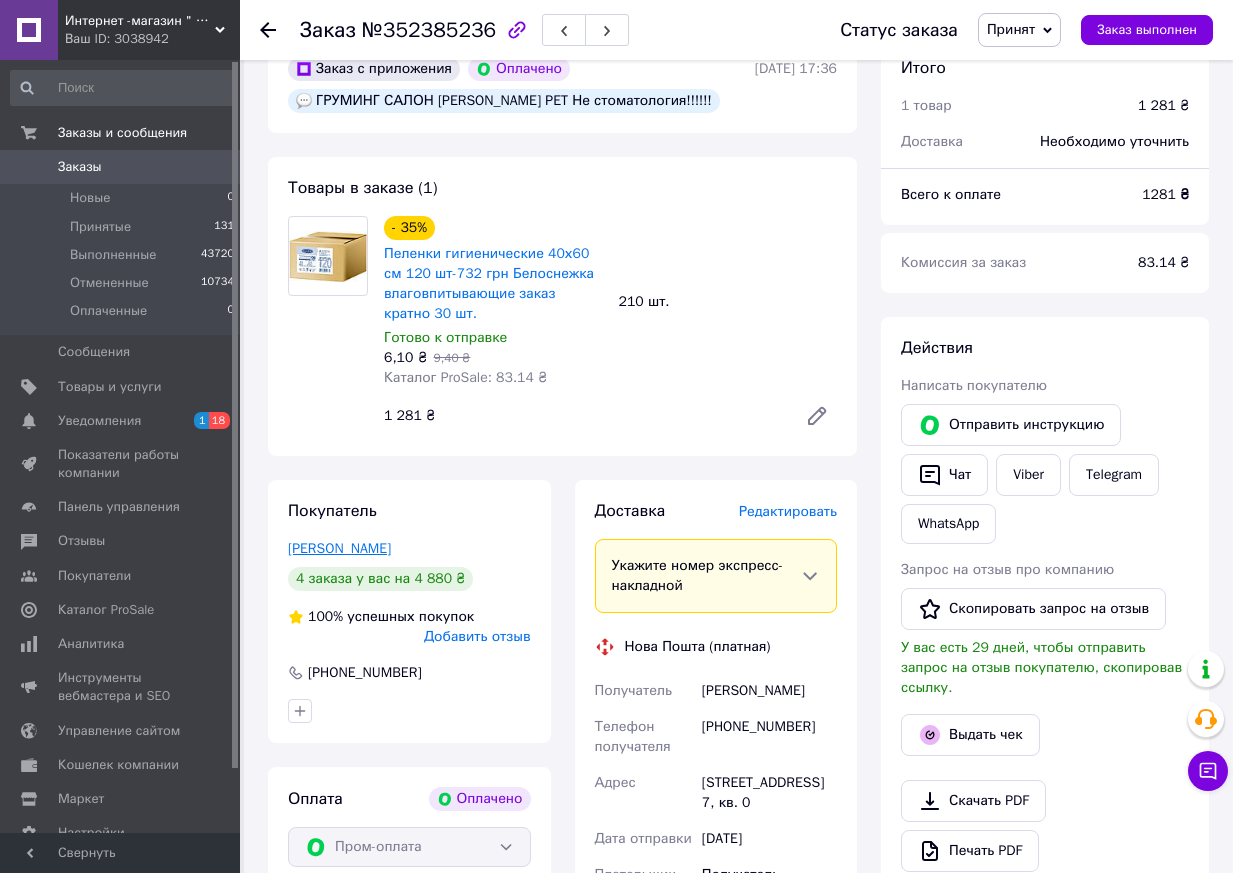 copy on "Криволап София" 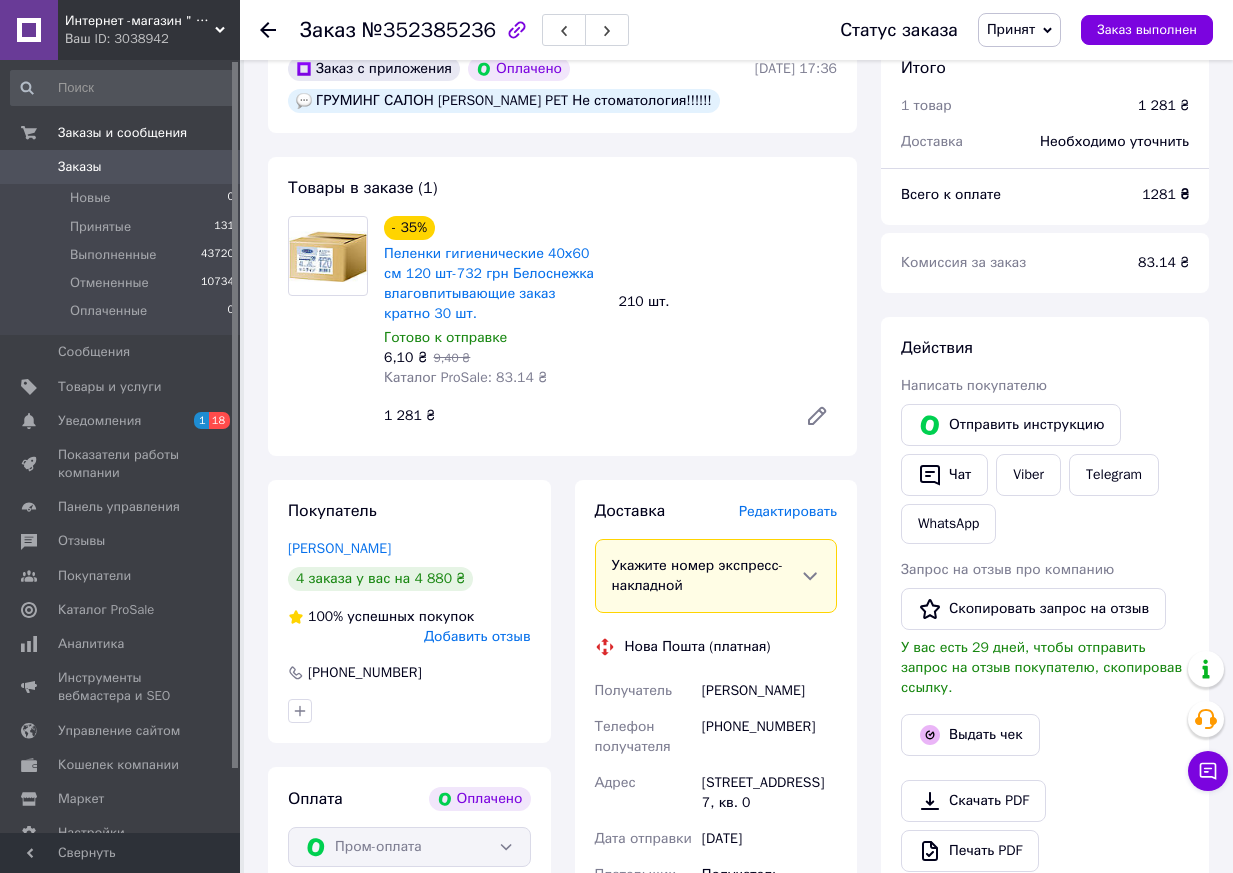click on "Заказ" at bounding box center (328, 30) 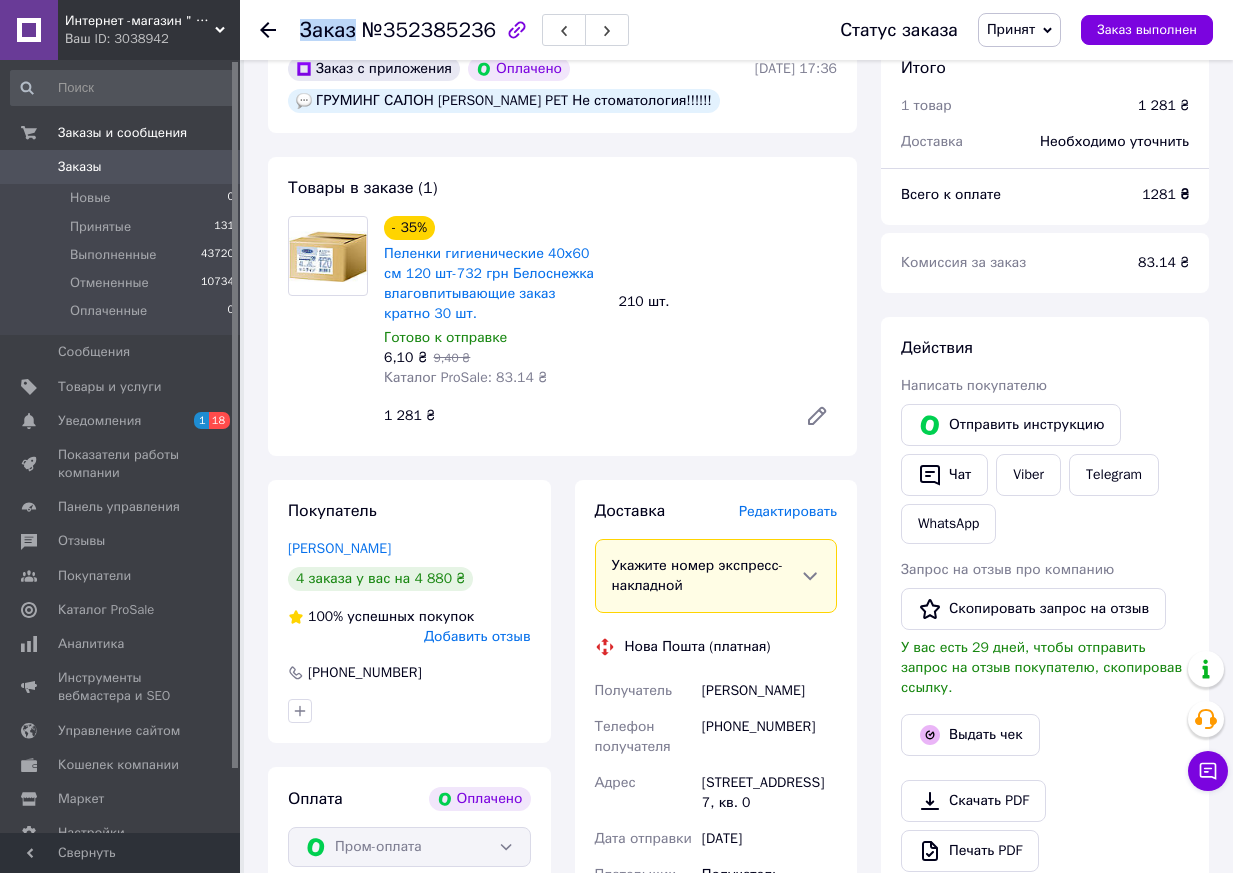 click on "Заказ" at bounding box center [328, 30] 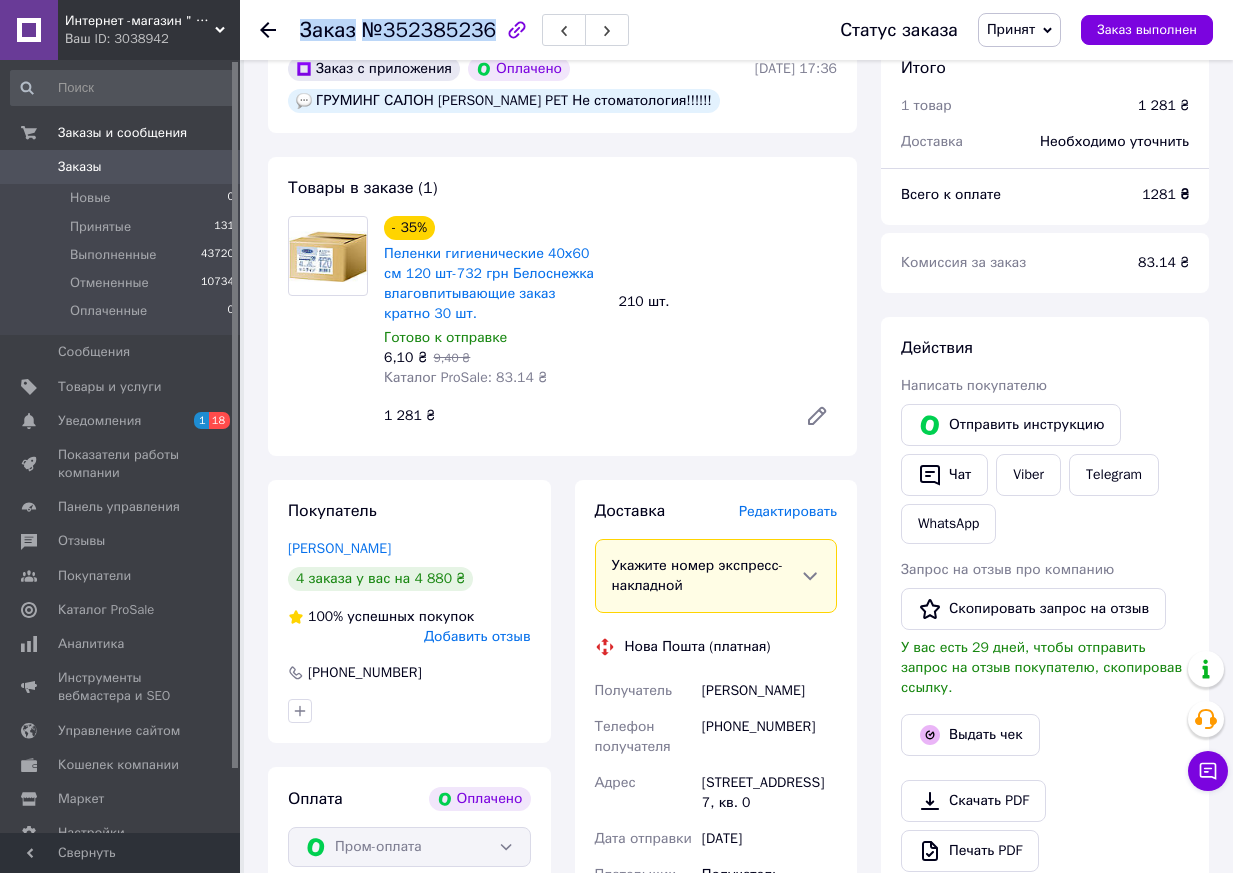 click on "Заказ" at bounding box center (328, 30) 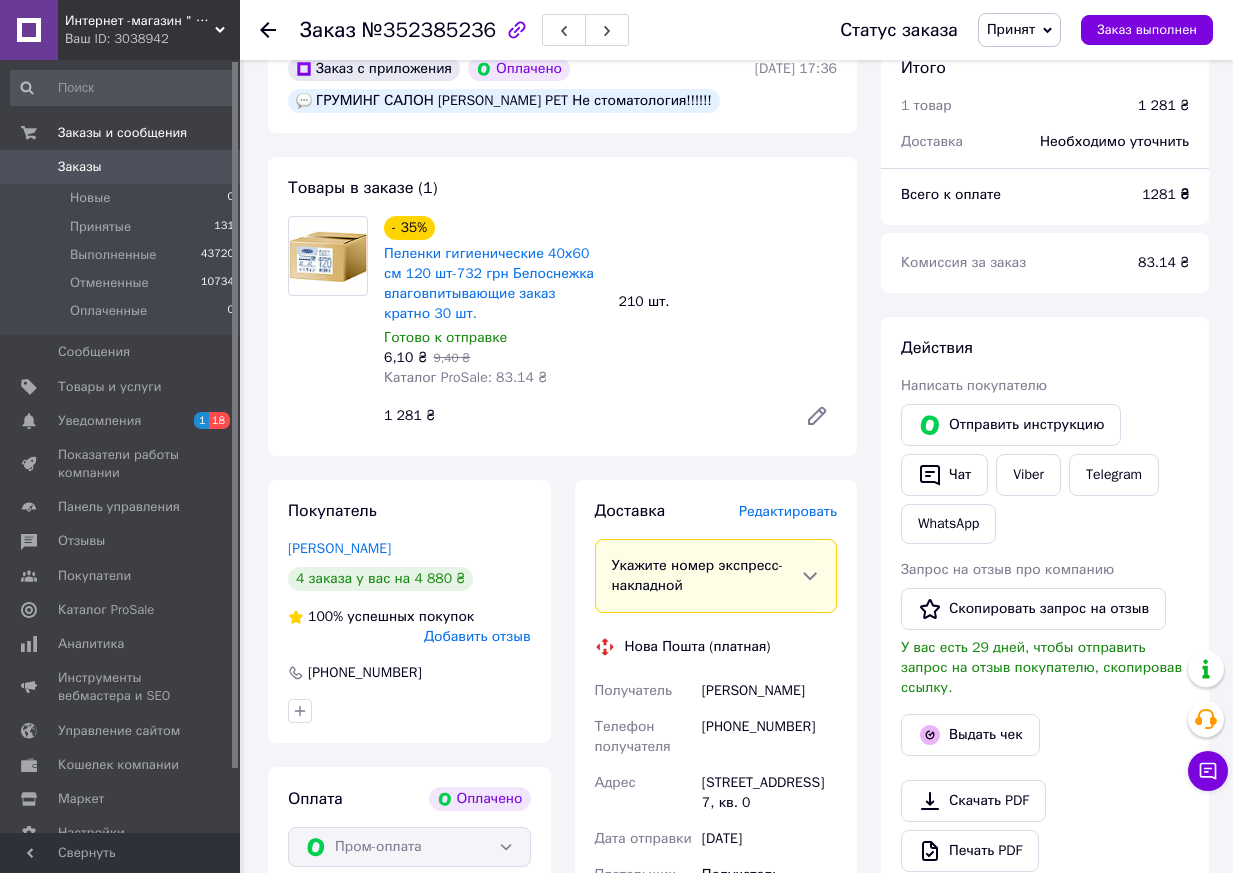 click on "Редактировать" at bounding box center (788, 511) 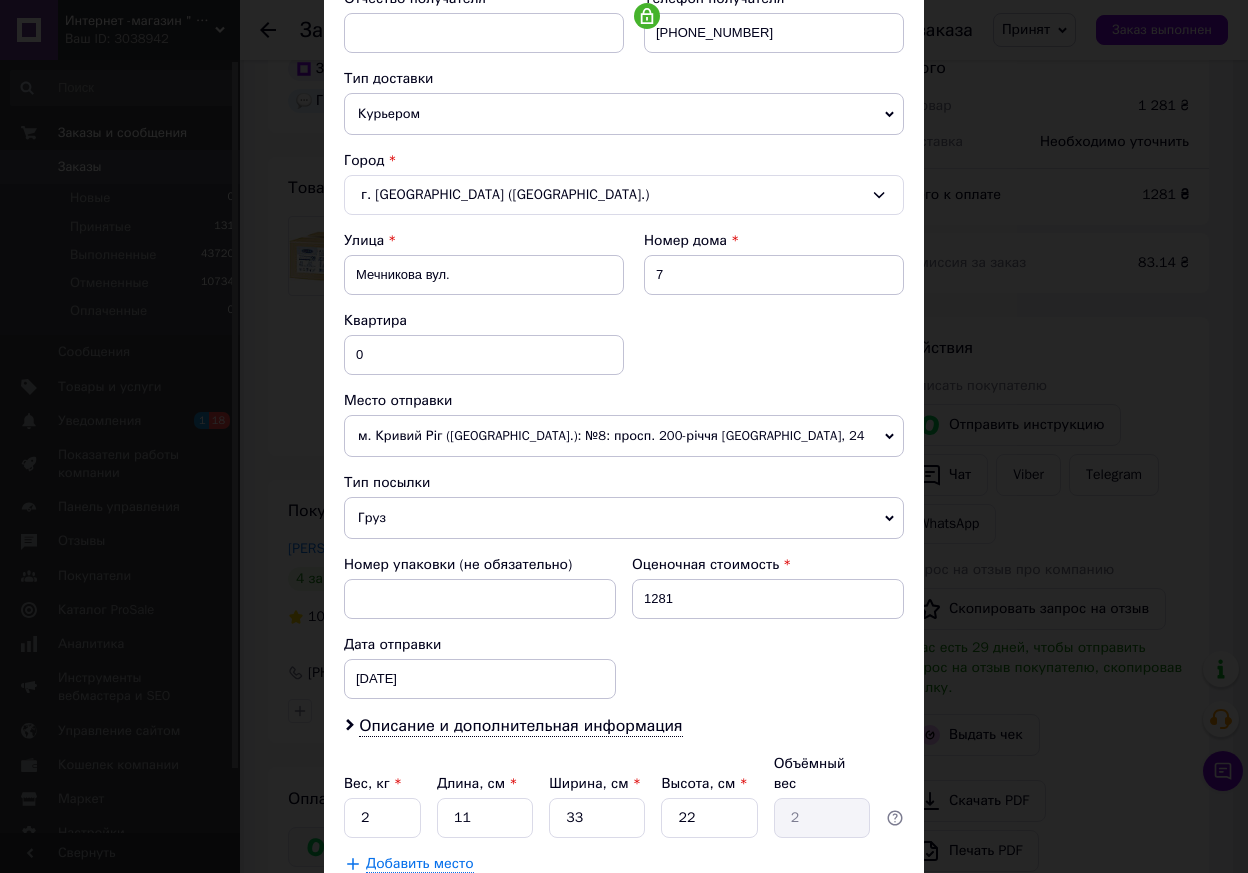 scroll, scrollTop: 0, scrollLeft: 0, axis: both 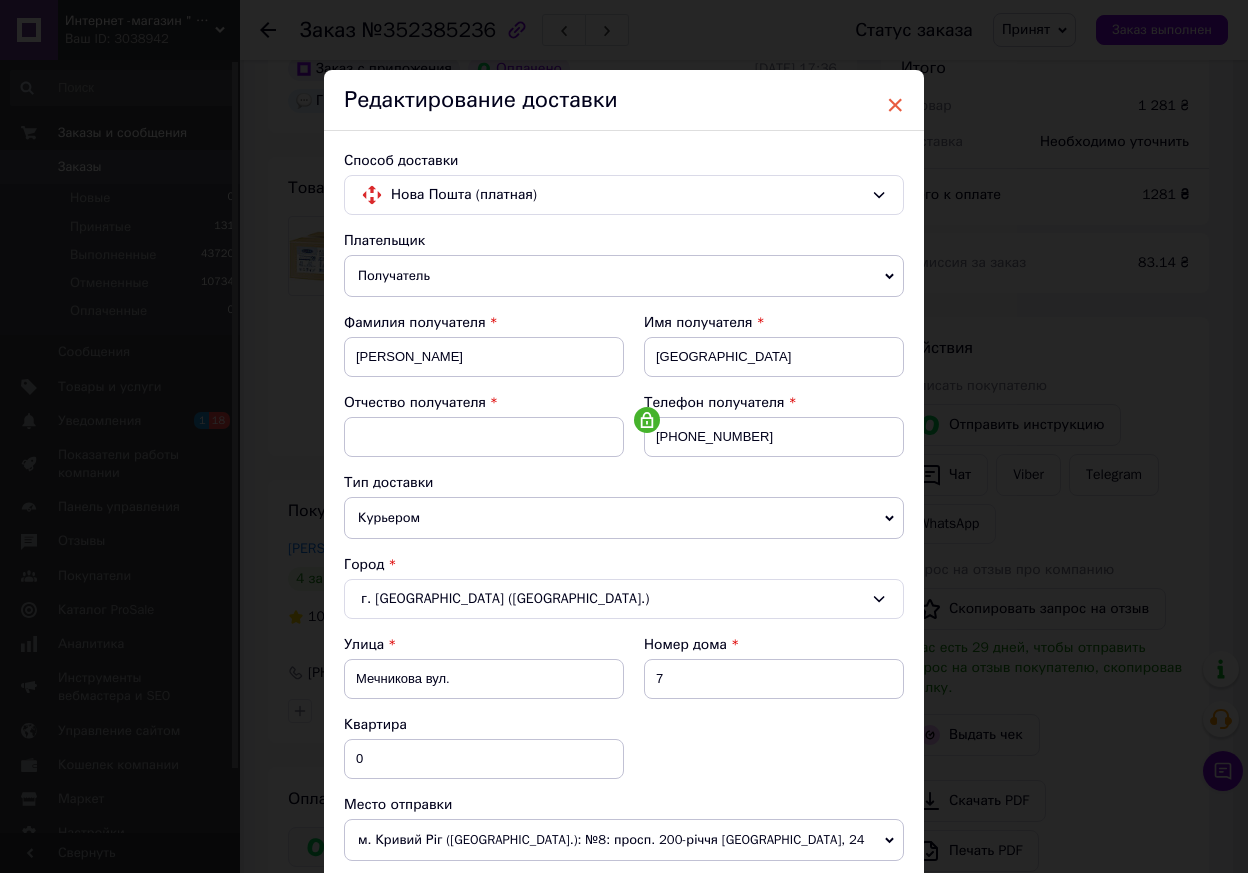 click on "×" at bounding box center (895, 105) 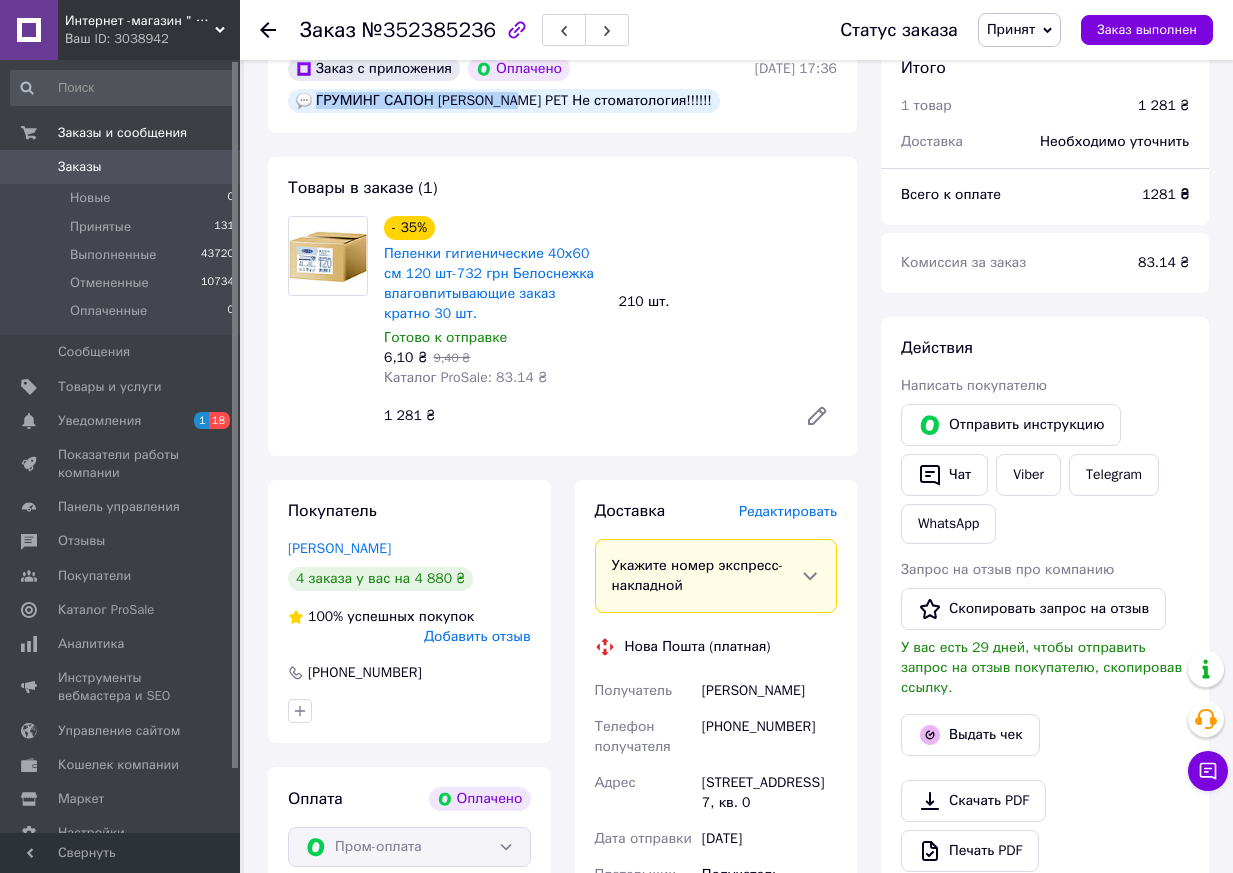 drag, startPoint x: 316, startPoint y: 97, endPoint x: 506, endPoint y: 101, distance: 190.0421 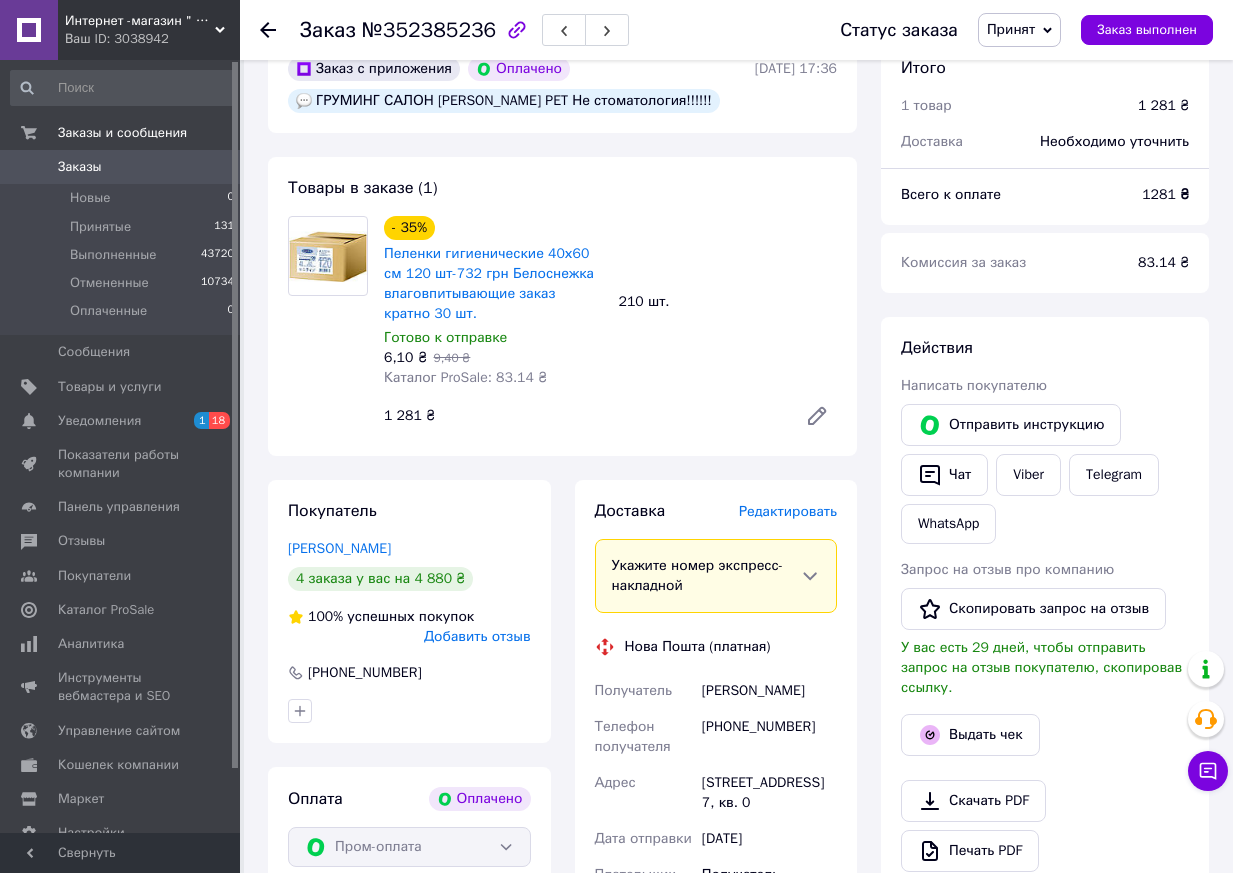 click on "Редактировать" at bounding box center [788, 511] 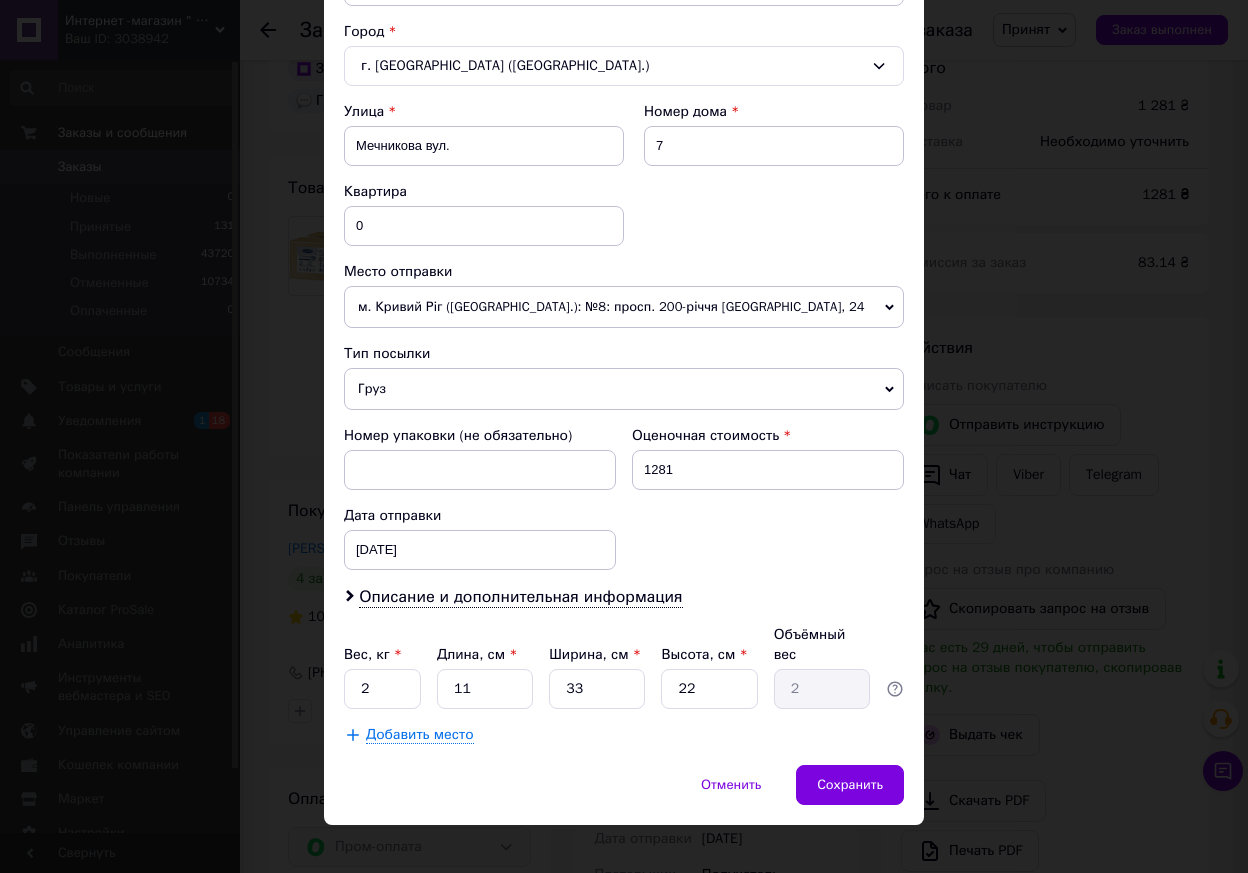 scroll, scrollTop: 535, scrollLeft: 0, axis: vertical 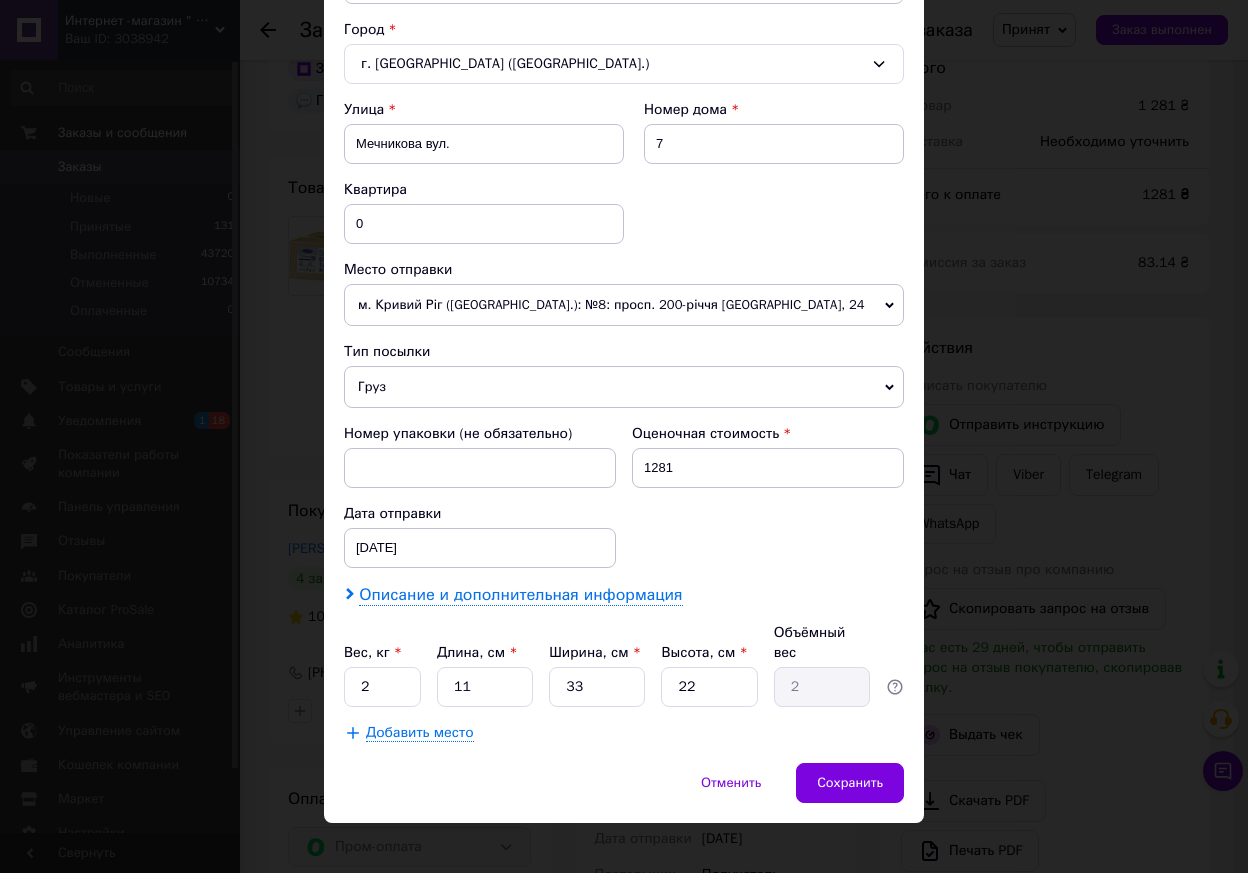 click on "Описание и дополнительная информация" at bounding box center [520, 595] 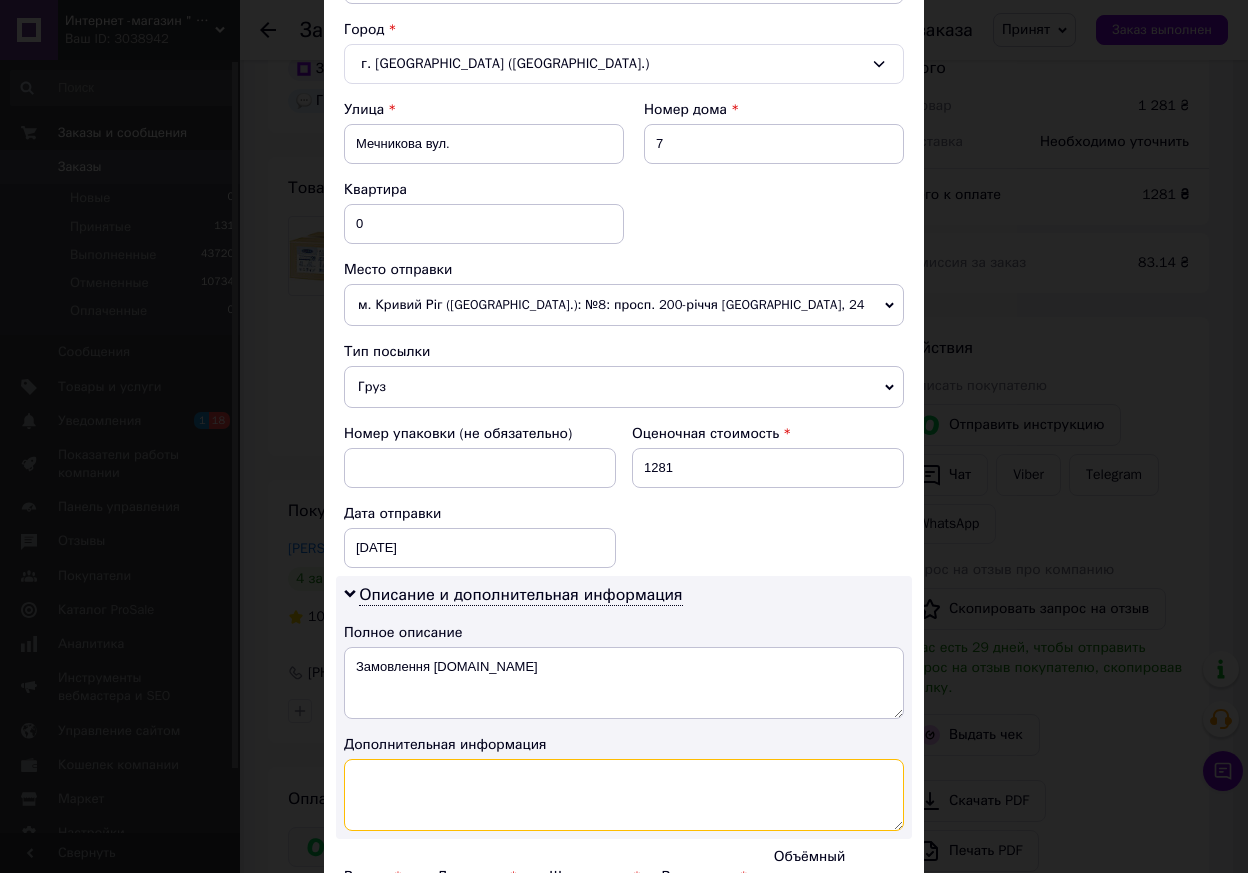 click at bounding box center (624, 795) 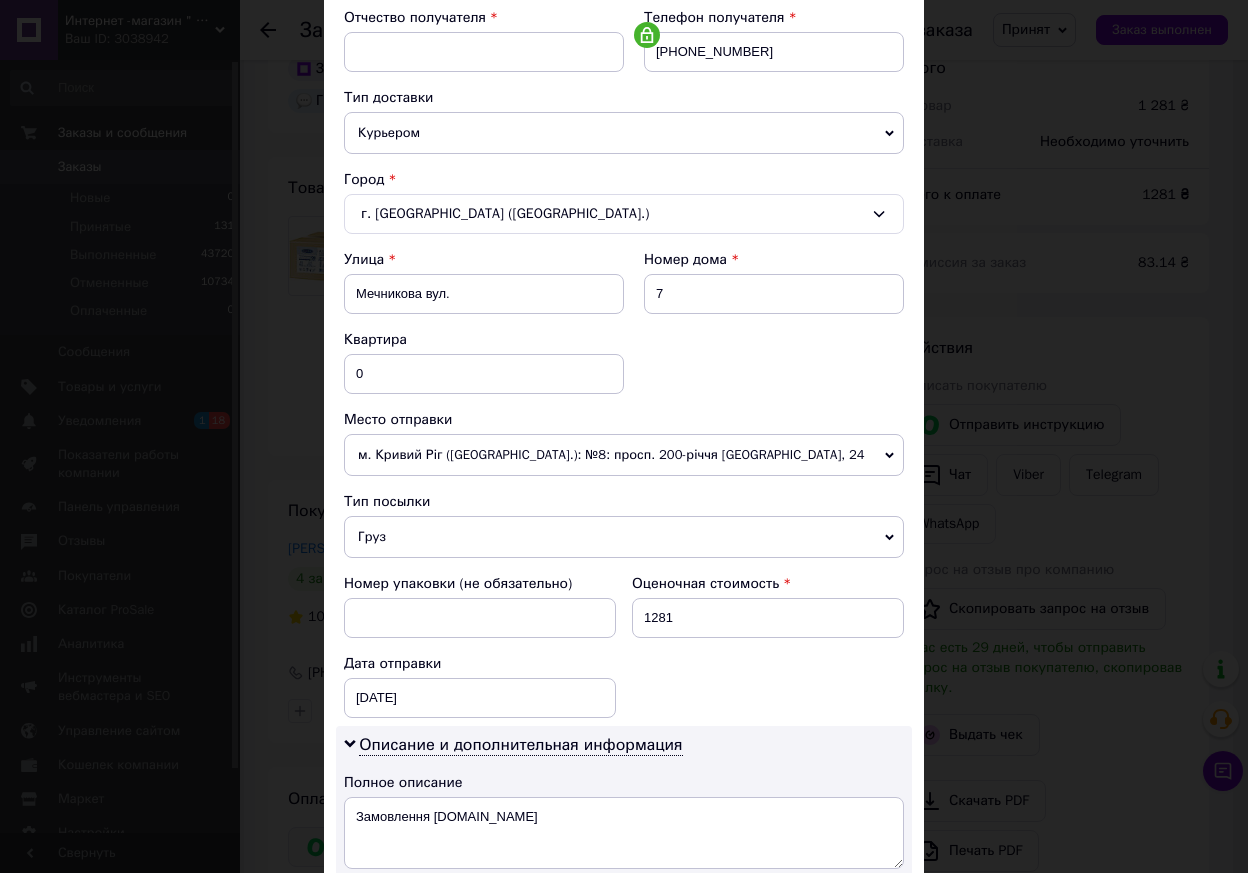 scroll, scrollTop: 335, scrollLeft: 0, axis: vertical 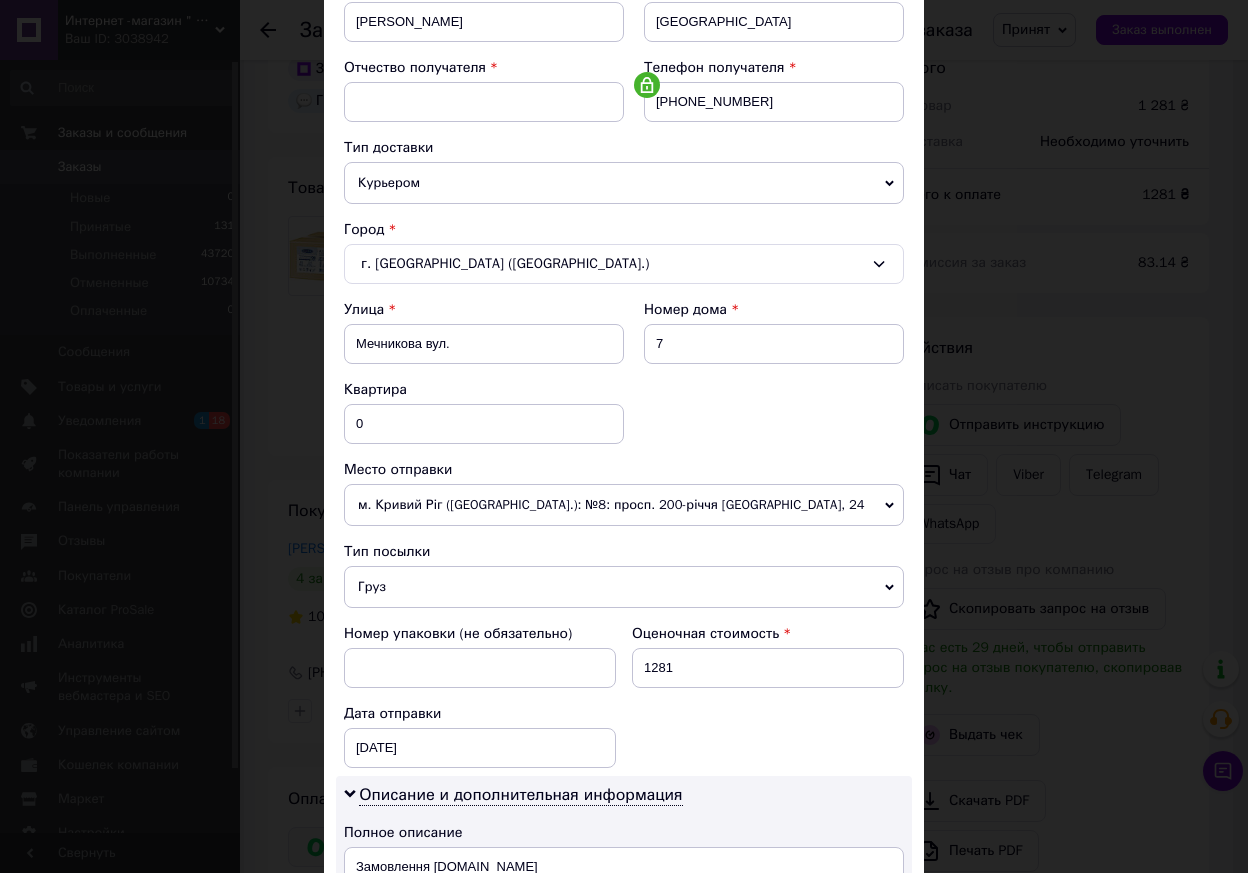 type on "ГРУМИНГ САЛОН BARBER PET" 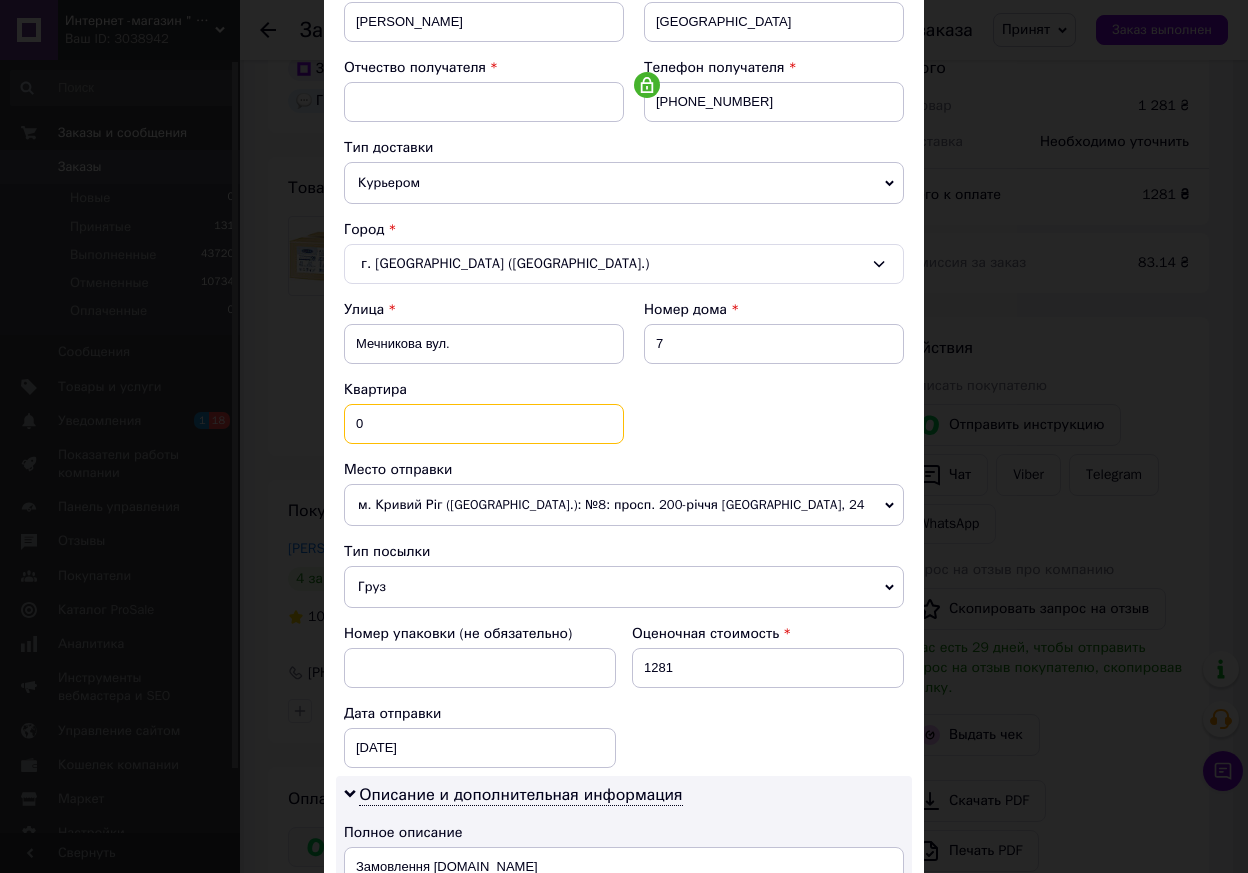 drag, startPoint x: 373, startPoint y: 416, endPoint x: 350, endPoint y: 424, distance: 24.351591 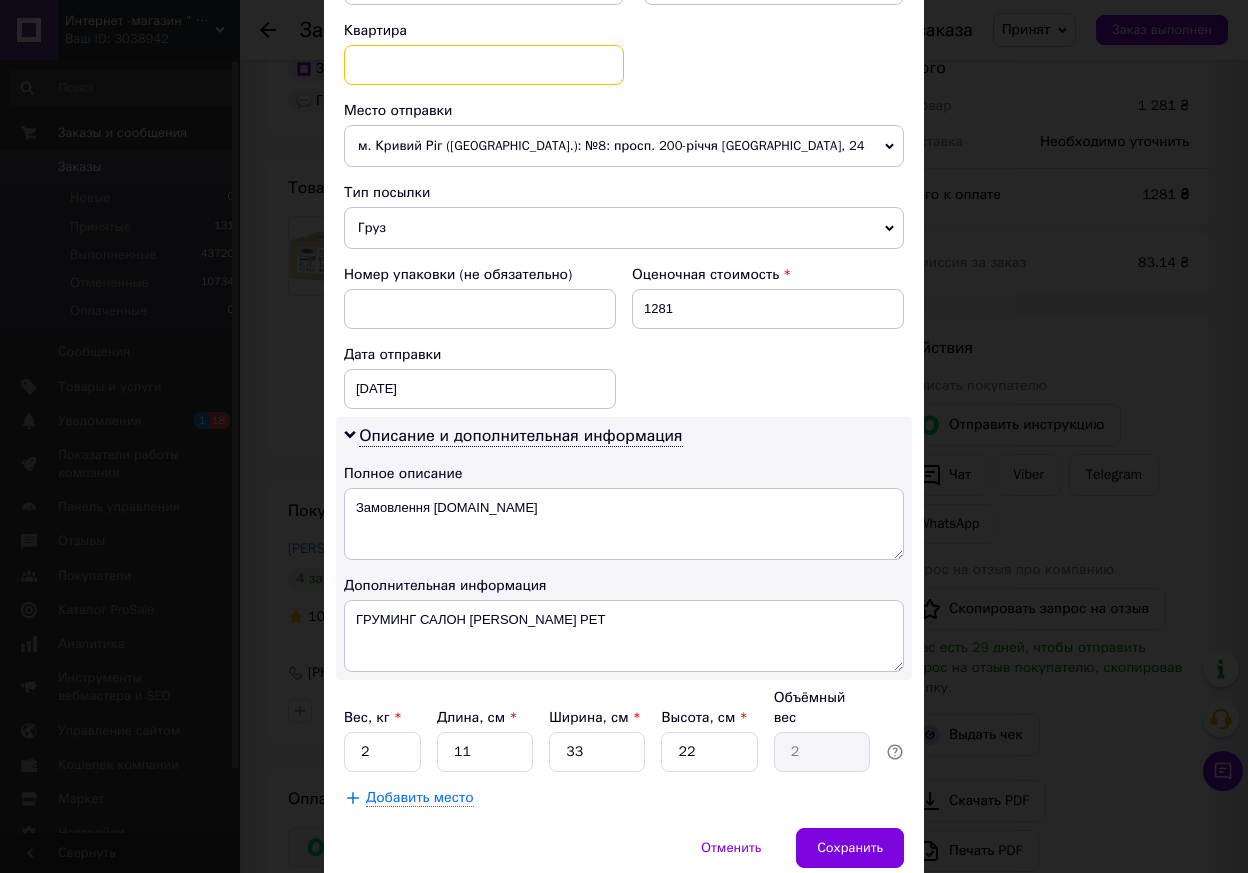 scroll, scrollTop: 759, scrollLeft: 0, axis: vertical 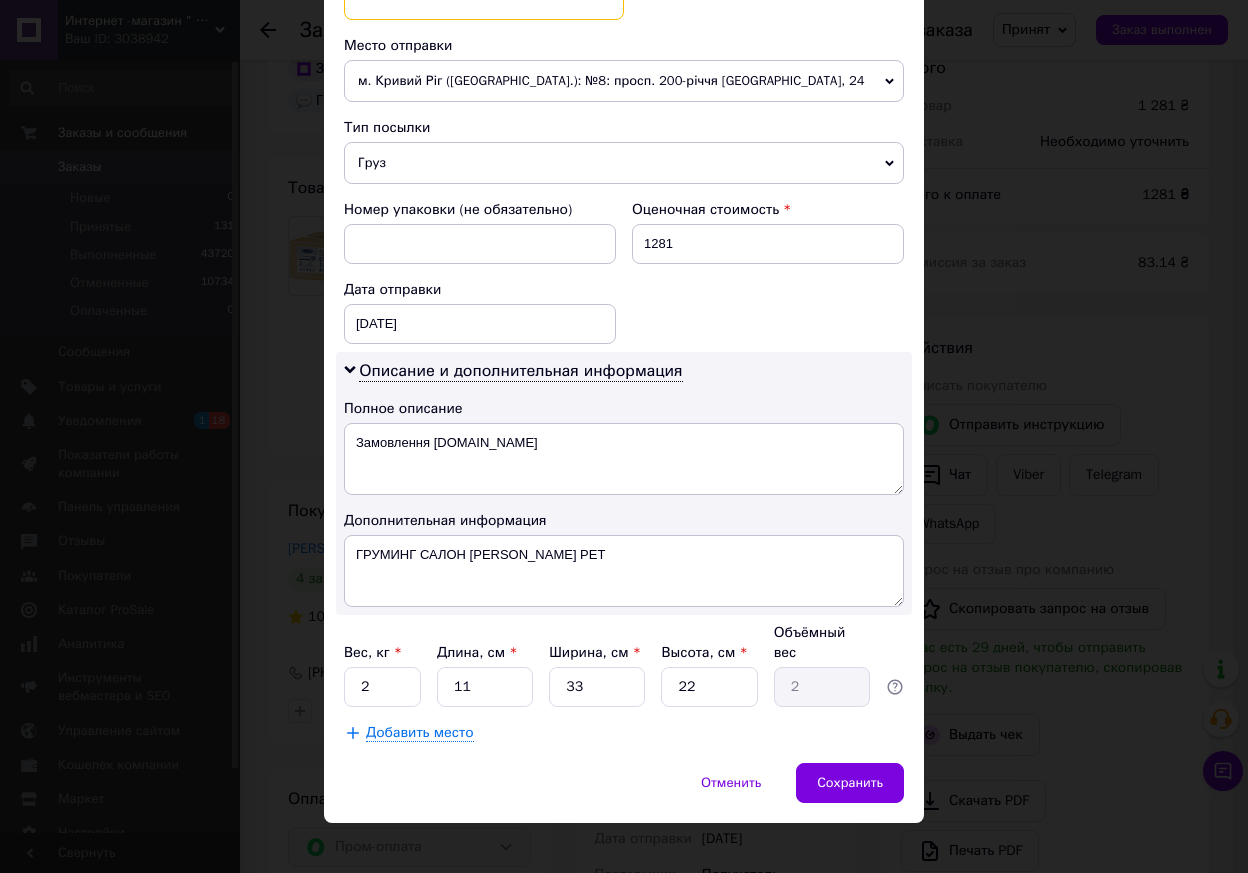 type 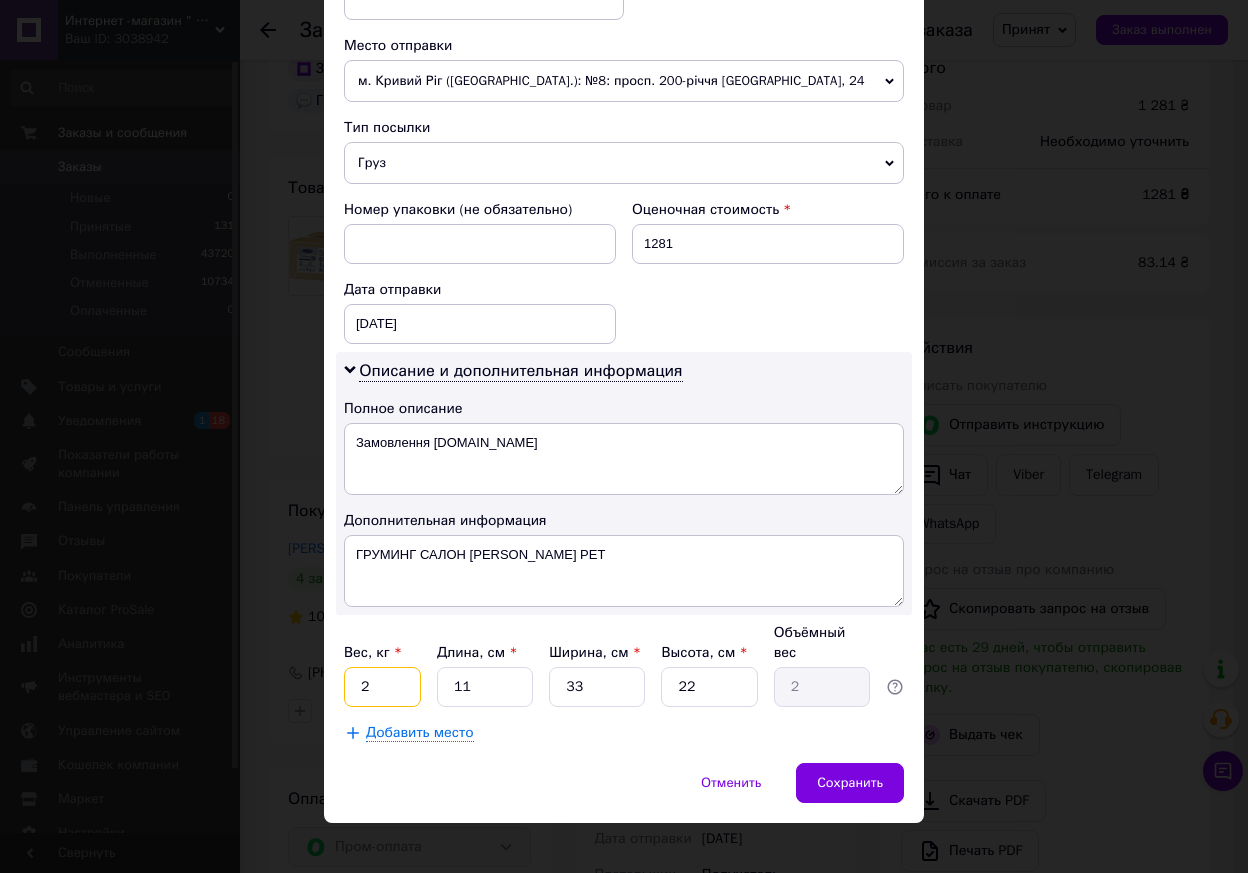 drag, startPoint x: 371, startPoint y: 667, endPoint x: 353, endPoint y: 667, distance: 18 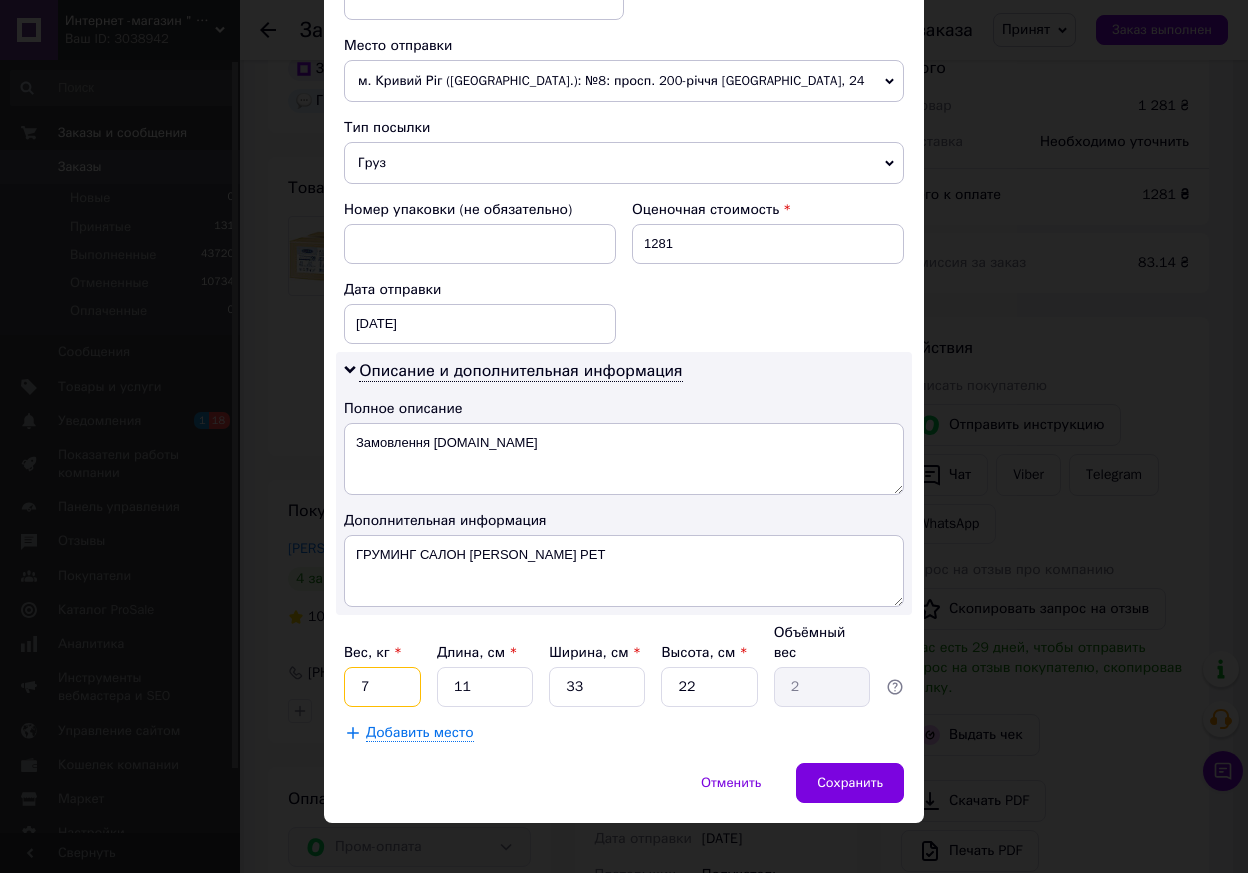 type on "7" 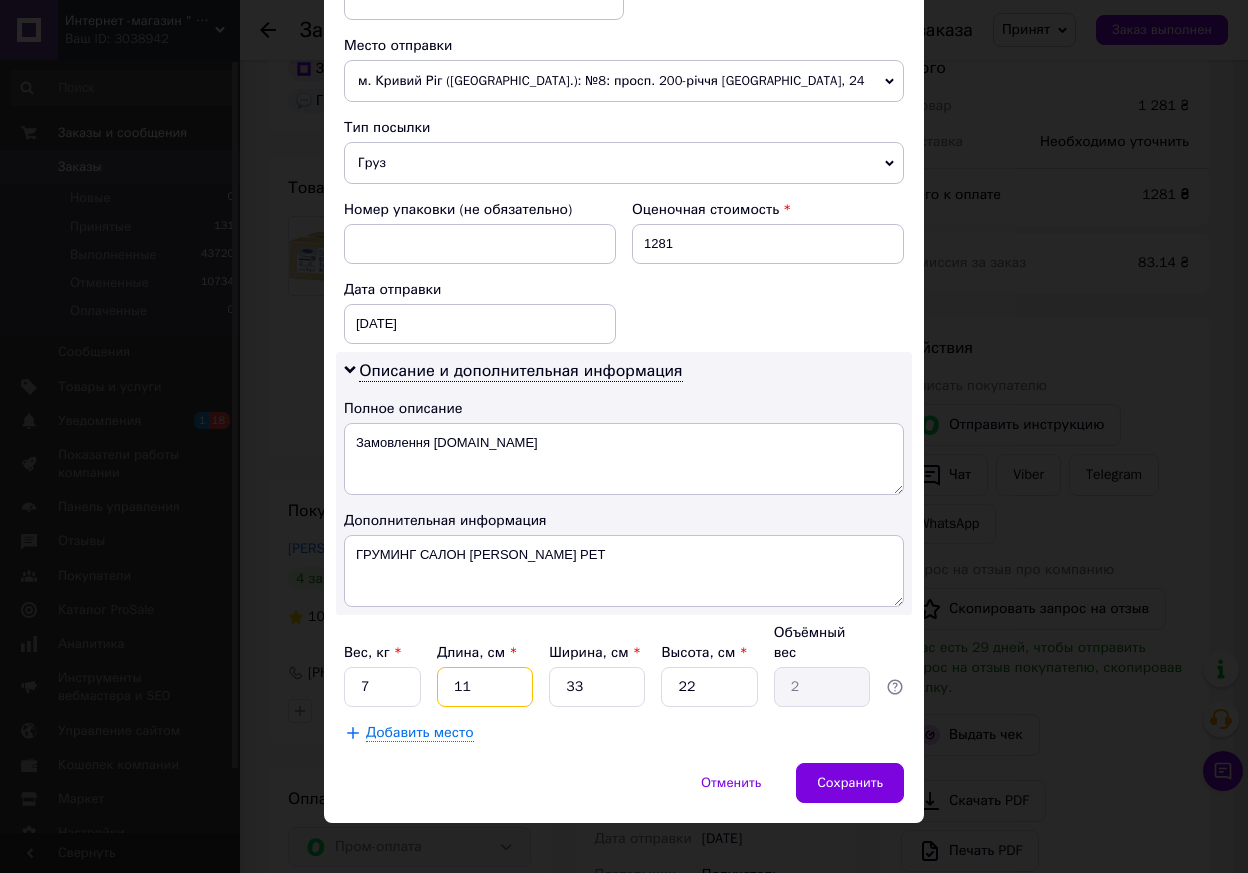 drag, startPoint x: 473, startPoint y: 665, endPoint x: 448, endPoint y: 667, distance: 25.079872 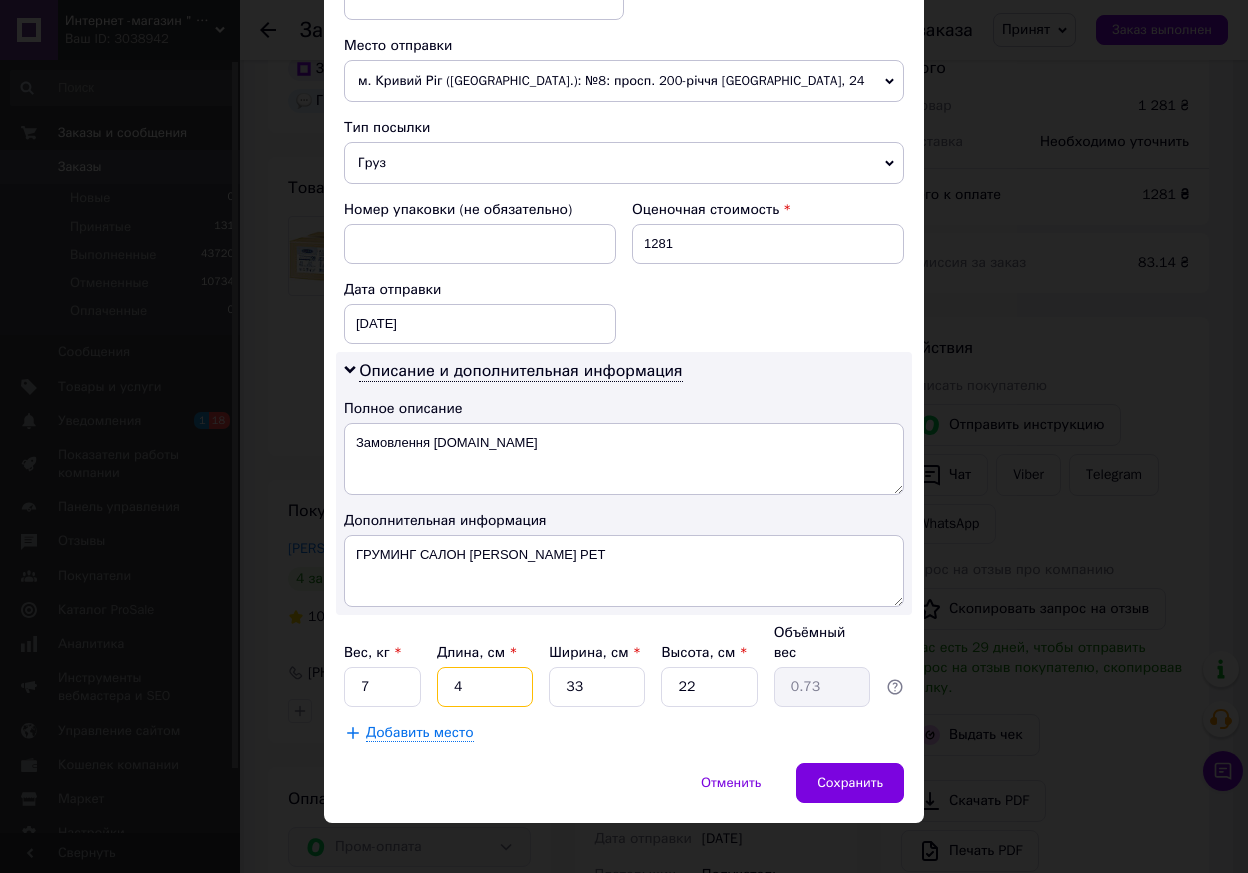 type on "40" 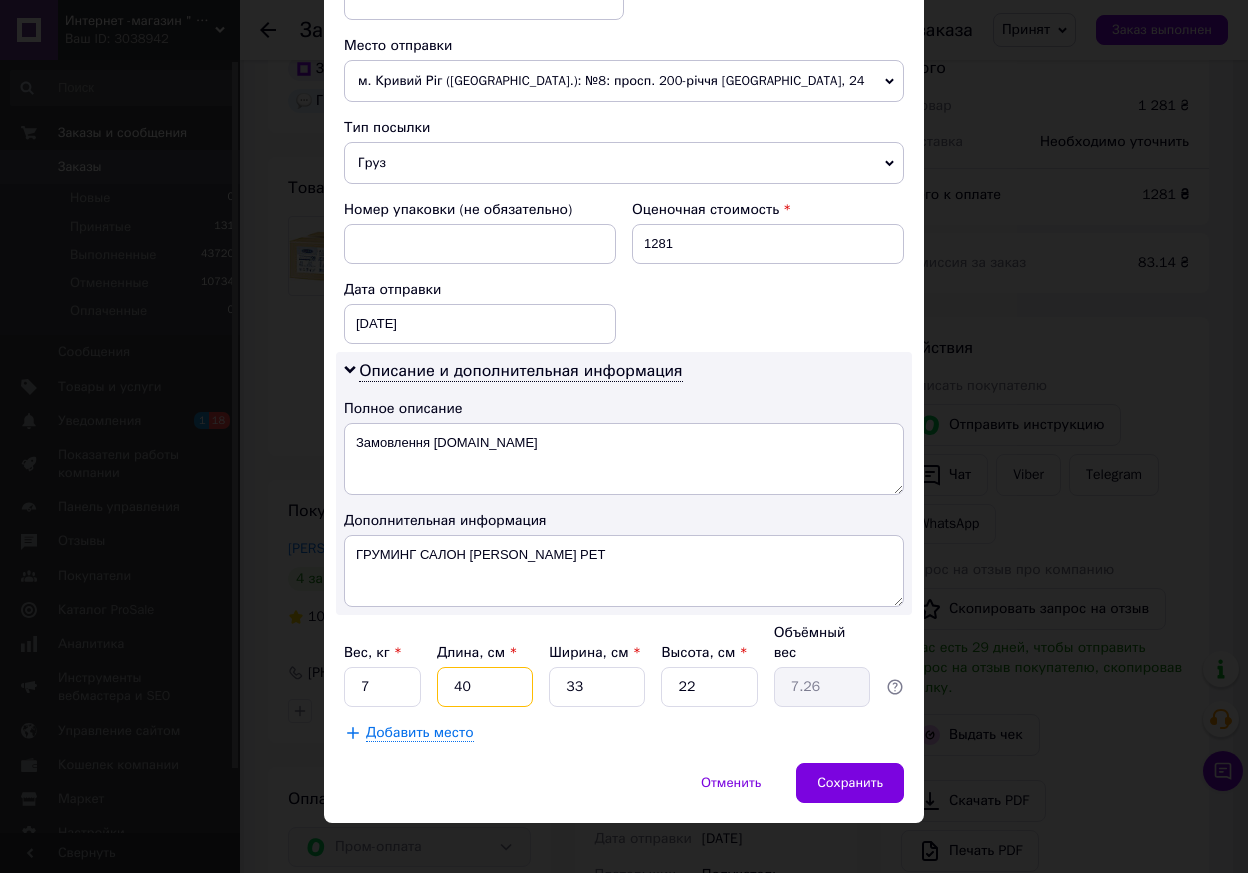 type on "40" 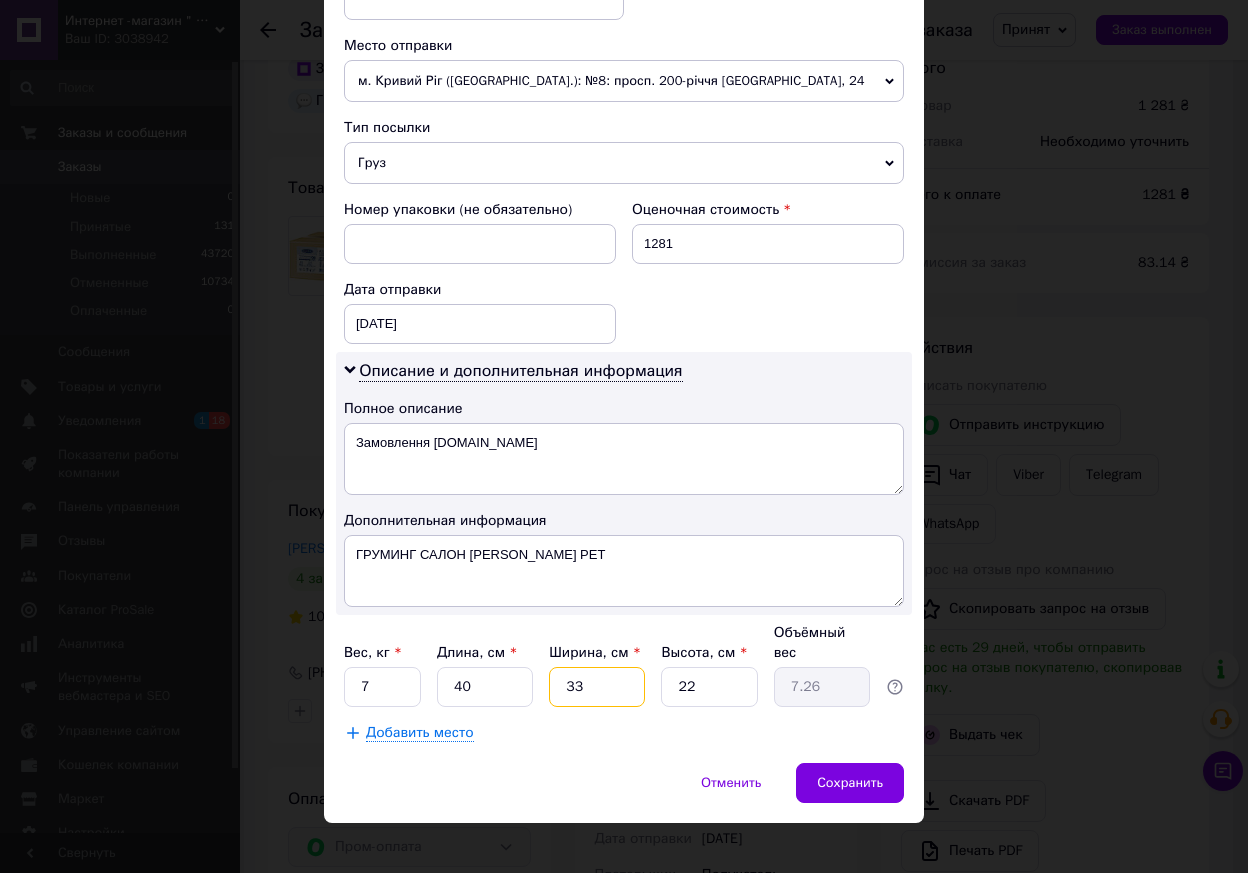 drag, startPoint x: 586, startPoint y: 666, endPoint x: 563, endPoint y: 666, distance: 23 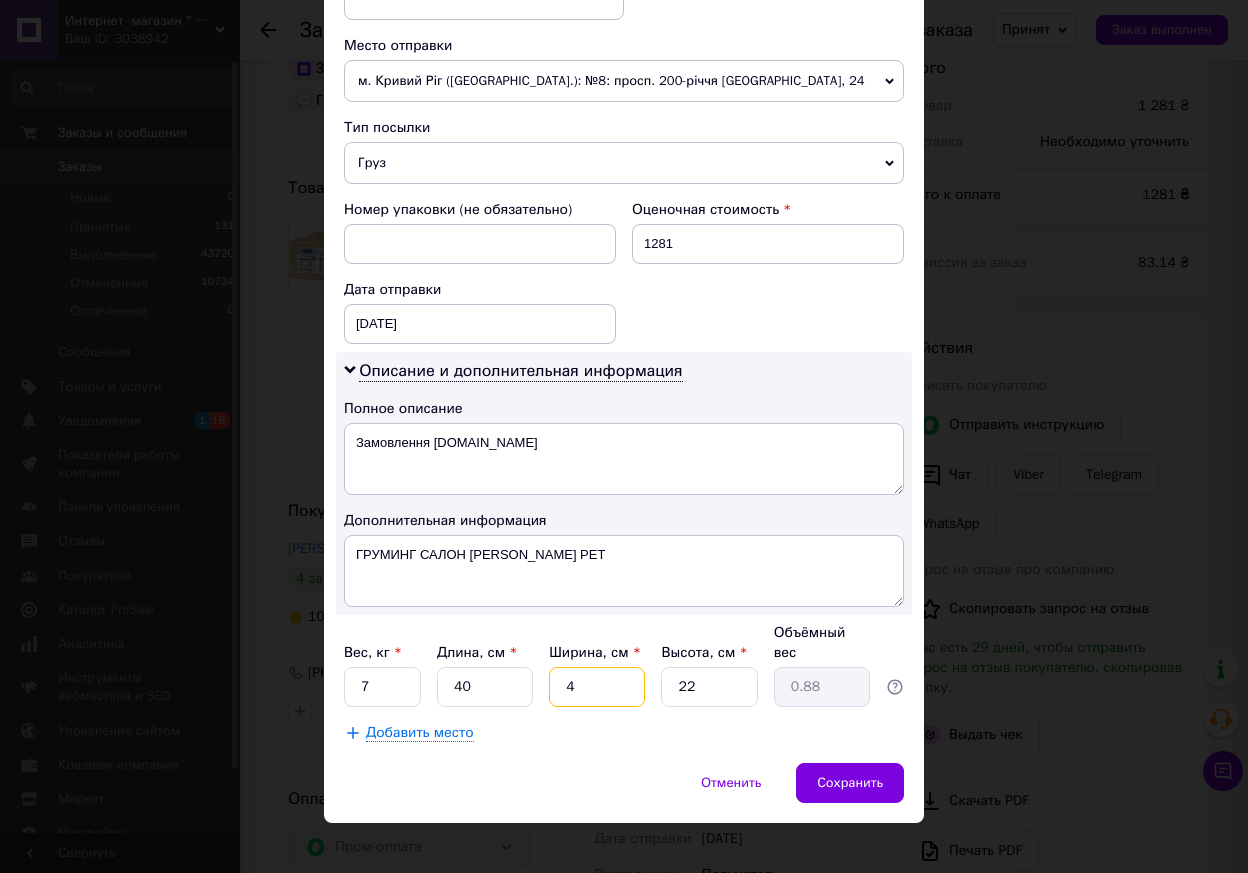 type on "40" 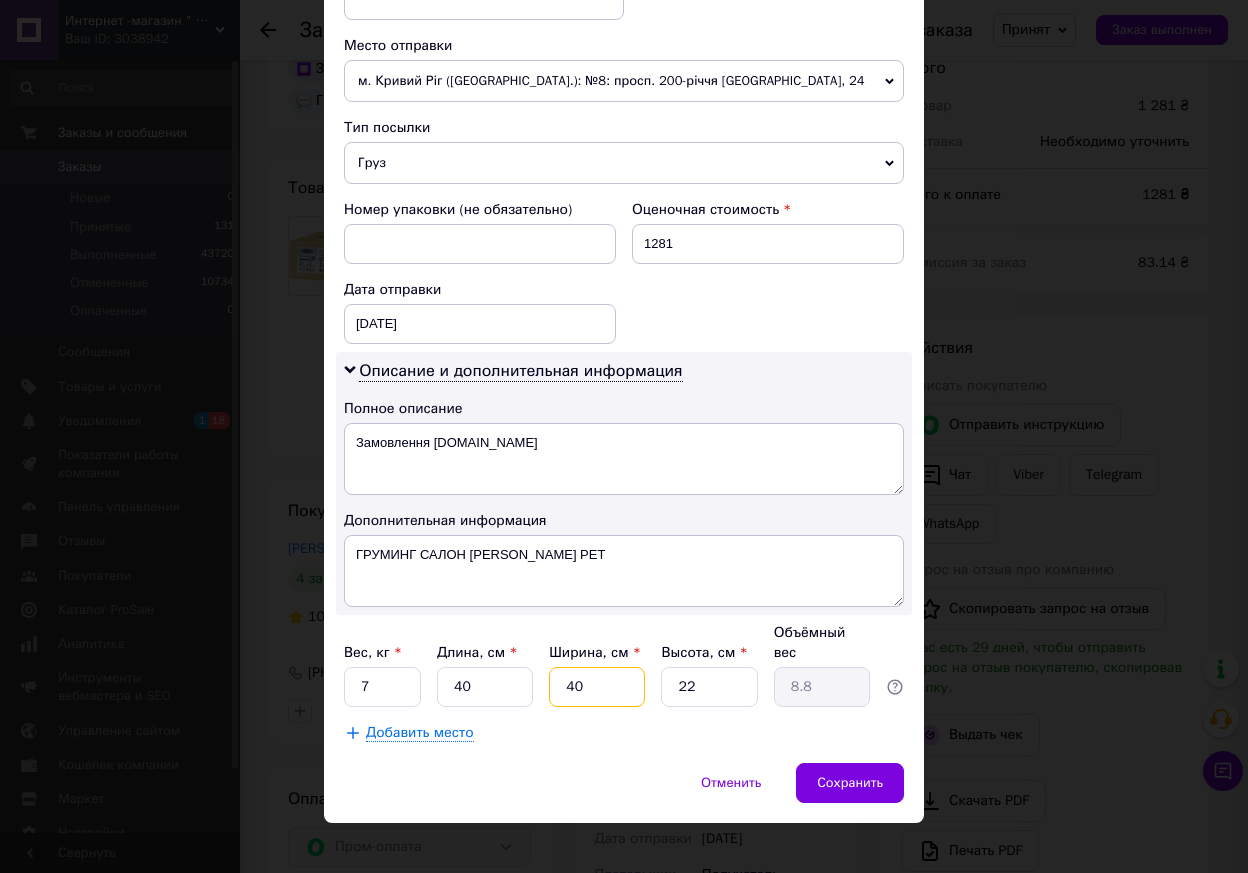 type on "40" 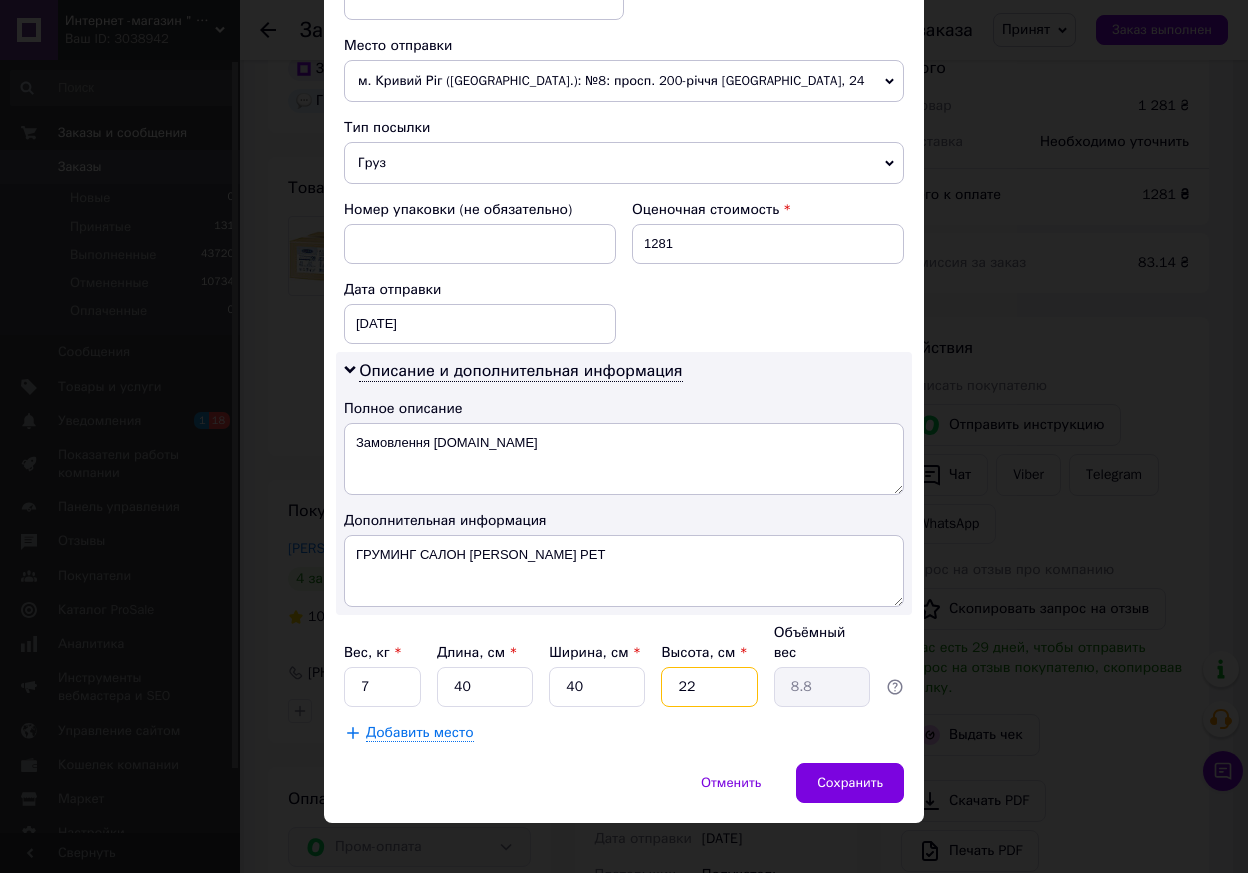 drag, startPoint x: 698, startPoint y: 664, endPoint x: 686, endPoint y: 666, distance: 12.165525 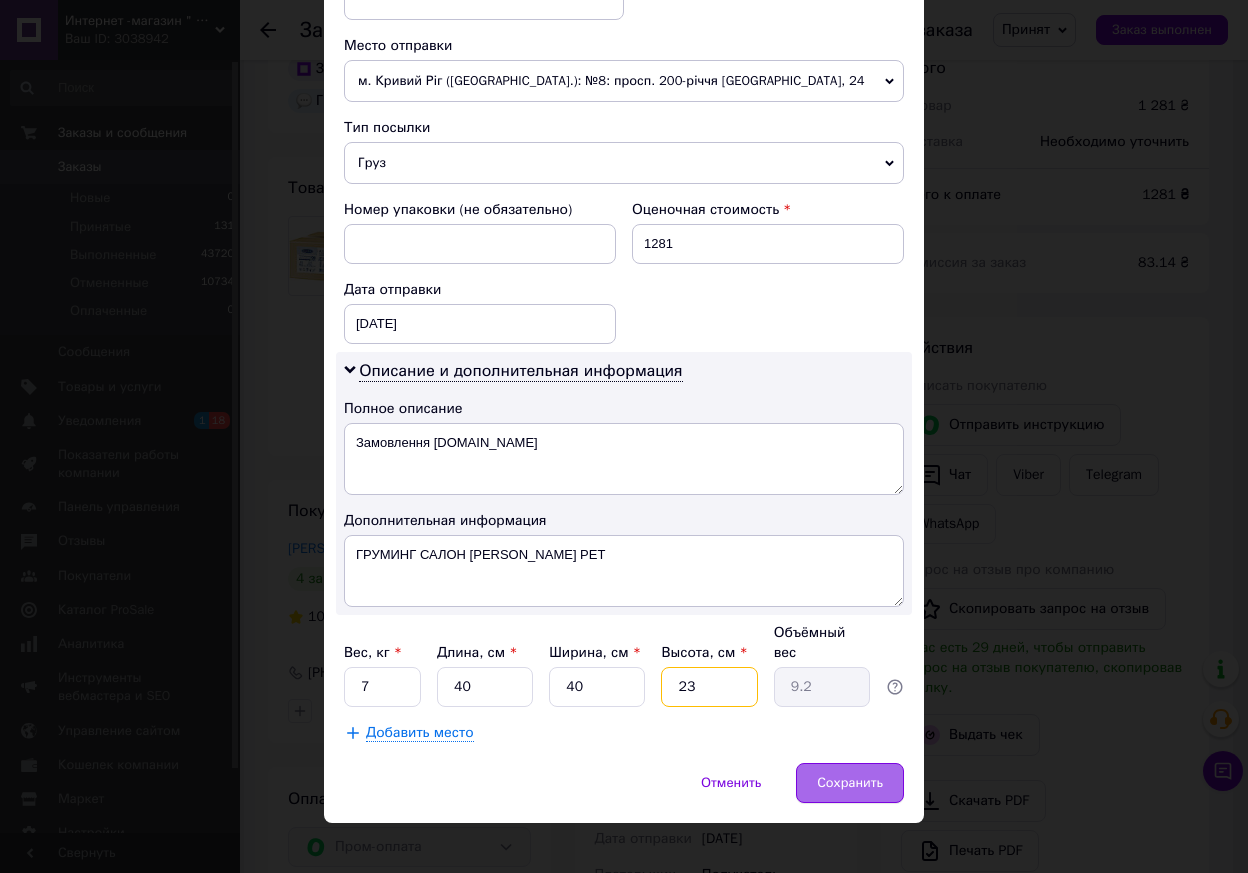 type on "23" 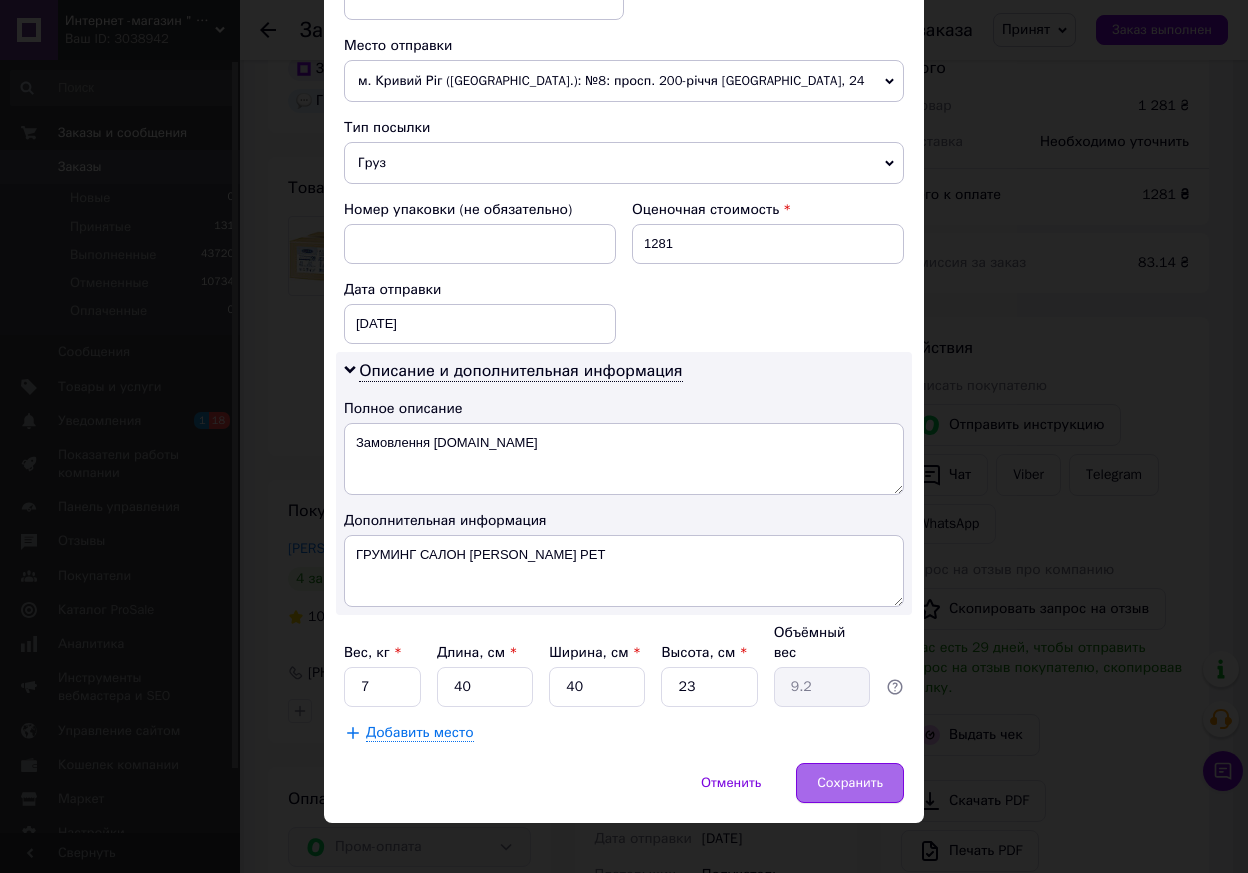 click on "Сохранить" at bounding box center [850, 783] 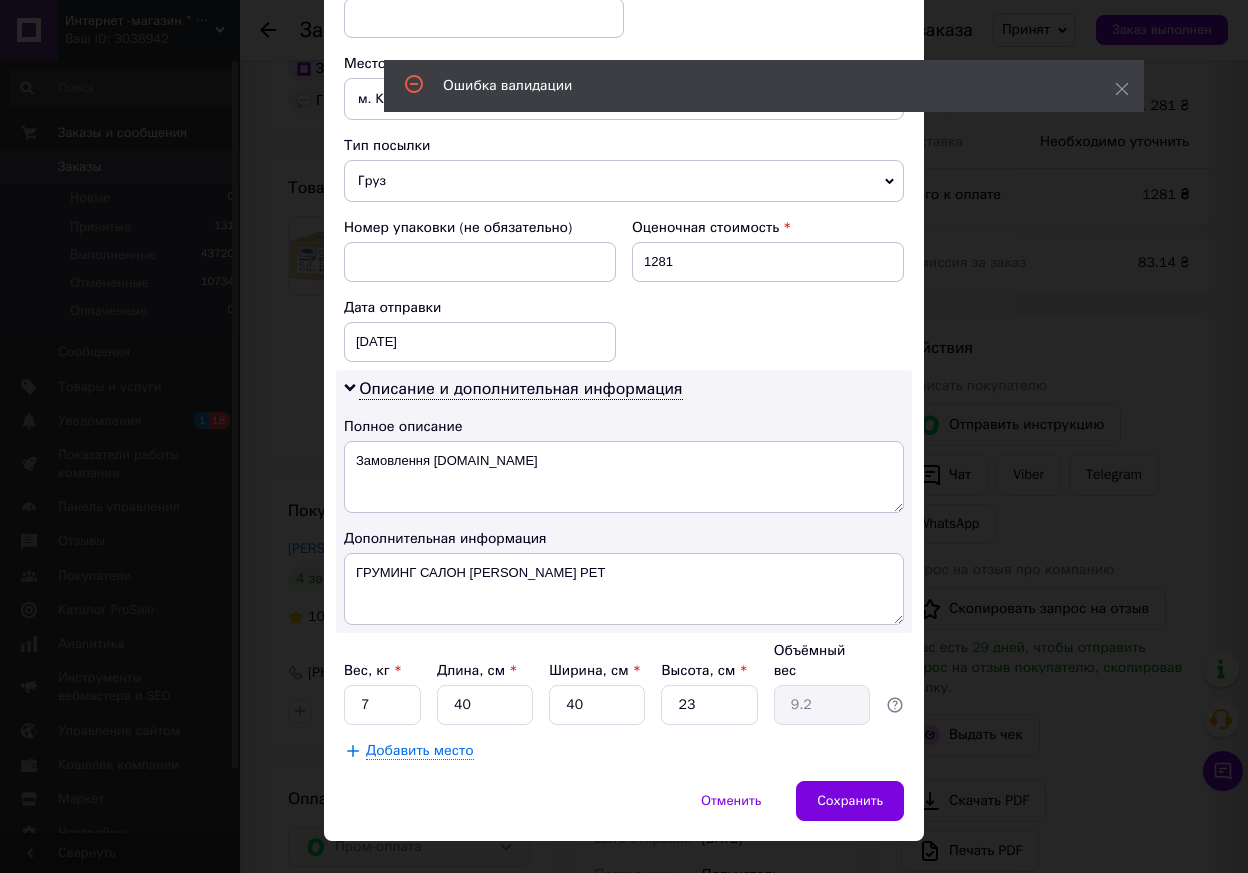 scroll, scrollTop: 1, scrollLeft: 0, axis: vertical 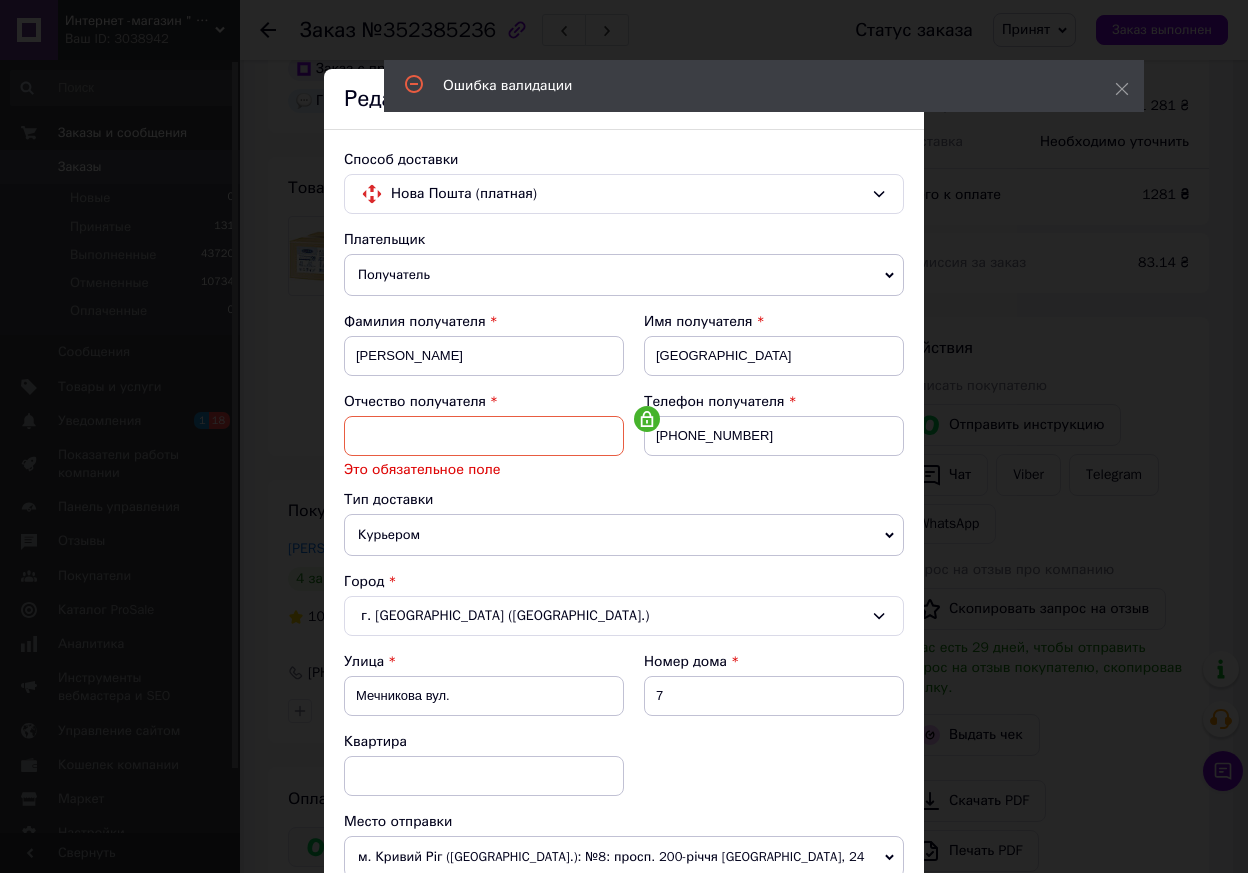 click at bounding box center [484, 436] 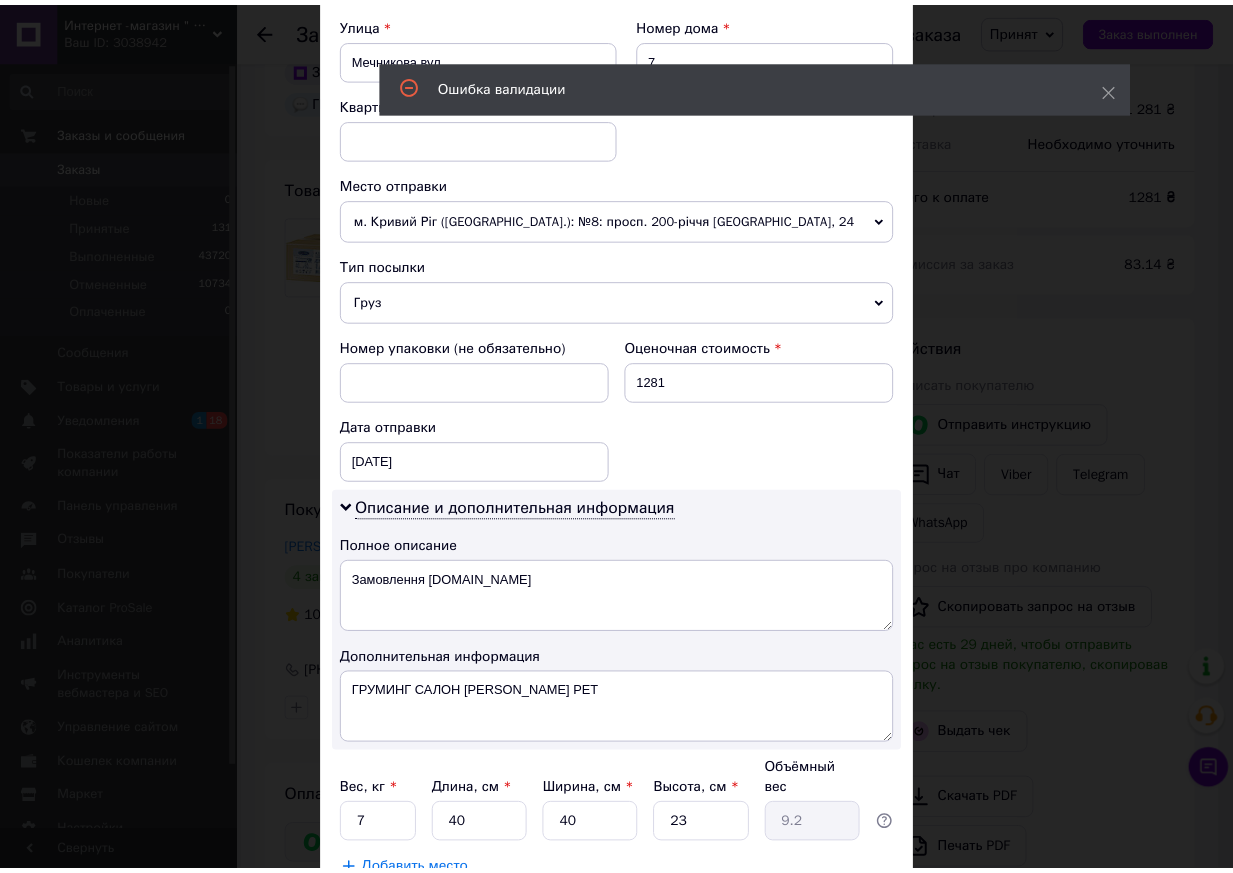 scroll, scrollTop: 759, scrollLeft: 0, axis: vertical 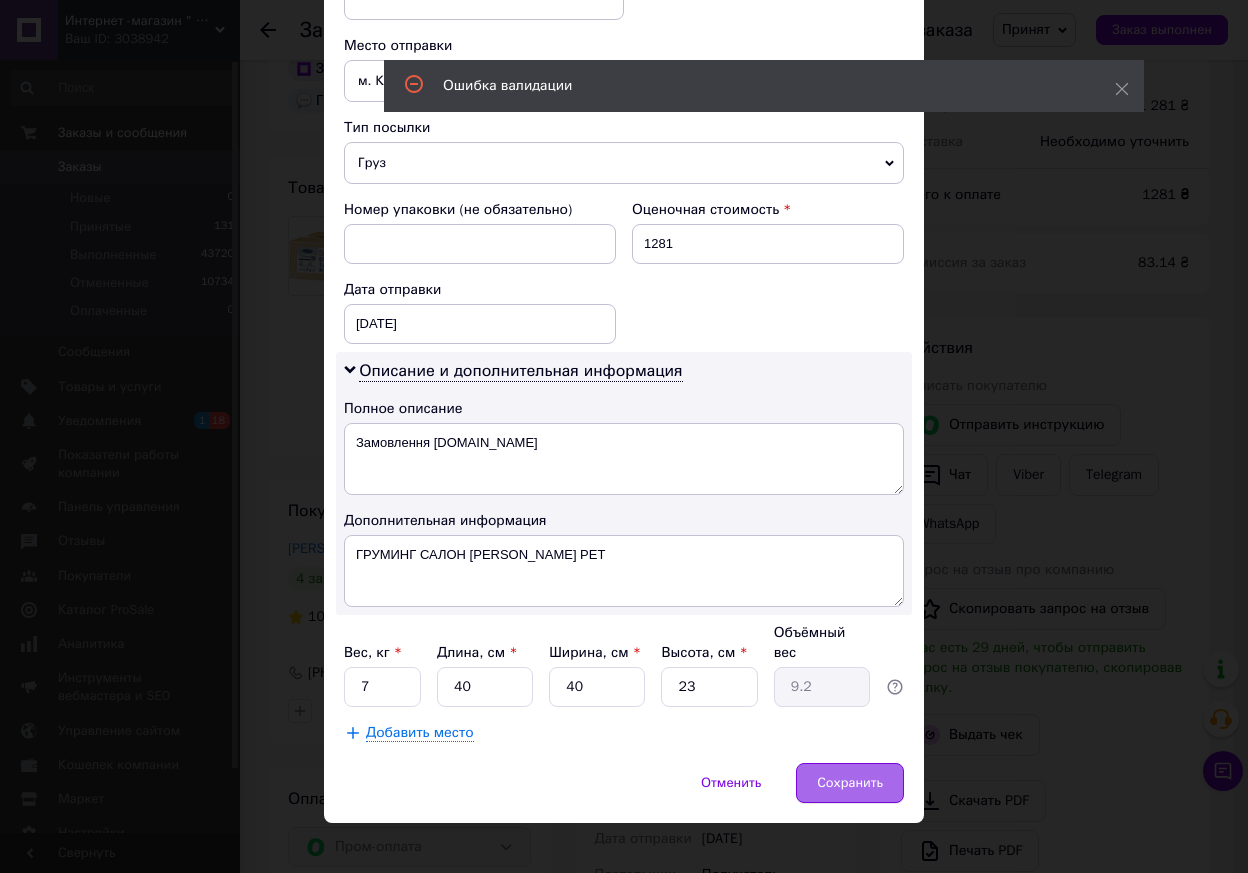click on "Сохранить" at bounding box center (850, 783) 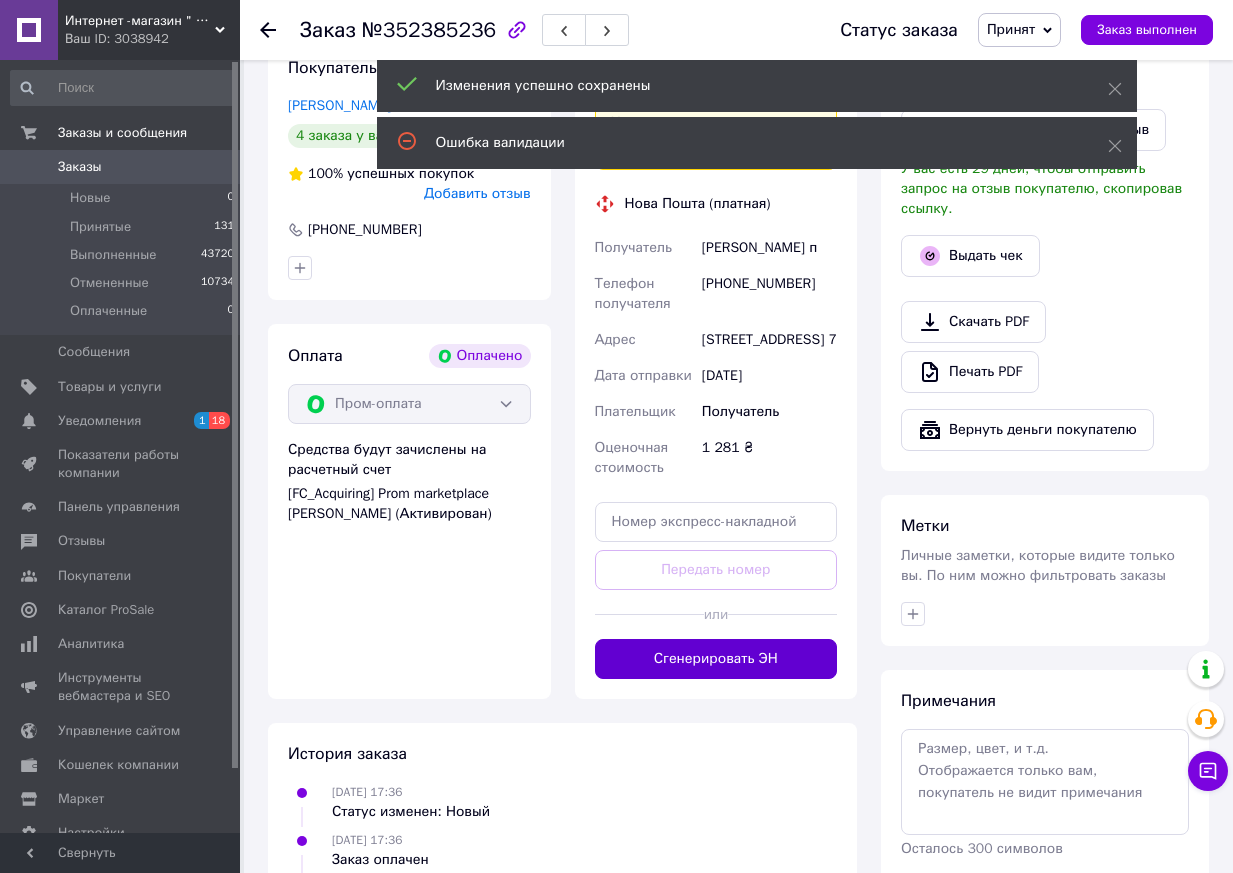scroll, scrollTop: 1144, scrollLeft: 0, axis: vertical 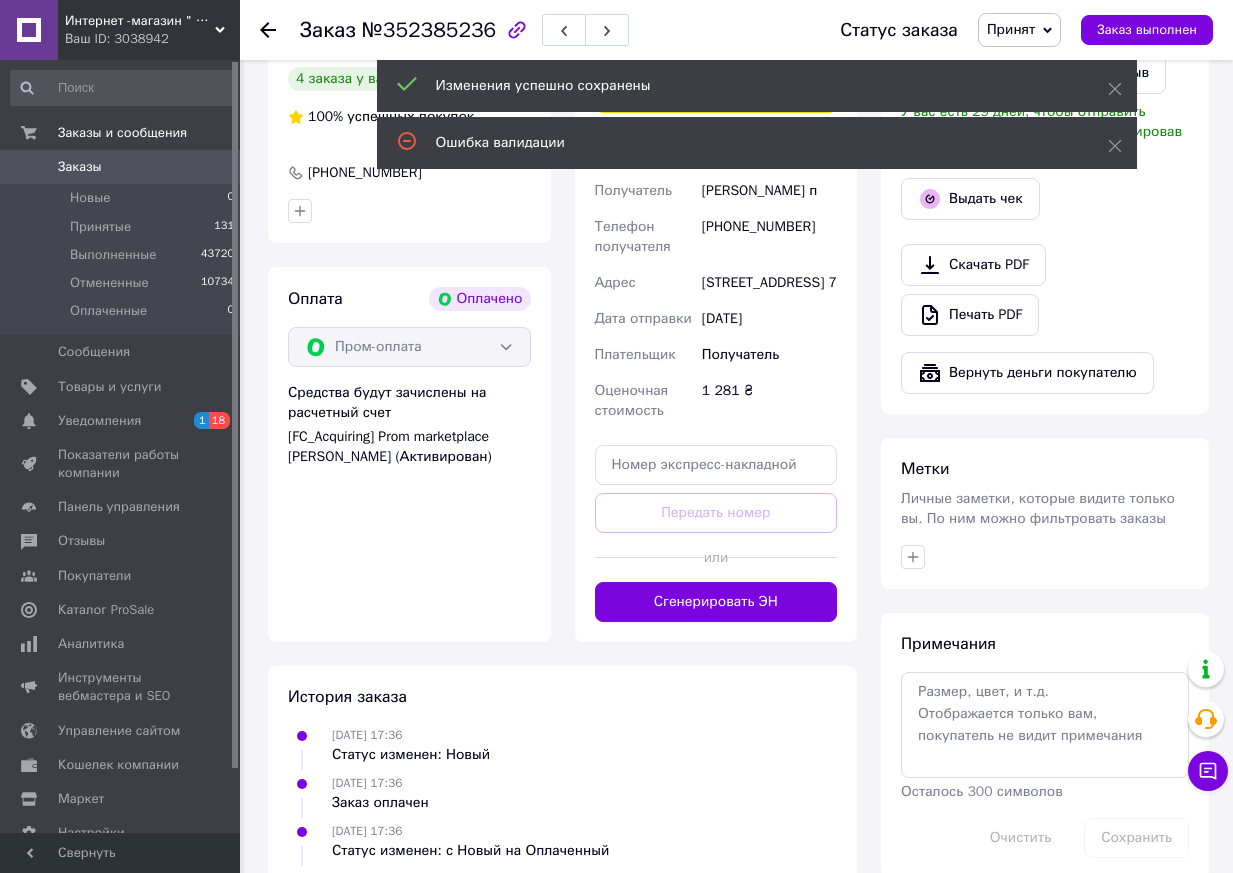 click on "Сгенерировать ЭН" at bounding box center [716, 602] 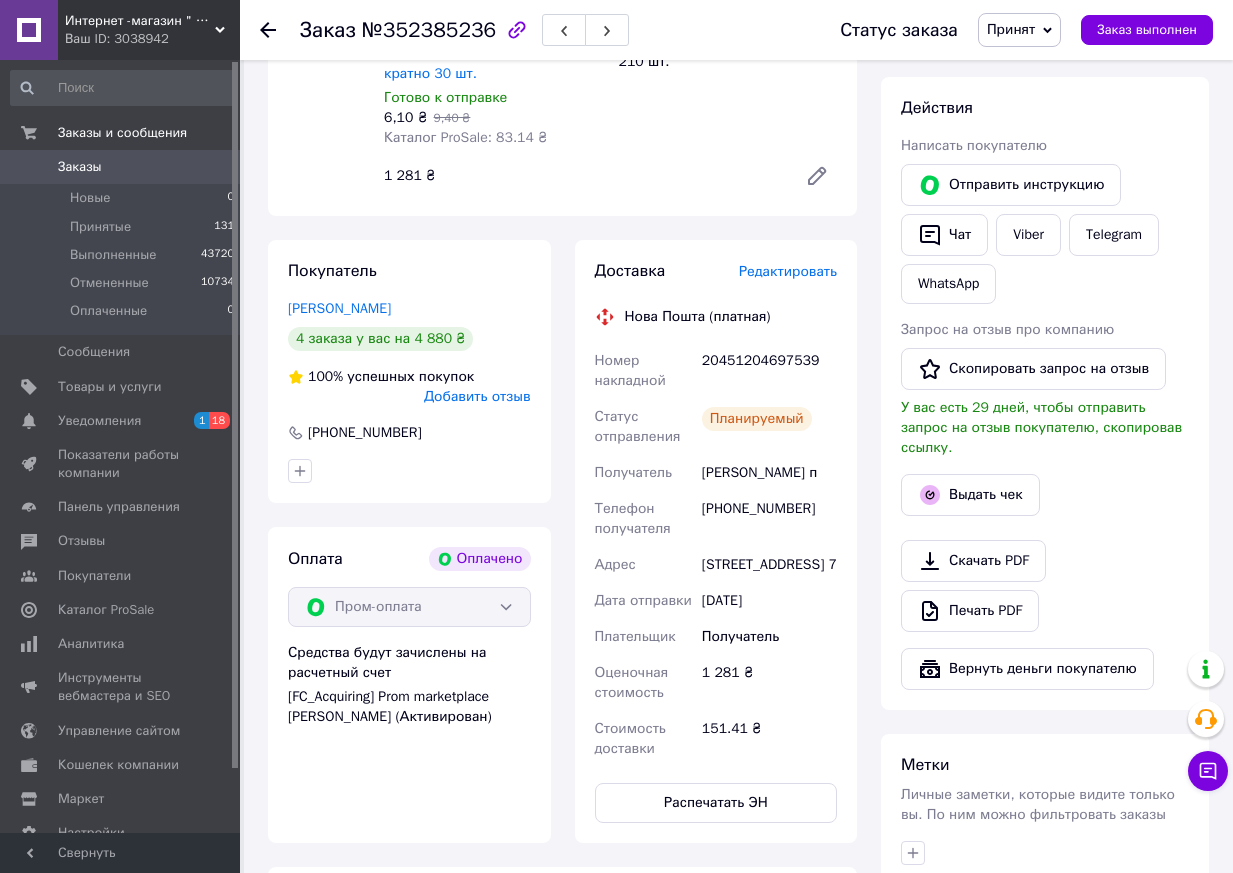 scroll, scrollTop: 744, scrollLeft: 0, axis: vertical 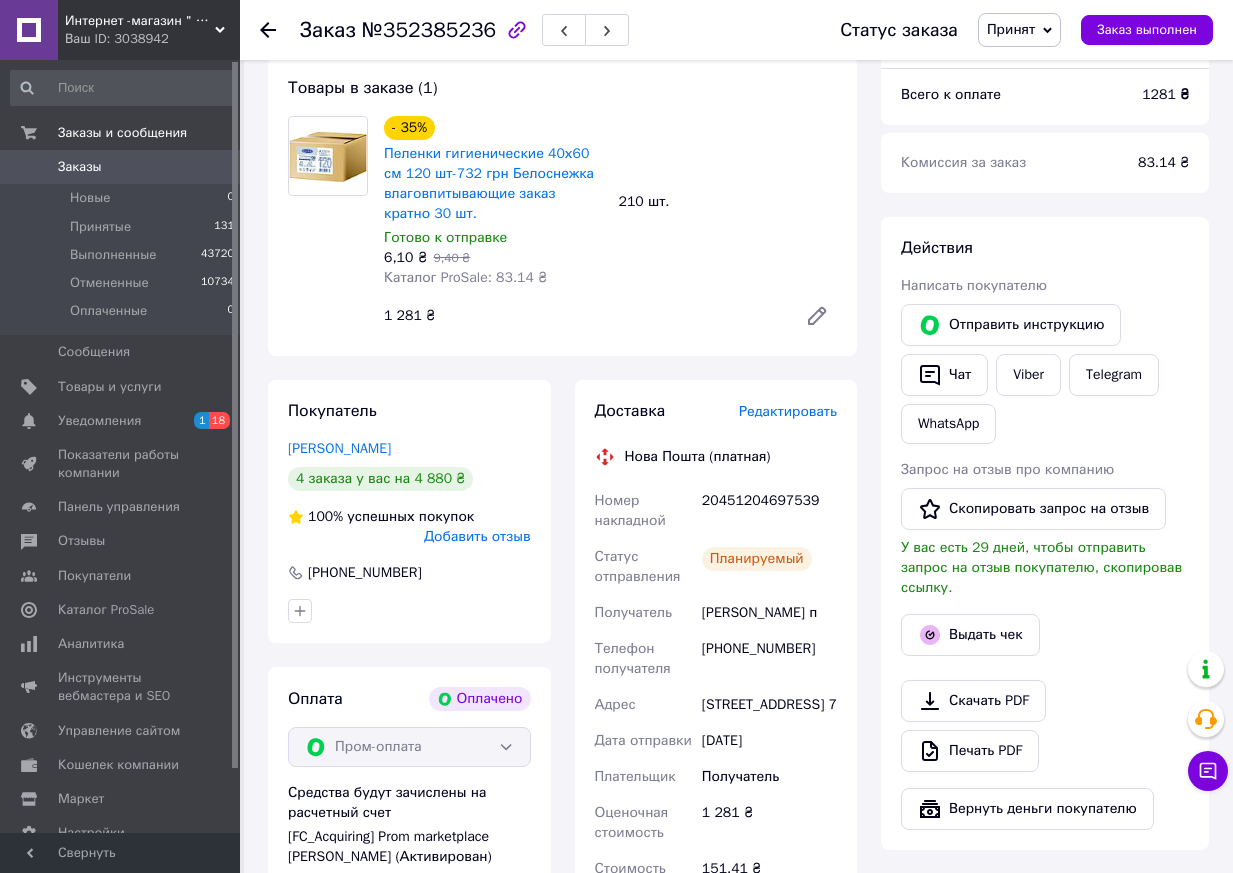 click 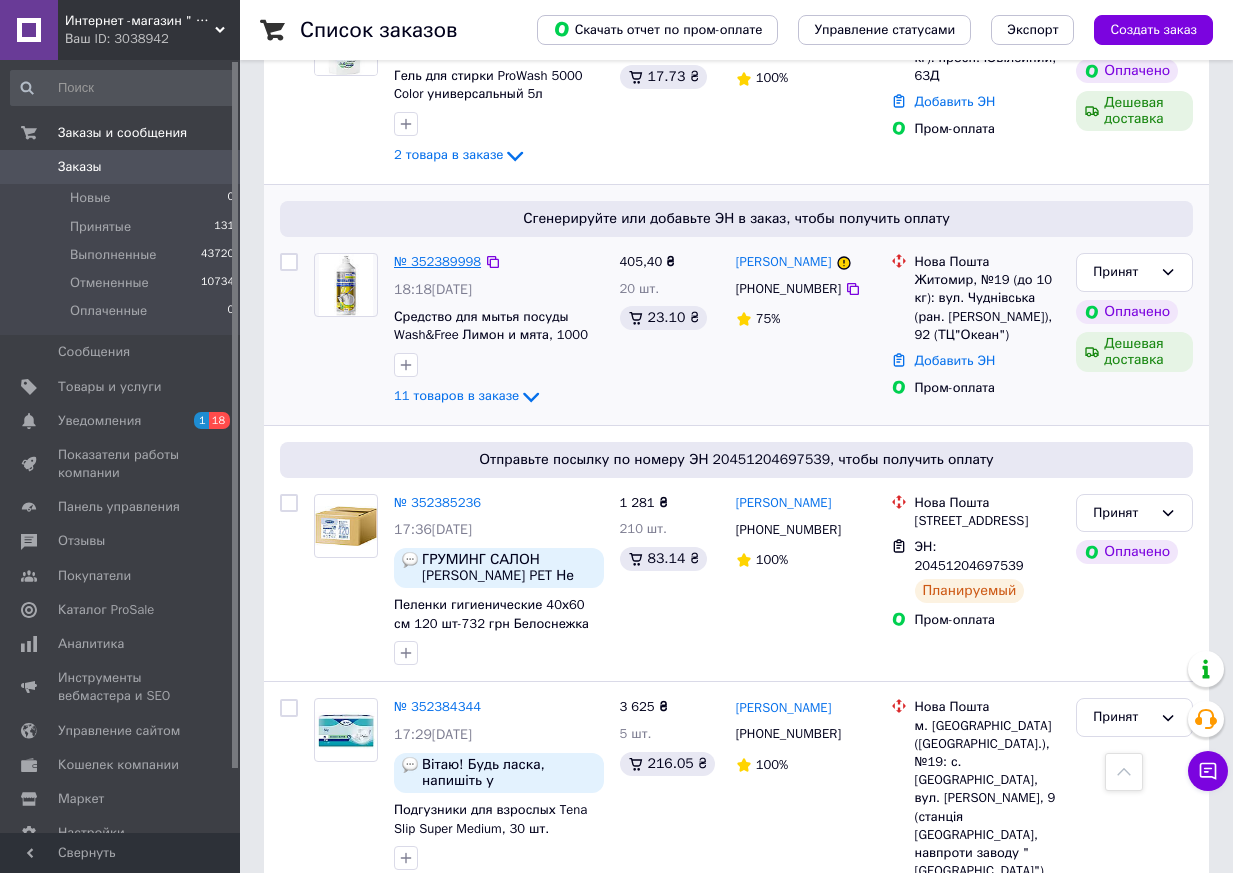 scroll, scrollTop: 2800, scrollLeft: 0, axis: vertical 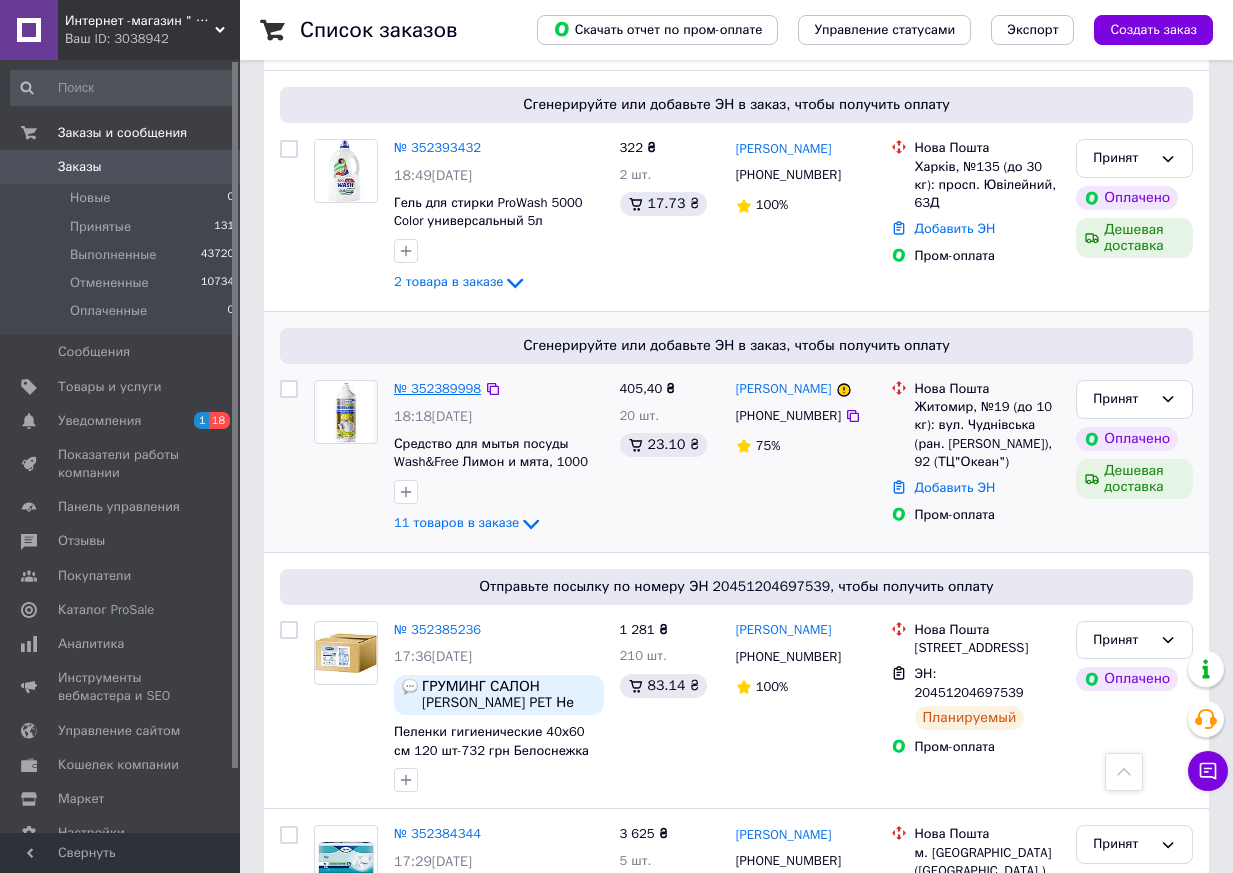 click on "№ 352389998" at bounding box center (437, 388) 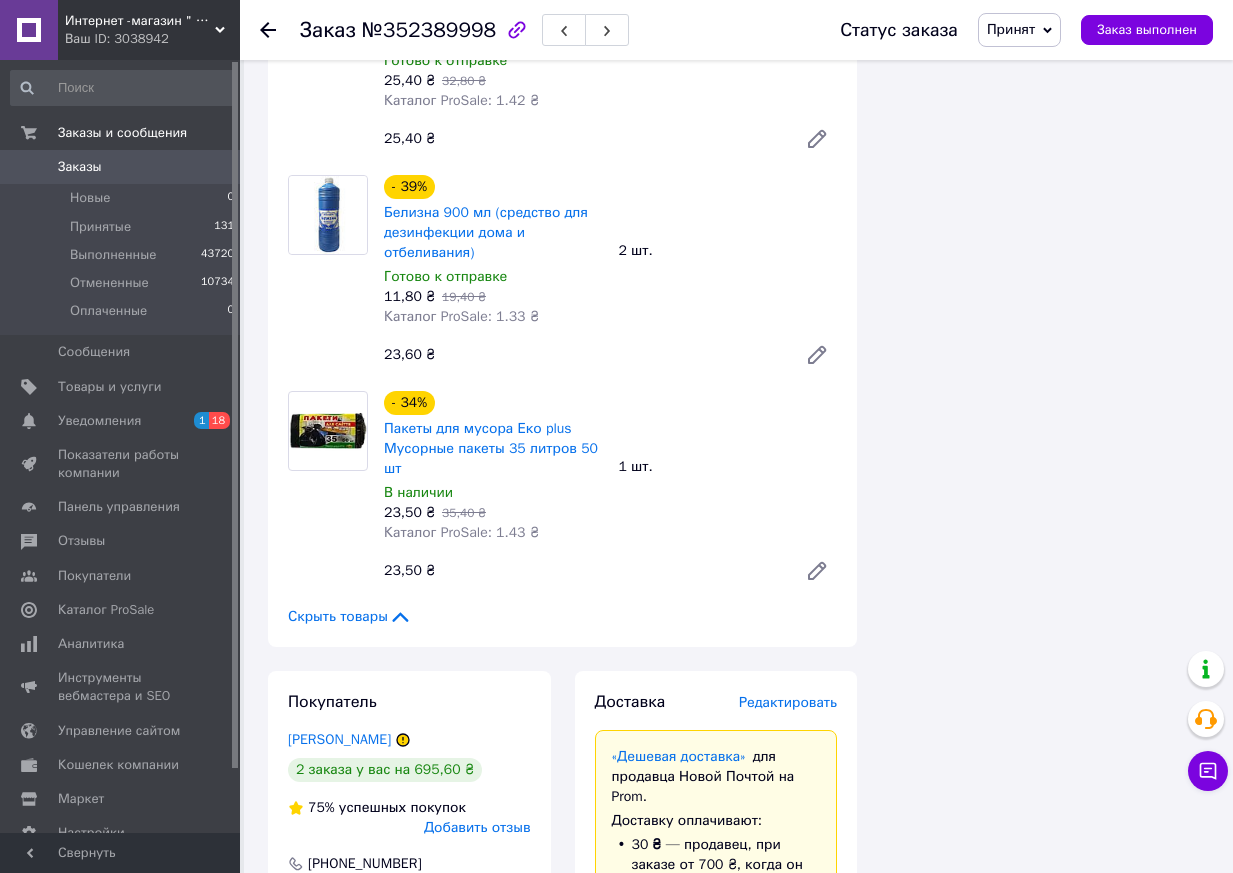 scroll, scrollTop: 2700, scrollLeft: 0, axis: vertical 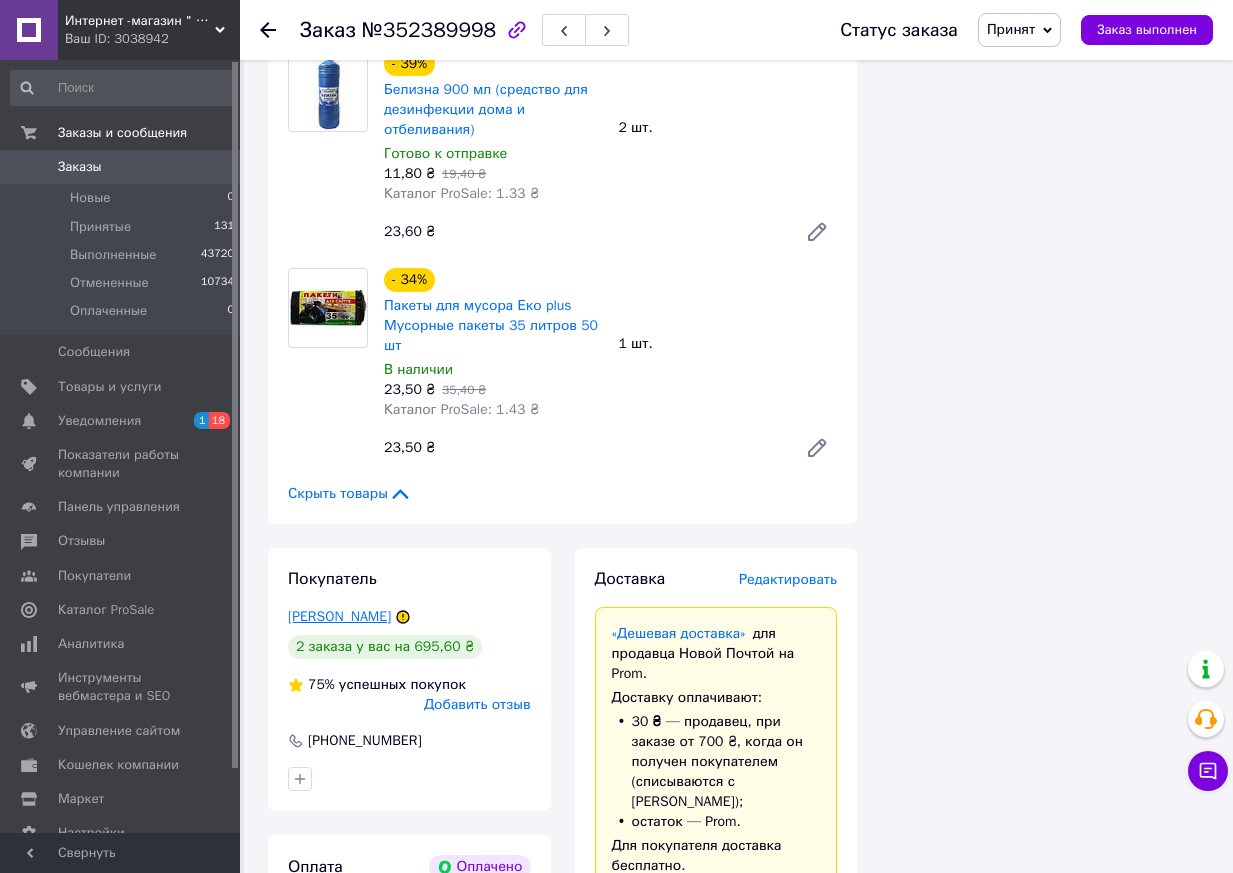 drag, startPoint x: 282, startPoint y: 607, endPoint x: 408, endPoint y: 607, distance: 126 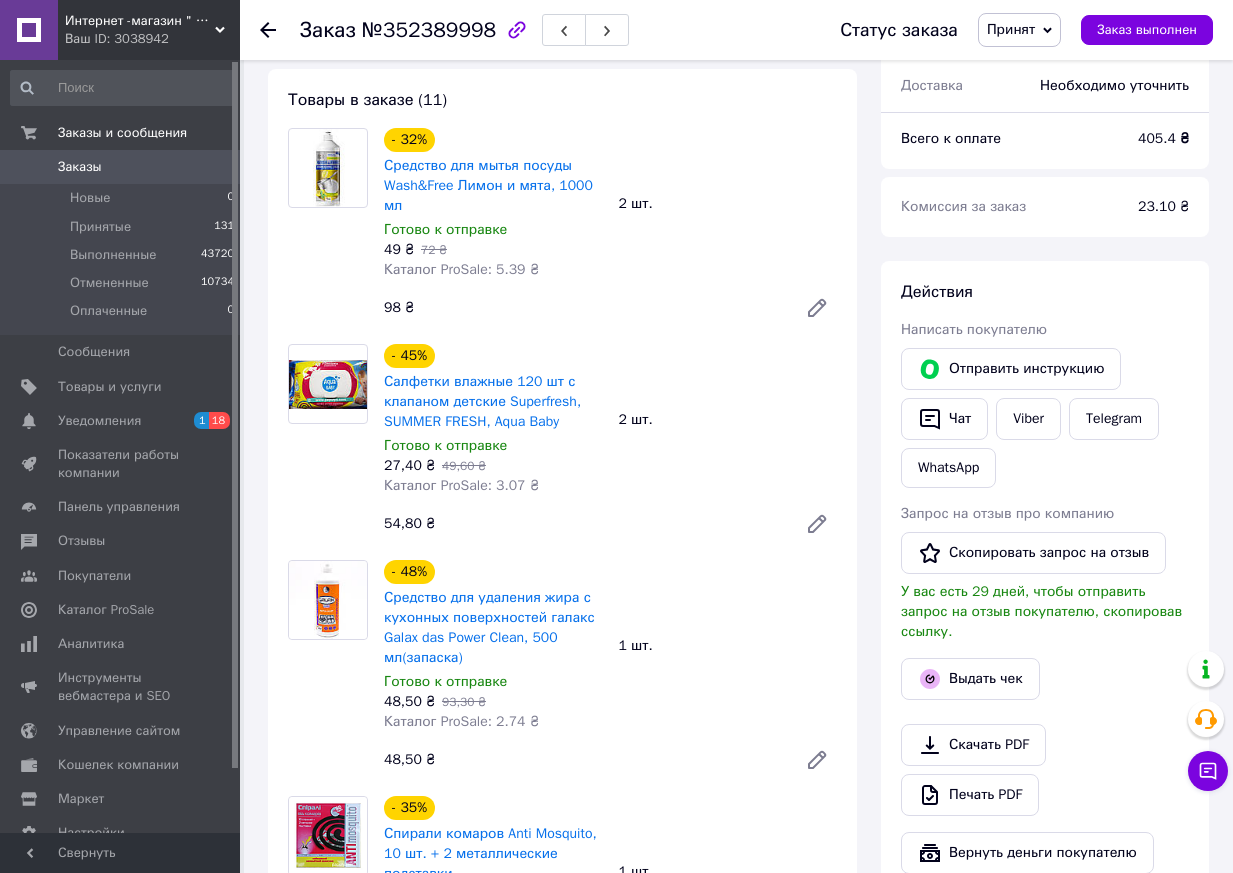 scroll, scrollTop: 600, scrollLeft: 0, axis: vertical 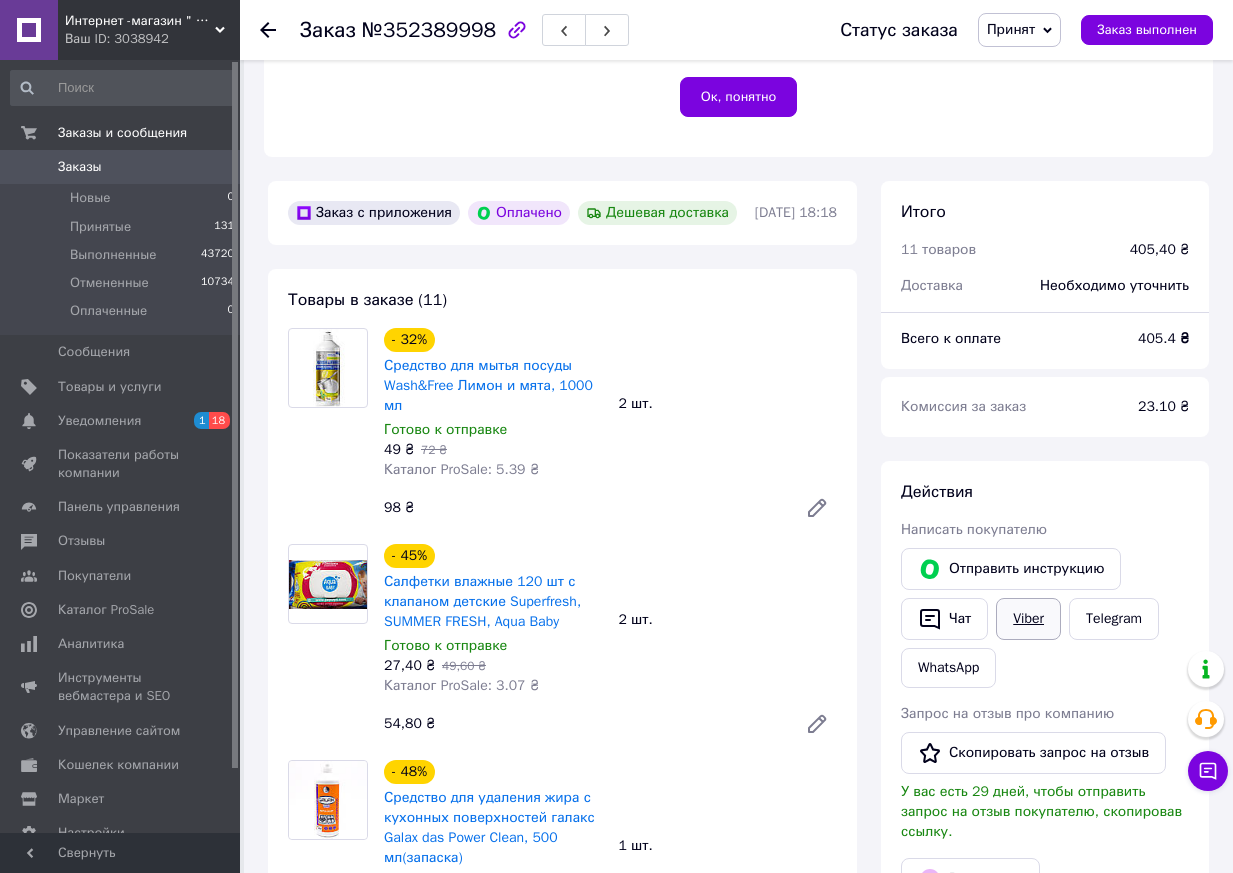 click on "Viber" at bounding box center [1028, 619] 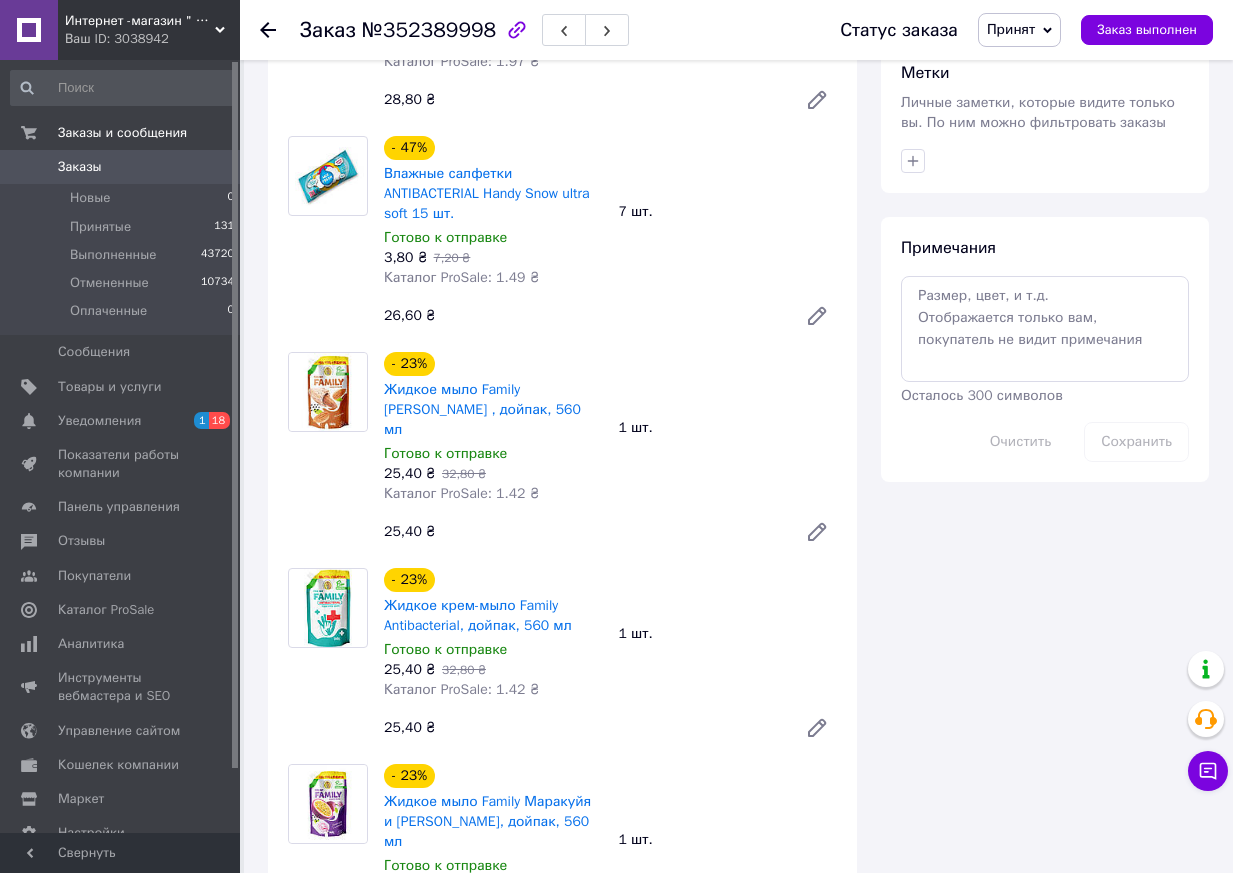 scroll, scrollTop: 1700, scrollLeft: 0, axis: vertical 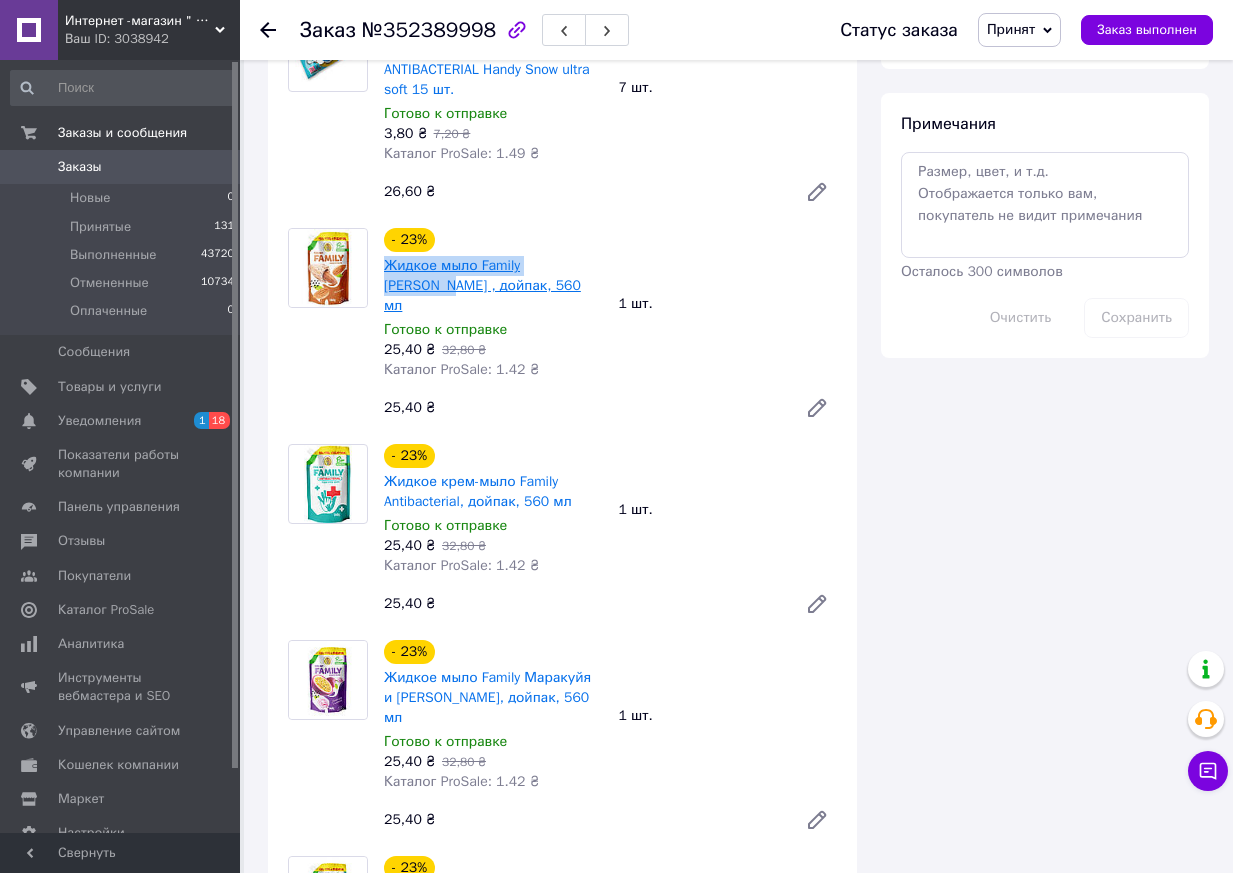 drag, startPoint x: 380, startPoint y: 298, endPoint x: 584, endPoint y: 299, distance: 204.00246 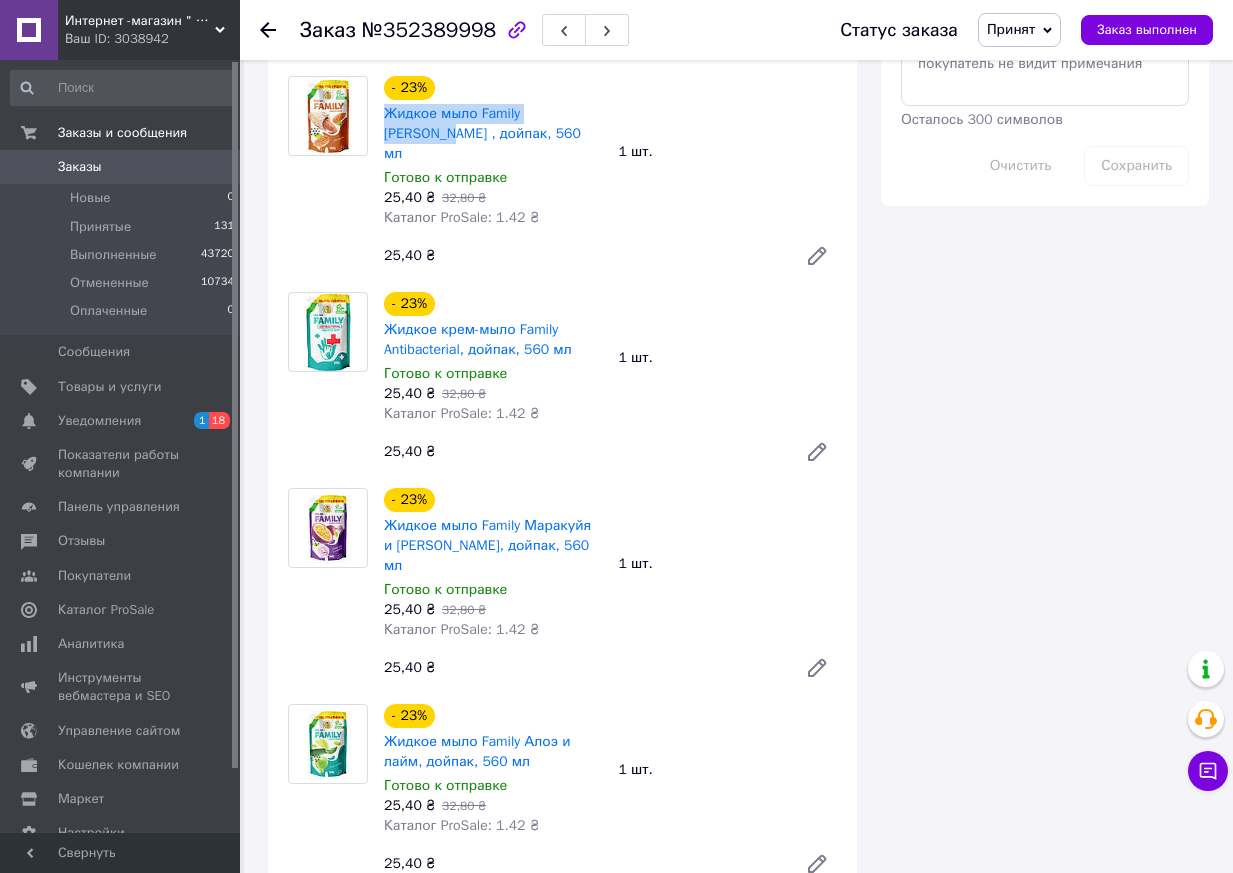 scroll, scrollTop: 1900, scrollLeft: 0, axis: vertical 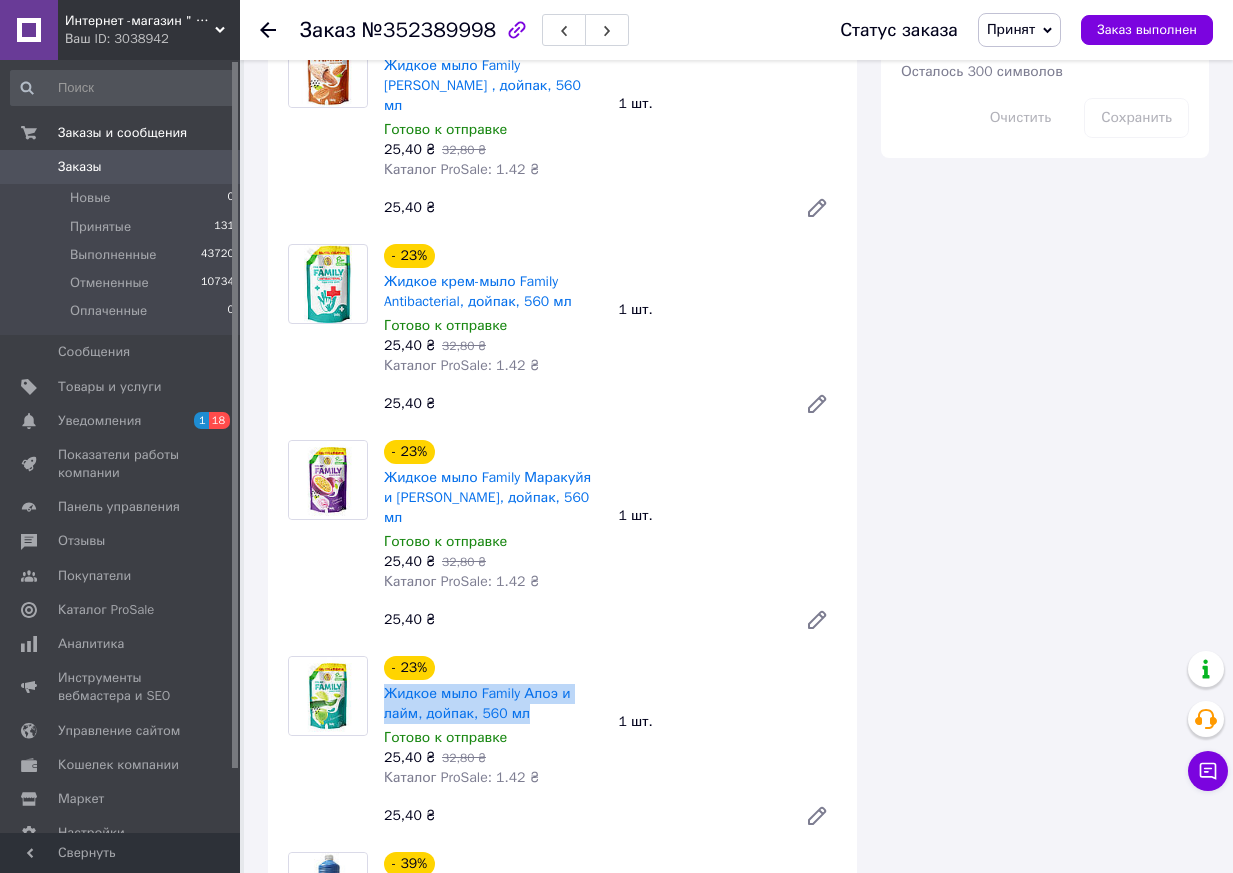 drag, startPoint x: 383, startPoint y: 686, endPoint x: 521, endPoint y: 702, distance: 138.92444 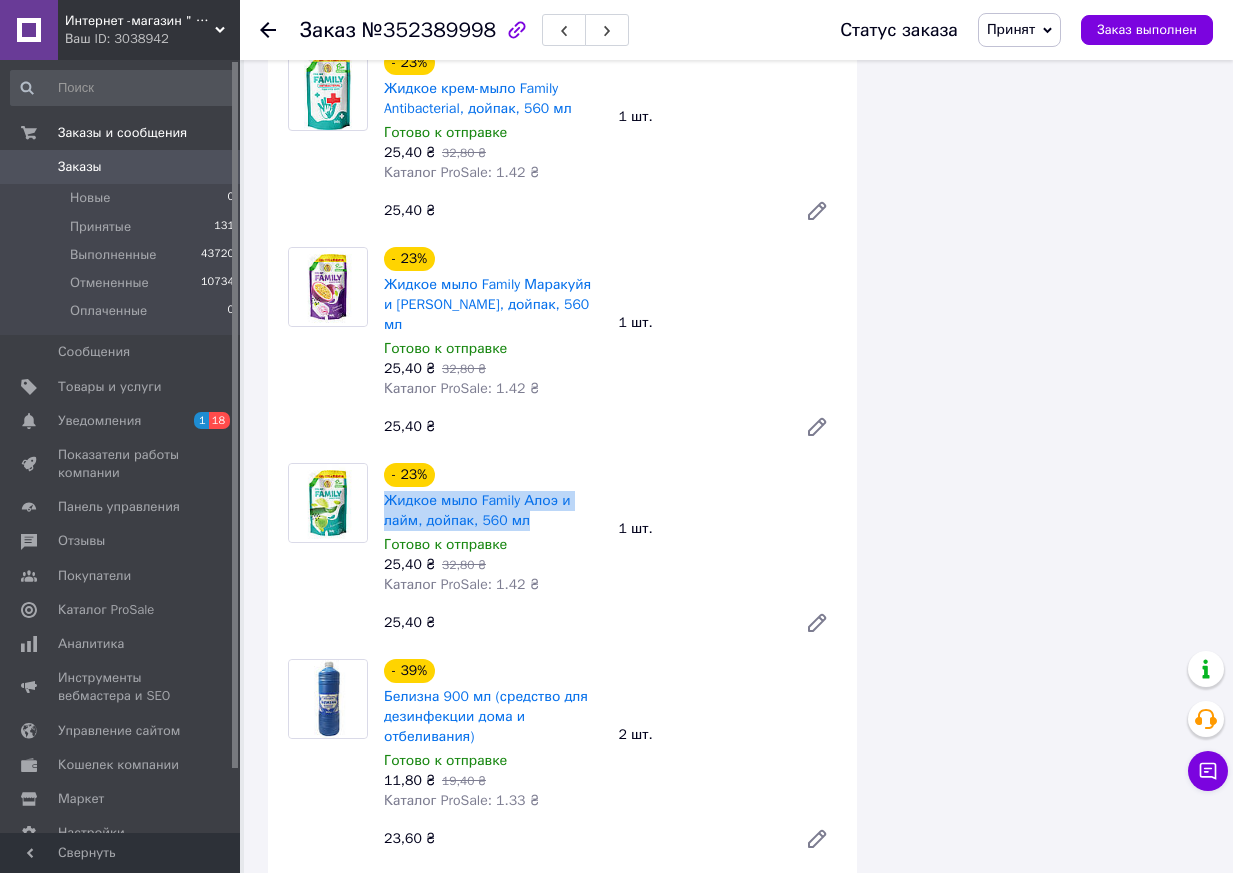 scroll, scrollTop: 2500, scrollLeft: 0, axis: vertical 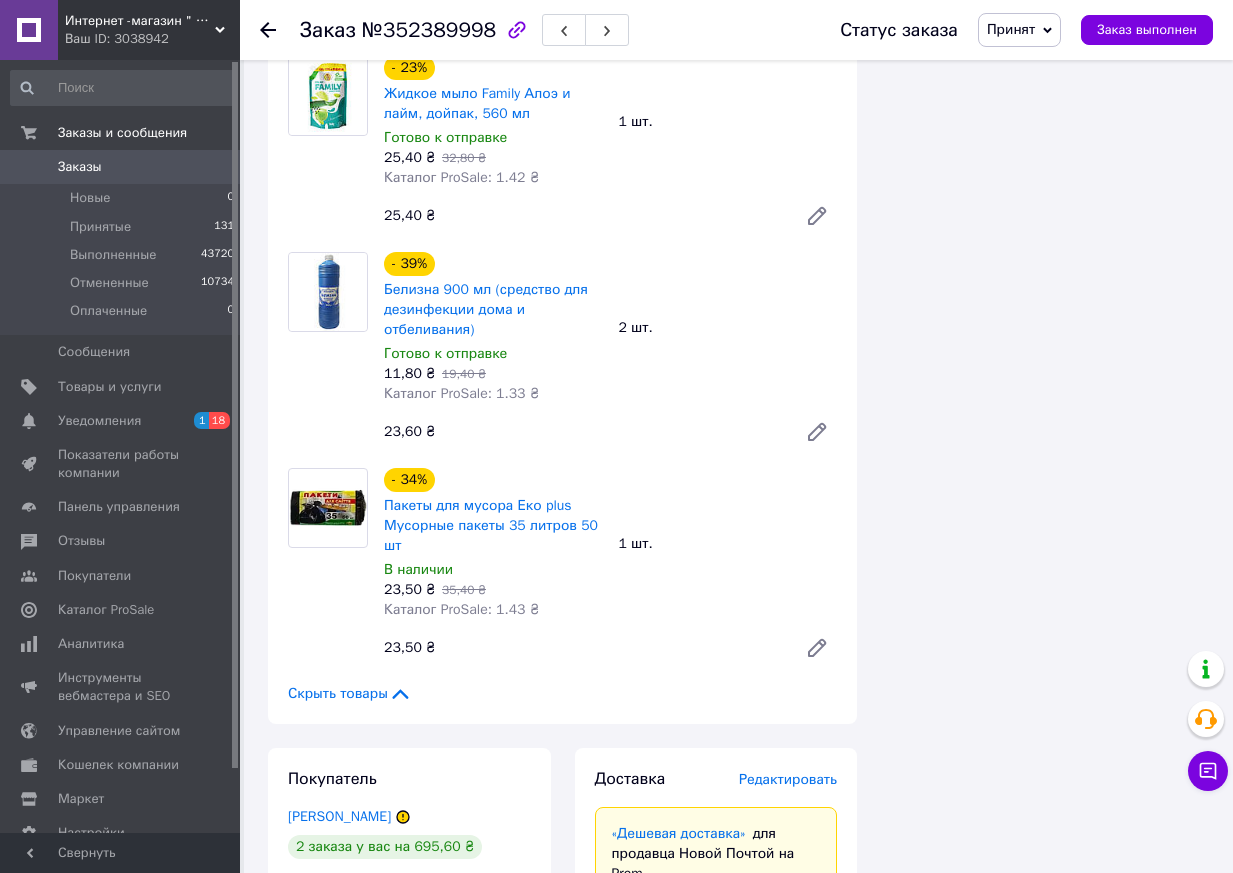 click on "Заказ" at bounding box center [328, 30] 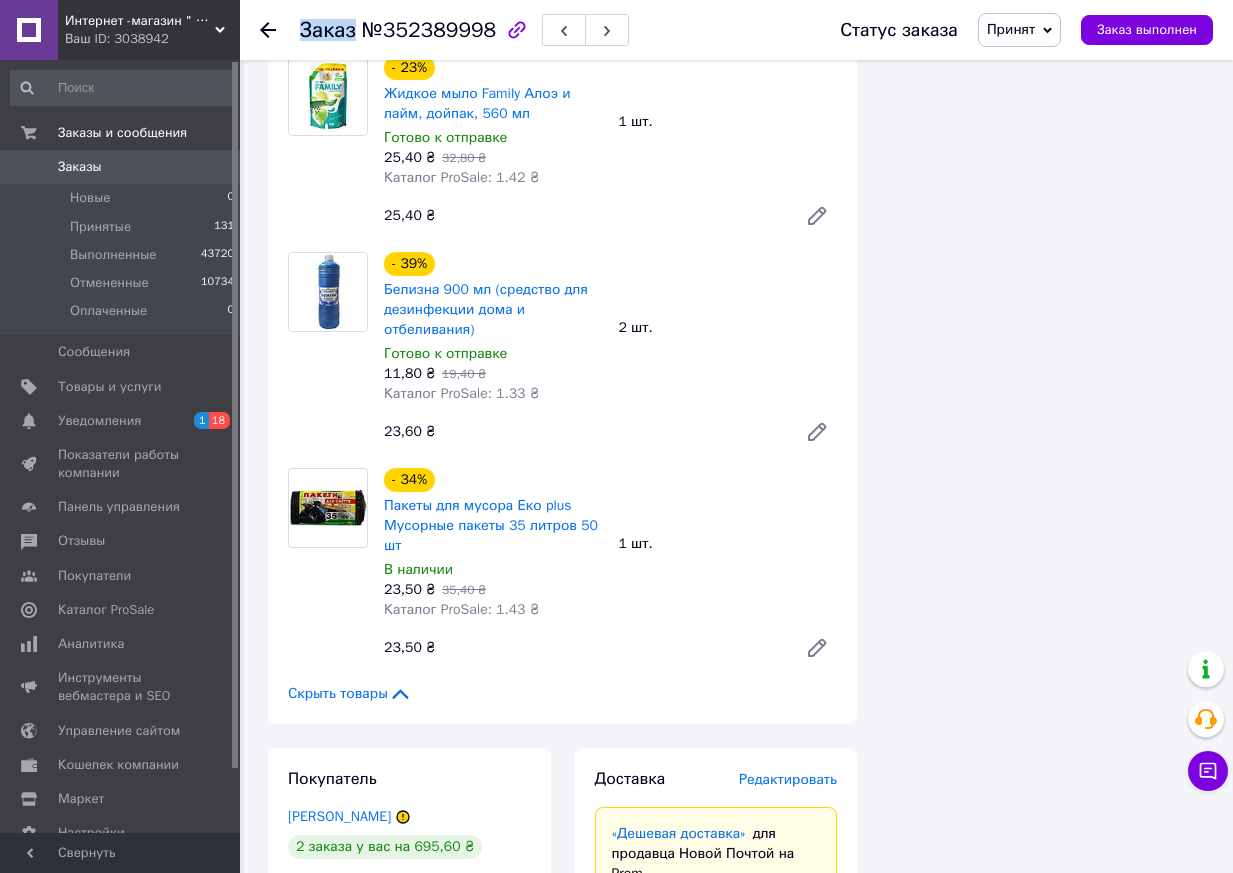 click on "Заказ" at bounding box center (328, 30) 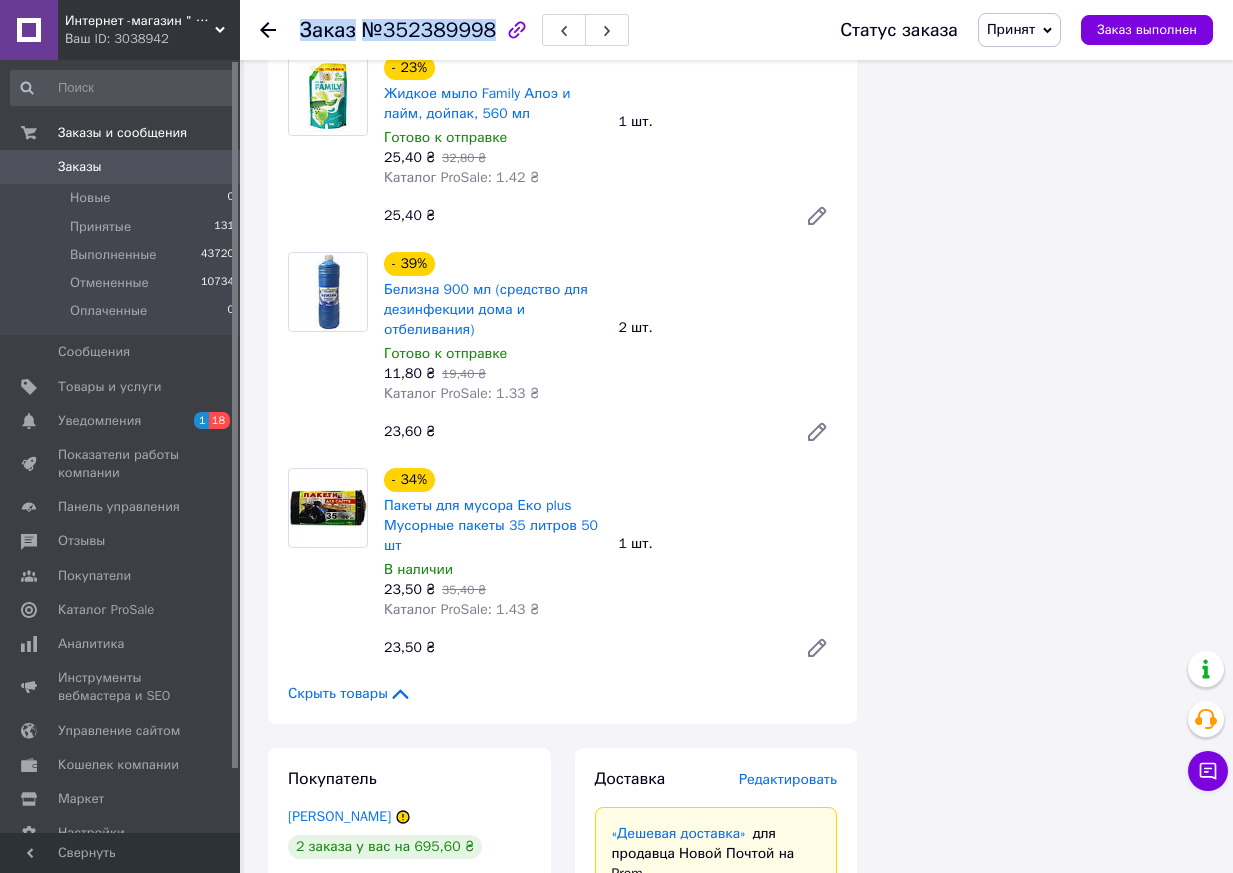 click on "Заказ" at bounding box center [328, 30] 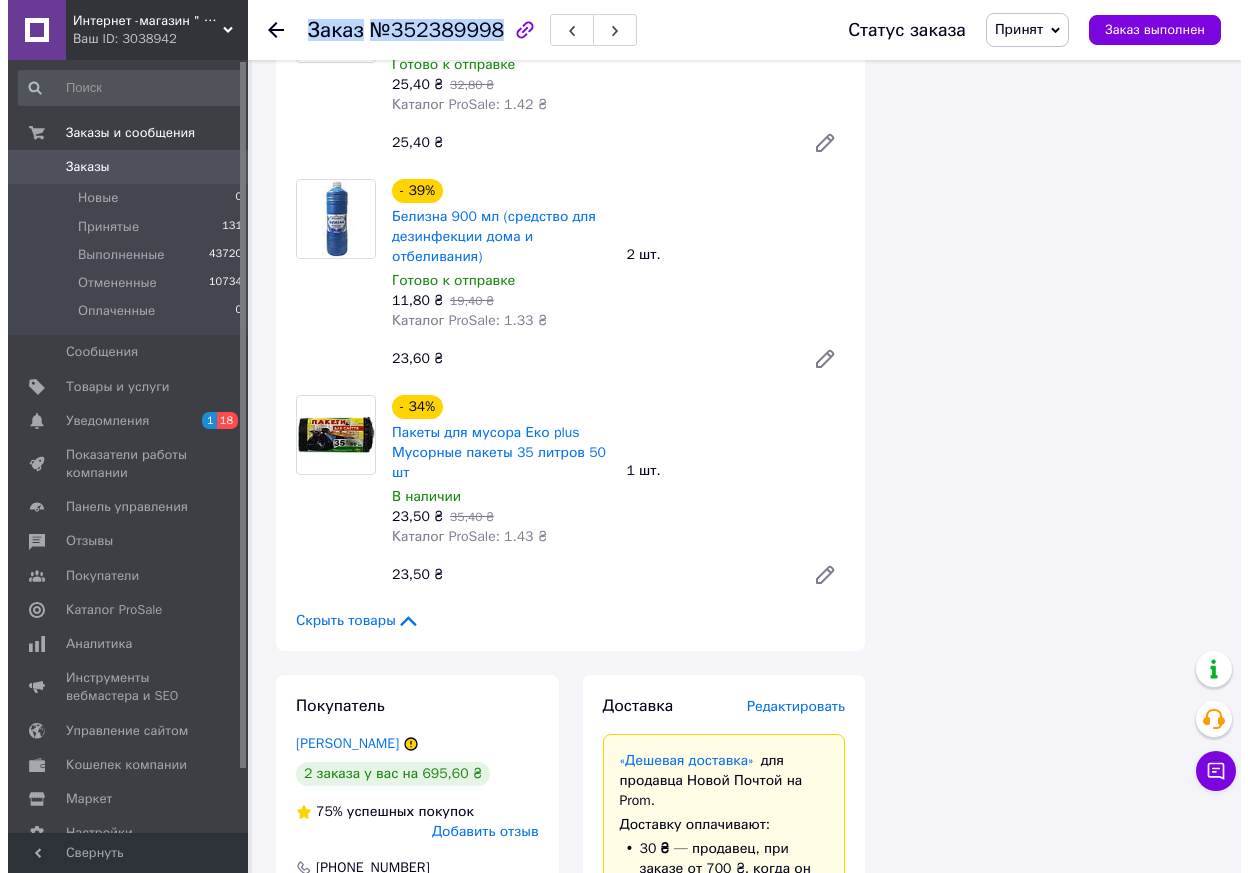 scroll, scrollTop: 2700, scrollLeft: 0, axis: vertical 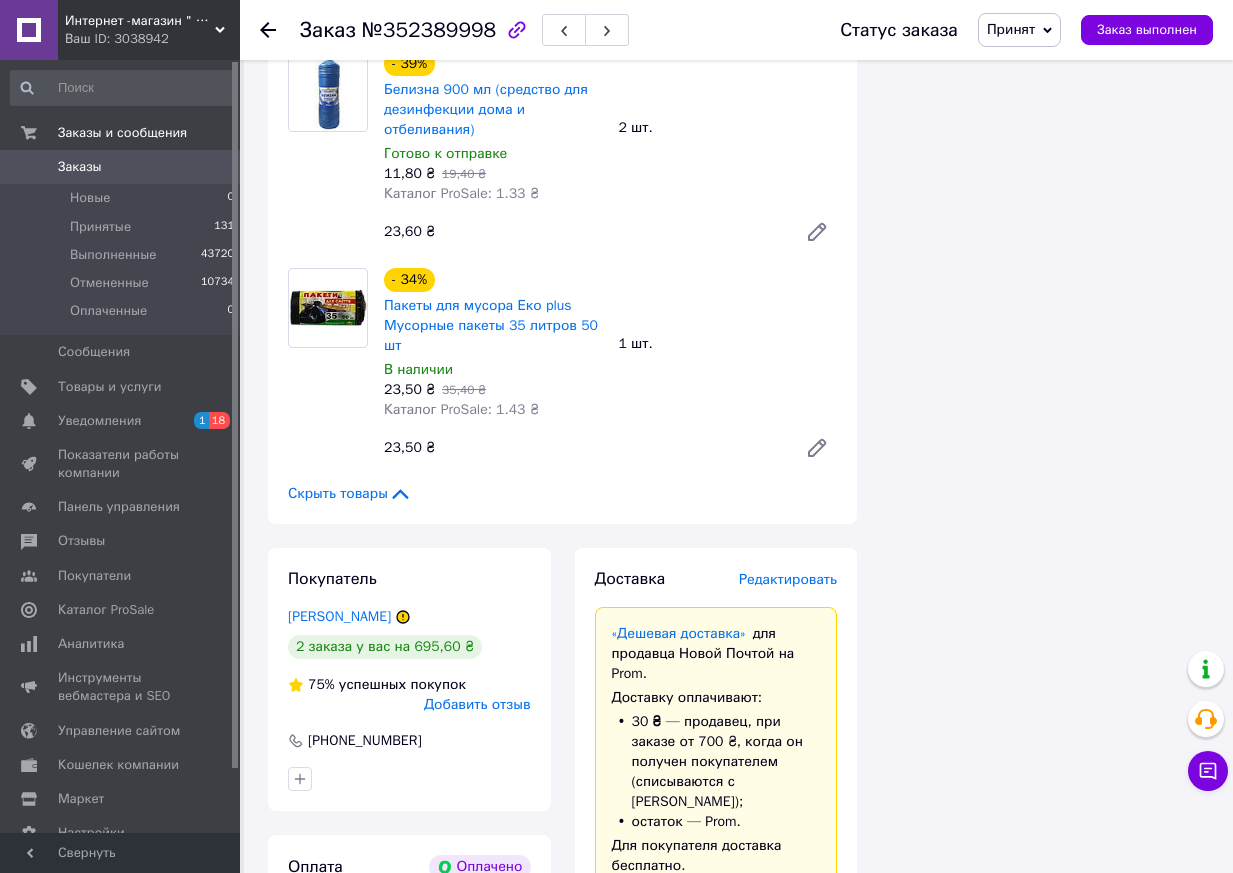 click on "Редактировать" at bounding box center (788, 579) 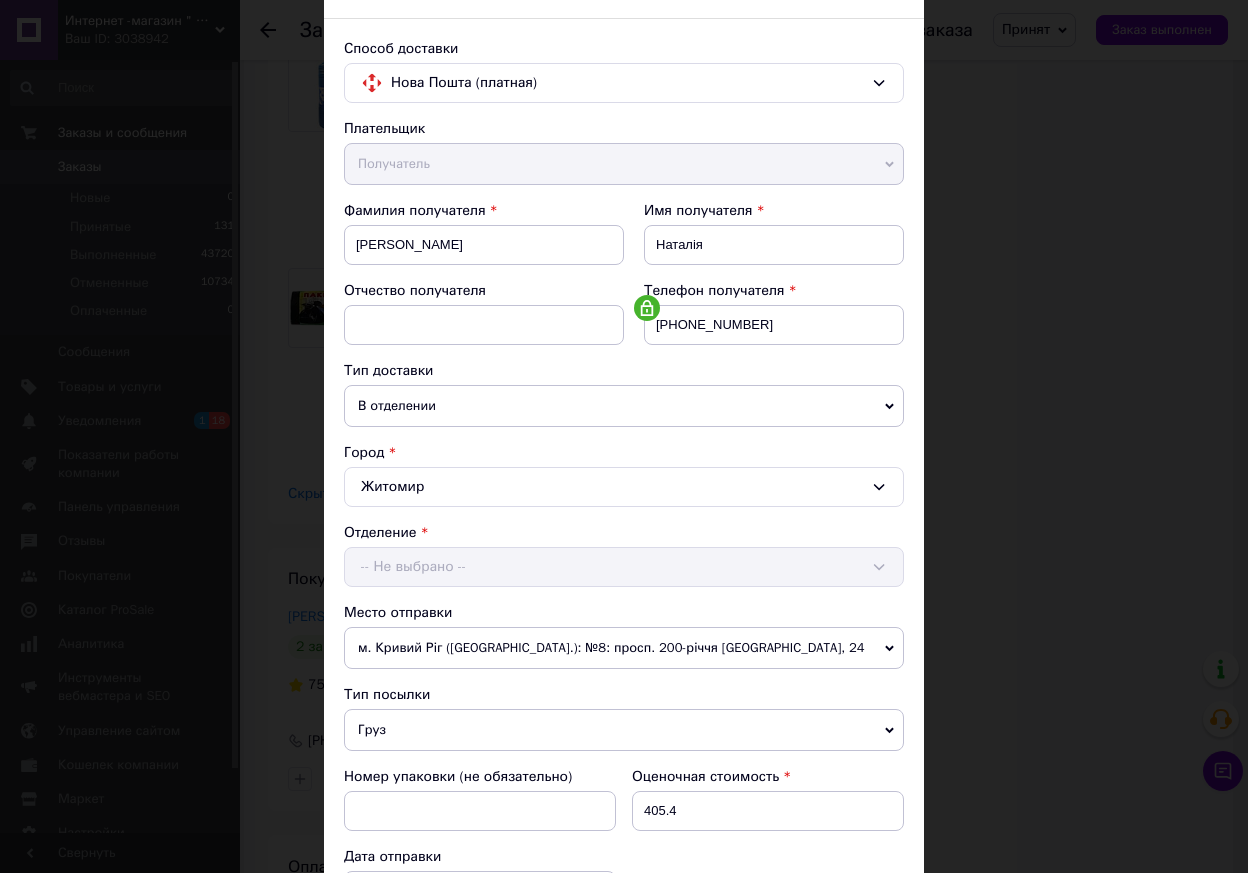scroll, scrollTop: 455, scrollLeft: 0, axis: vertical 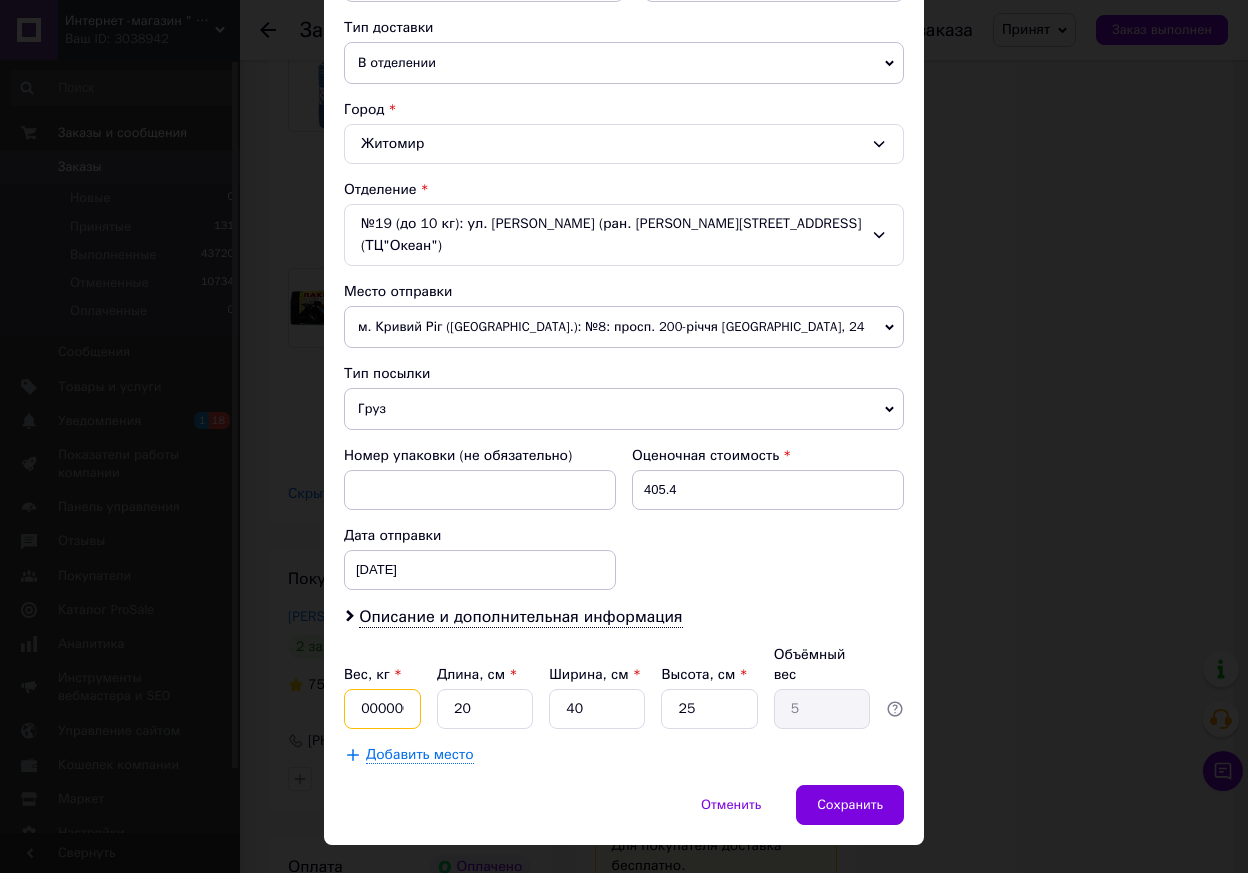 drag, startPoint x: 356, startPoint y: 666, endPoint x: 418, endPoint y: 670, distance: 62.1289 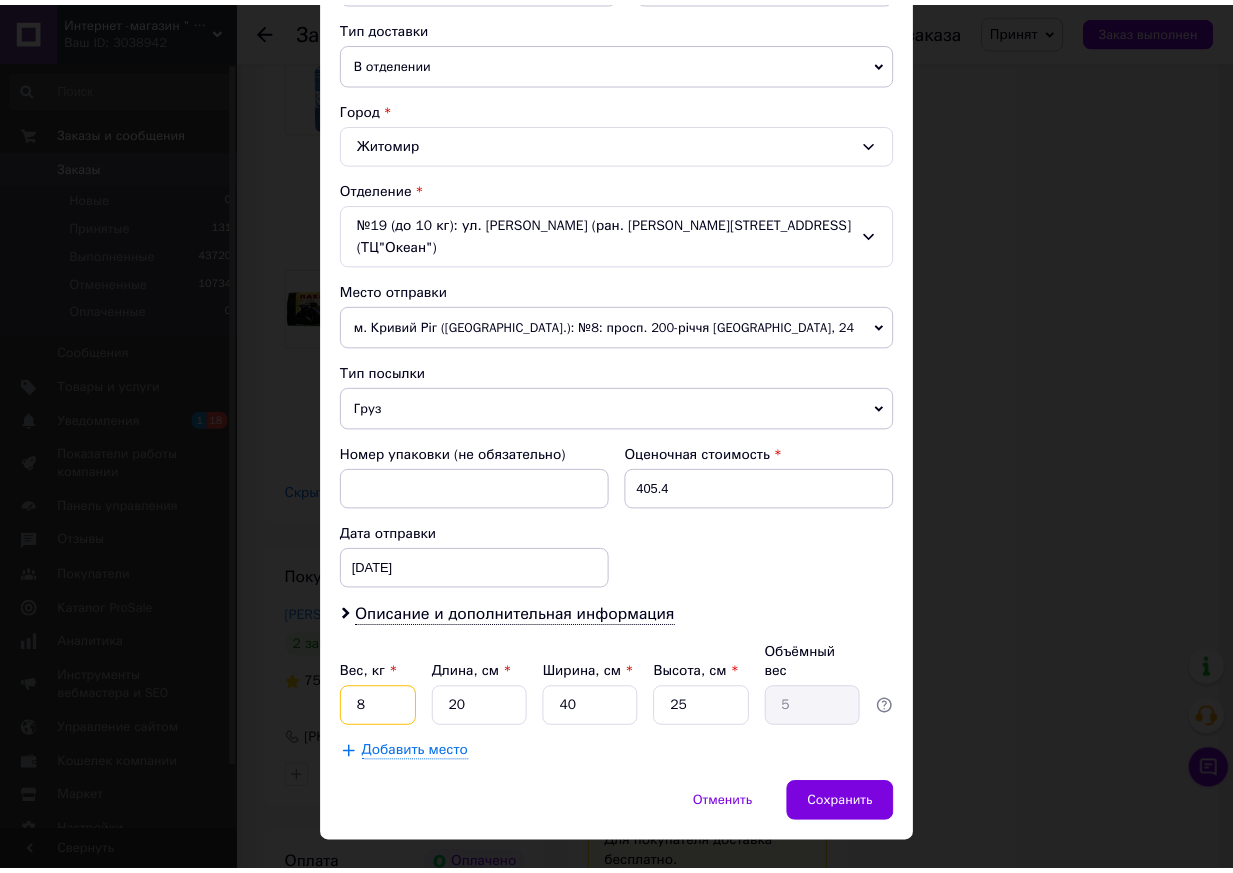 scroll, scrollTop: 0, scrollLeft: 0, axis: both 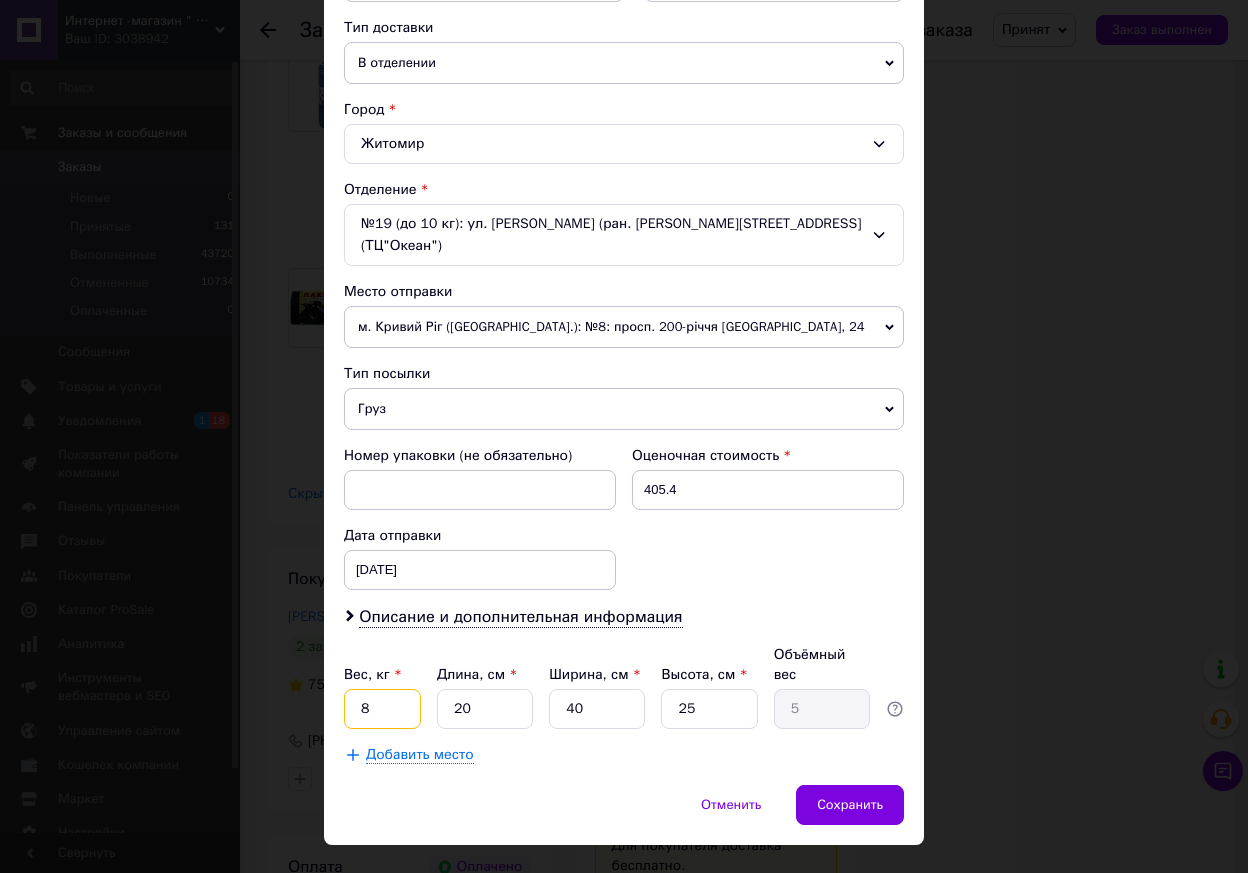 type on "8" 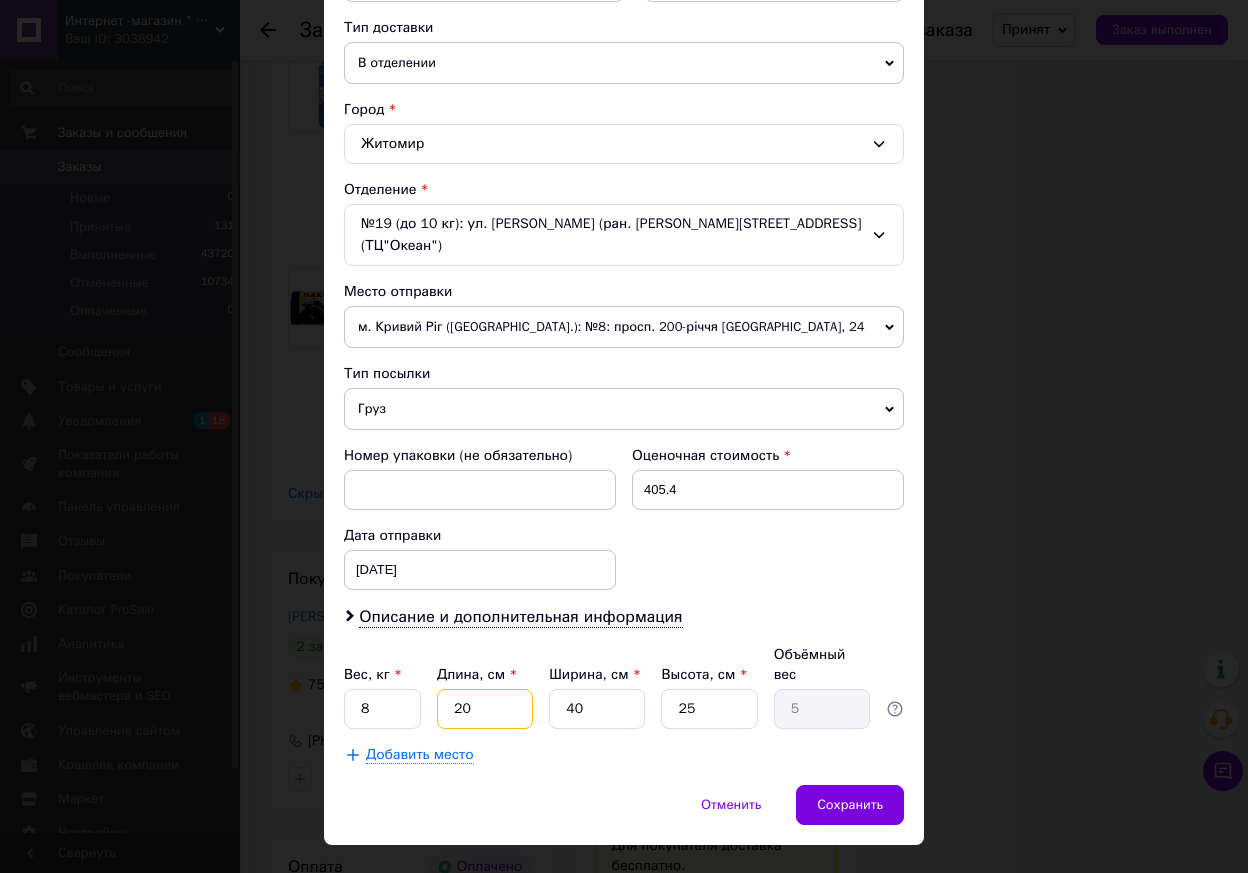 click on "20" at bounding box center (485, 709) 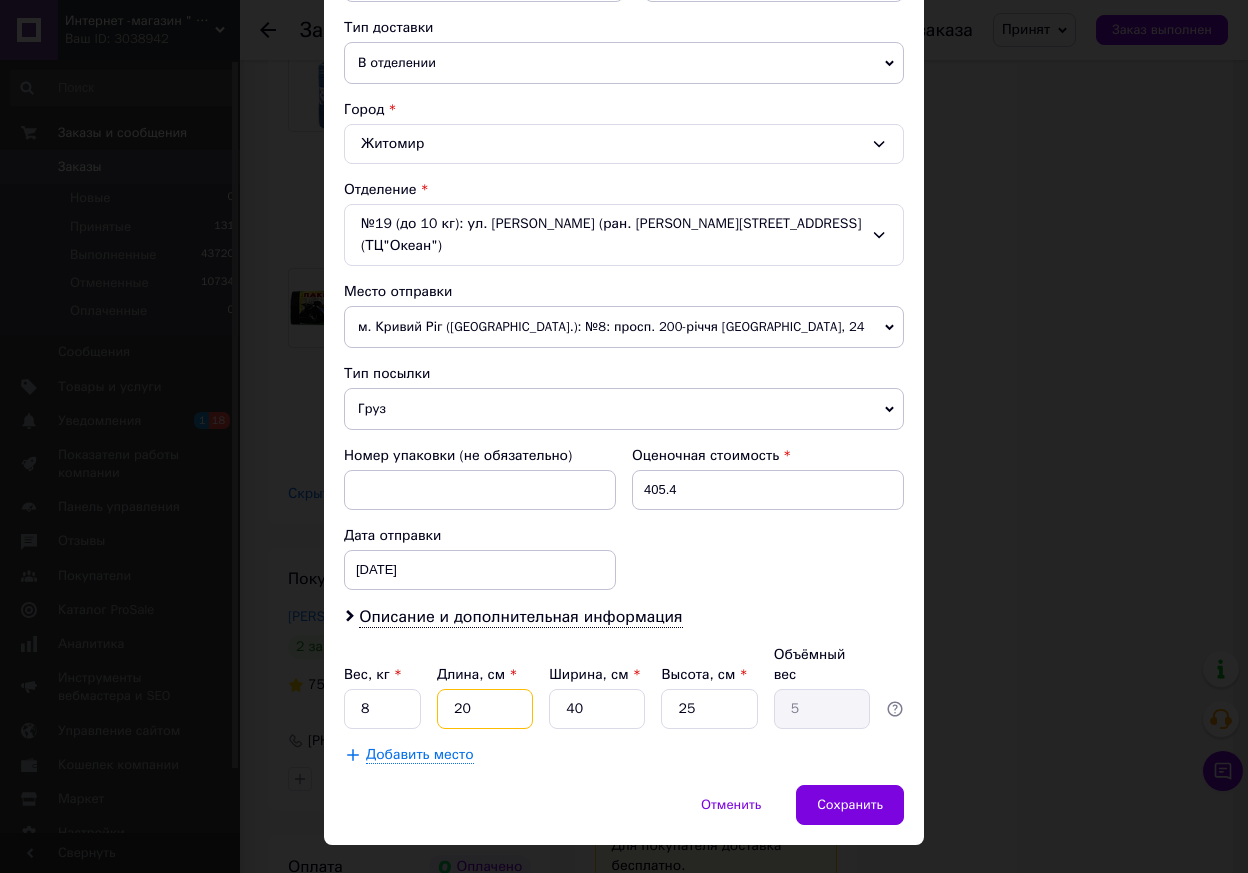 type on "40" 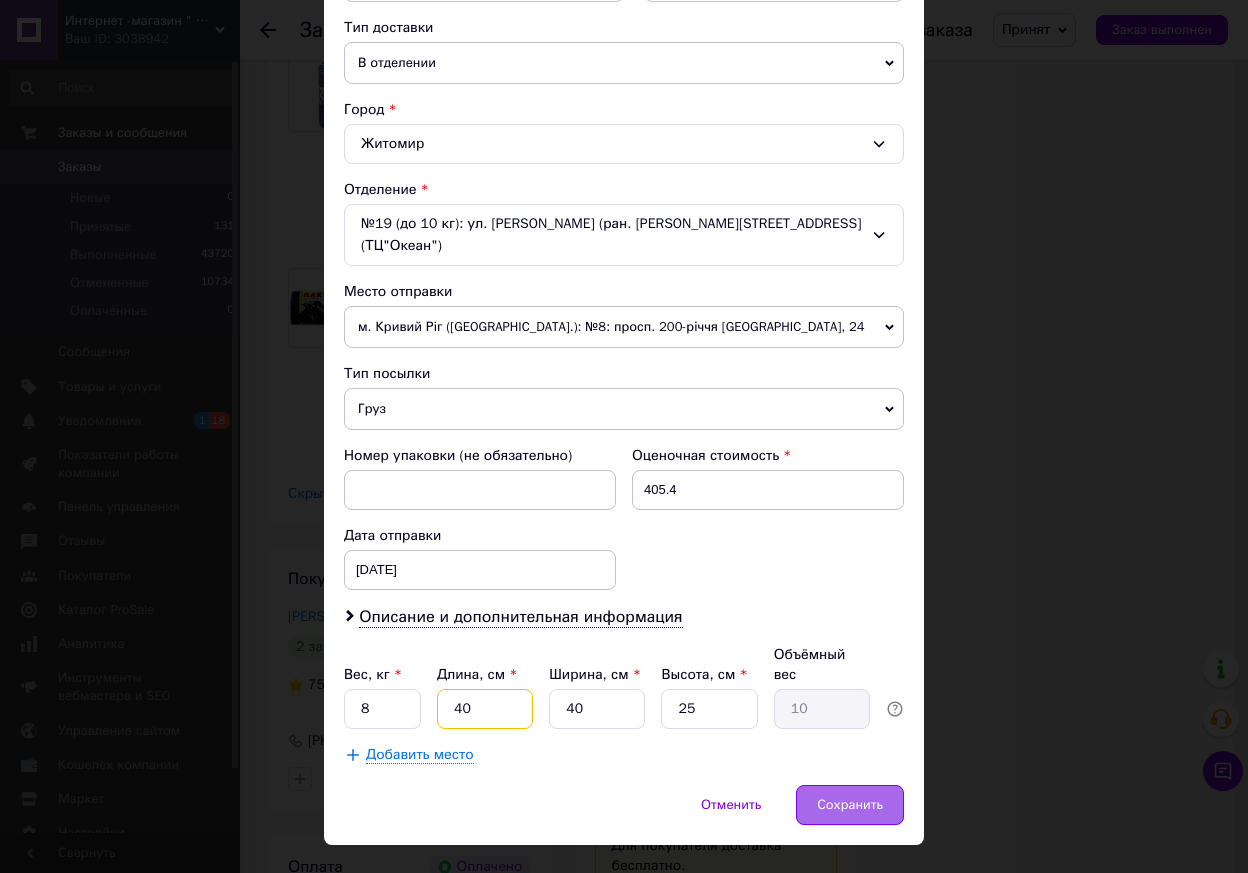 type on "40" 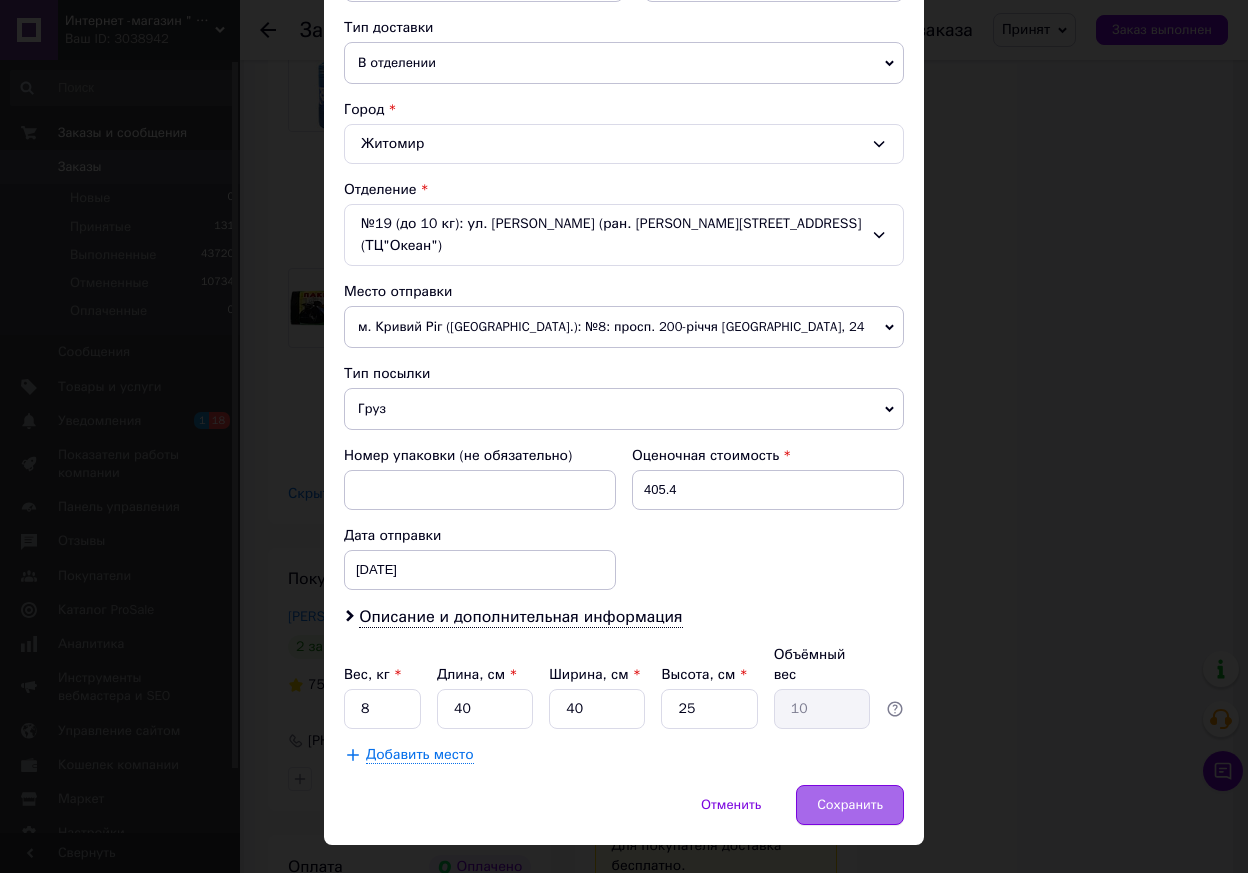 click on "Сохранить" at bounding box center (850, 805) 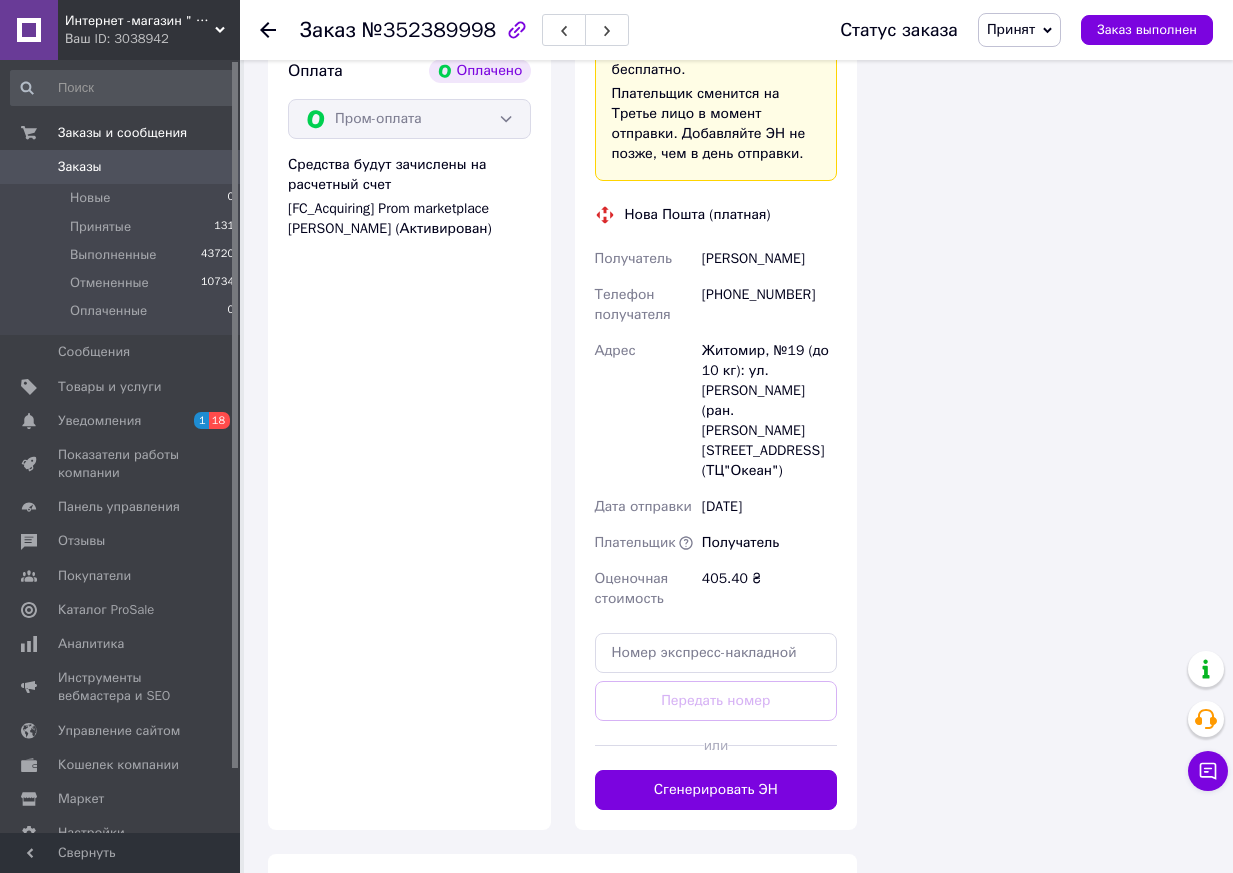 scroll, scrollTop: 3500, scrollLeft: 0, axis: vertical 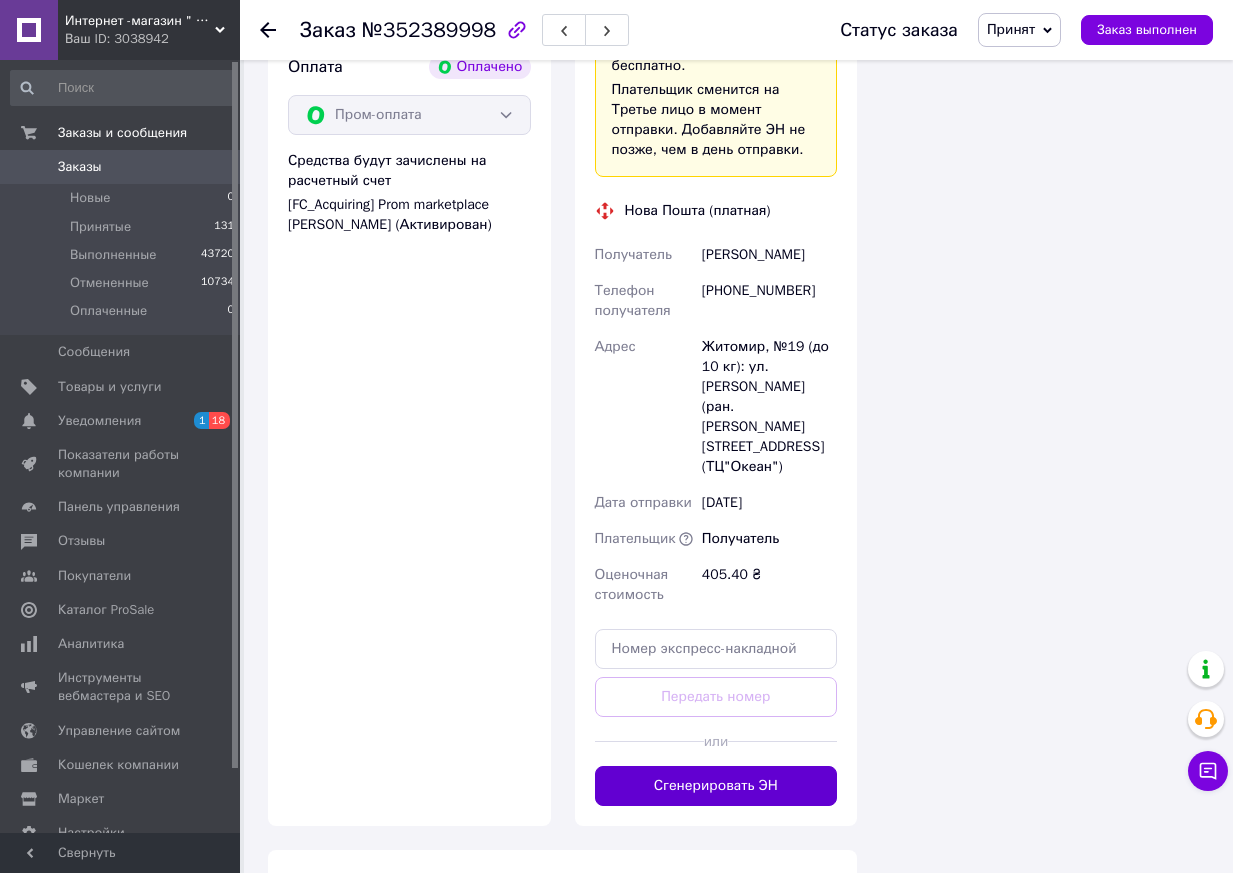 click on "Сгенерировать ЭН" at bounding box center (716, 786) 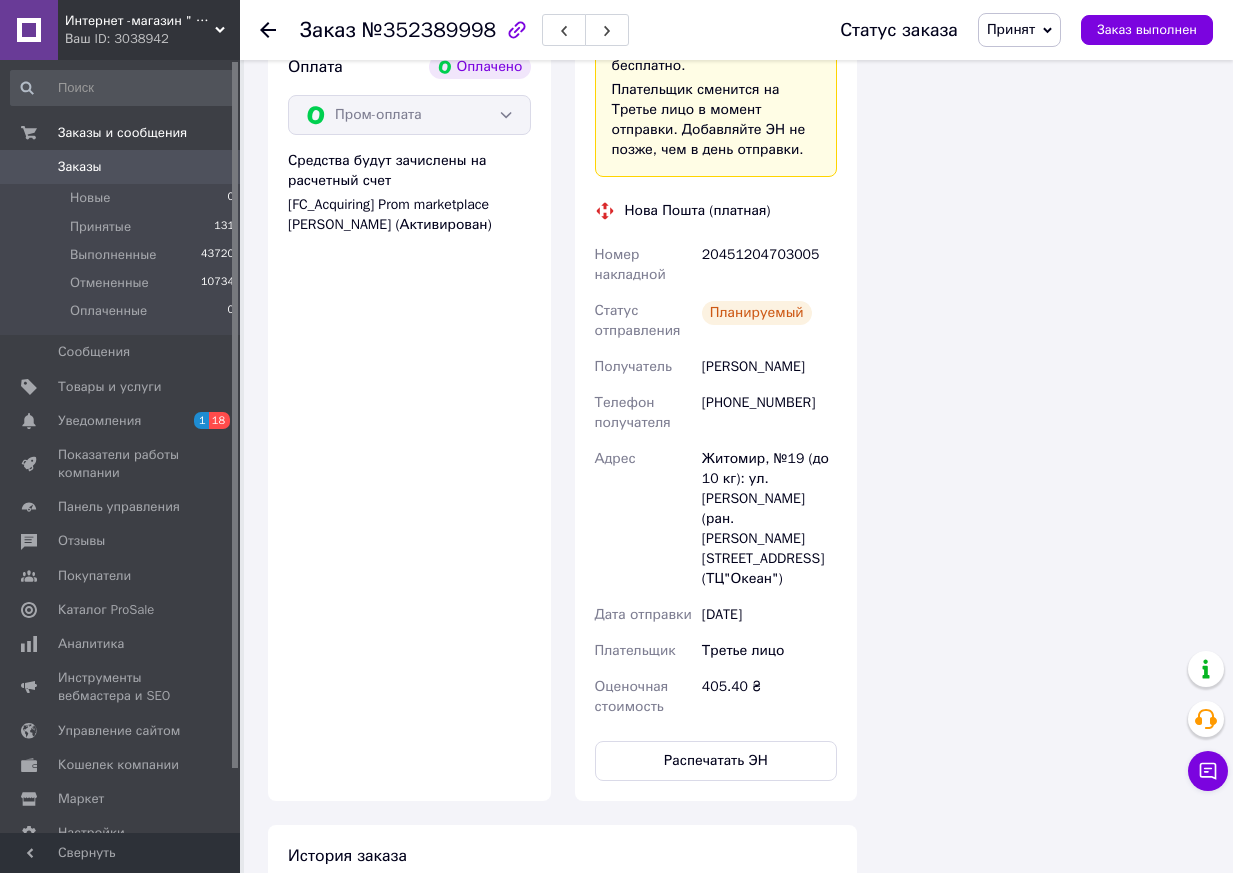 click 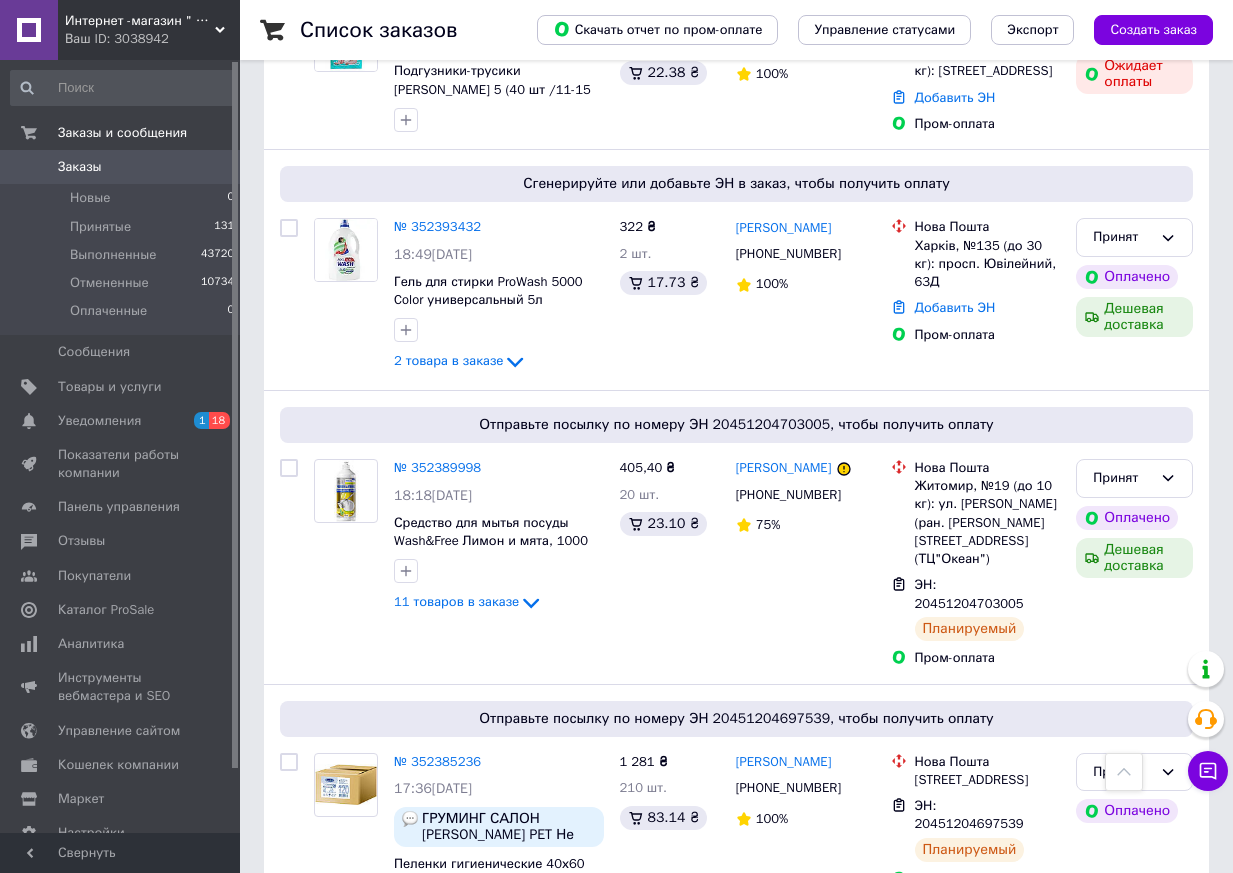 scroll, scrollTop: 2700, scrollLeft: 0, axis: vertical 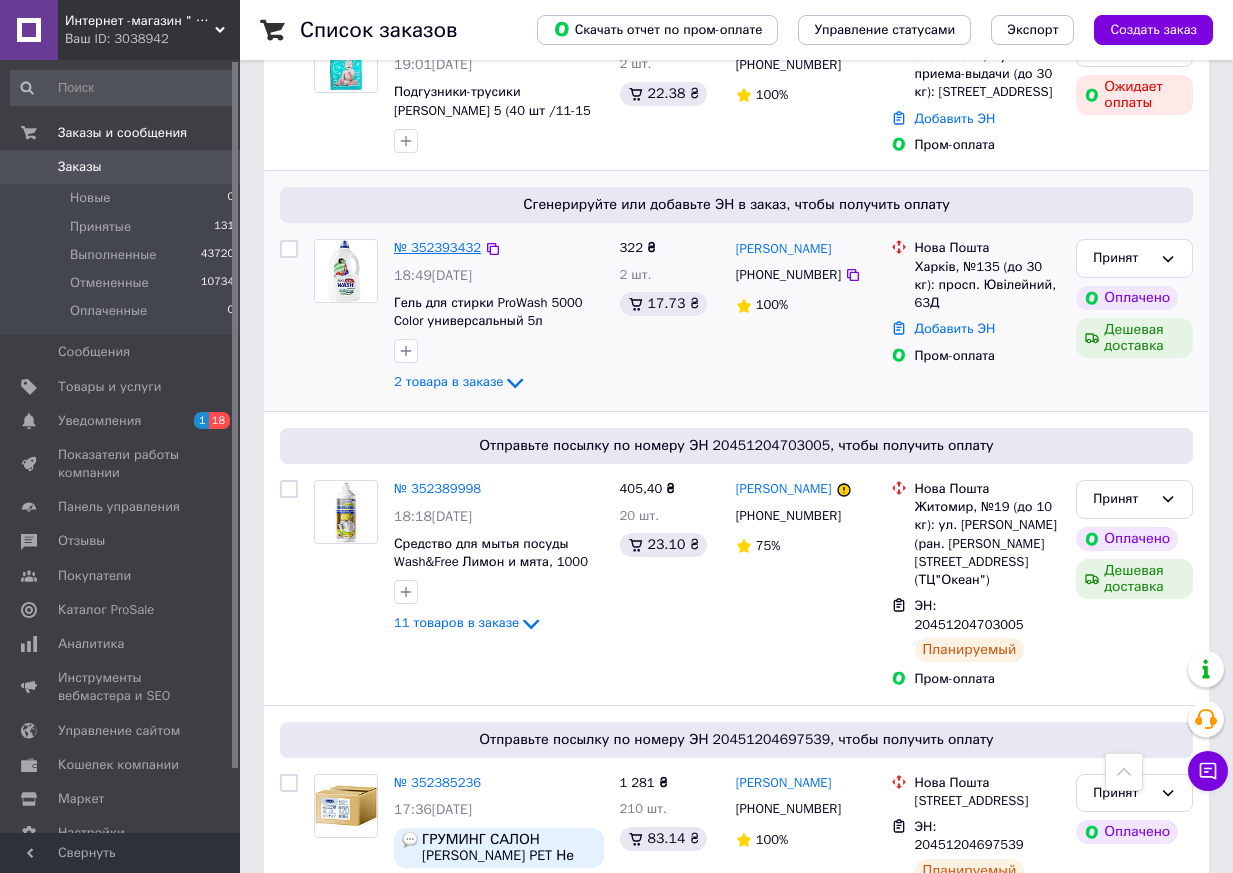 click on "№ 352393432" at bounding box center (437, 247) 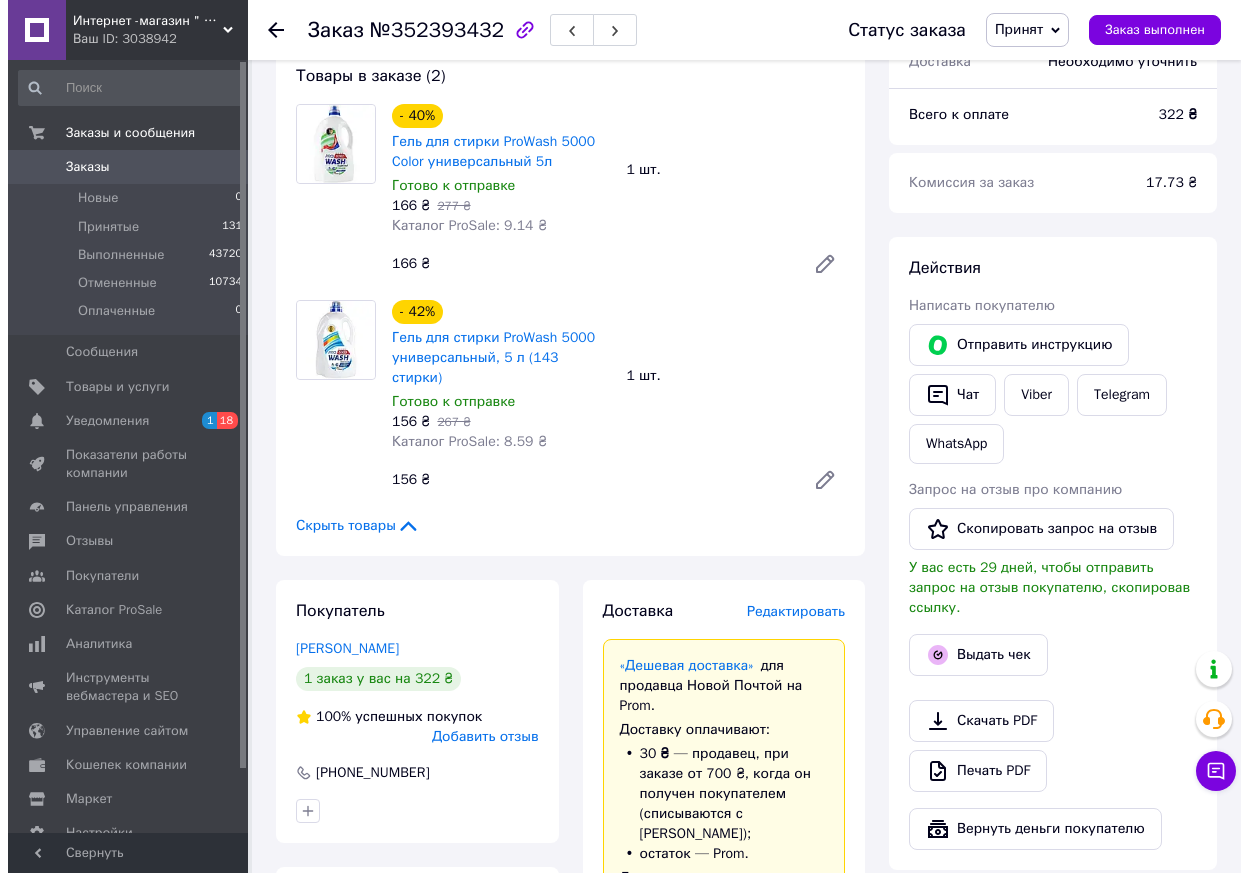 scroll, scrollTop: 700, scrollLeft: 0, axis: vertical 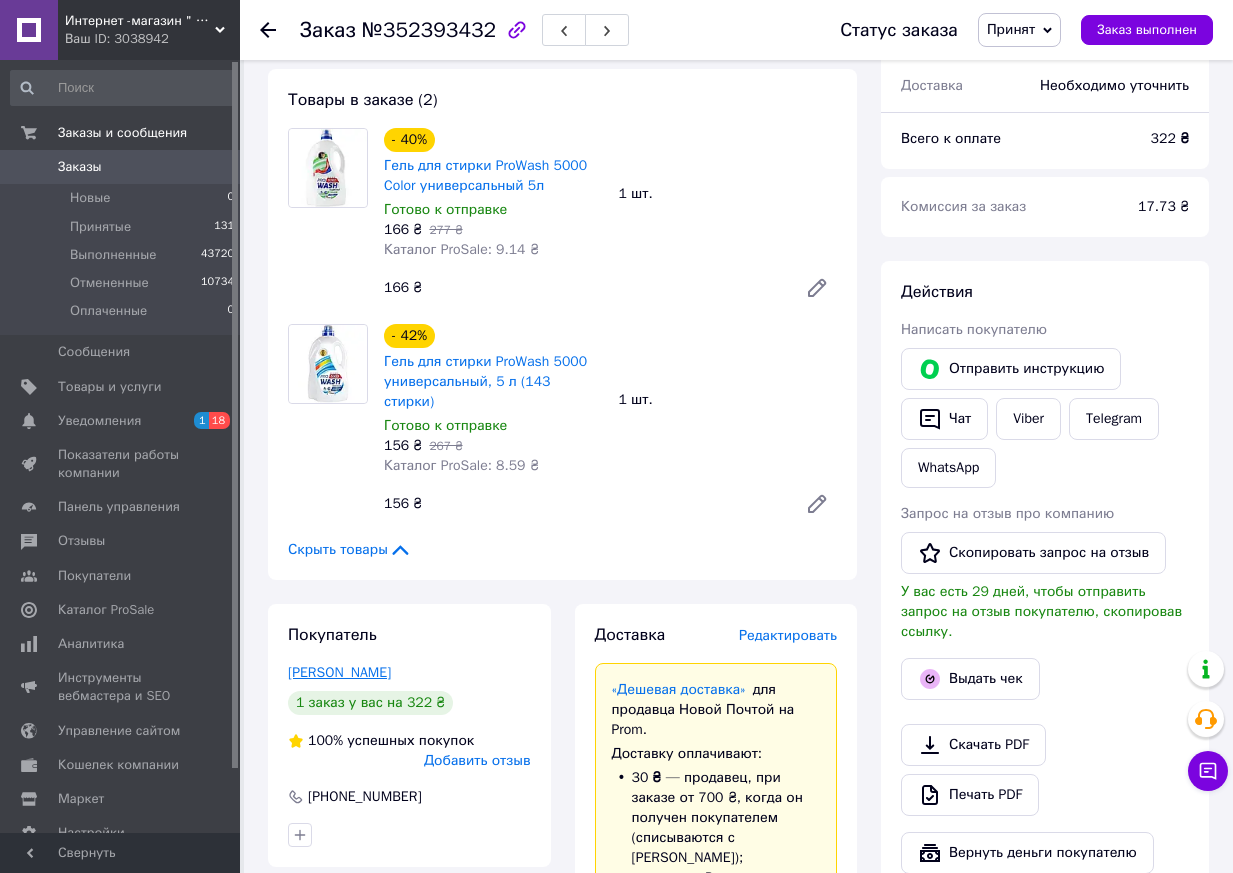drag, startPoint x: 401, startPoint y: 684, endPoint x: 330, endPoint y: 675, distance: 71.568146 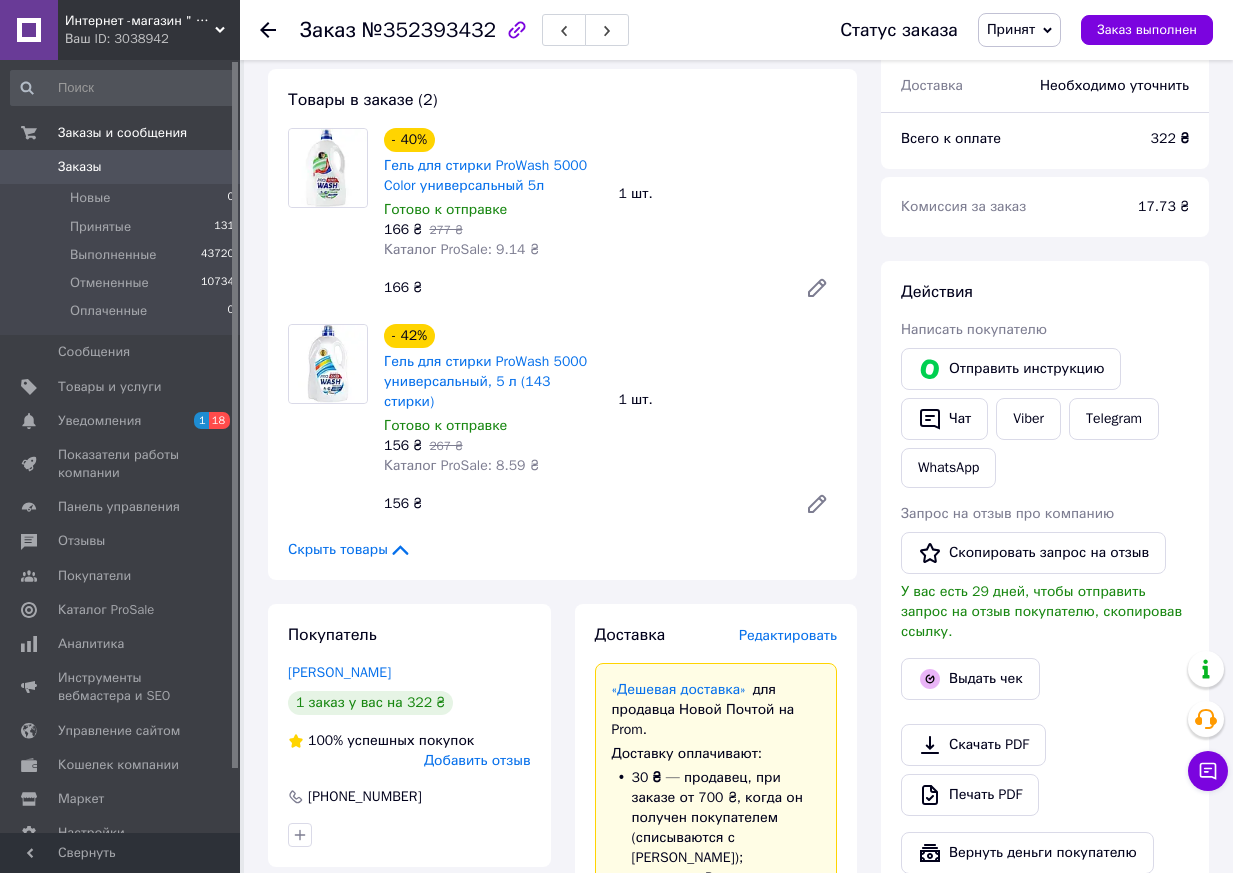 click on "[PHONE_NUMBER]" at bounding box center (365, 797) 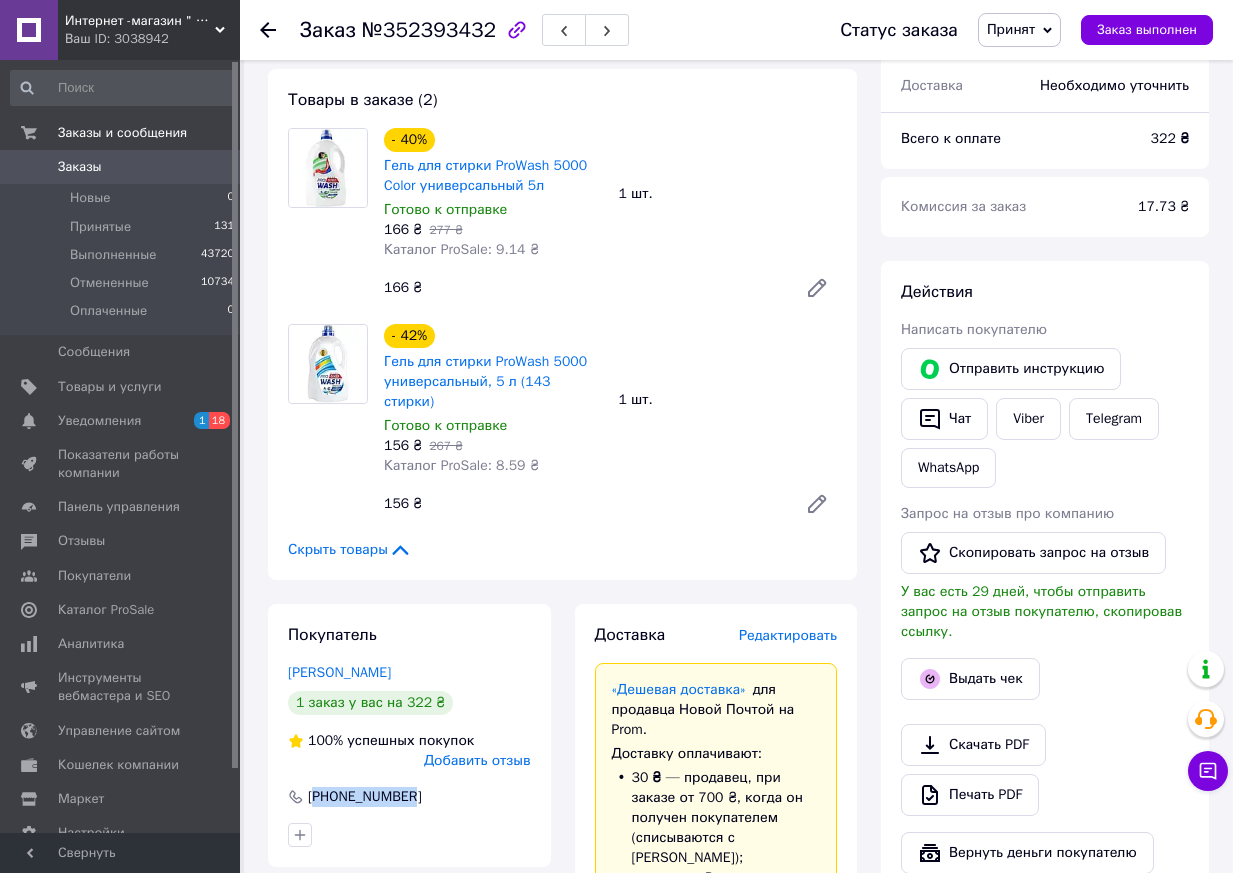click on "[PHONE_NUMBER]" at bounding box center (365, 797) 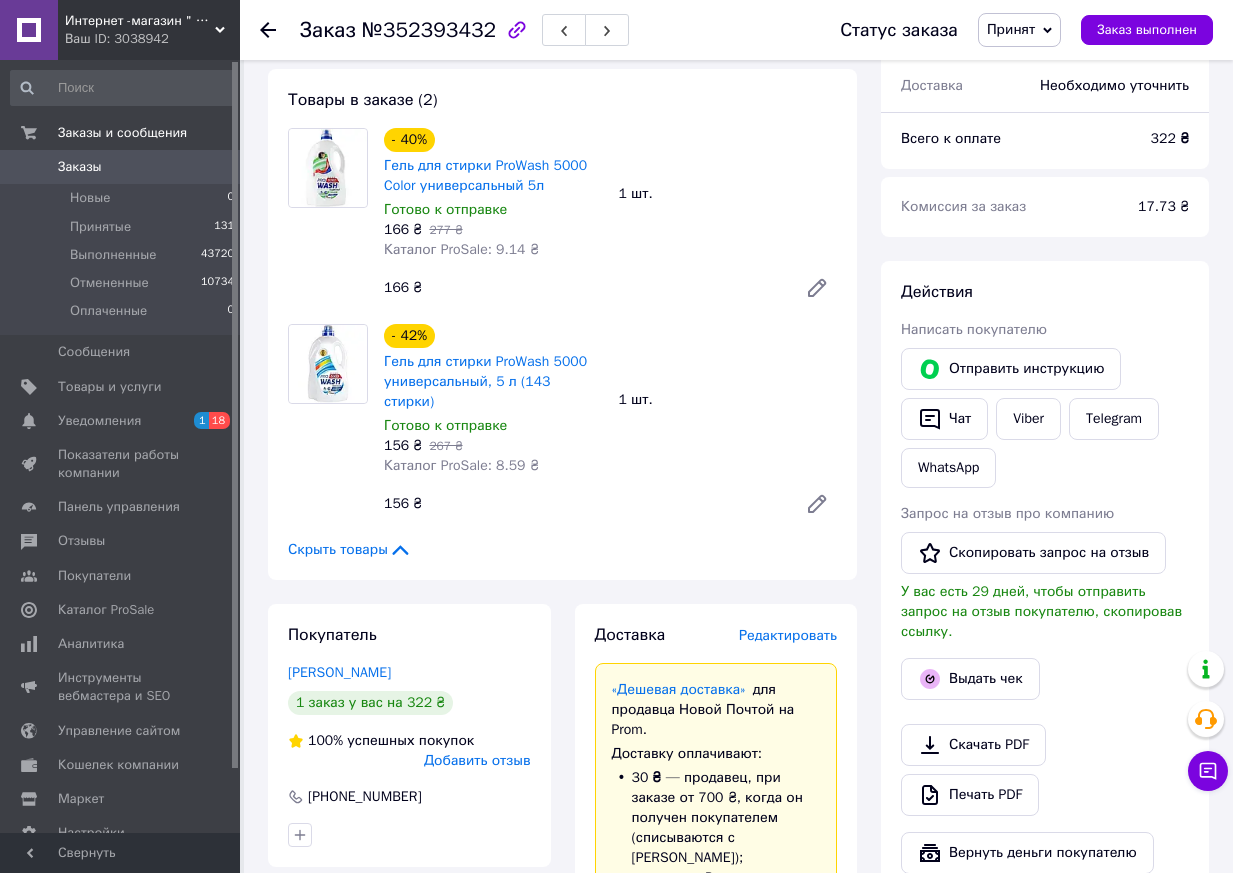 click on "Заказ" at bounding box center (328, 30) 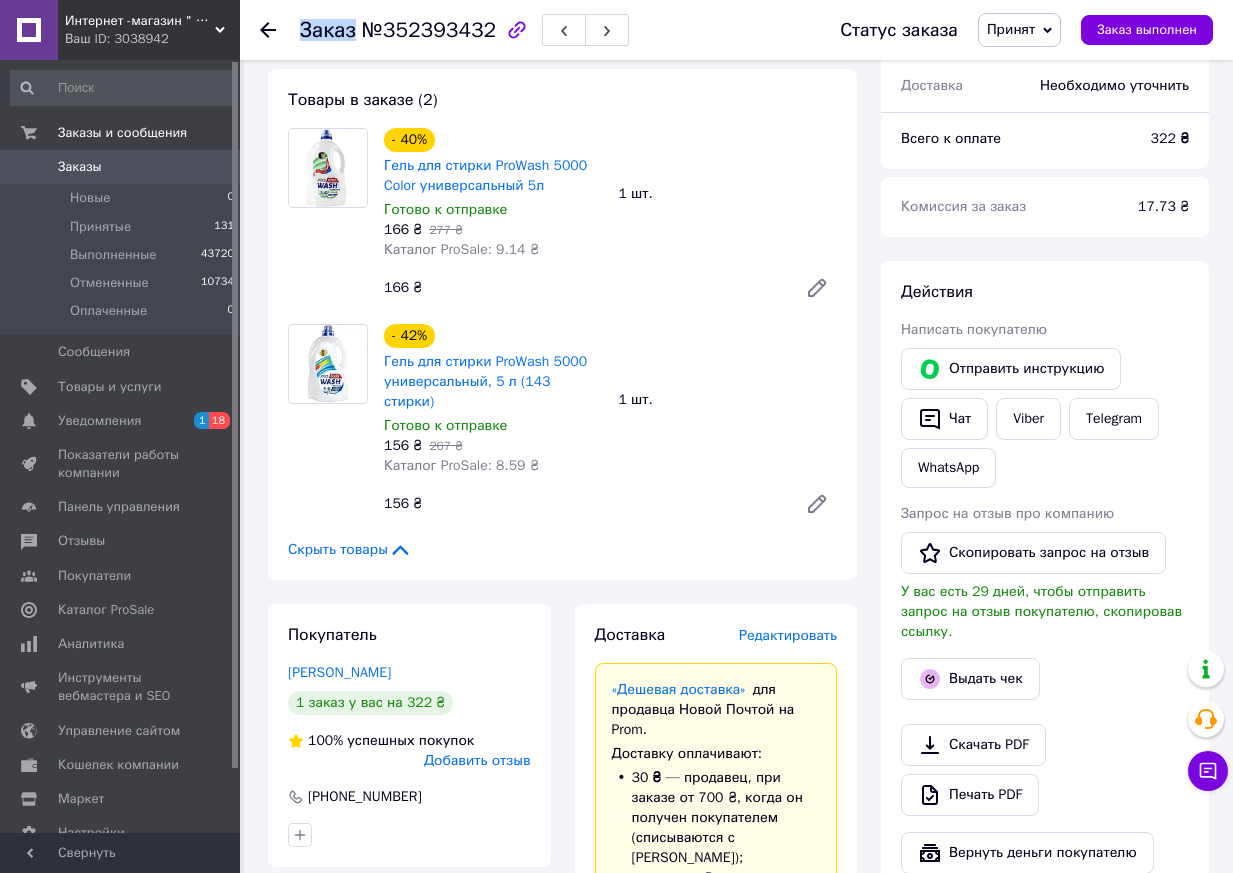 click on "Заказ" at bounding box center (328, 30) 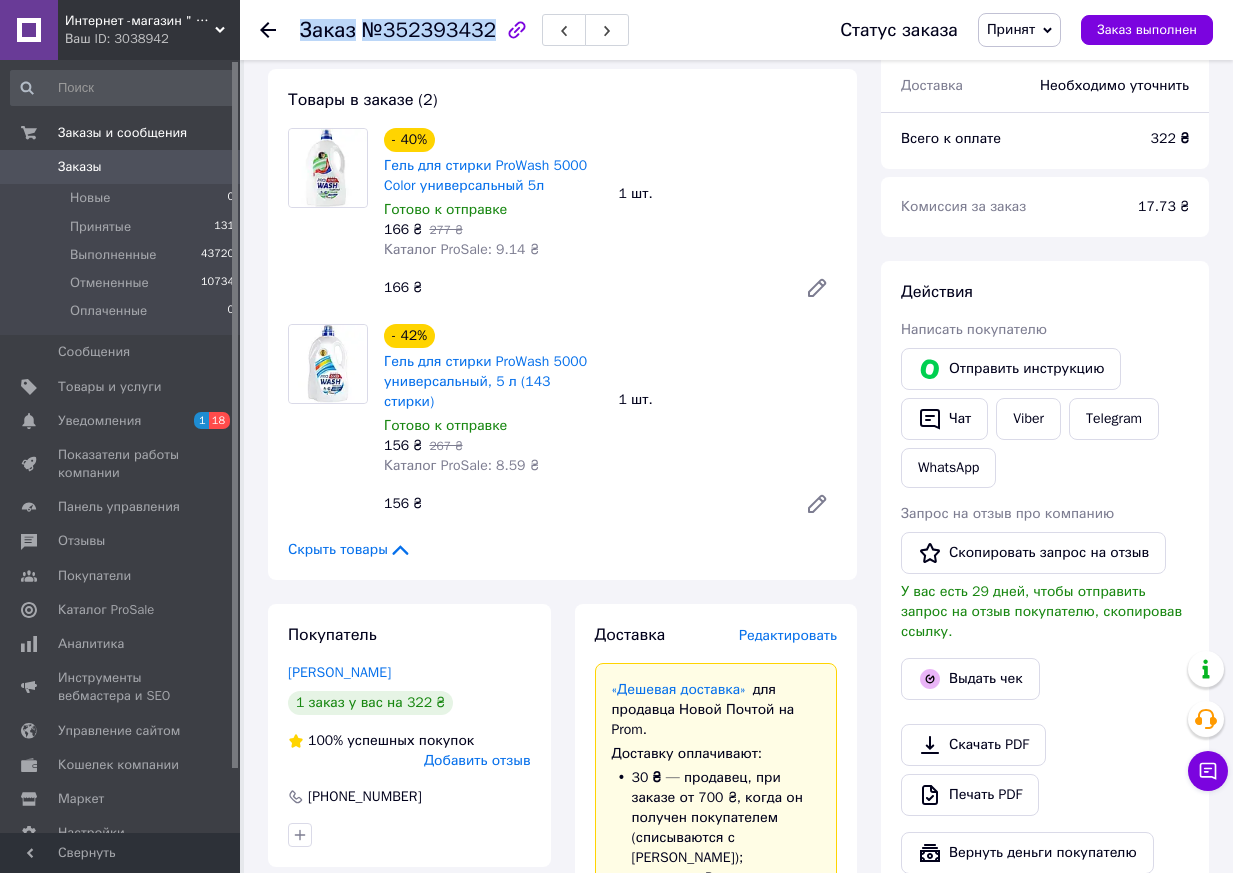 click on "Заказ" at bounding box center (328, 30) 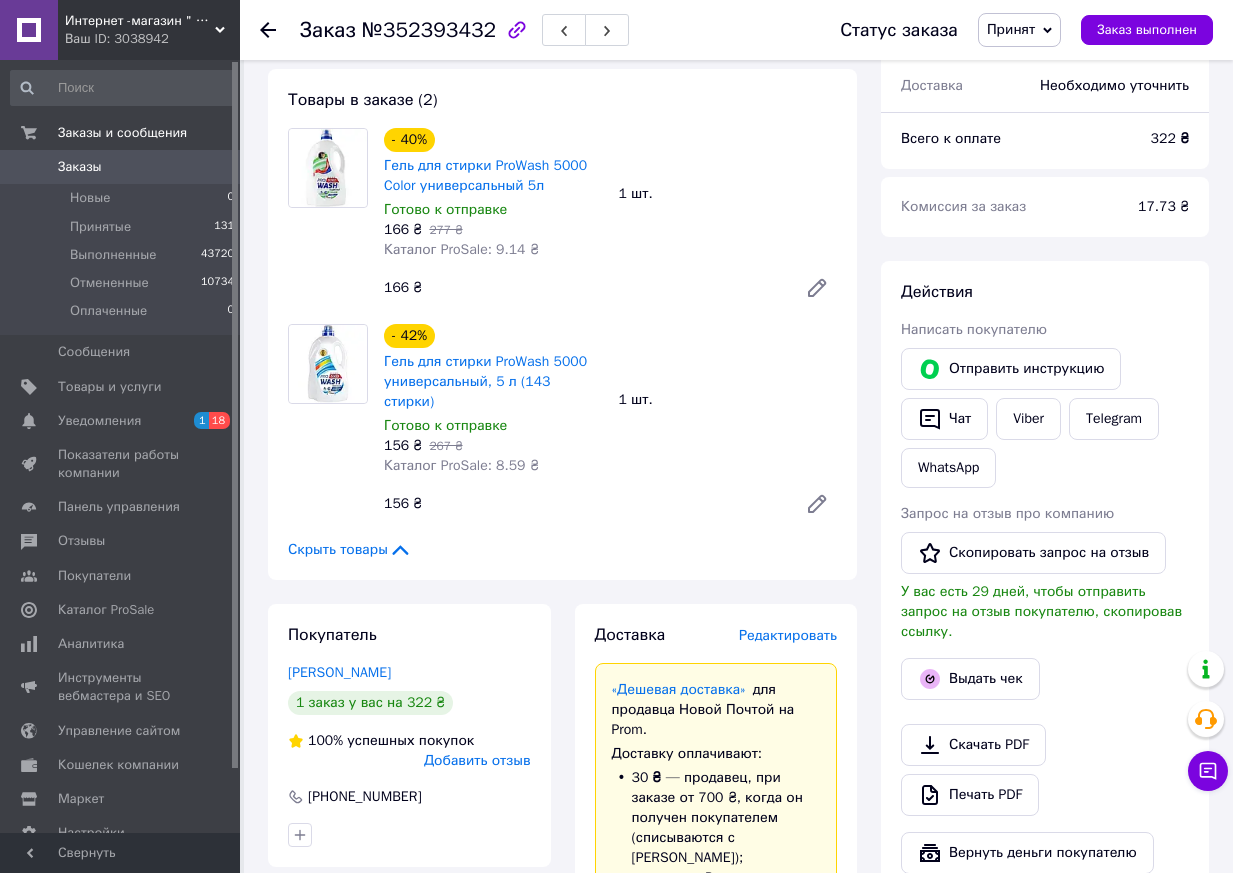 click on "Редактировать" at bounding box center (788, 635) 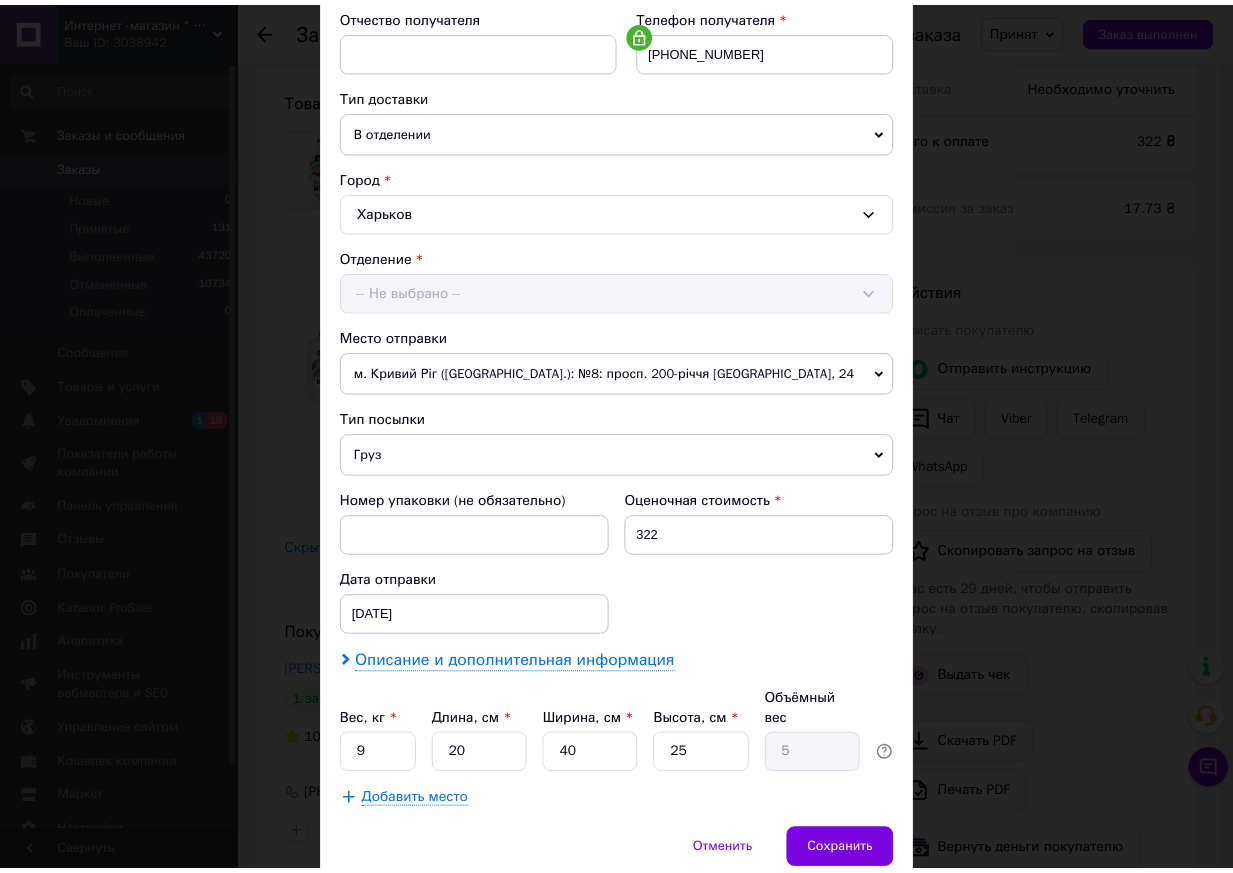 scroll, scrollTop: 455, scrollLeft: 0, axis: vertical 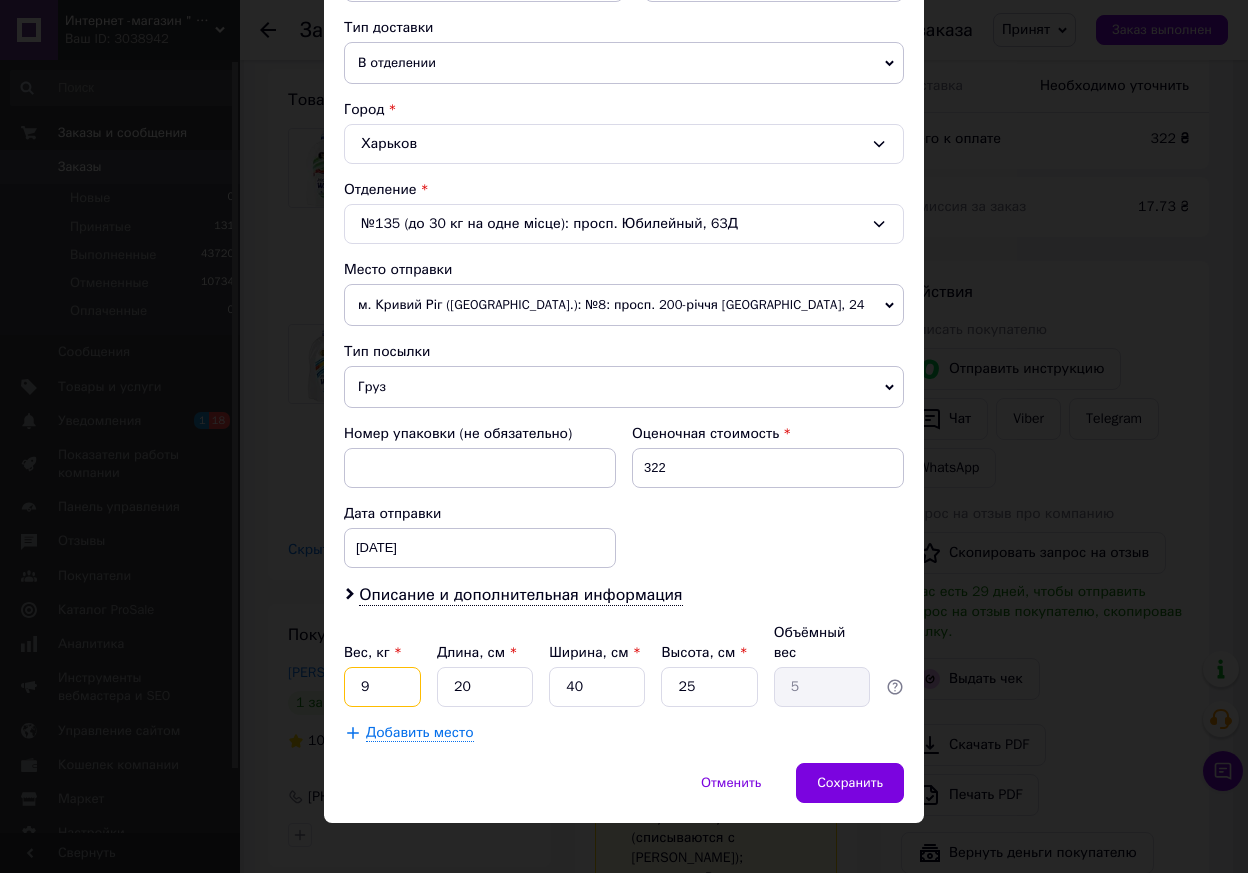 drag, startPoint x: 371, startPoint y: 669, endPoint x: 359, endPoint y: 673, distance: 12.649111 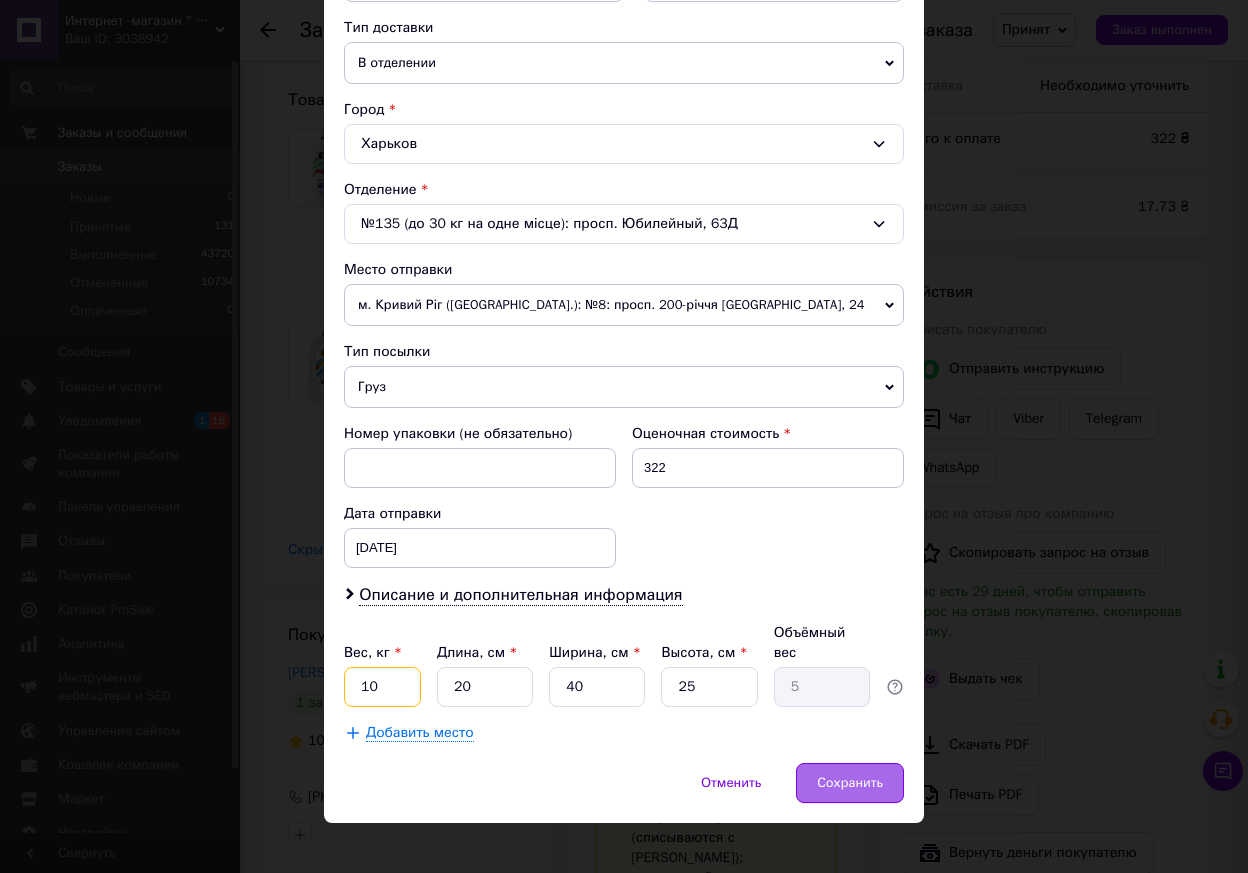 type on "10" 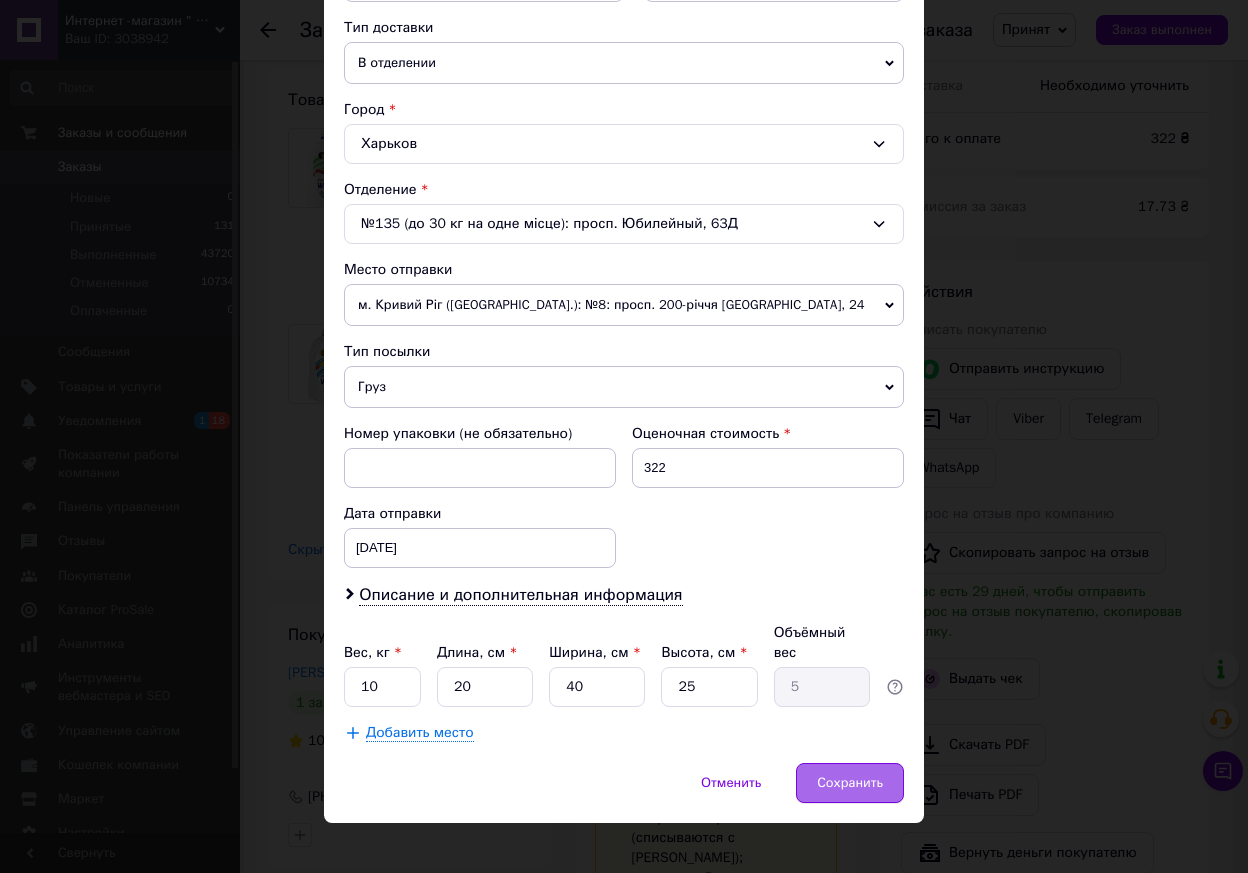 click on "Сохранить" at bounding box center [850, 783] 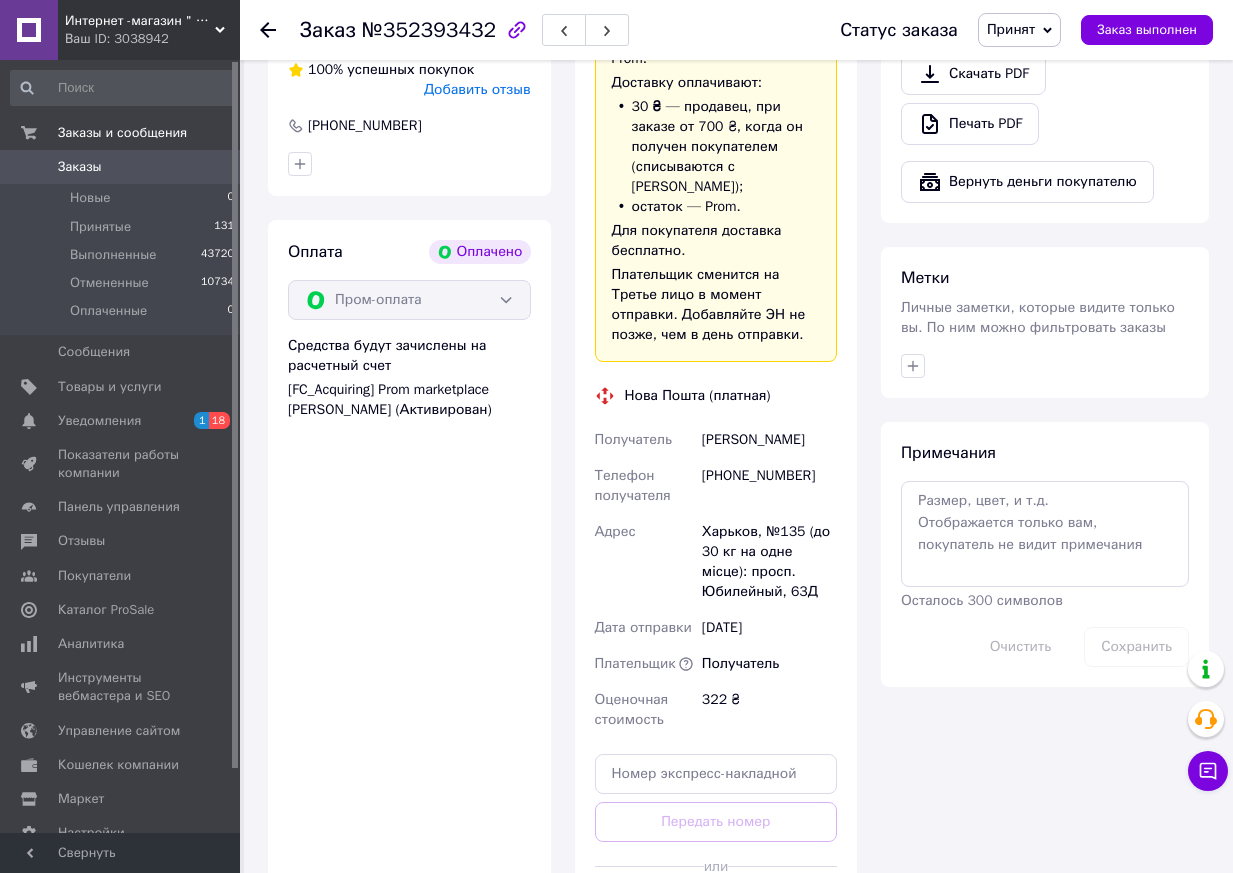 scroll, scrollTop: 1500, scrollLeft: 0, axis: vertical 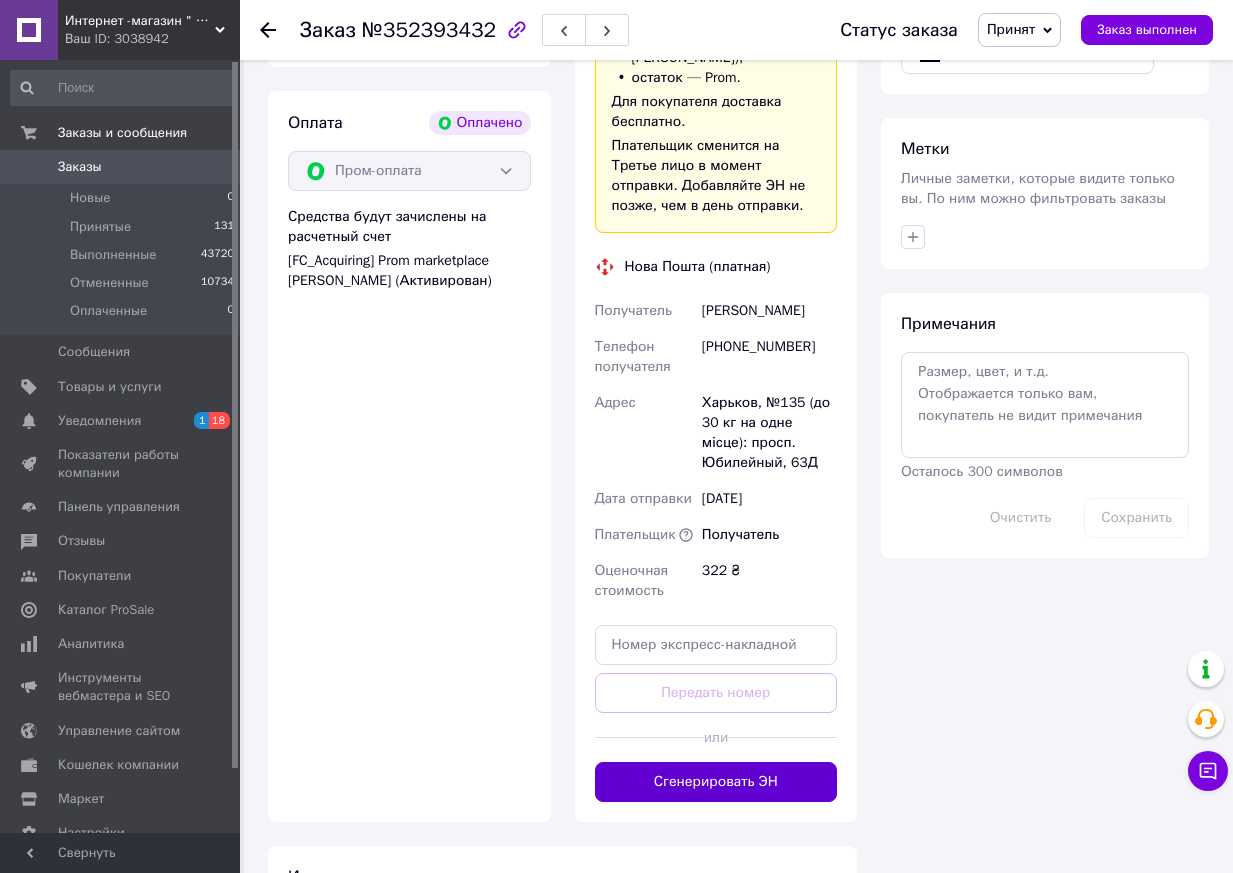 click on "Сгенерировать ЭН" at bounding box center (716, 782) 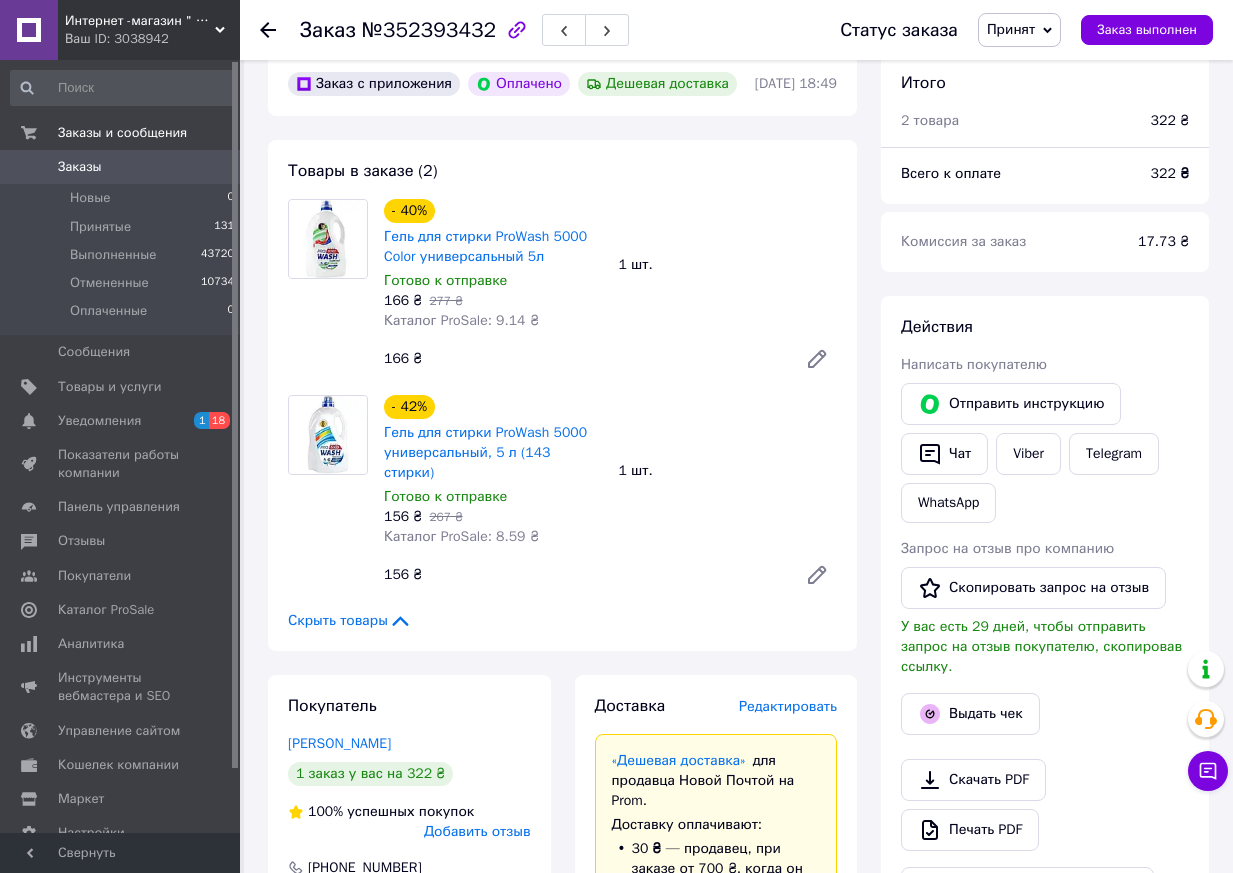 scroll, scrollTop: 600, scrollLeft: 0, axis: vertical 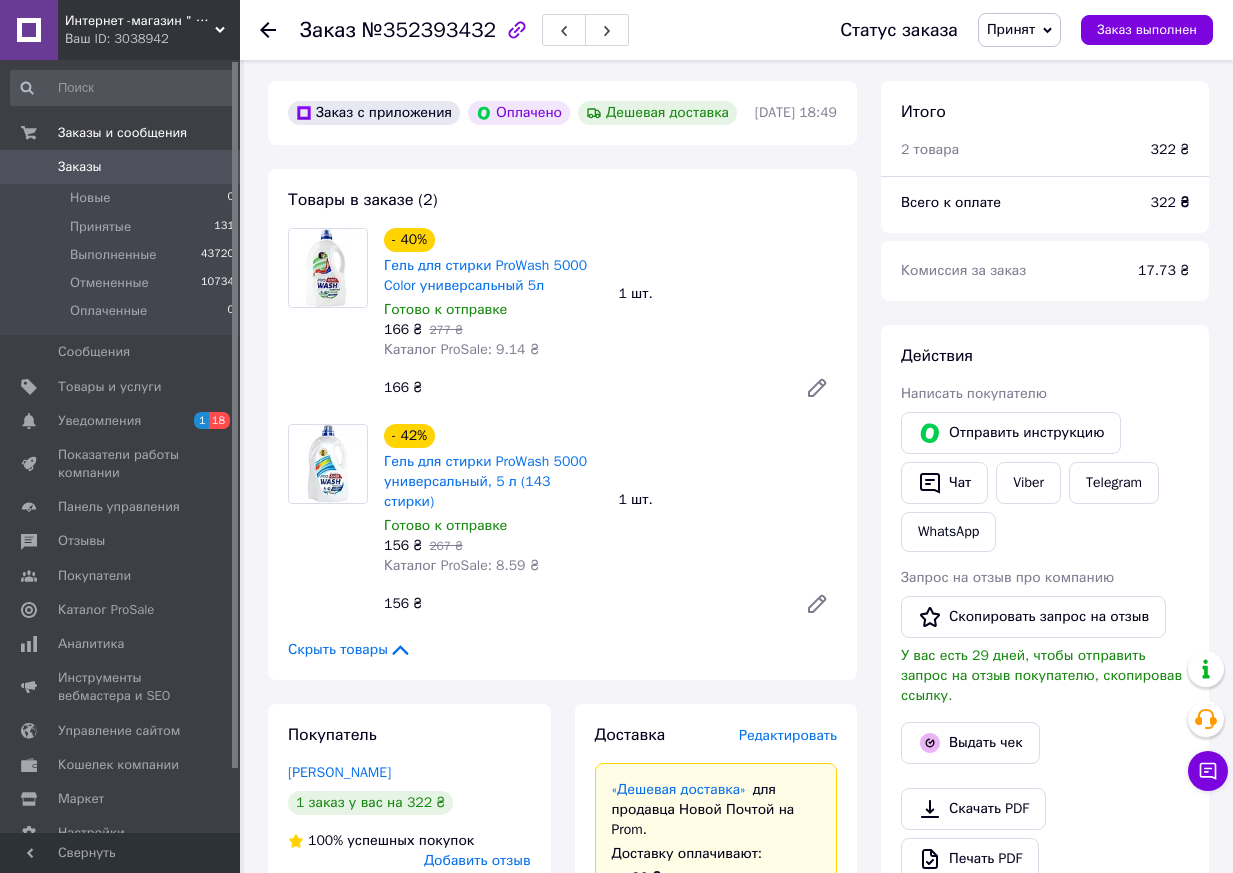 click 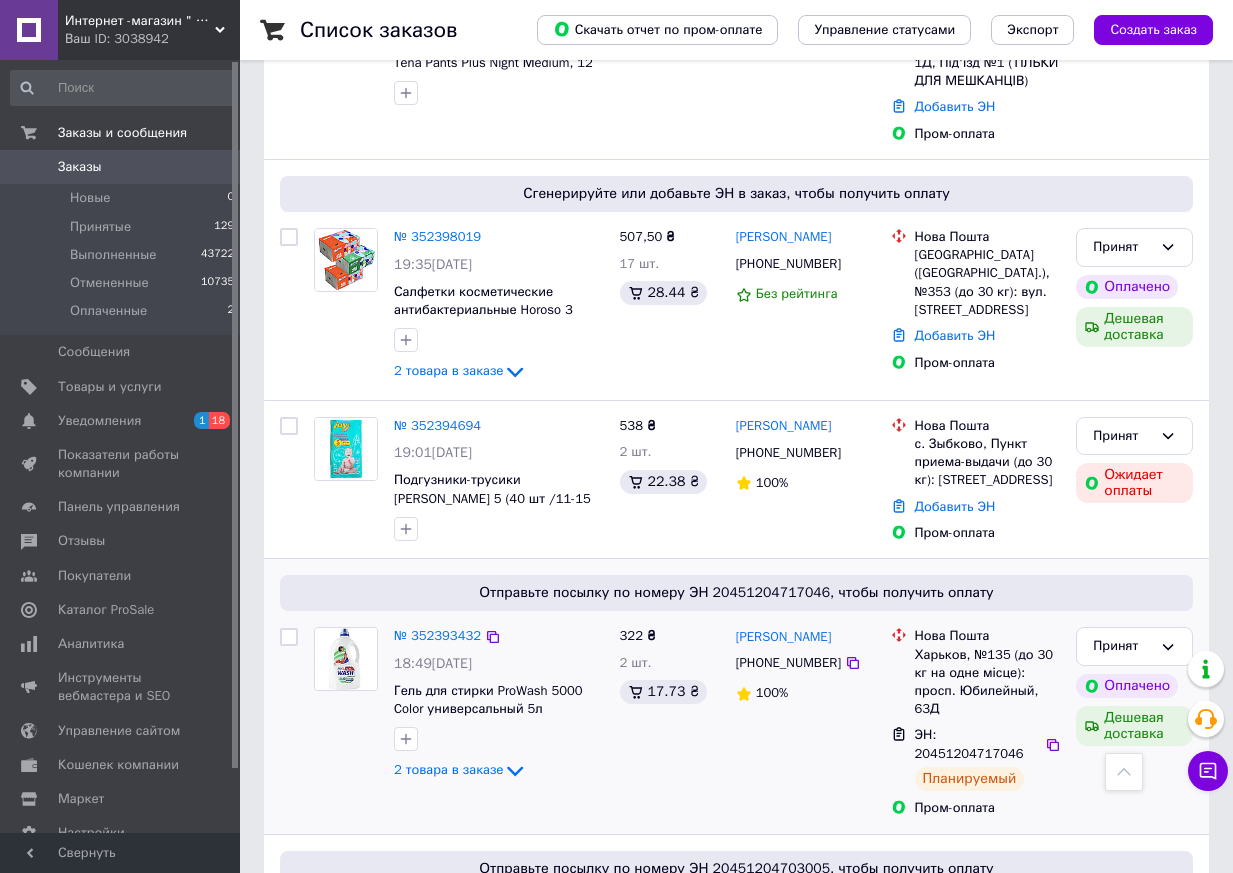 scroll, scrollTop: 2300, scrollLeft: 0, axis: vertical 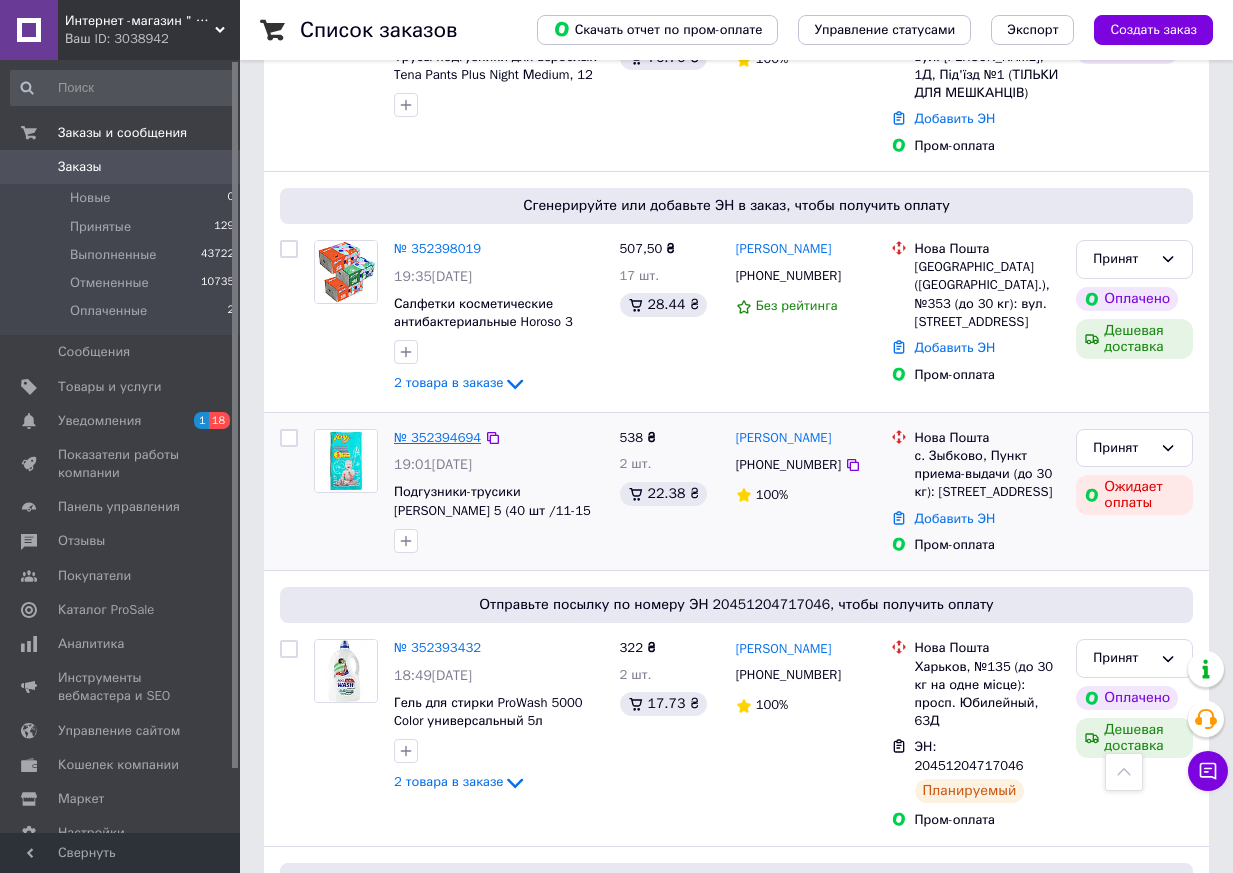 click on "№ 352394694" at bounding box center (437, 437) 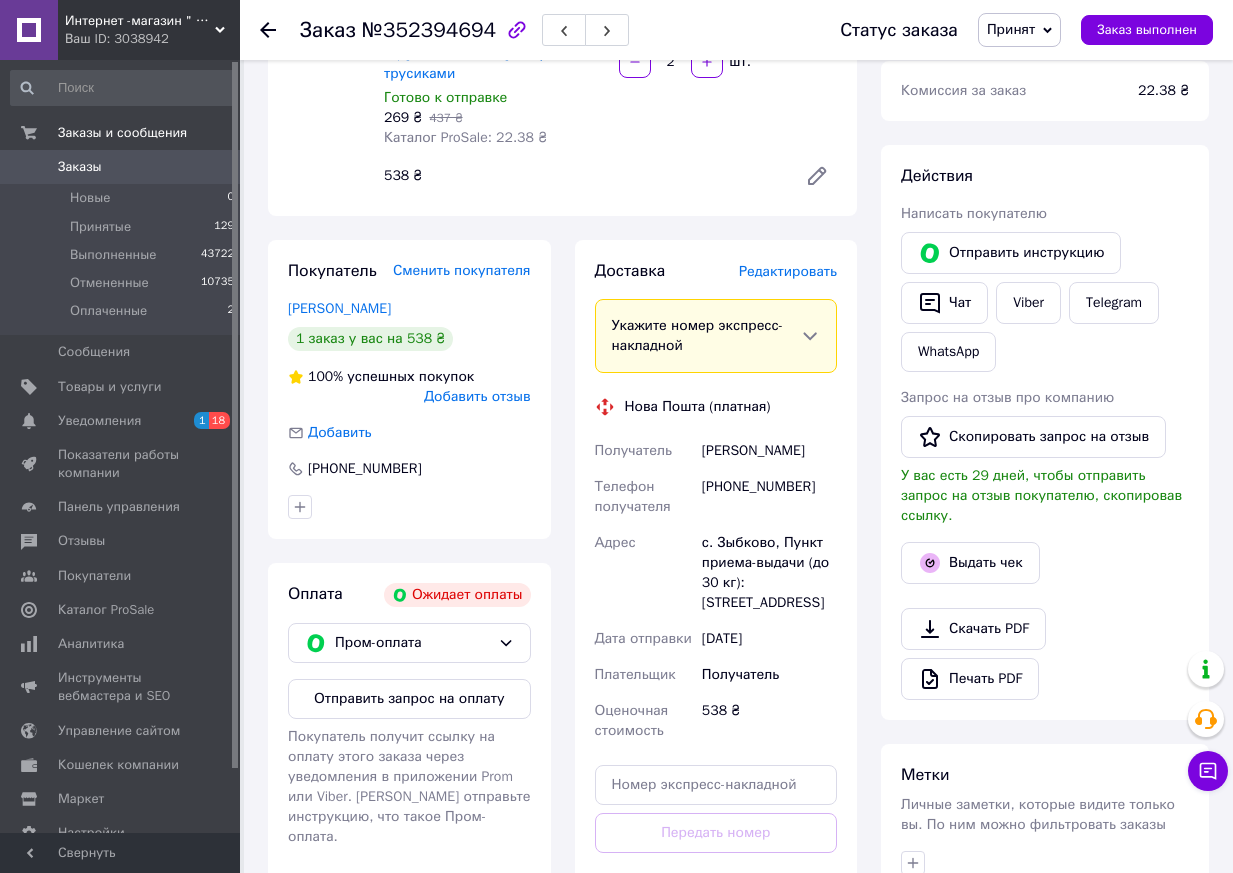 scroll, scrollTop: 0, scrollLeft: 0, axis: both 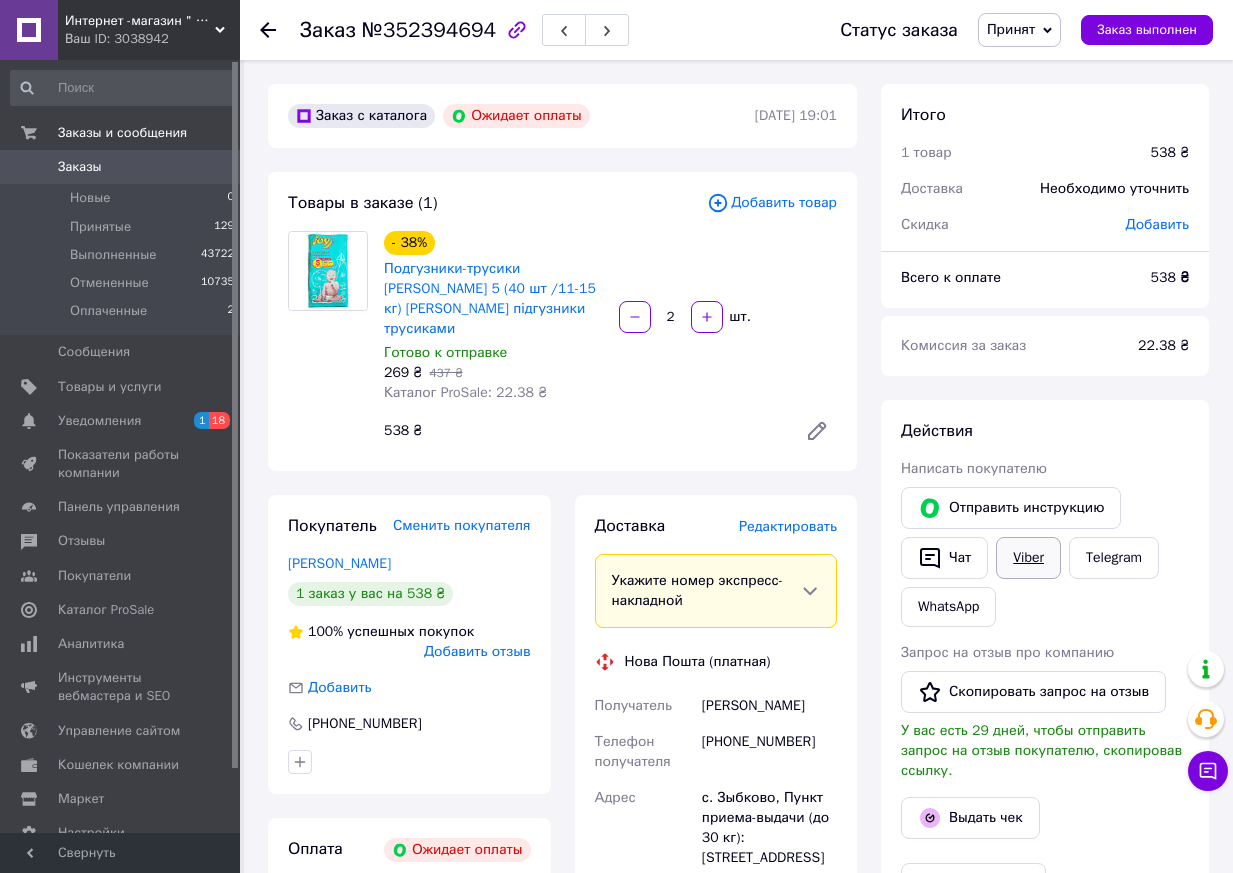 click on "Viber" at bounding box center (1028, 558) 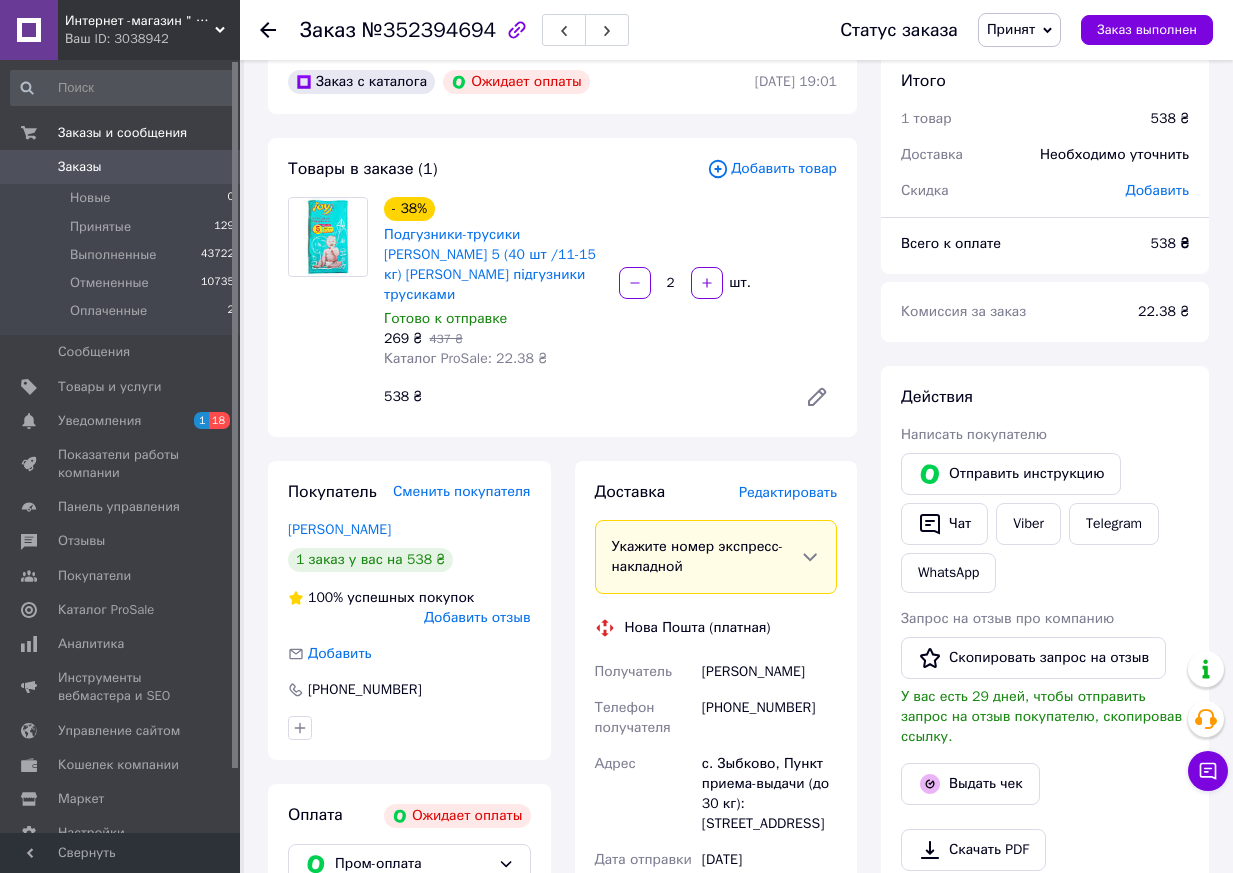 scroll, scrollTop: 0, scrollLeft: 0, axis: both 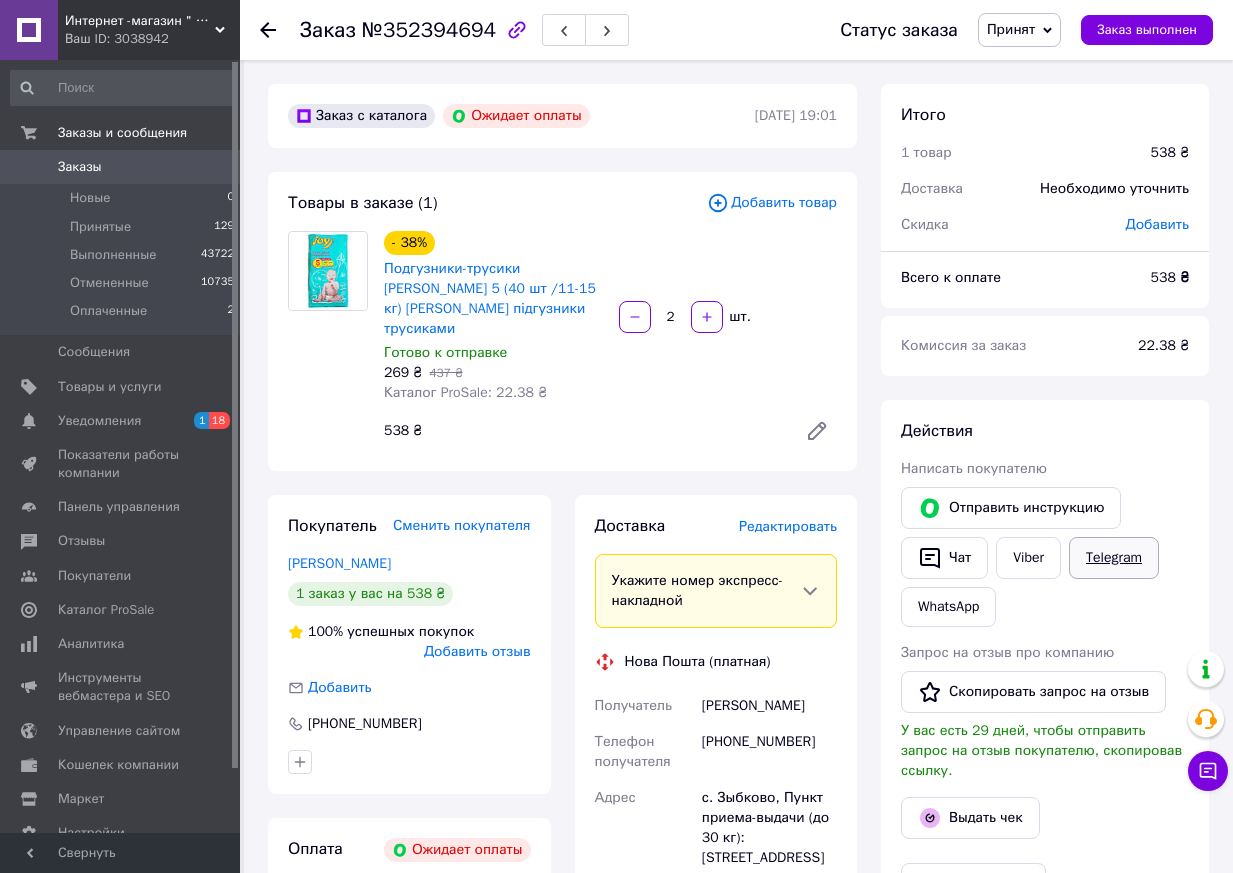 click on "Telegram" at bounding box center [1114, 558] 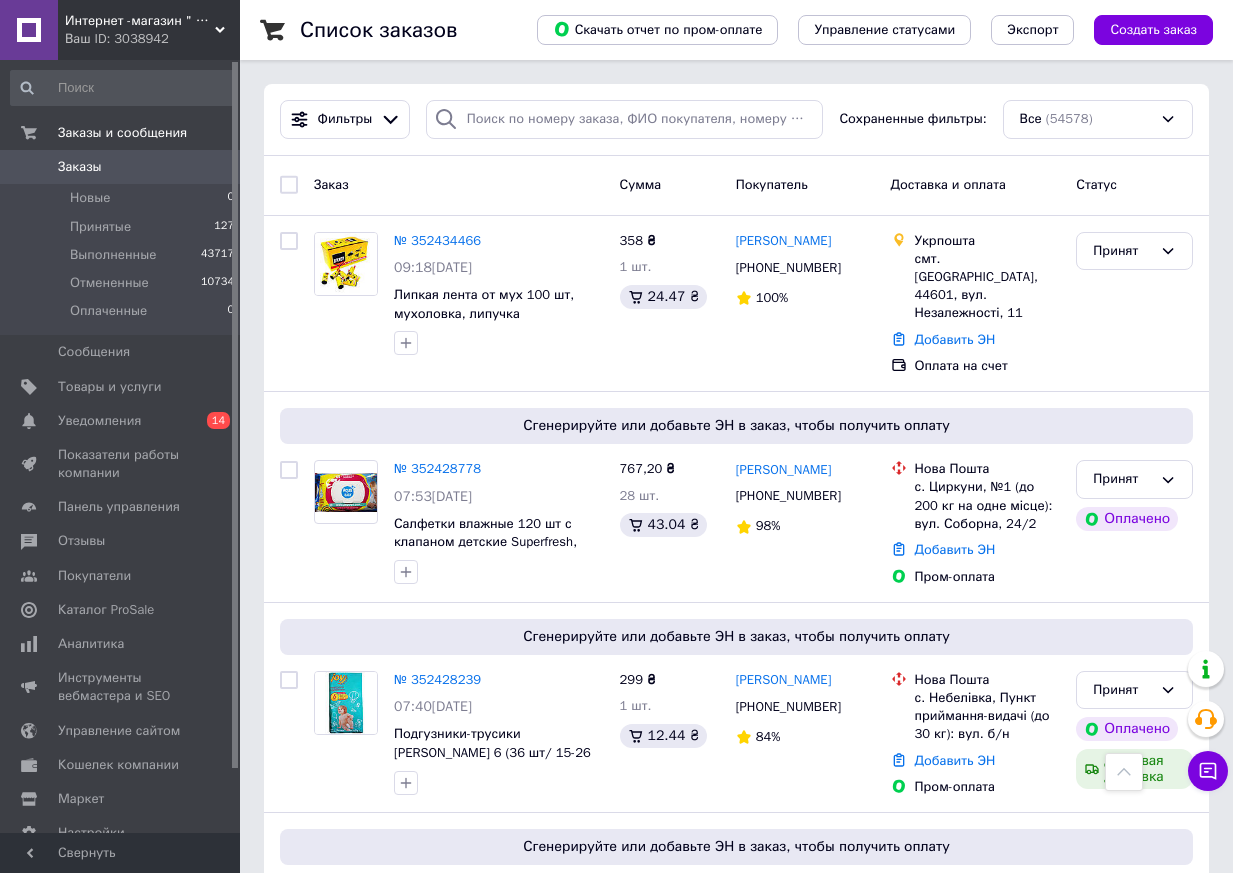 drag, startPoint x: 0, startPoint y: 0, endPoint x: 101, endPoint y: 298, distance: 314.6506 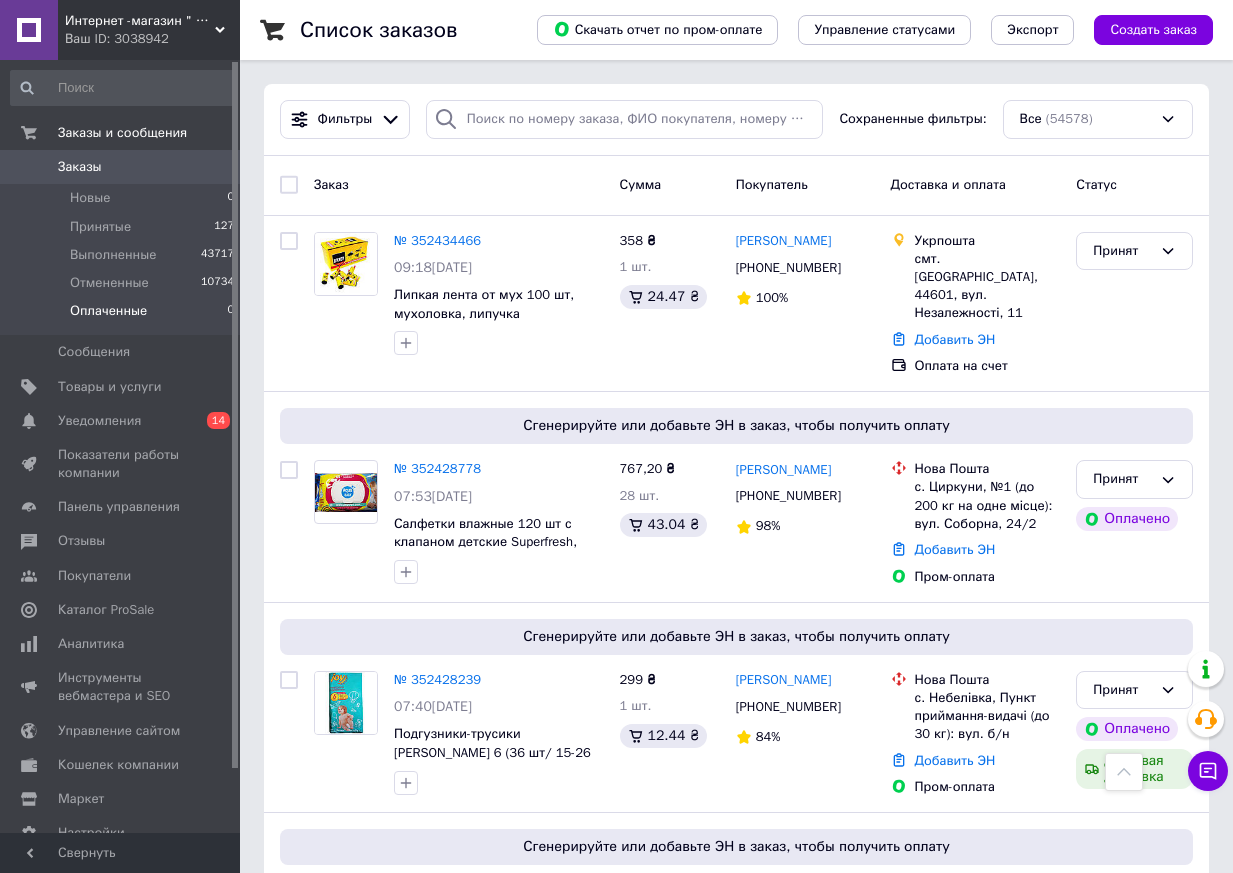 click on "Оплаченные" at bounding box center [108, 311] 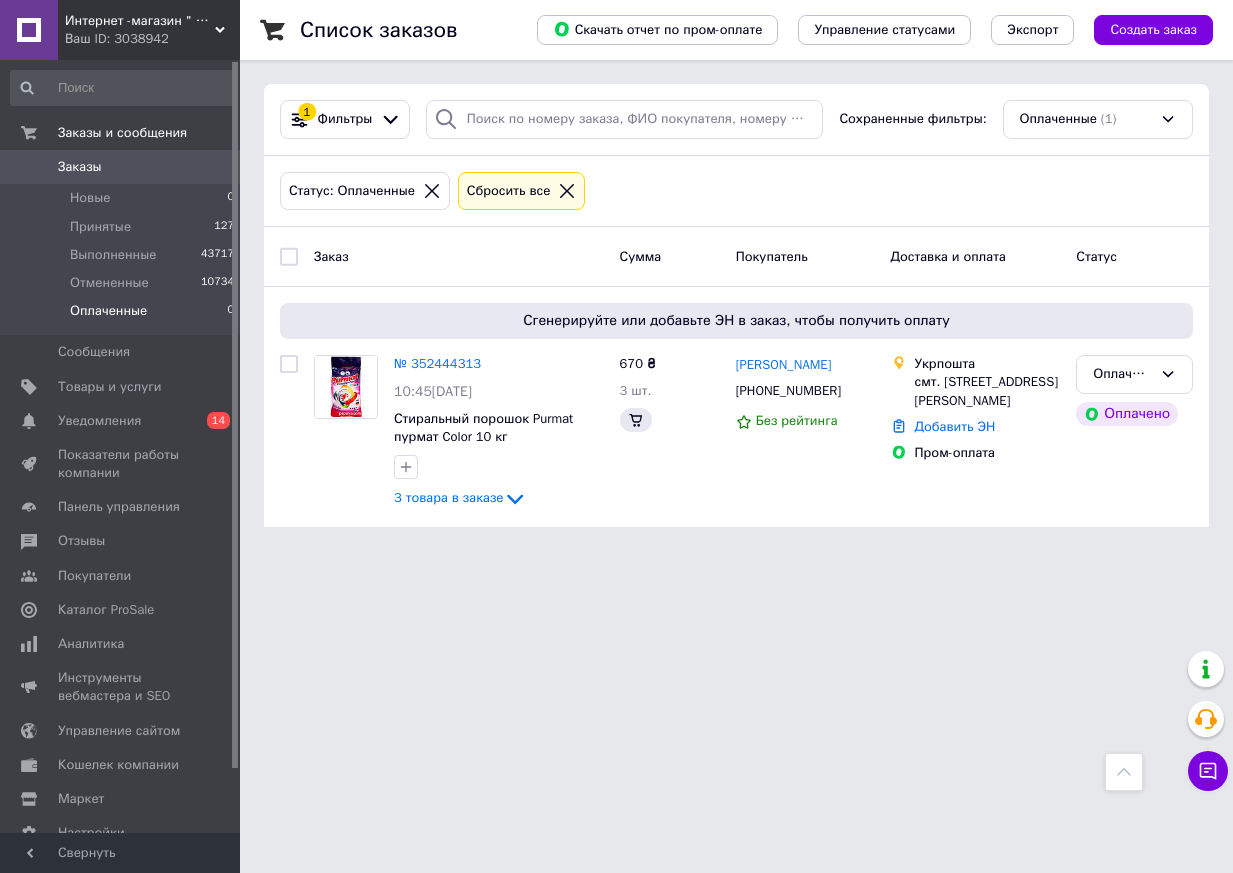 scroll, scrollTop: 0, scrollLeft: 0, axis: both 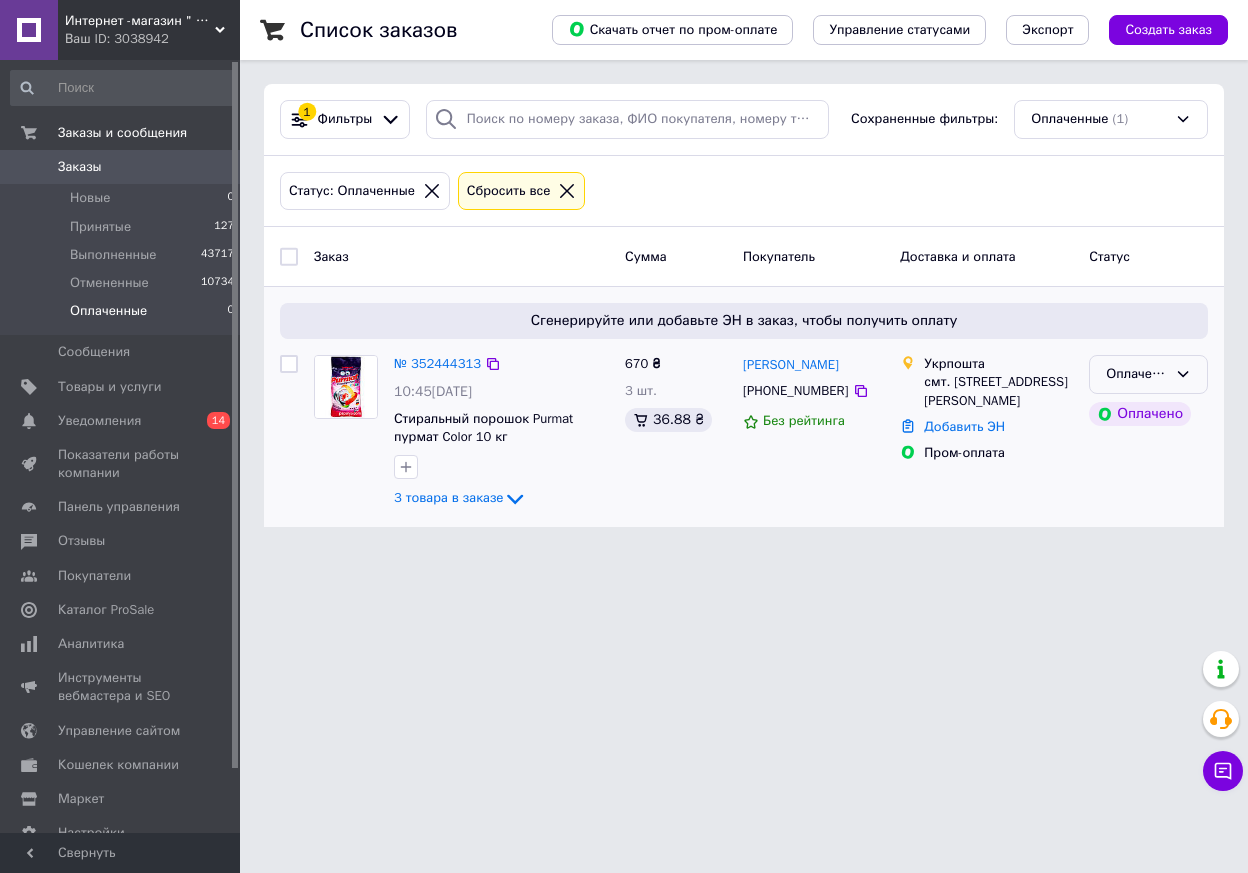click 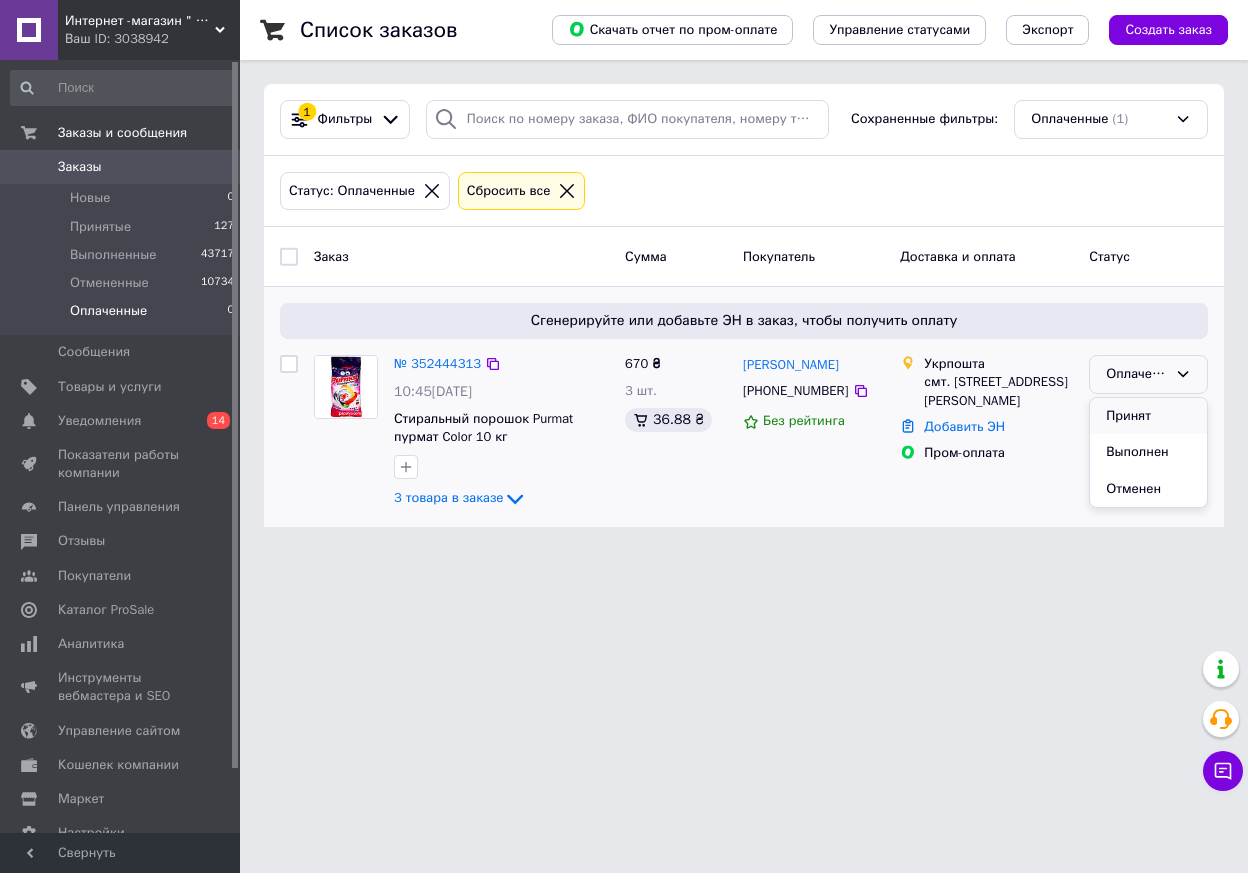 click on "Принят" at bounding box center (1148, 416) 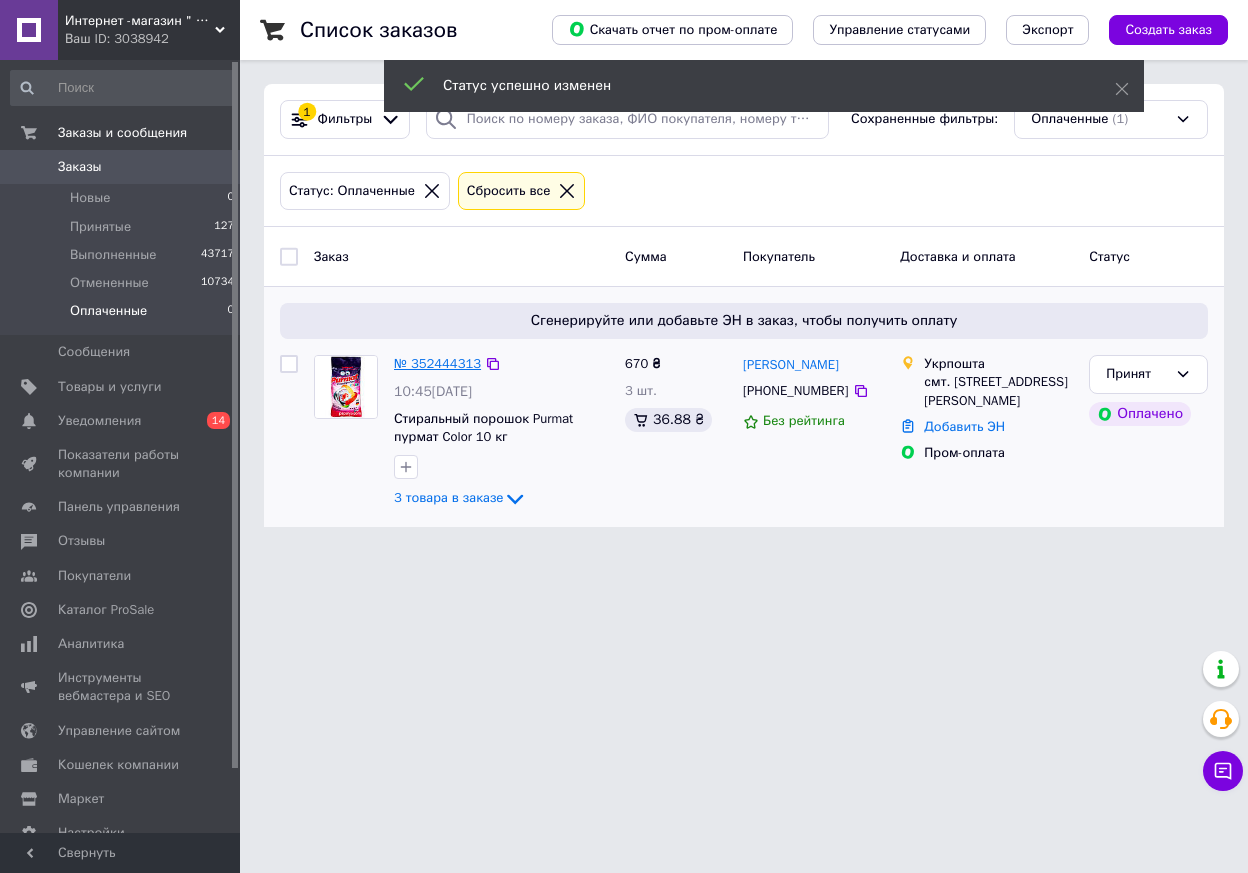click on "№ 352444313" at bounding box center [437, 363] 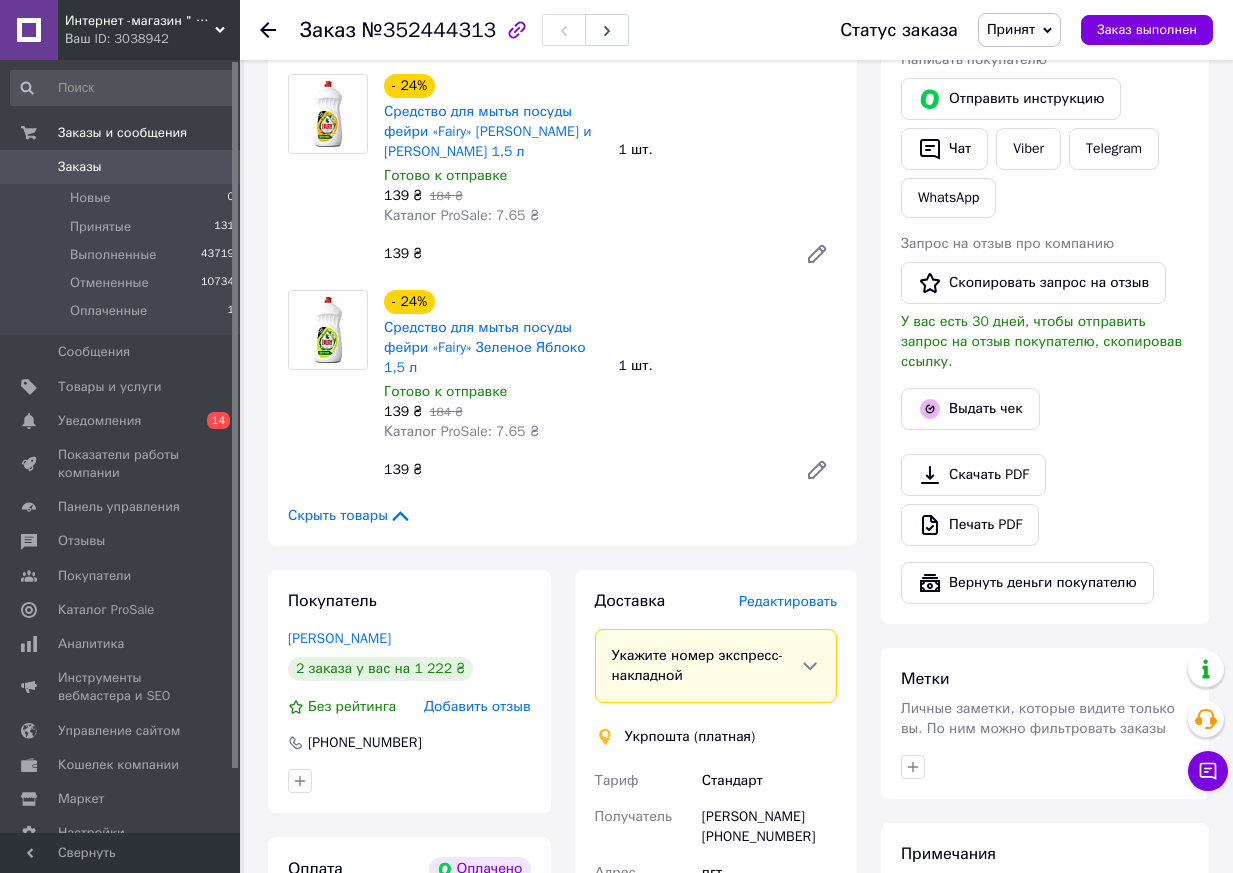 scroll, scrollTop: 1100, scrollLeft: 0, axis: vertical 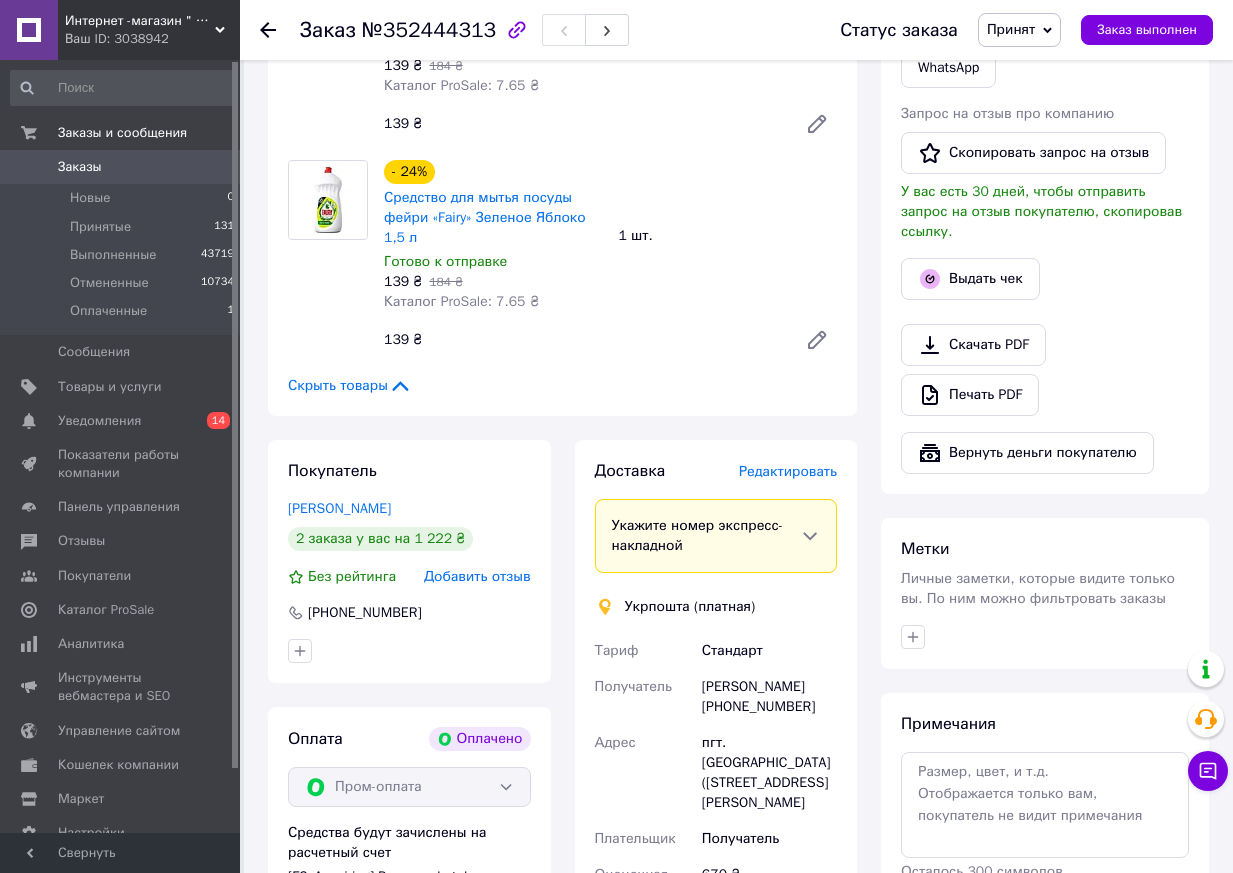 drag, startPoint x: 446, startPoint y: 505, endPoint x: 283, endPoint y: 511, distance: 163.1104 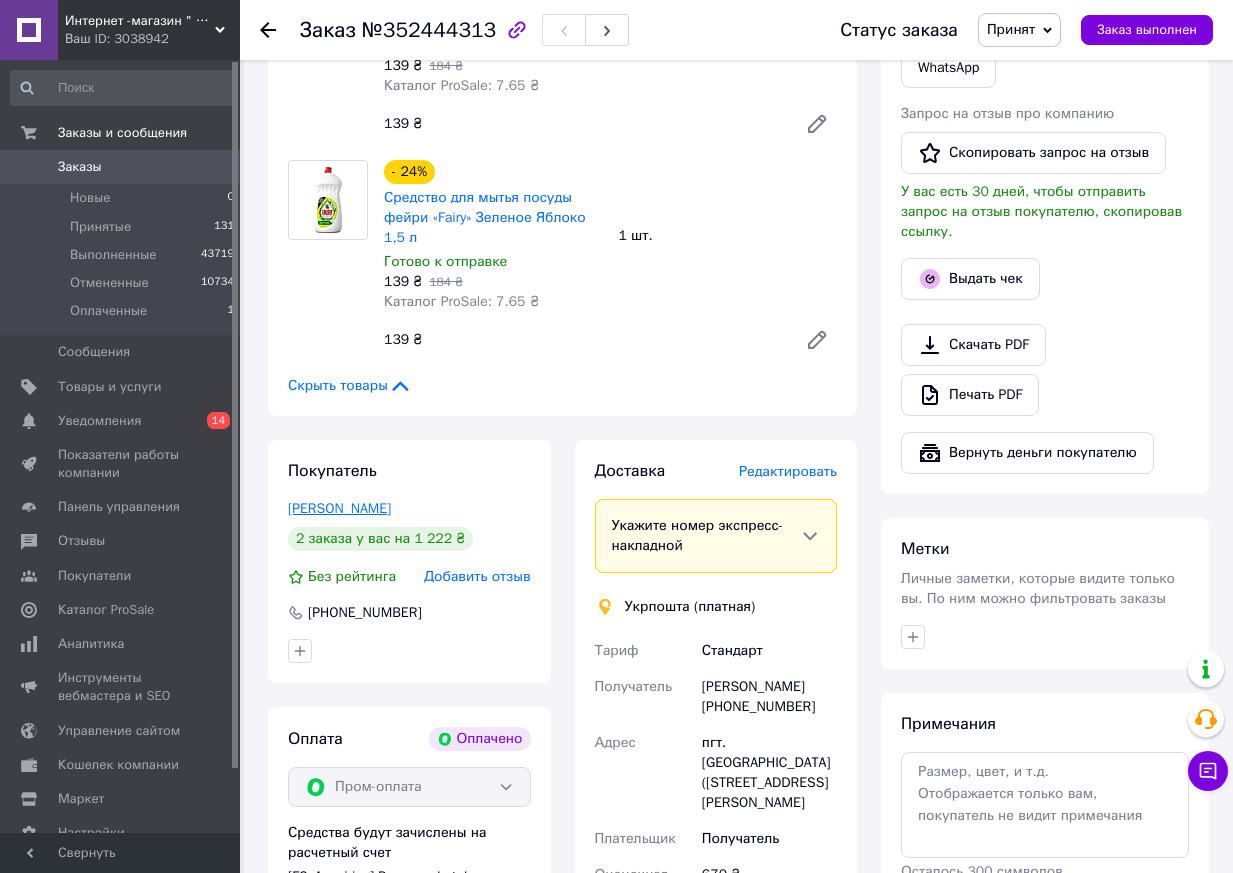 drag, startPoint x: 311, startPoint y: 512, endPoint x: 384, endPoint y: 513, distance: 73.00685 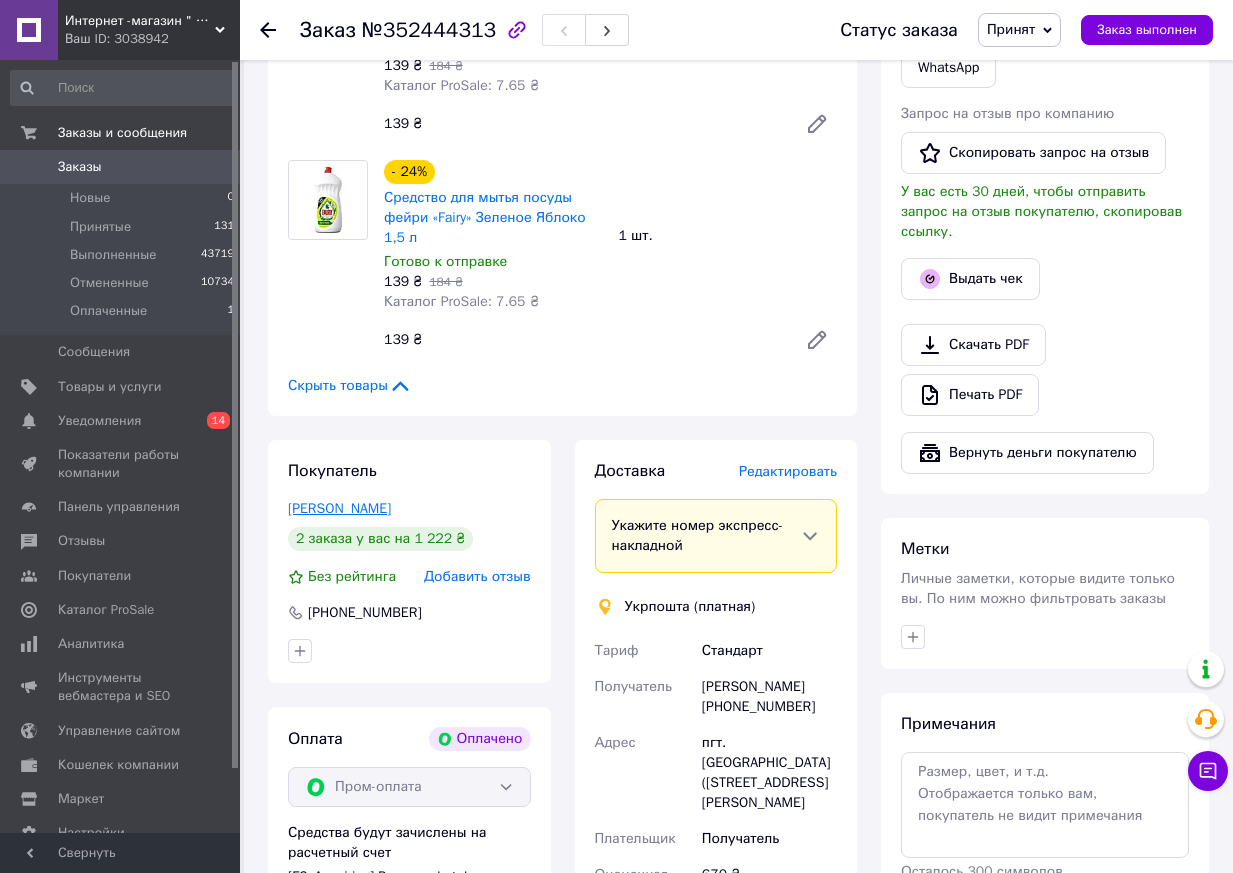copy on "[PERSON_NAME]" 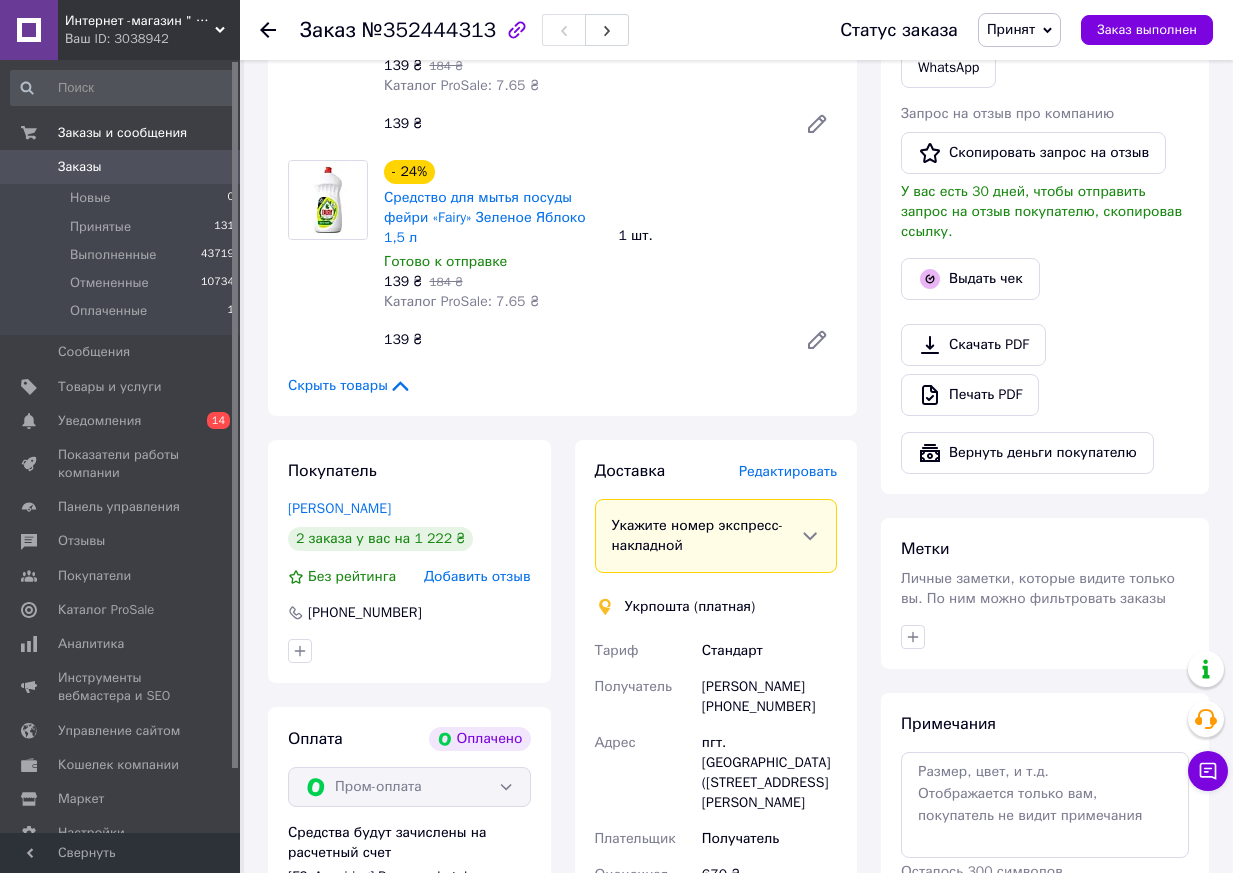click on "[PHONE_NUMBER]" at bounding box center [365, 613] 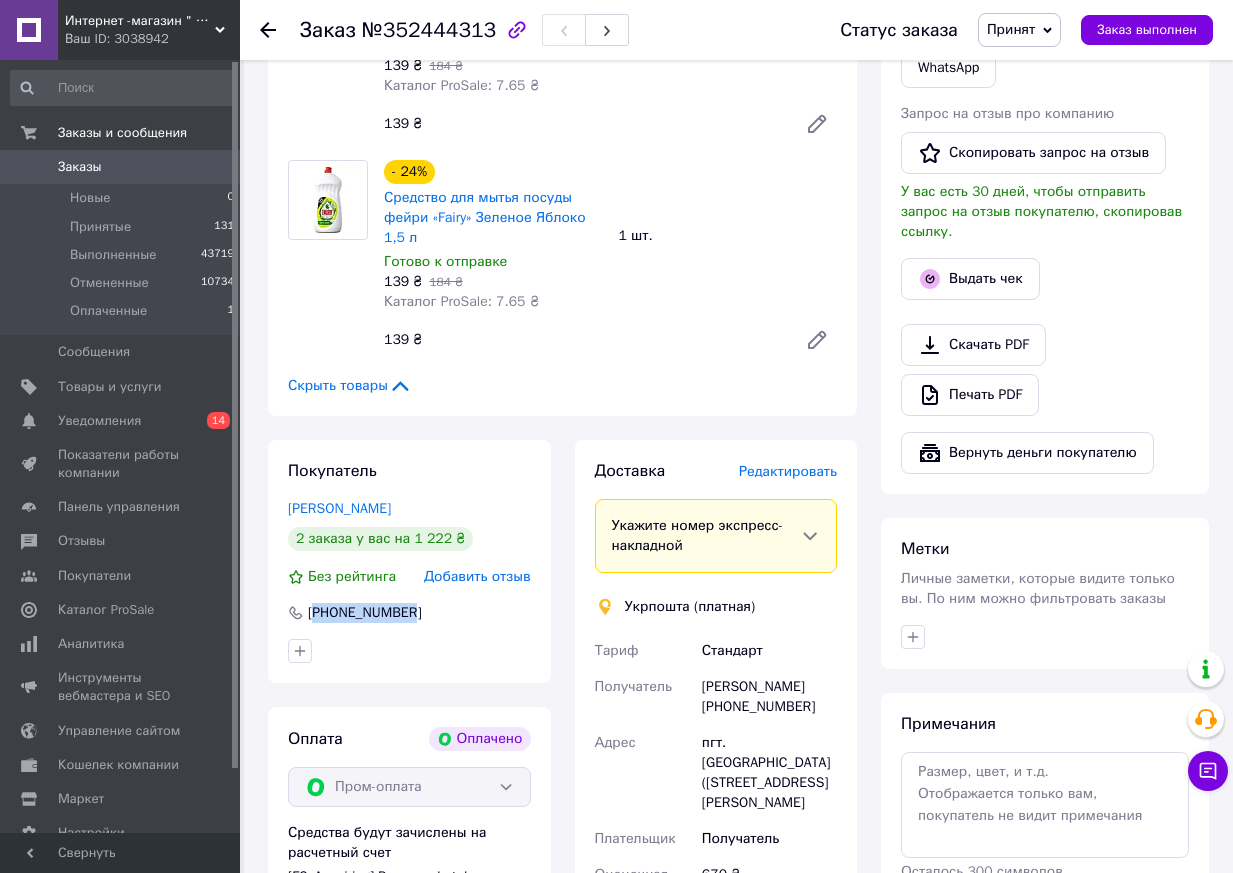 click on "[PHONE_NUMBER]" at bounding box center (365, 613) 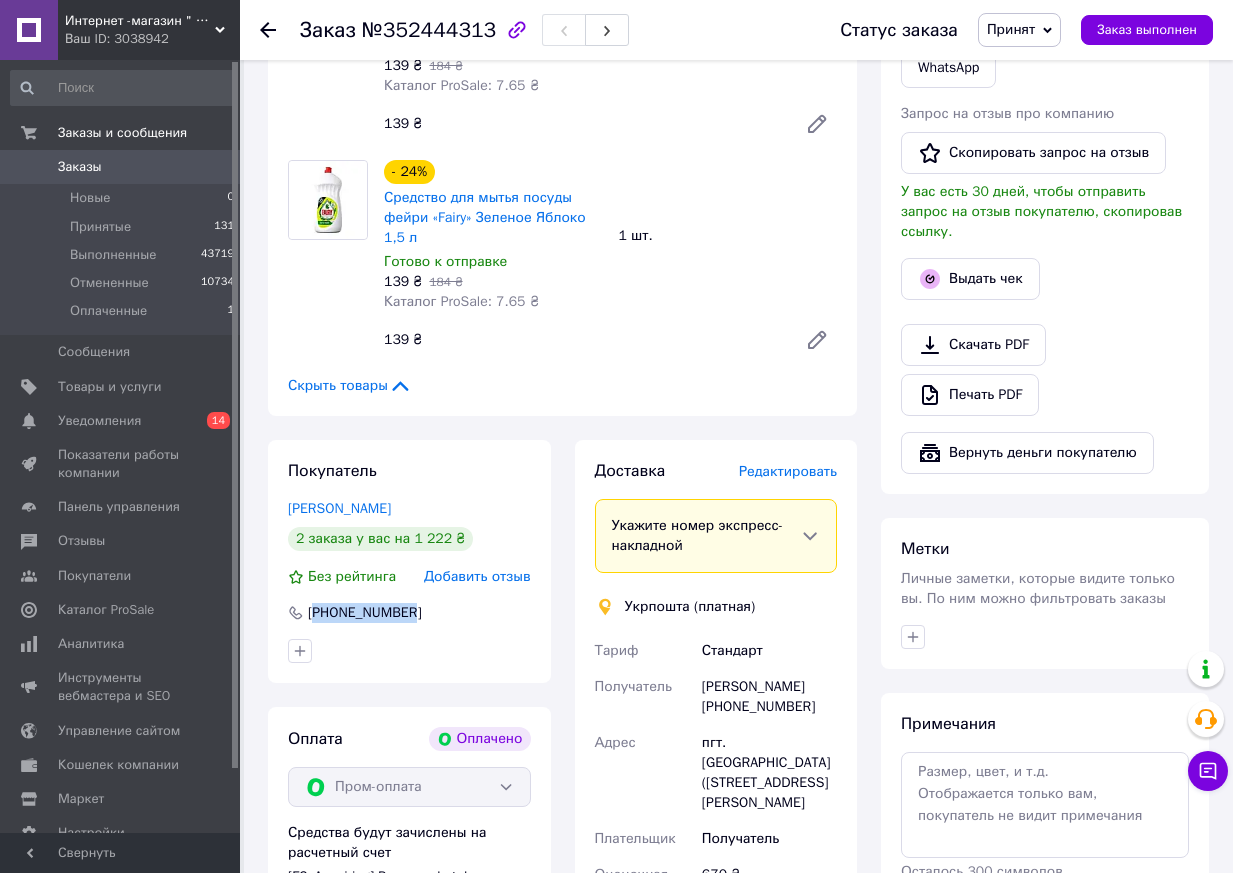 copy on "380664943268" 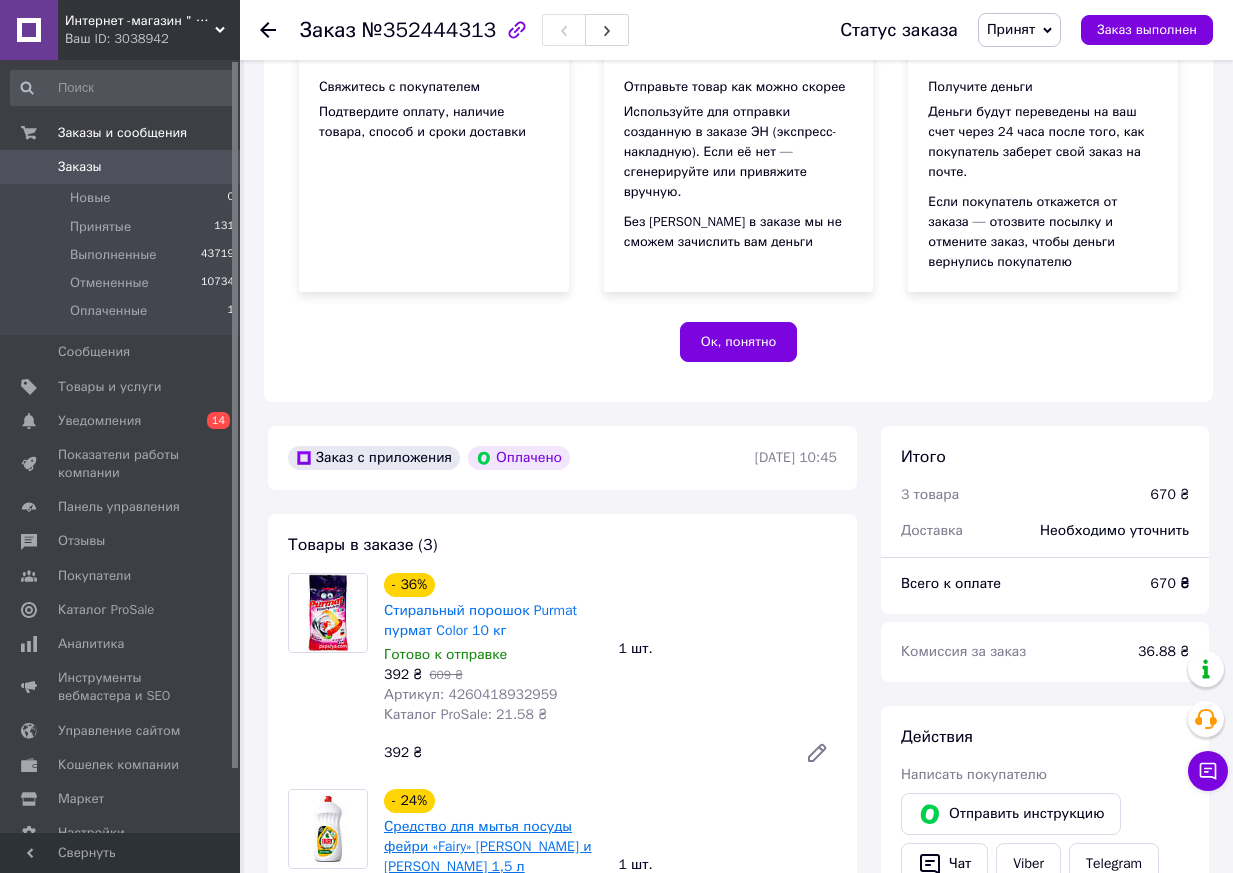 scroll, scrollTop: 200, scrollLeft: 0, axis: vertical 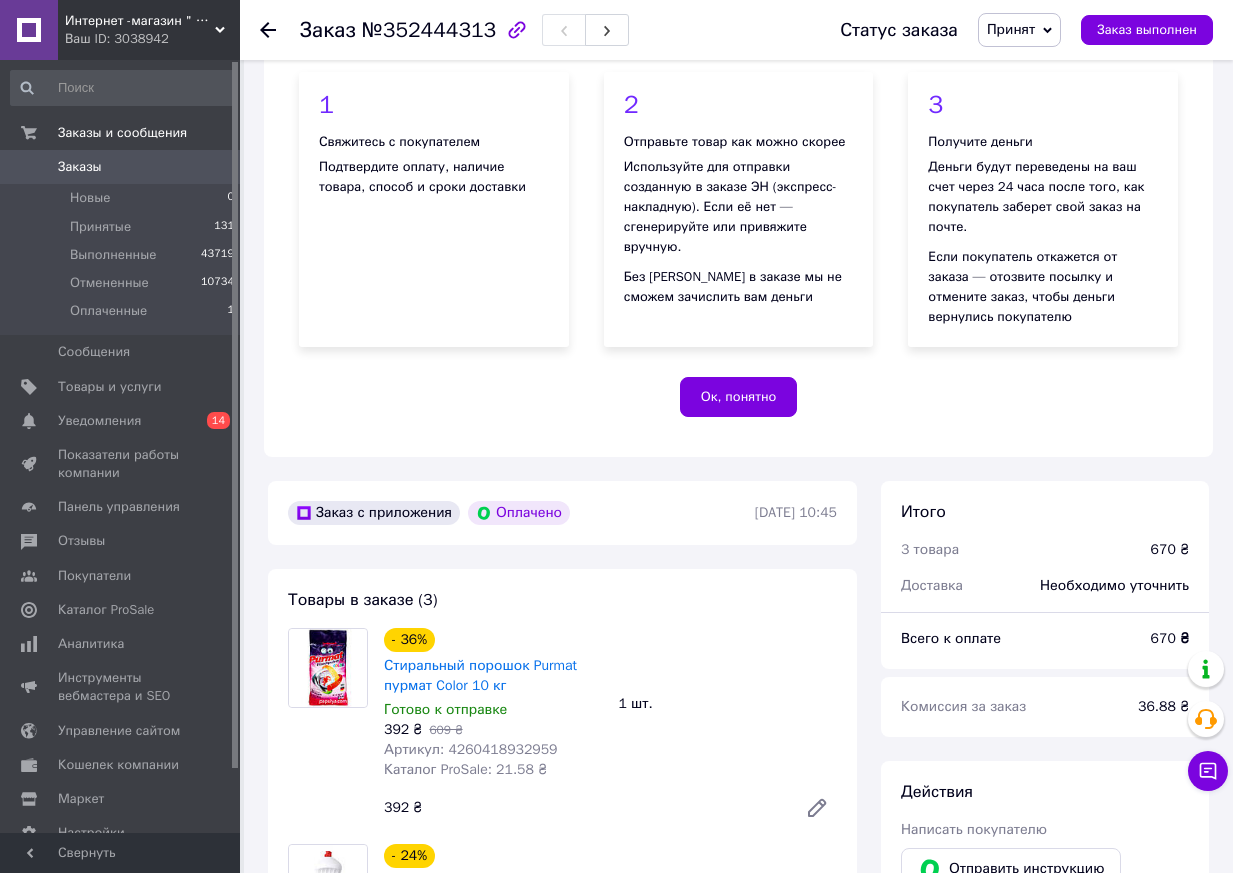 click on "Заказ" at bounding box center (328, 30) 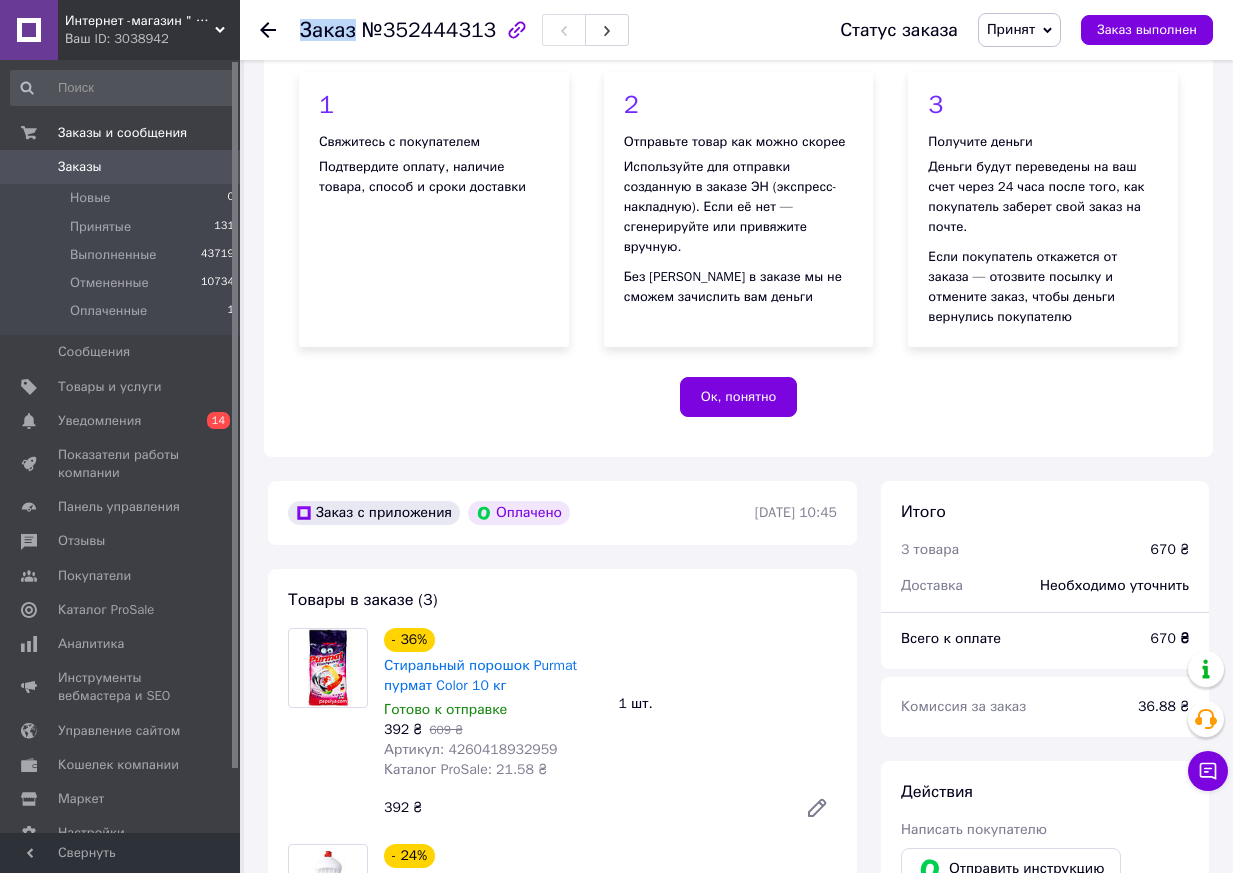 click on "Заказ" at bounding box center (328, 30) 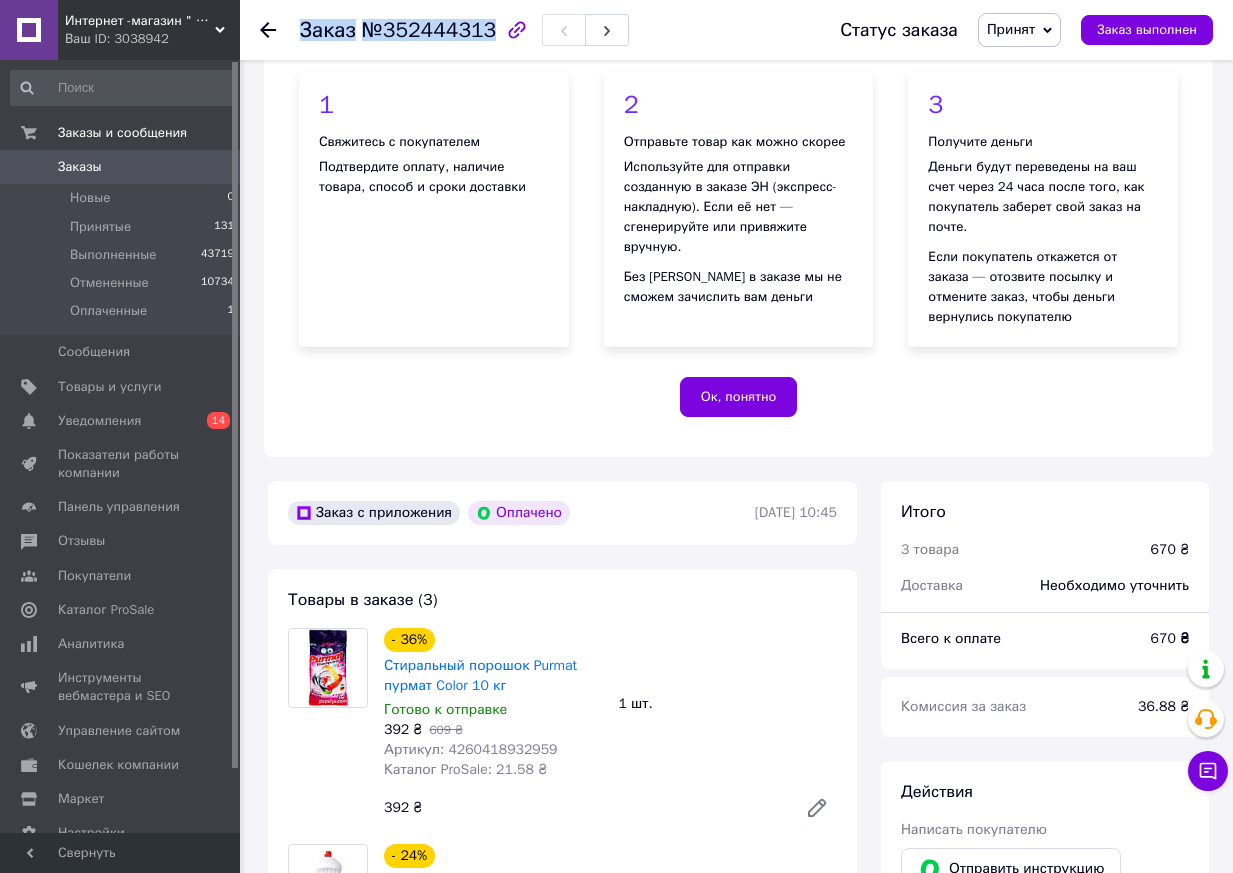 click on "Заказ" at bounding box center [328, 30] 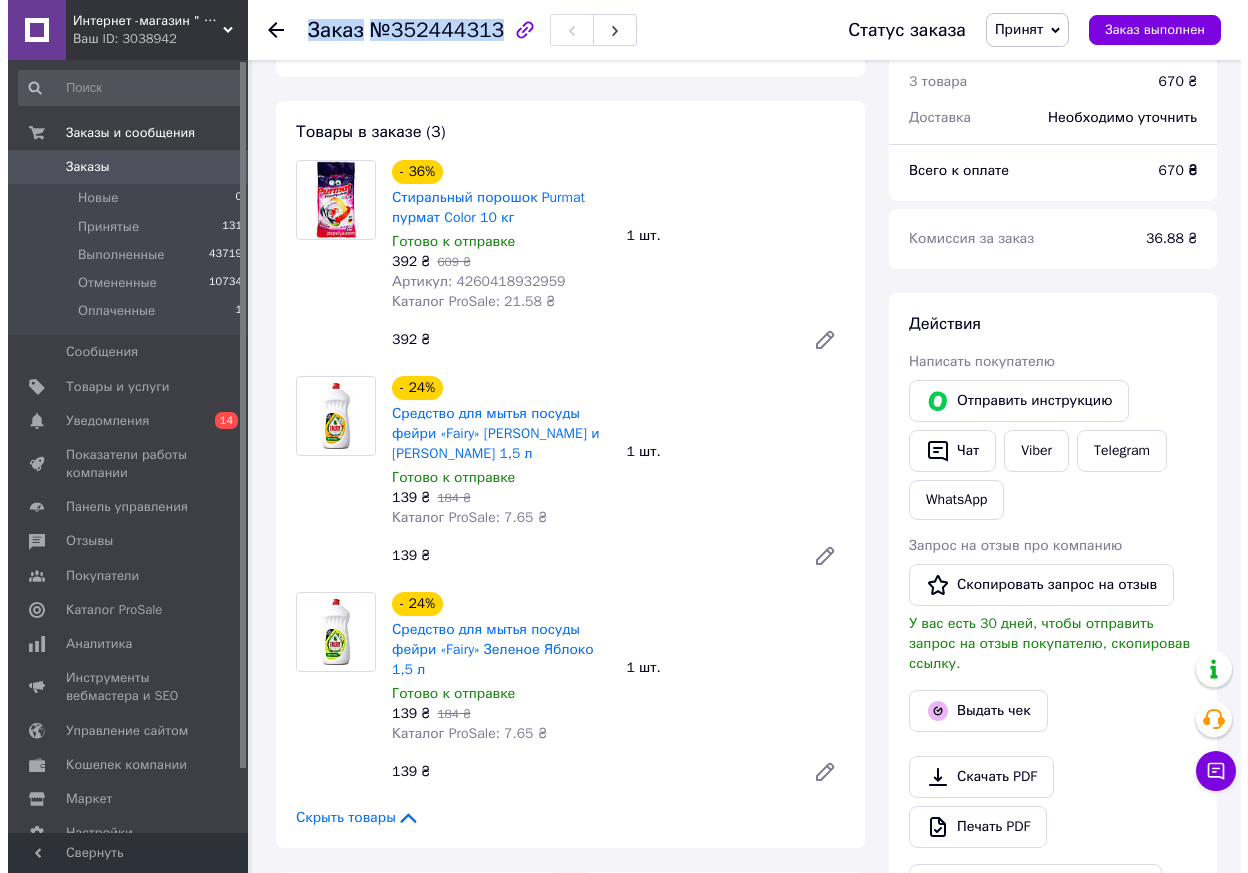 scroll, scrollTop: 800, scrollLeft: 0, axis: vertical 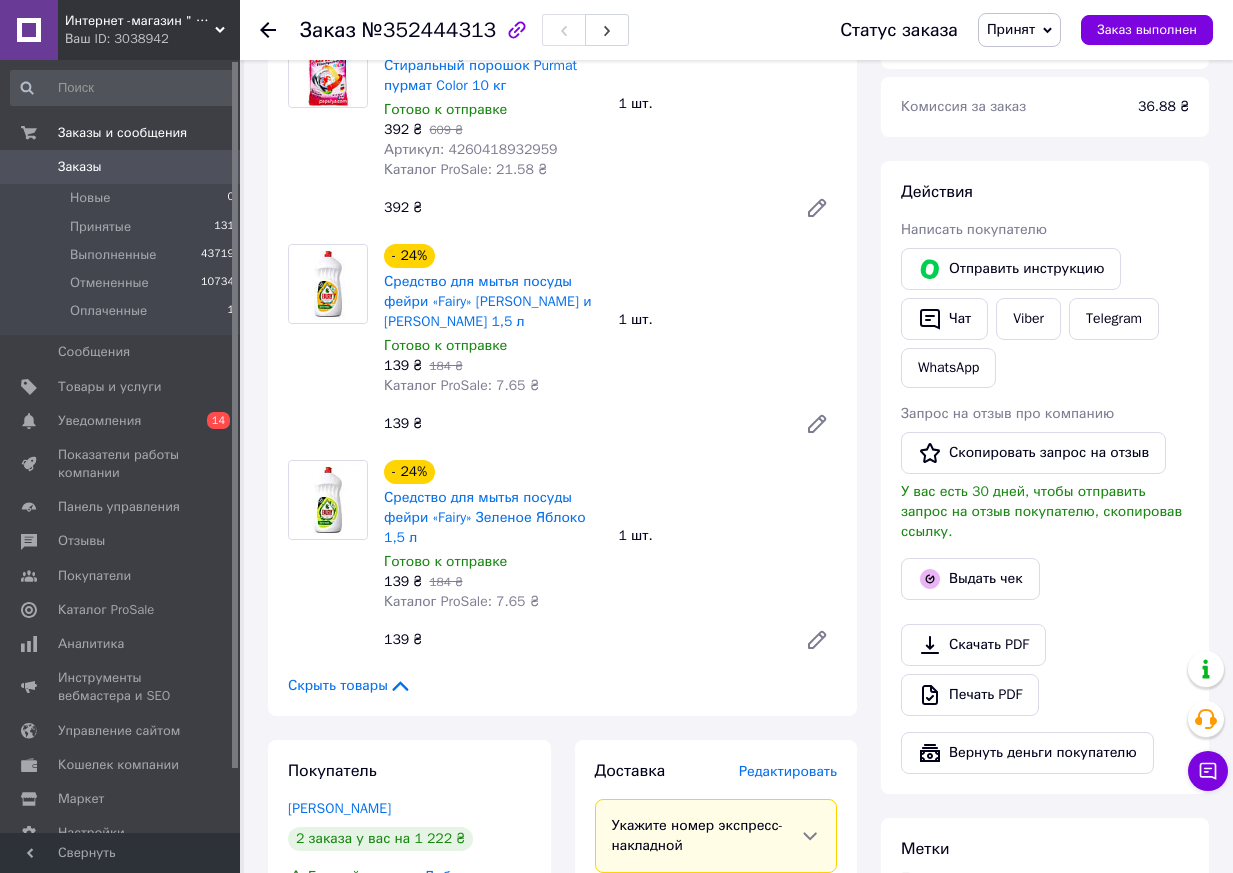 click on "Редактировать" at bounding box center (788, 771) 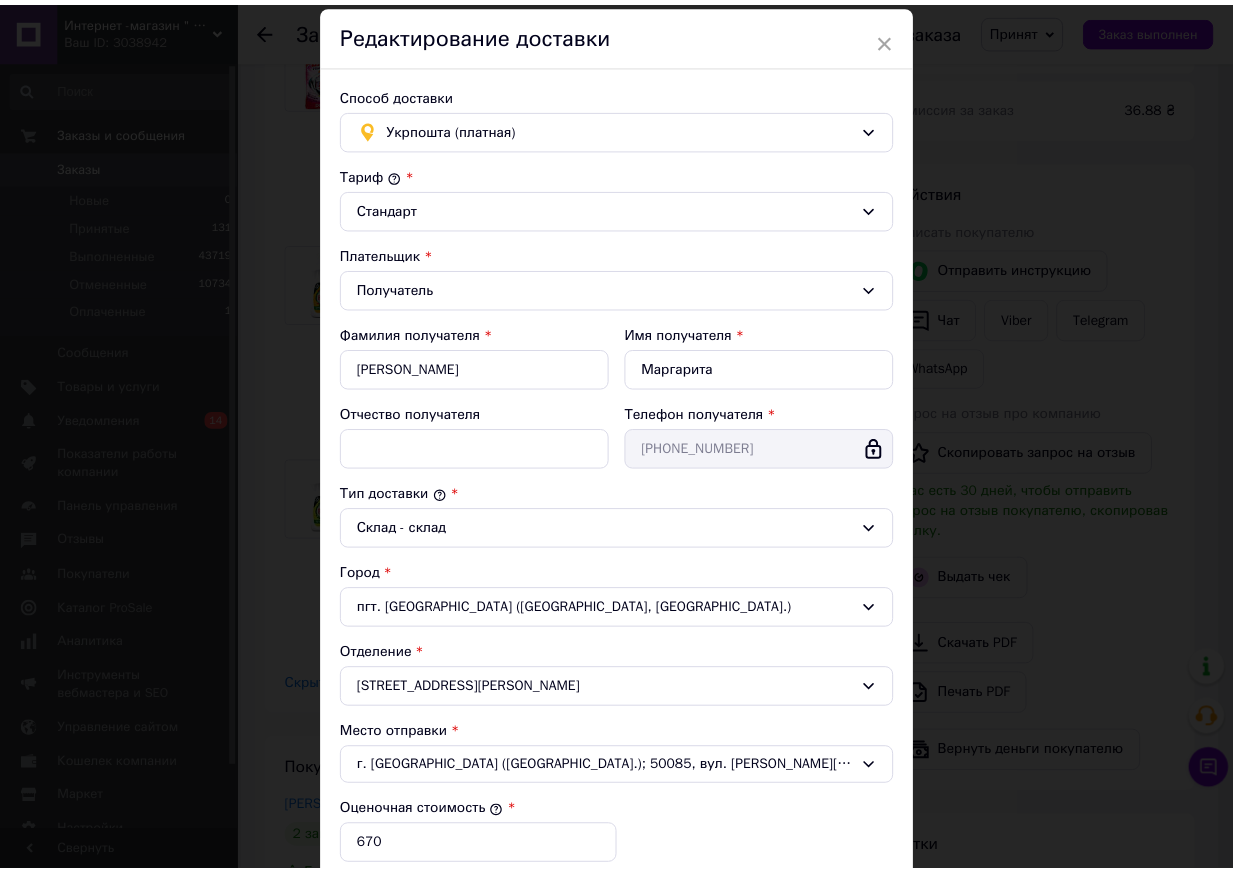 scroll, scrollTop: 378, scrollLeft: 0, axis: vertical 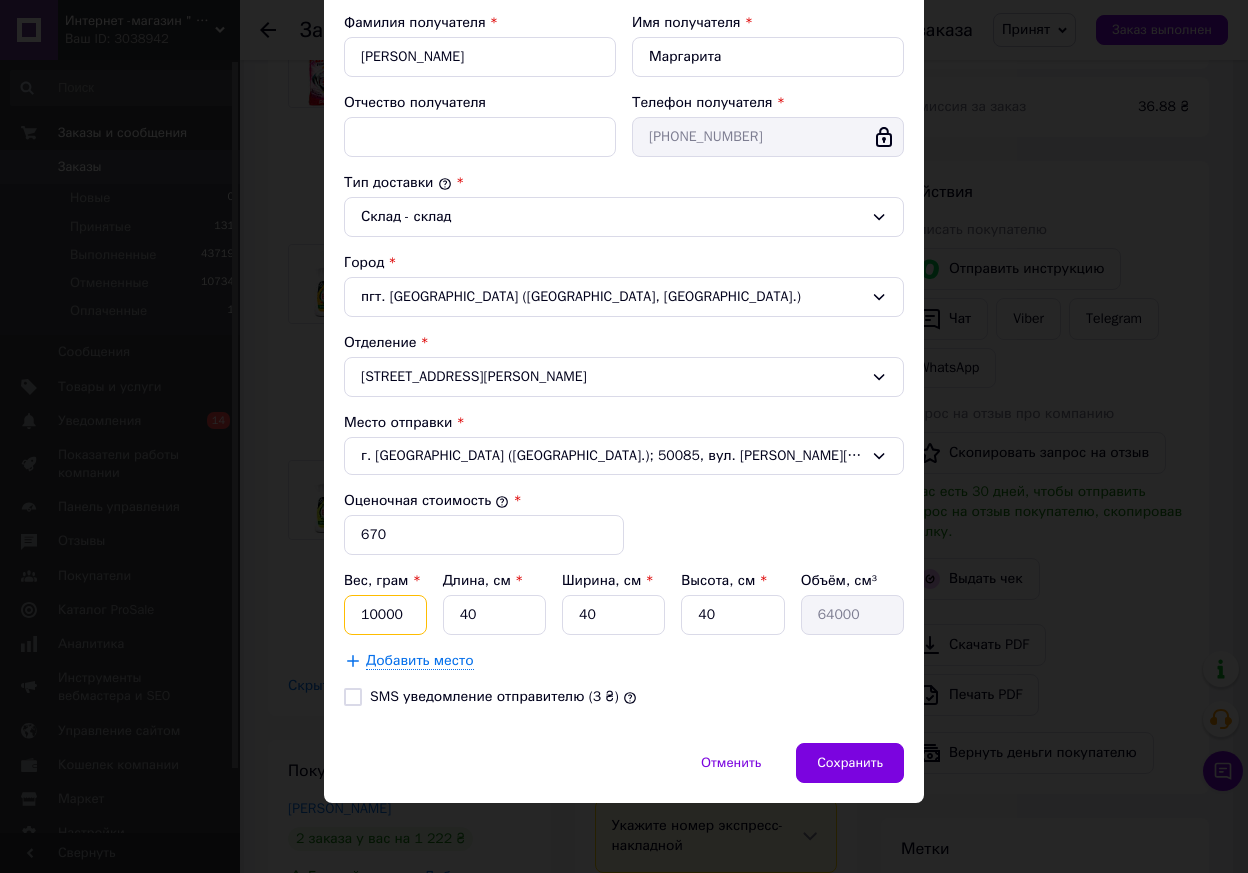 click on "10000" at bounding box center (385, 615) 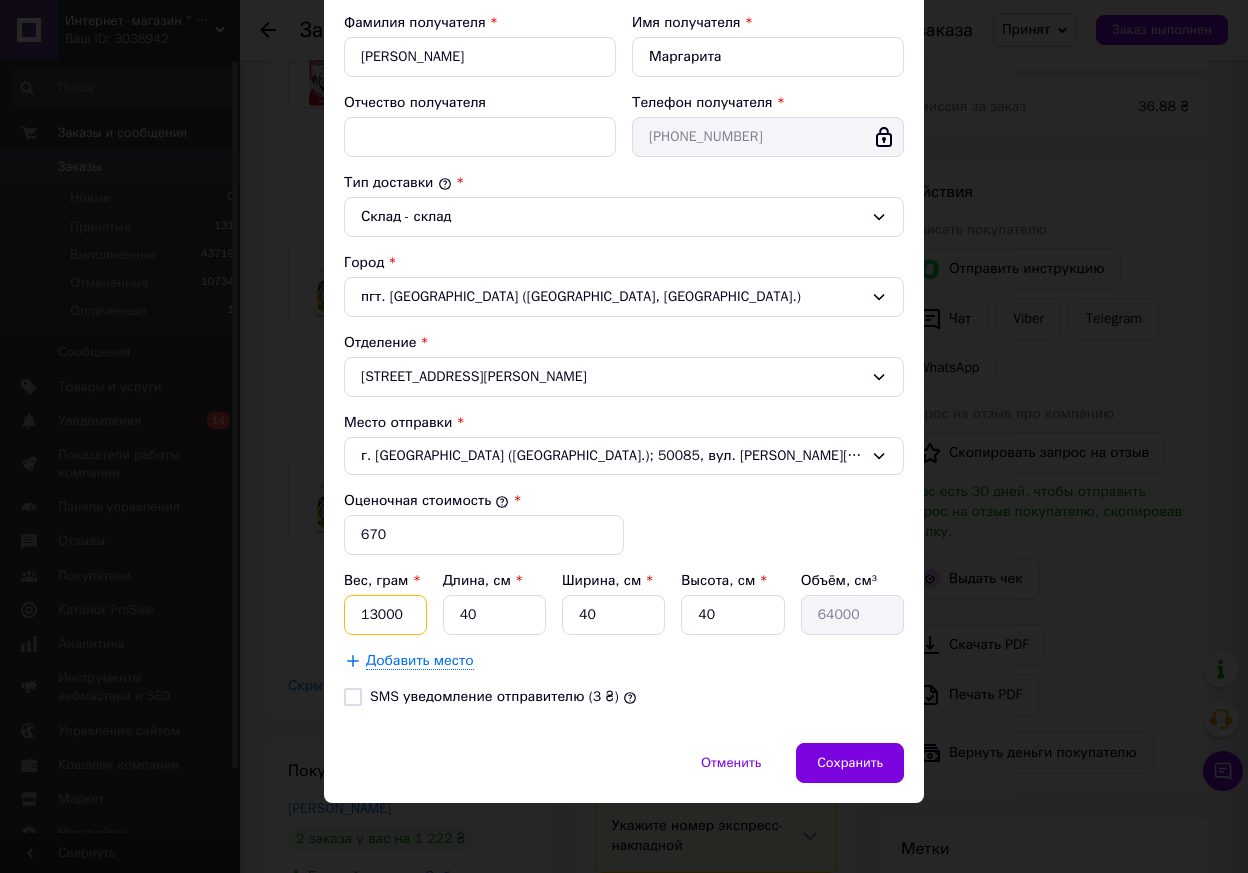 type on "13000" 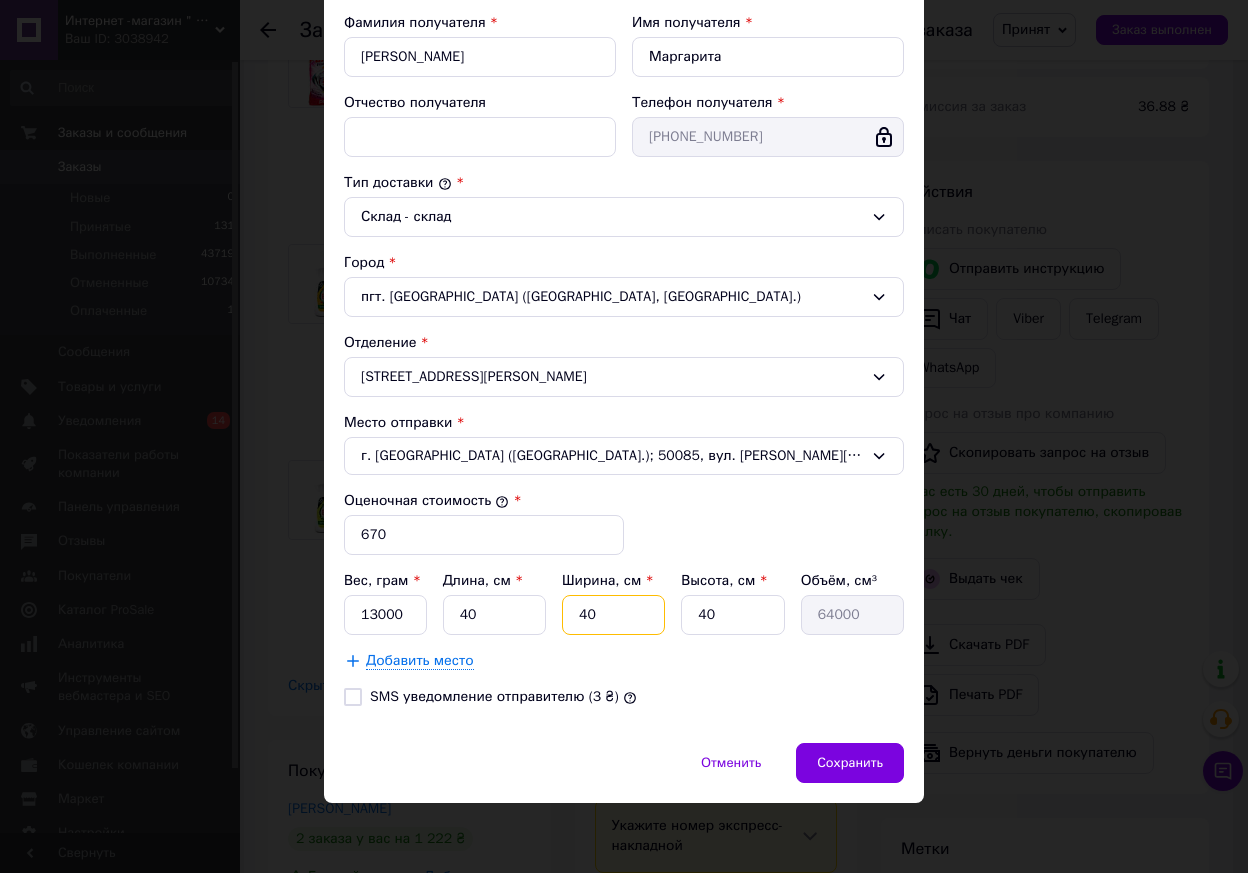 click on "40" at bounding box center [613, 615] 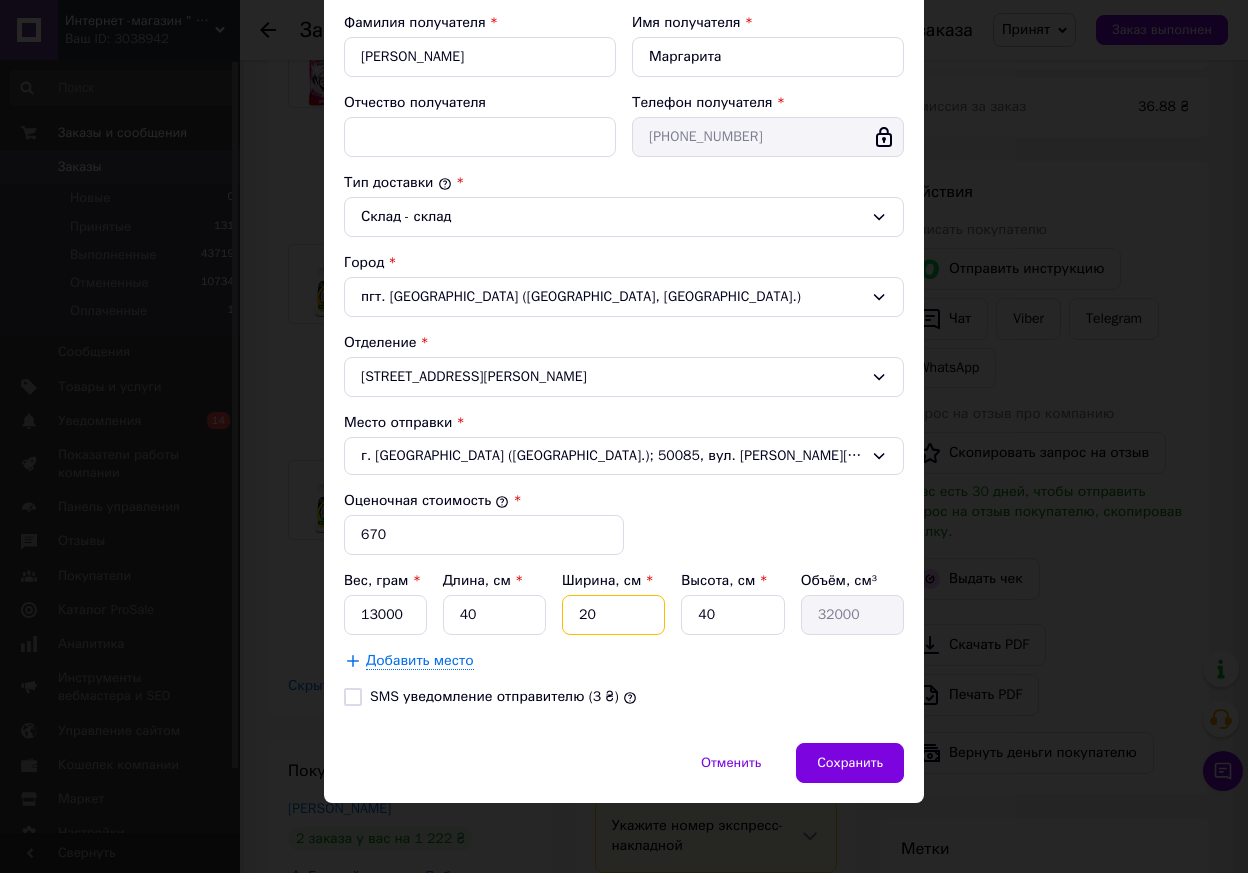 type on "20" 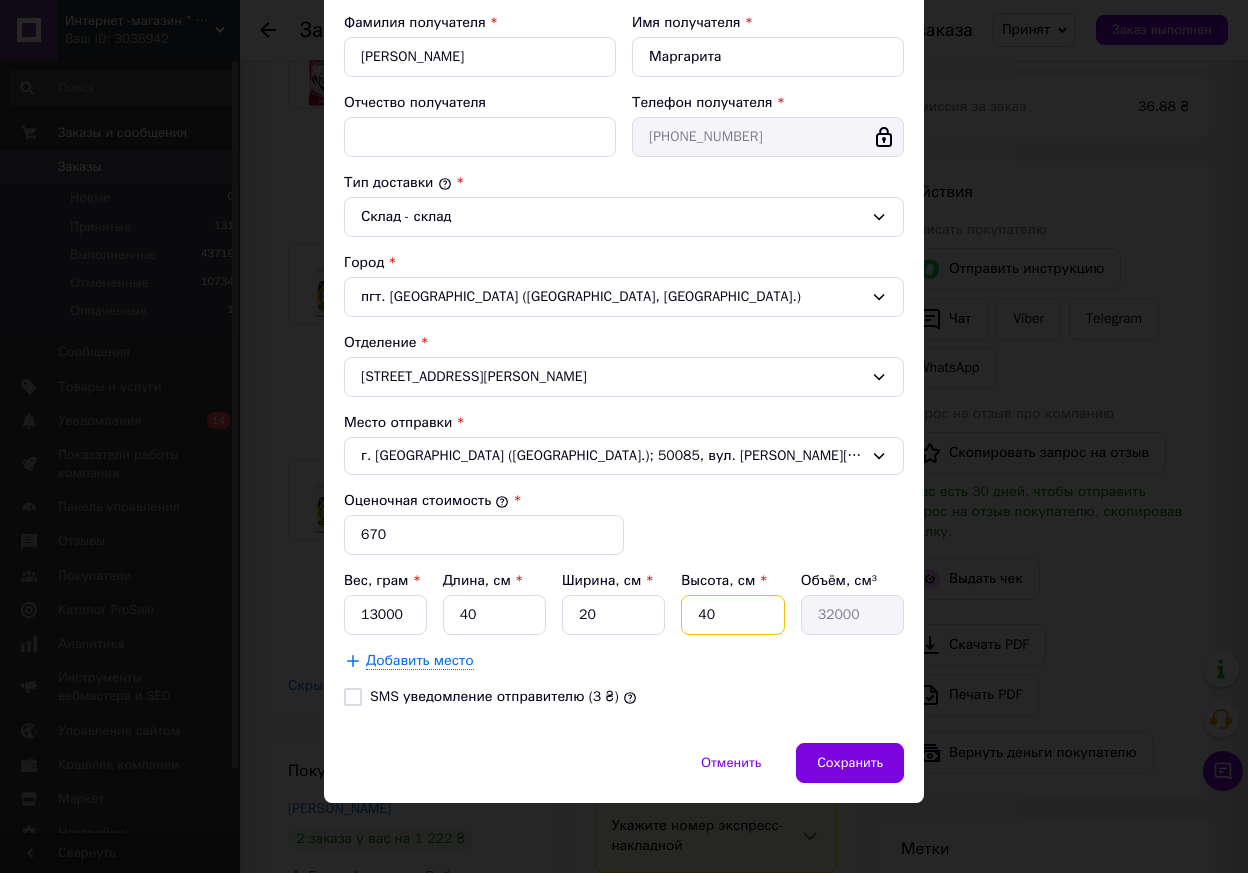 click on "40" at bounding box center (732, 615) 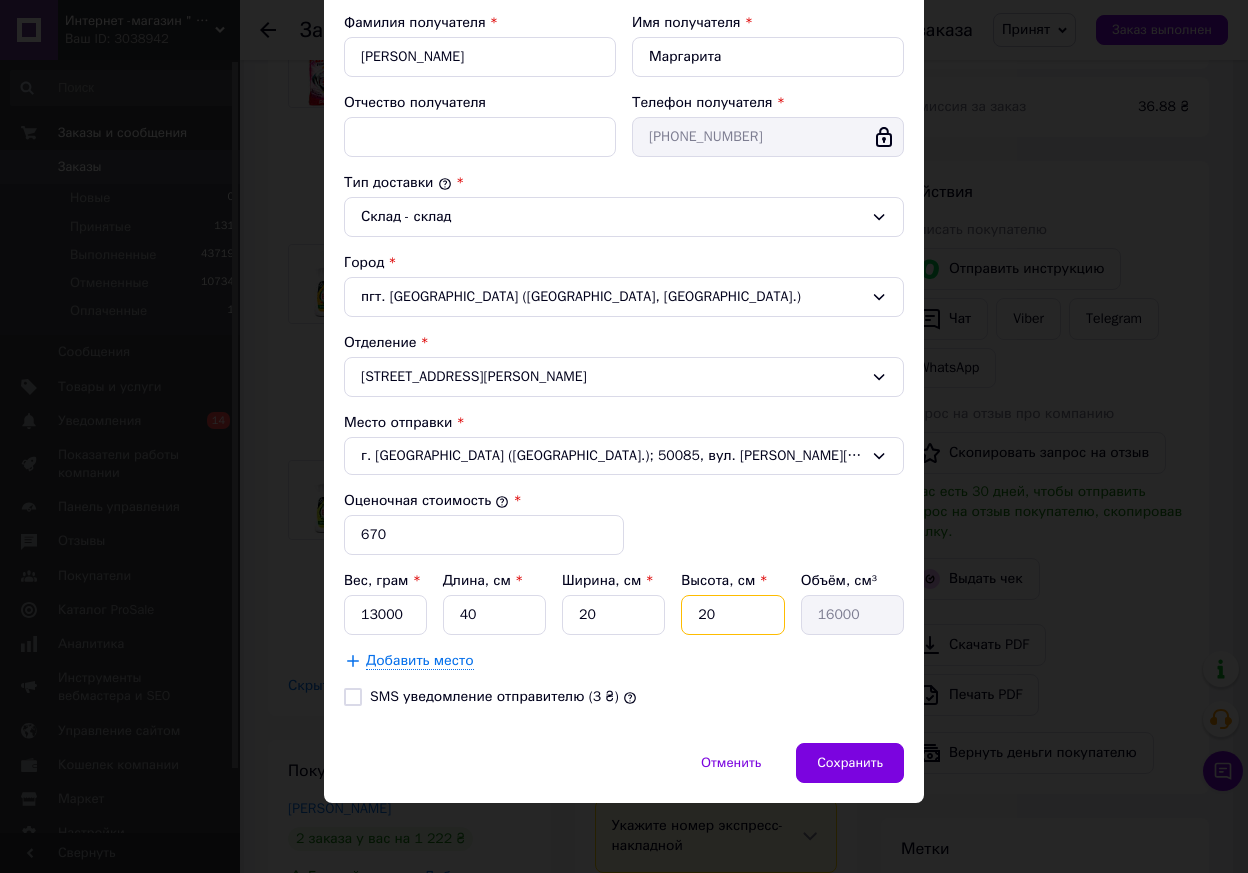 drag, startPoint x: 736, startPoint y: 612, endPoint x: 704, endPoint y: 612, distance: 32 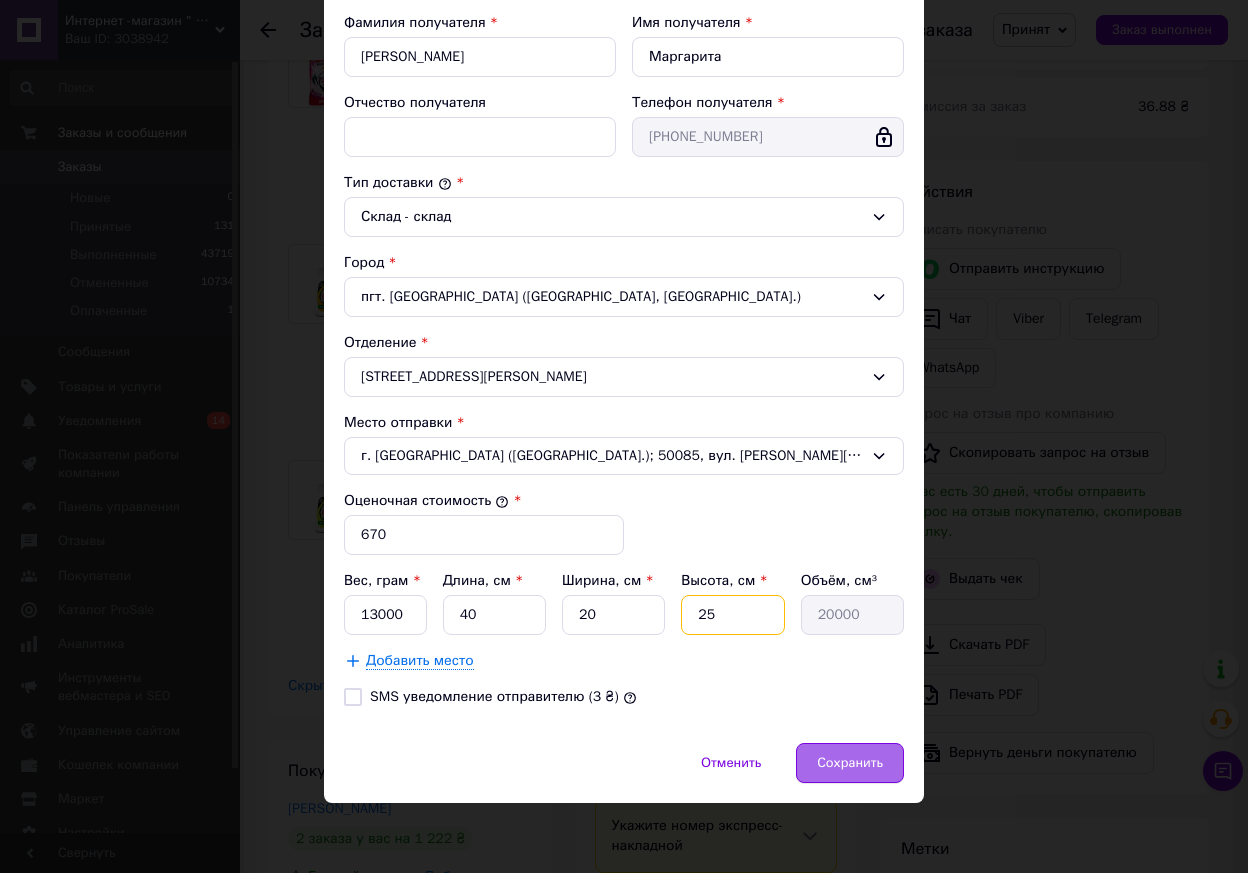 type on "25" 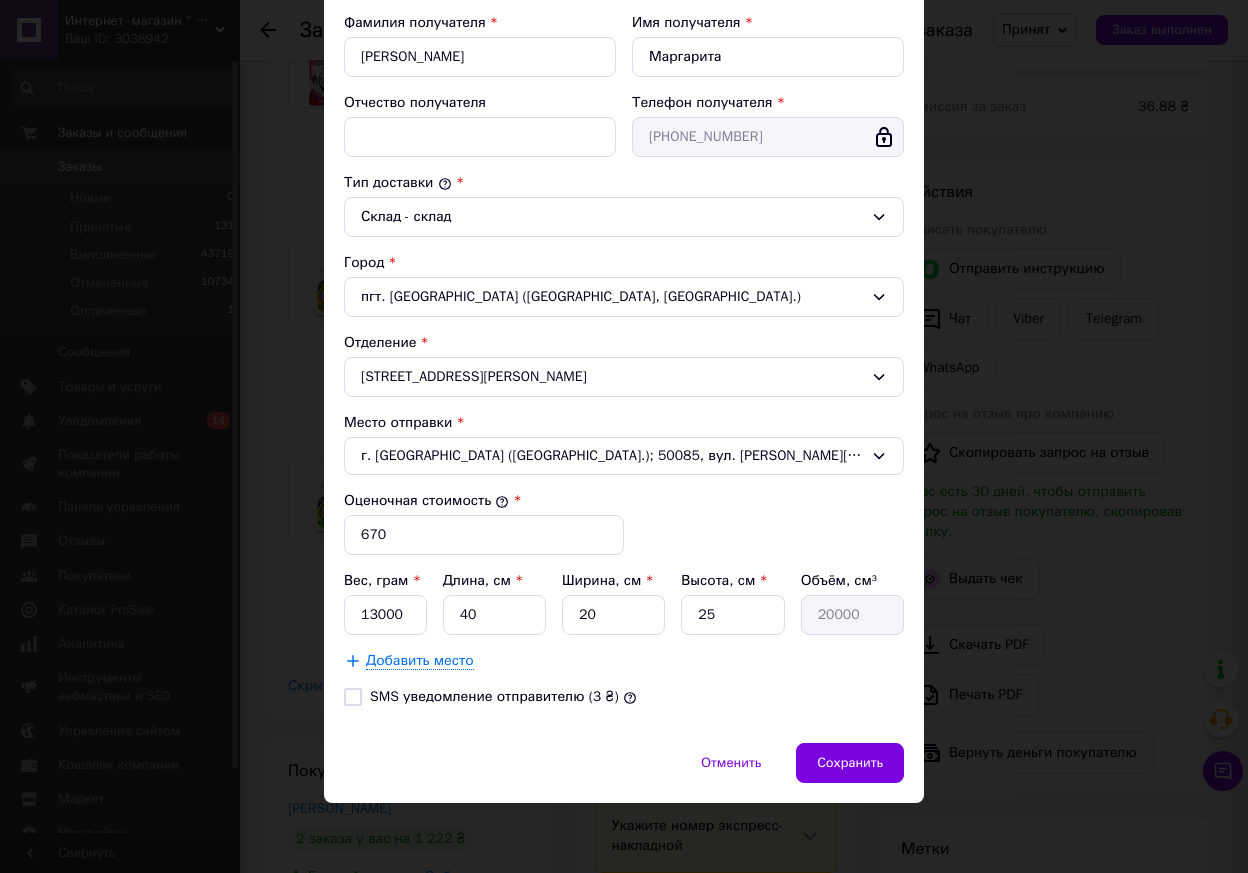 drag, startPoint x: 847, startPoint y: 770, endPoint x: 886, endPoint y: 695, distance: 84.53402 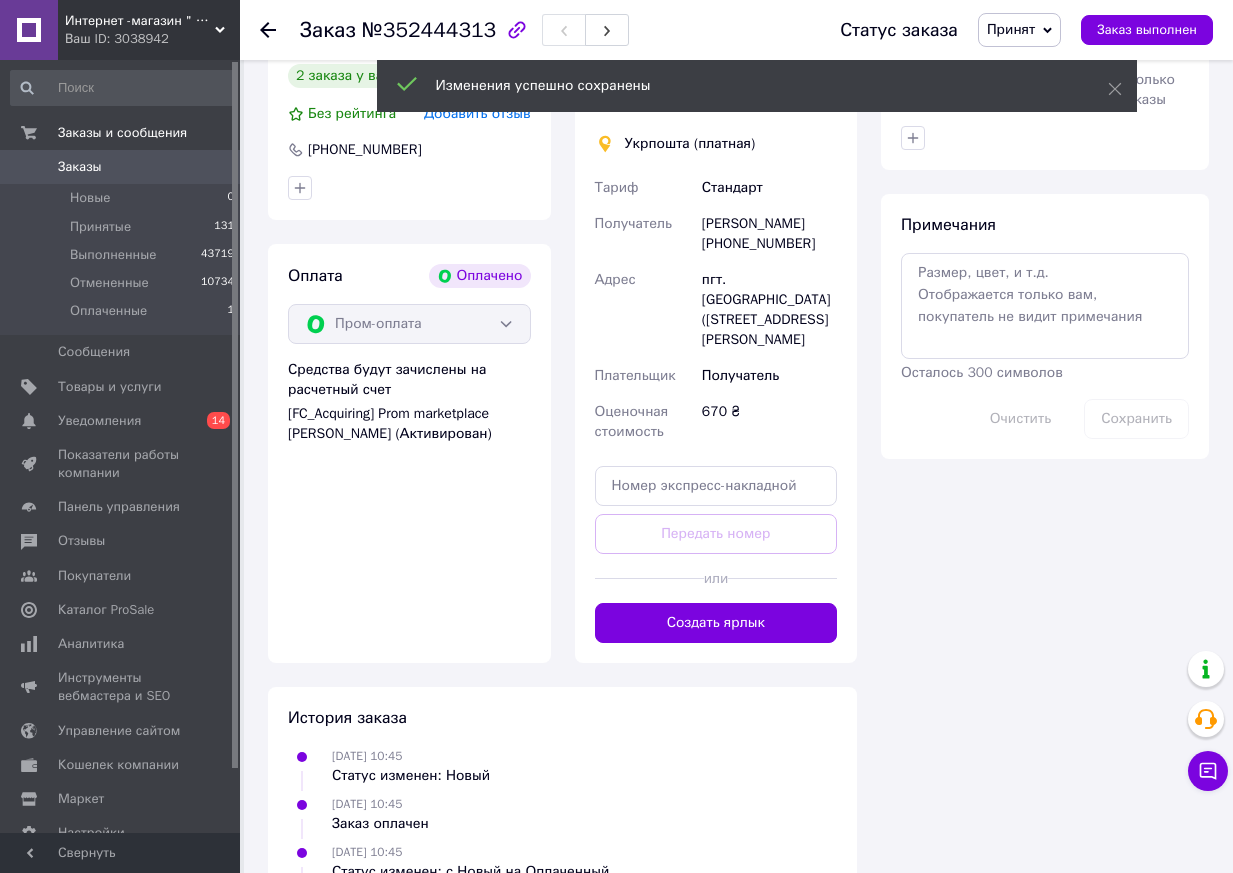 scroll, scrollTop: 1600, scrollLeft: 0, axis: vertical 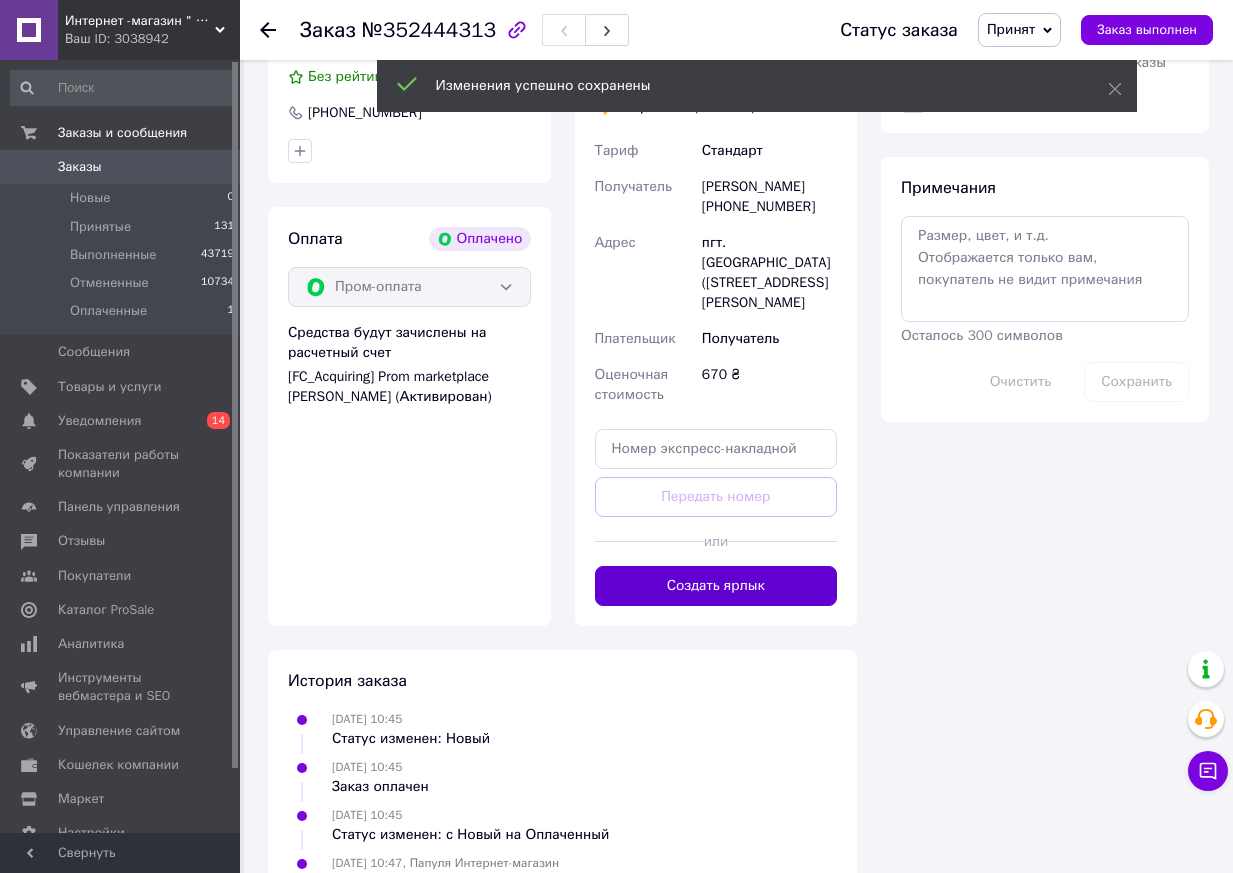 click on "Создать ярлык" at bounding box center (716, 586) 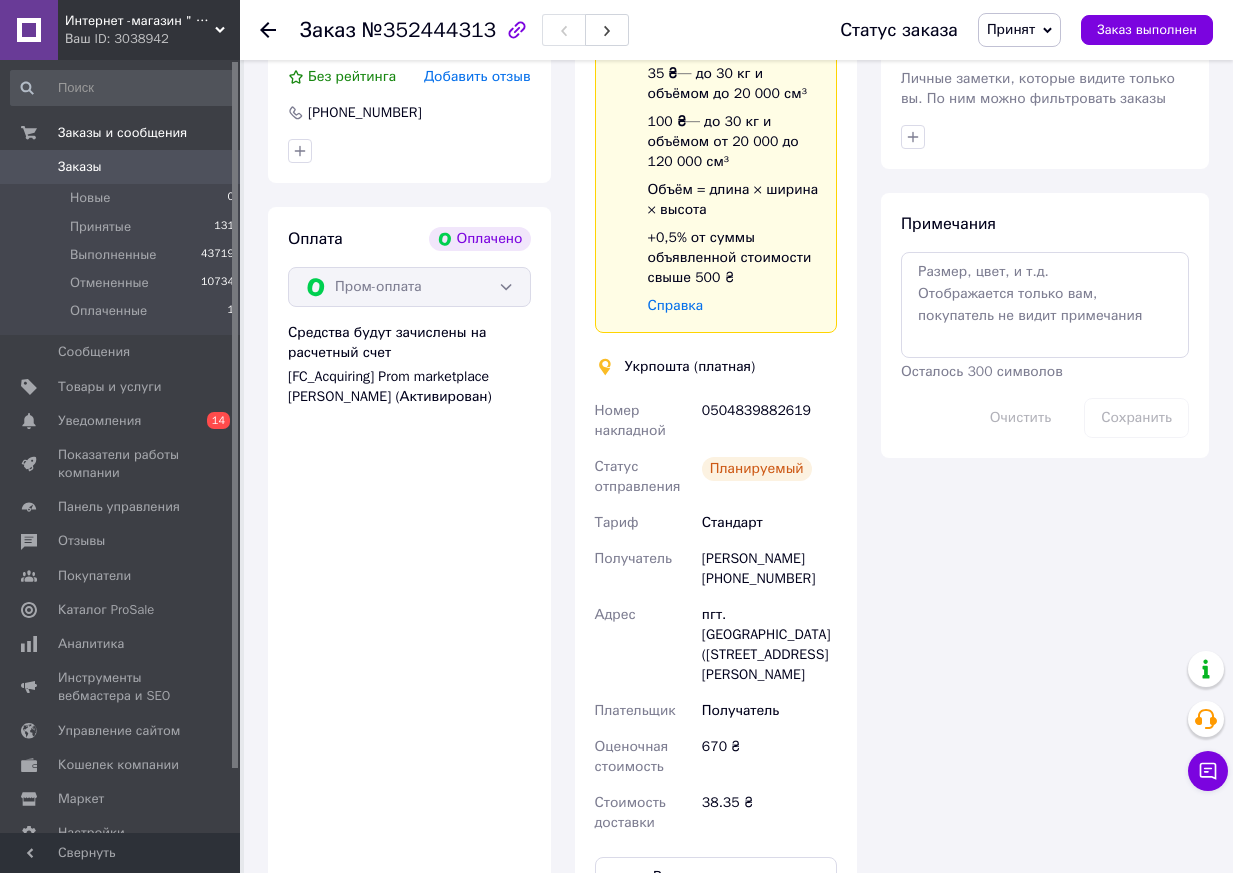 click 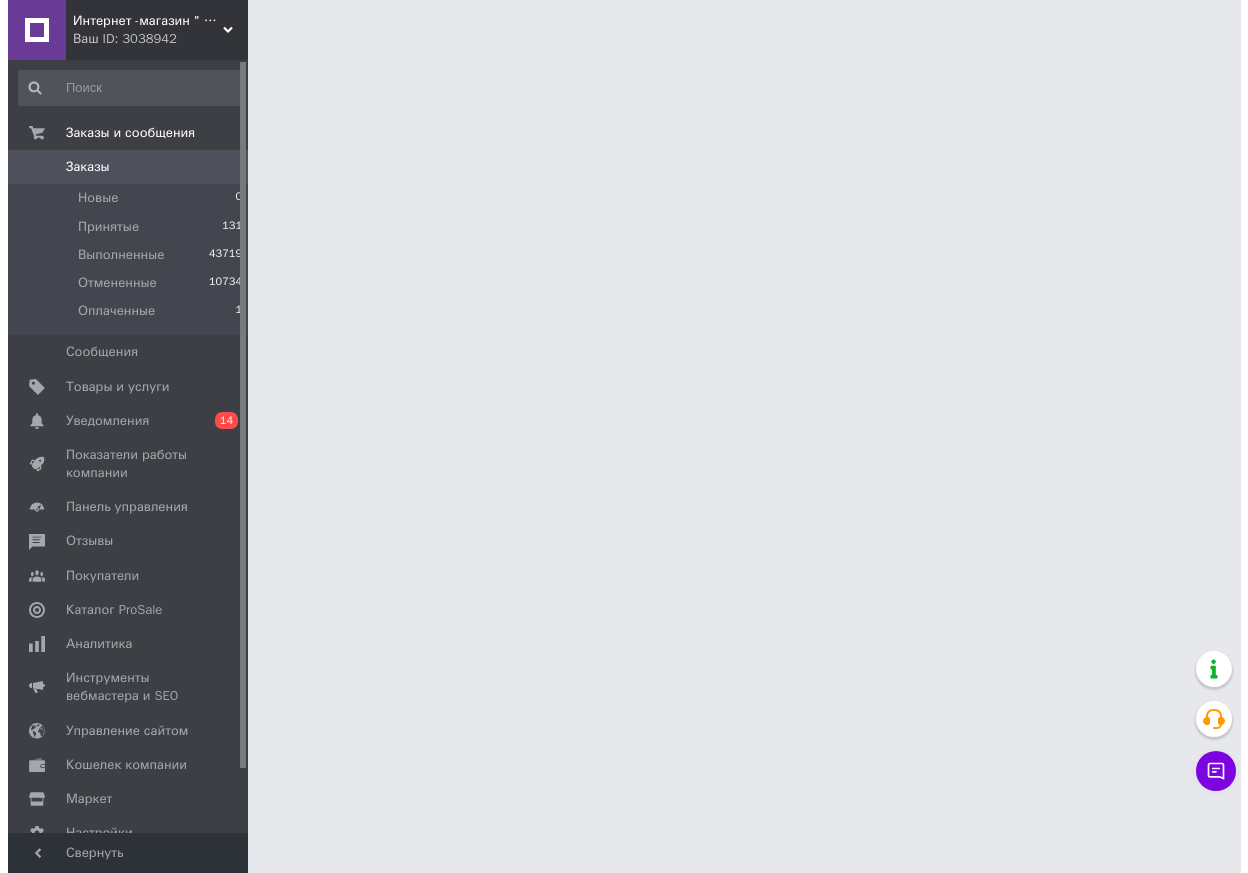 scroll, scrollTop: 0, scrollLeft: 0, axis: both 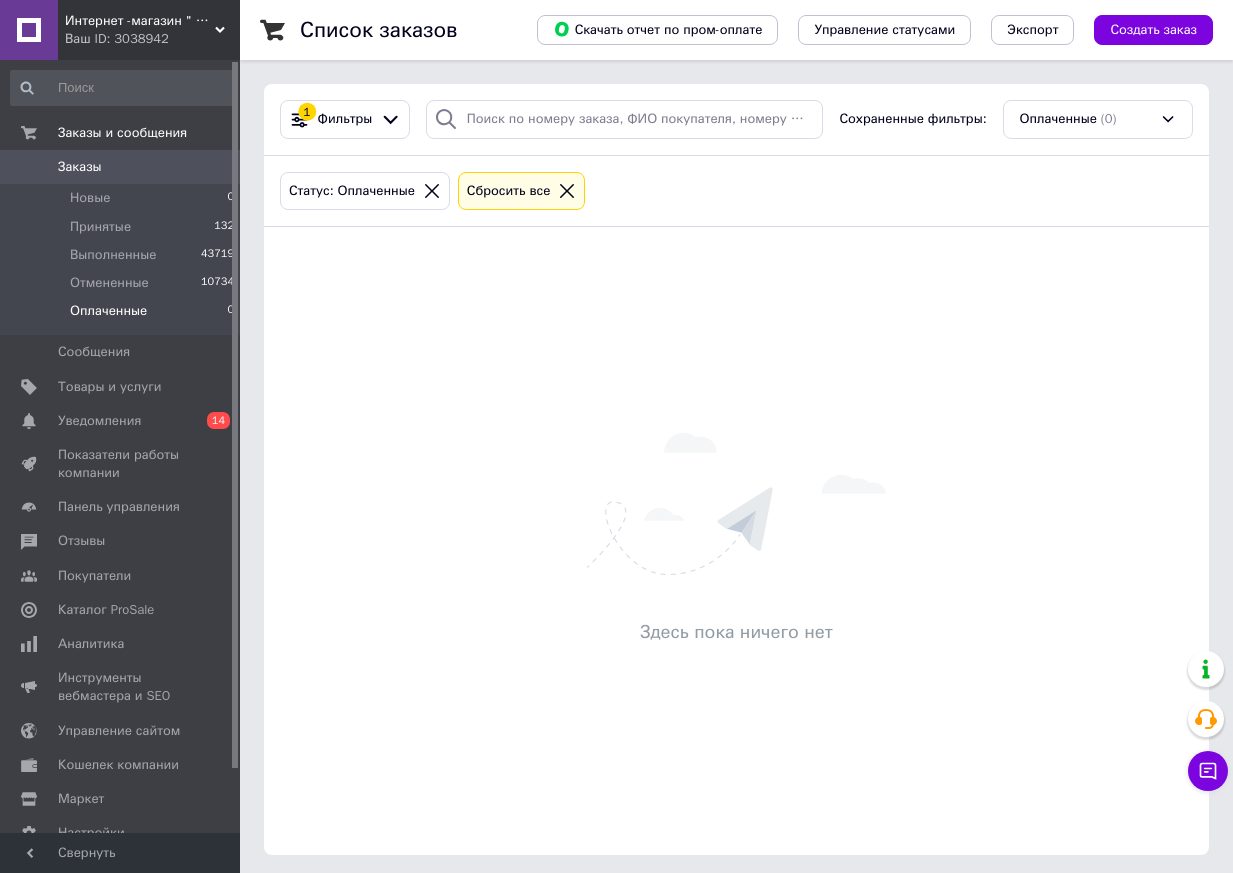 click 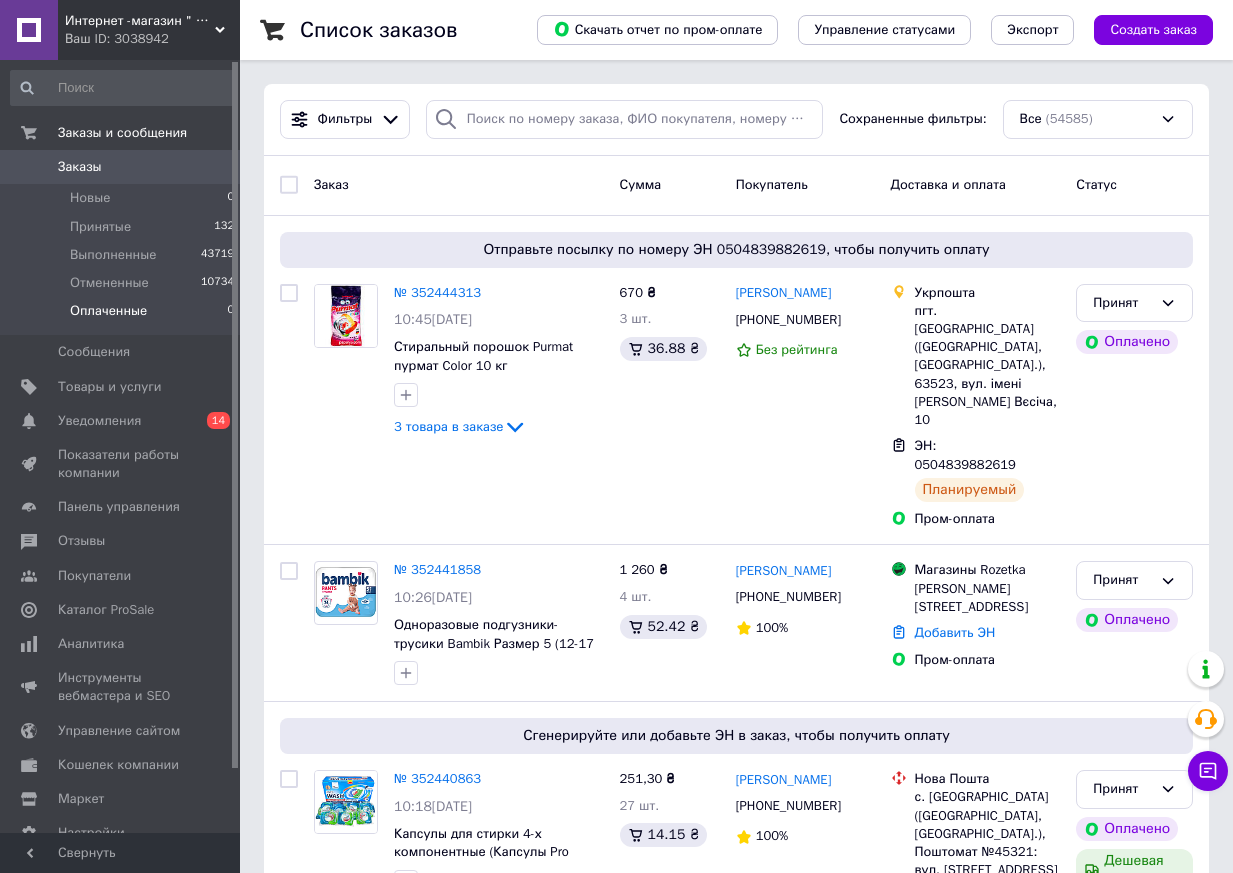 scroll, scrollTop: 0, scrollLeft: 0, axis: both 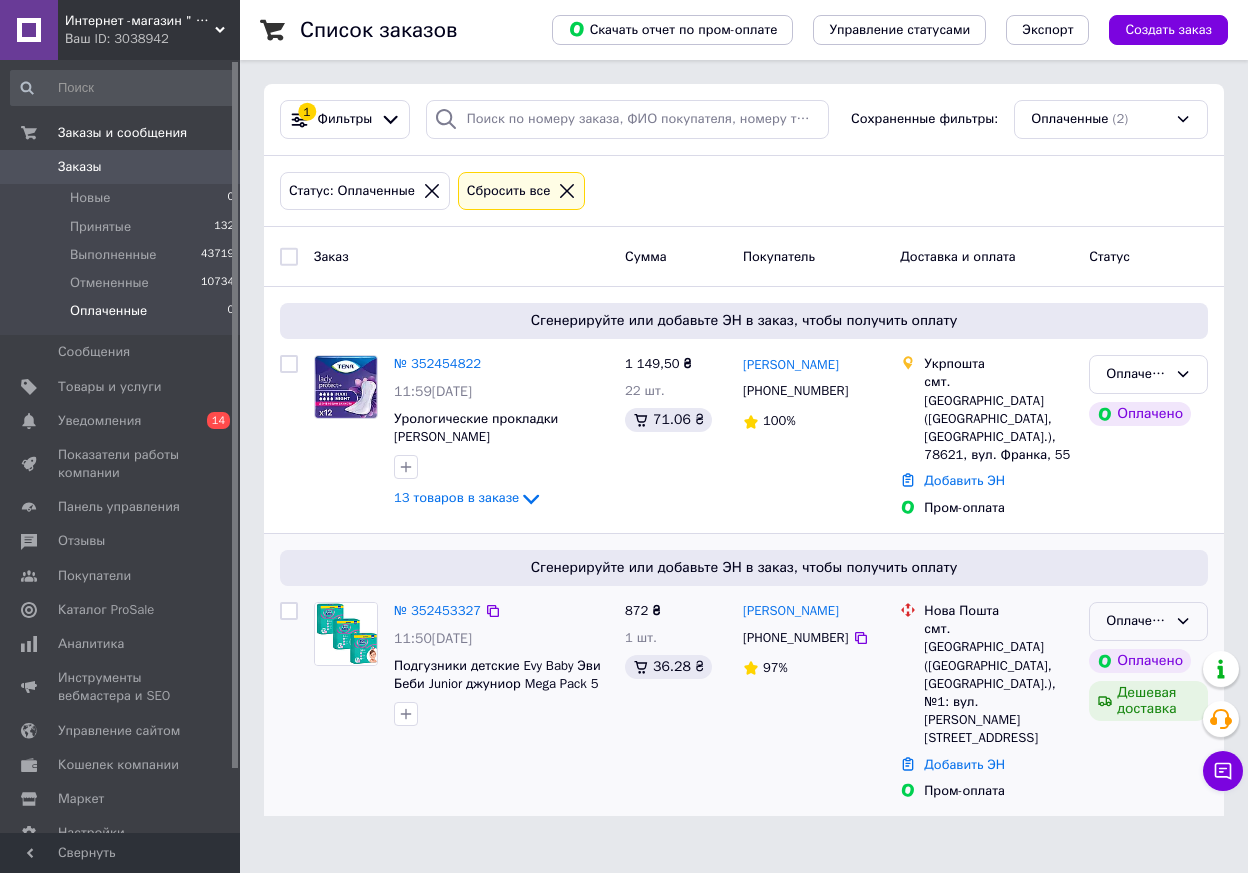 click 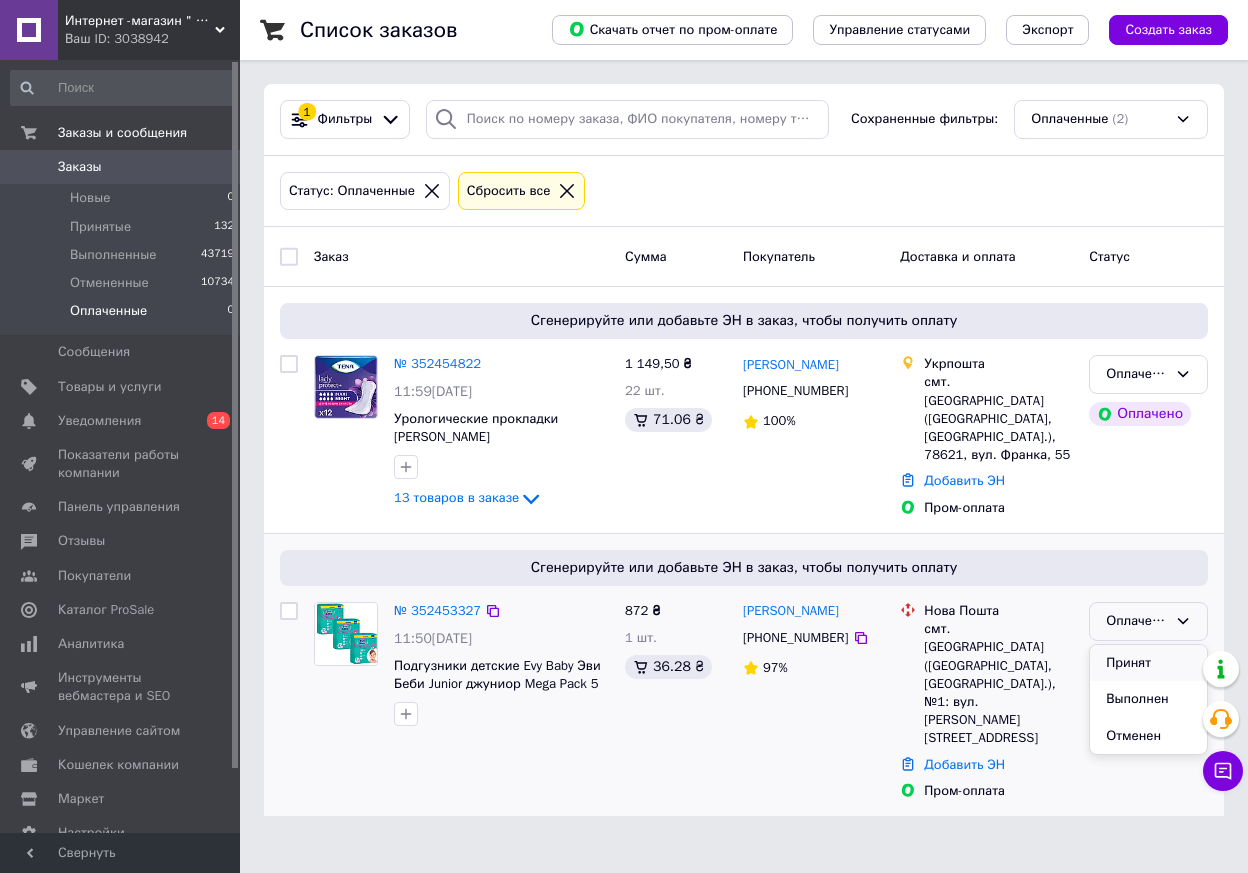 click on "Принят" at bounding box center (1148, 663) 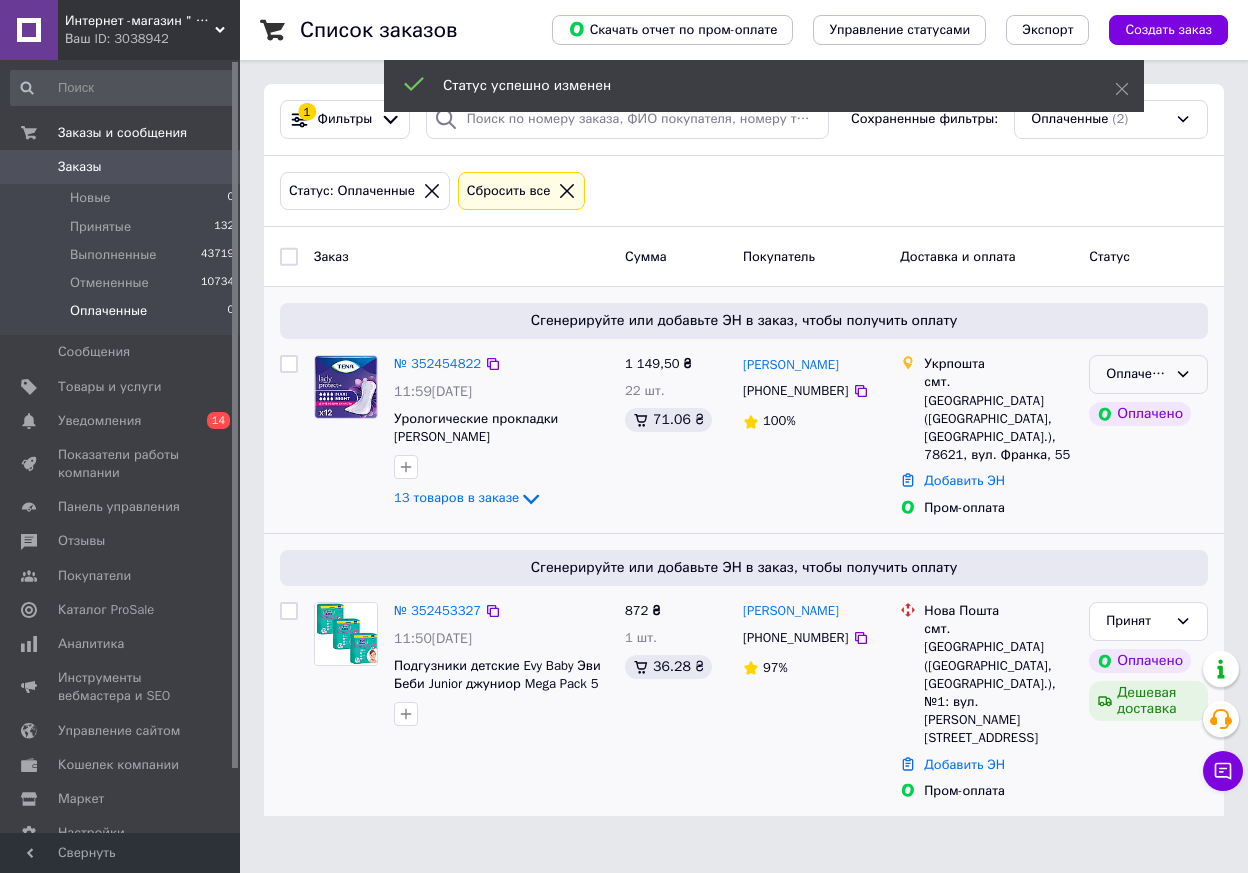 click 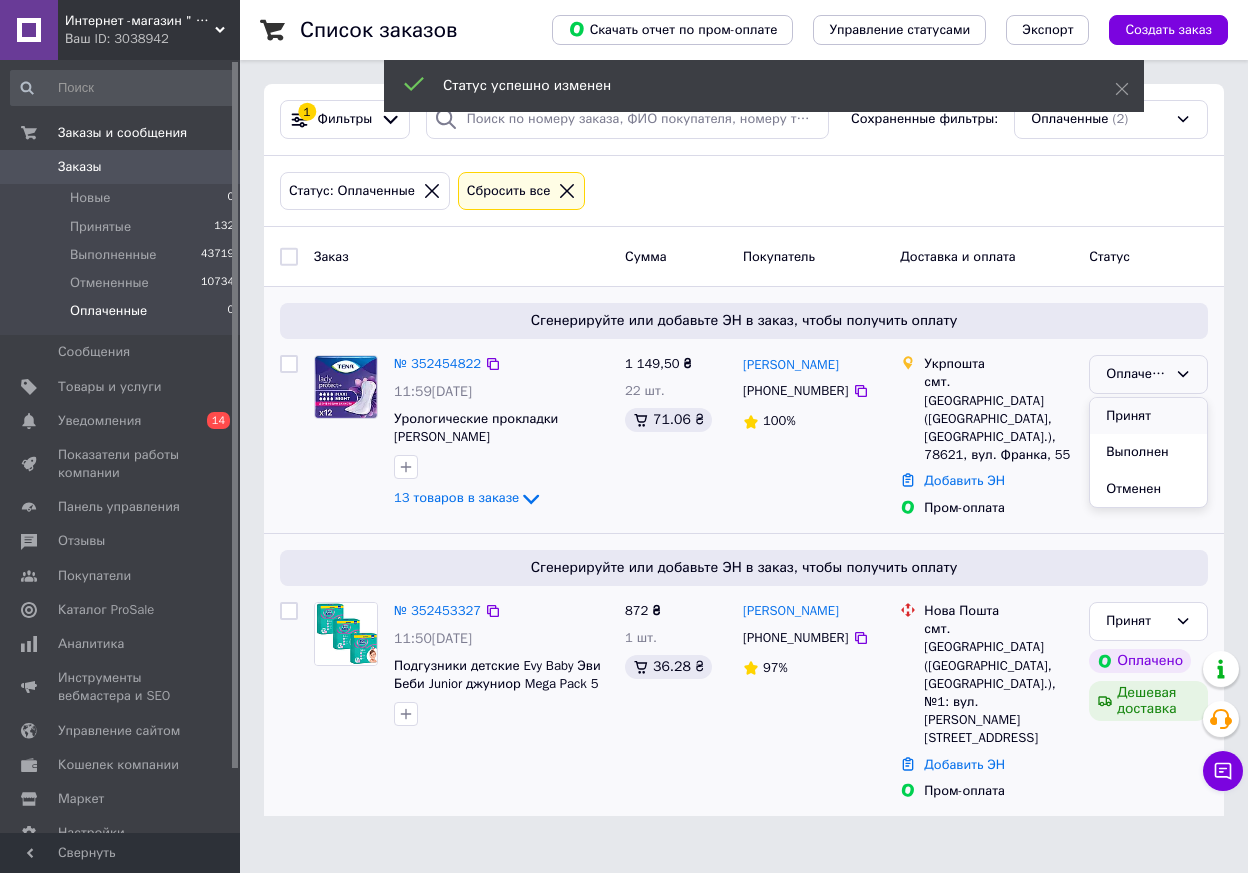 click on "Принят" at bounding box center [1148, 416] 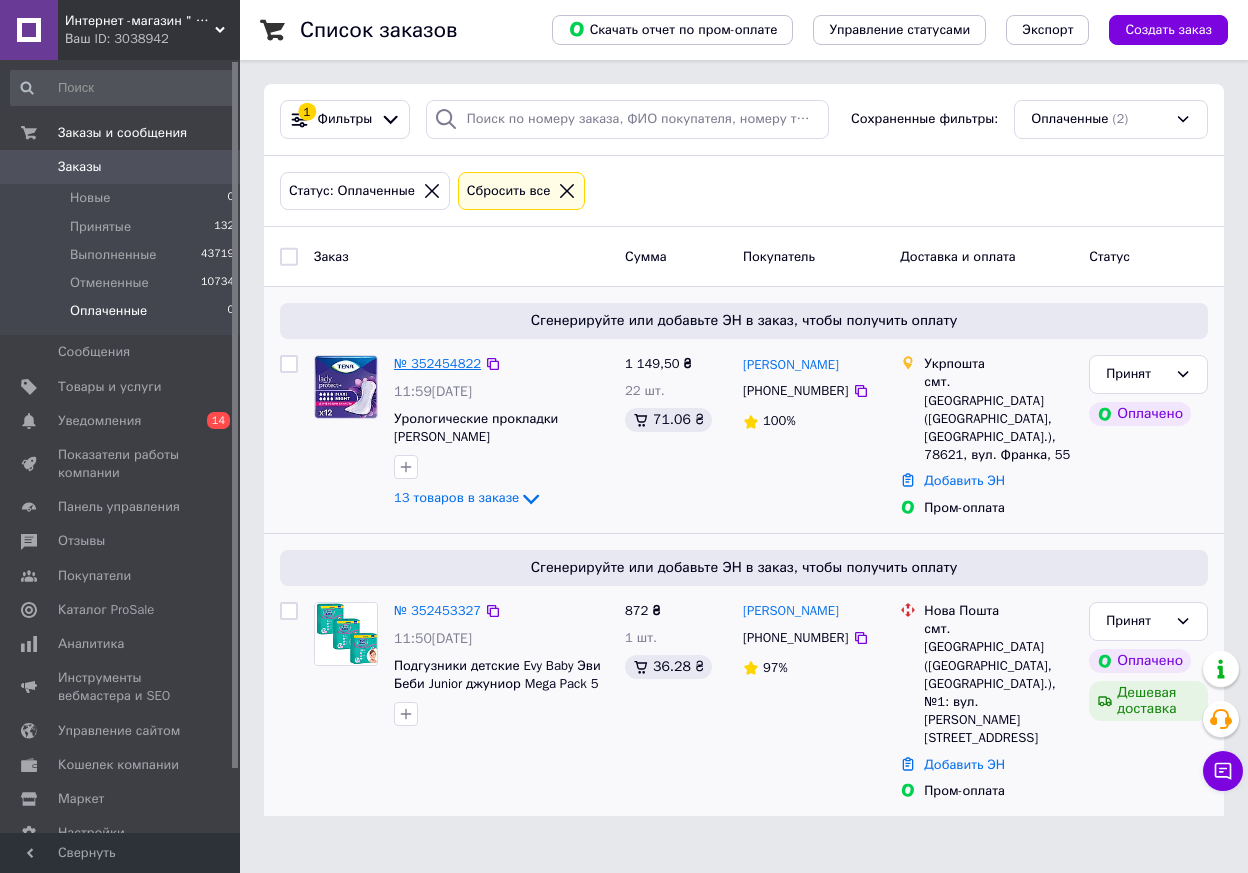 click on "№ 352454822" at bounding box center (437, 363) 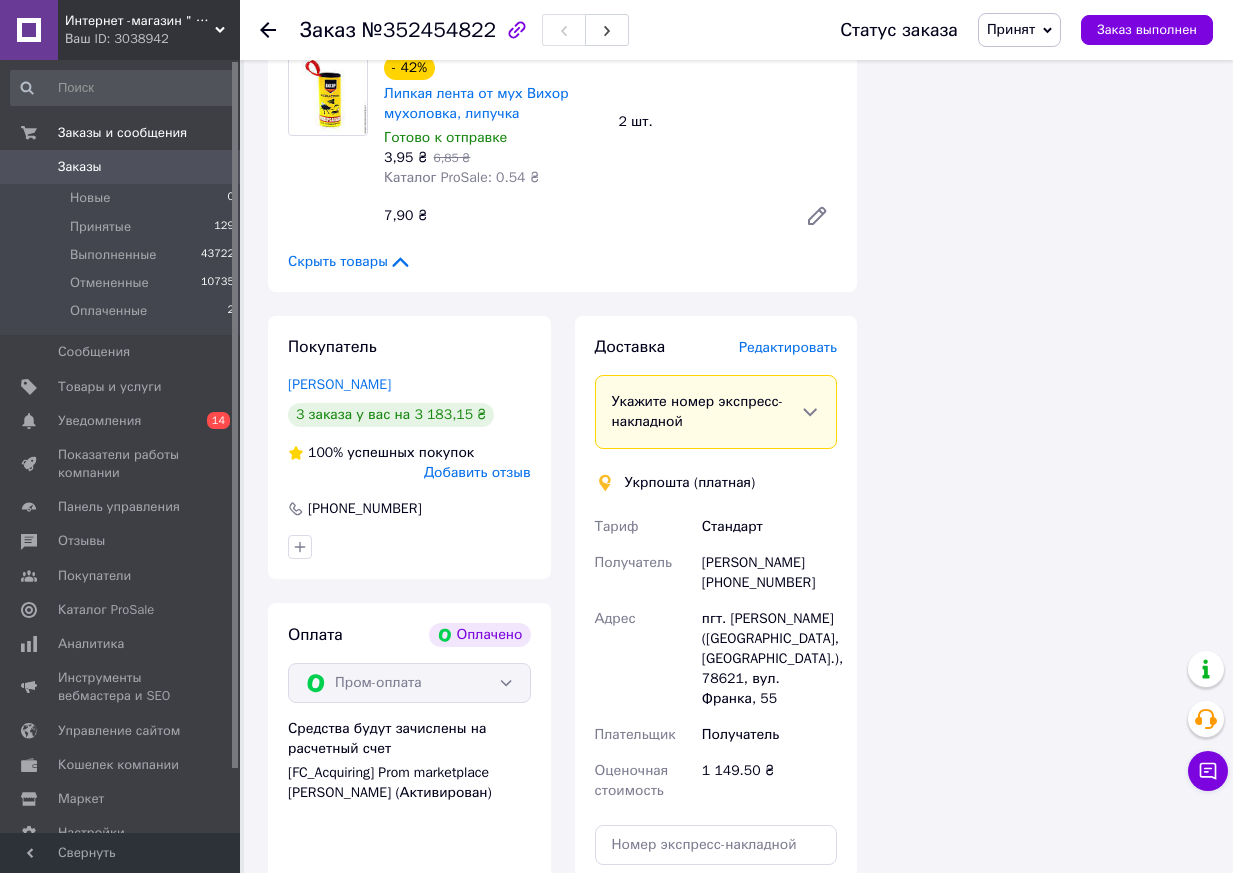 scroll, scrollTop: 3400, scrollLeft: 0, axis: vertical 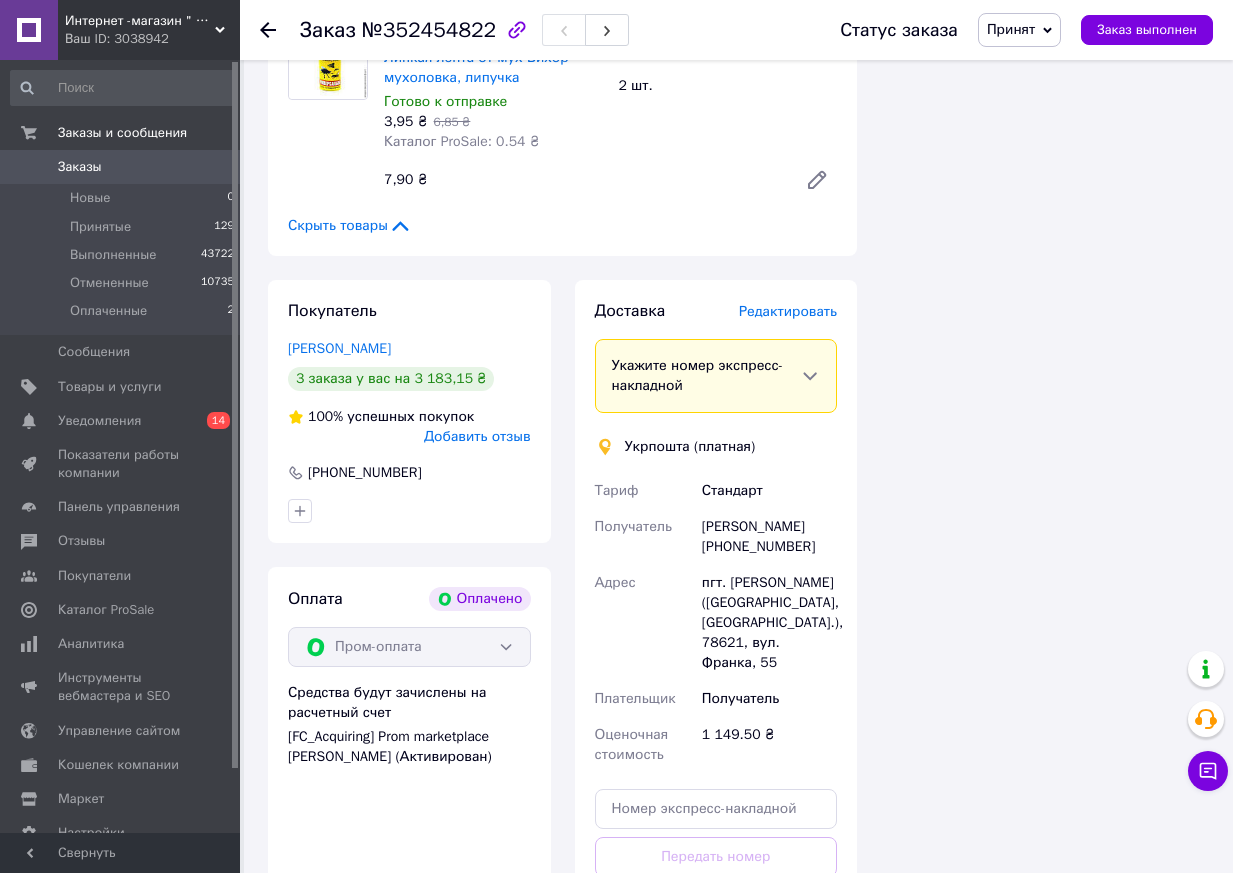 drag, startPoint x: 398, startPoint y: 290, endPoint x: 279, endPoint y: 290, distance: 119 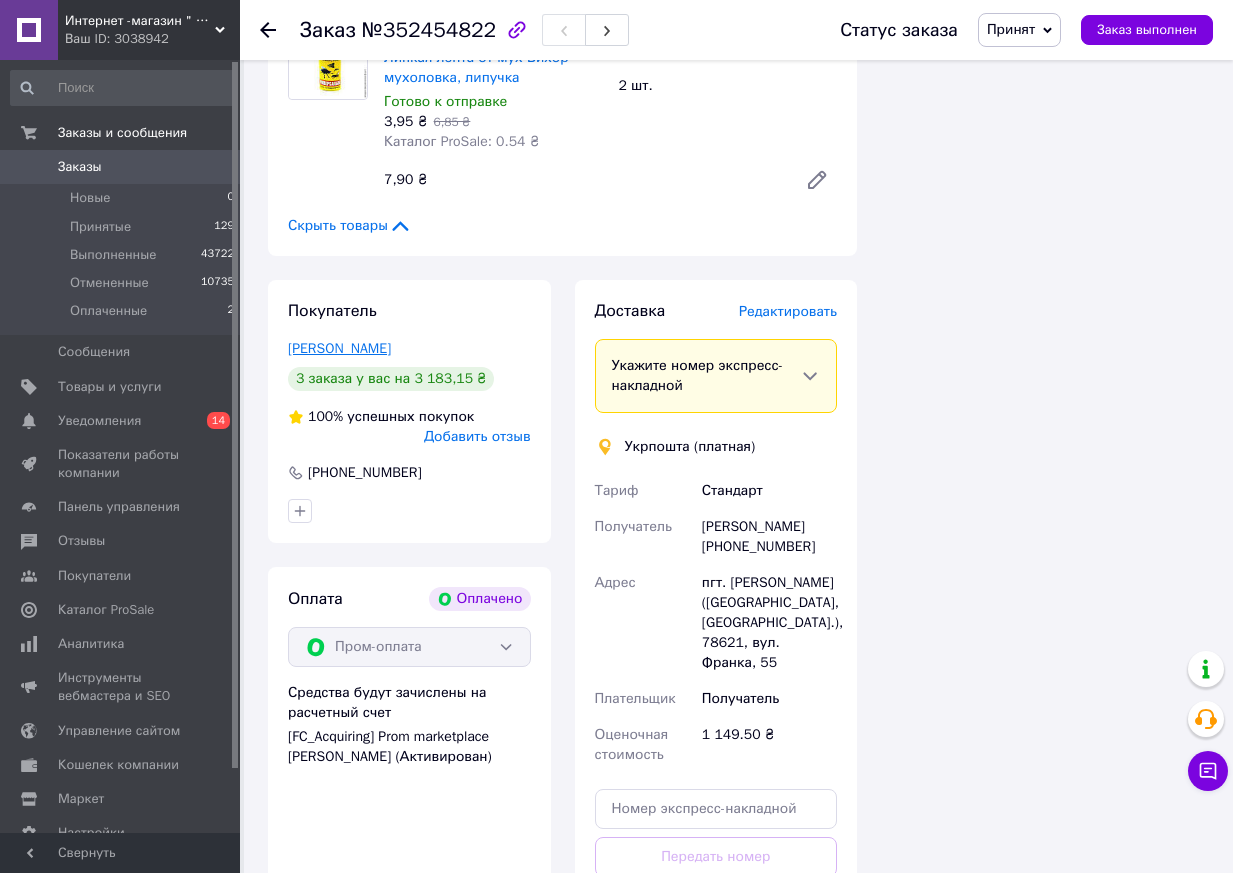 copy on "Долішняк Петро" 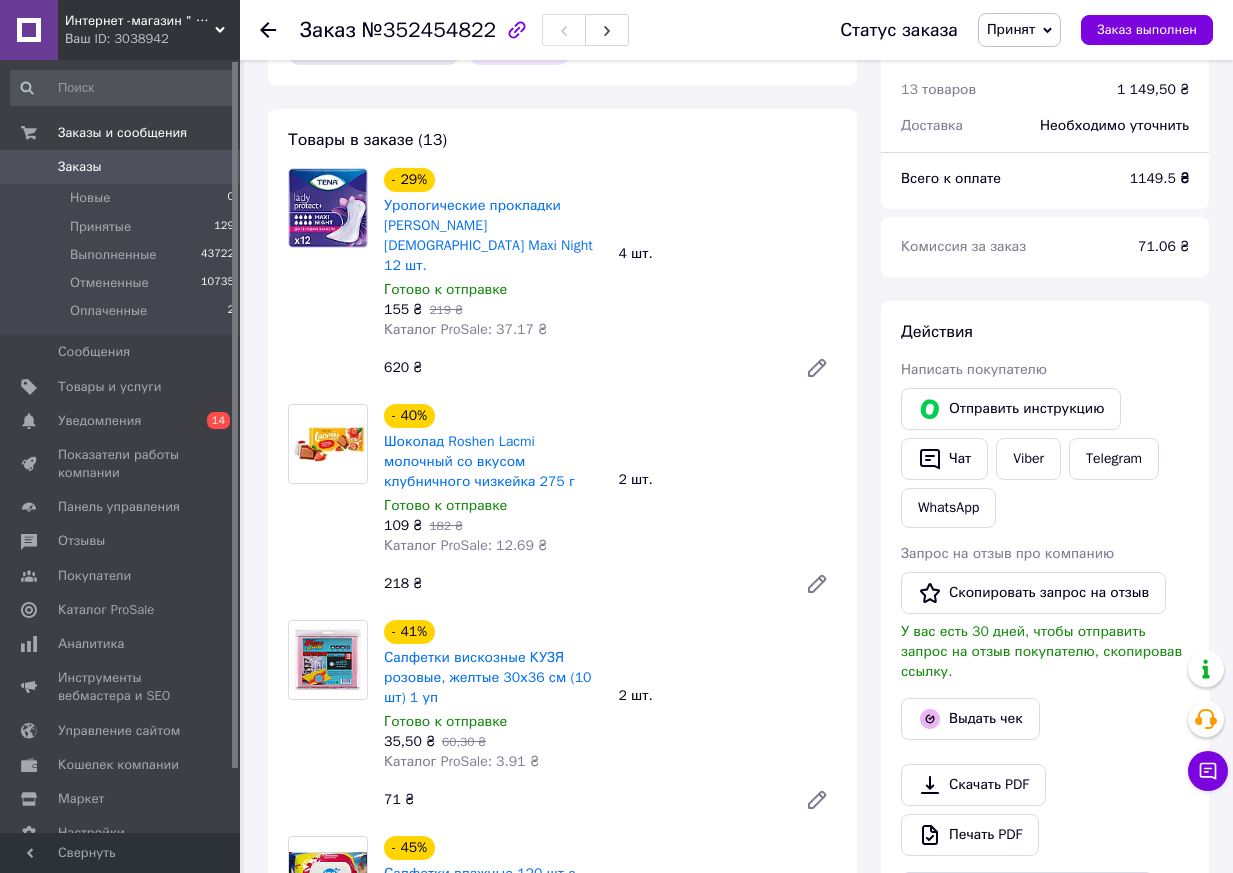 scroll, scrollTop: 700, scrollLeft: 0, axis: vertical 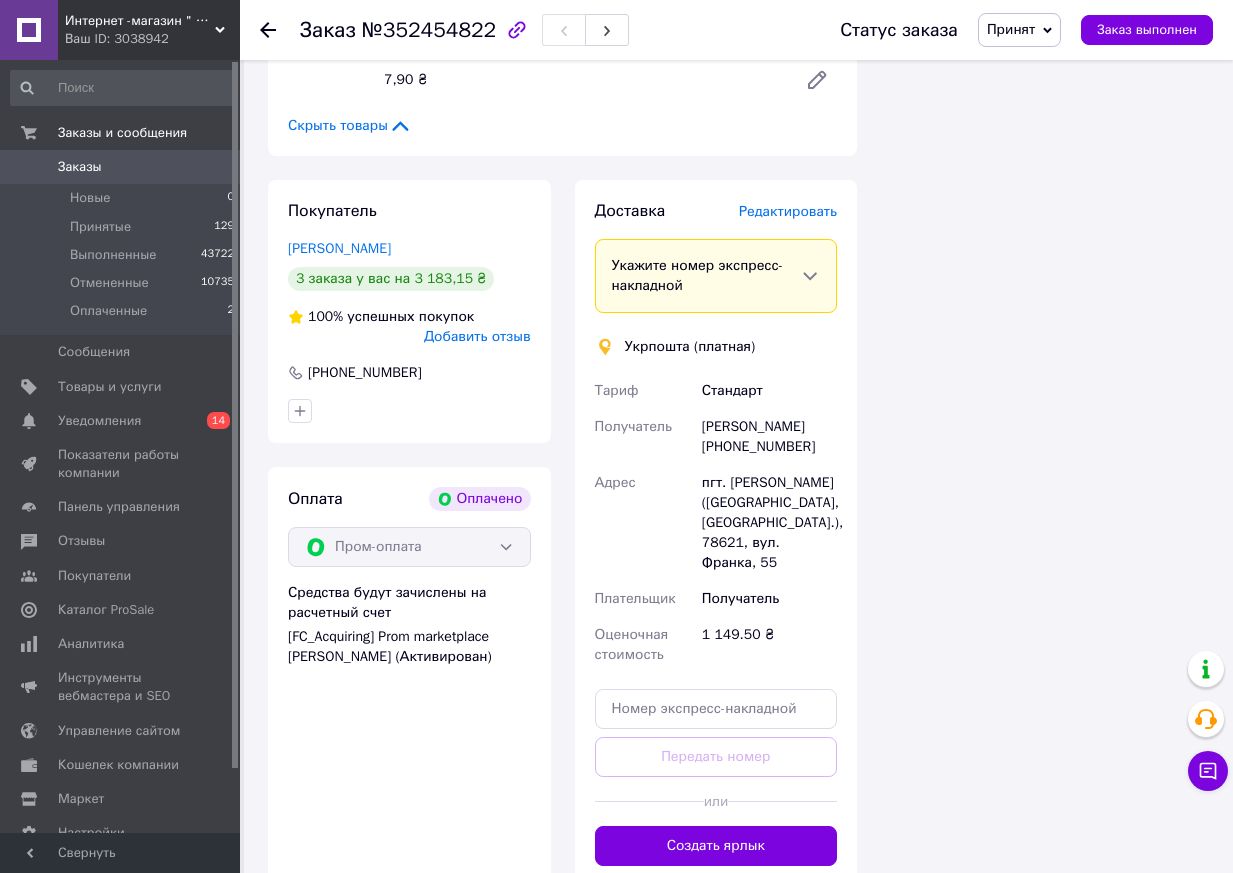 click on "Заказ" at bounding box center [328, 30] 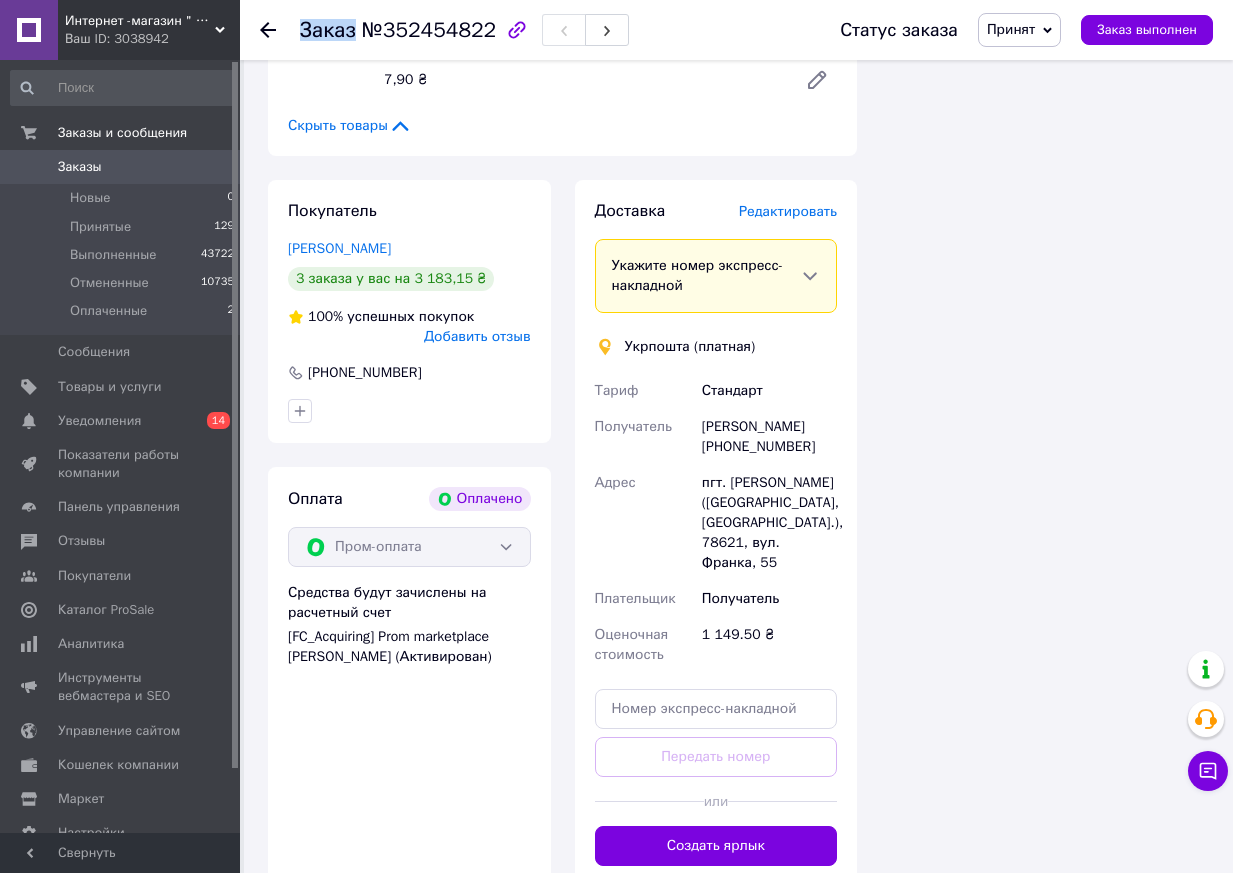 click on "Заказ" at bounding box center (328, 30) 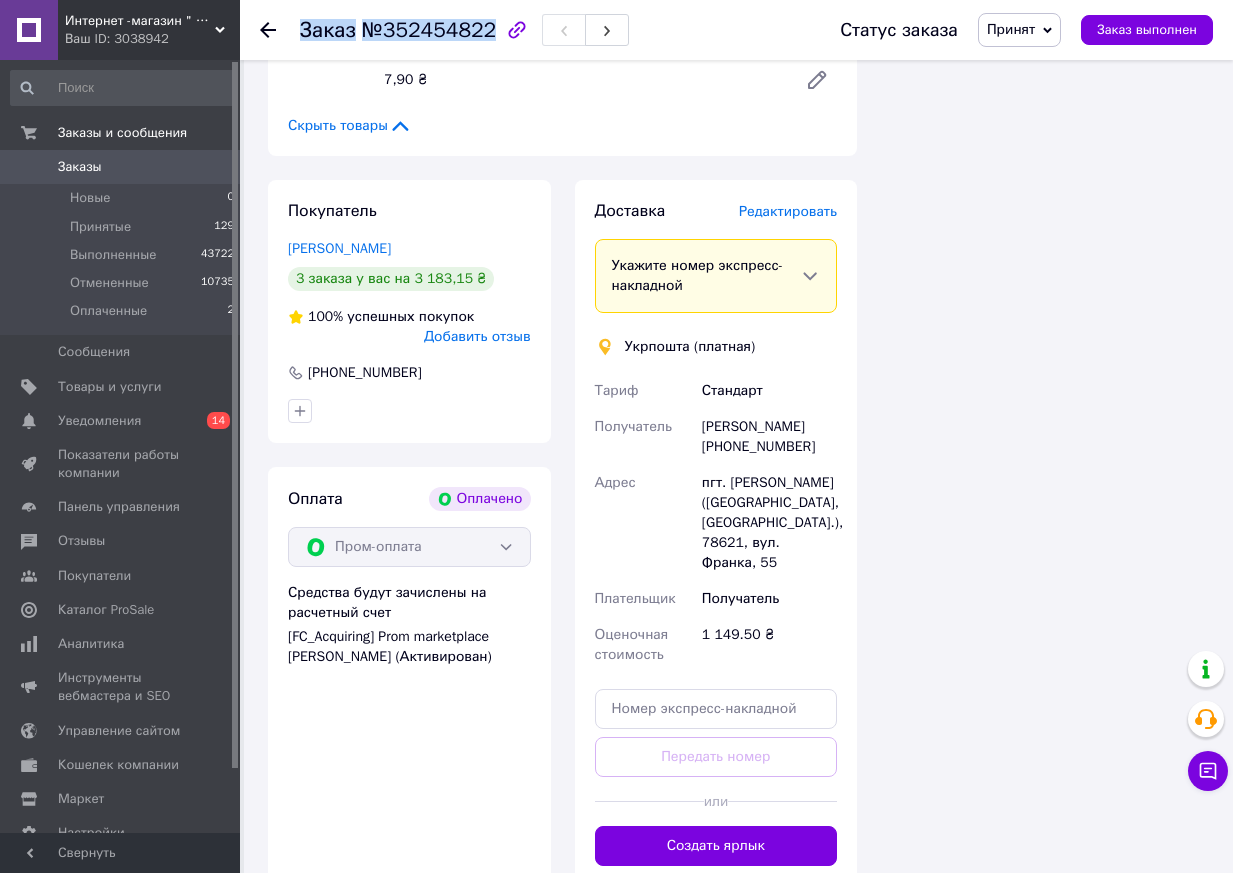 click on "Заказ" at bounding box center [328, 30] 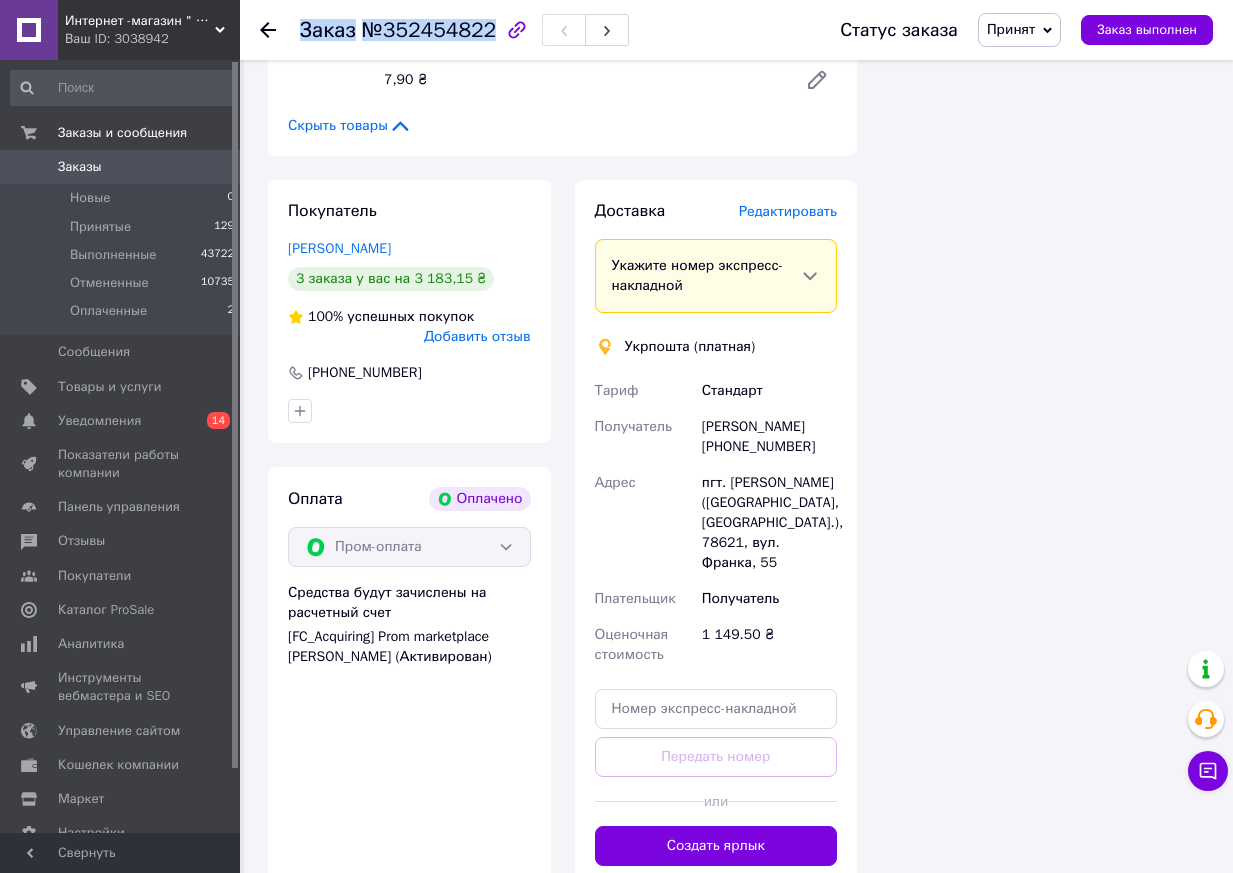 click on "№352454822" at bounding box center (429, 30) 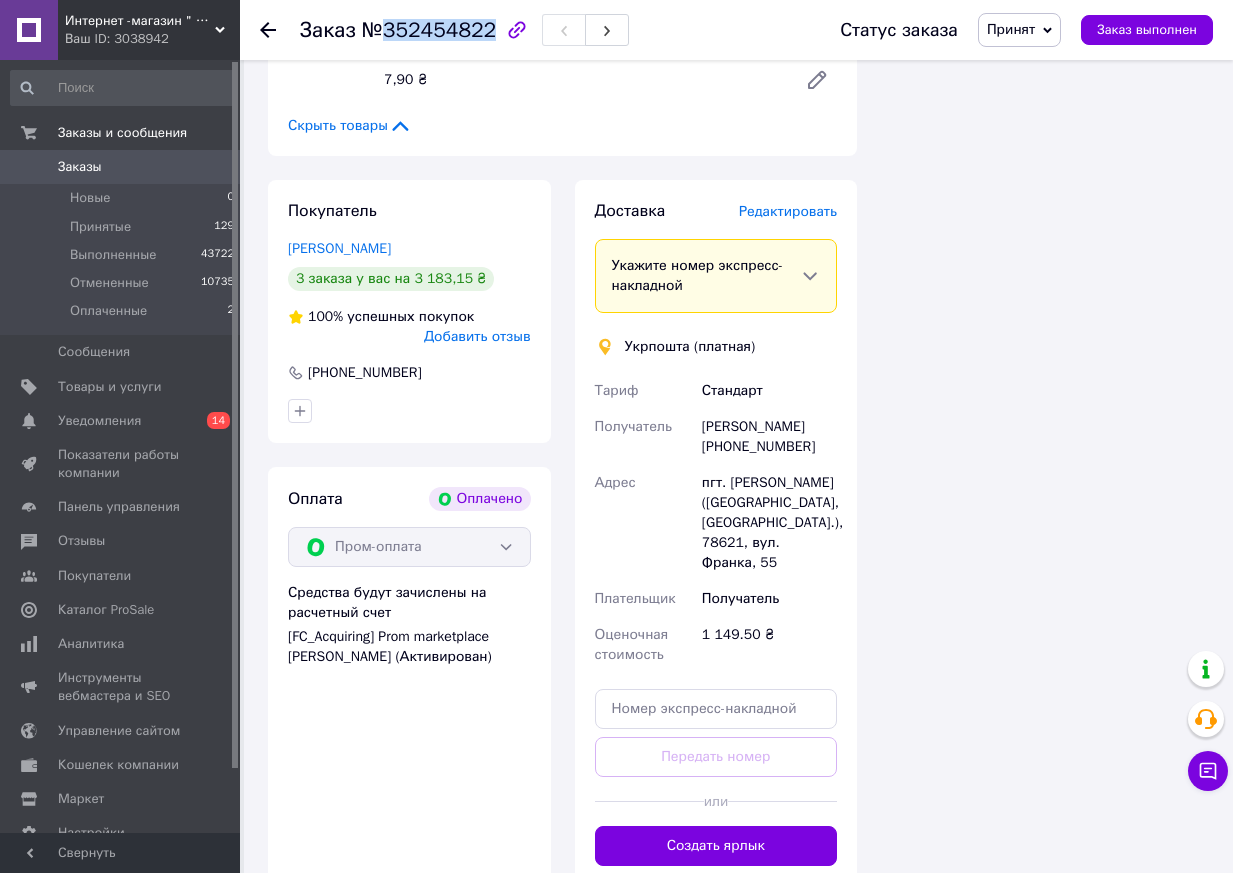 click on "№352454822" at bounding box center [429, 30] 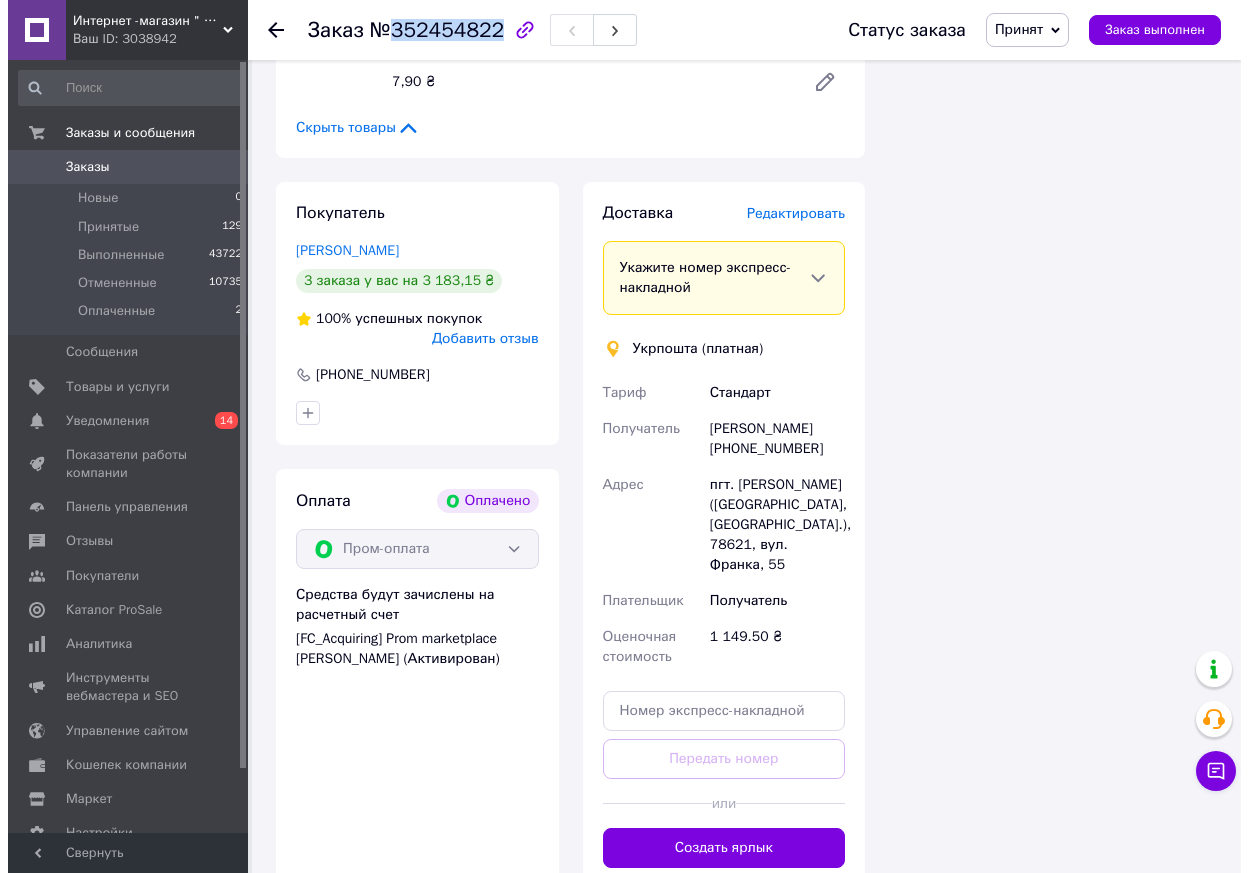 scroll, scrollTop: 3500, scrollLeft: 0, axis: vertical 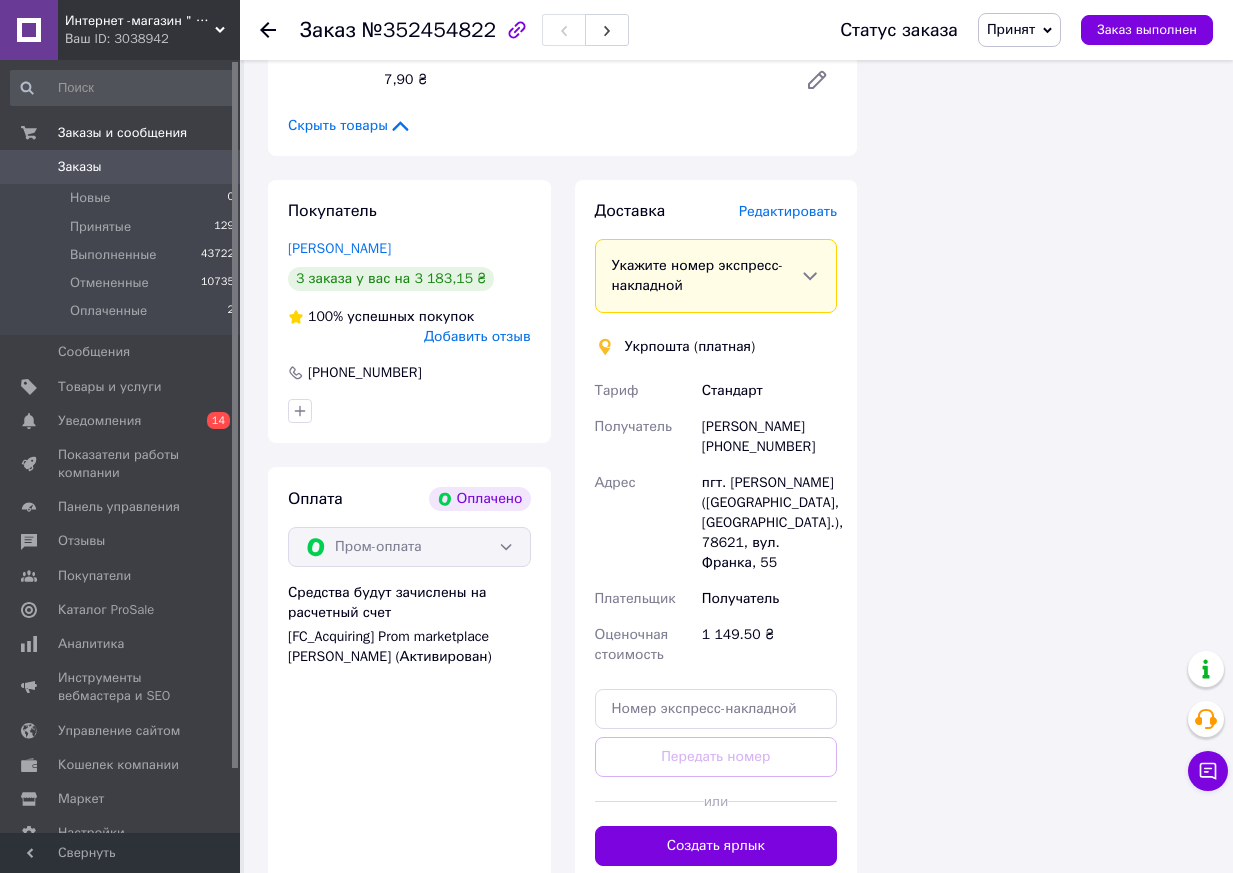 click on "Редактировать" at bounding box center (788, 211) 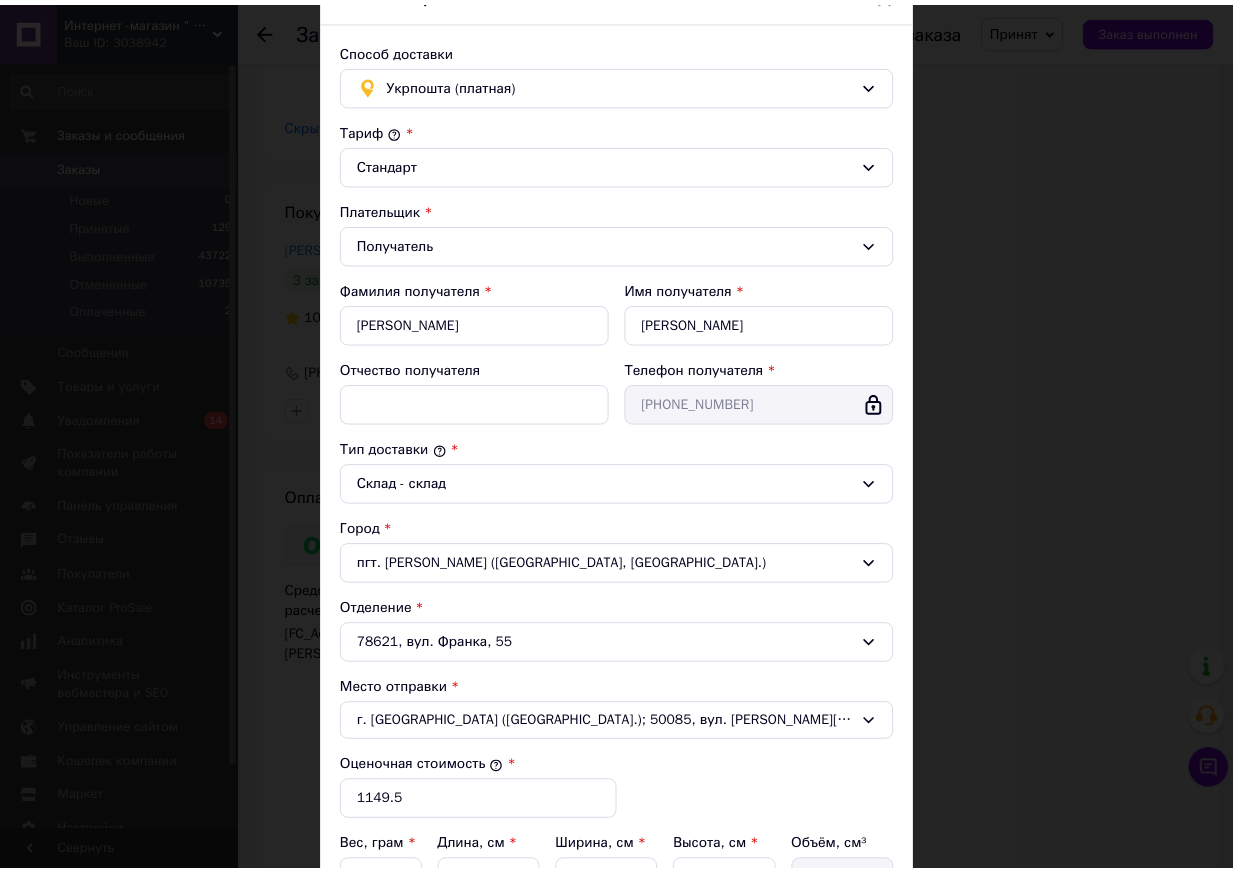 scroll, scrollTop: 378, scrollLeft: 0, axis: vertical 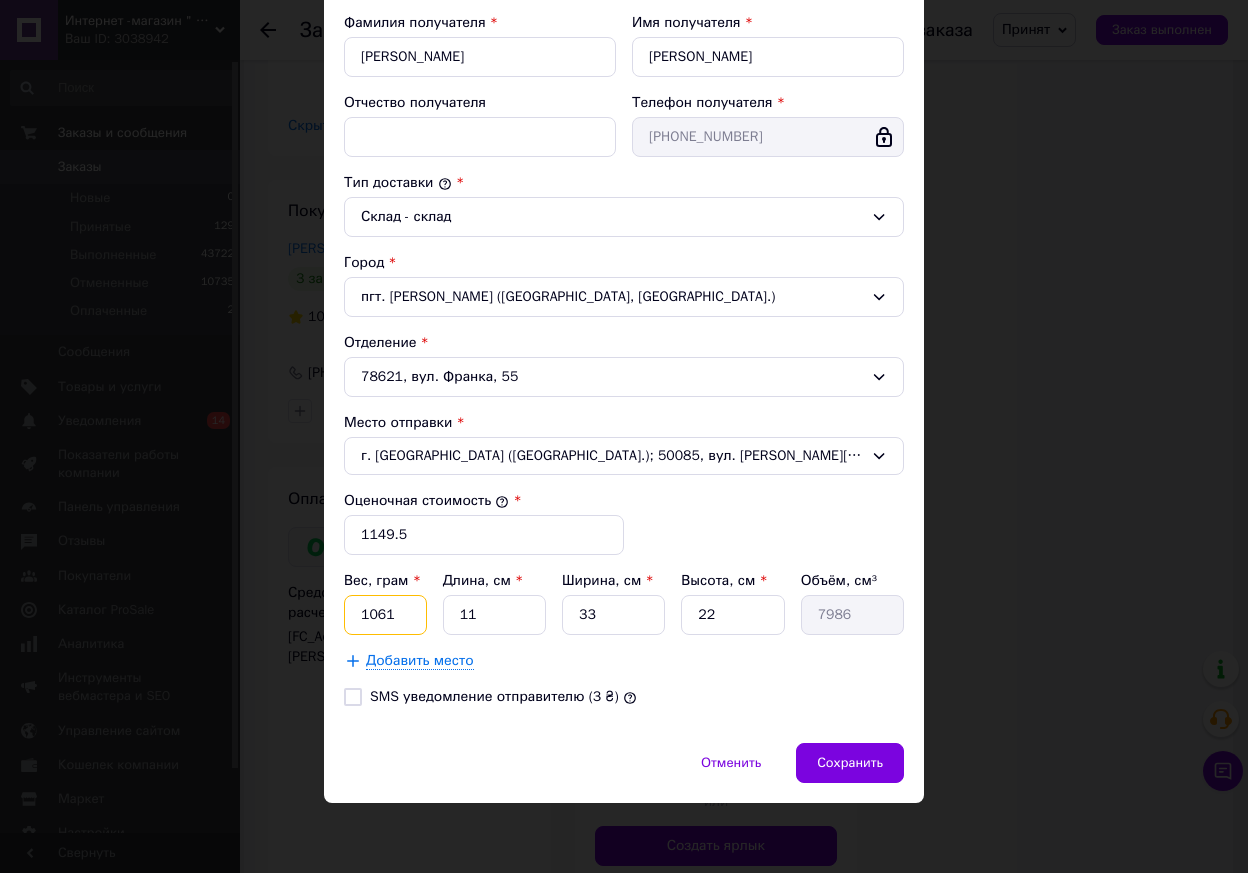 drag, startPoint x: 391, startPoint y: 612, endPoint x: 341, endPoint y: 617, distance: 50.24938 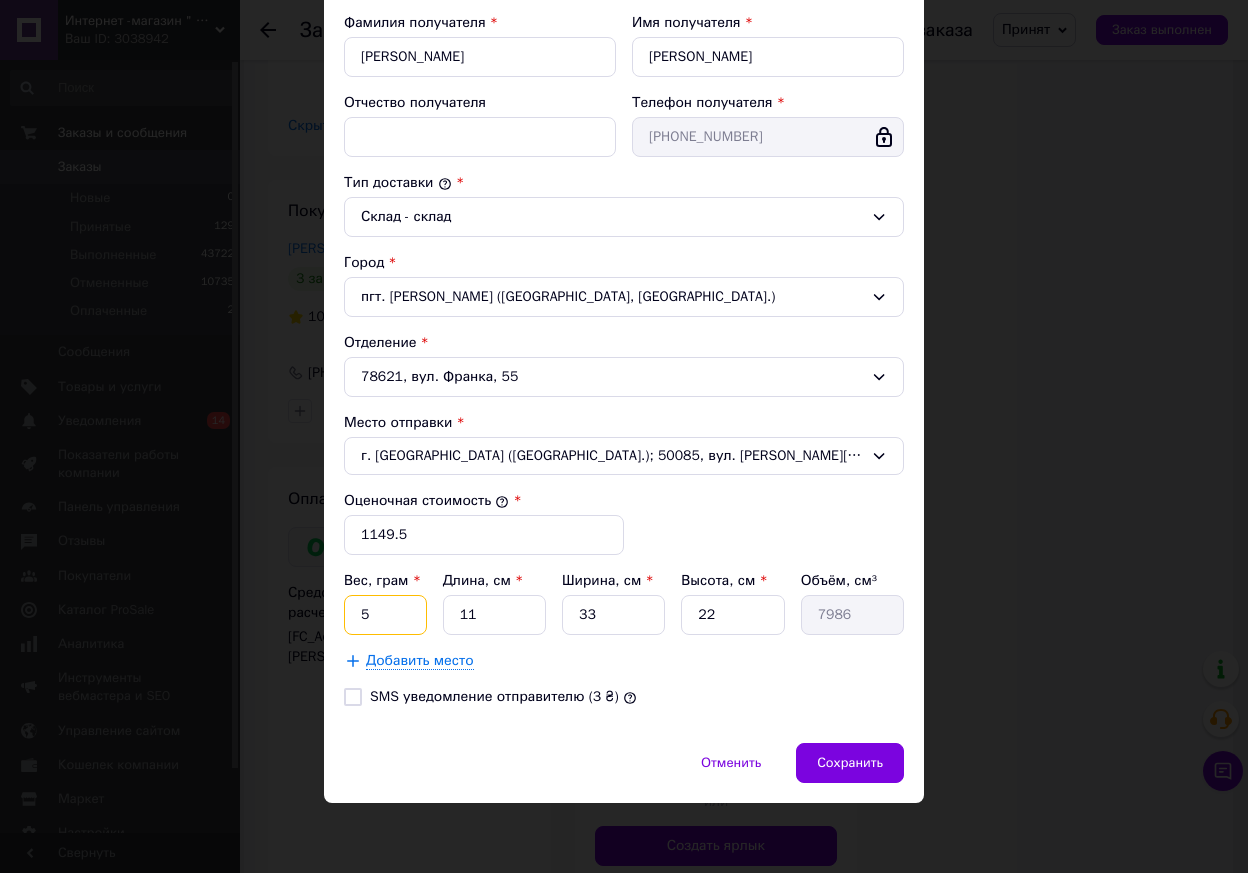 type on "5000" 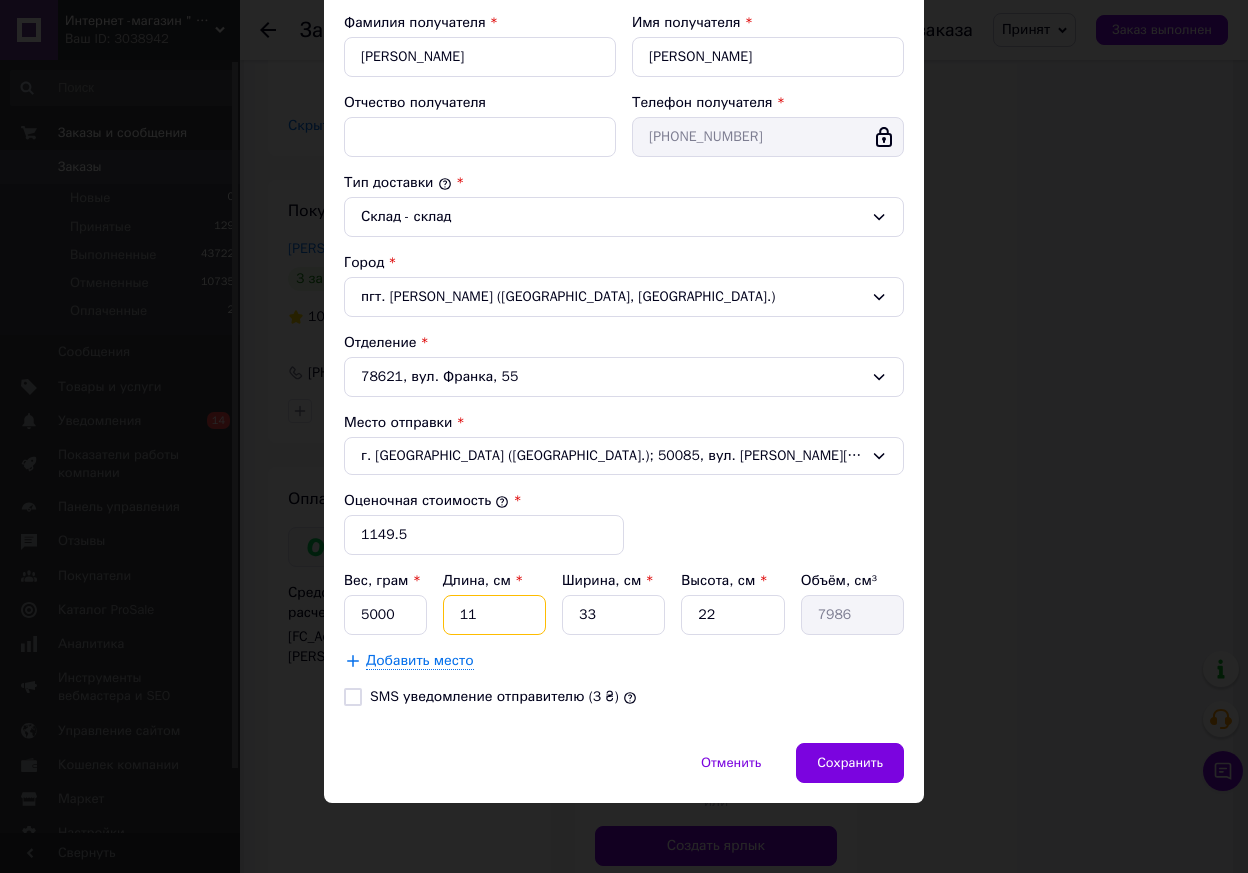 drag, startPoint x: 474, startPoint y: 612, endPoint x: 453, endPoint y: 612, distance: 21 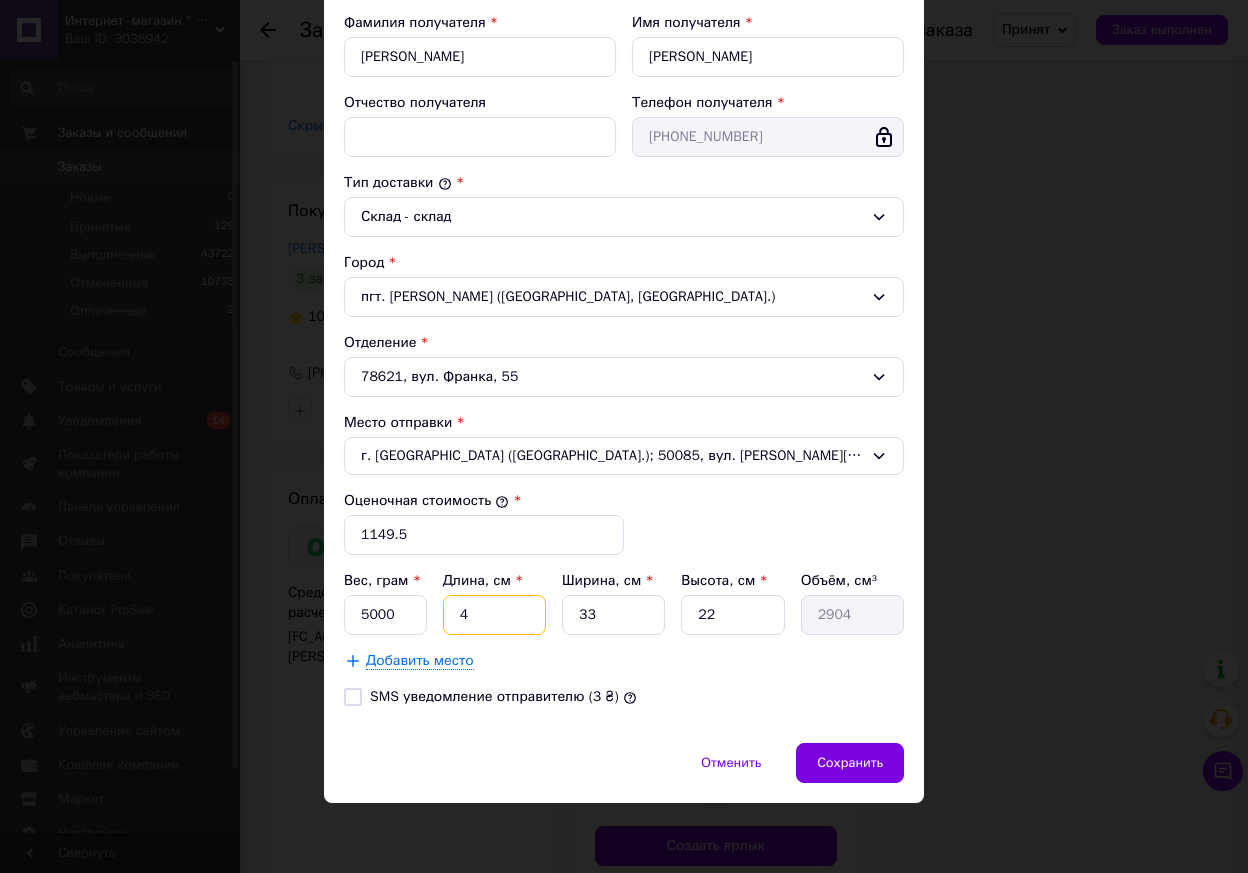 type on "40" 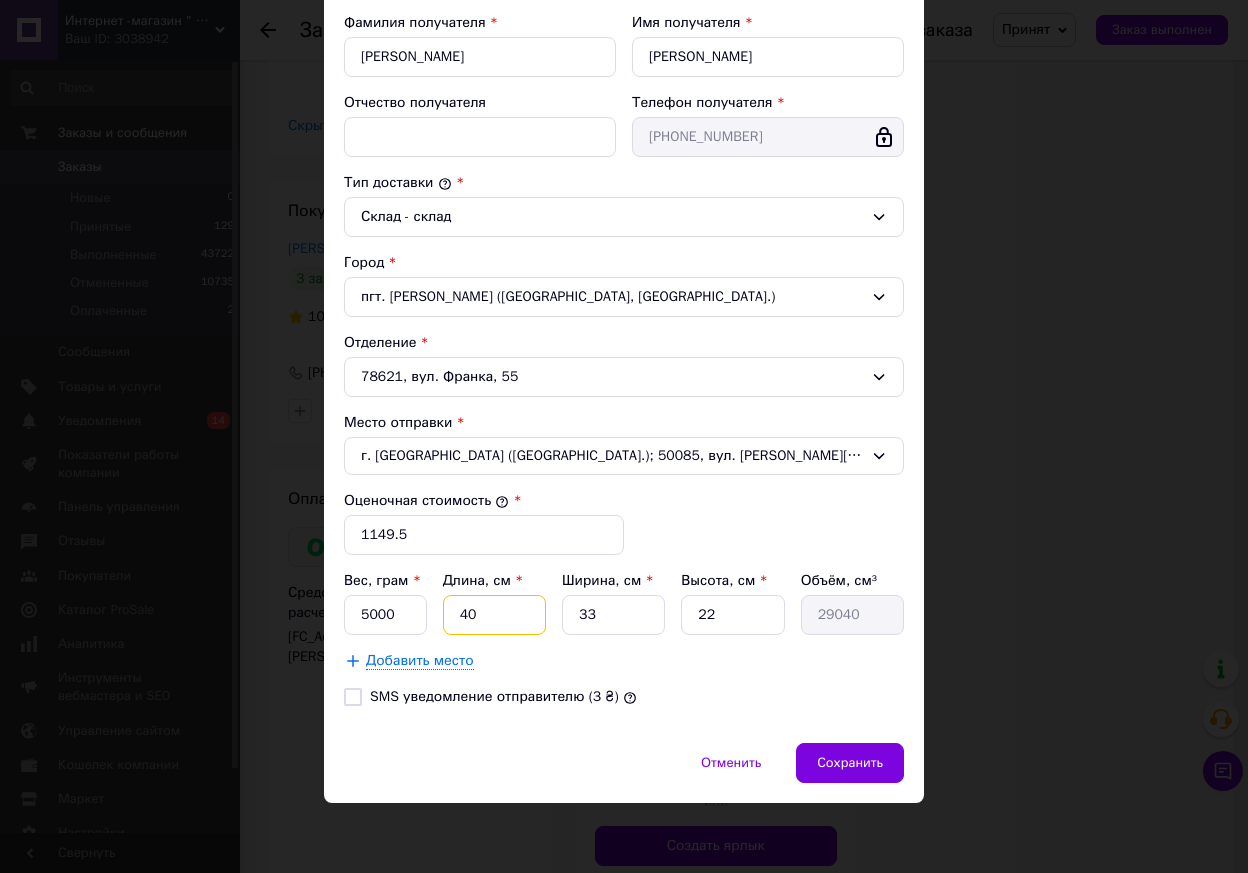 type on "40" 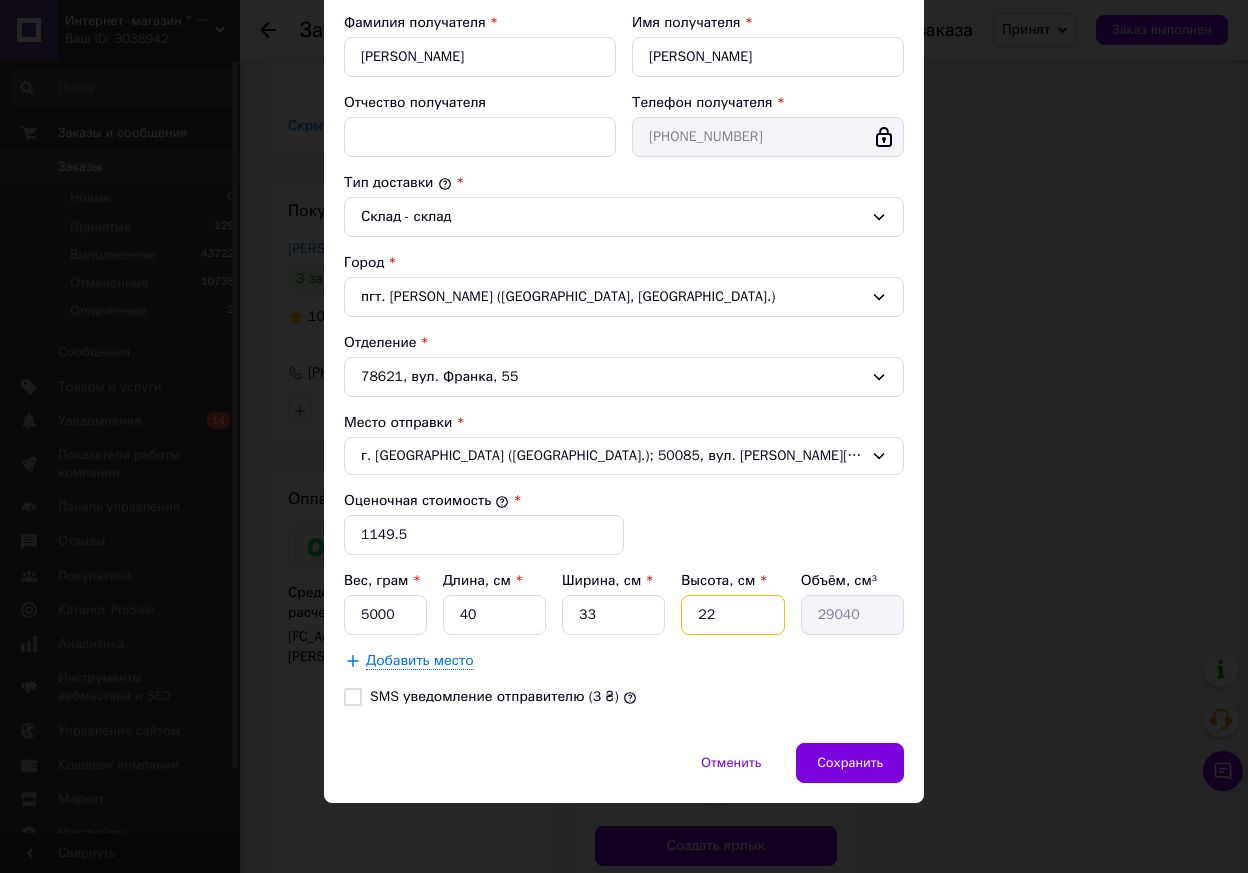 click on "22" at bounding box center (732, 615) 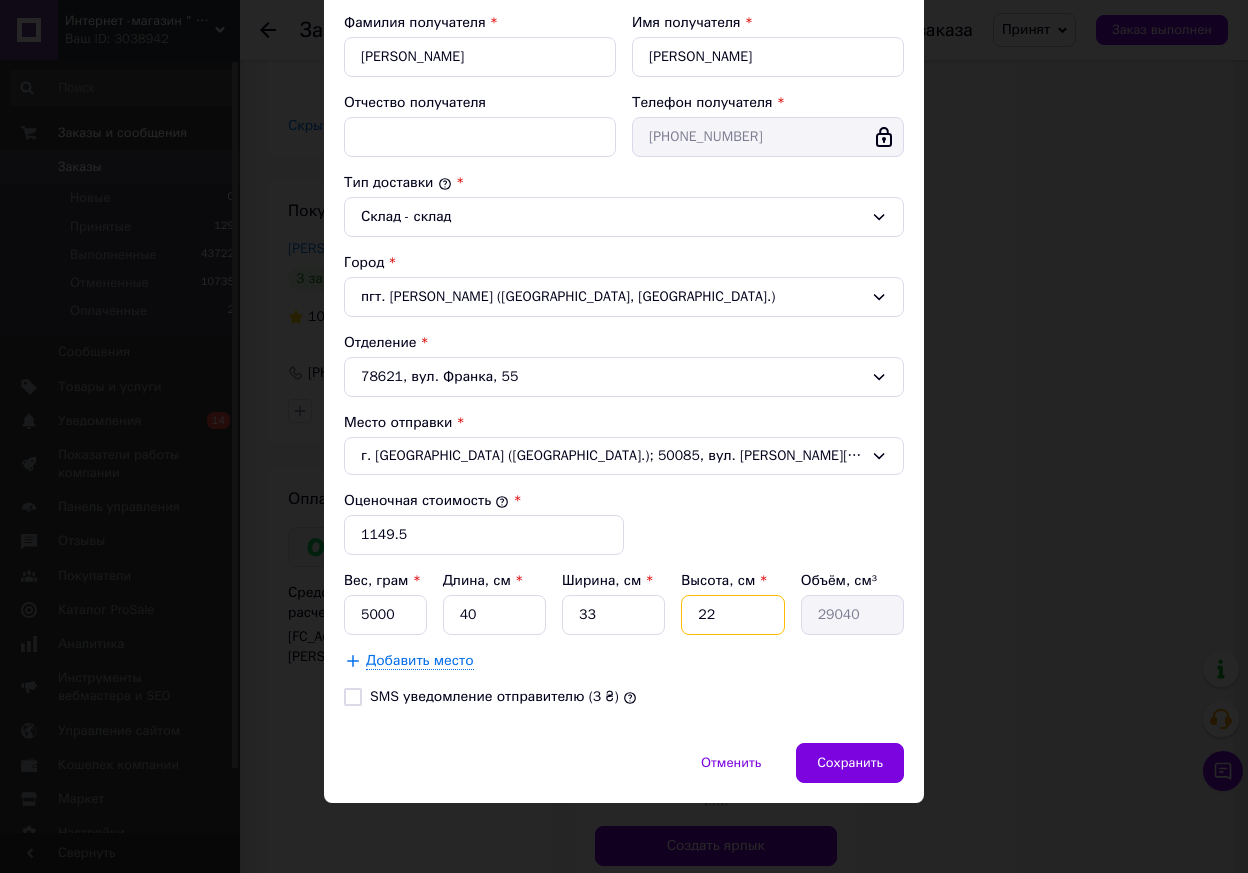type on "20" 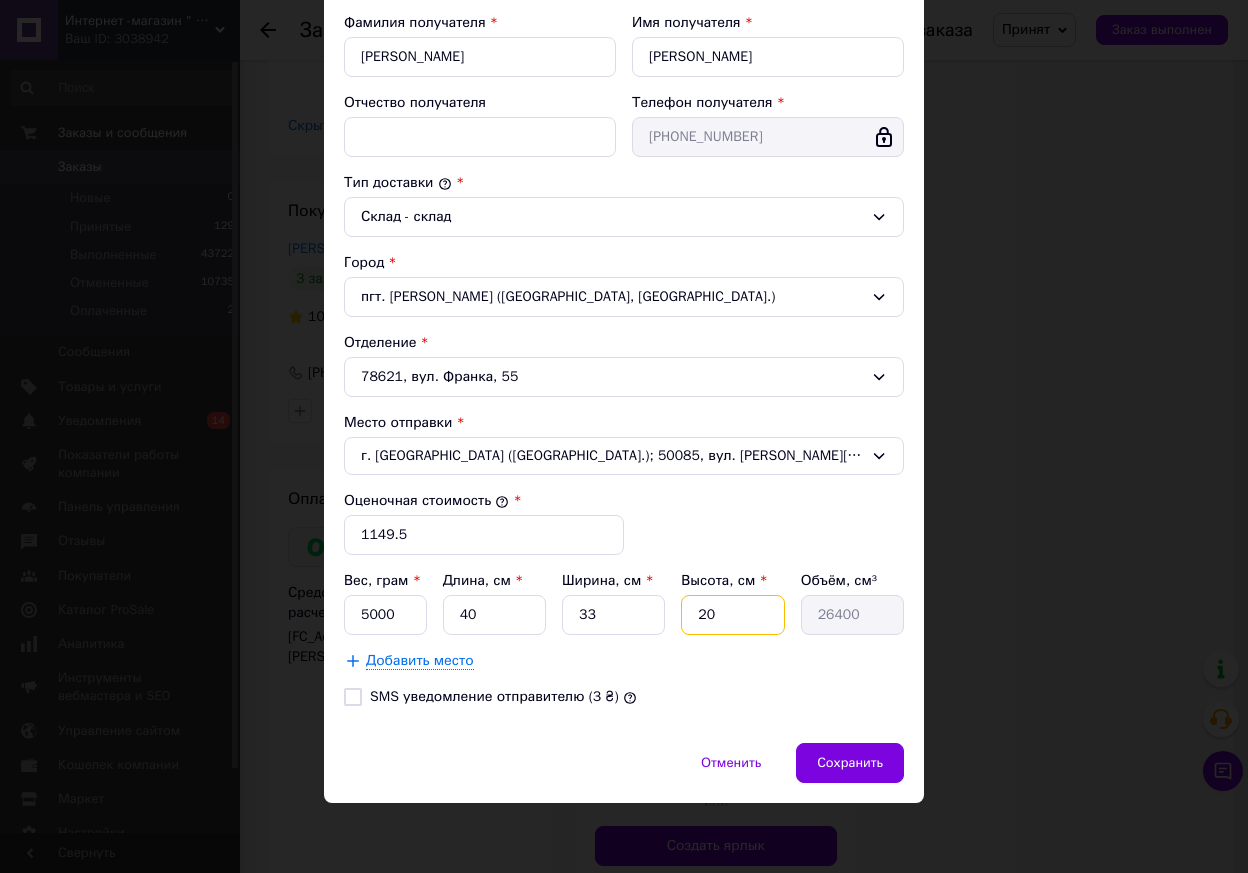 drag, startPoint x: 707, startPoint y: 617, endPoint x: 656, endPoint y: 619, distance: 51.0392 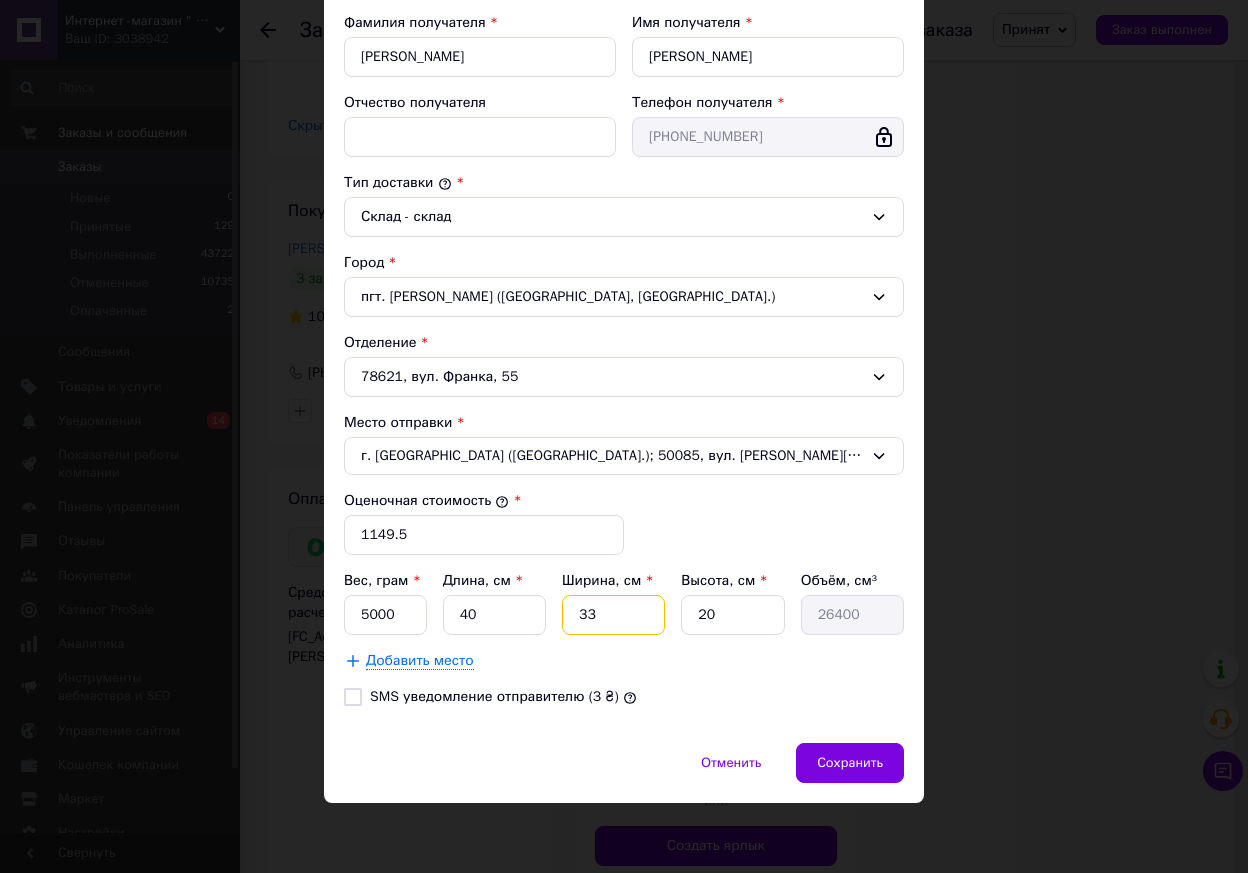 drag, startPoint x: 599, startPoint y: 614, endPoint x: 586, endPoint y: 612, distance: 13.152946 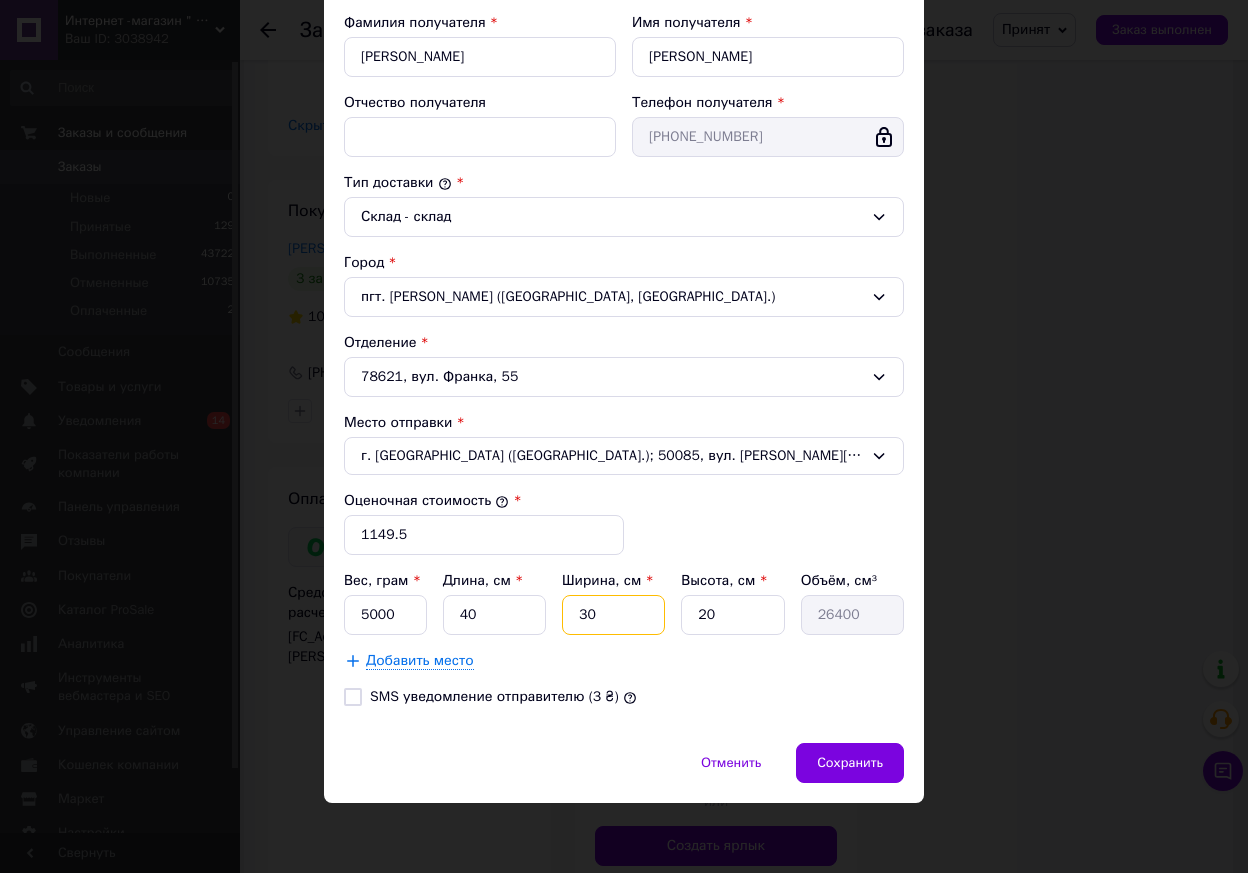 type on "24000" 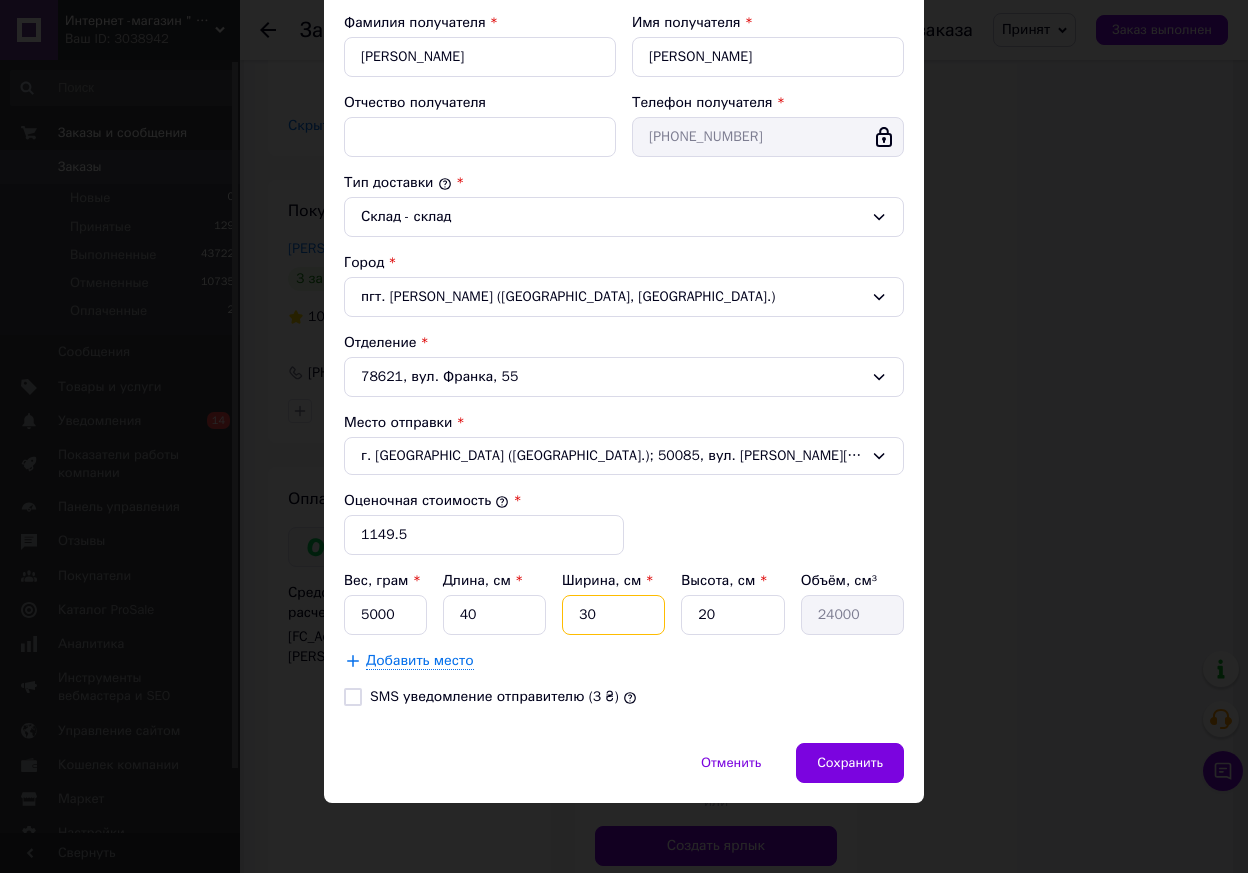 drag, startPoint x: 590, startPoint y: 617, endPoint x: 574, endPoint y: 618, distance: 16.03122 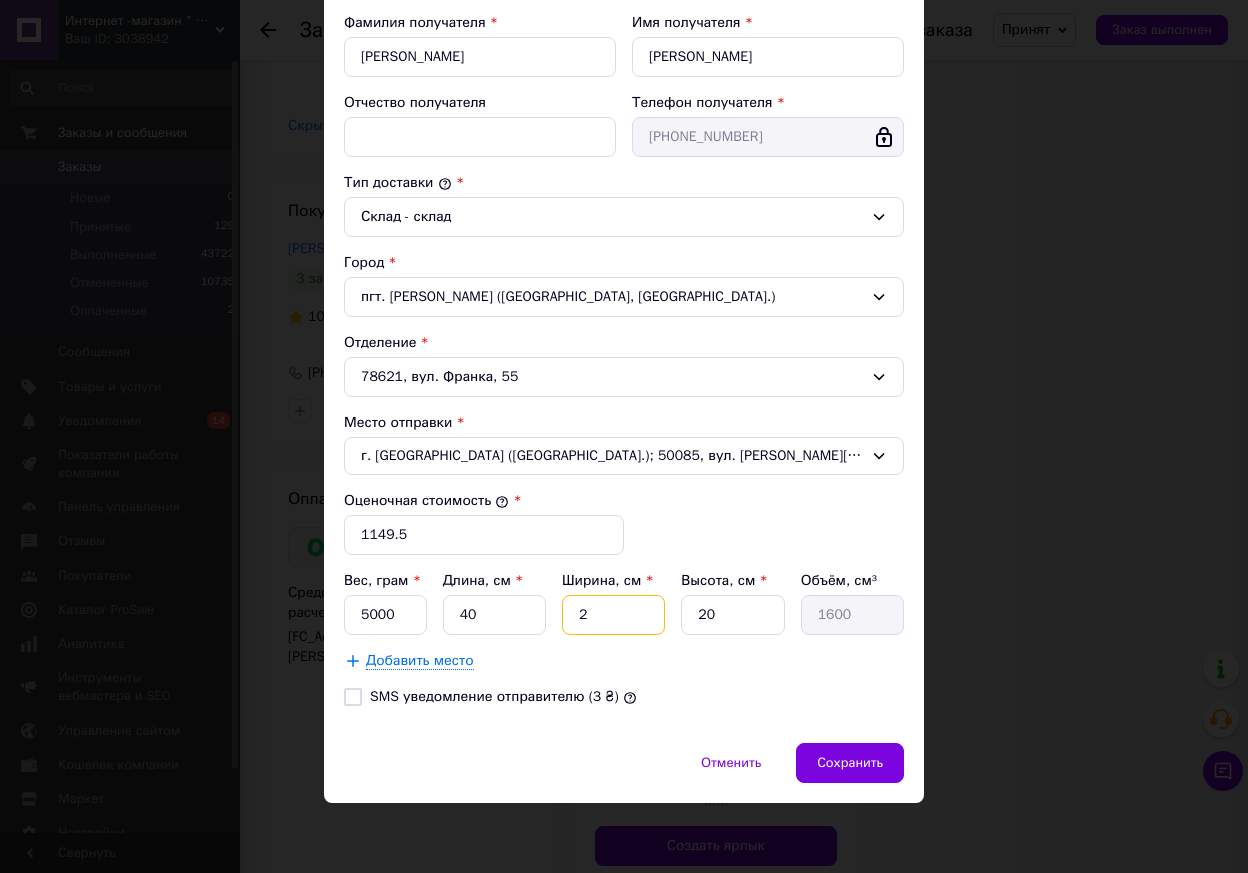 type on "25" 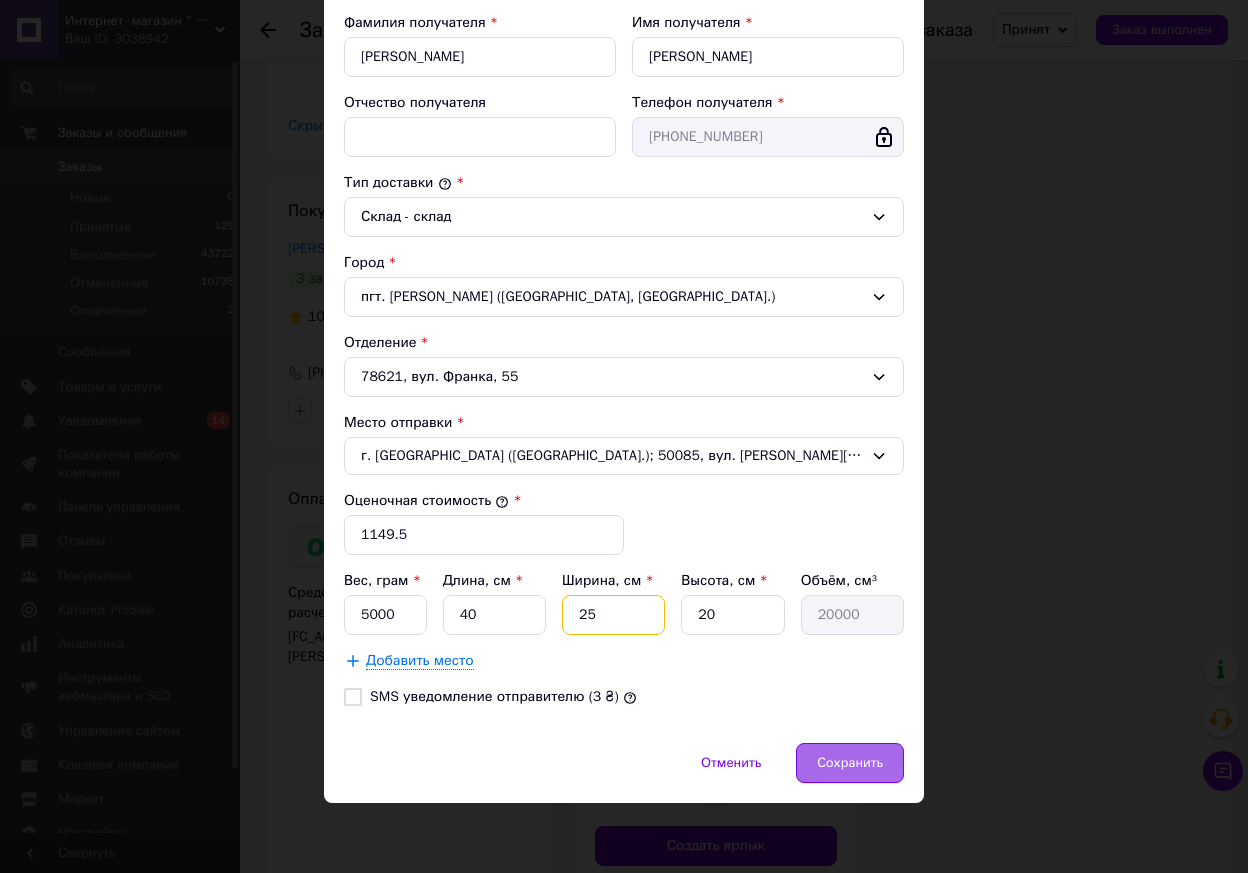 type on "25" 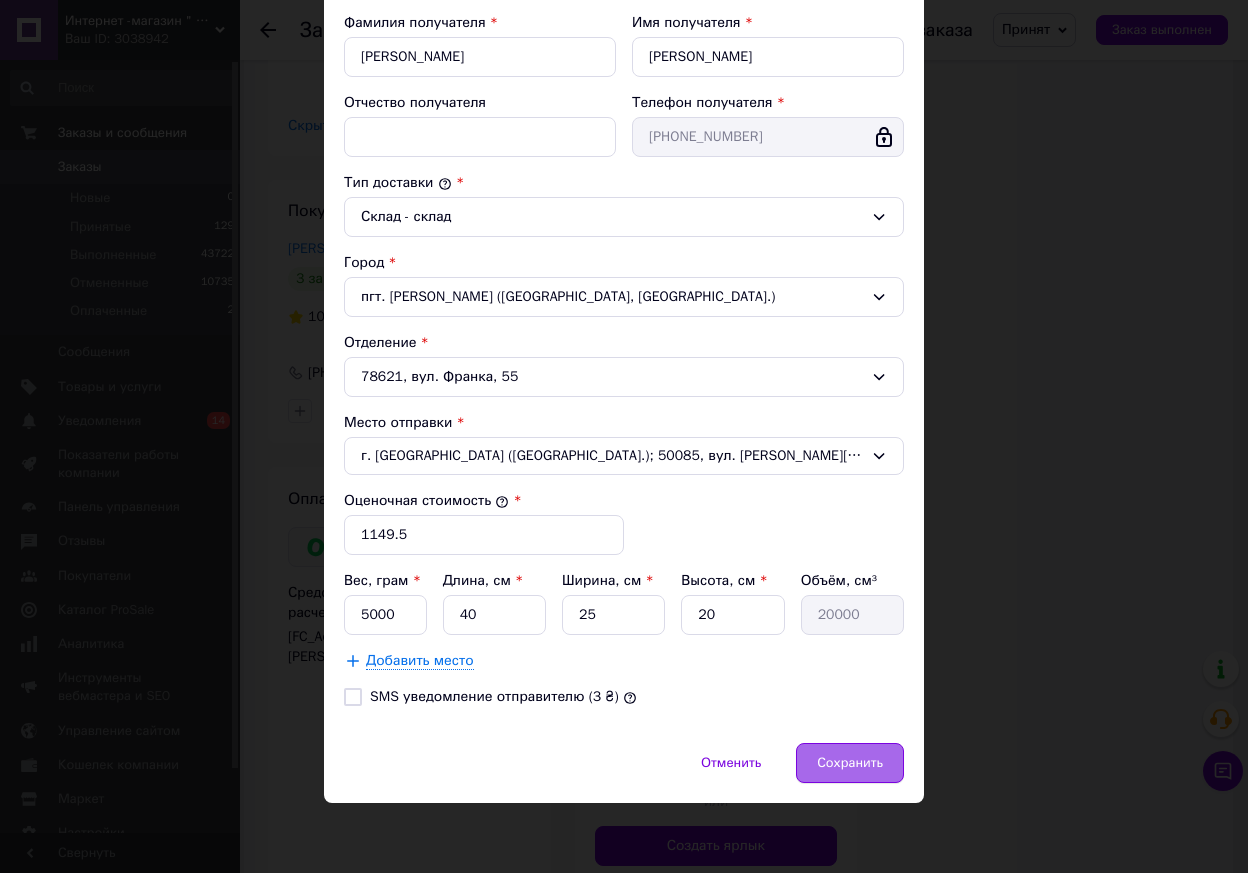 click on "Сохранить" at bounding box center [850, 763] 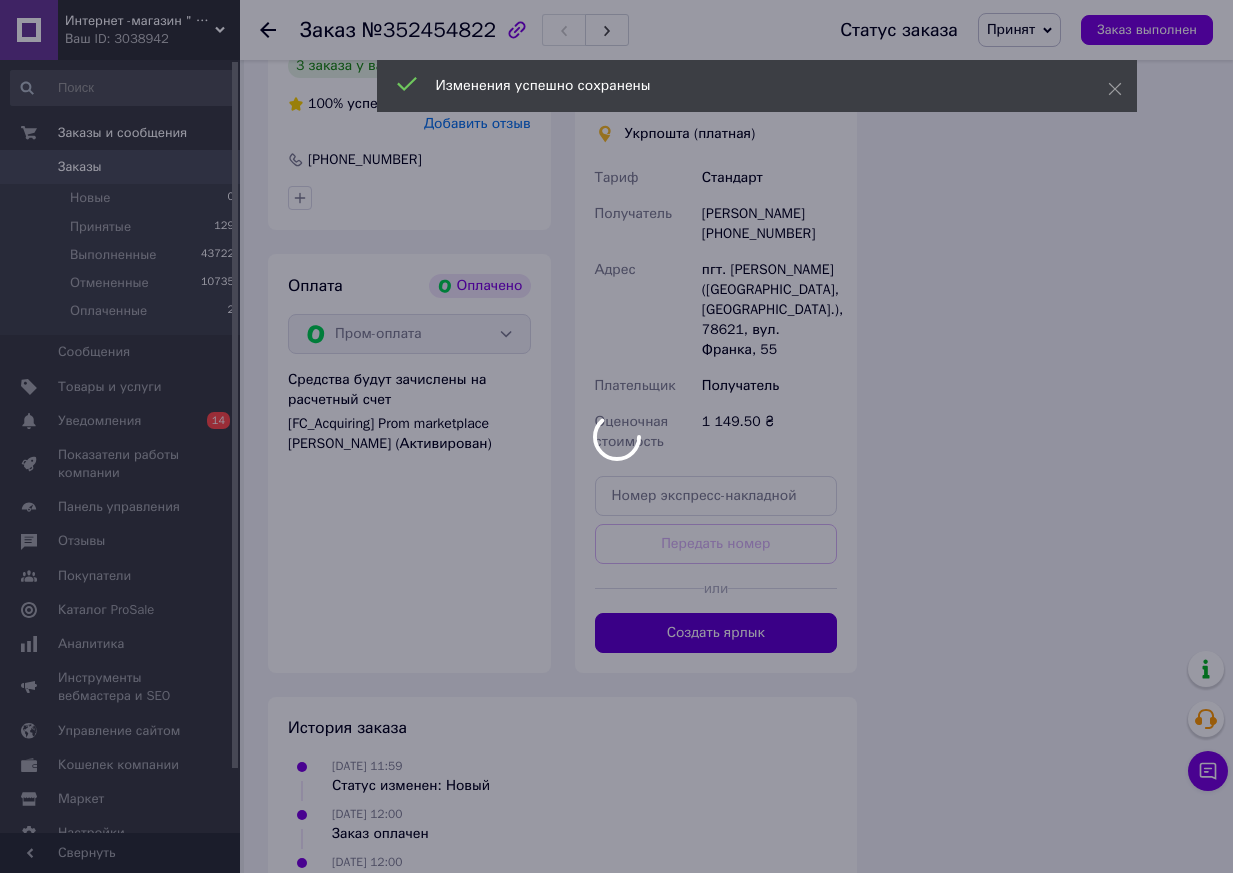 scroll, scrollTop: 3764, scrollLeft: 0, axis: vertical 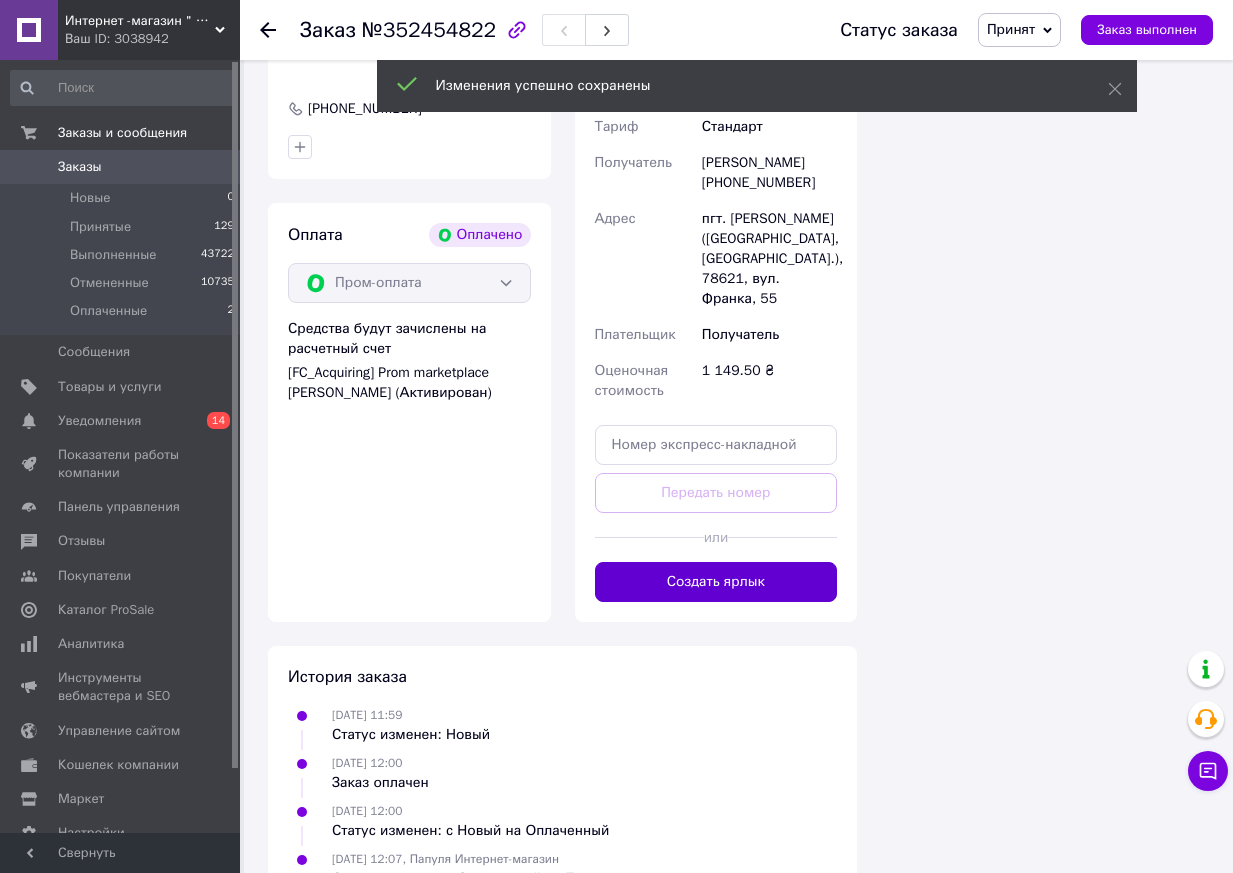 click on "Создать ярлык" at bounding box center [716, 582] 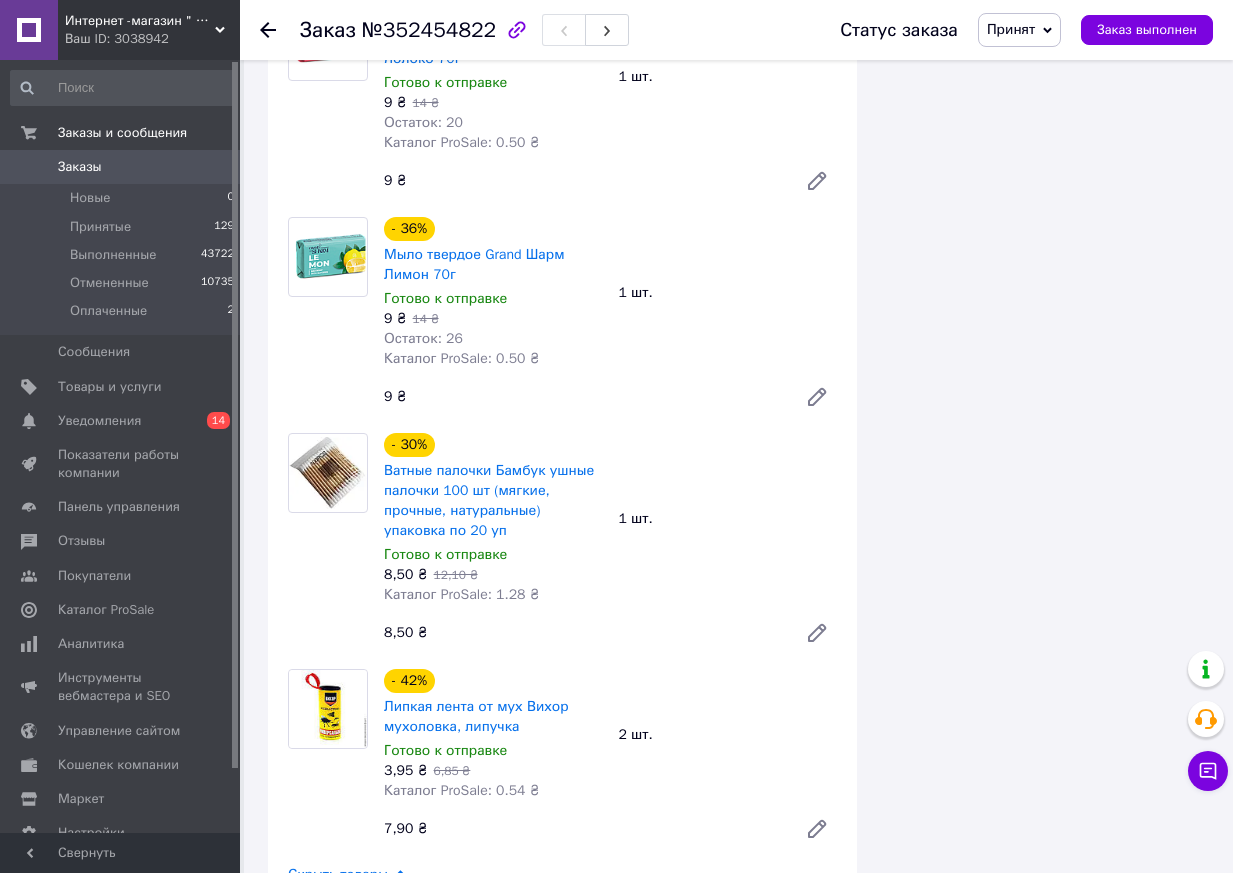 scroll, scrollTop: 2564, scrollLeft: 0, axis: vertical 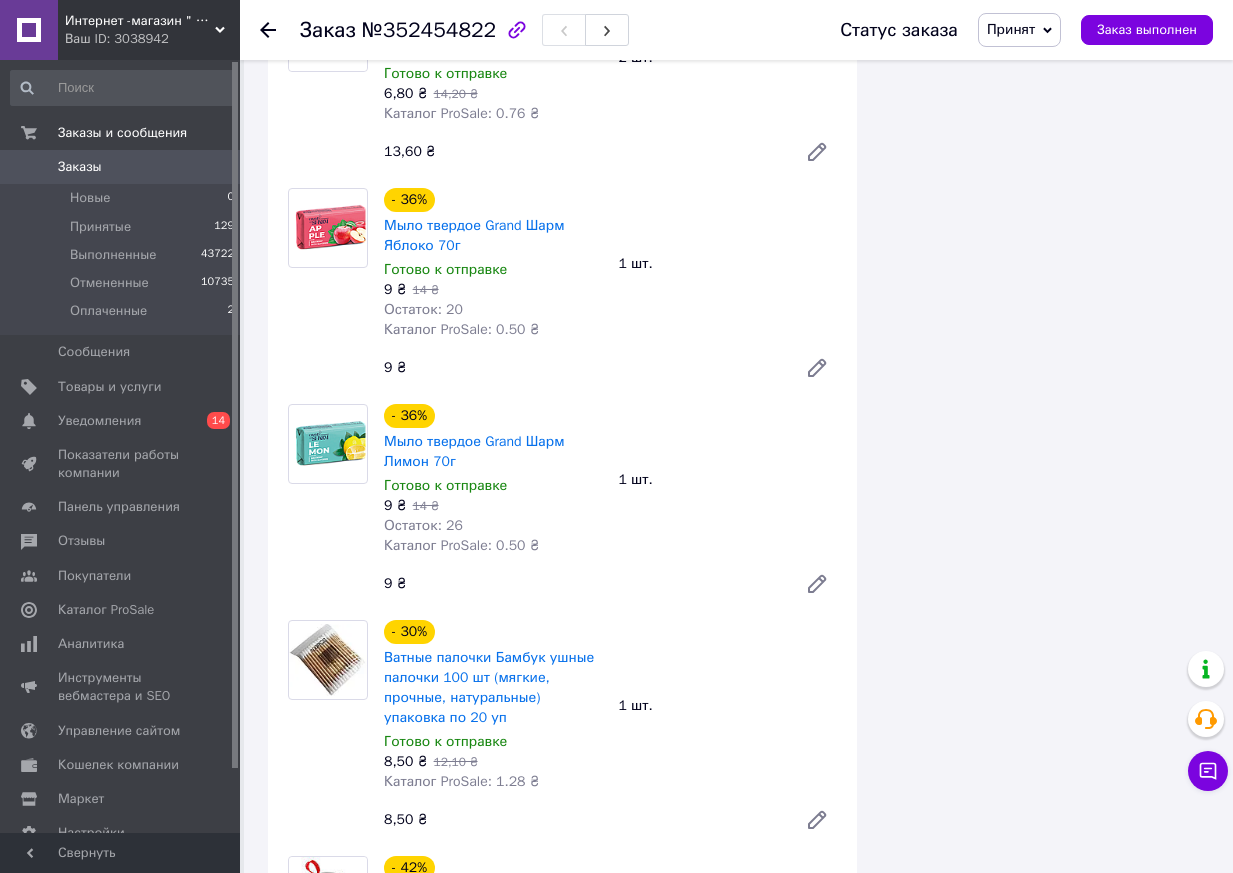 click 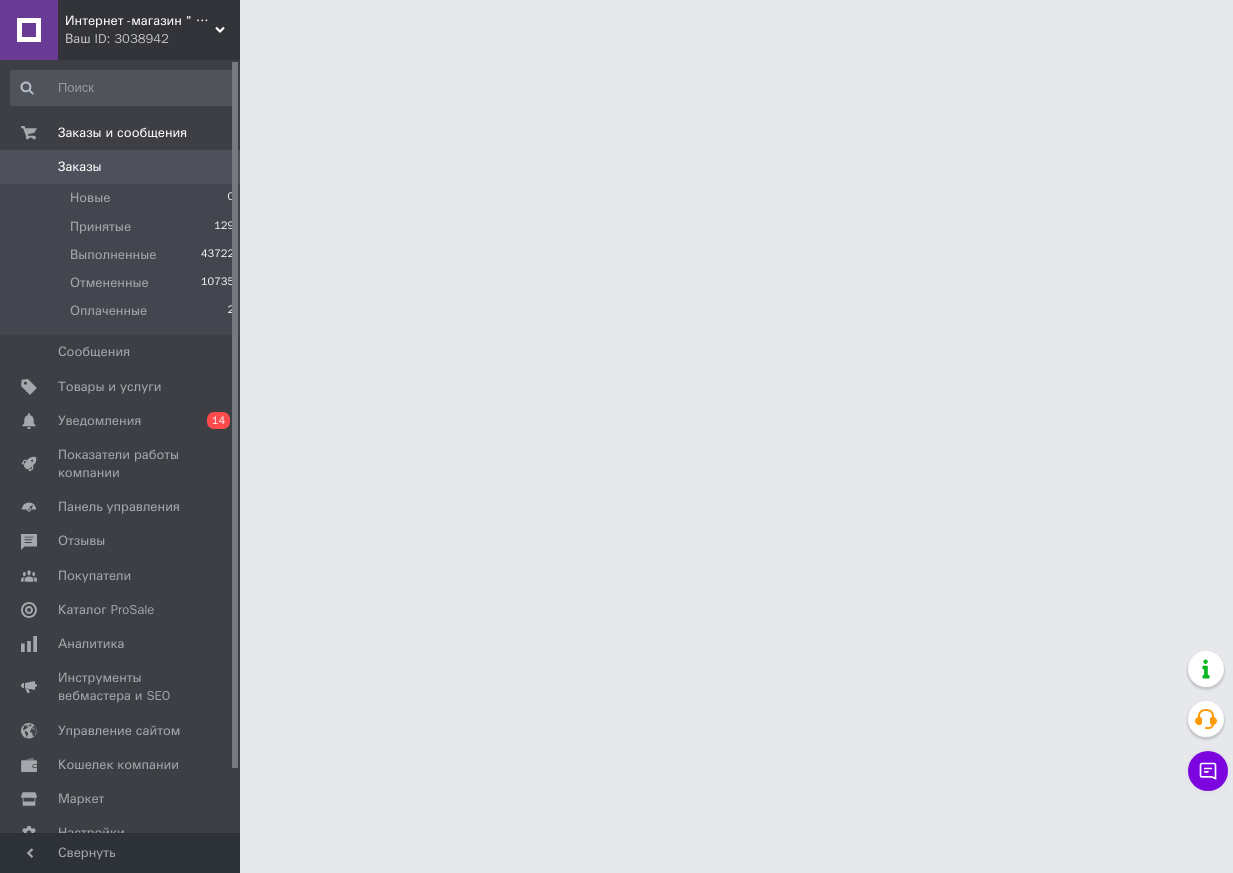 scroll, scrollTop: 0, scrollLeft: 0, axis: both 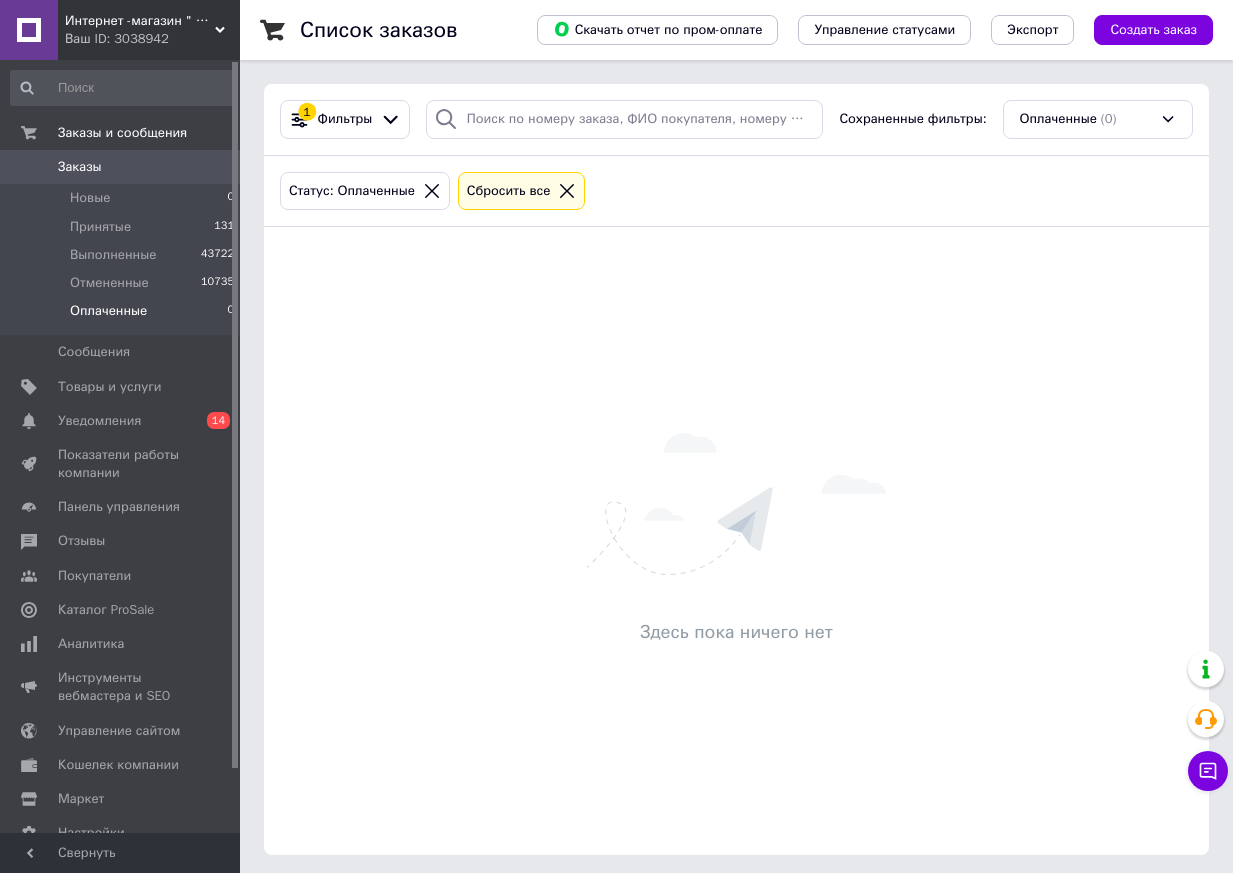 click 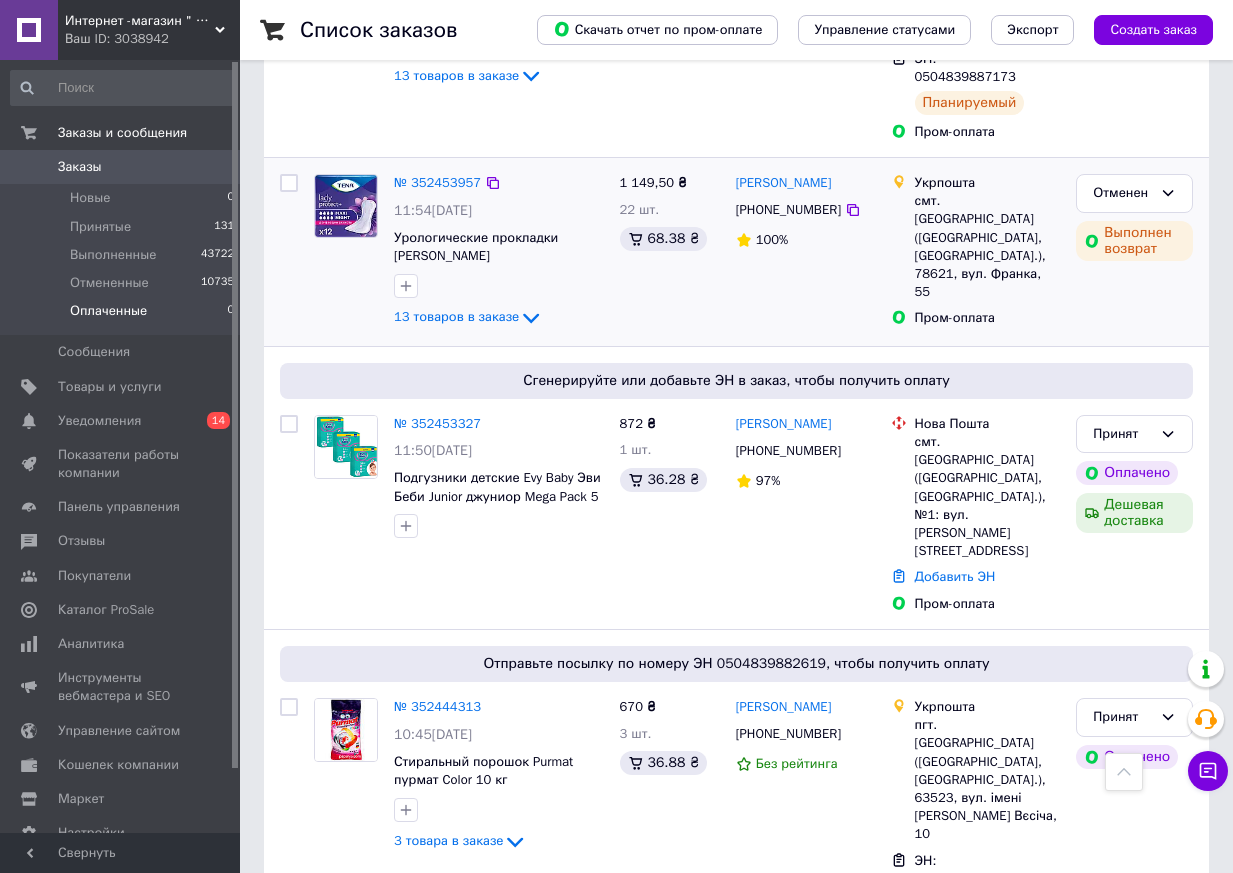 scroll, scrollTop: 0, scrollLeft: 0, axis: both 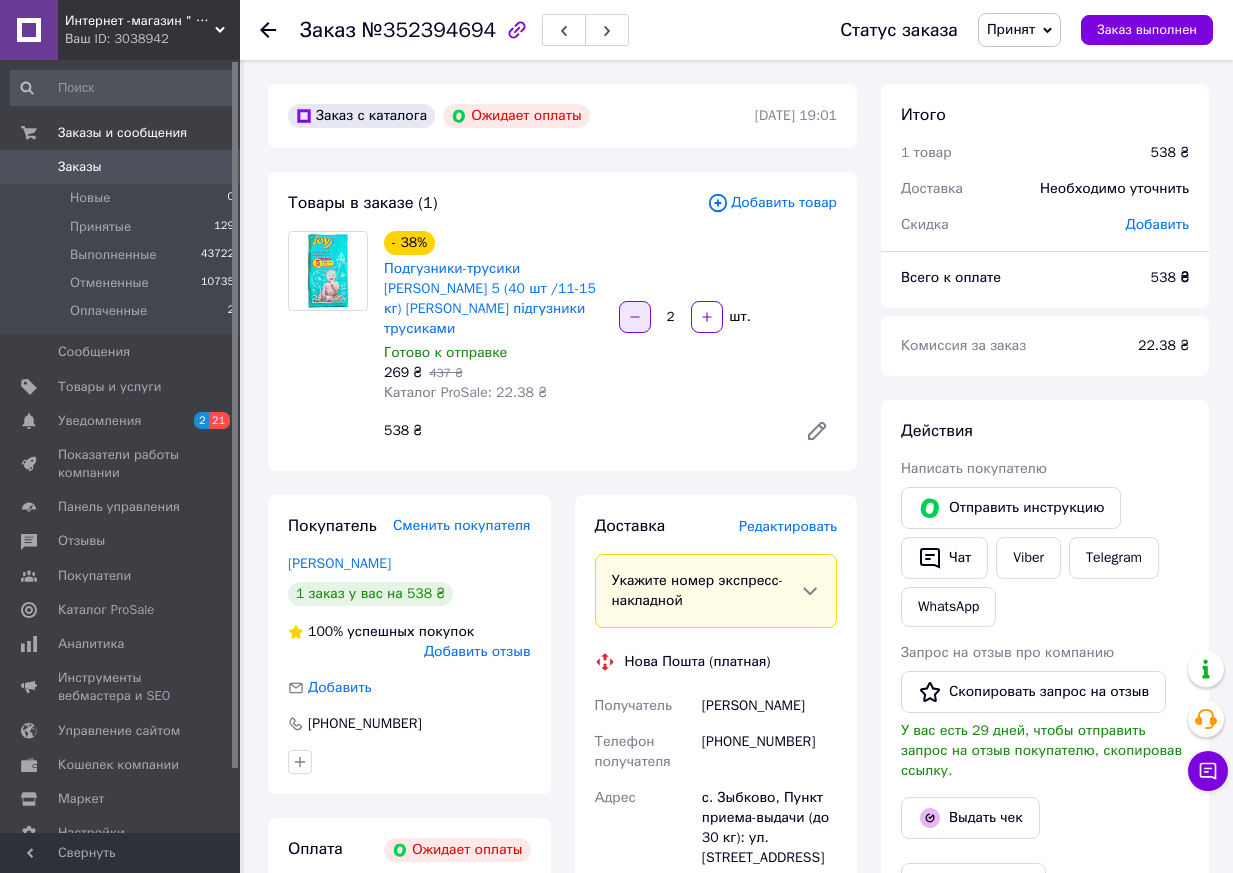 click 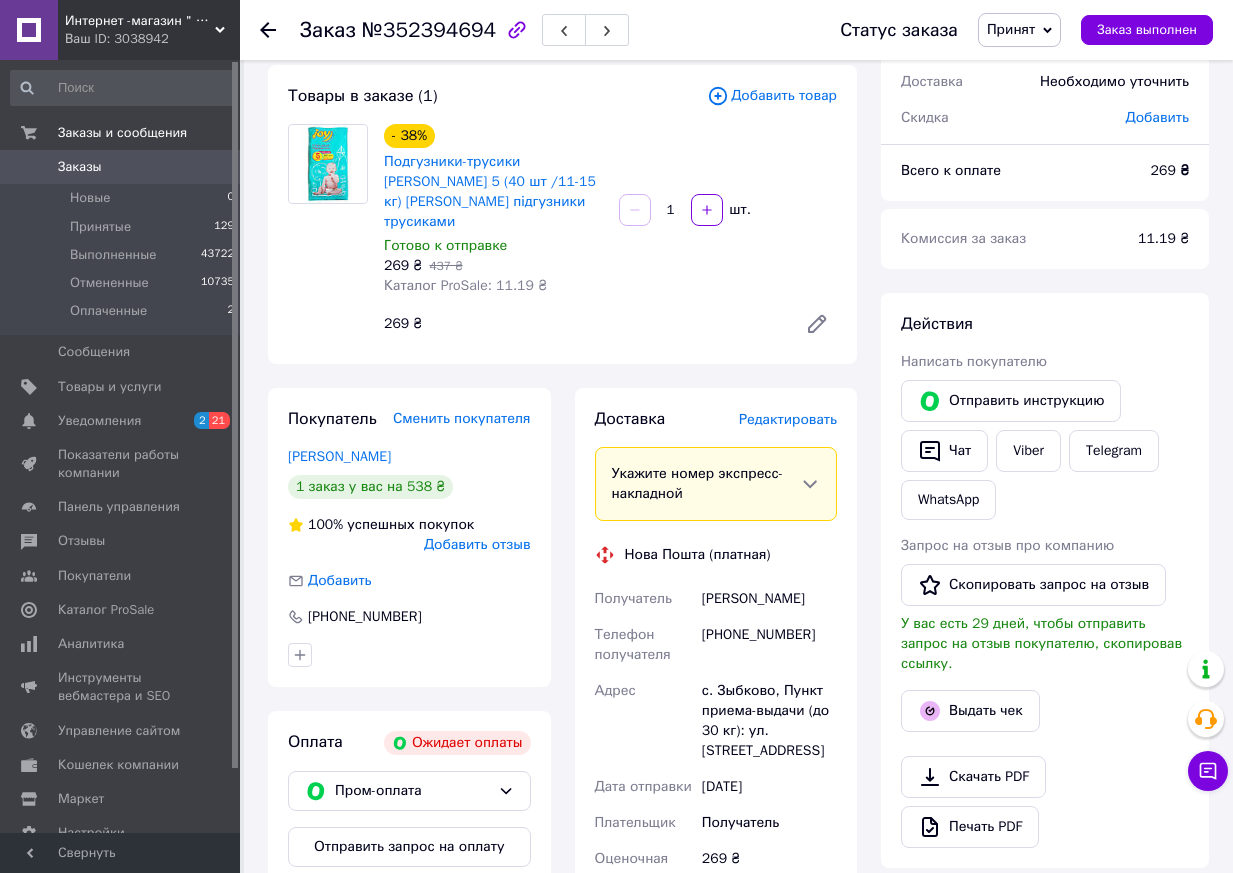 scroll, scrollTop: 300, scrollLeft: 0, axis: vertical 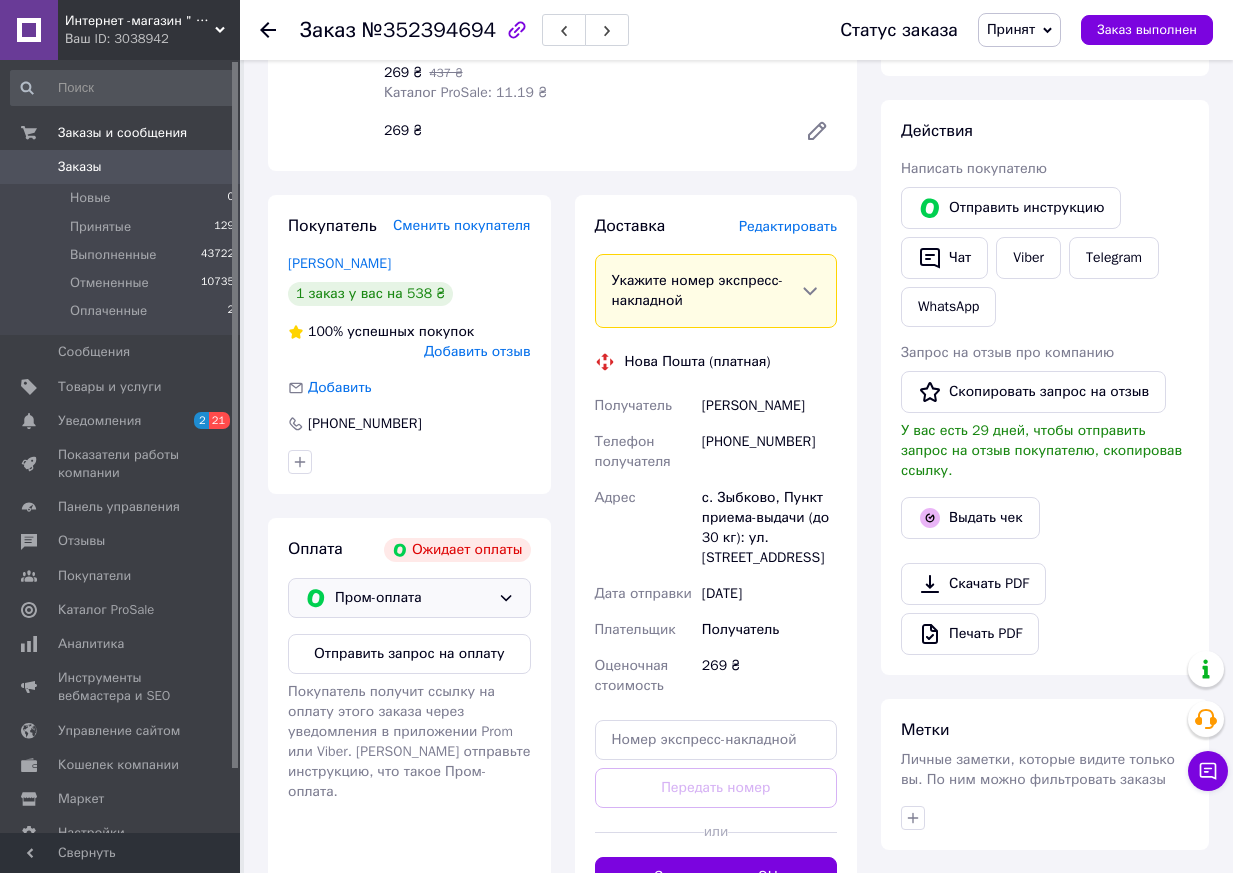 click 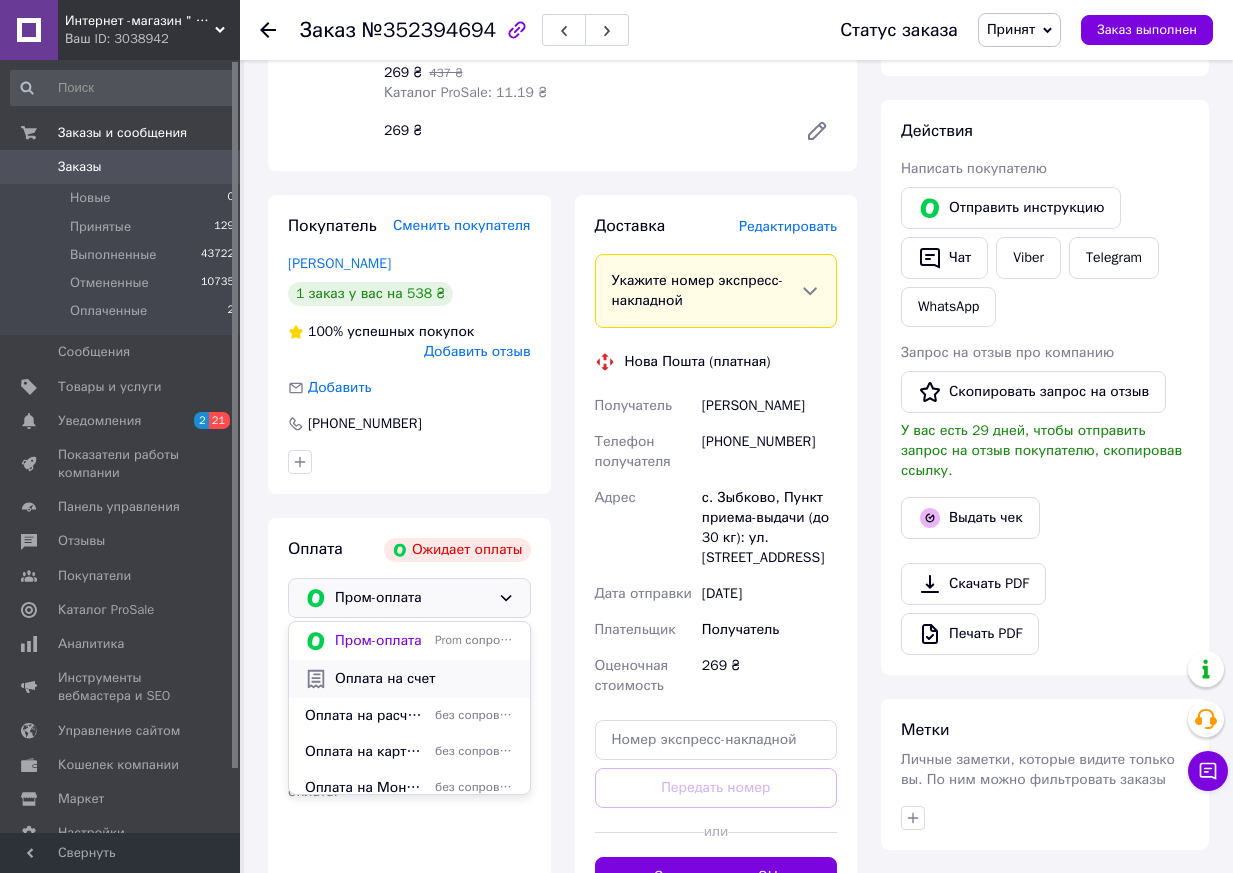 click on "Оплата на счет" at bounding box center (424, 679) 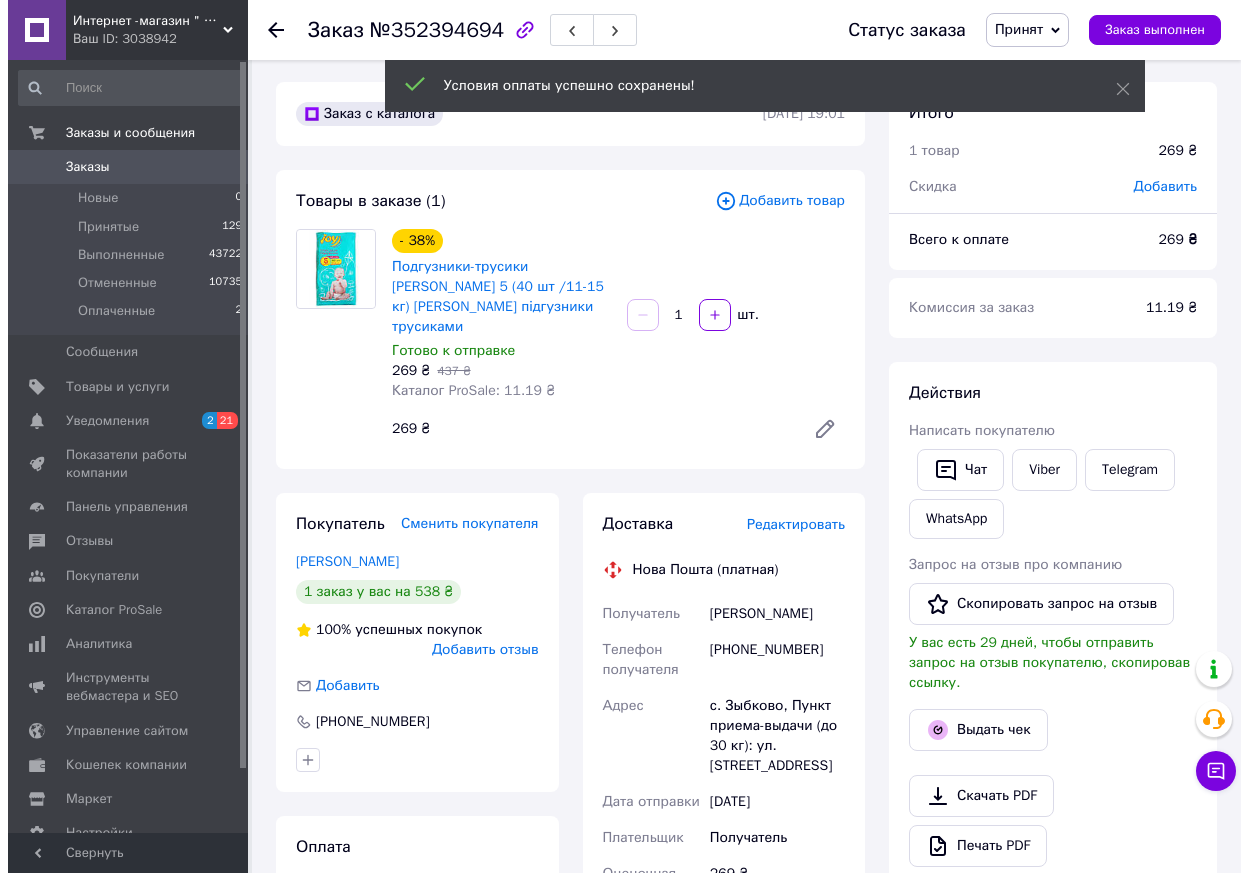 scroll, scrollTop: 0, scrollLeft: 0, axis: both 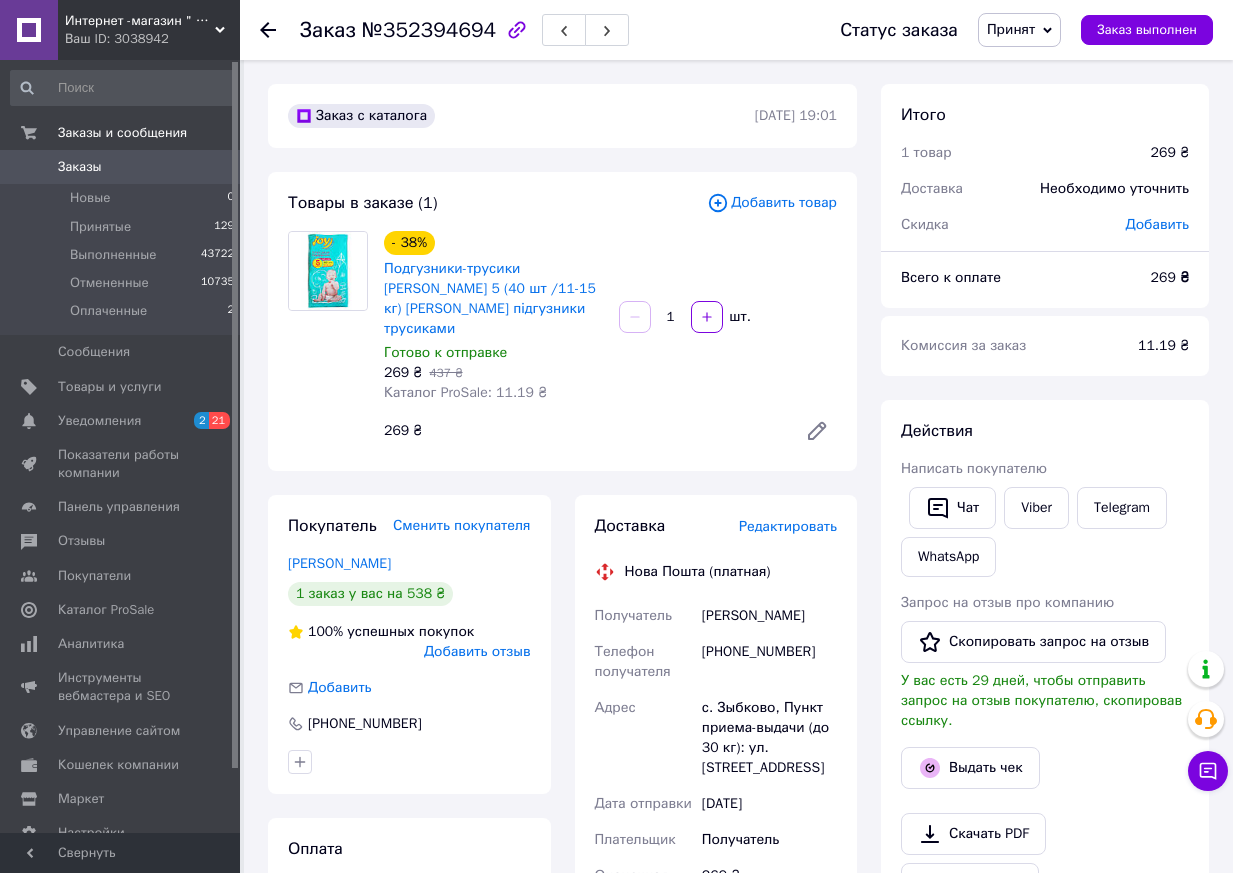 click 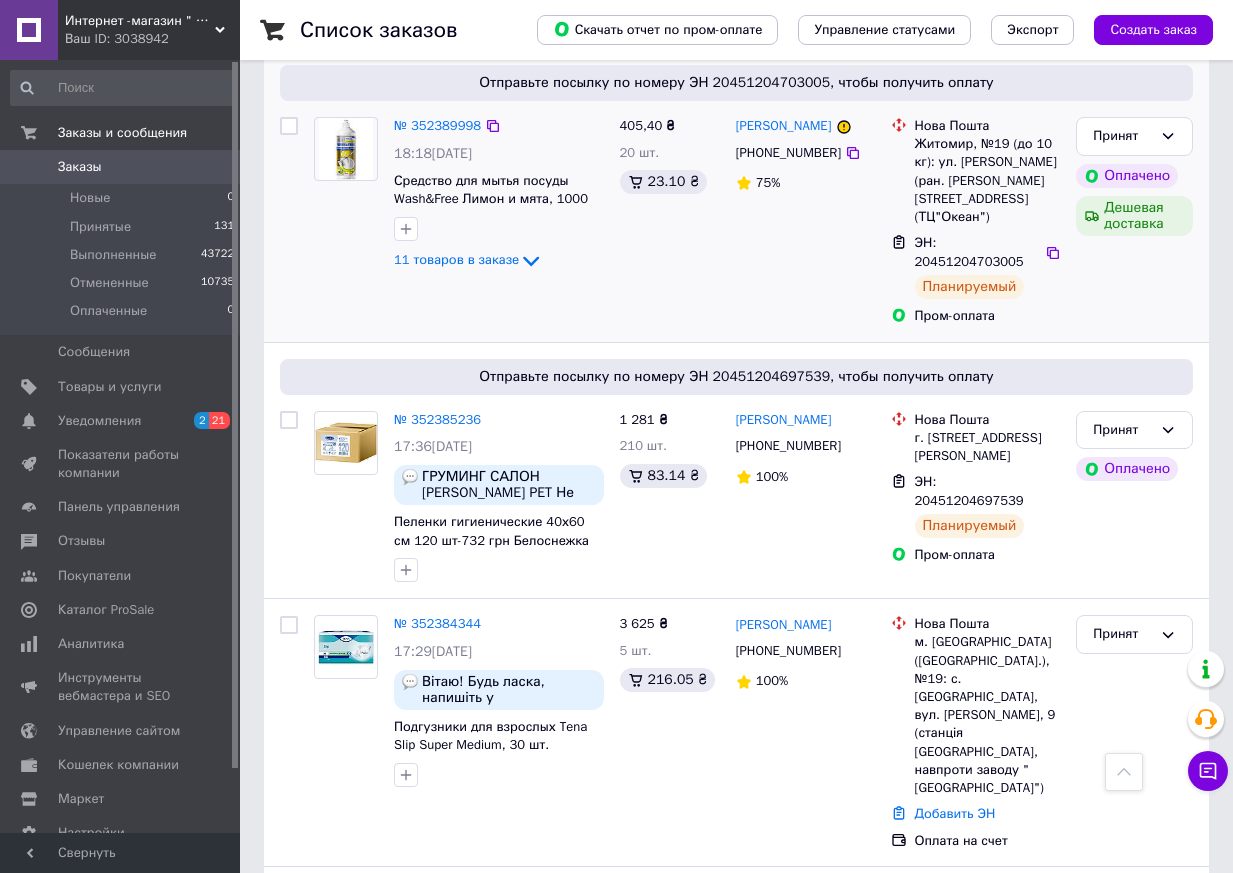 scroll, scrollTop: 3400, scrollLeft: 0, axis: vertical 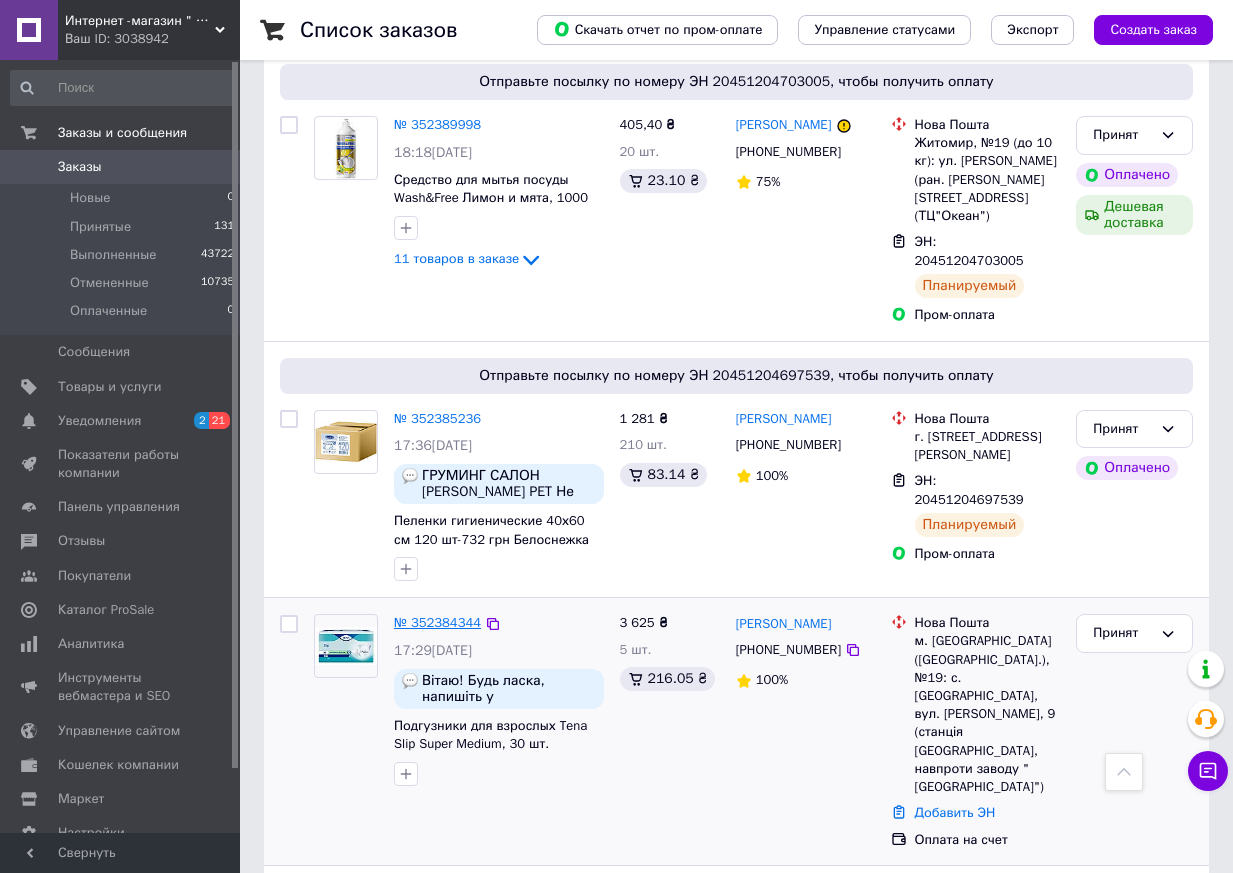 click on "№ 352384344" at bounding box center [437, 622] 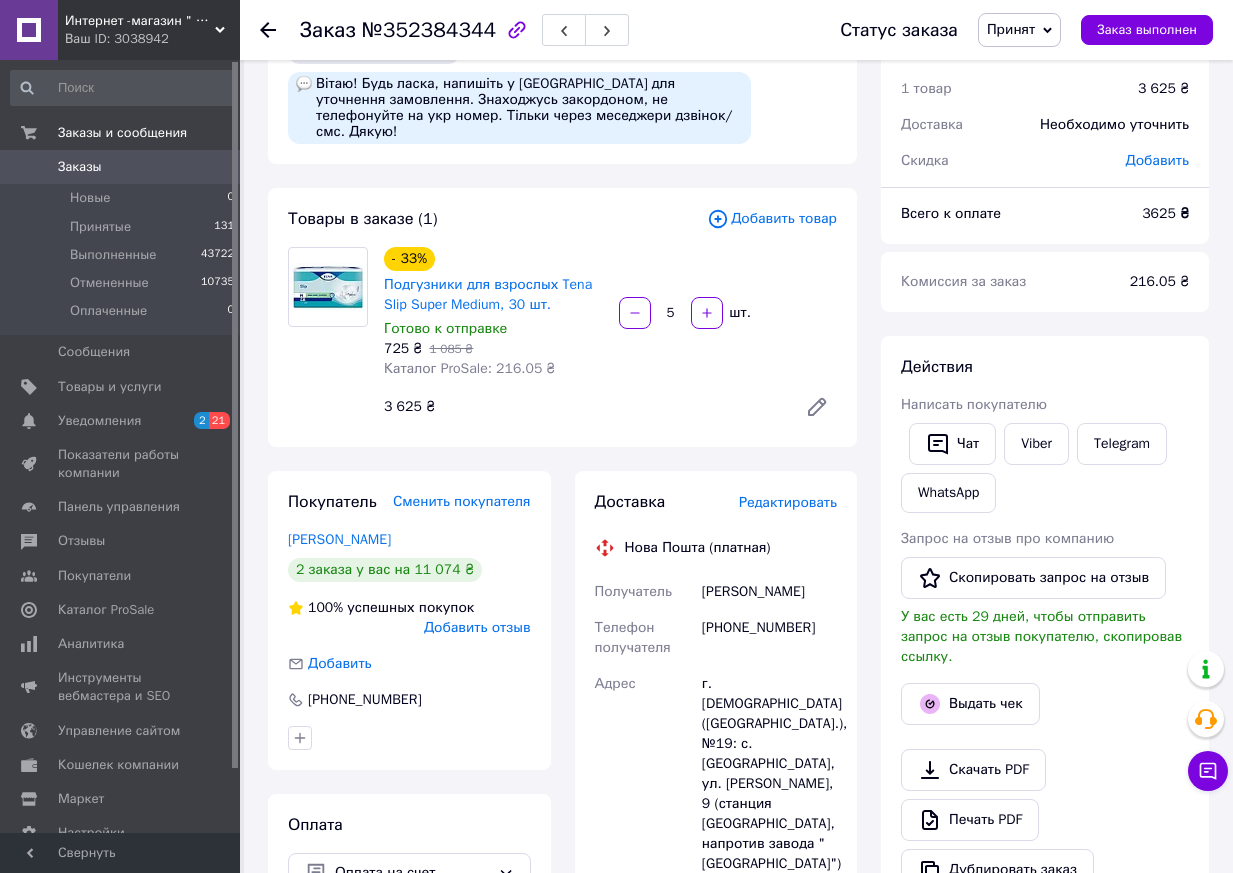 scroll, scrollTop: 100, scrollLeft: 0, axis: vertical 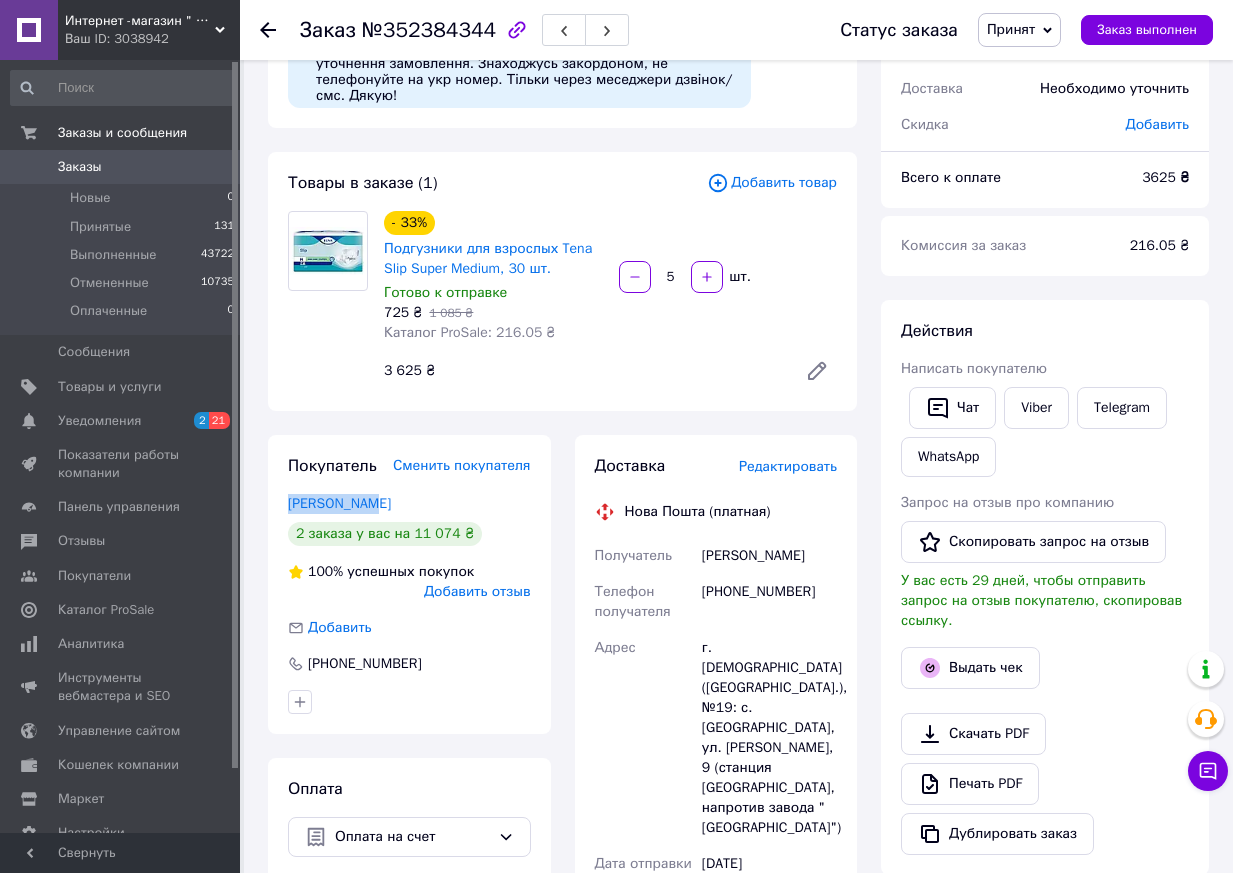 drag, startPoint x: 378, startPoint y: 491, endPoint x: 322, endPoint y: 483, distance: 56.568542 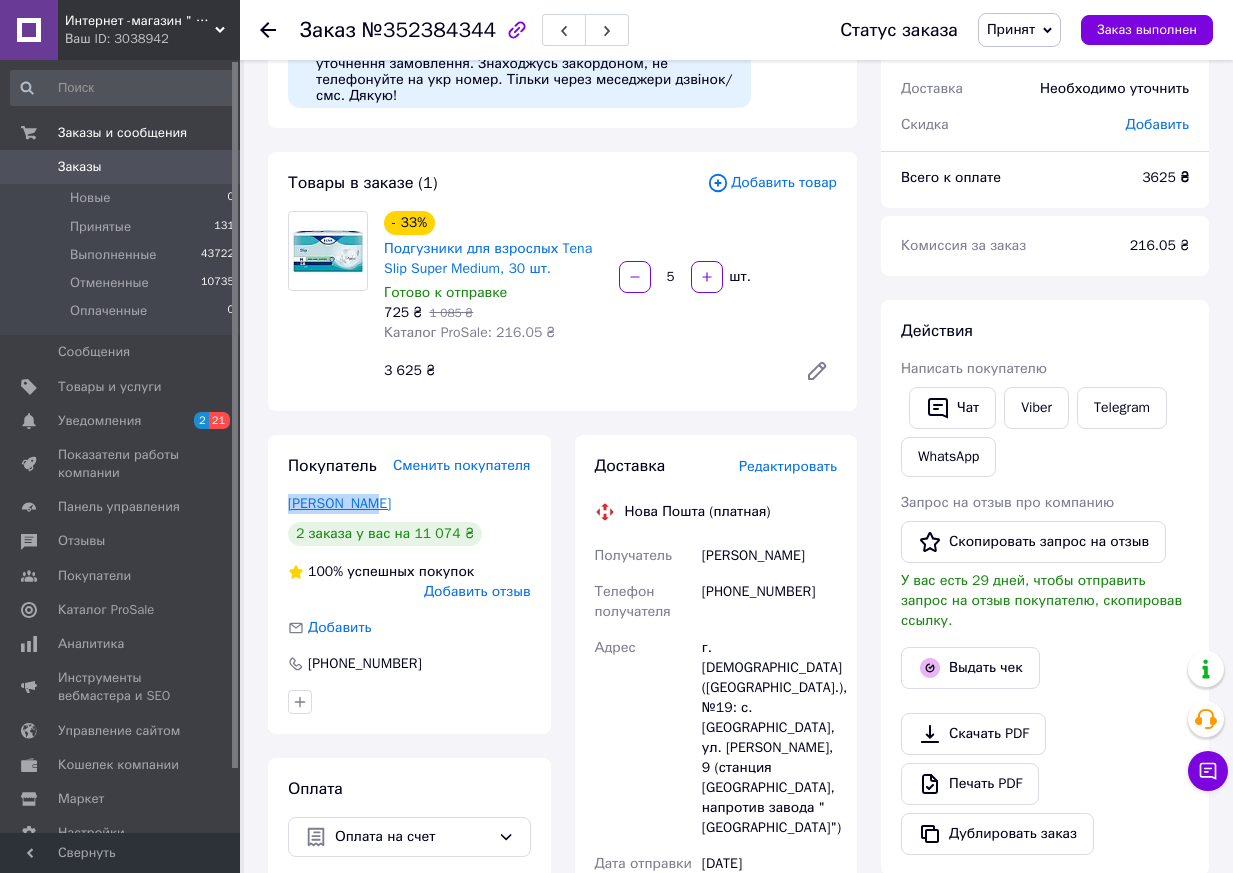 copy on "Титор Мария" 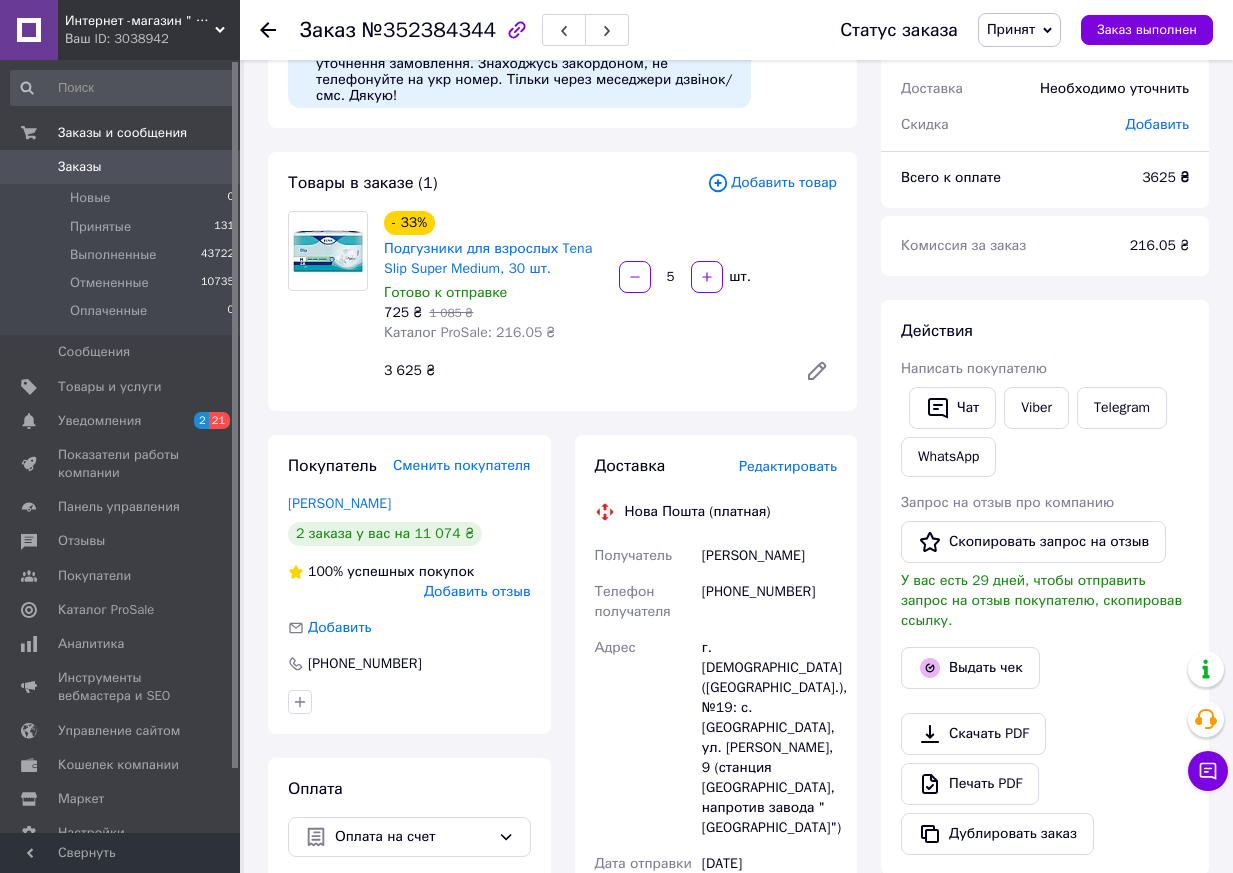 click on "Заказ" at bounding box center (328, 30) 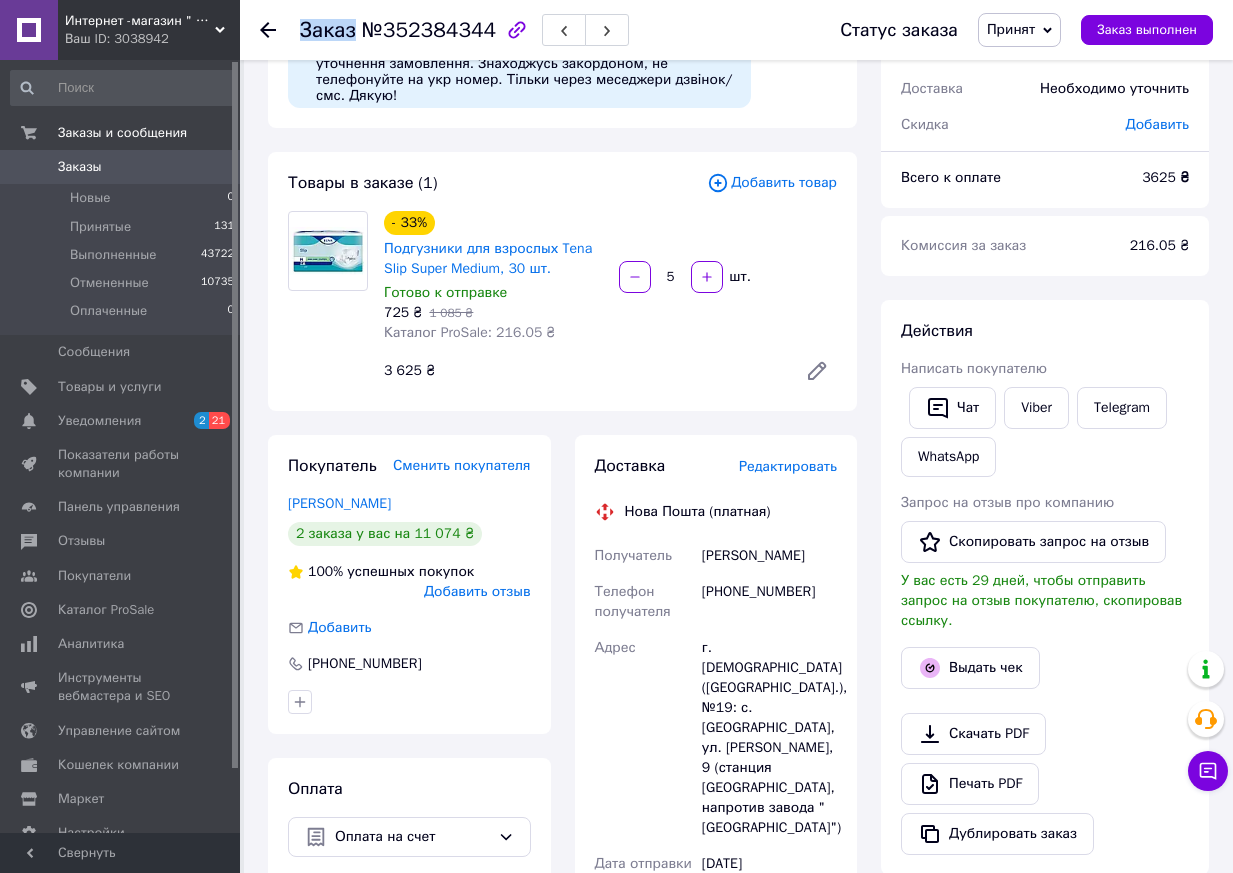 click on "Заказ" at bounding box center (328, 30) 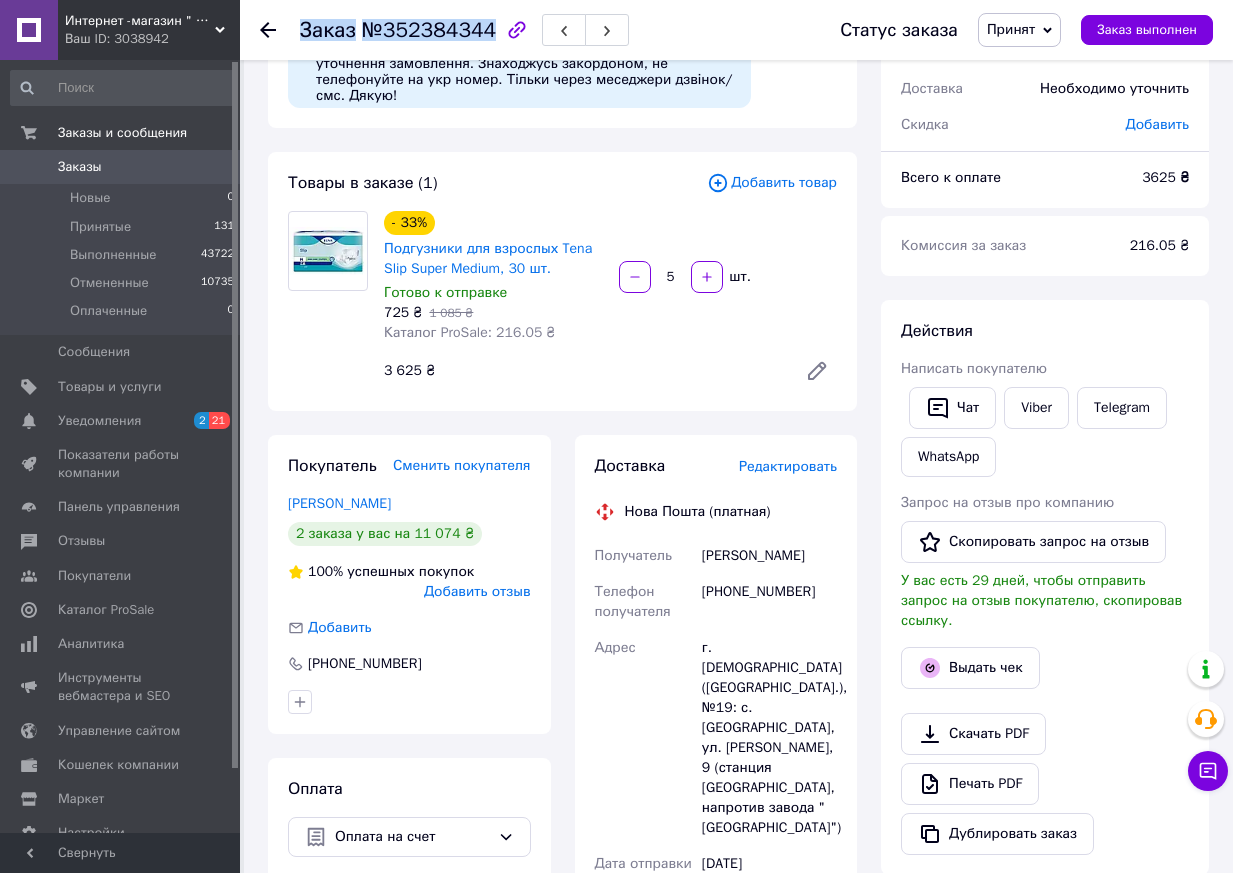 click on "Заказ" at bounding box center (328, 30) 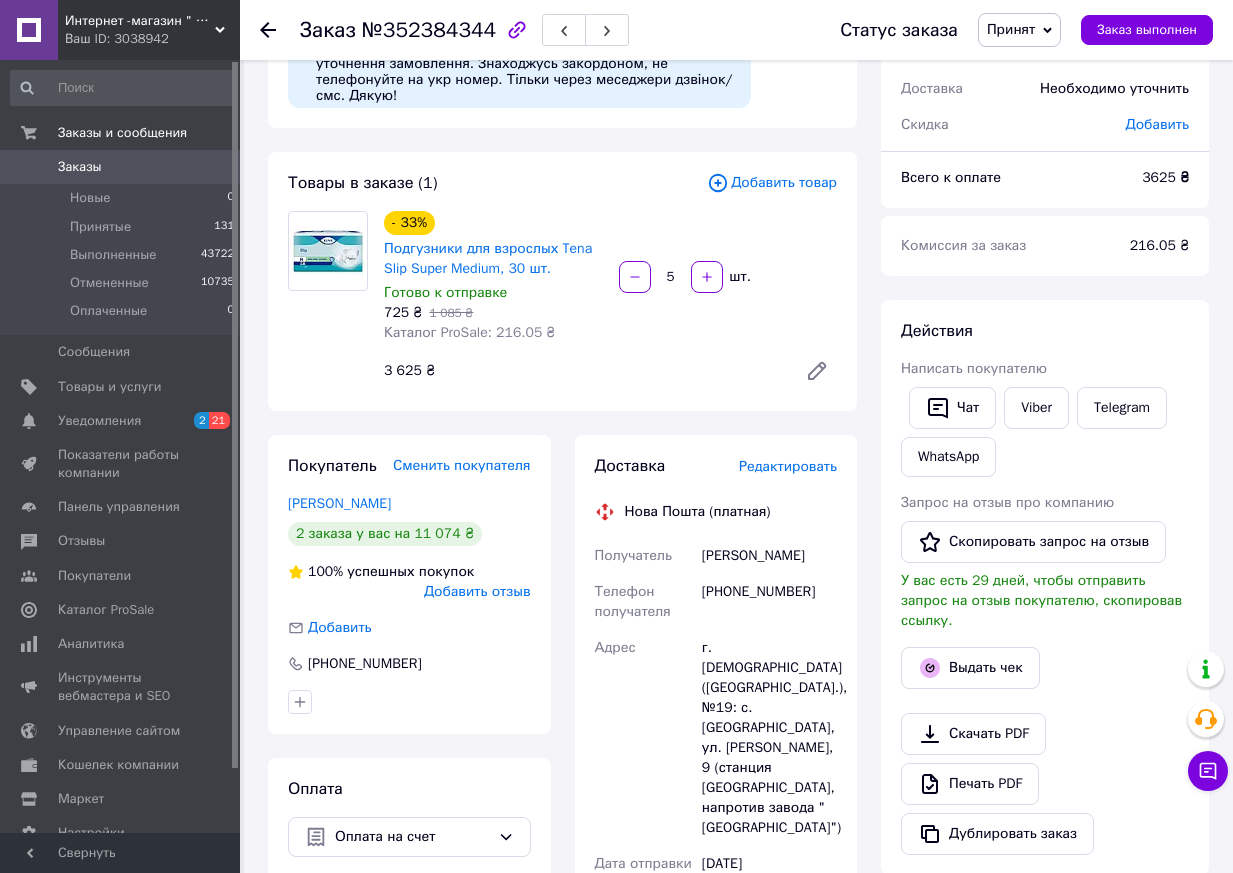 click on "- 33% Подгузники для взрослых Tena Slip Super Medium, 30 шт. Готово к отправке 725 ₴   1 085 ₴ Каталог ProSale: 216.05 ₴  5   шт. 3 625 ₴" at bounding box center (610, 301) 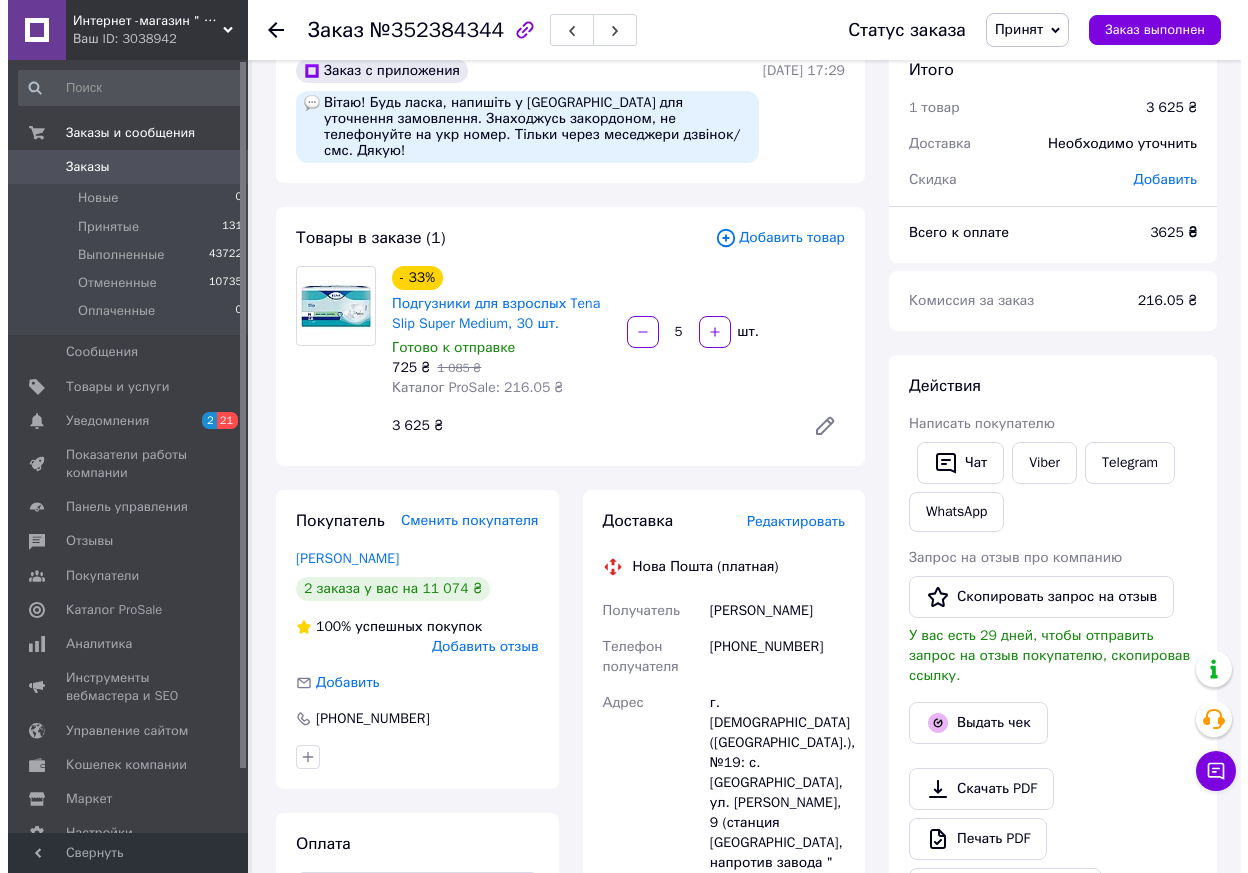 scroll, scrollTop: 0, scrollLeft: 0, axis: both 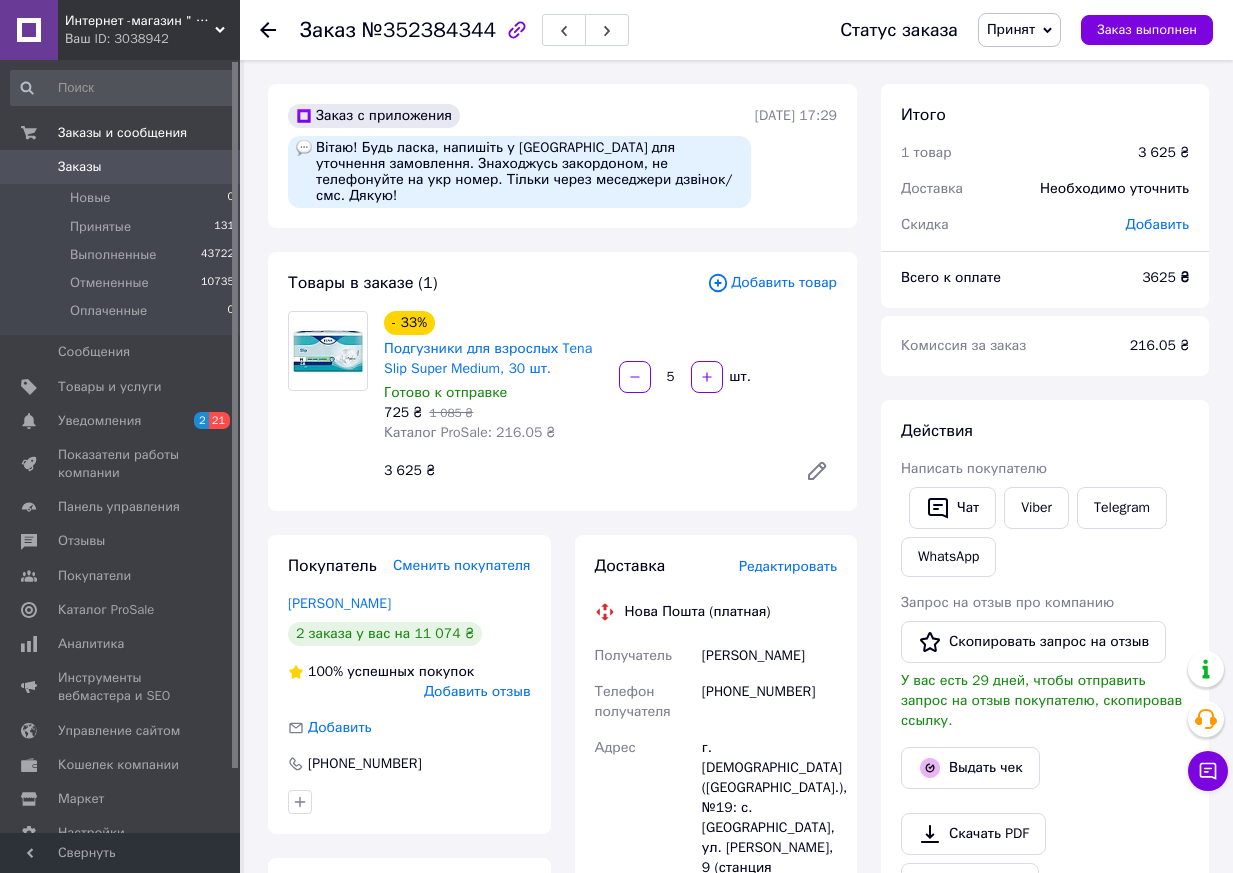 click on "Редактировать" at bounding box center [788, 566] 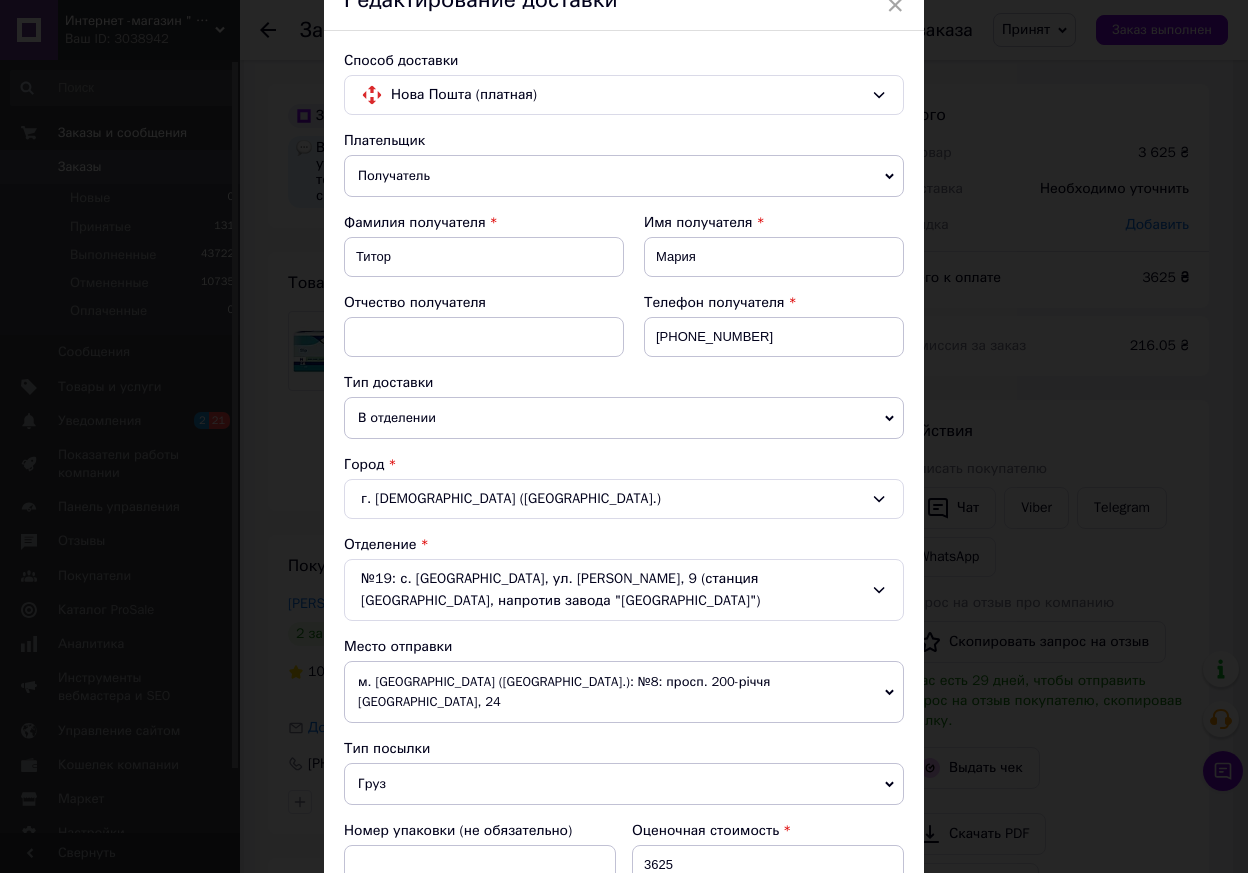 scroll, scrollTop: 400, scrollLeft: 0, axis: vertical 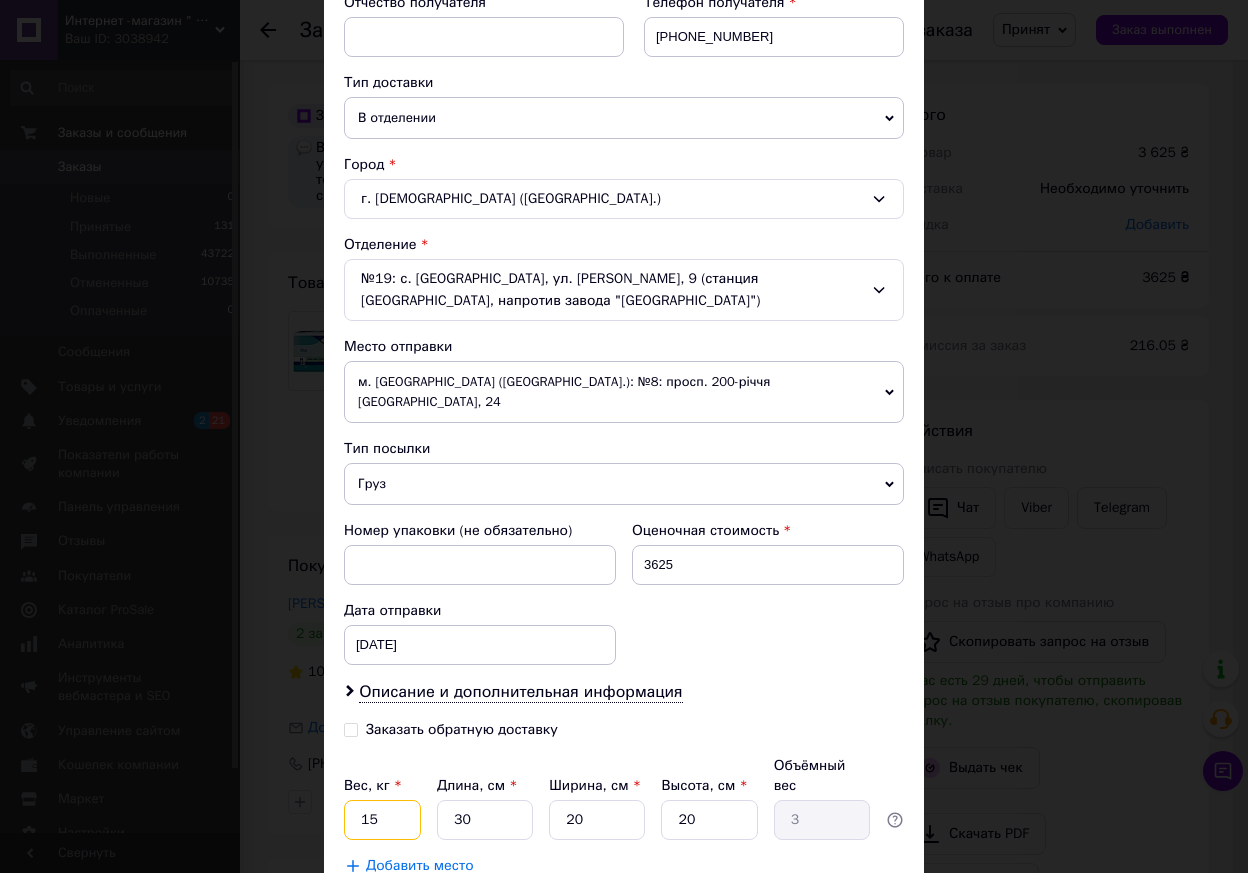 drag, startPoint x: 377, startPoint y: 782, endPoint x: 360, endPoint y: 784, distance: 17.117243 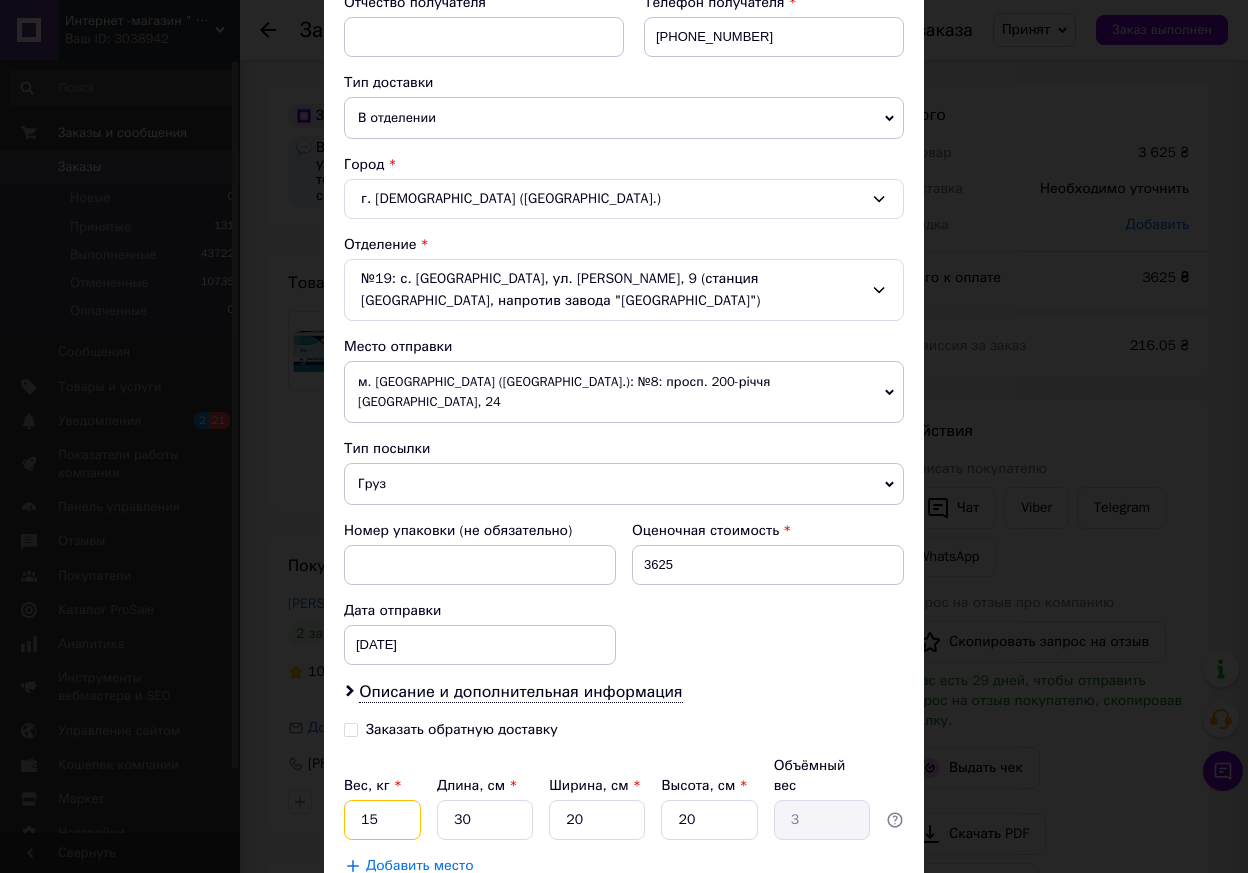 click on "15" at bounding box center (382, 820) 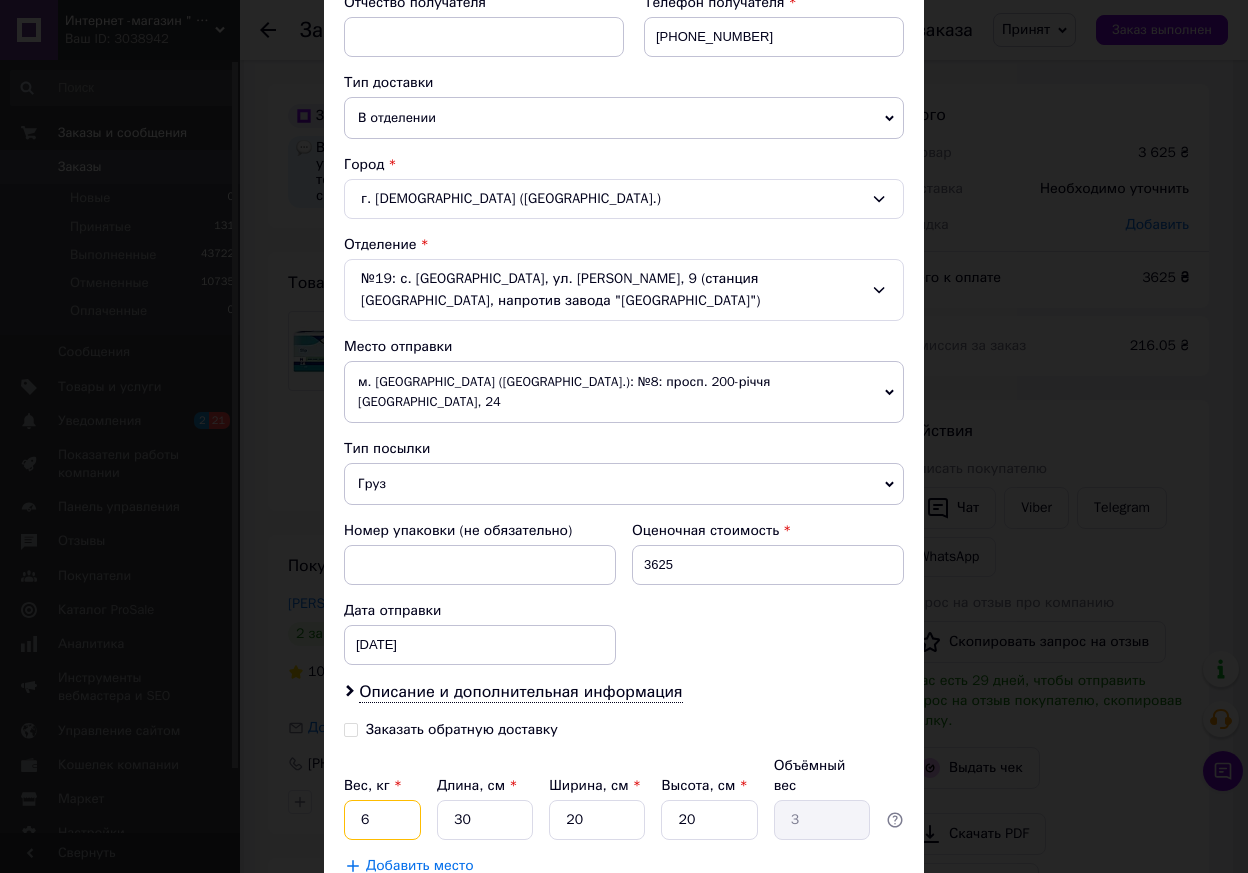 type on "6" 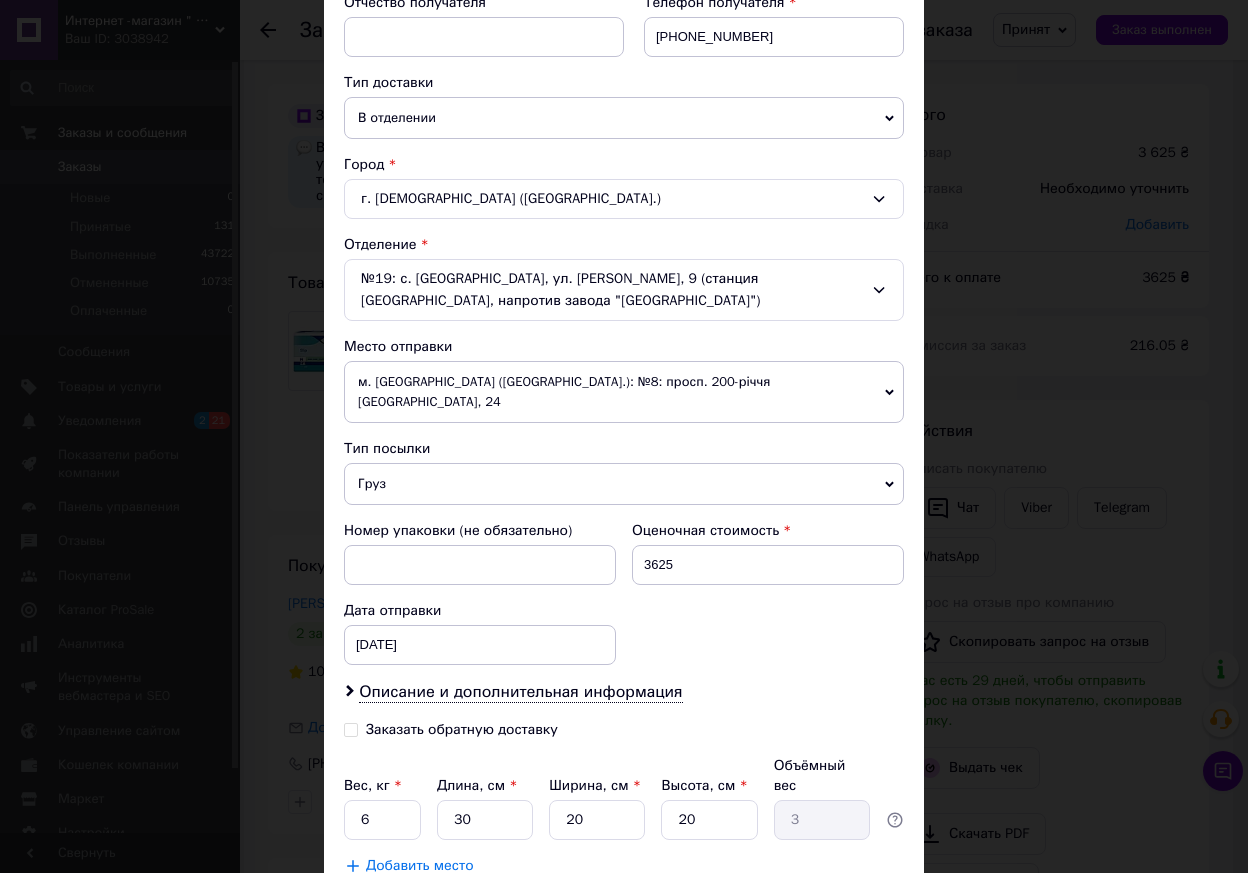 click on "Добавить место" at bounding box center [420, 866] 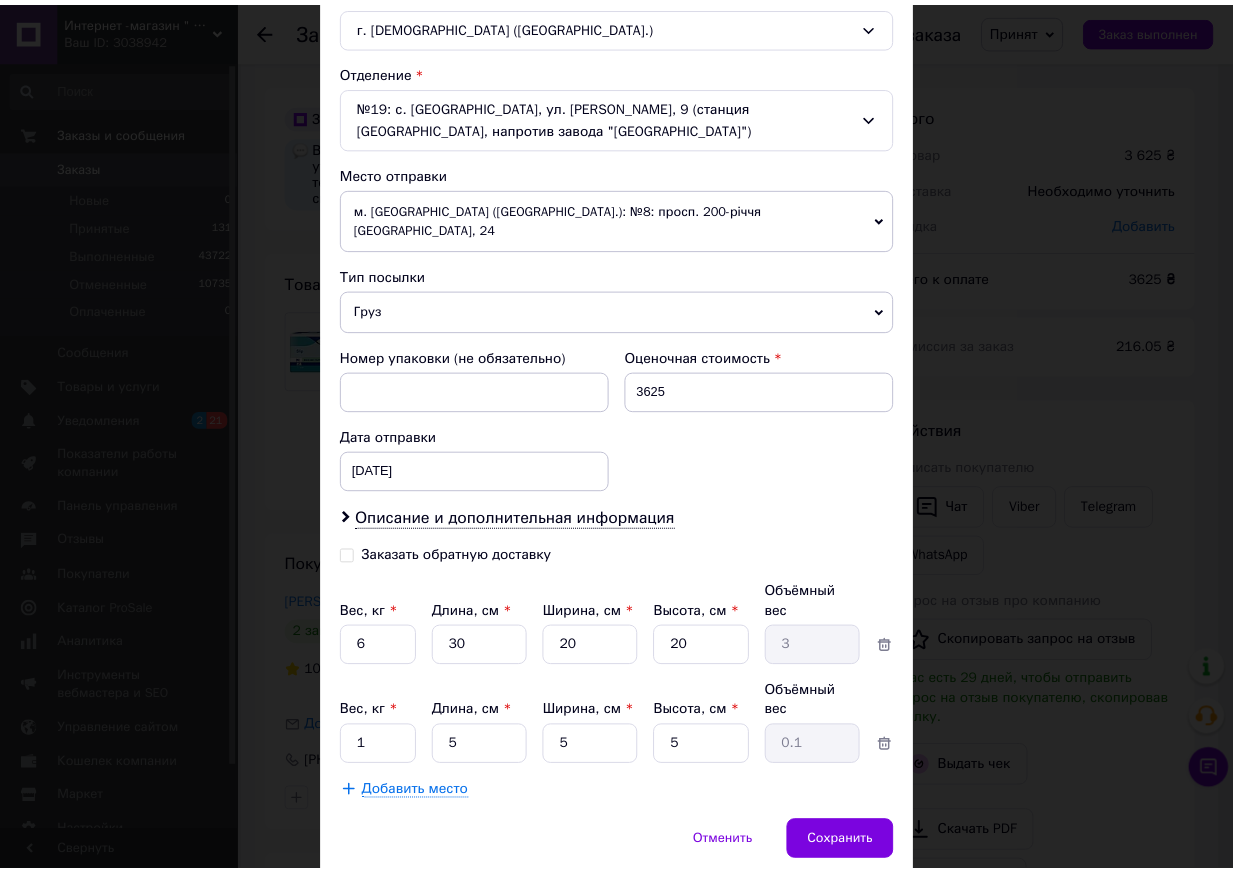 scroll, scrollTop: 593, scrollLeft: 0, axis: vertical 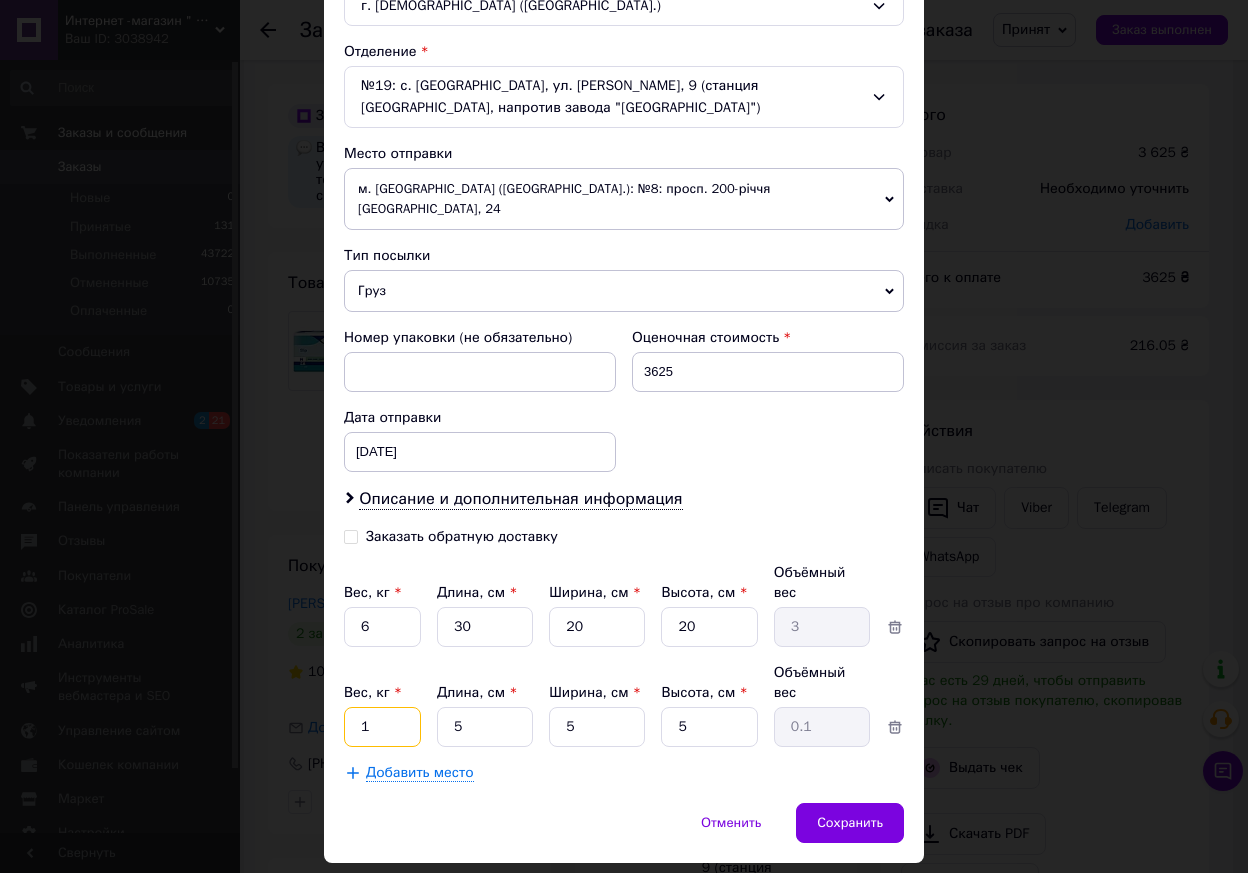 drag, startPoint x: 371, startPoint y: 672, endPoint x: 358, endPoint y: 673, distance: 13.038404 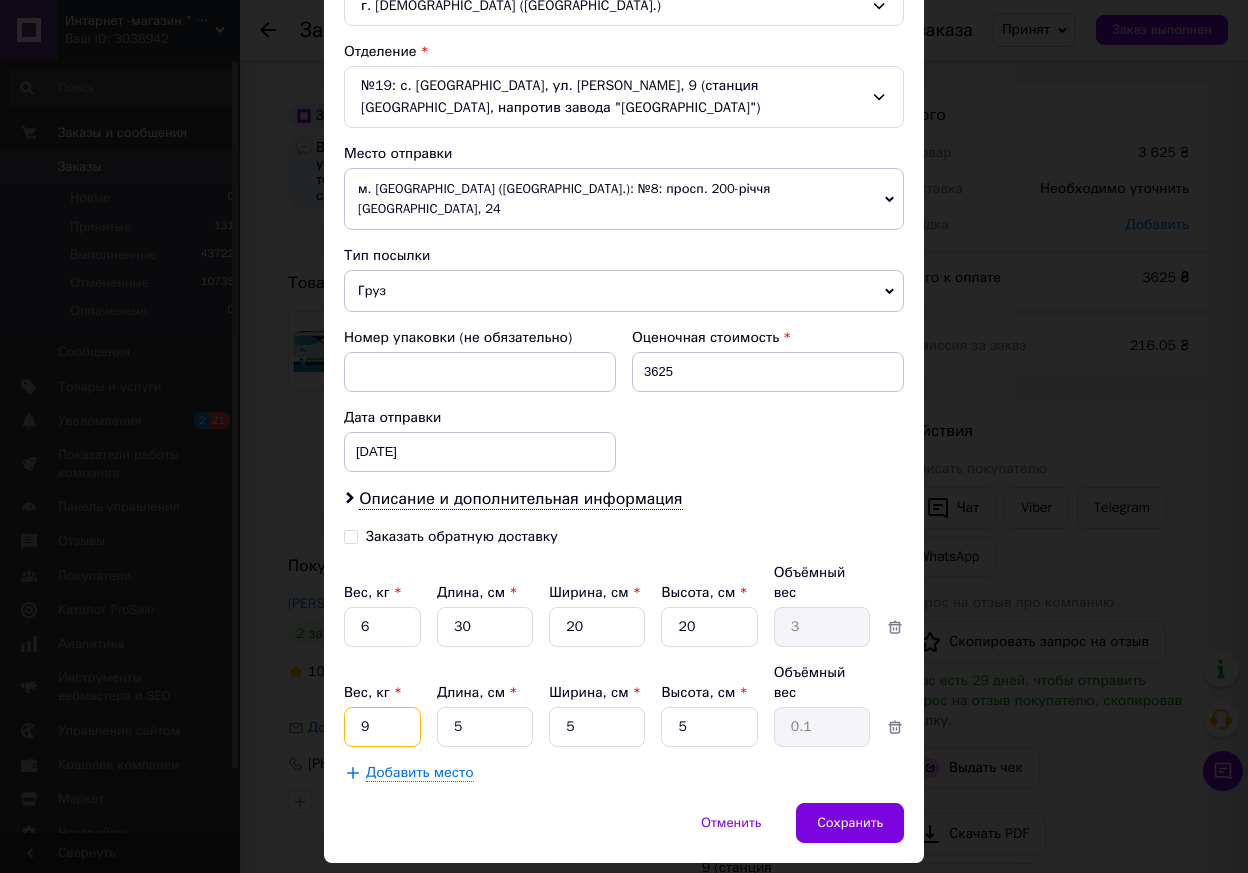 type on "9" 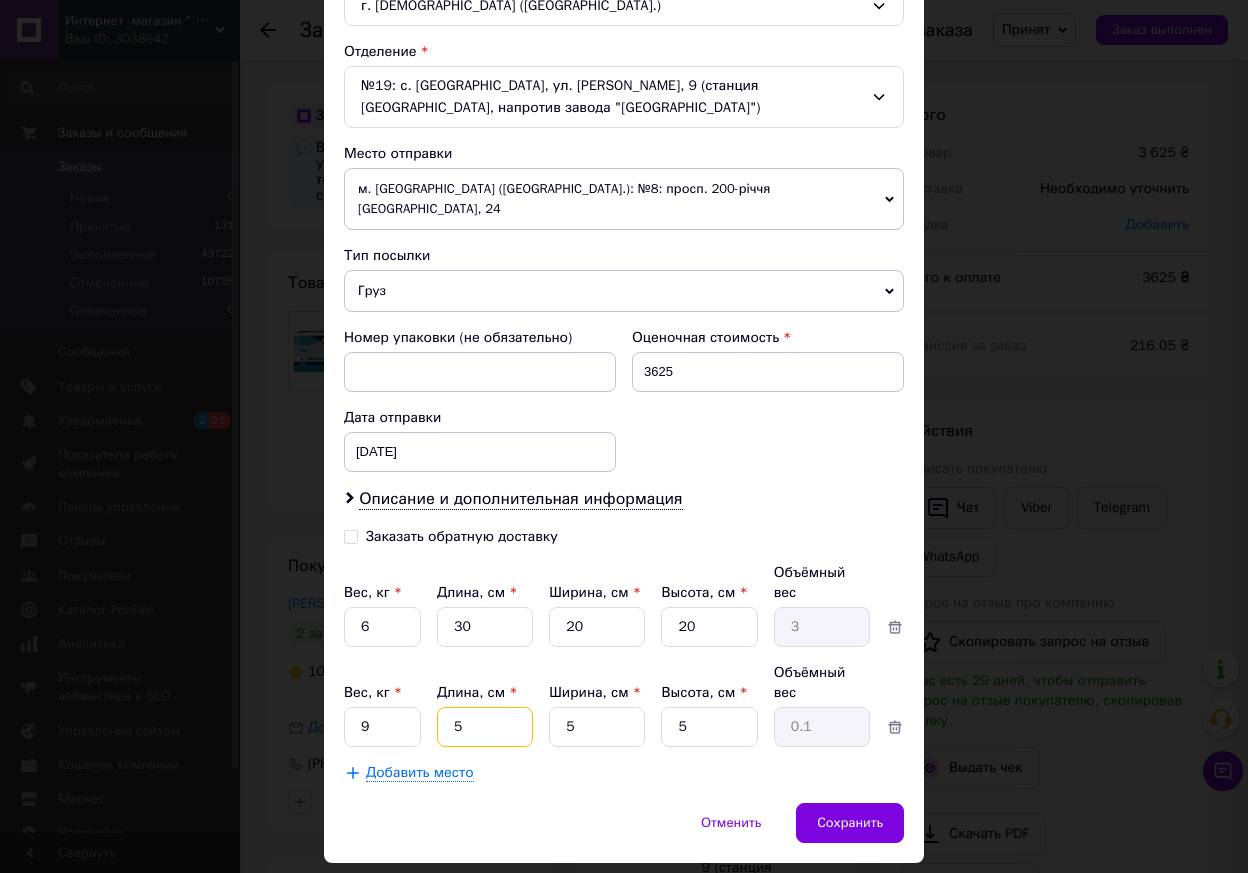 drag, startPoint x: 462, startPoint y: 666, endPoint x: 451, endPoint y: 667, distance: 11.045361 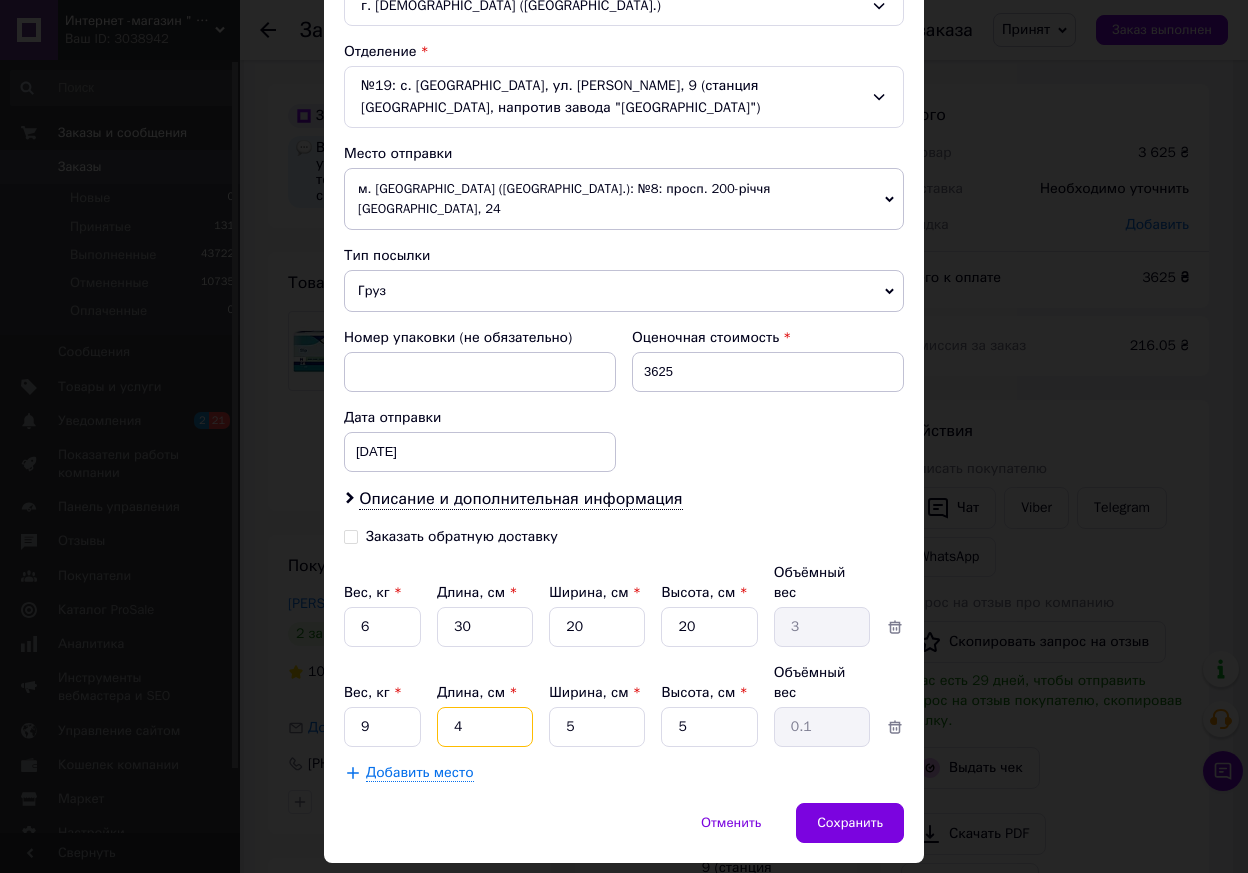 type on "40" 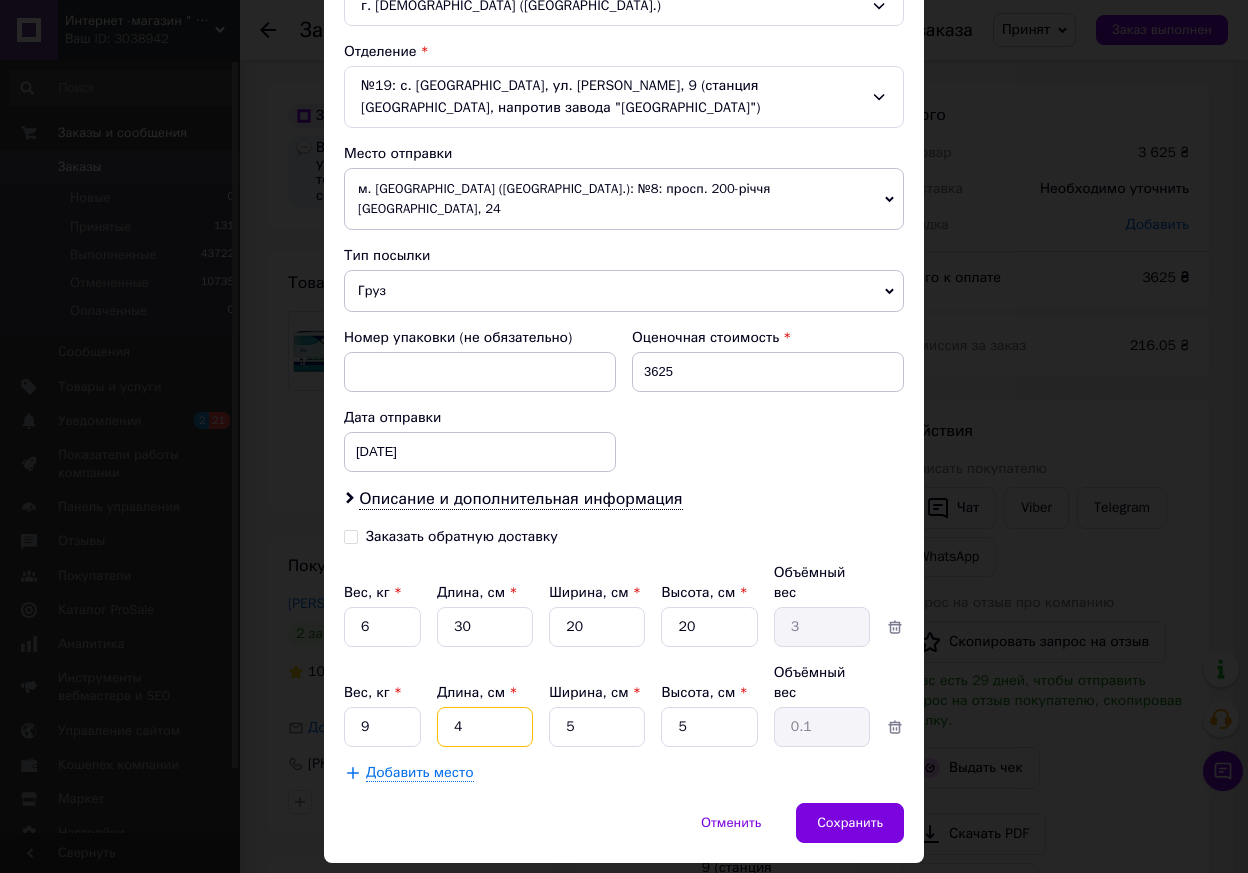 type on "0.25" 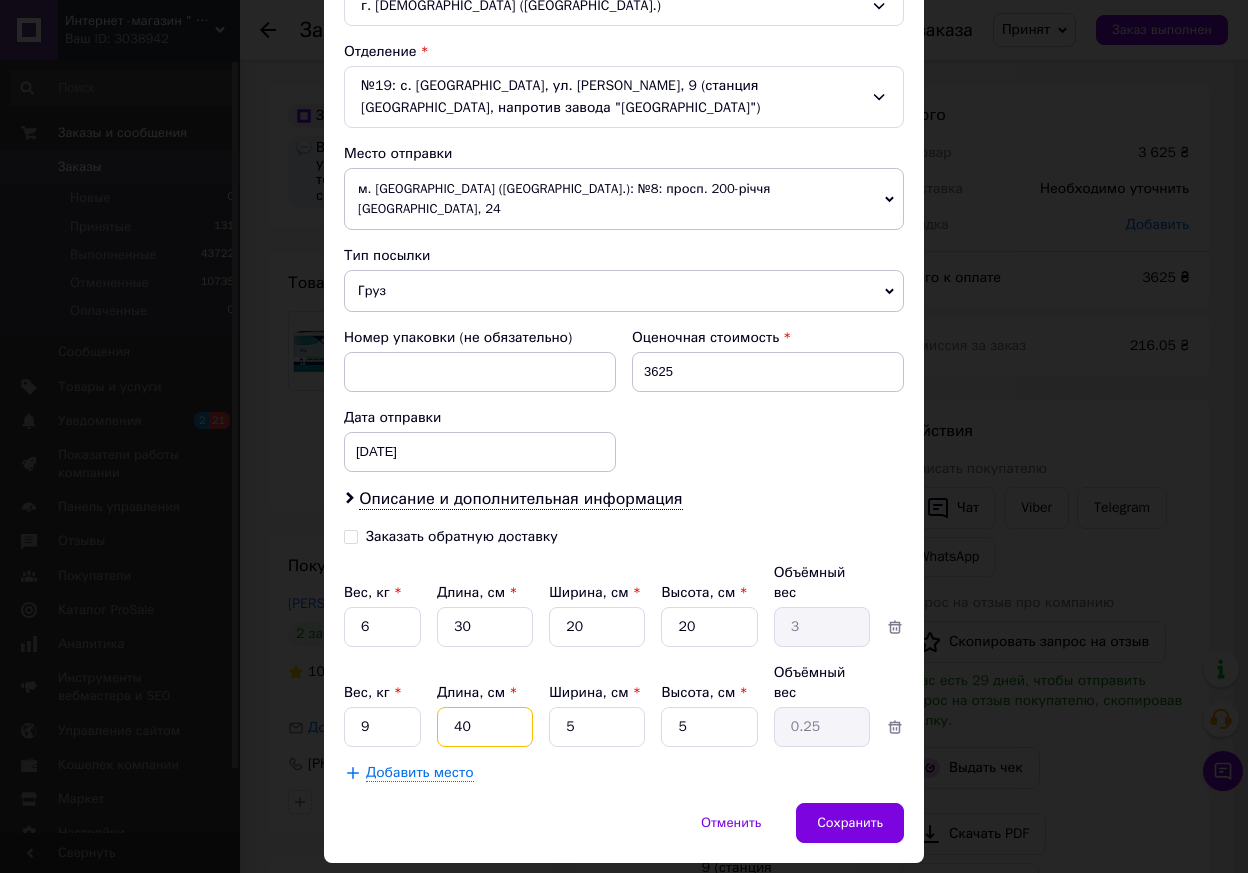 type on "40" 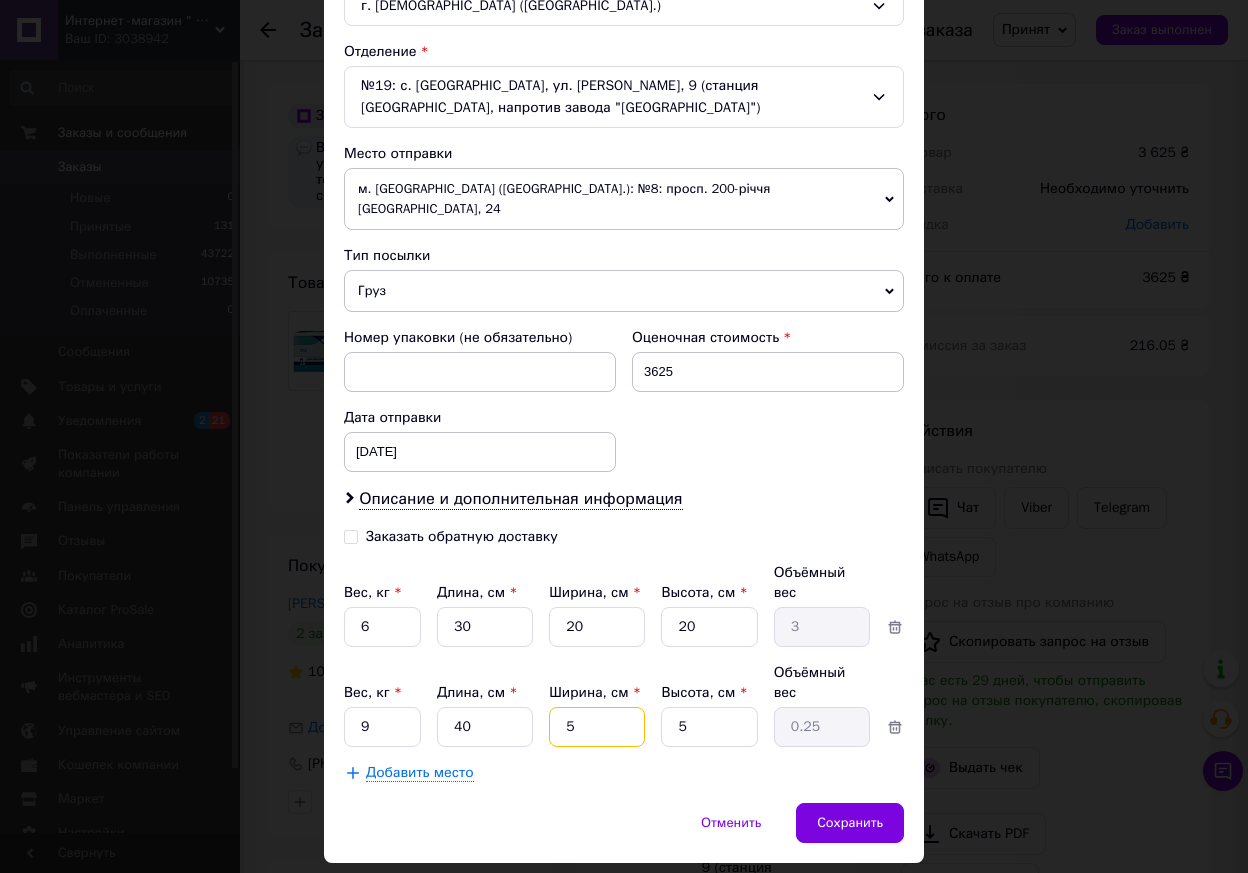 drag, startPoint x: 573, startPoint y: 666, endPoint x: 559, endPoint y: 667, distance: 14.035668 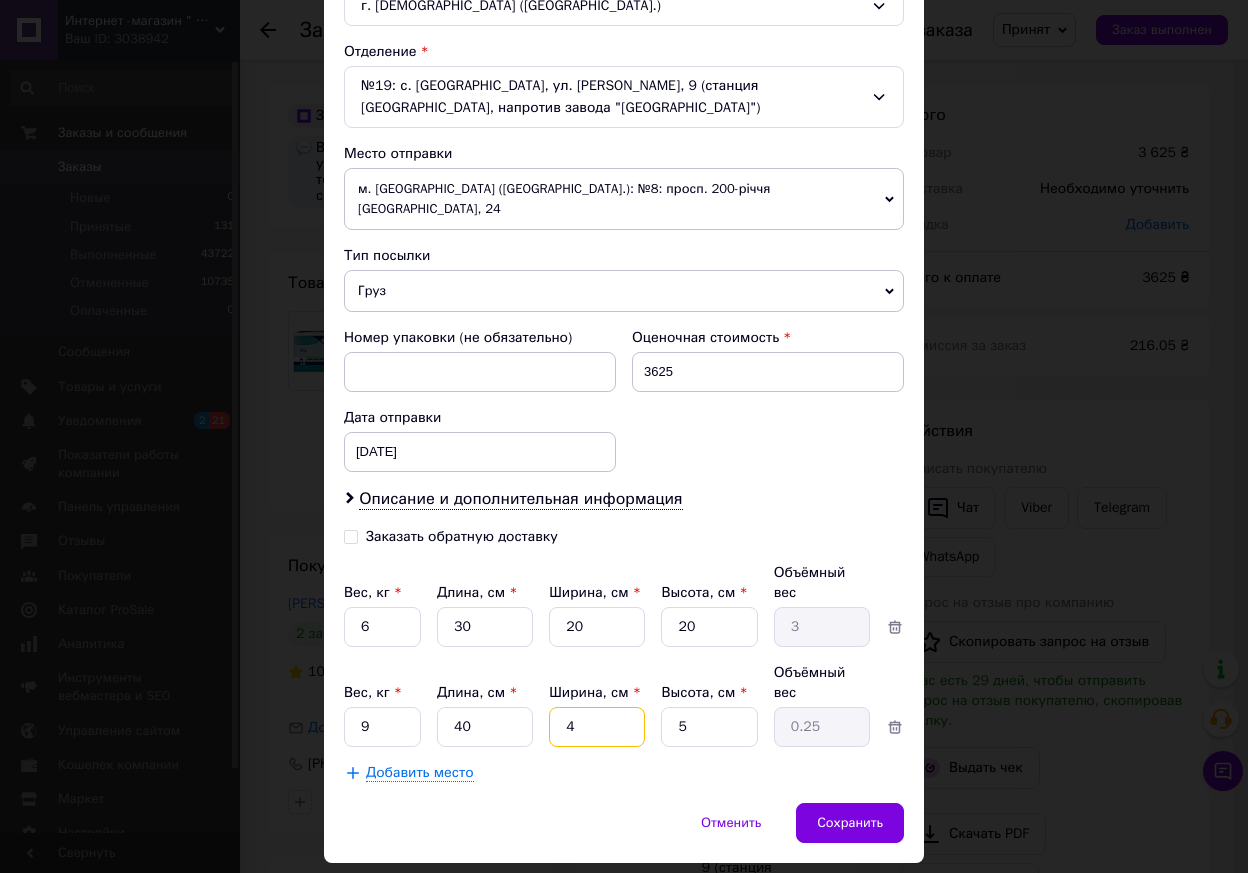 type on "4" 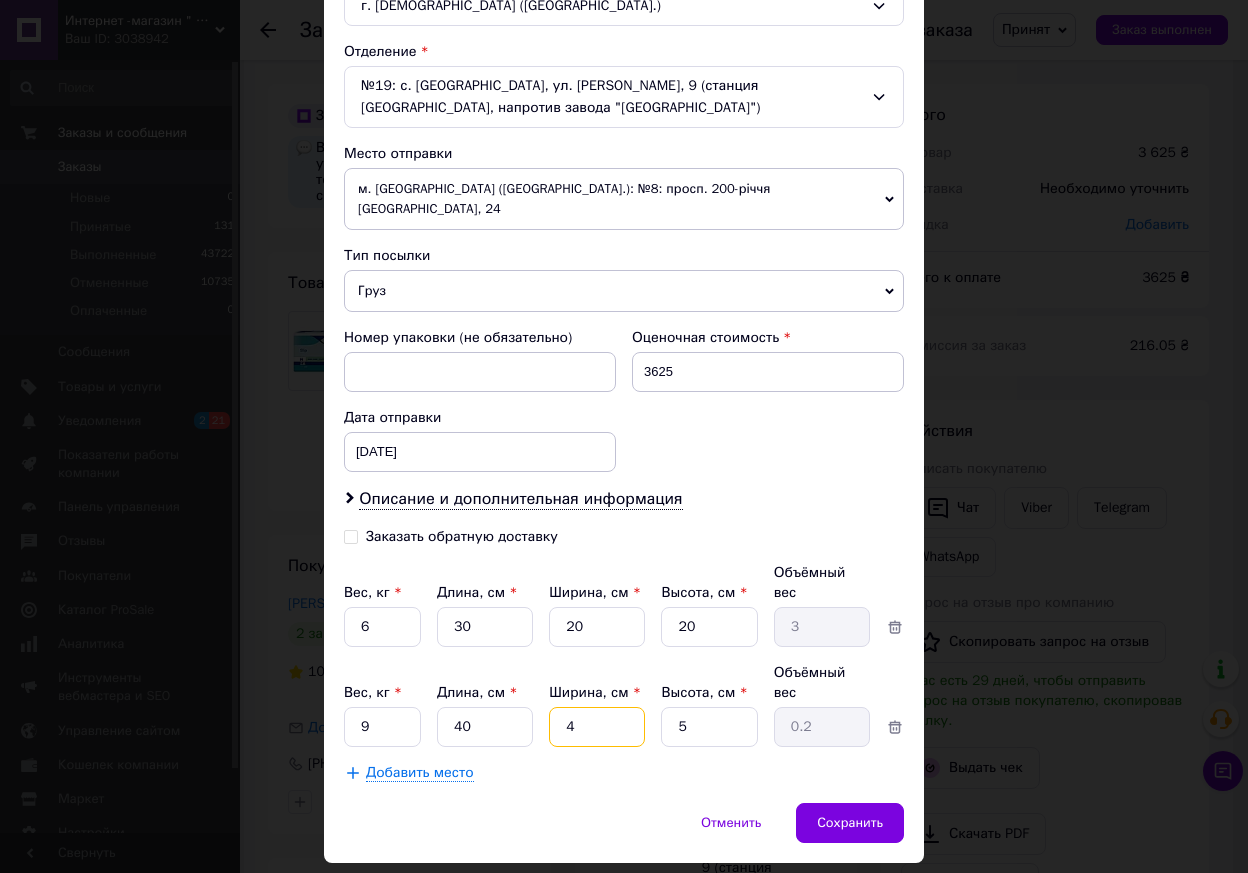 type on "40" 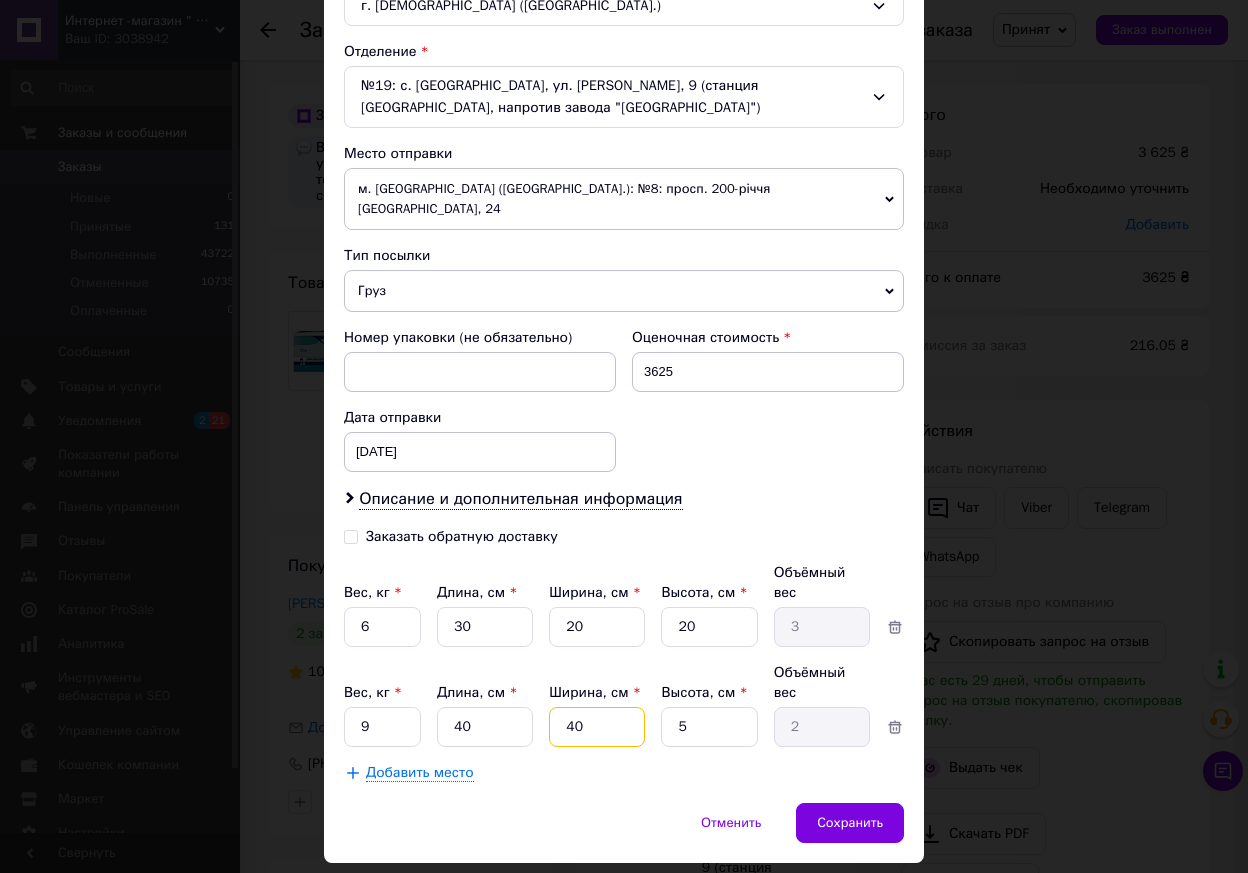 type on "40" 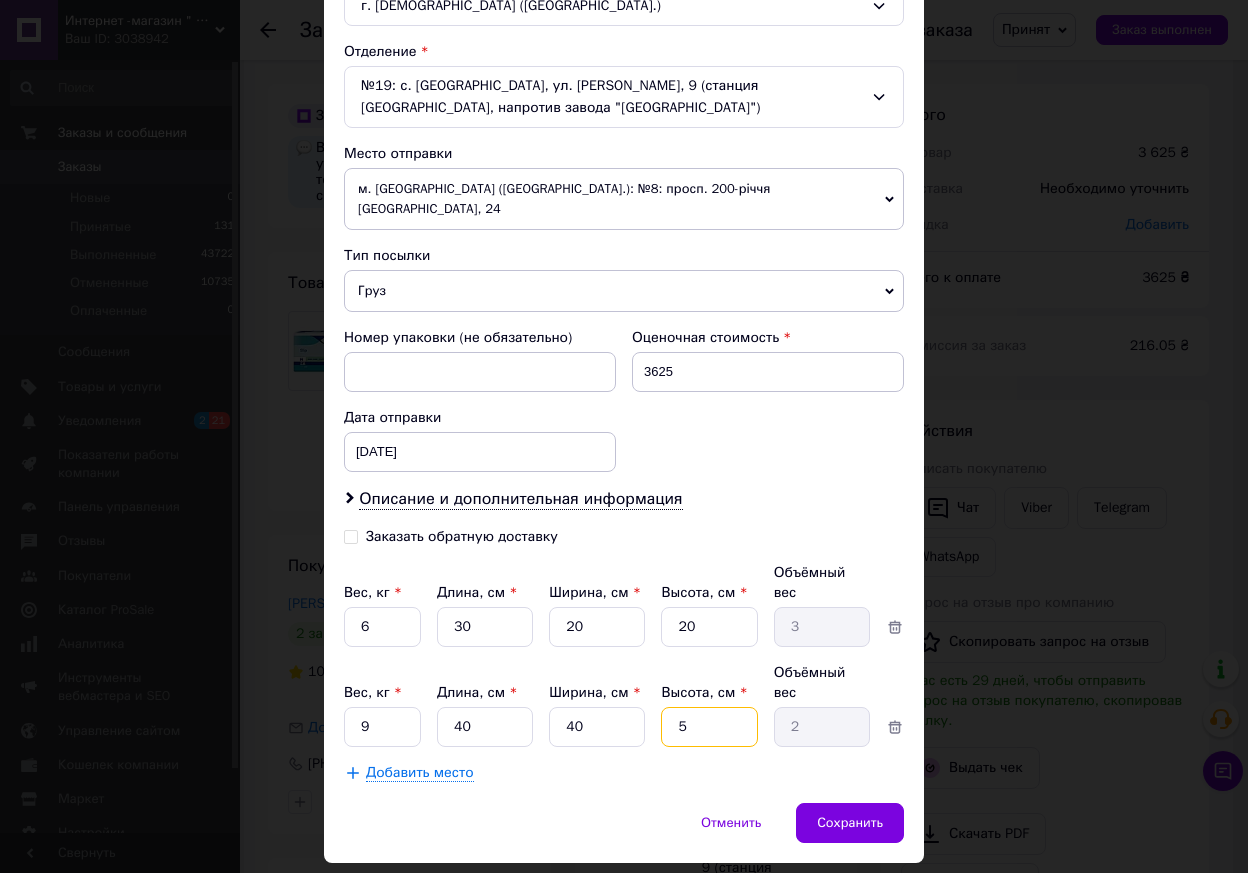 click on "5" at bounding box center (709, 627) 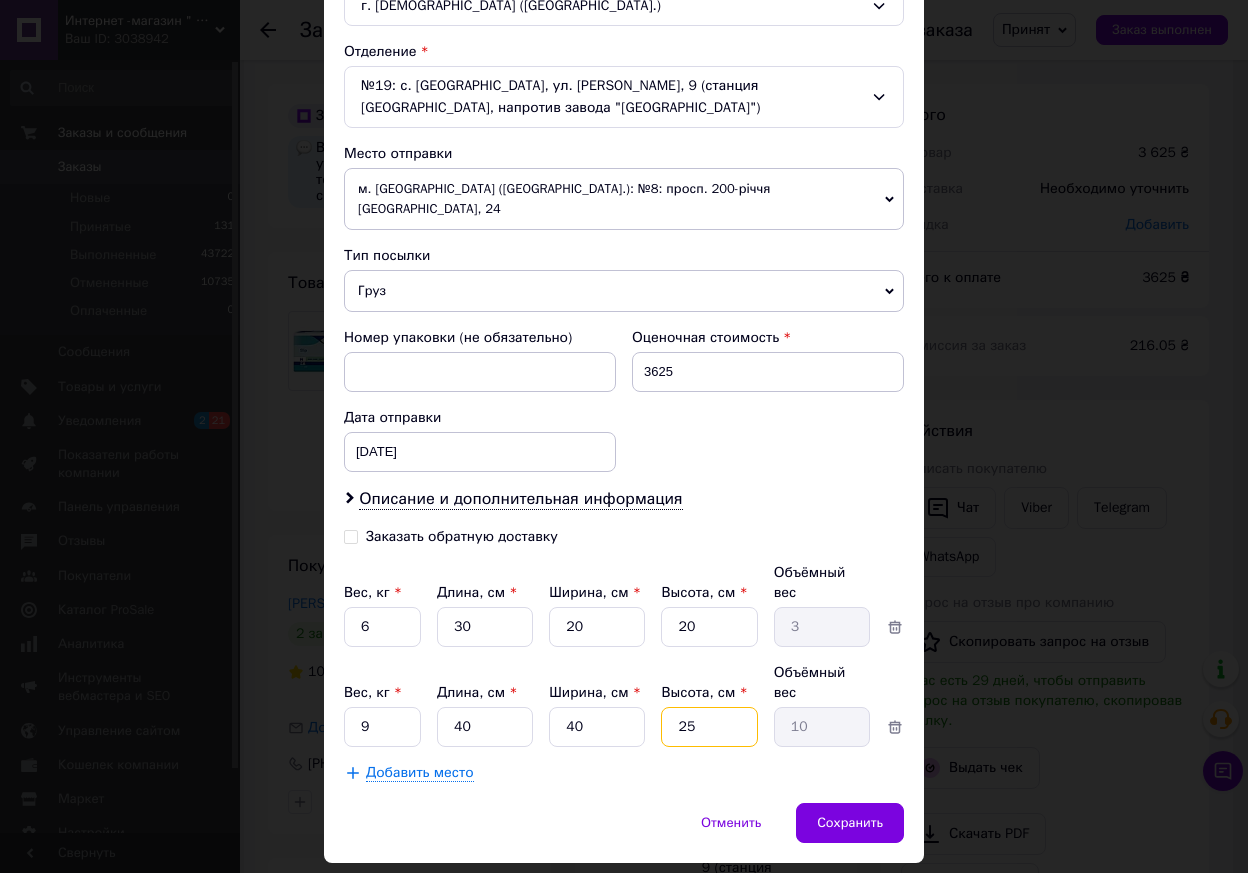 type on "25" 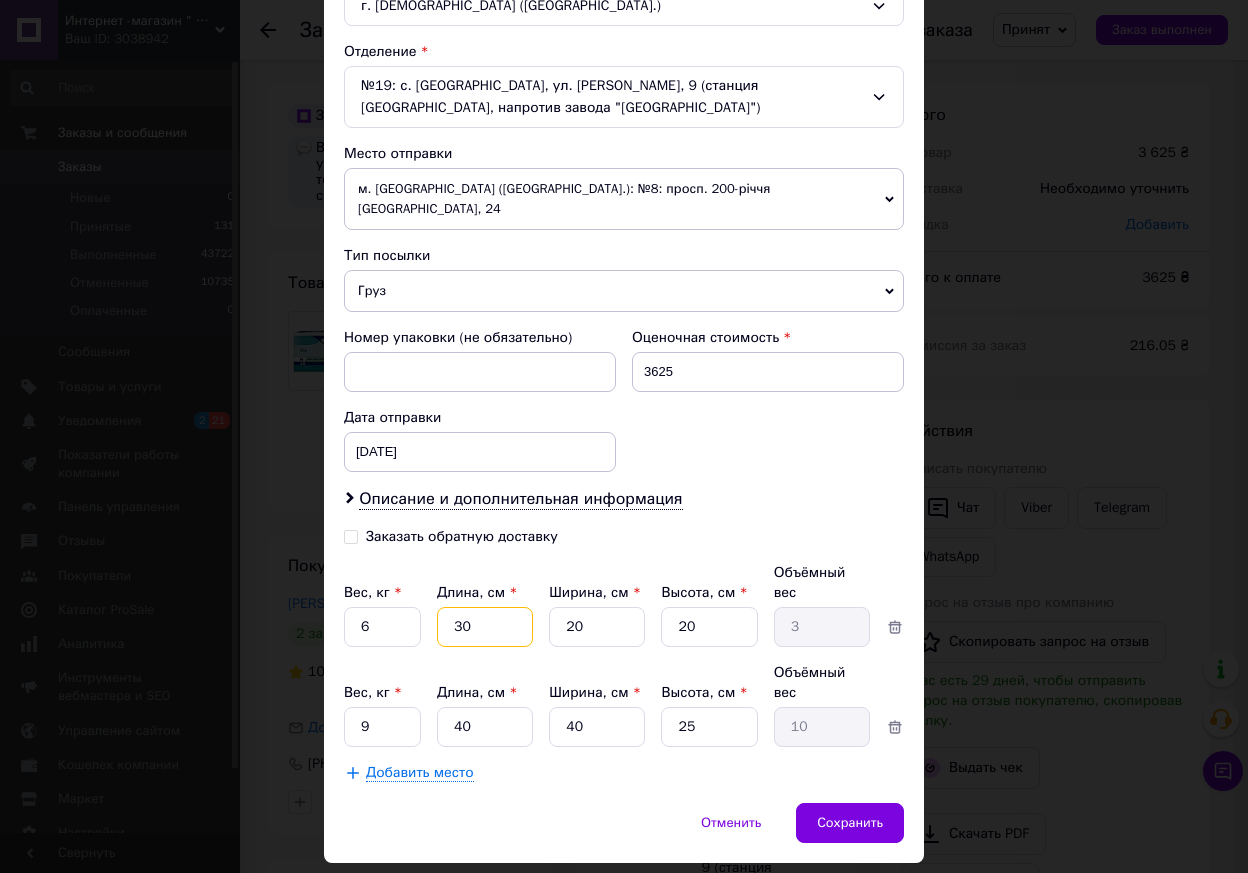 drag, startPoint x: 461, startPoint y: 585, endPoint x: 451, endPoint y: 586, distance: 10.049875 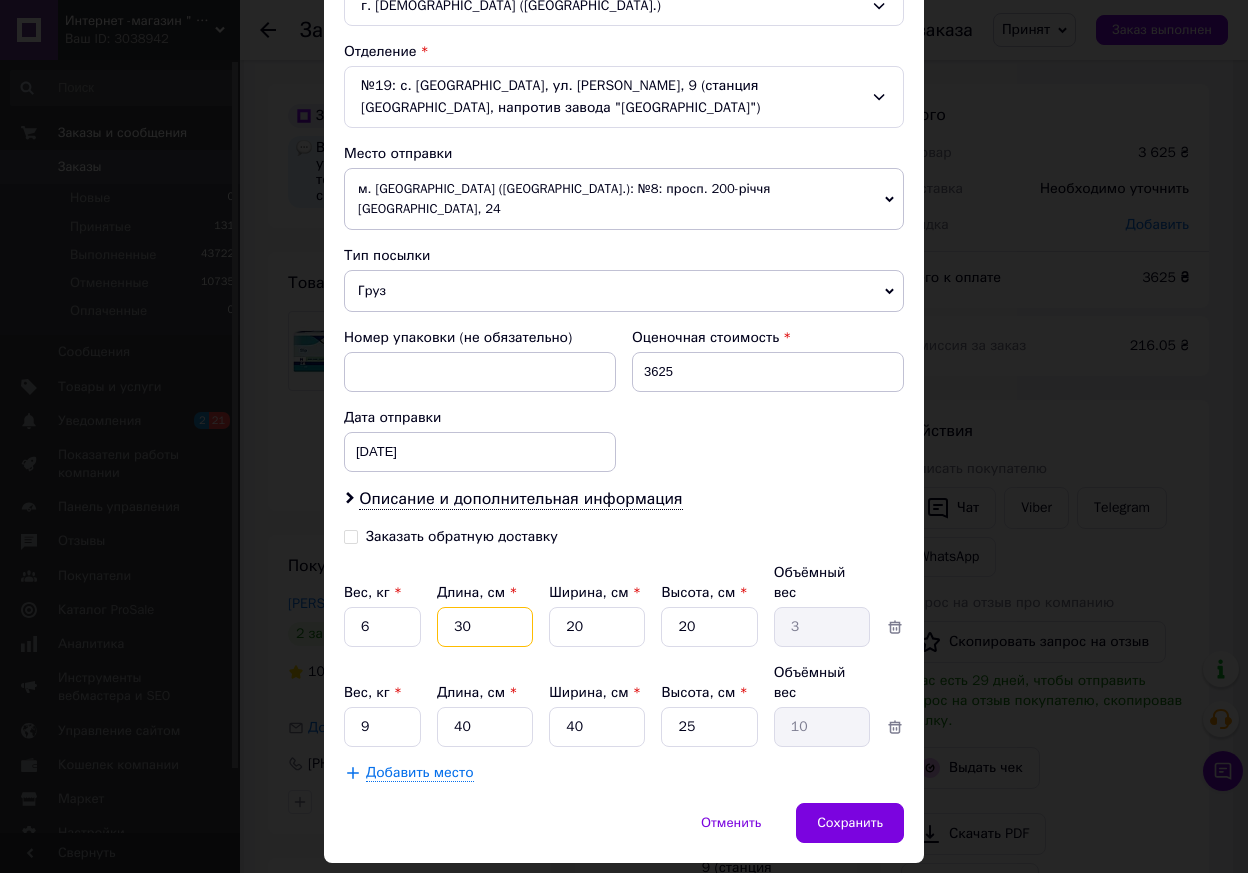 type on "40" 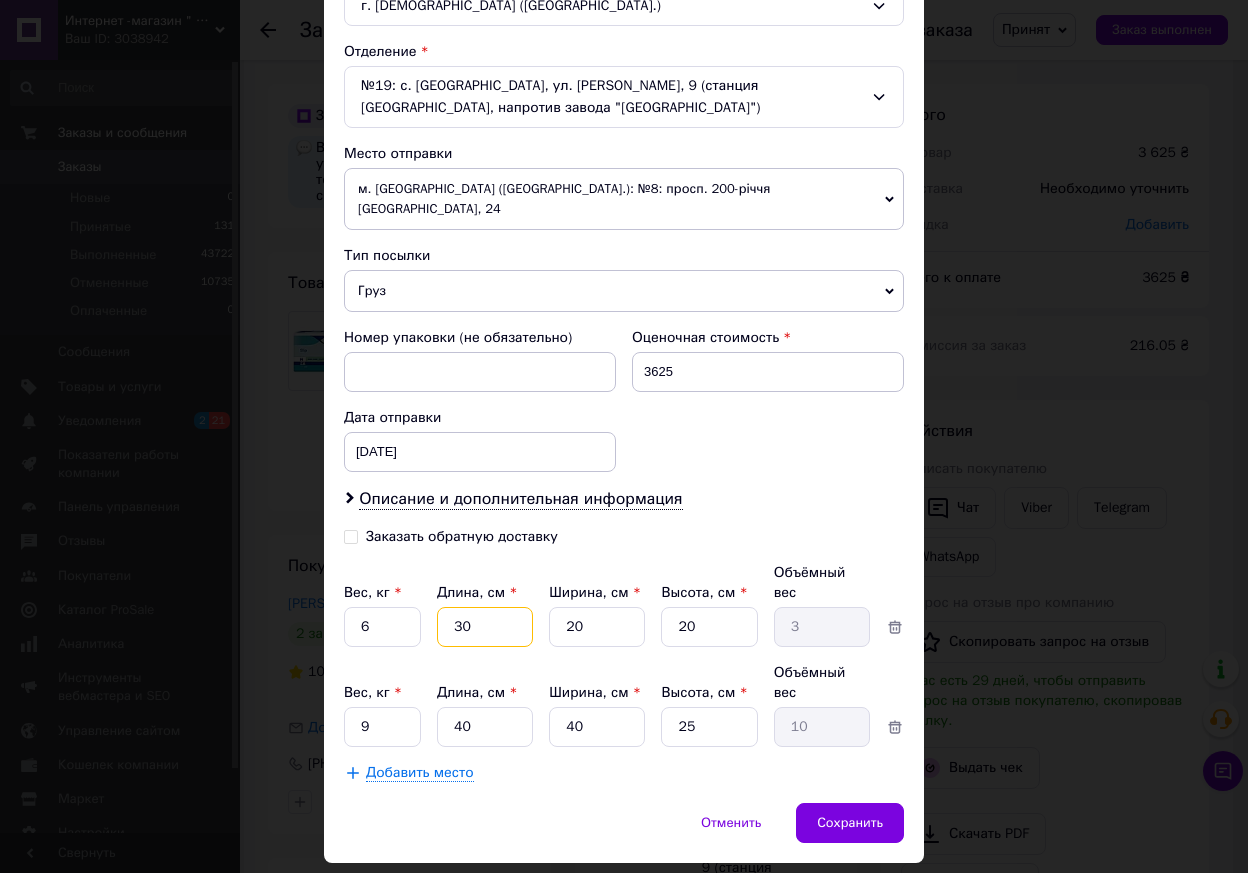 type on "4" 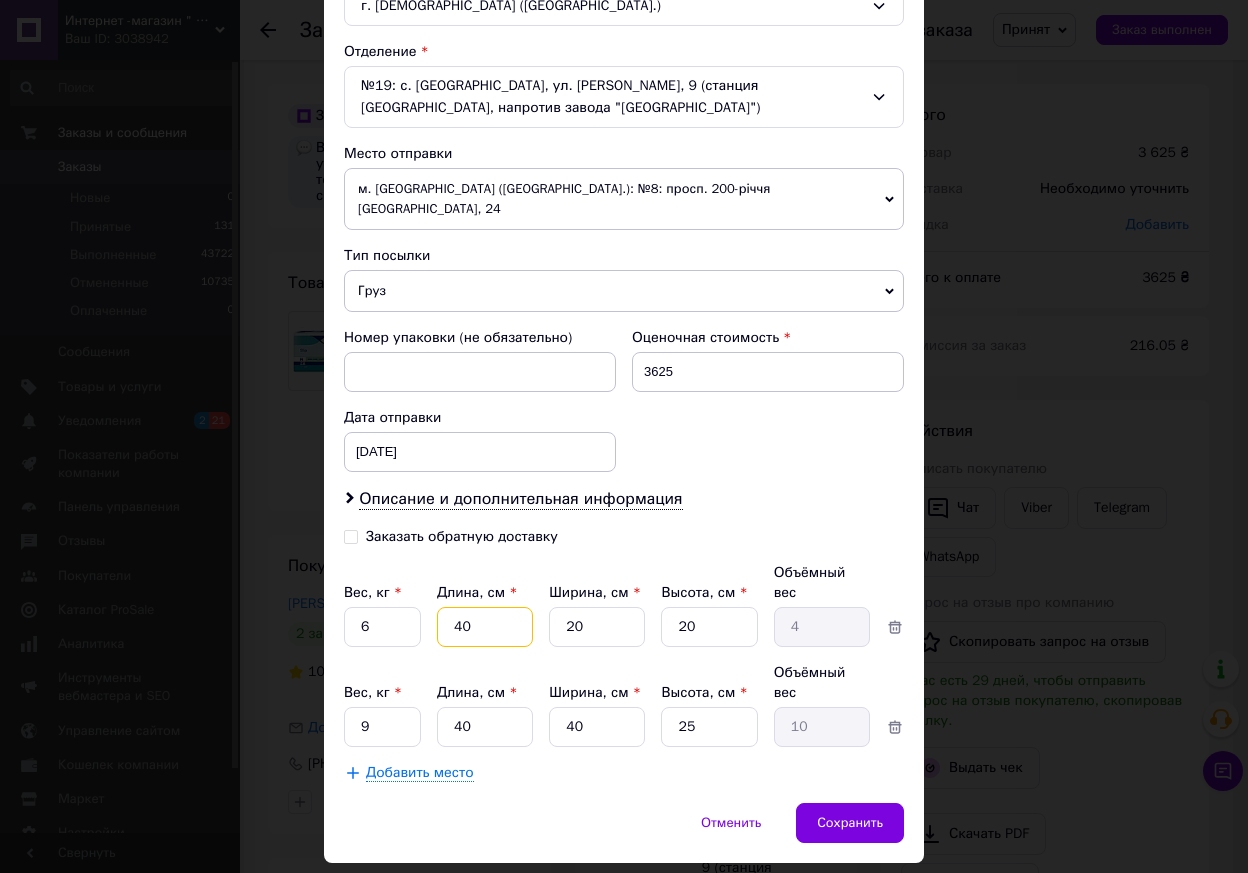 type on "40" 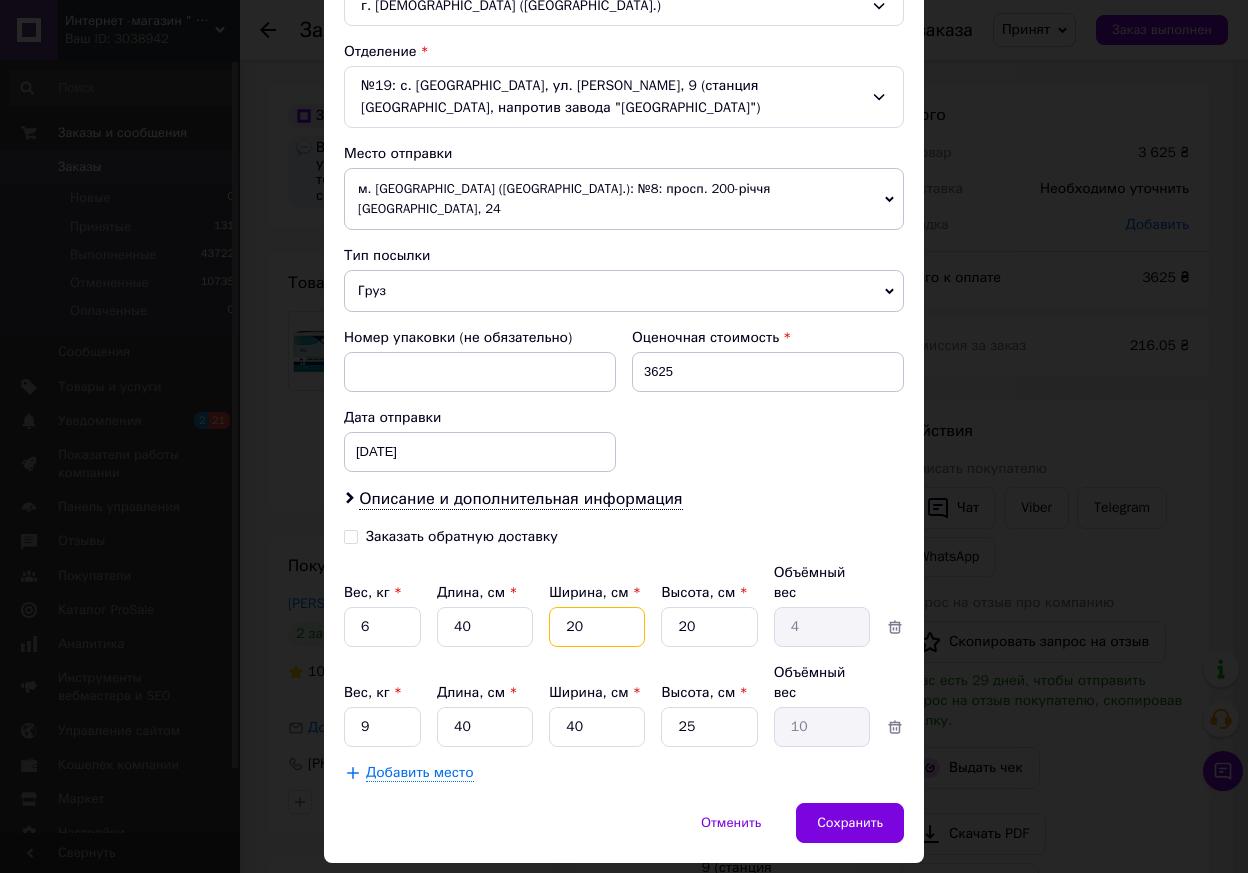 click on "20" at bounding box center [597, 627] 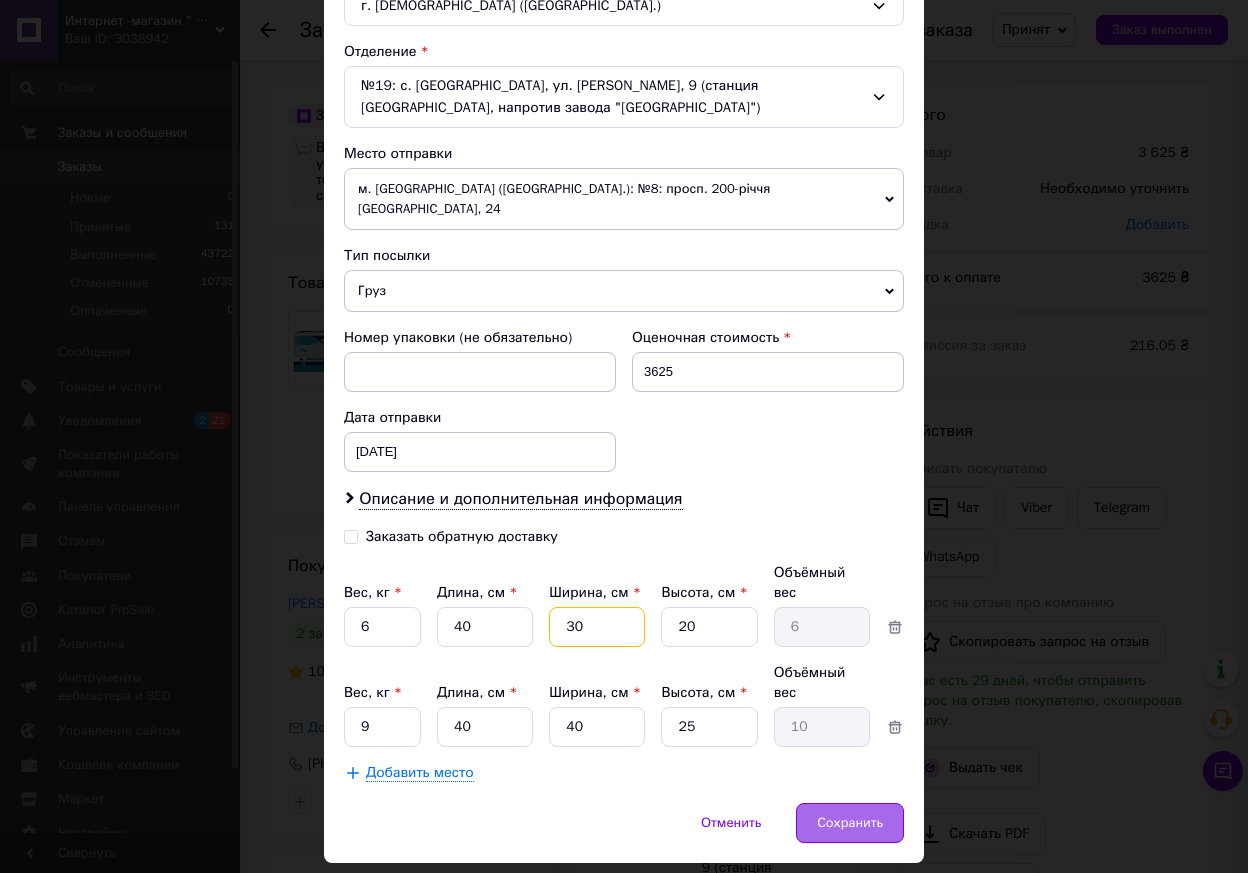 type on "30" 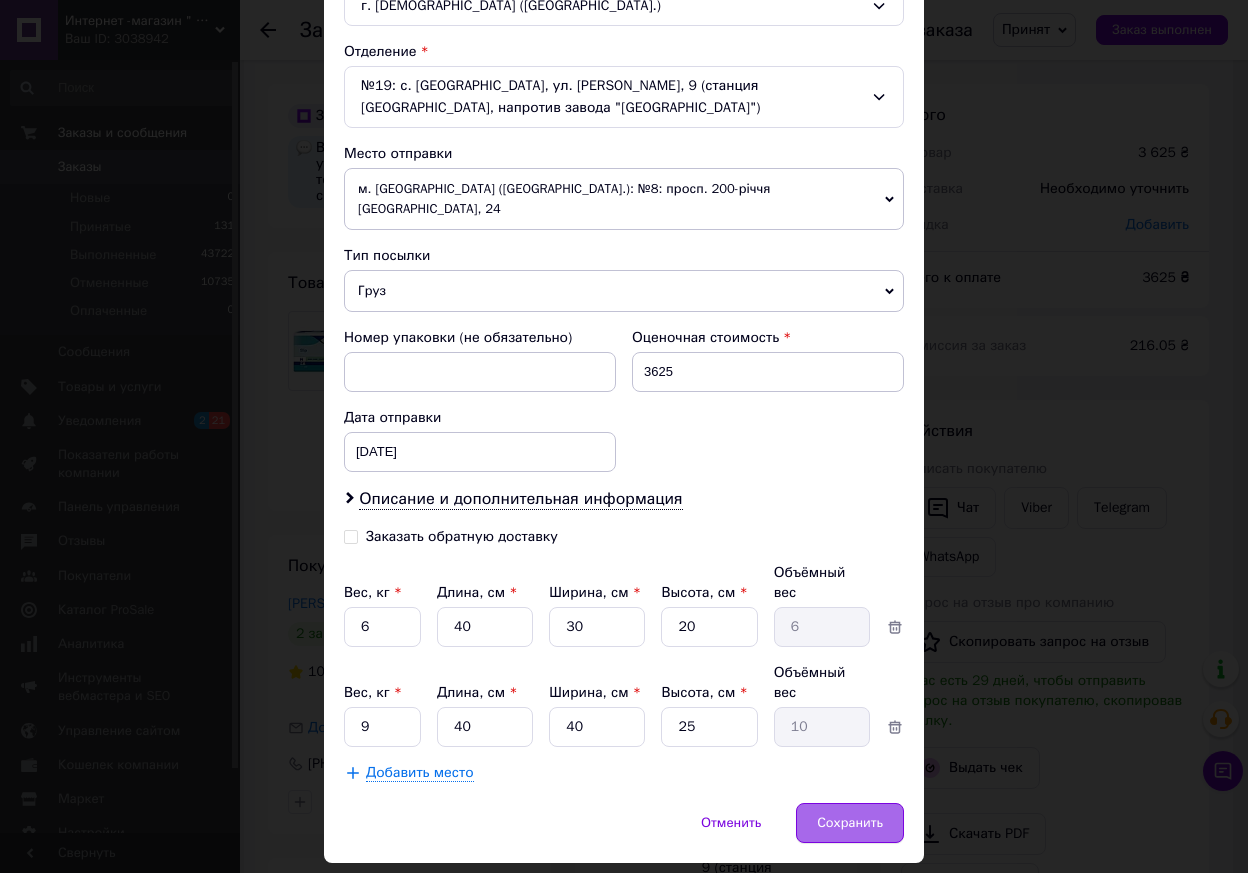 click on "Сохранить" at bounding box center [850, 823] 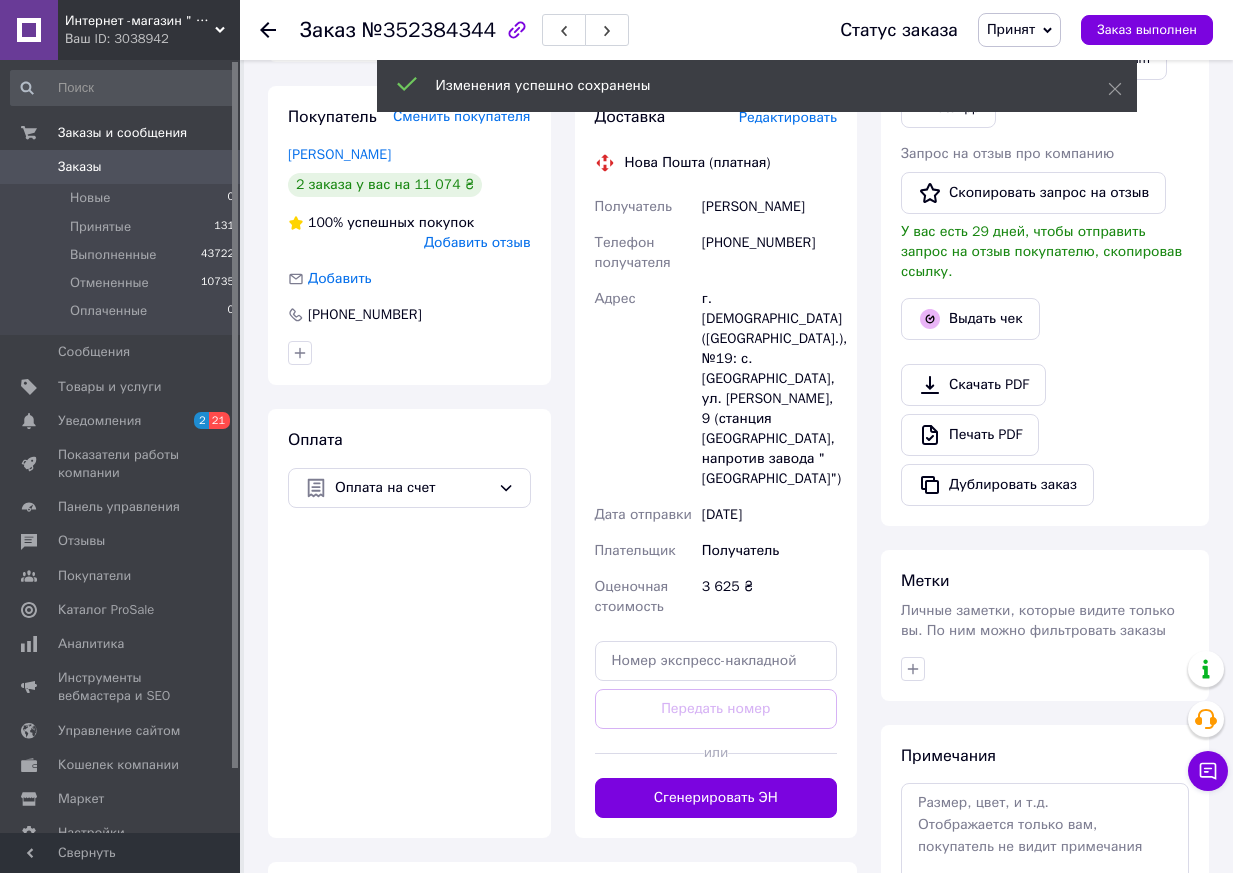 scroll, scrollTop: 500, scrollLeft: 0, axis: vertical 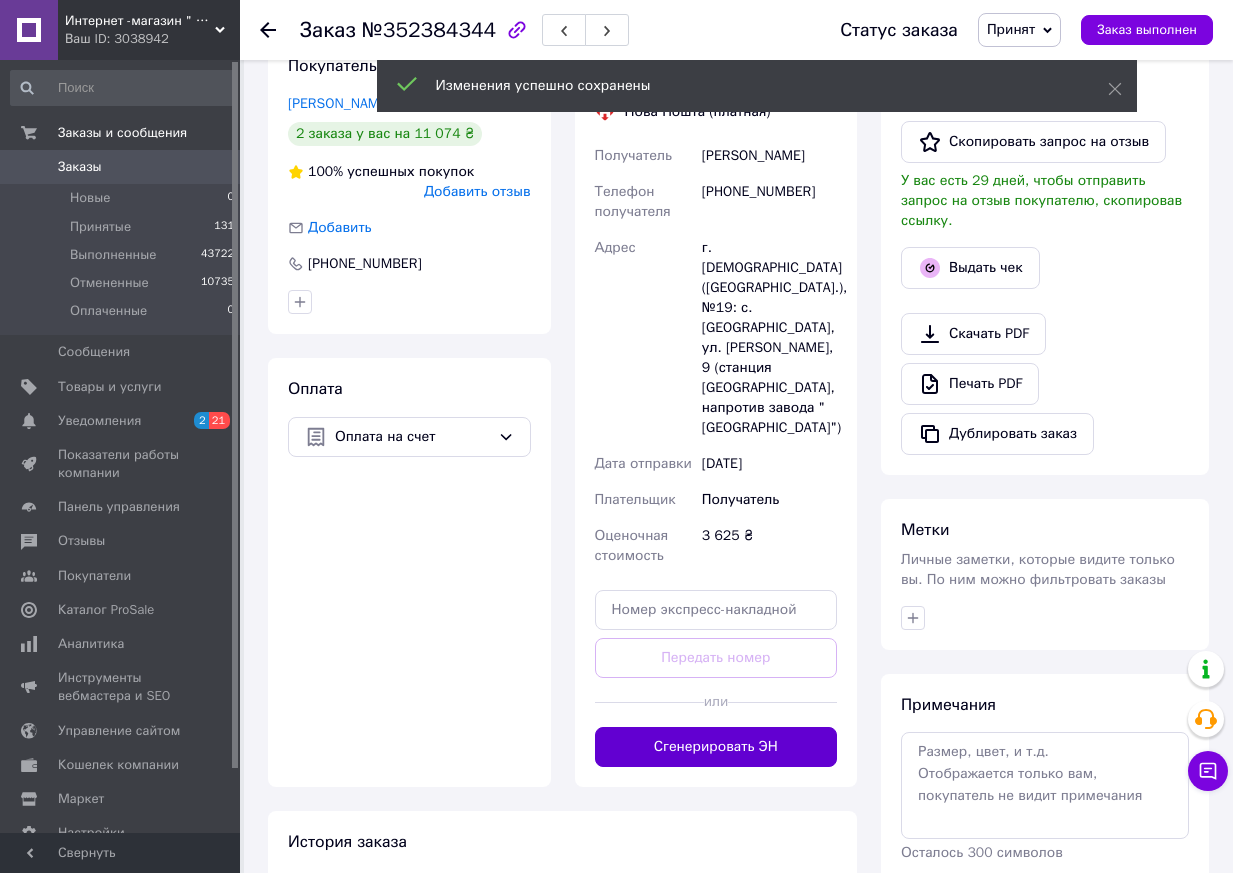 click on "Сгенерировать ЭН" at bounding box center (716, 747) 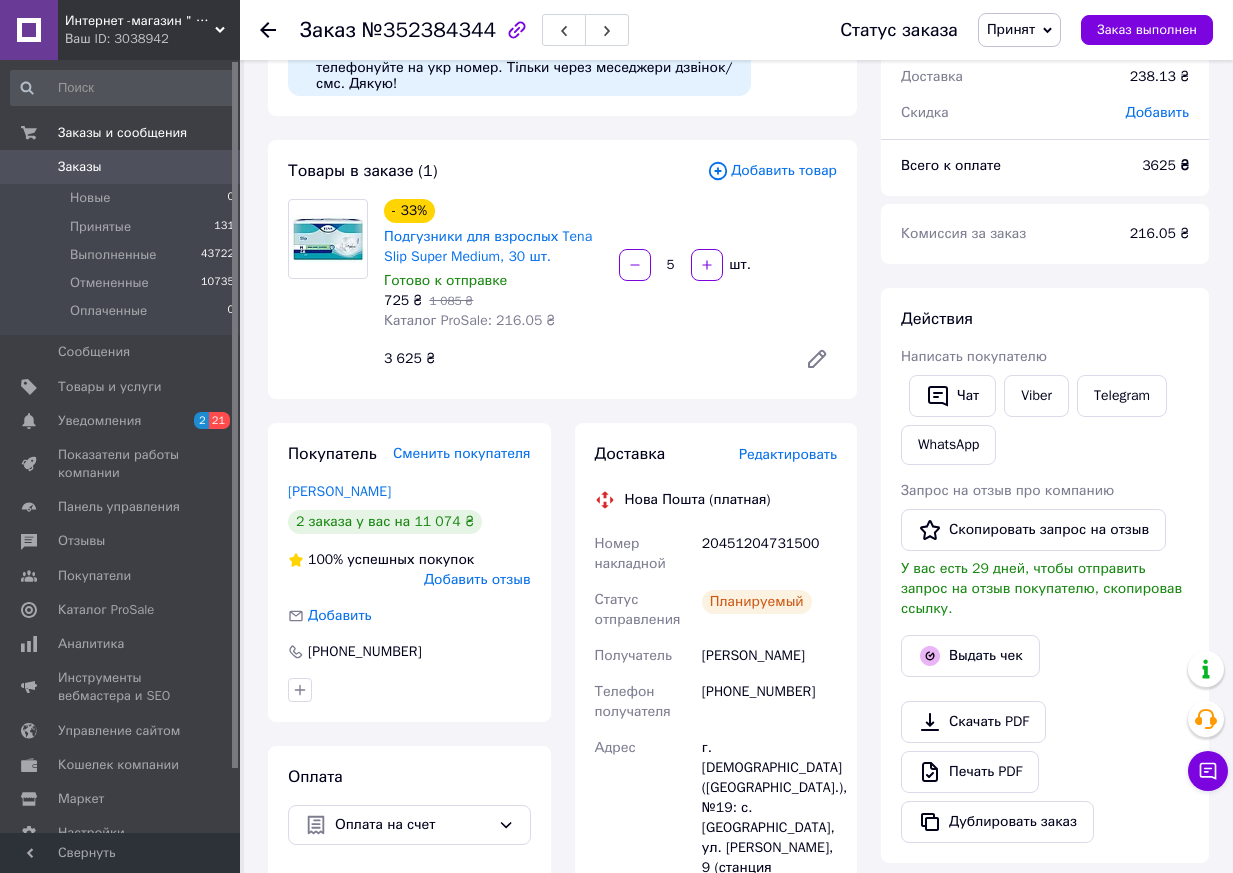 scroll, scrollTop: 100, scrollLeft: 0, axis: vertical 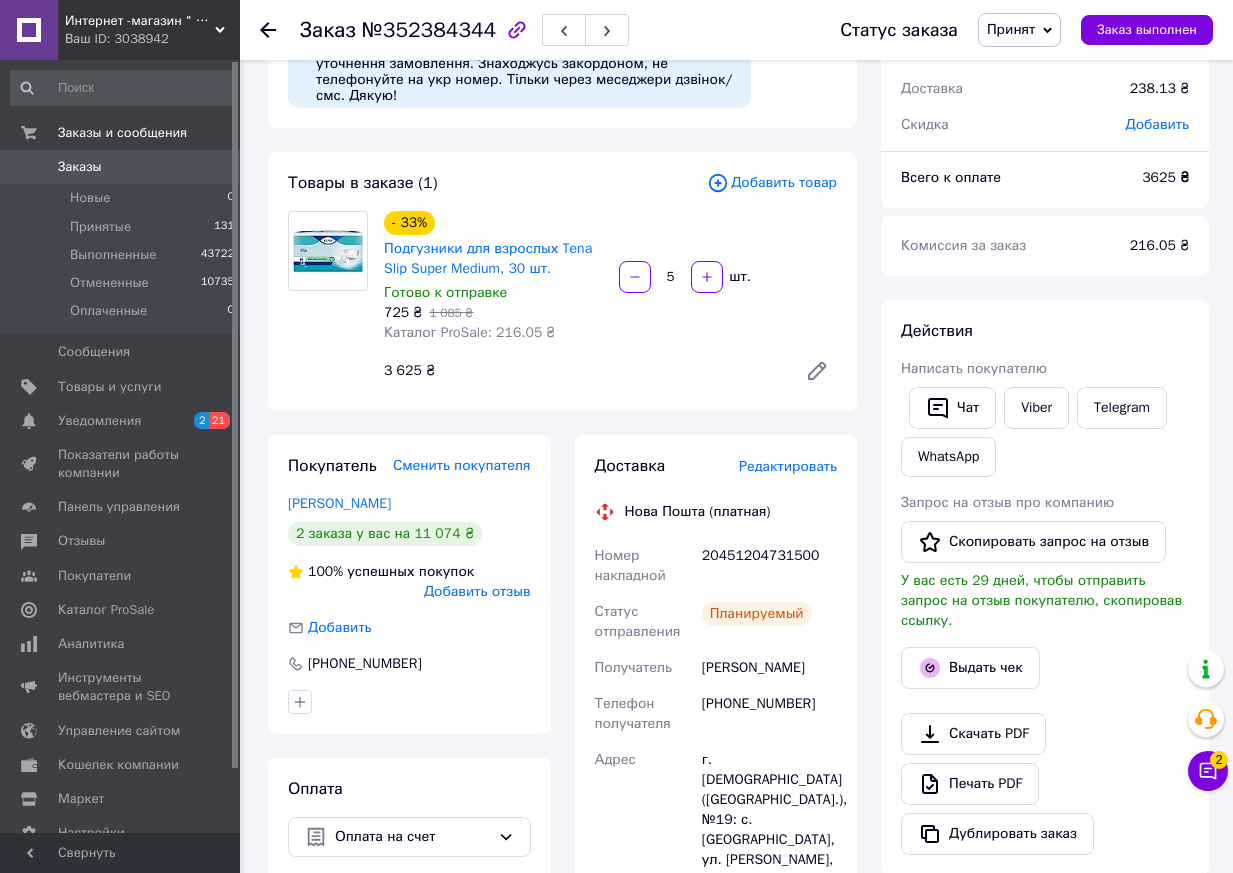 click 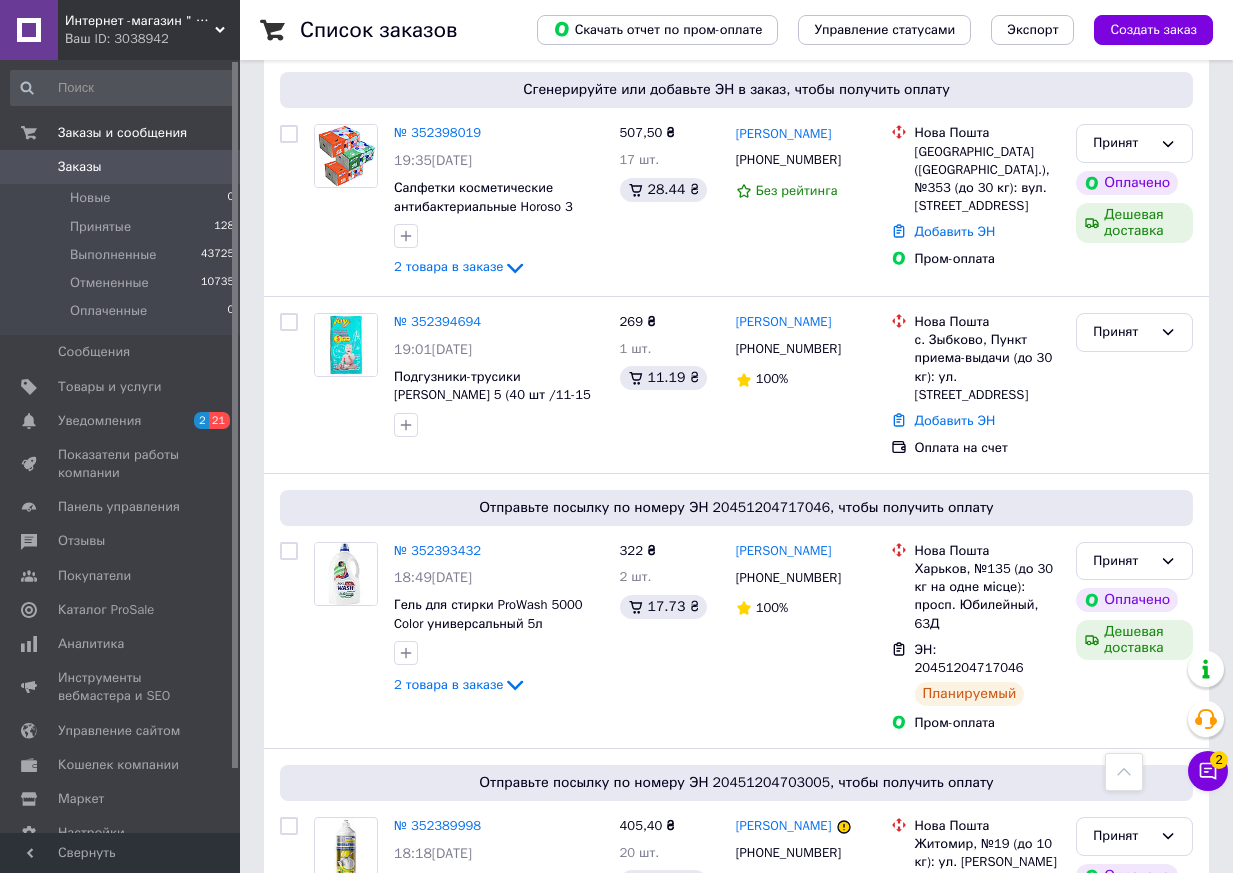 scroll, scrollTop: 2700, scrollLeft: 0, axis: vertical 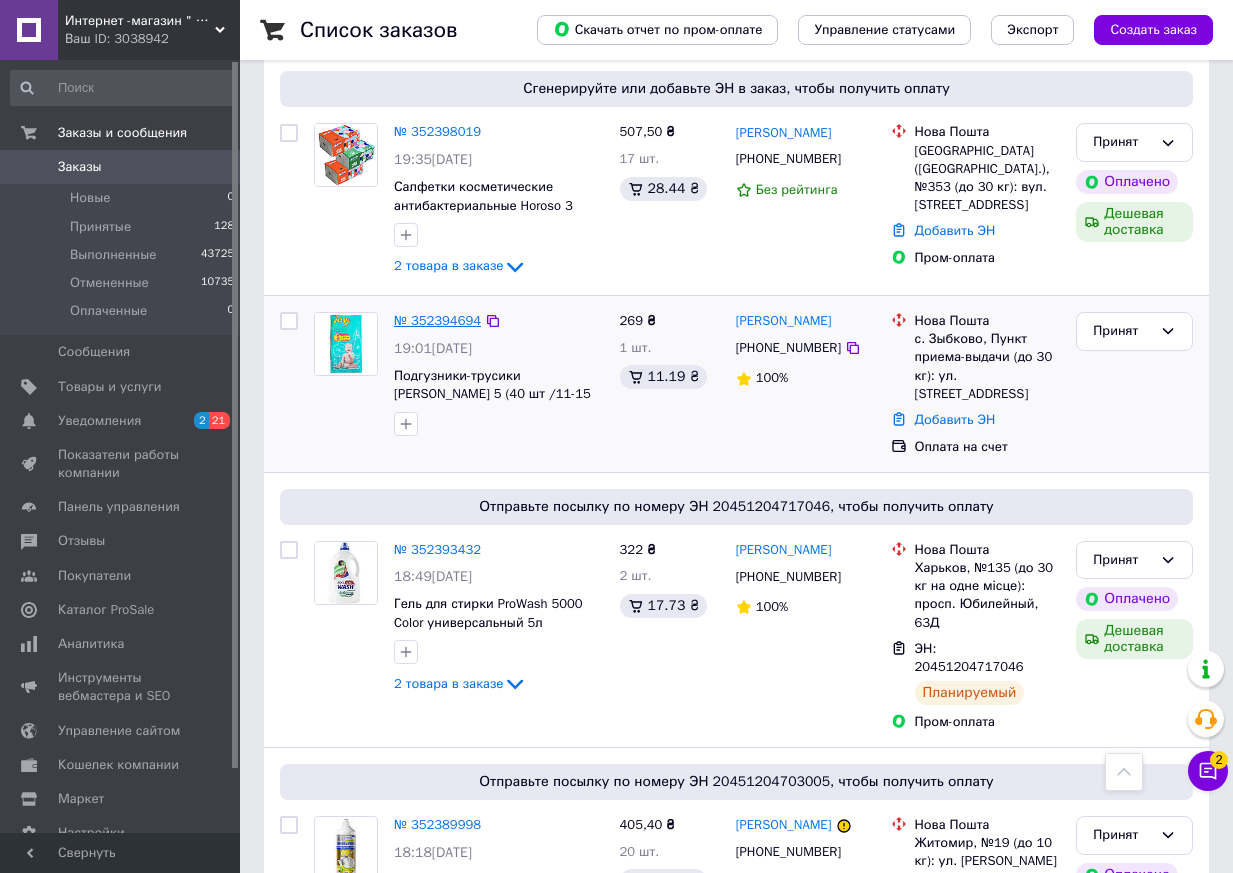 click on "№ 352394694" at bounding box center (437, 320) 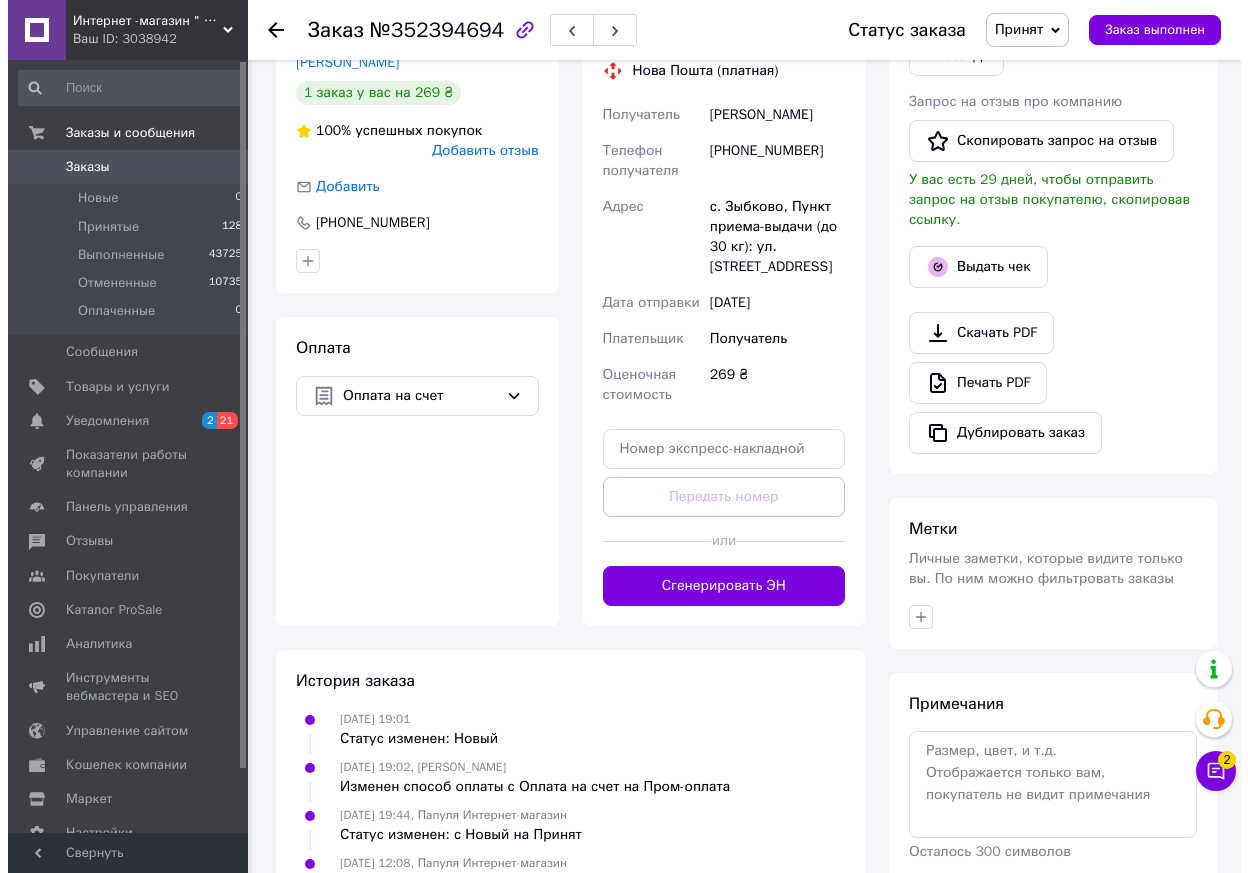 scroll, scrollTop: 13, scrollLeft: 0, axis: vertical 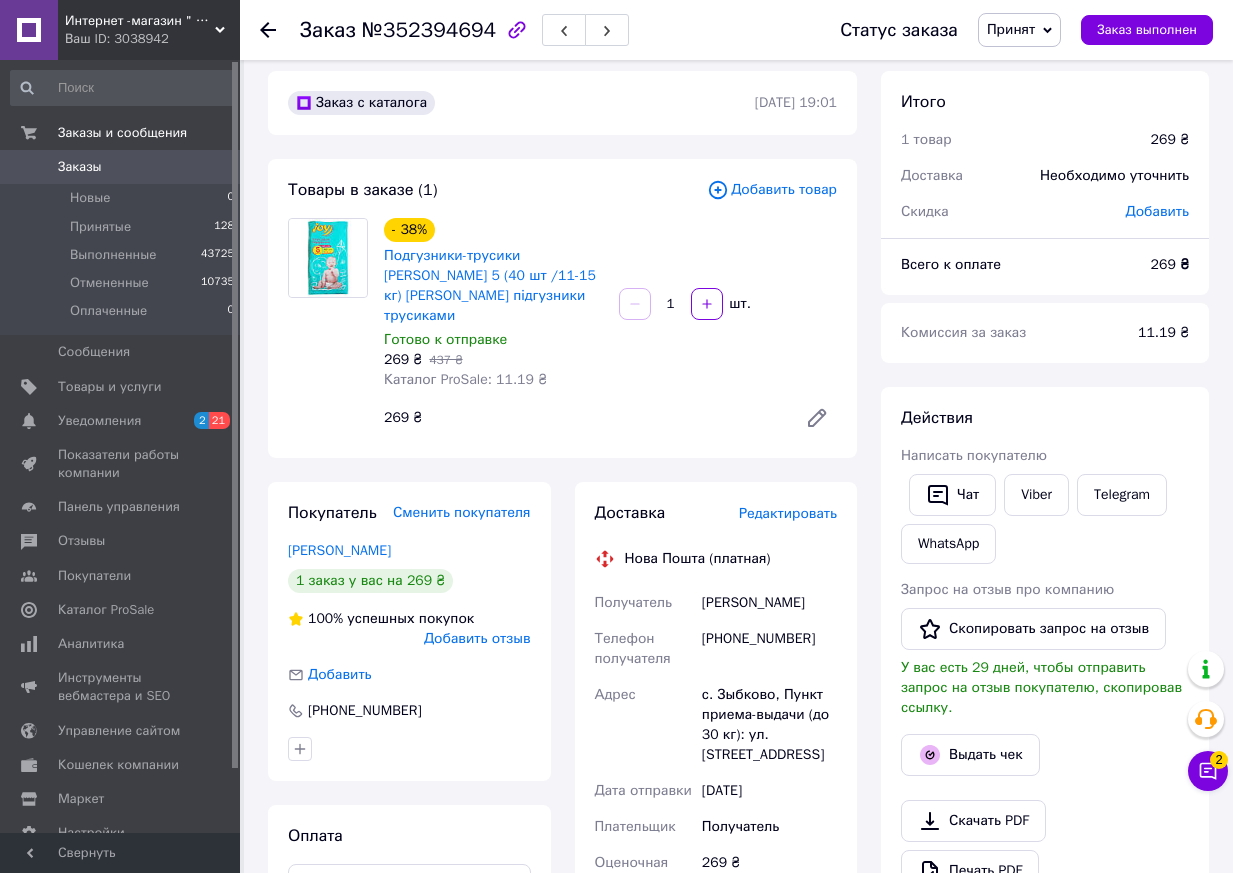 drag, startPoint x: 420, startPoint y: 530, endPoint x: 279, endPoint y: 541, distance: 141.42842 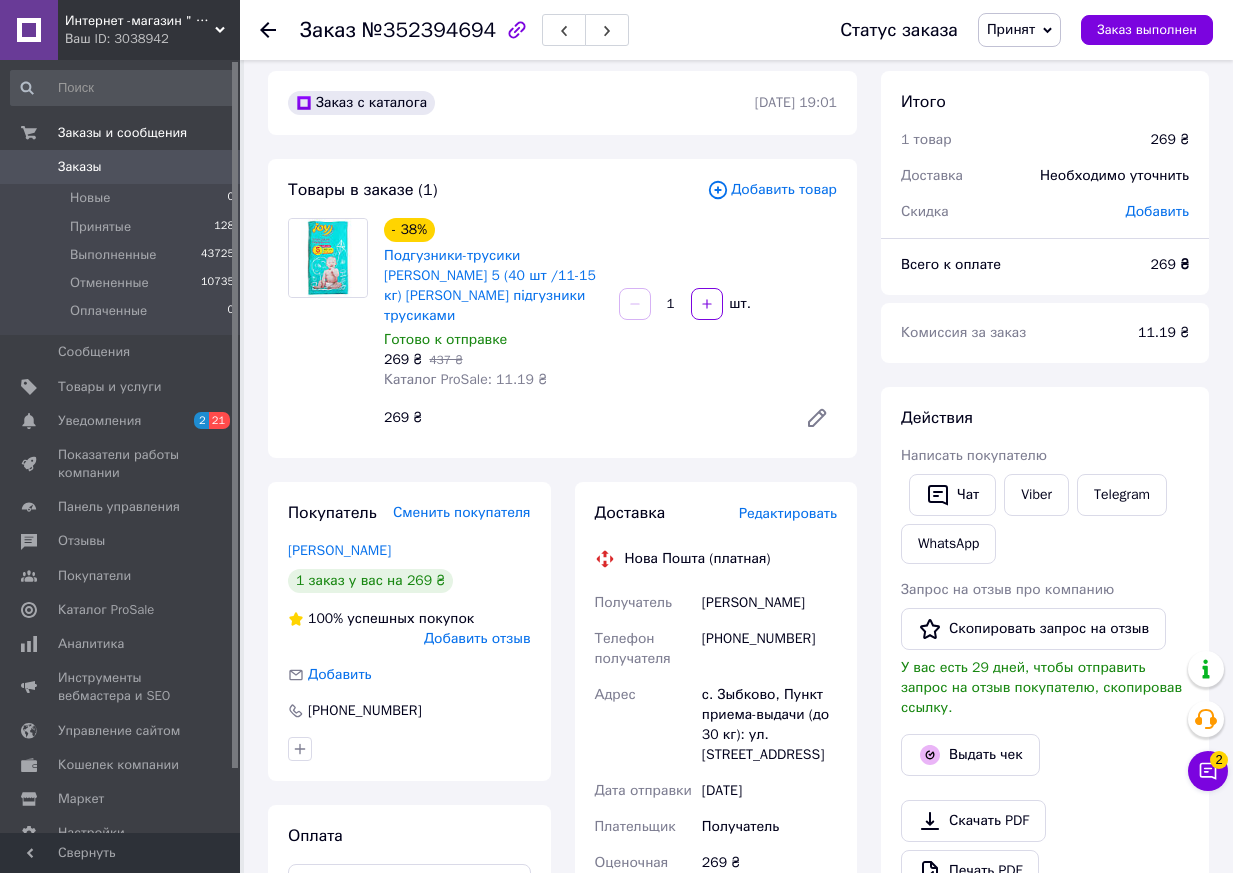 click on "Покупатель Сменить покупателя Бузулан Станіслава 1 заказ у вас на 269 ₴ 100%   успешных покупок Добавить отзыв Добавить +380987003709" at bounding box center (409, 631) 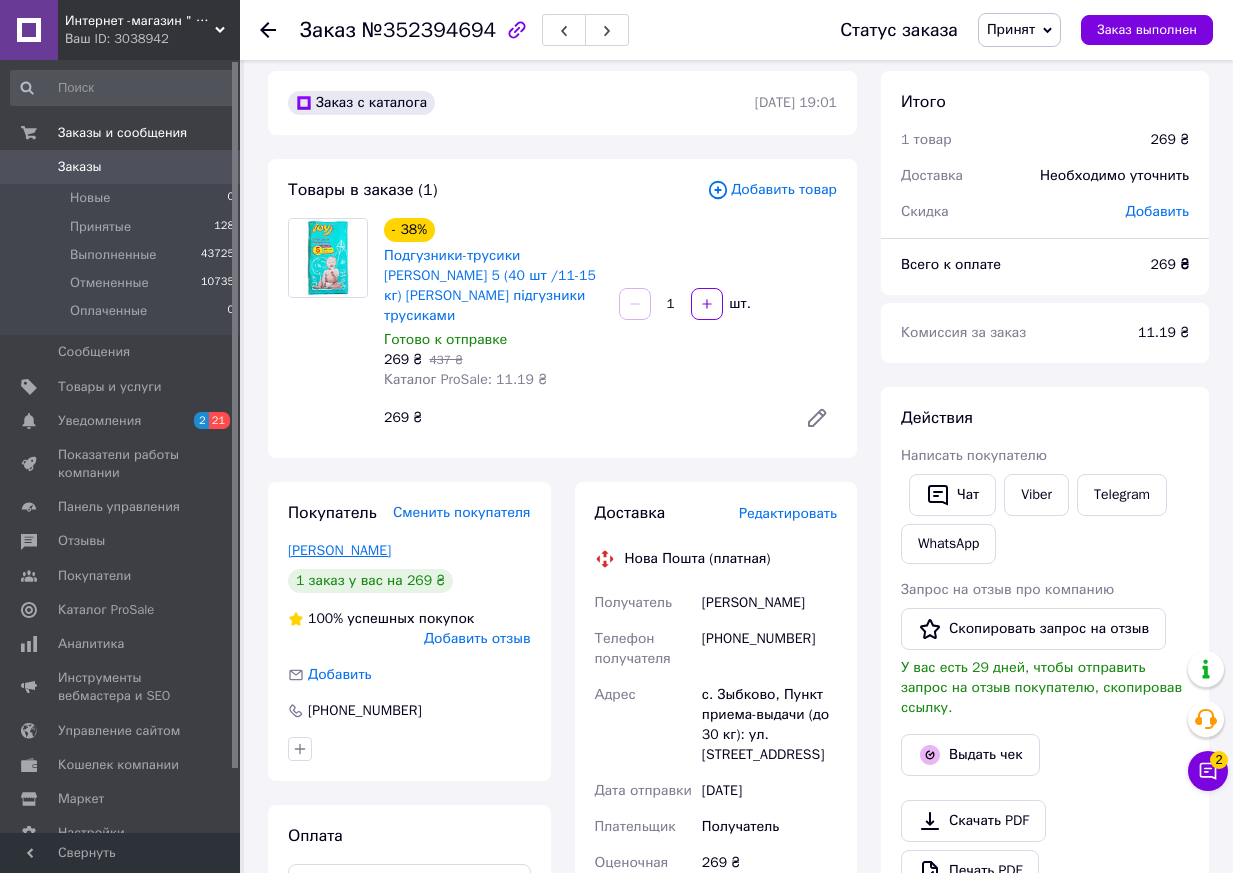 copy on "Бузулан Станіслава" 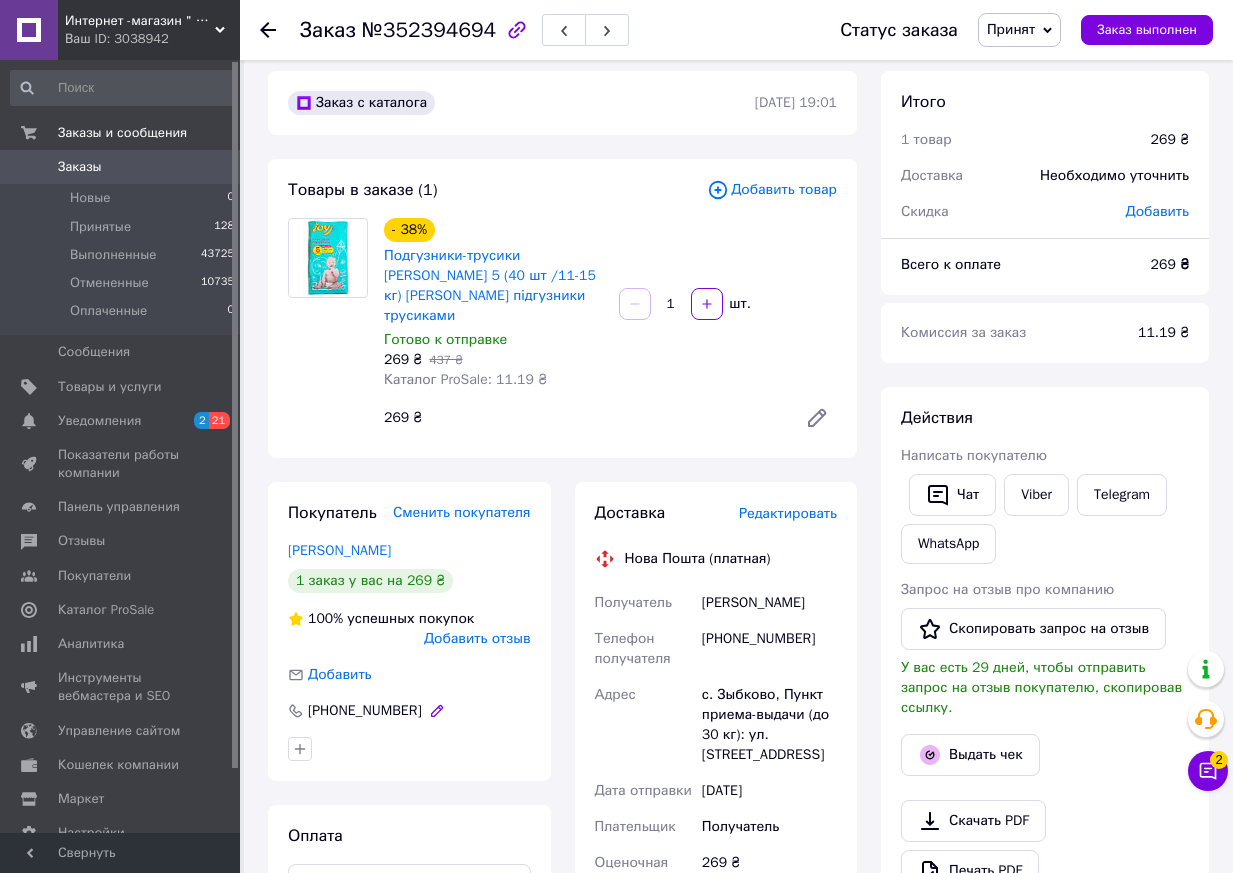 click on "+380987003709" at bounding box center [365, 711] 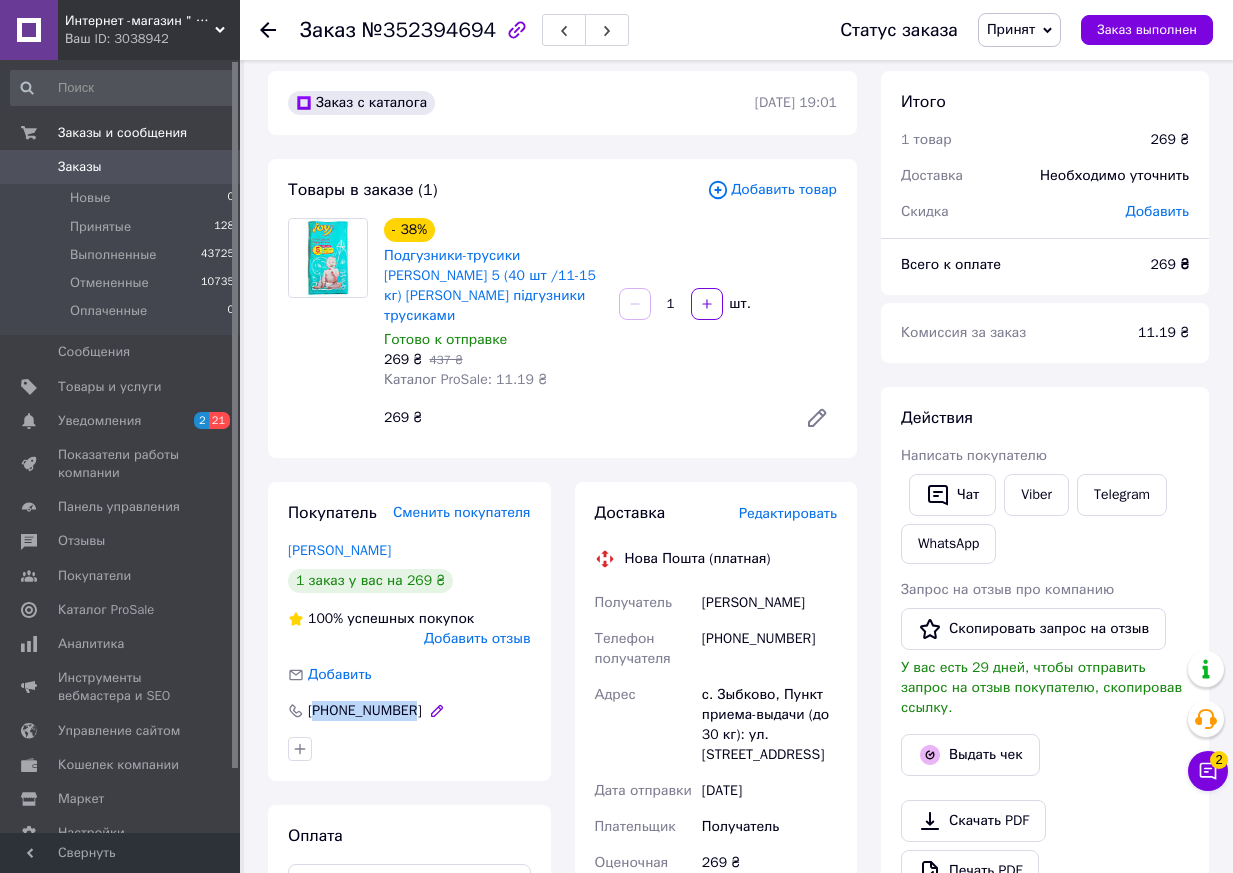 click on "+380987003709" at bounding box center (365, 711) 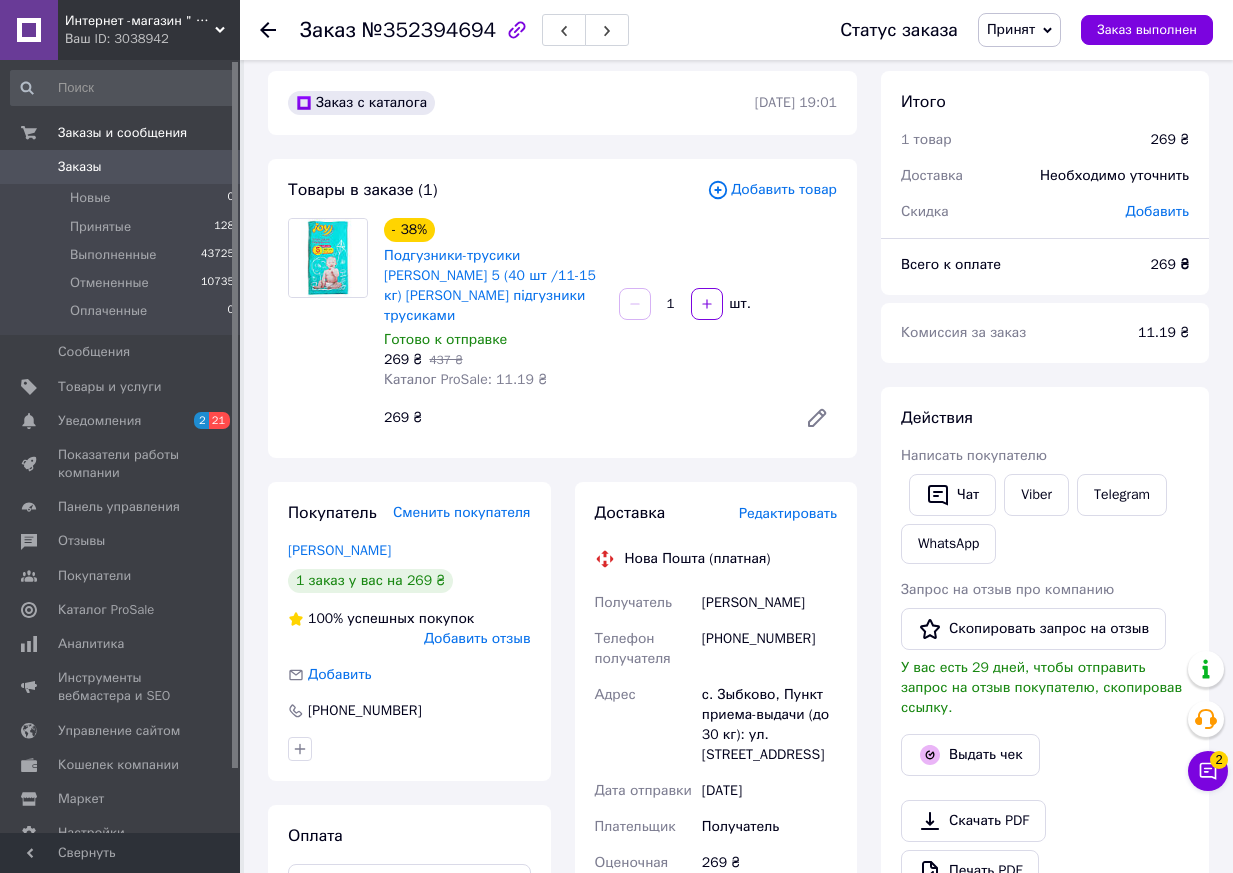 click on "Заказ" at bounding box center (328, 30) 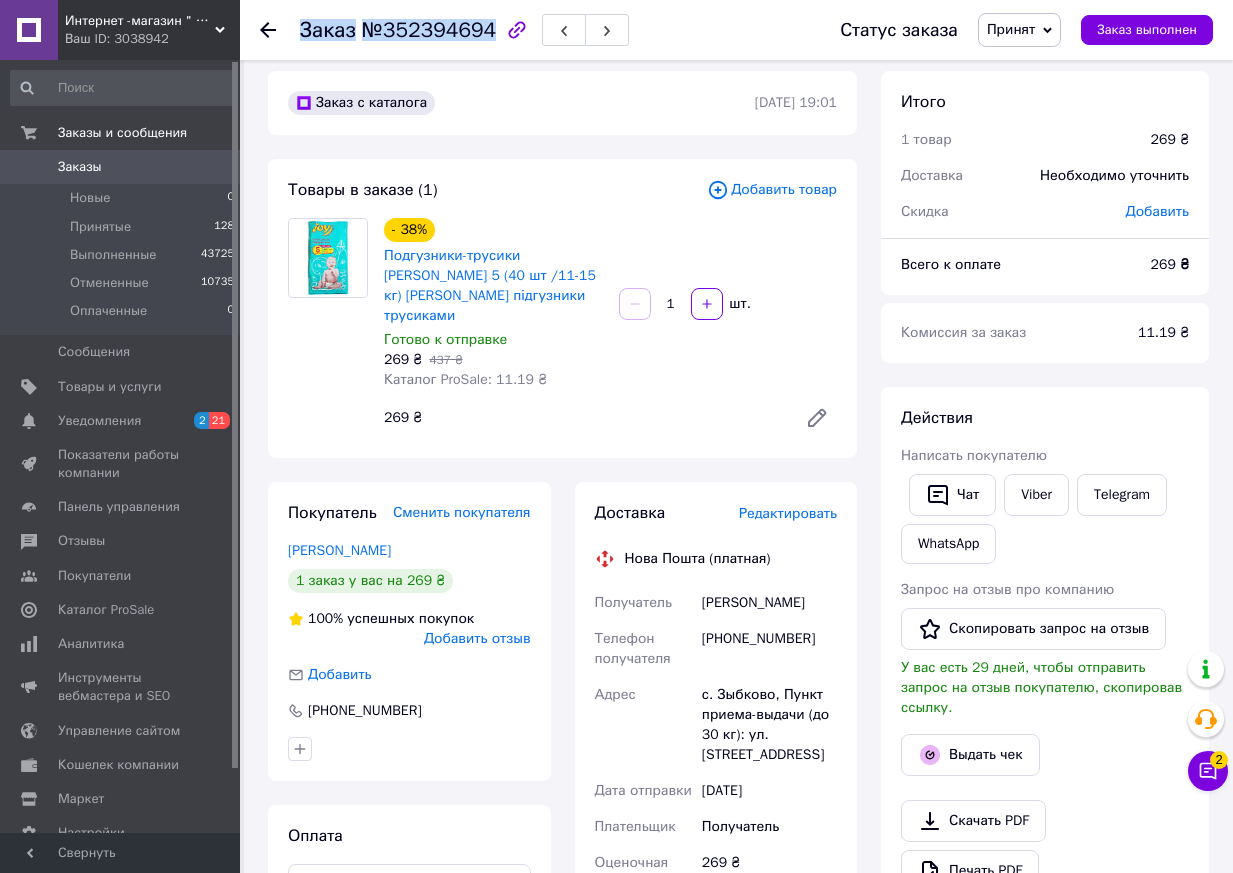 click on "Заказ" at bounding box center [328, 30] 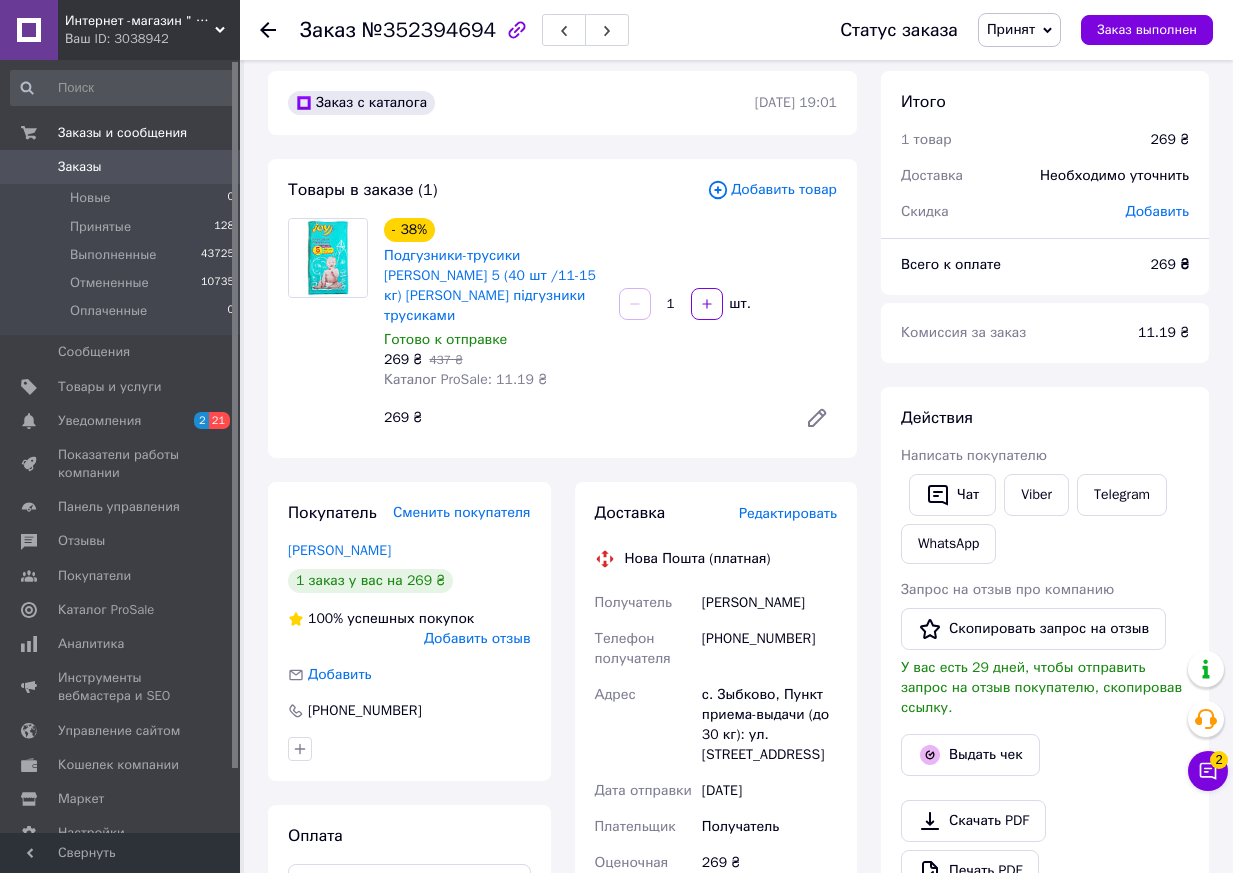 click on "Редактировать" at bounding box center (788, 513) 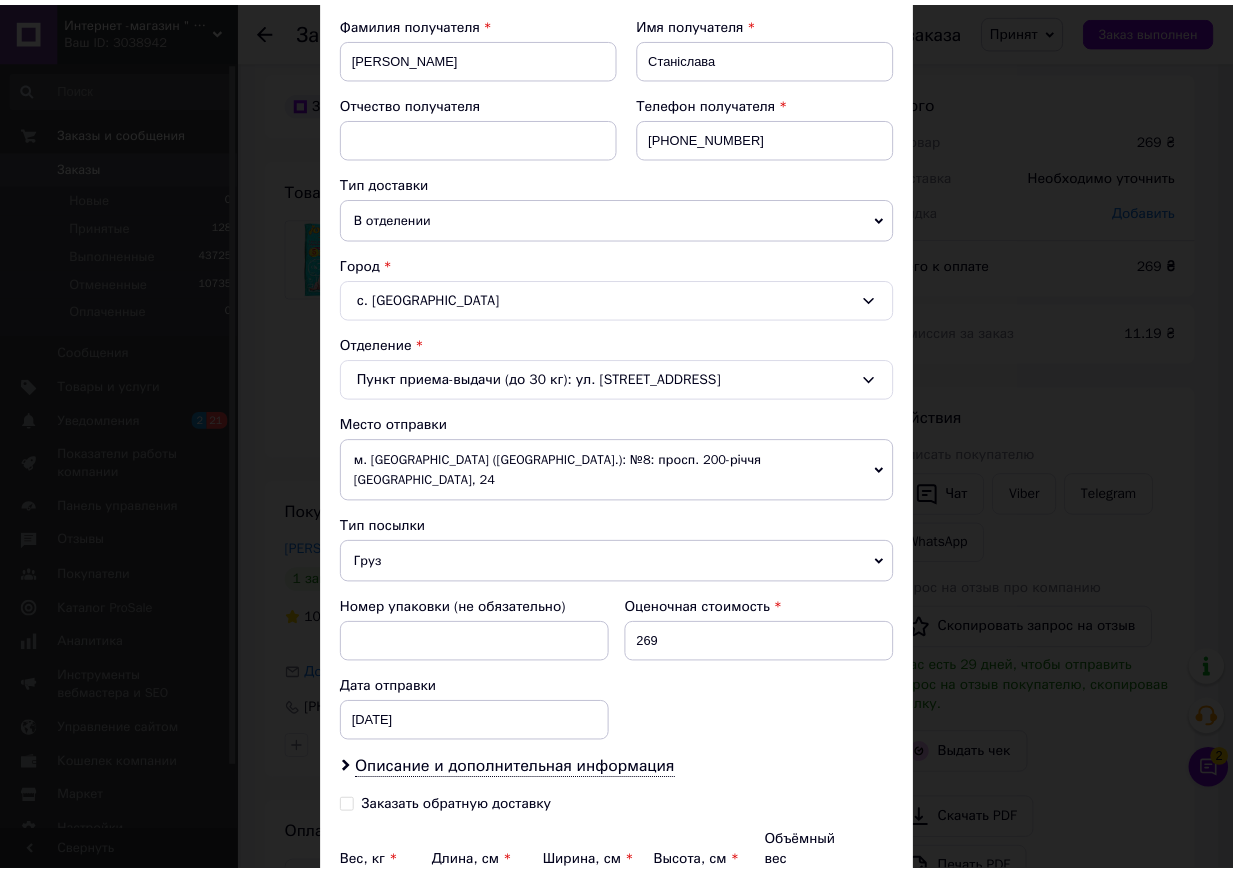 scroll, scrollTop: 491, scrollLeft: 0, axis: vertical 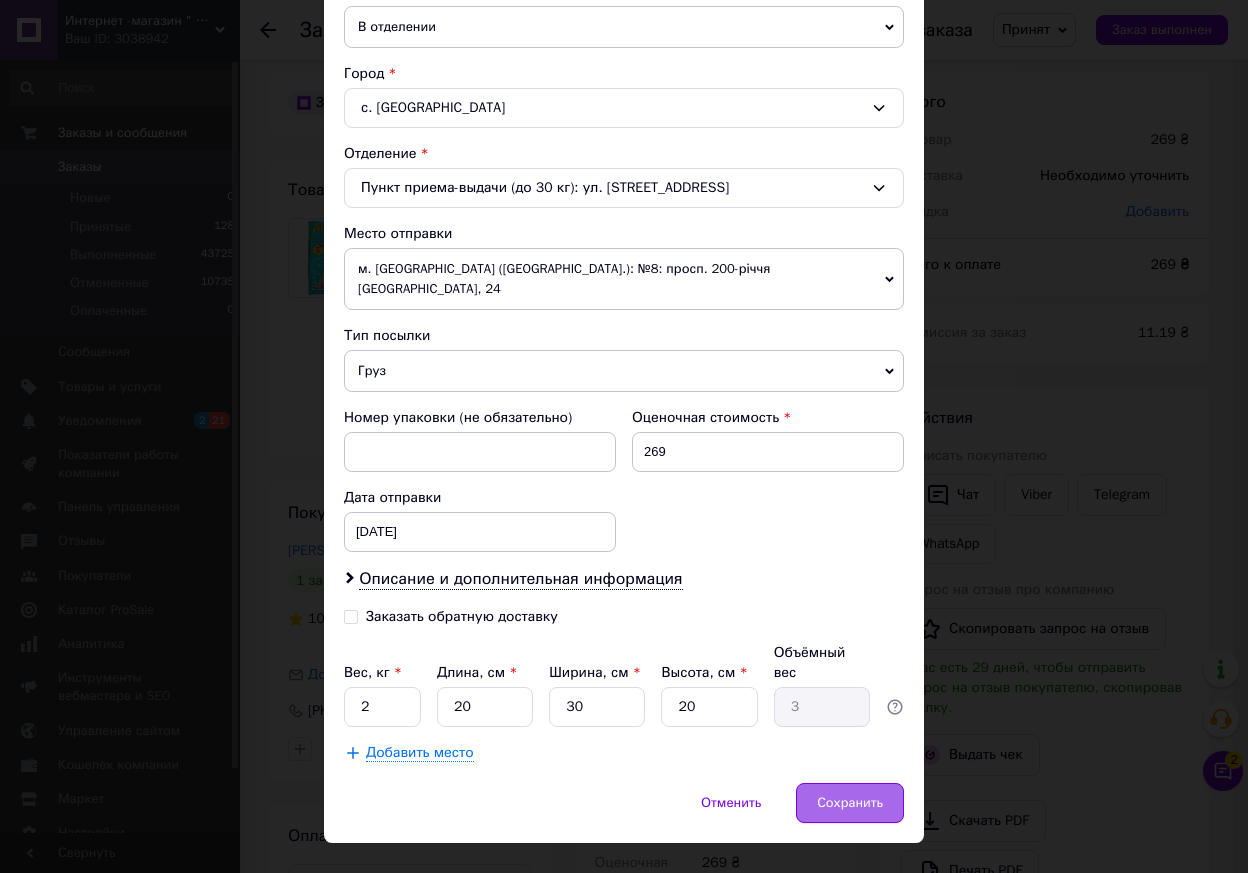click on "Сохранить" at bounding box center (850, 803) 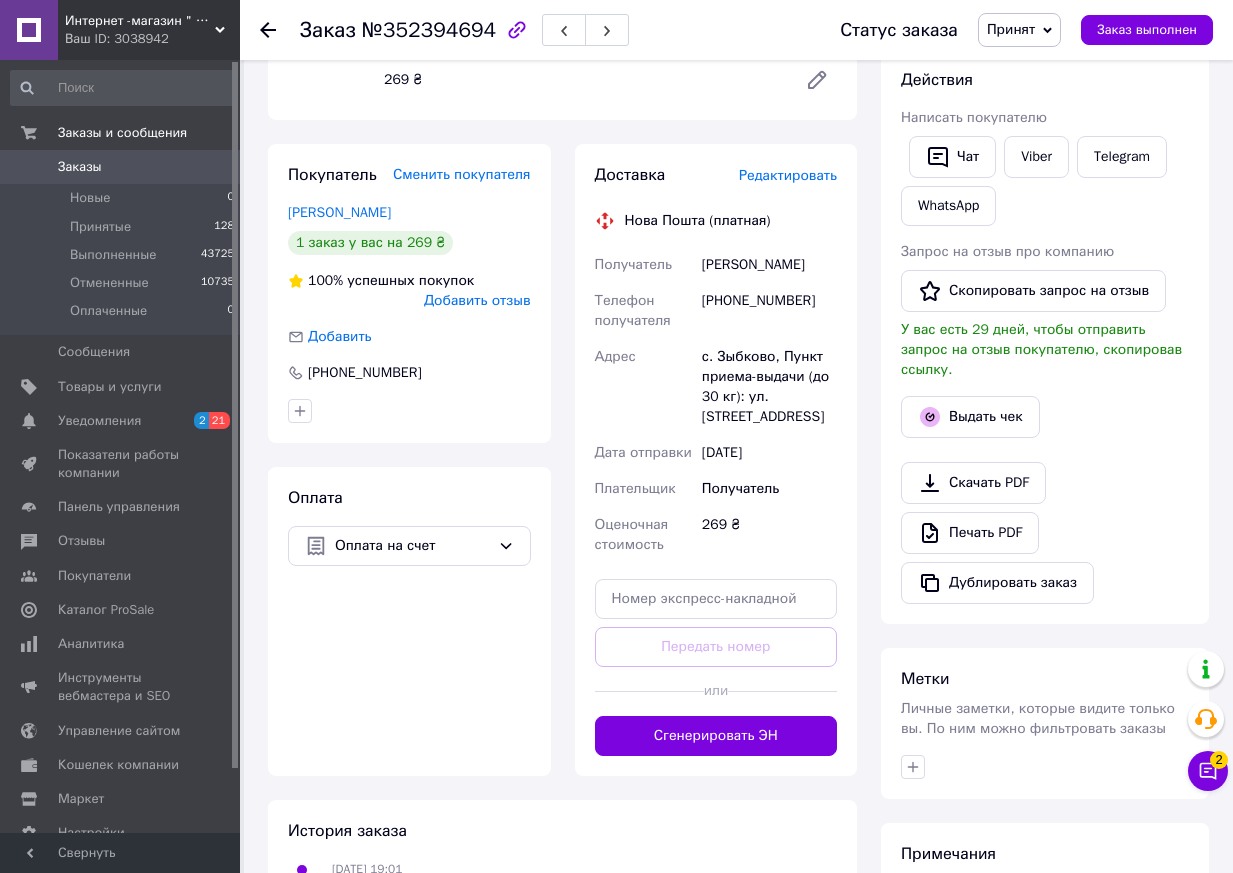 scroll, scrollTop: 413, scrollLeft: 0, axis: vertical 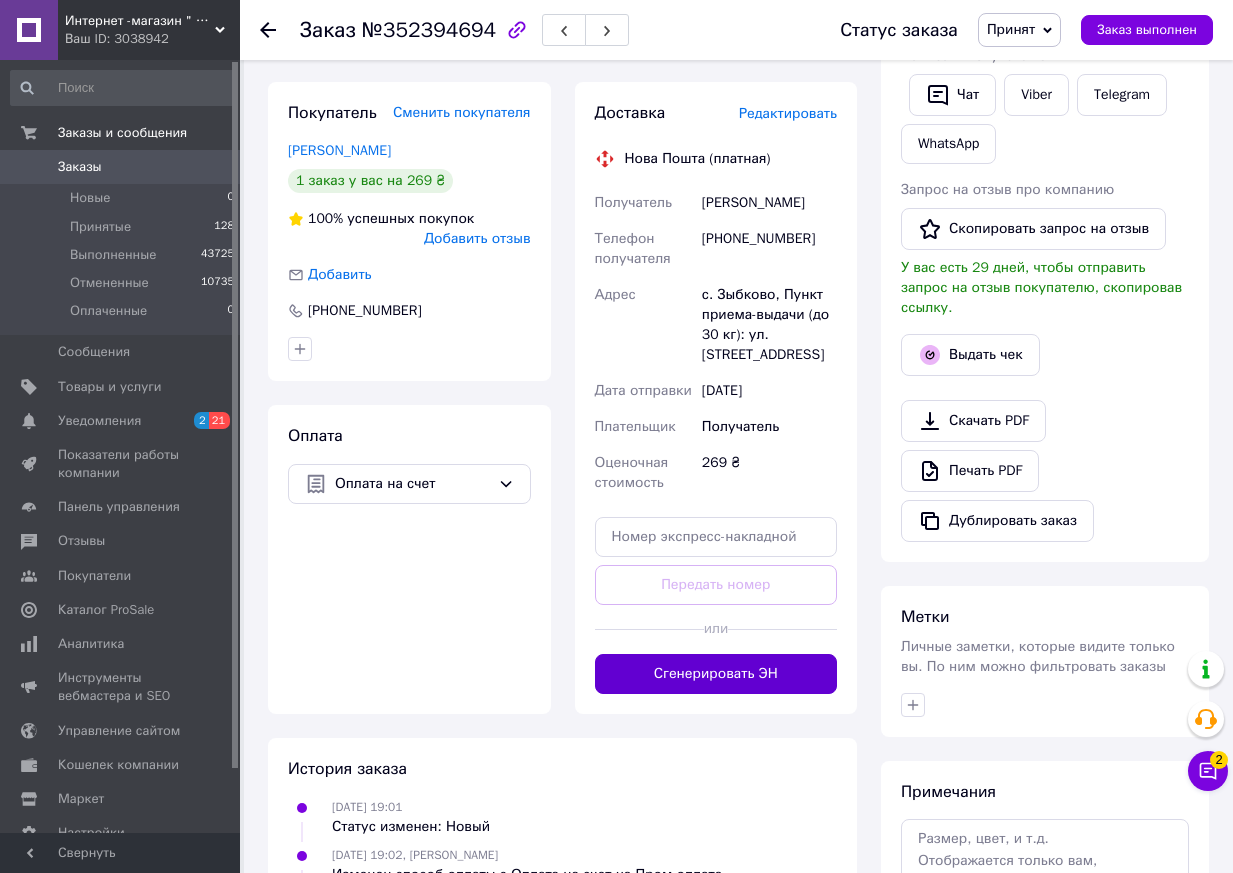 click on "Сгенерировать ЭН" at bounding box center [716, 674] 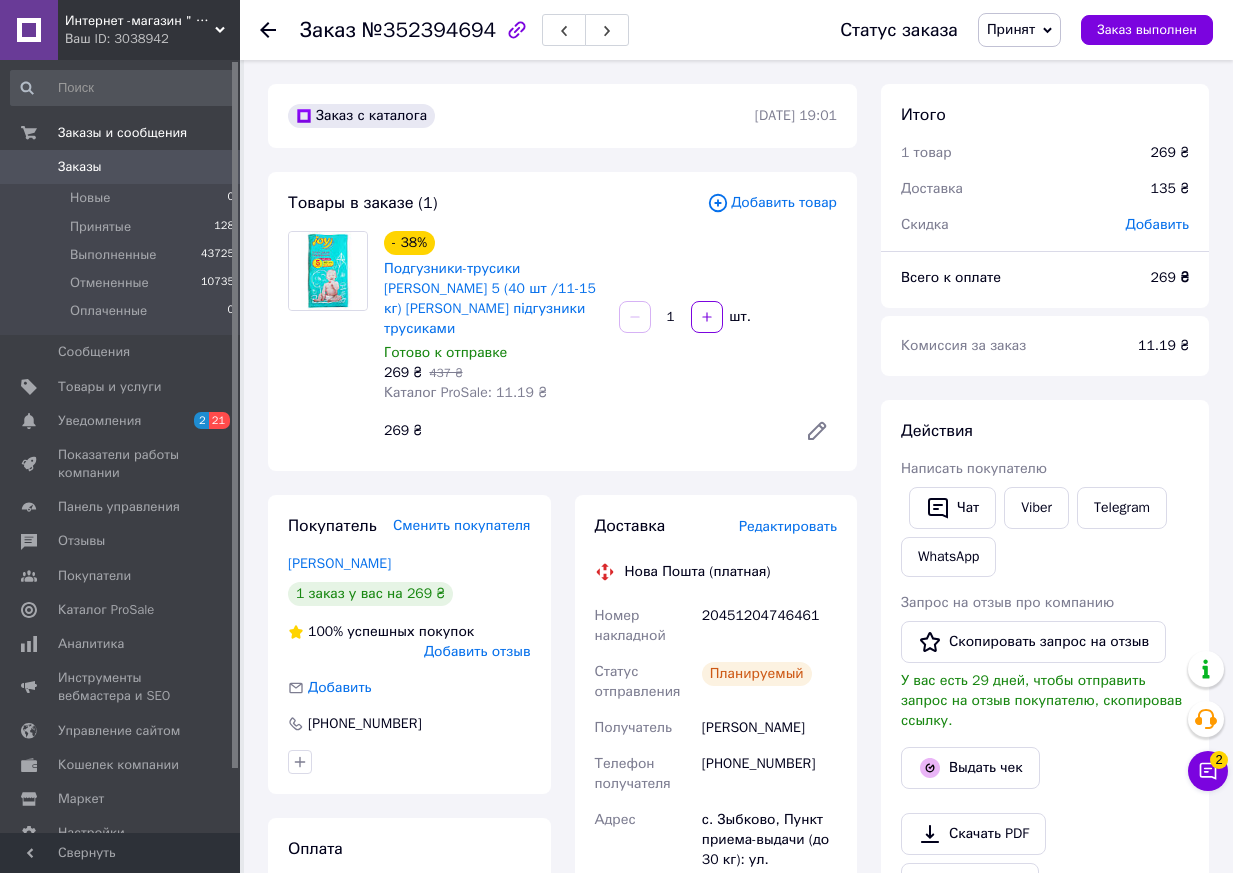 scroll, scrollTop: 100, scrollLeft: 0, axis: vertical 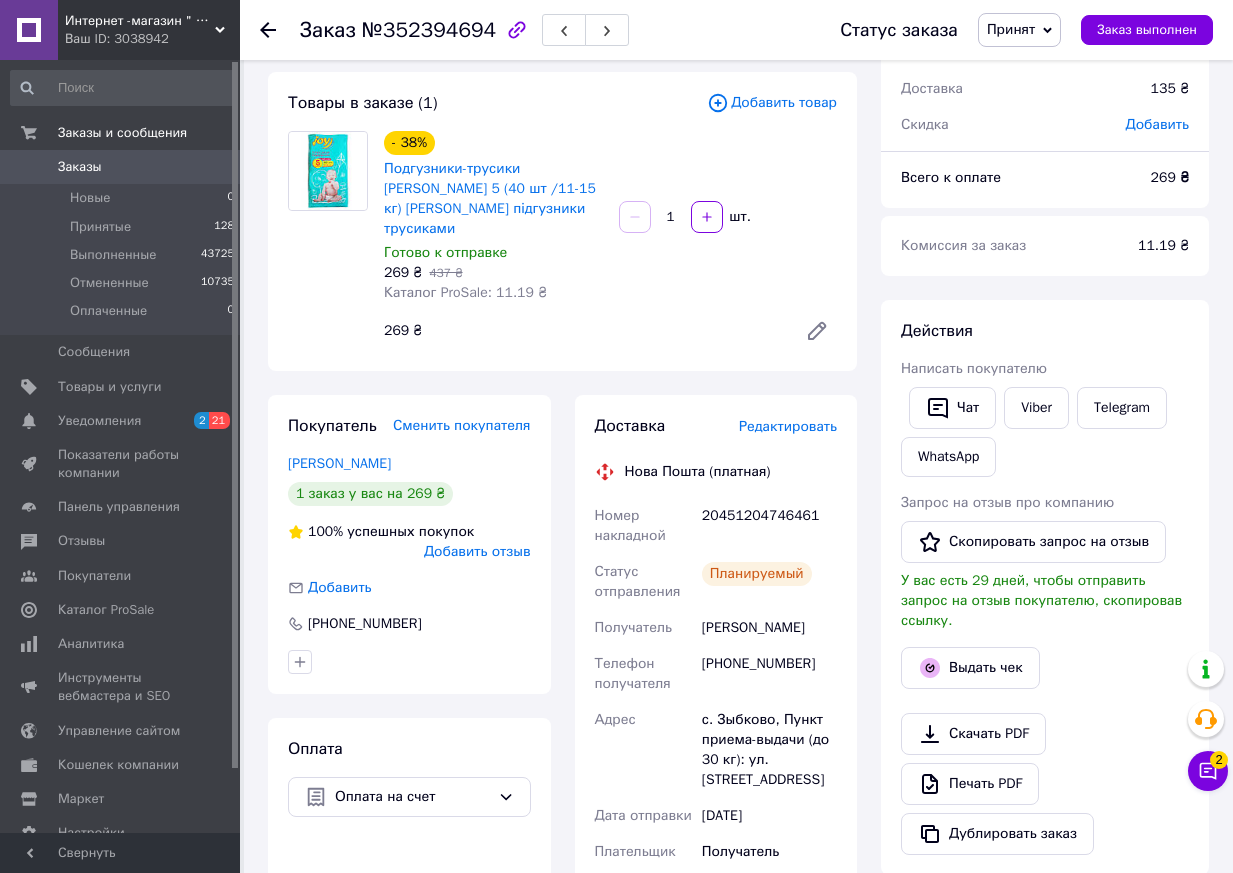 click on "Принят" at bounding box center [1019, 30] 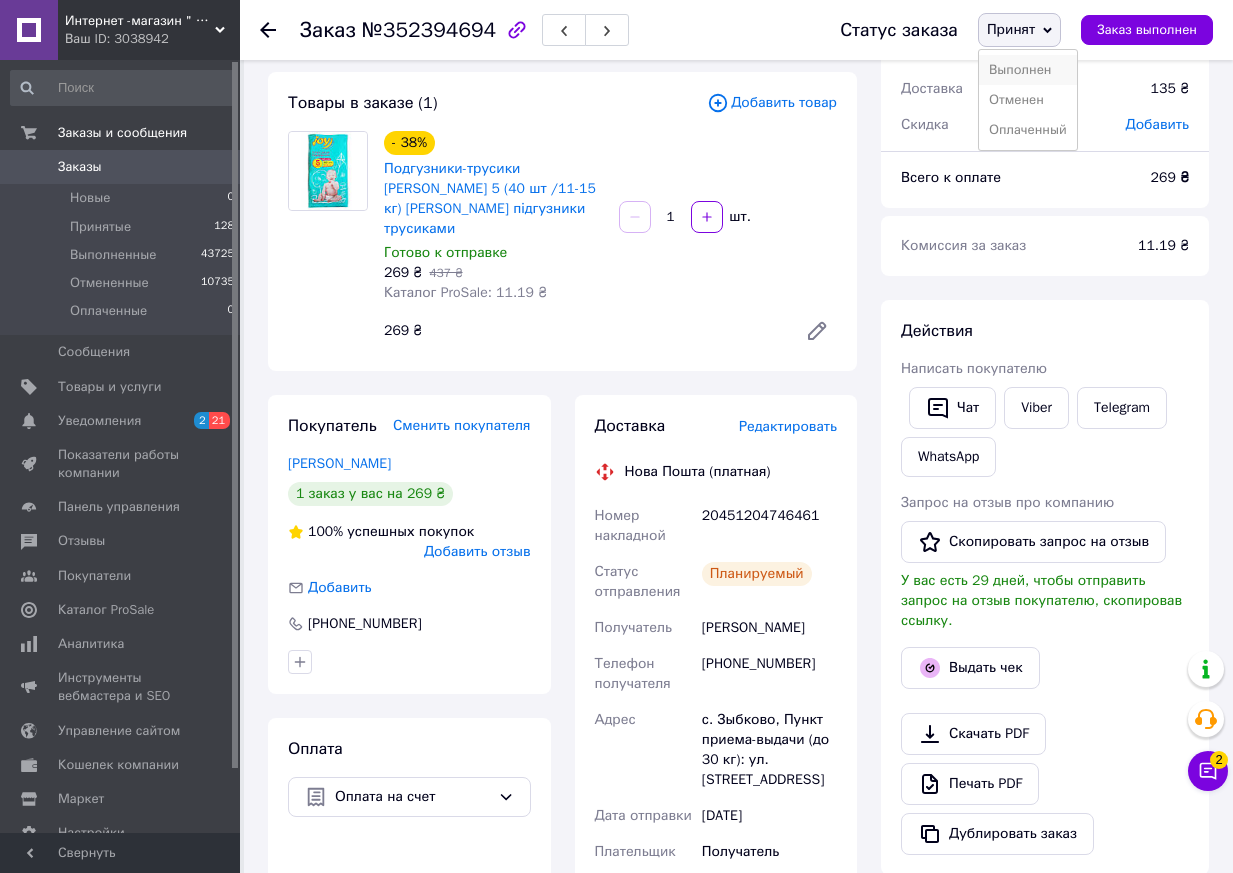 click on "Выполнен" at bounding box center (1028, 70) 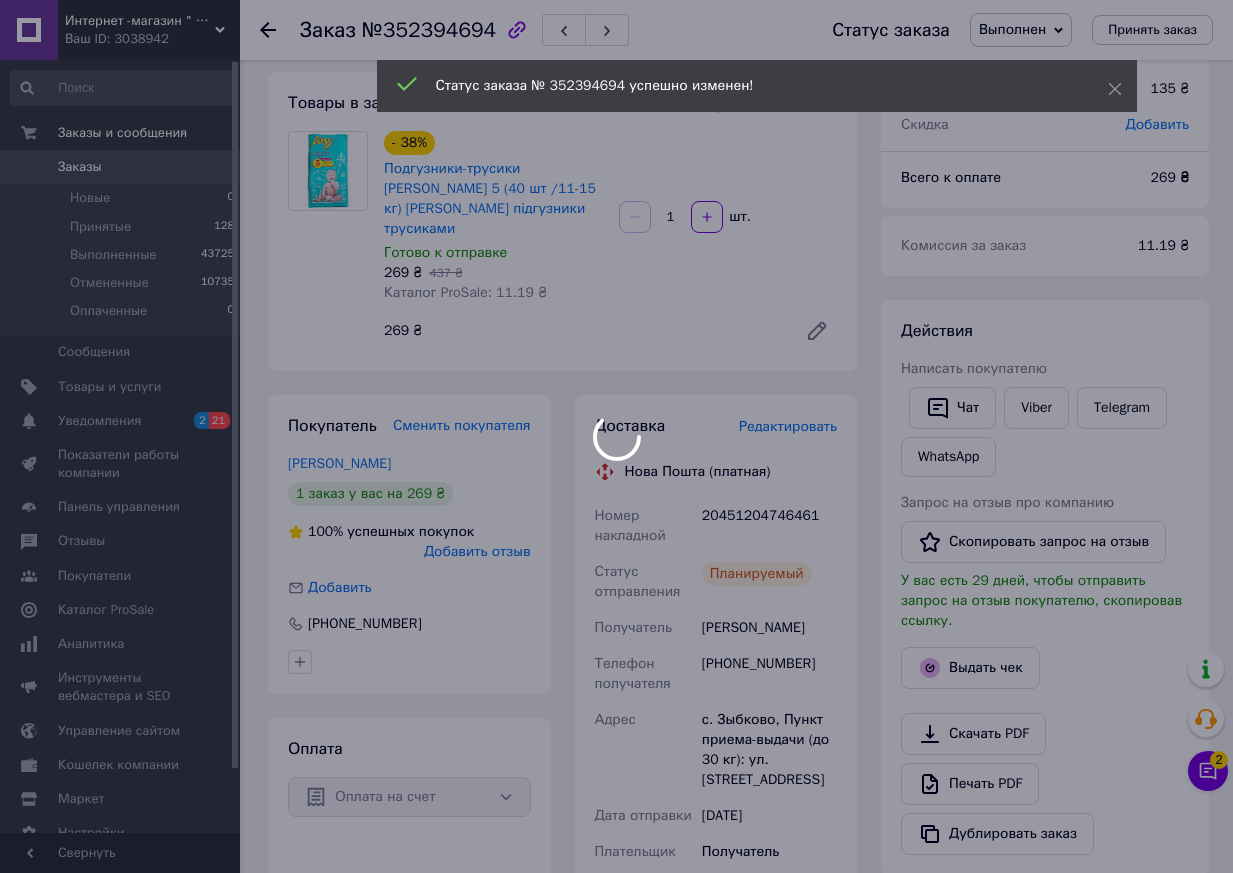 click on "Интернет -магазин " Папуля" Ваш ID: 3038942 Сайт Интернет -магазин " Папуля" Кабинет покупателя Проверить состояние системы Страница на портале Справка Выйти Заказы и сообщения Заказы 0 Новые 0 Принятые 128 Выполненные 43725 Отмененные 10735 Оплаченные 0 Сообщения 0 Товары и услуги Уведомления 2 21 Показатели работы компании Панель управления Отзывы Покупатели Каталог ProSale Аналитика Инструменты вебмастера и SEO Управление сайтом Кошелек компании Маркет Настройки Тарифы и счета Prom топ Свернуть
Заказ №352394694 - 38% 1" at bounding box center (616, 786) 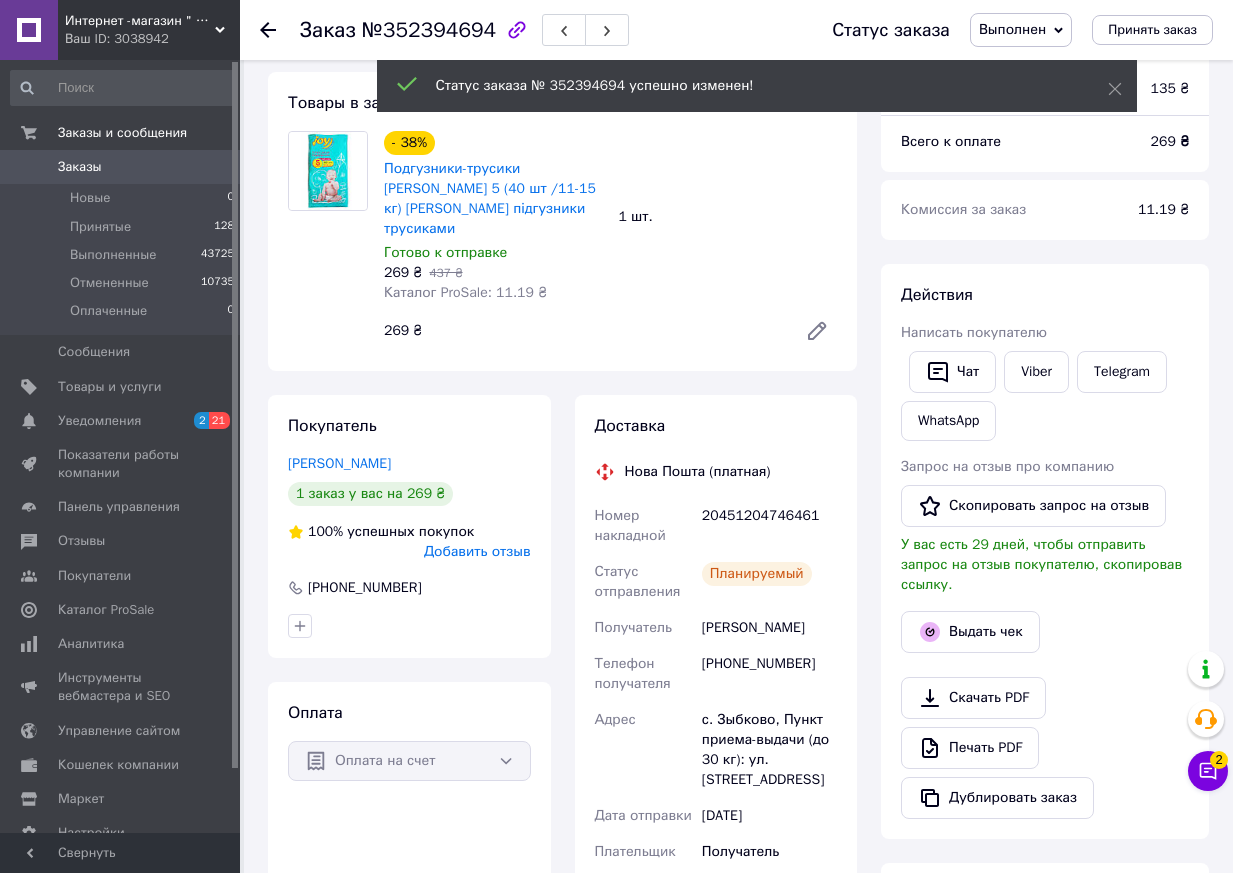 click at bounding box center (280, 30) 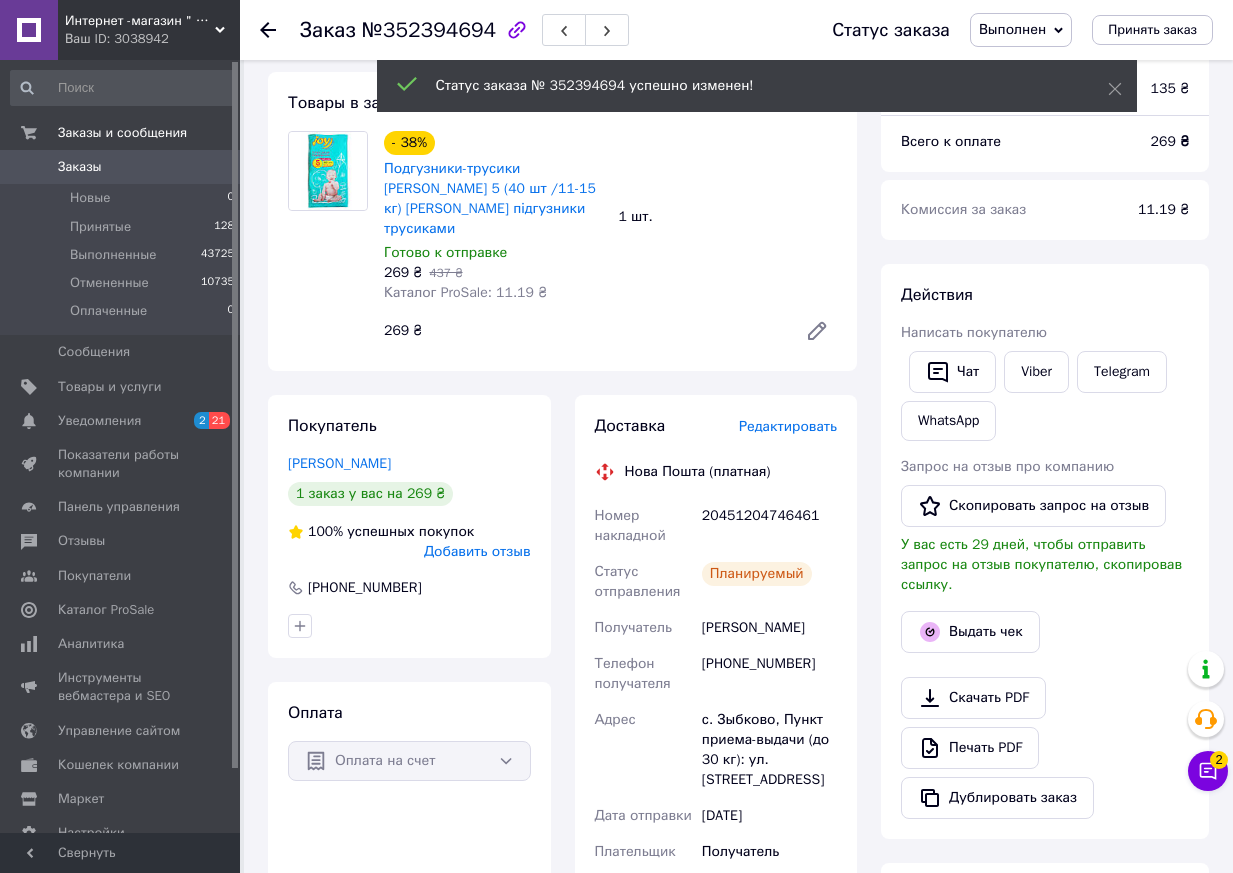 click 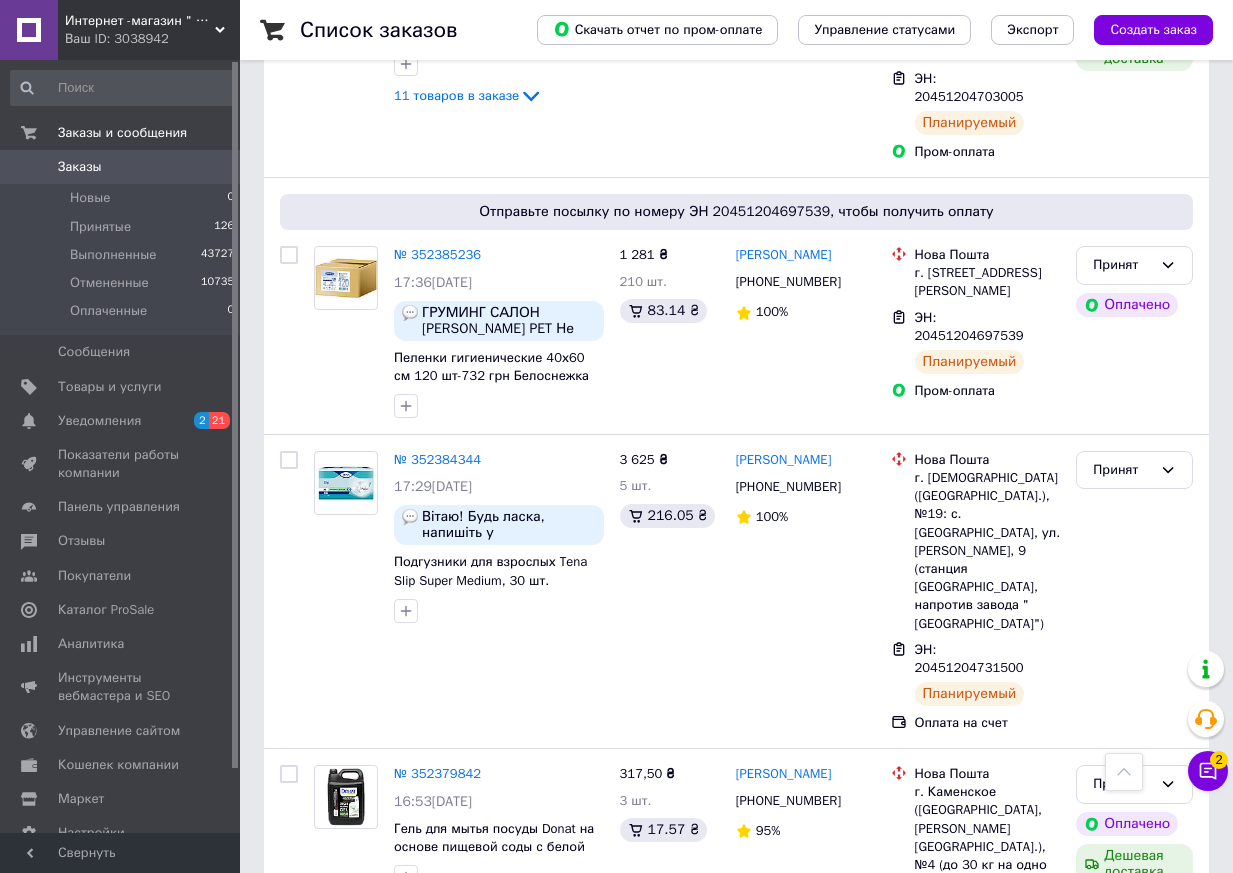 scroll, scrollTop: 3700, scrollLeft: 0, axis: vertical 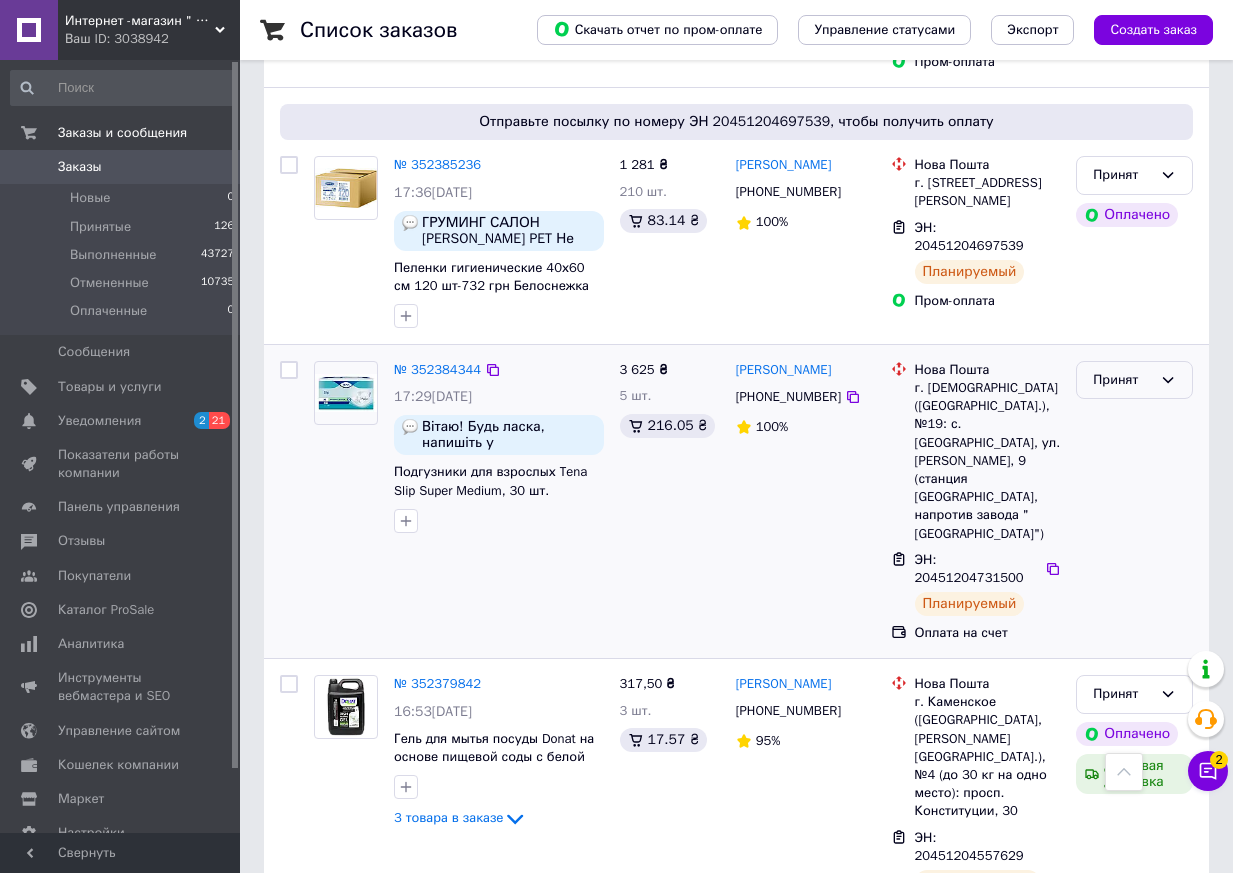 click 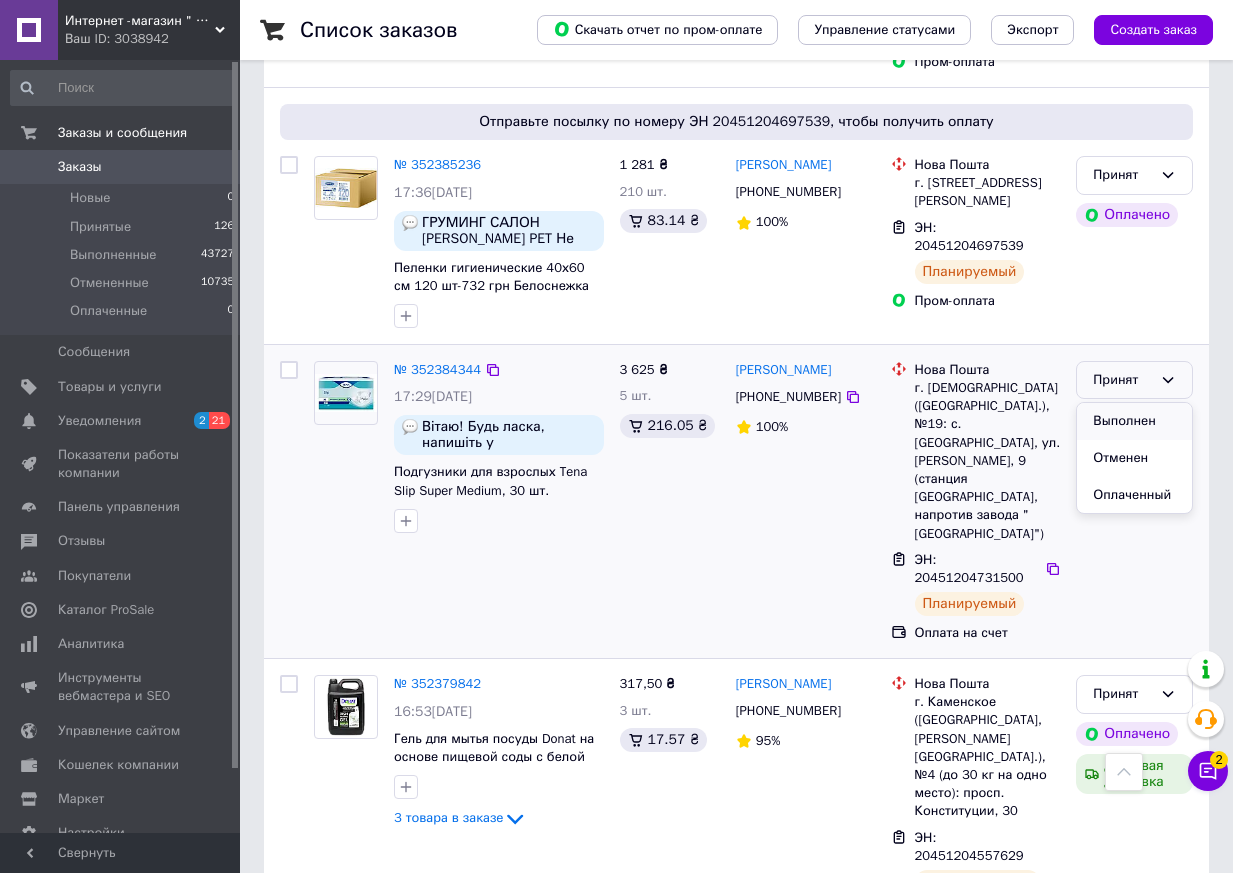 click on "Выполнен" at bounding box center [1134, 421] 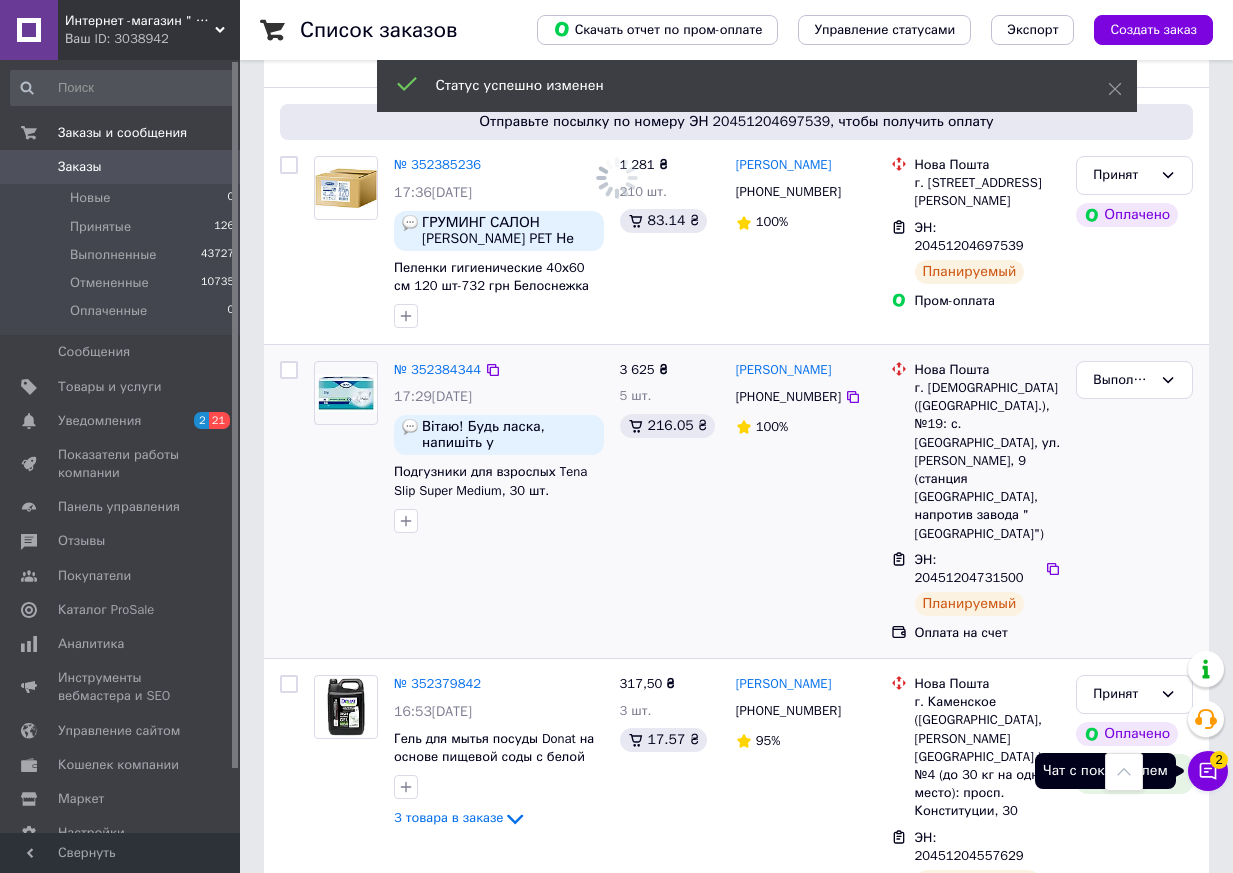 click 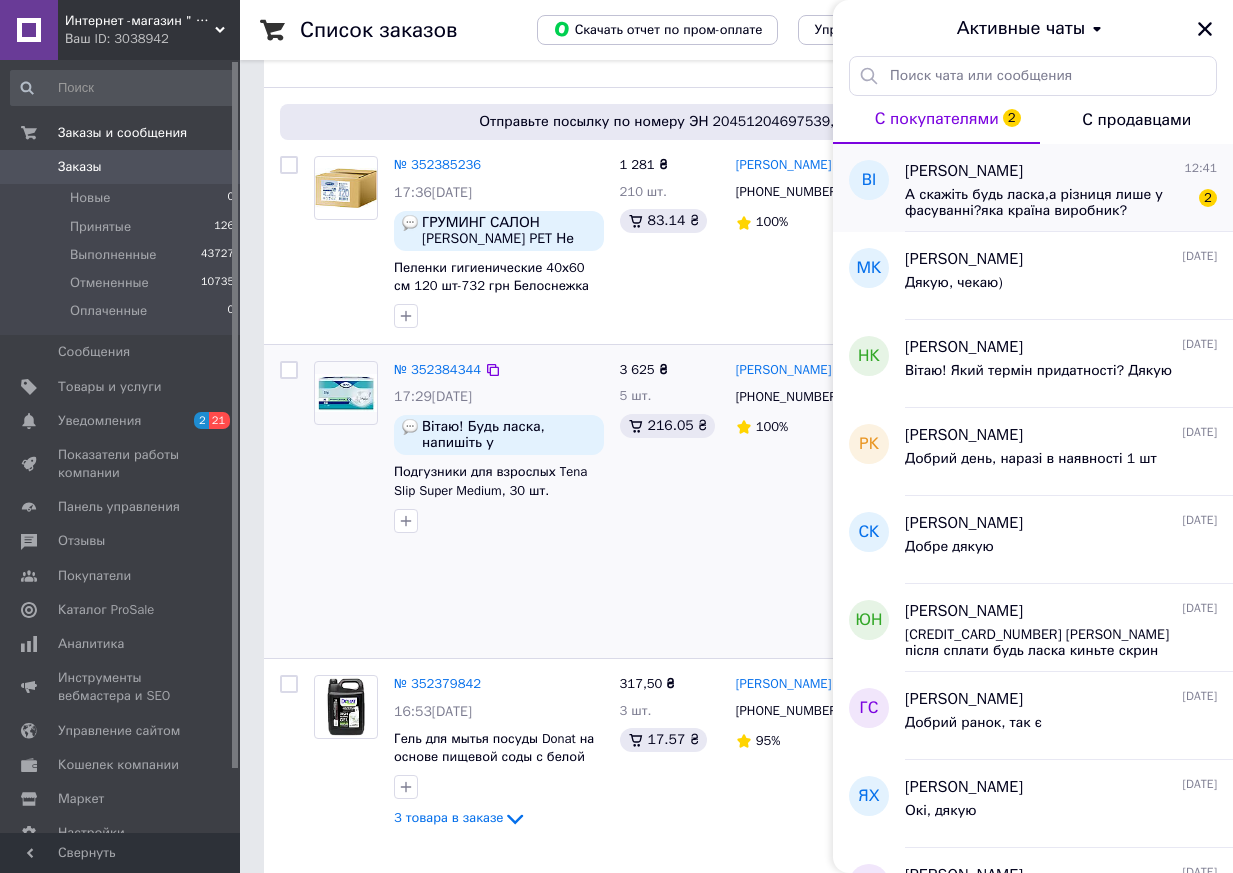 click on "А скажіть будь ласка,а різниця лише у фасуванні?яка країна виробник?" at bounding box center [1047, 203] 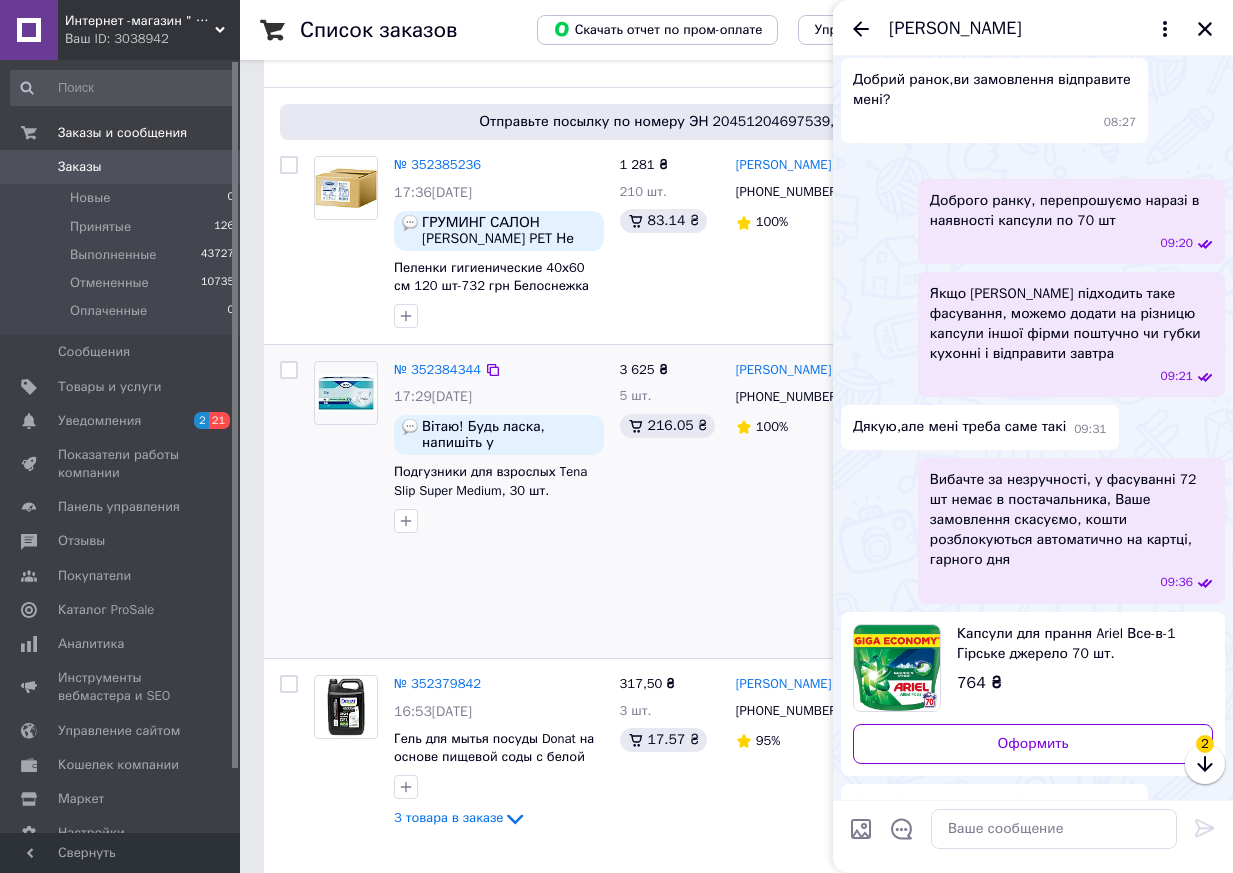 scroll, scrollTop: 726, scrollLeft: 0, axis: vertical 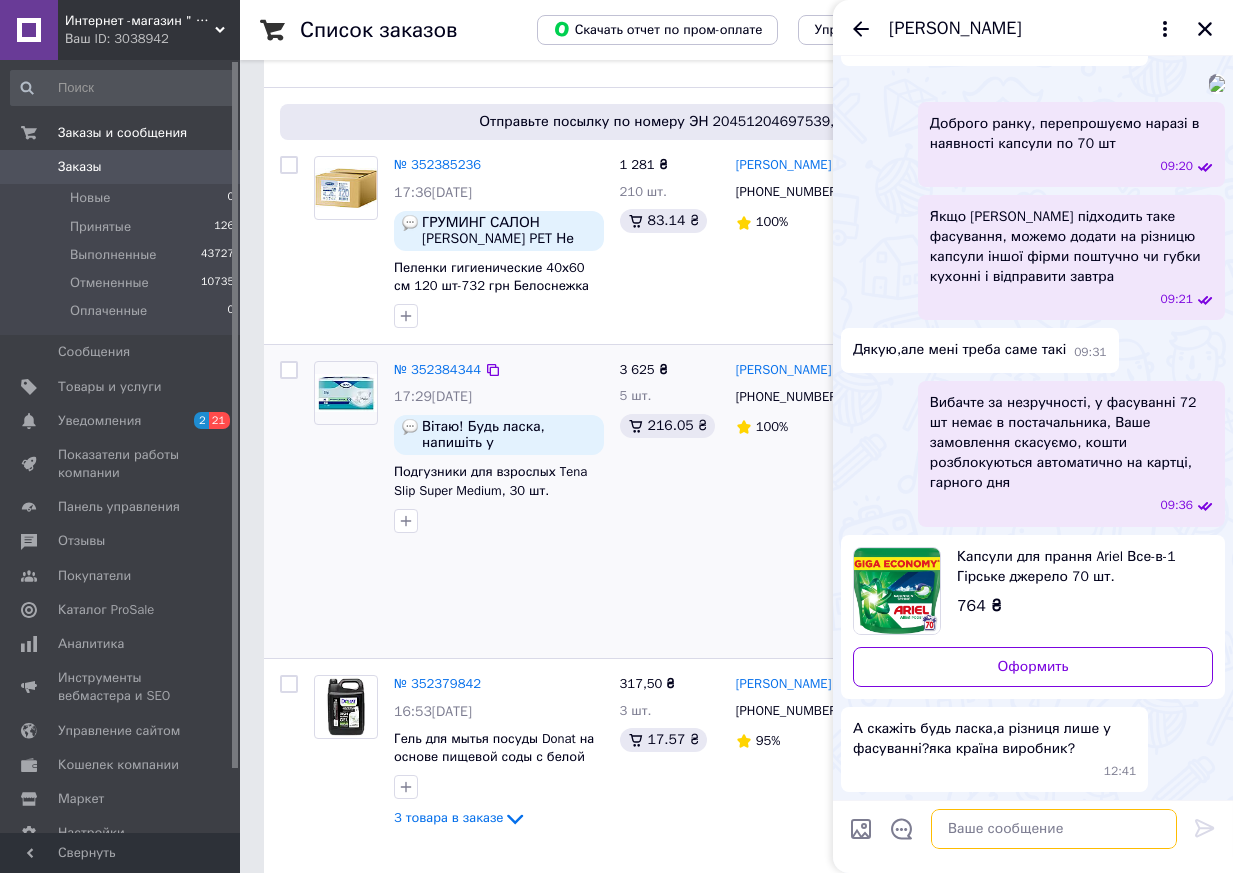 click at bounding box center (1054, 829) 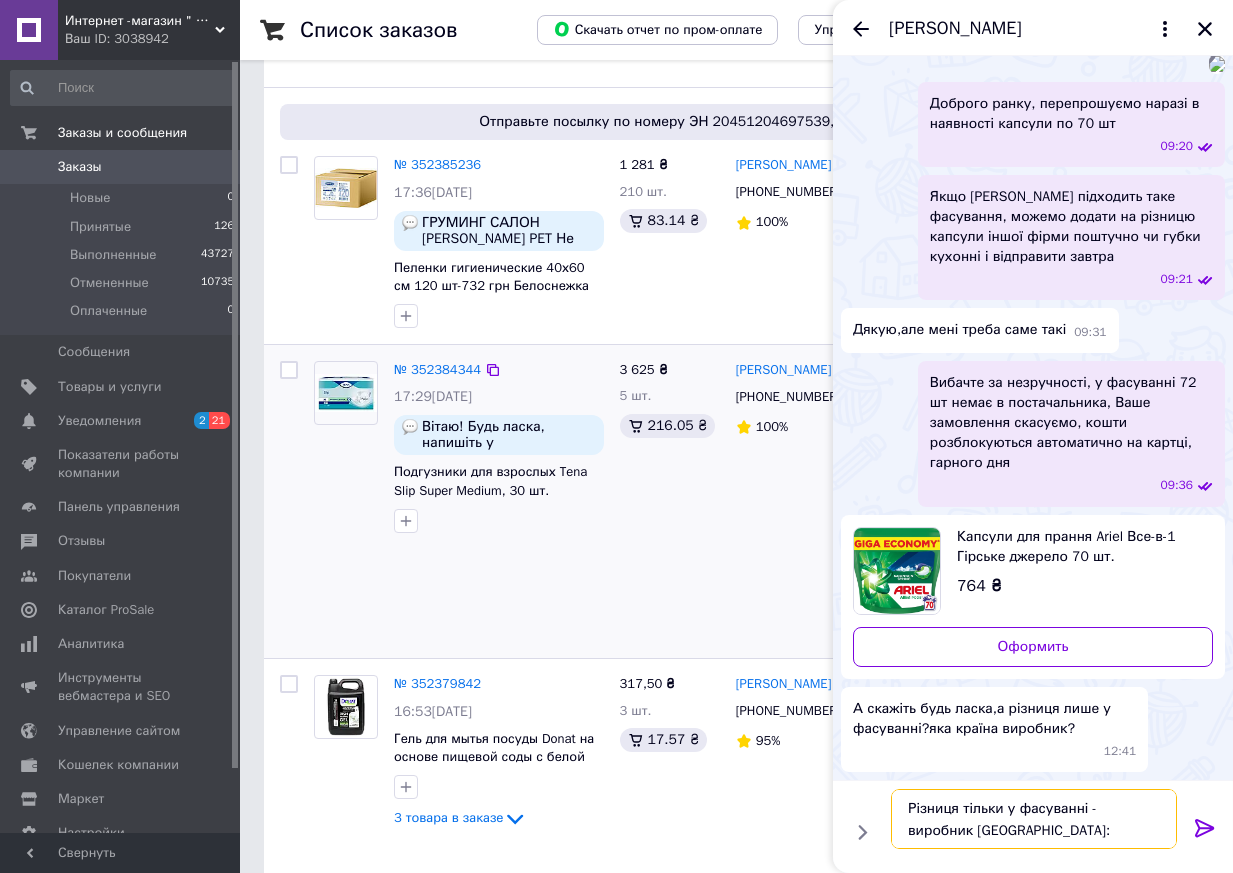 type on "Різниця тільки у фасуванні - виробник Румунія:" 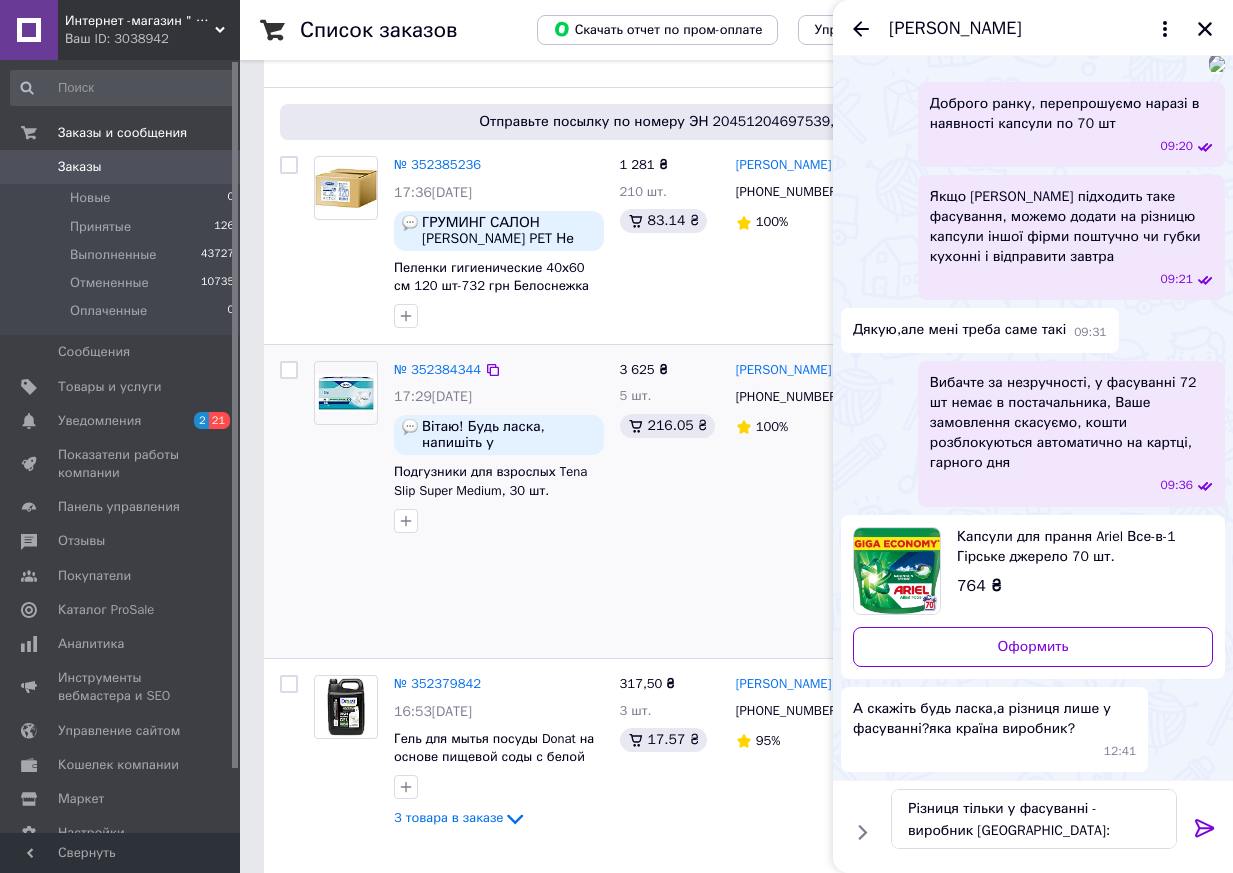 click 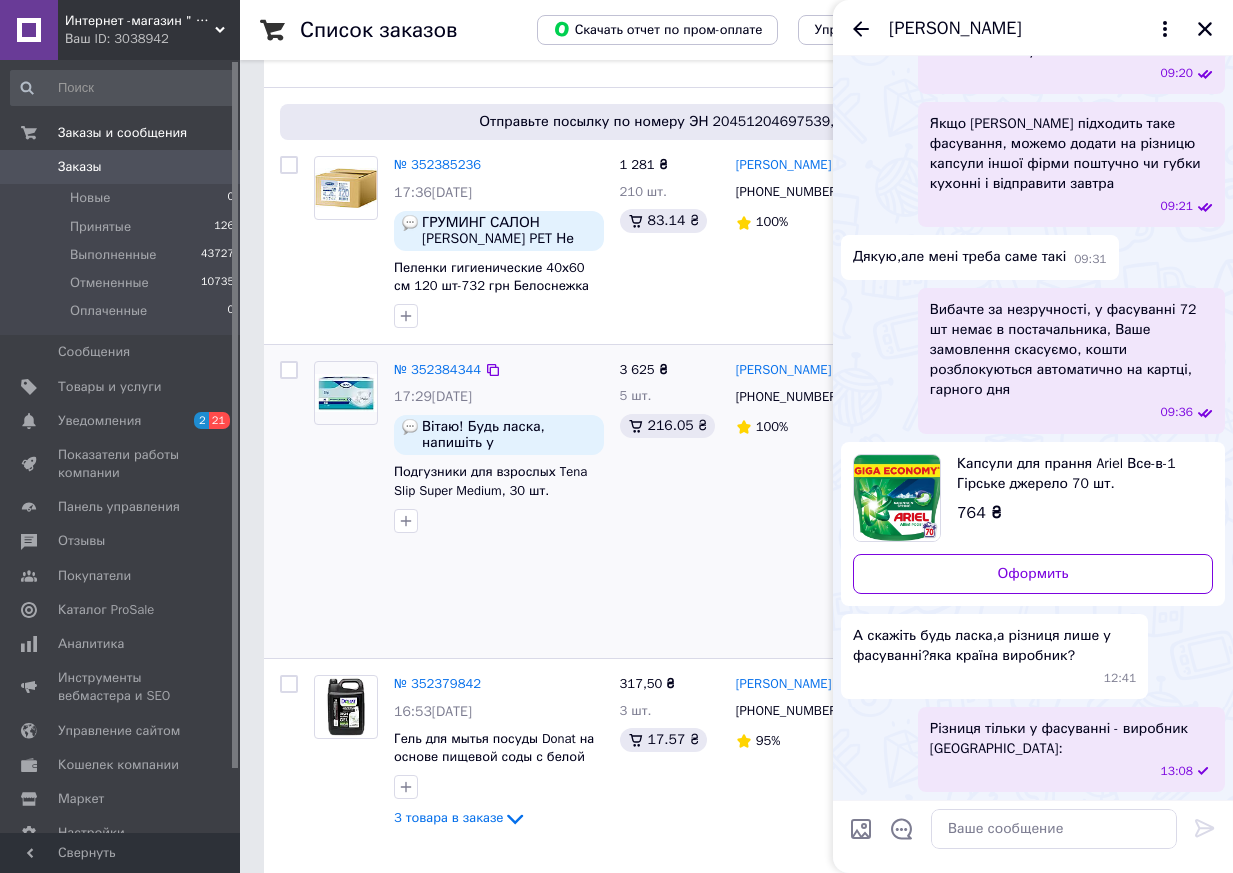 scroll, scrollTop: 783, scrollLeft: 0, axis: vertical 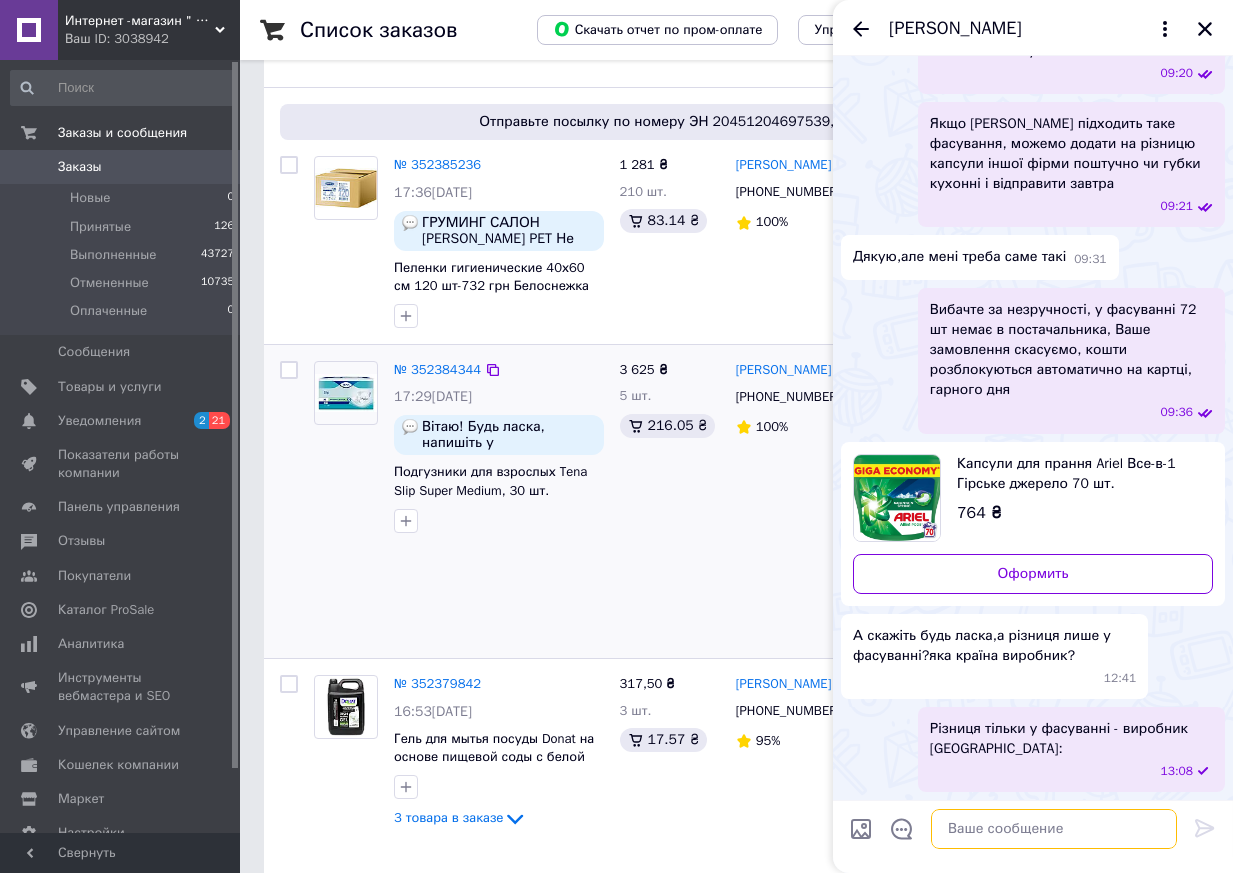 click at bounding box center [1054, 829] 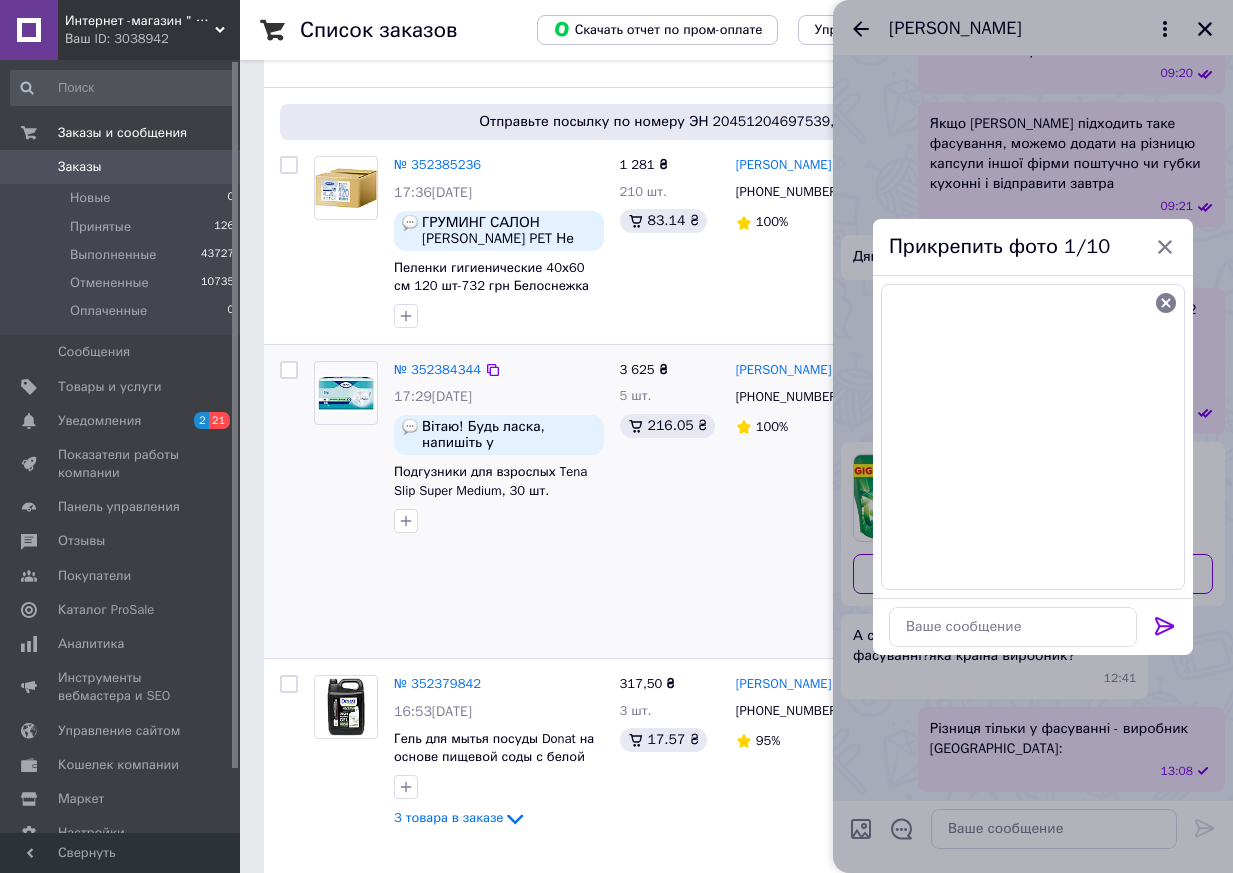 click 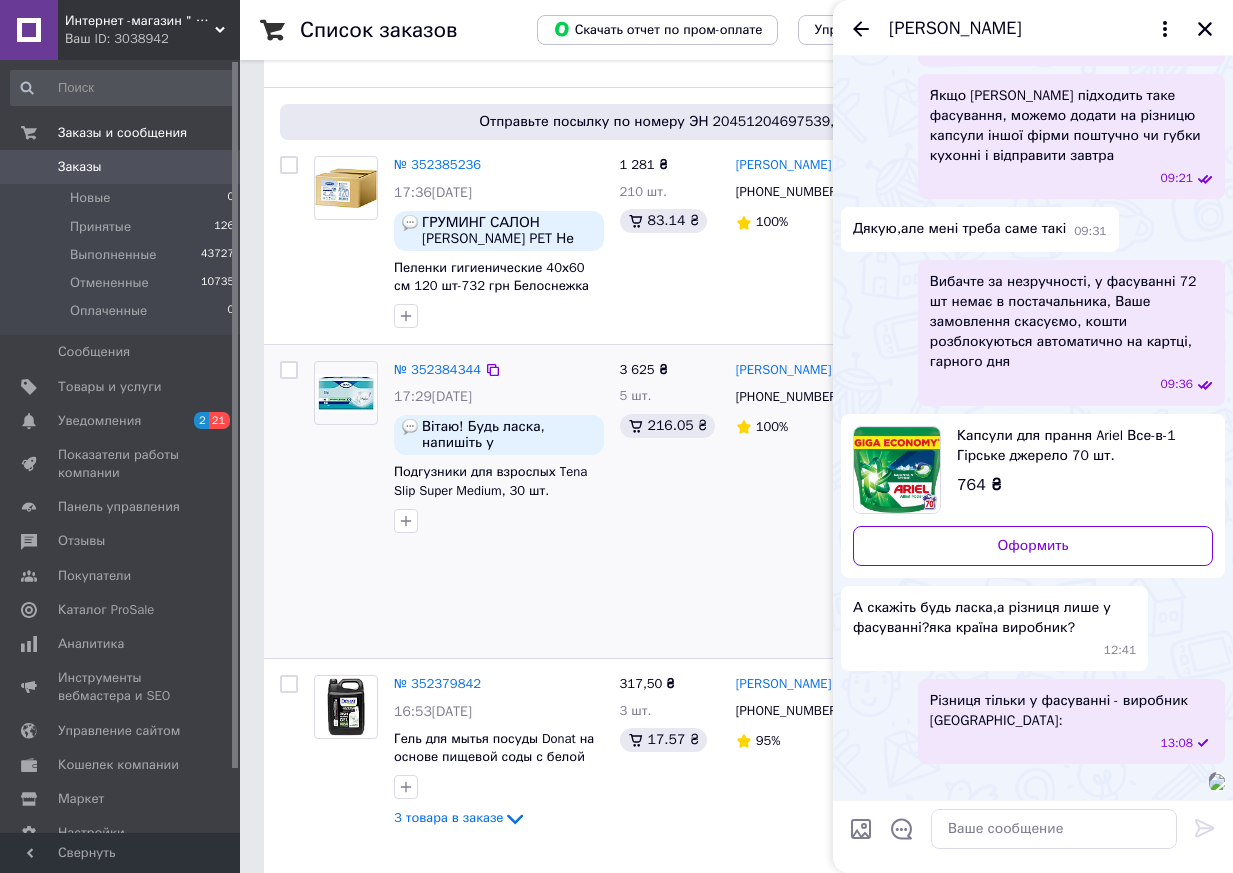 scroll, scrollTop: 1091, scrollLeft: 0, axis: vertical 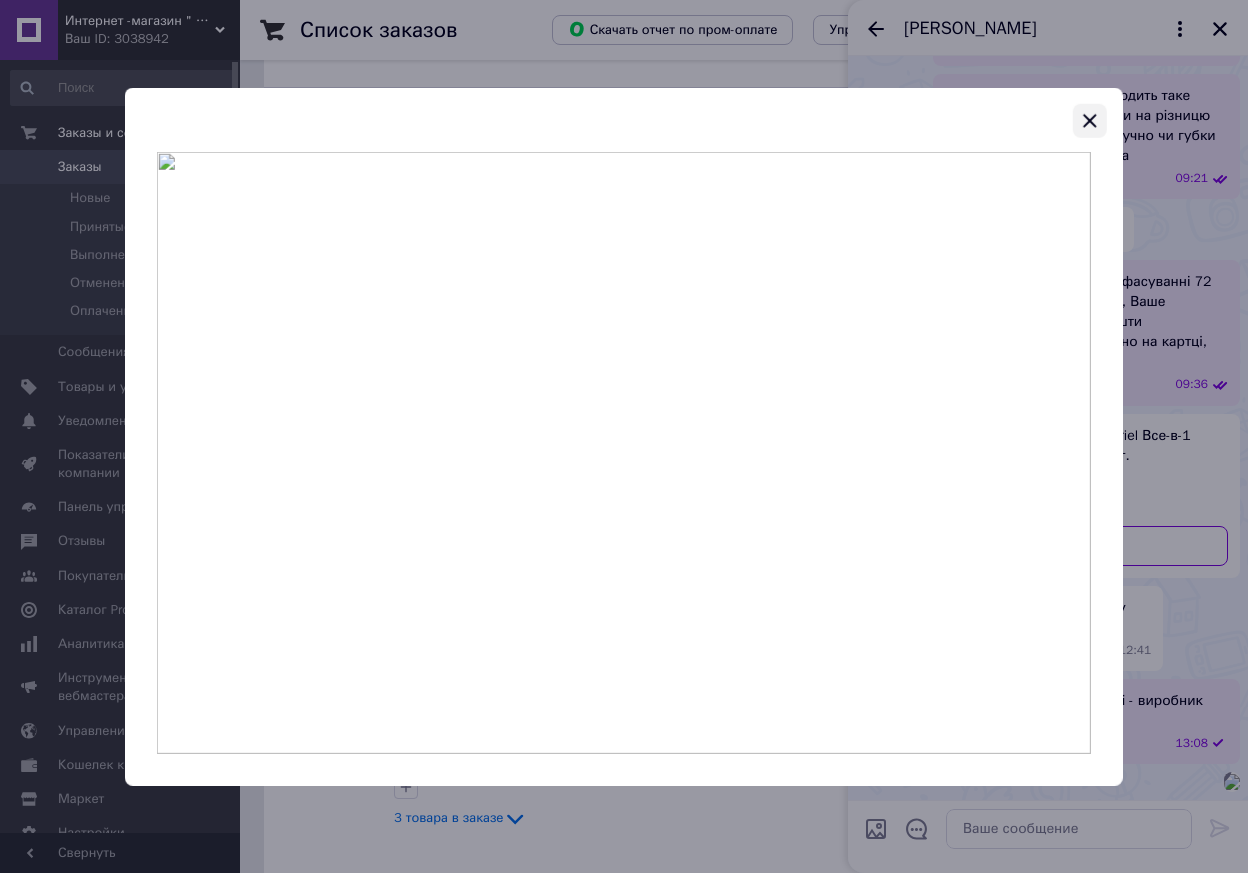 click 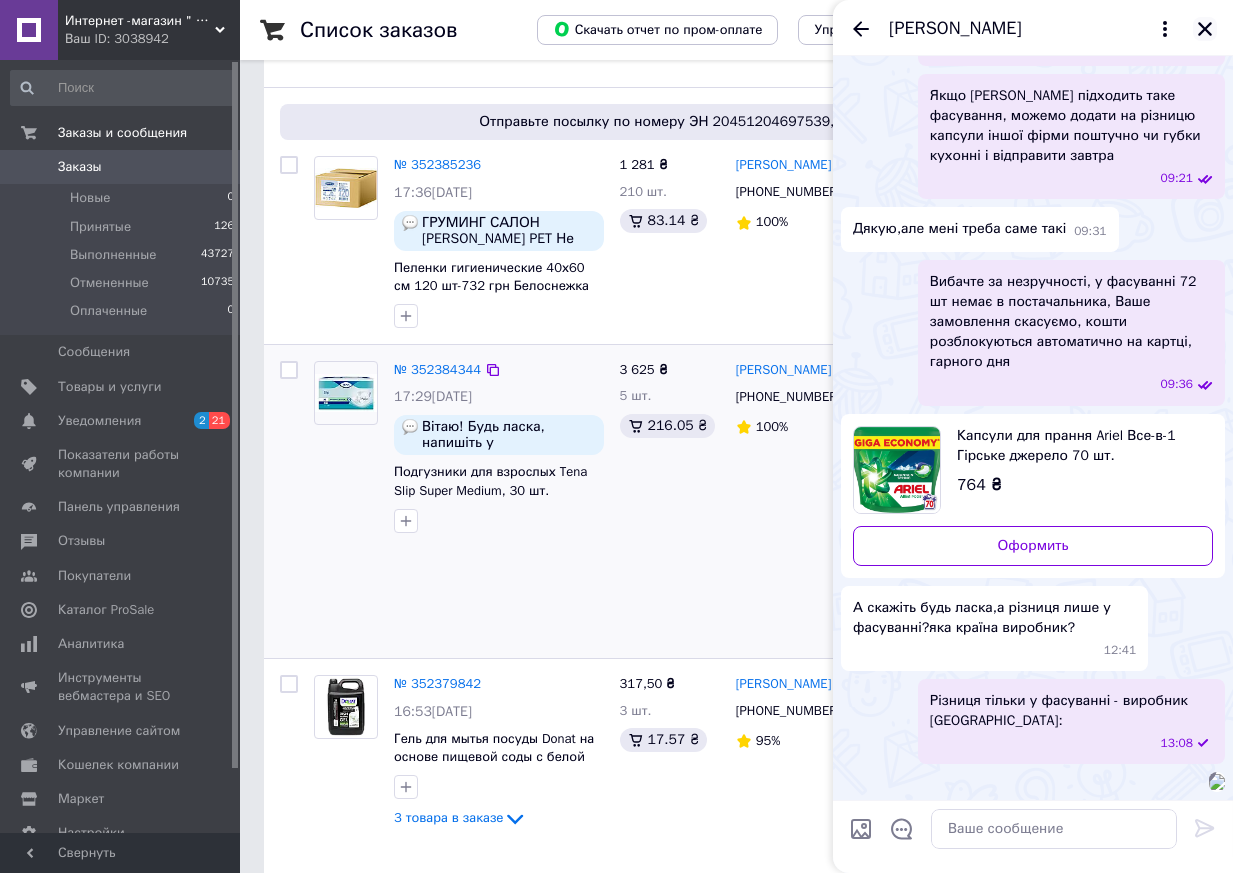 click 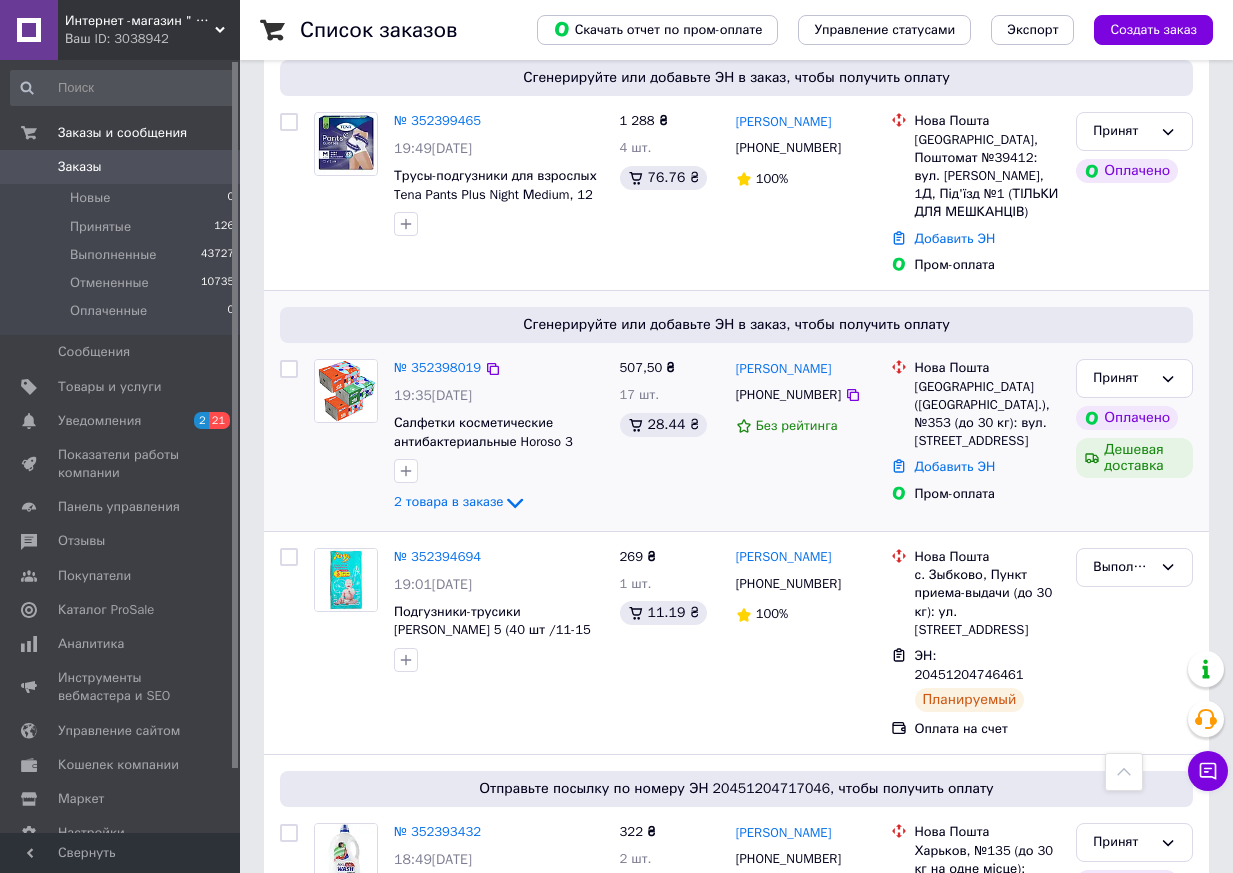 scroll, scrollTop: 2500, scrollLeft: 0, axis: vertical 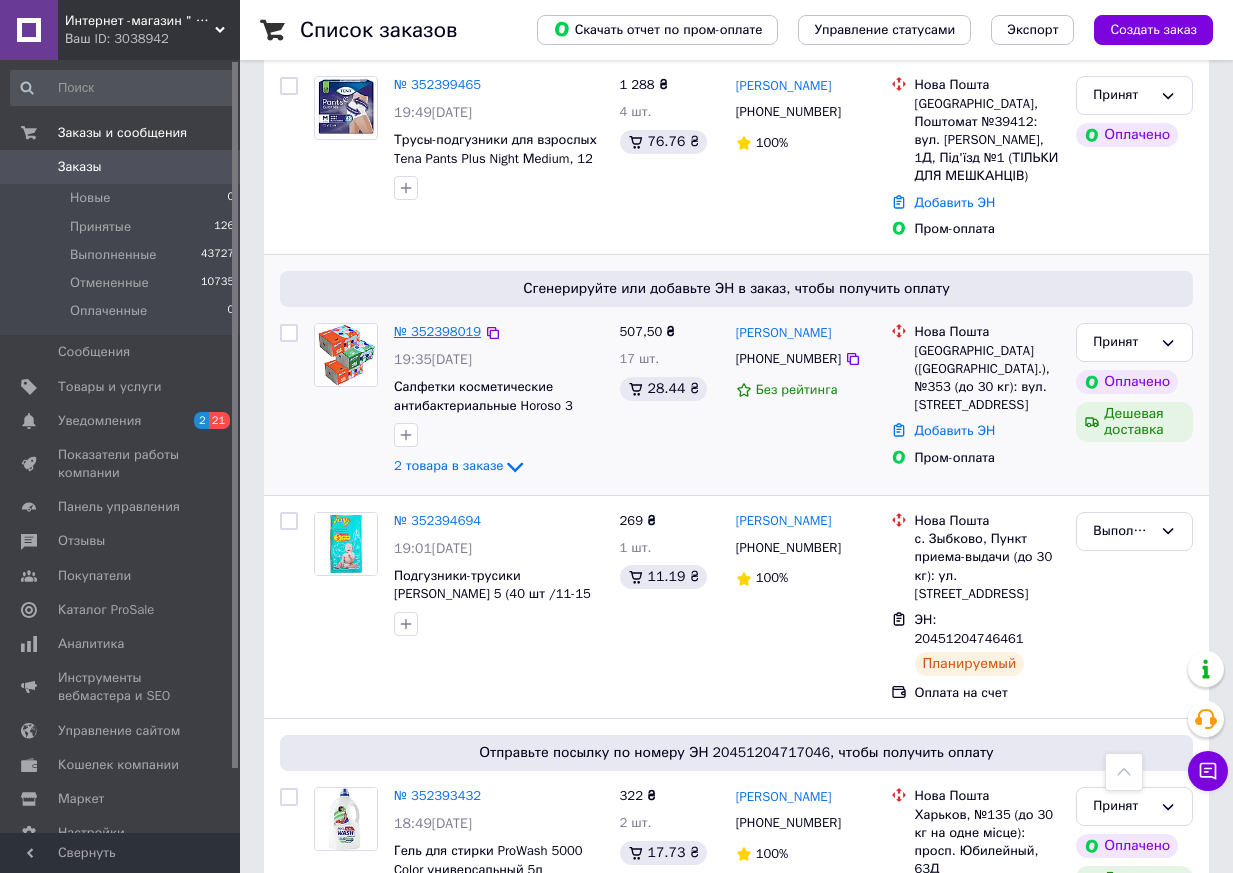 click on "№ 352398019" at bounding box center [437, 331] 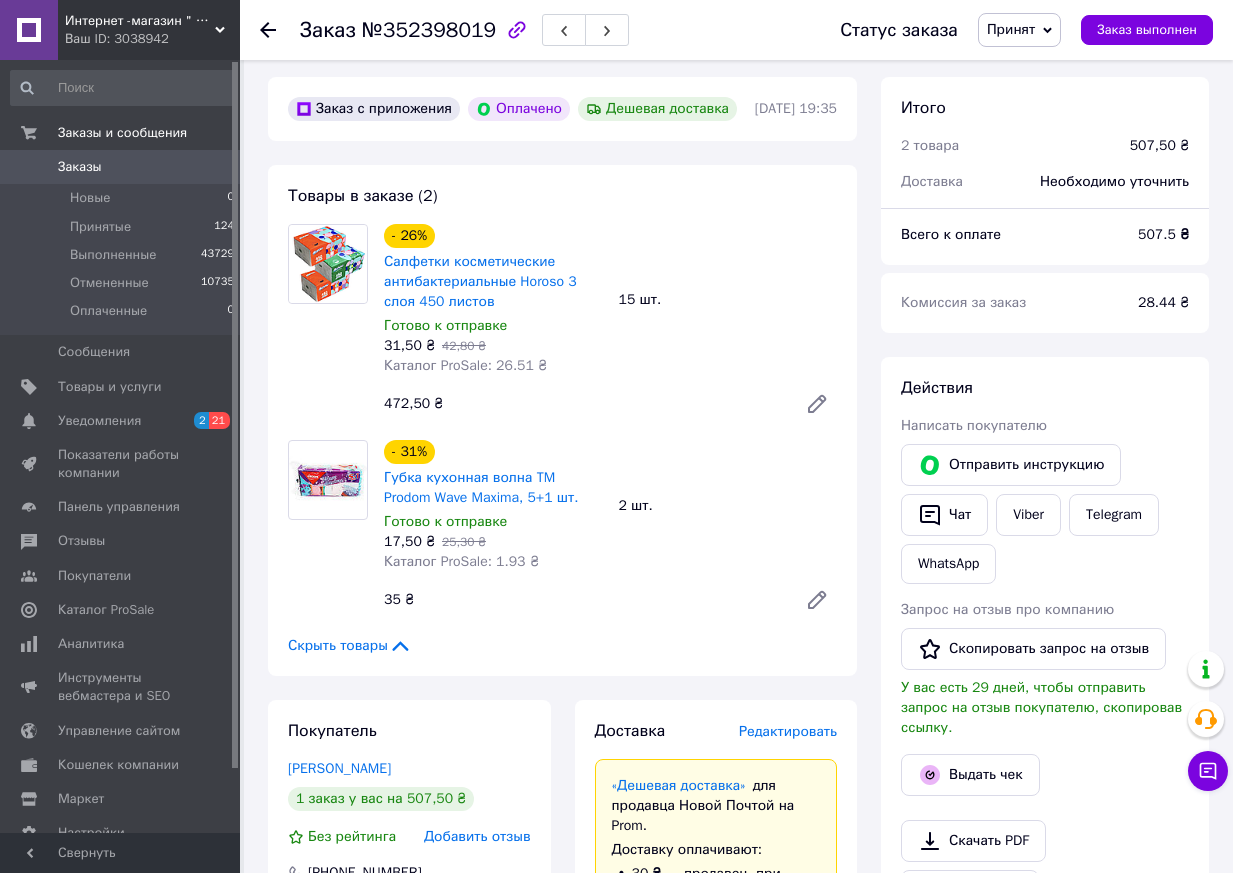 scroll, scrollTop: 640, scrollLeft: 0, axis: vertical 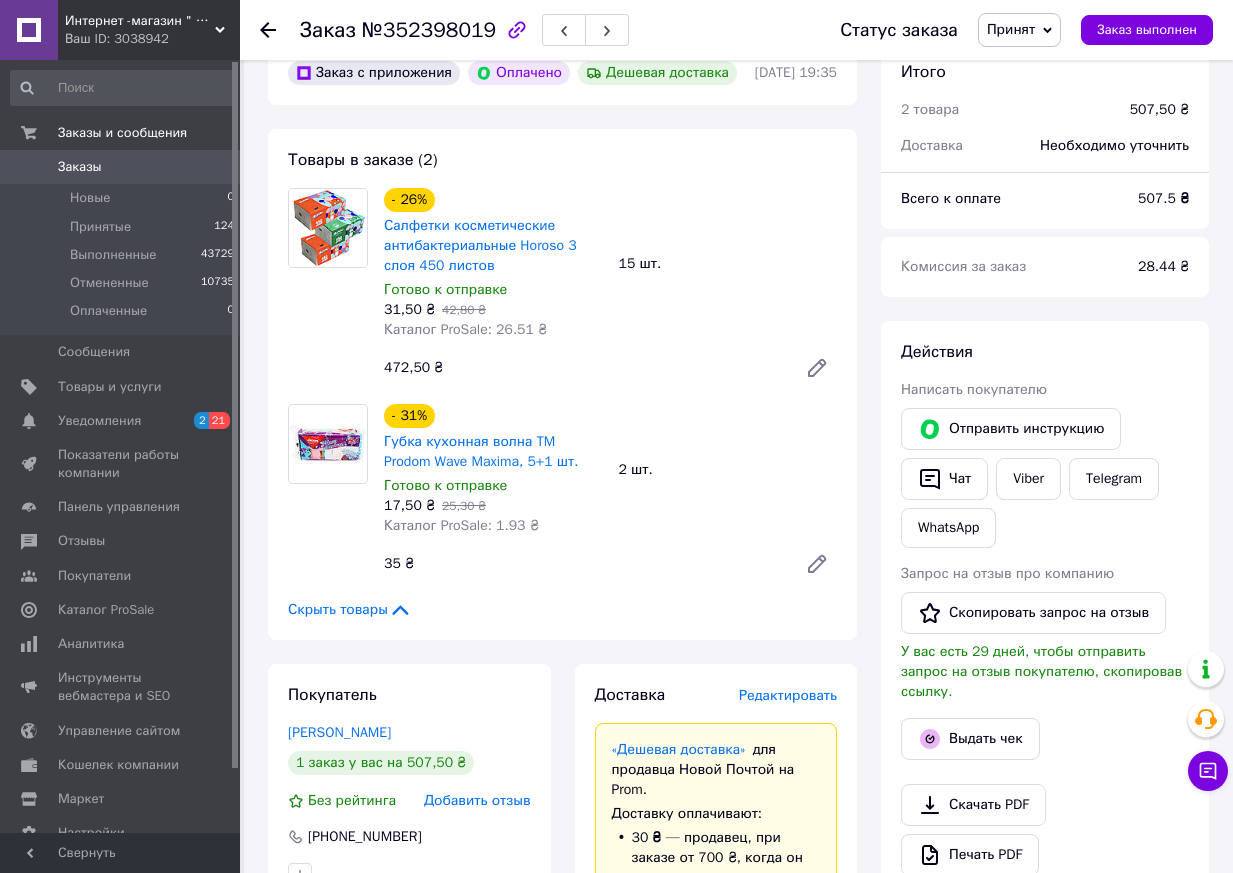 drag, startPoint x: 391, startPoint y: 766, endPoint x: 284, endPoint y: 765, distance: 107.00467 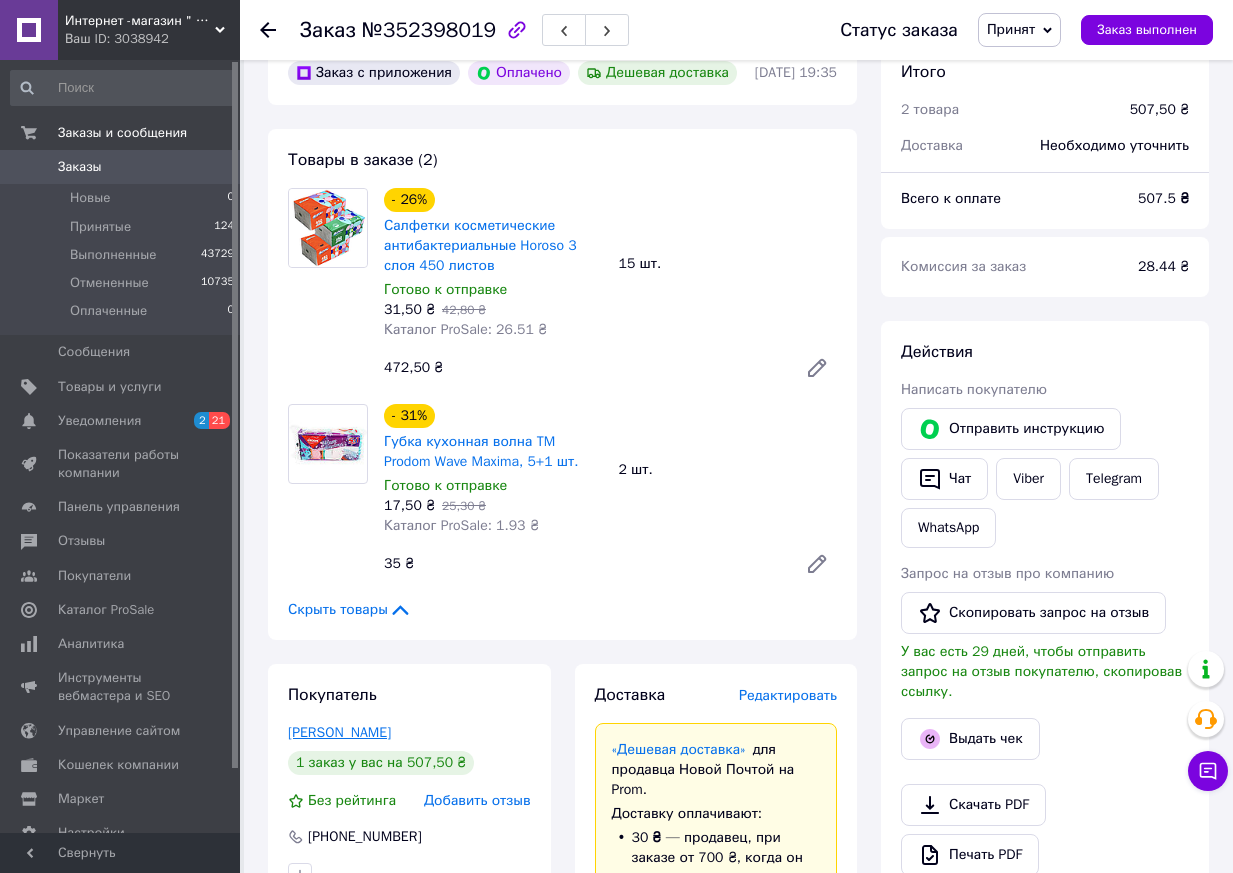 copy on "Горбач Наталья" 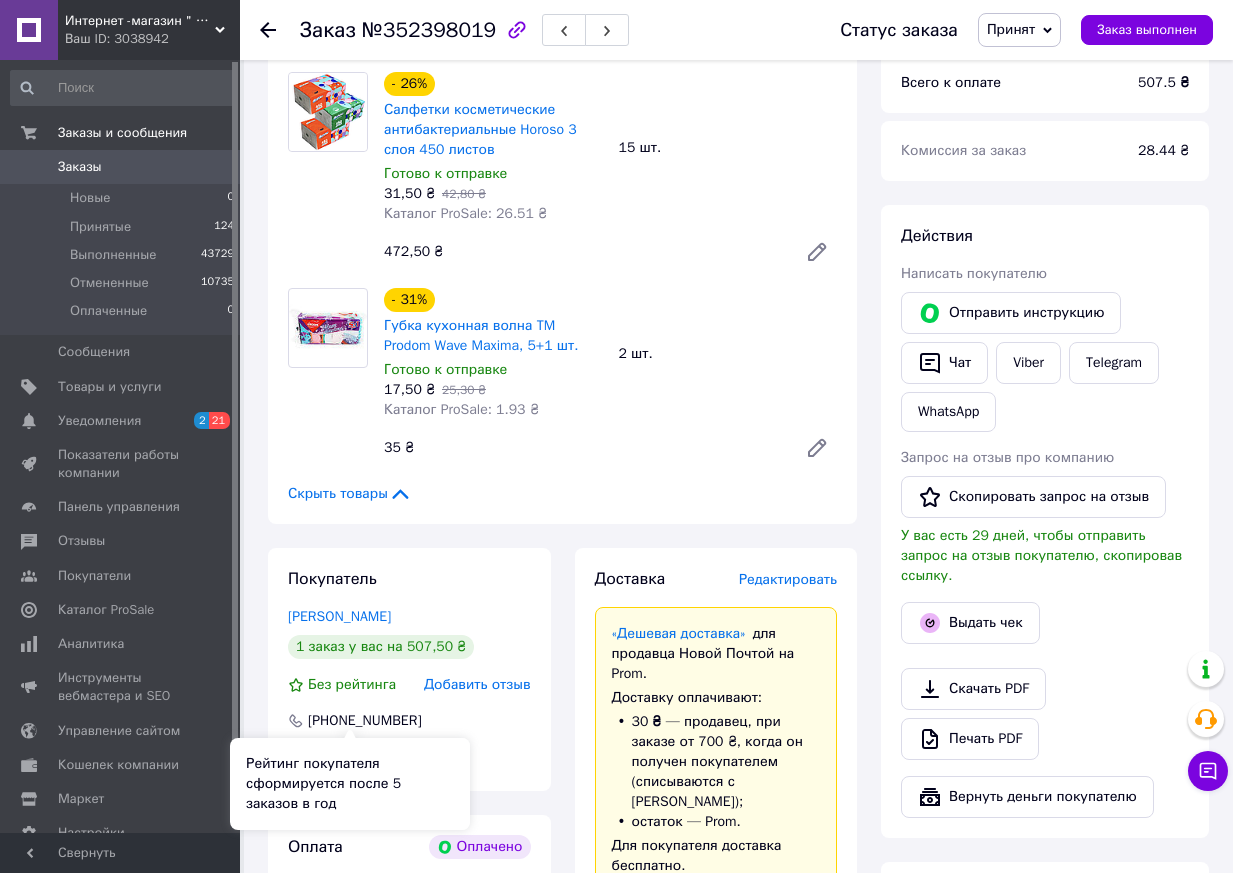 scroll, scrollTop: 940, scrollLeft: 0, axis: vertical 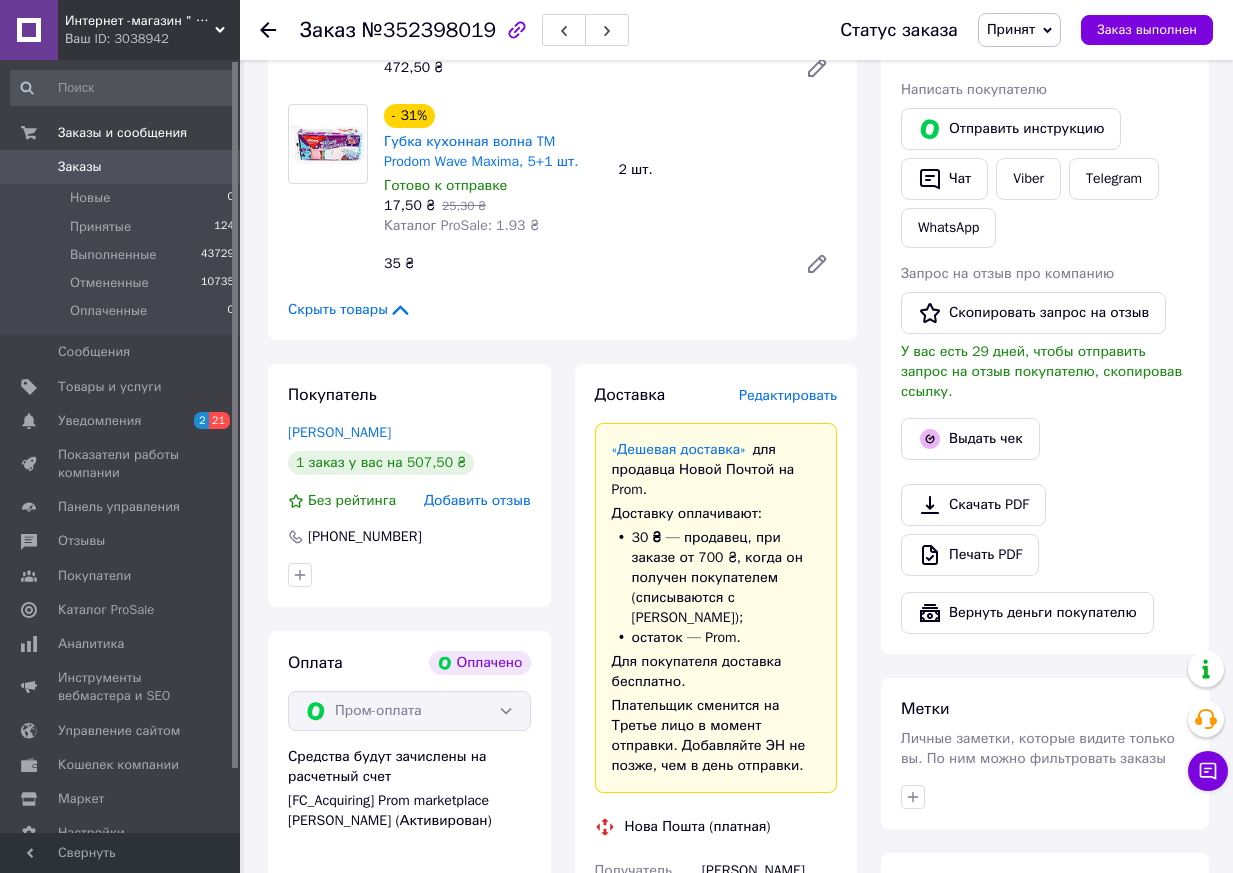 click on "[PHONE_NUMBER]" at bounding box center (365, 537) 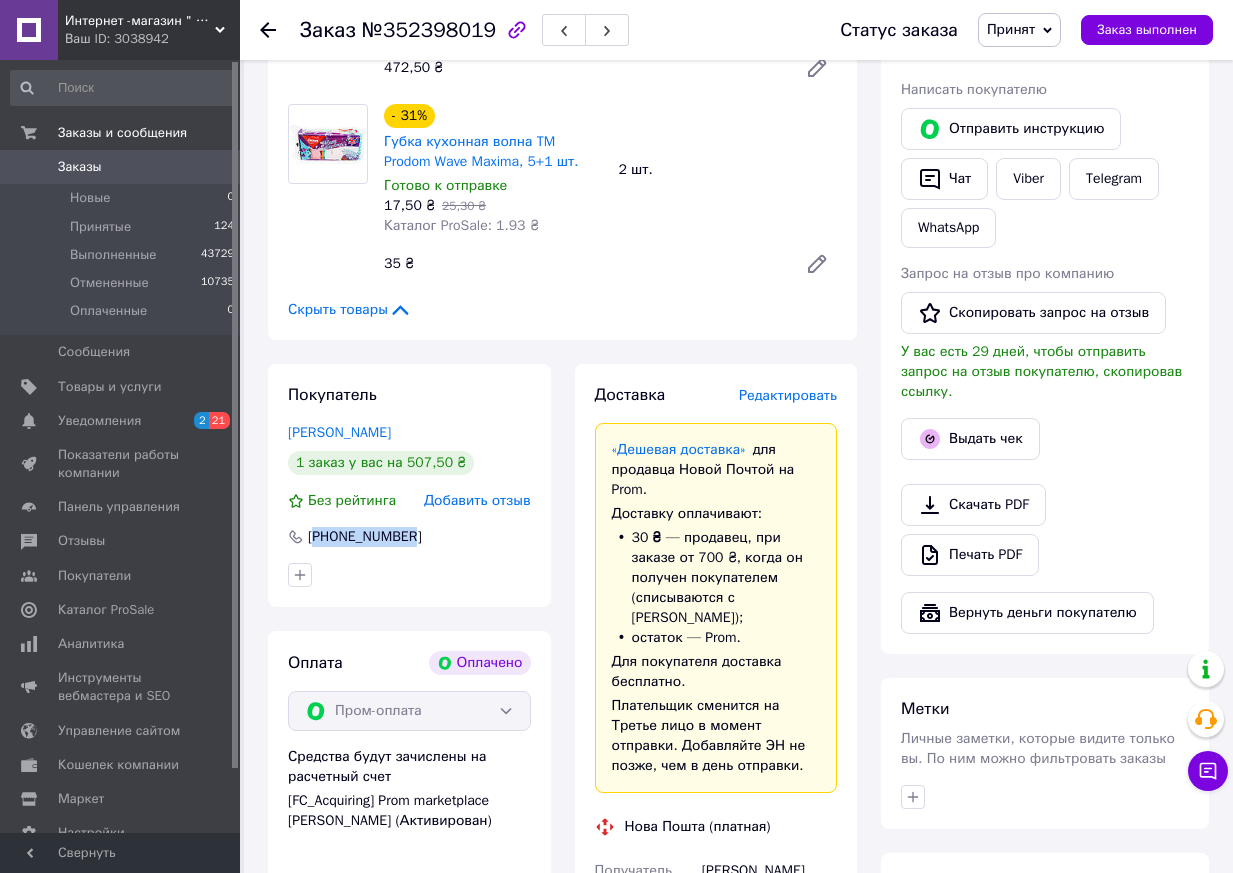 click on "[PHONE_NUMBER]" at bounding box center [365, 537] 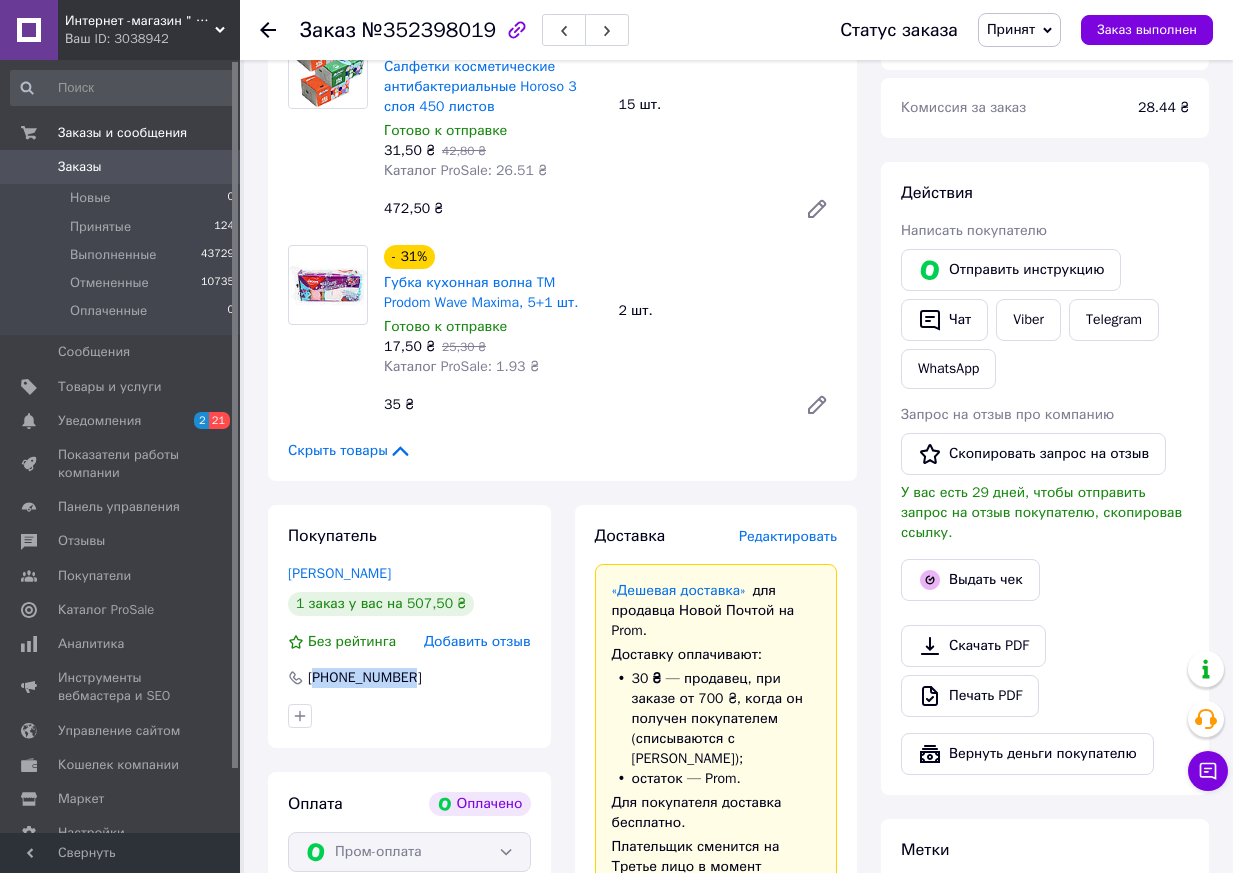 scroll, scrollTop: 640, scrollLeft: 0, axis: vertical 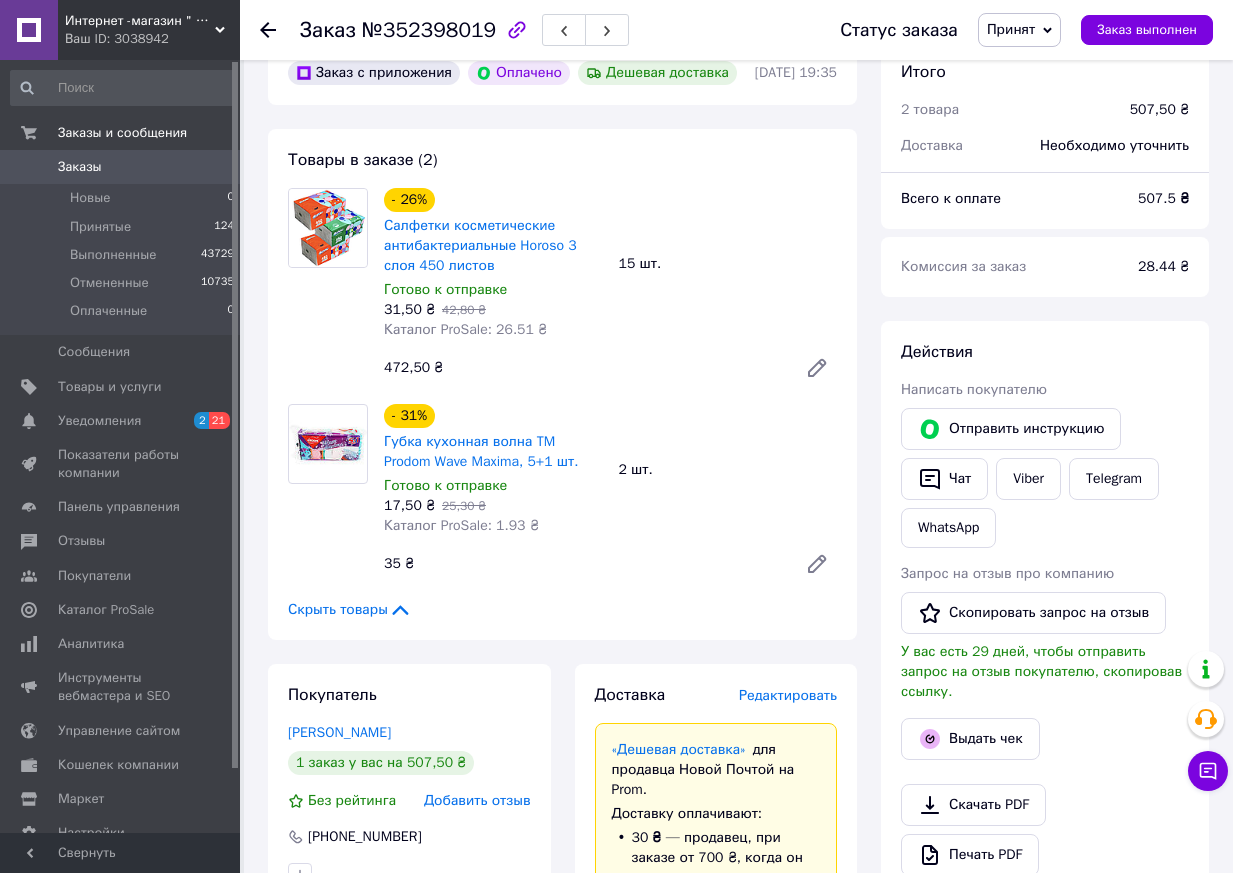 click on "Заказ" at bounding box center (328, 30) 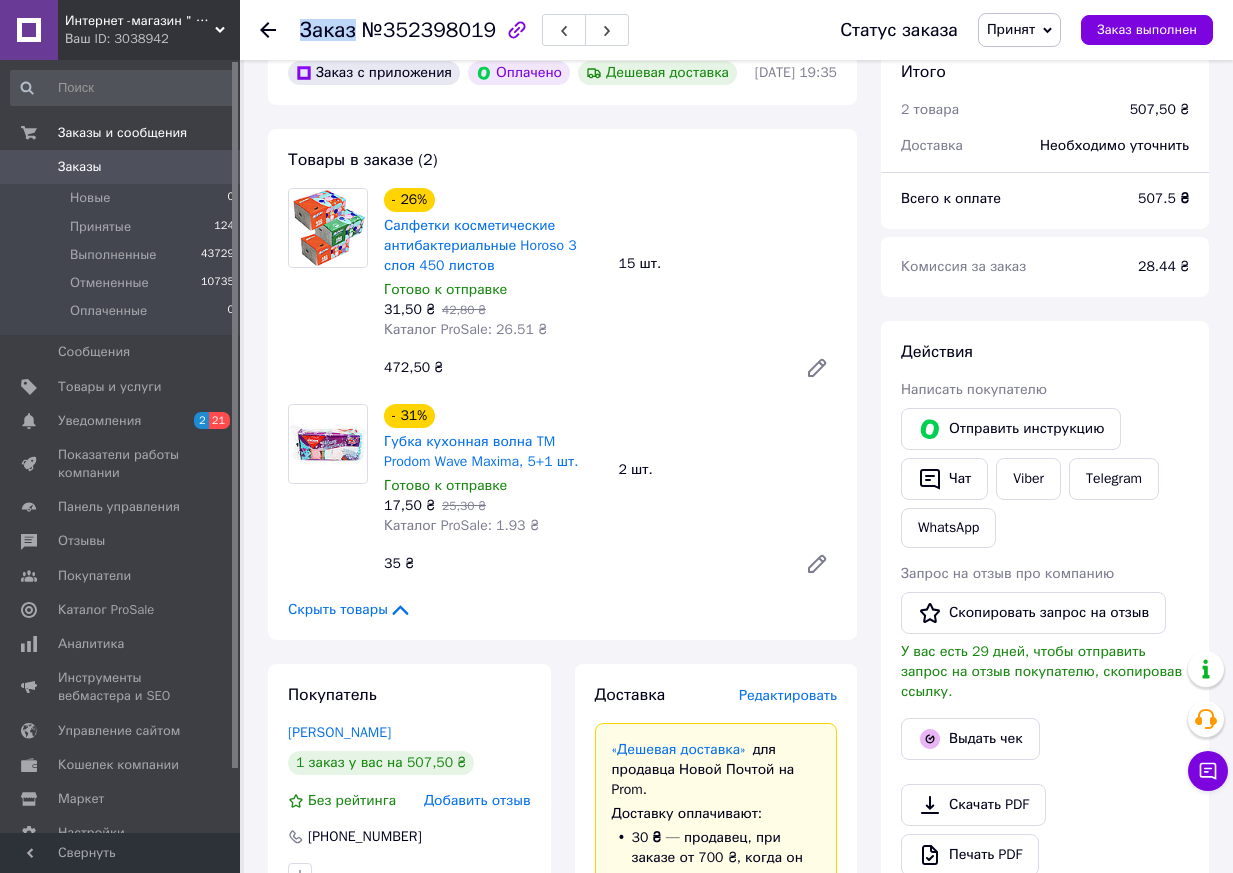click on "Заказ" at bounding box center (328, 30) 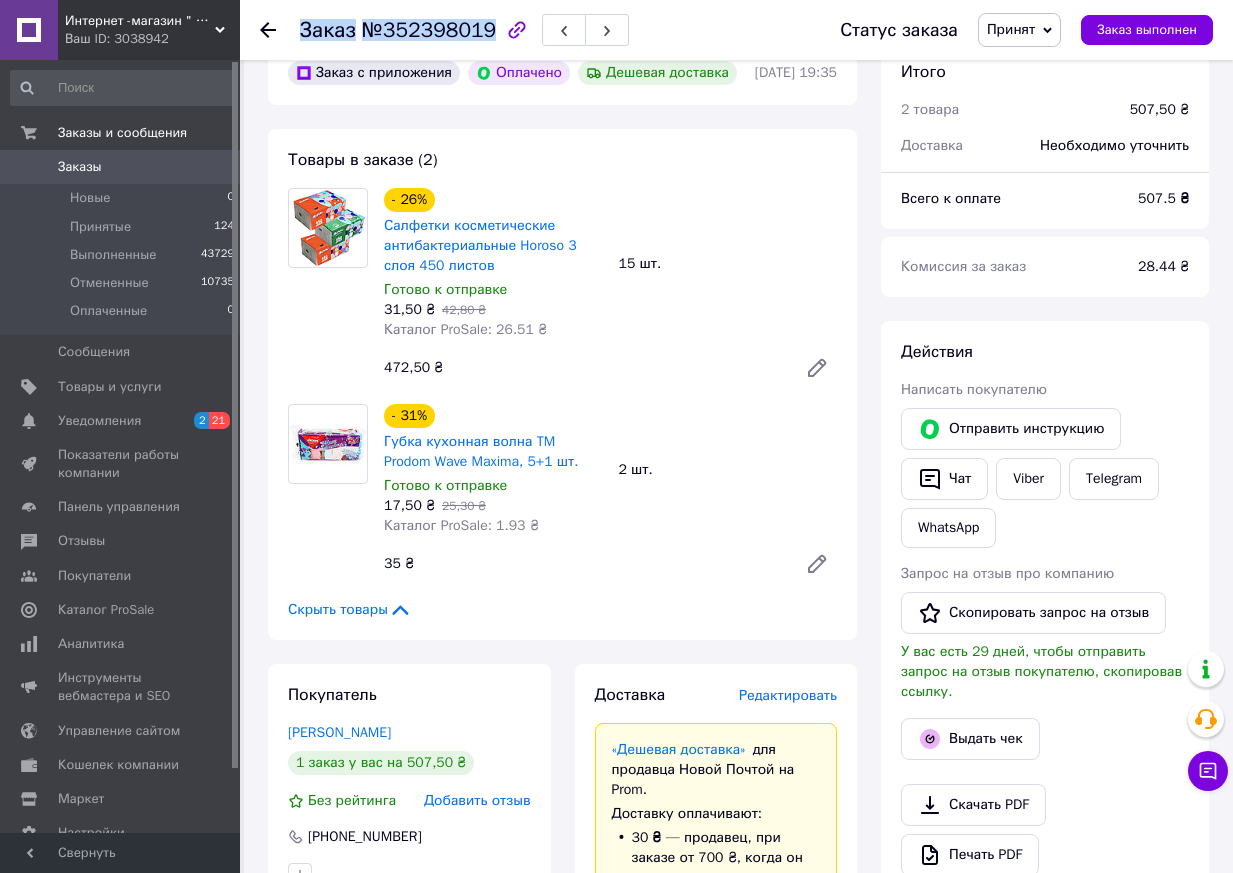 click on "Заказ" at bounding box center [328, 30] 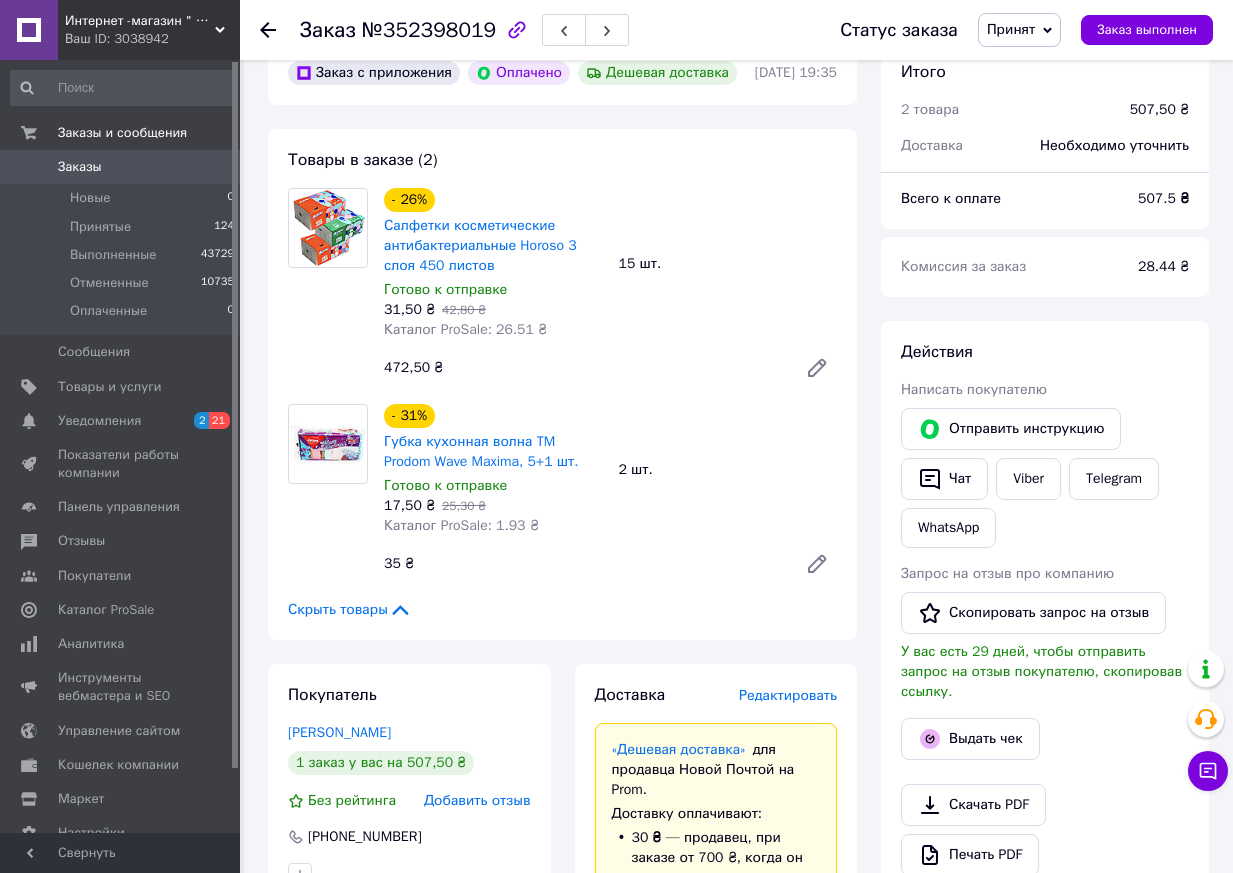 click at bounding box center [817, 368] 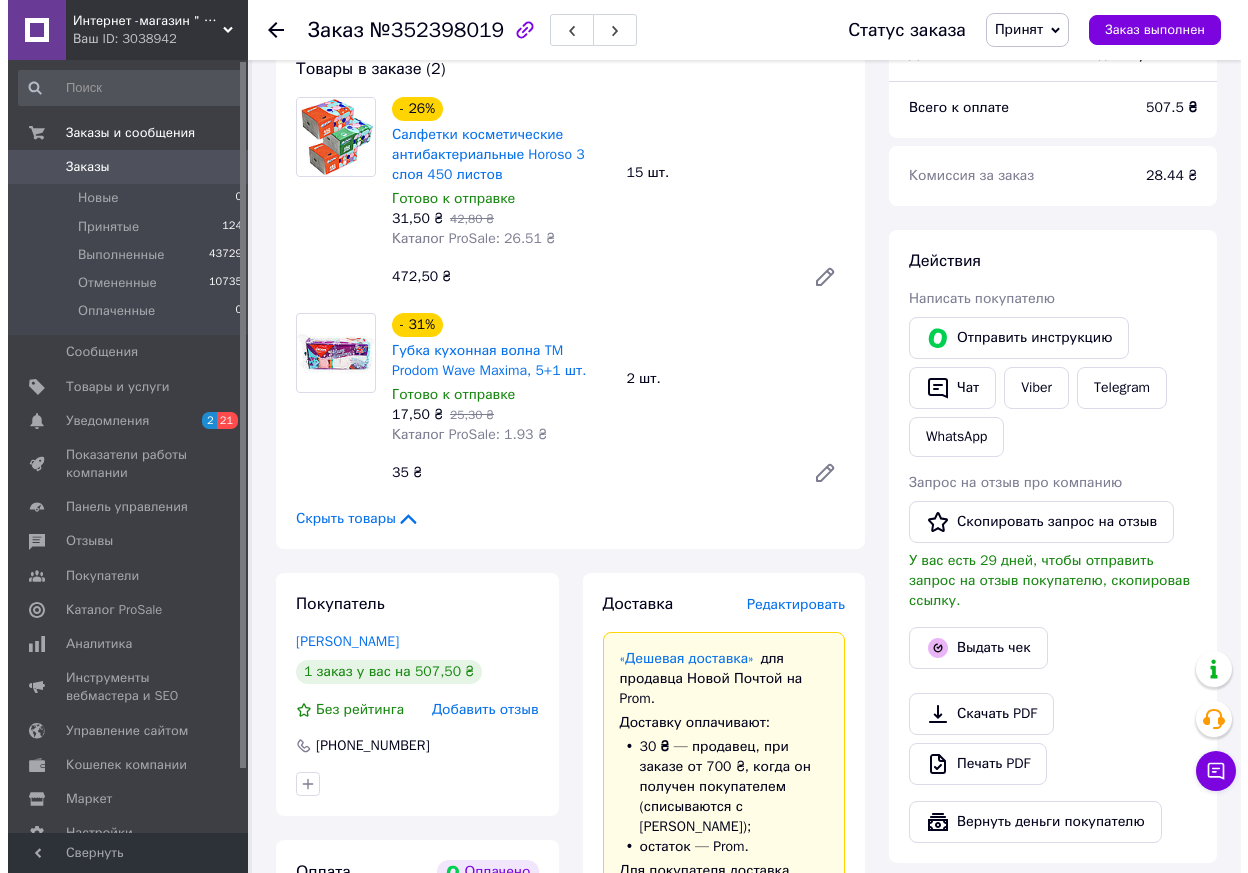 scroll, scrollTop: 740, scrollLeft: 0, axis: vertical 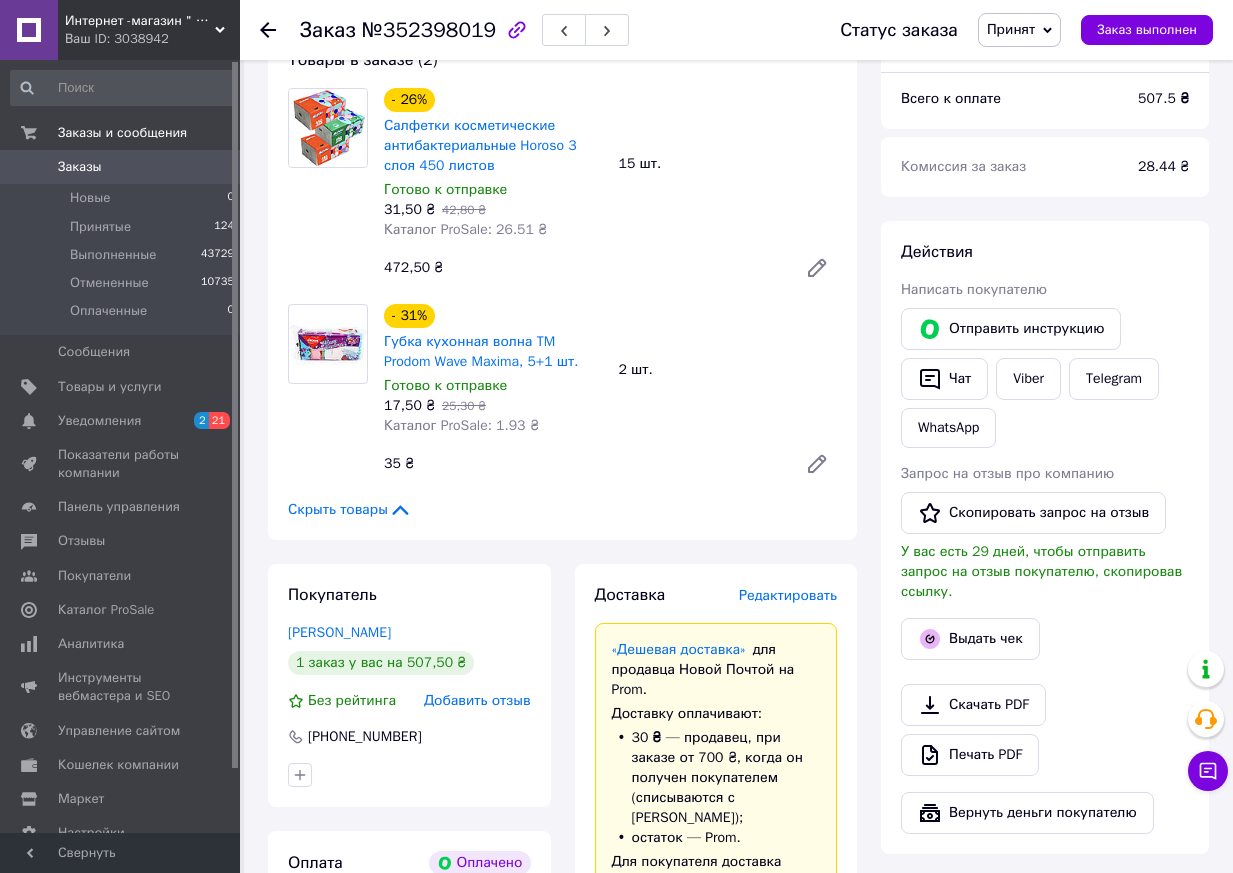 click on "Редактировать" at bounding box center (788, 595) 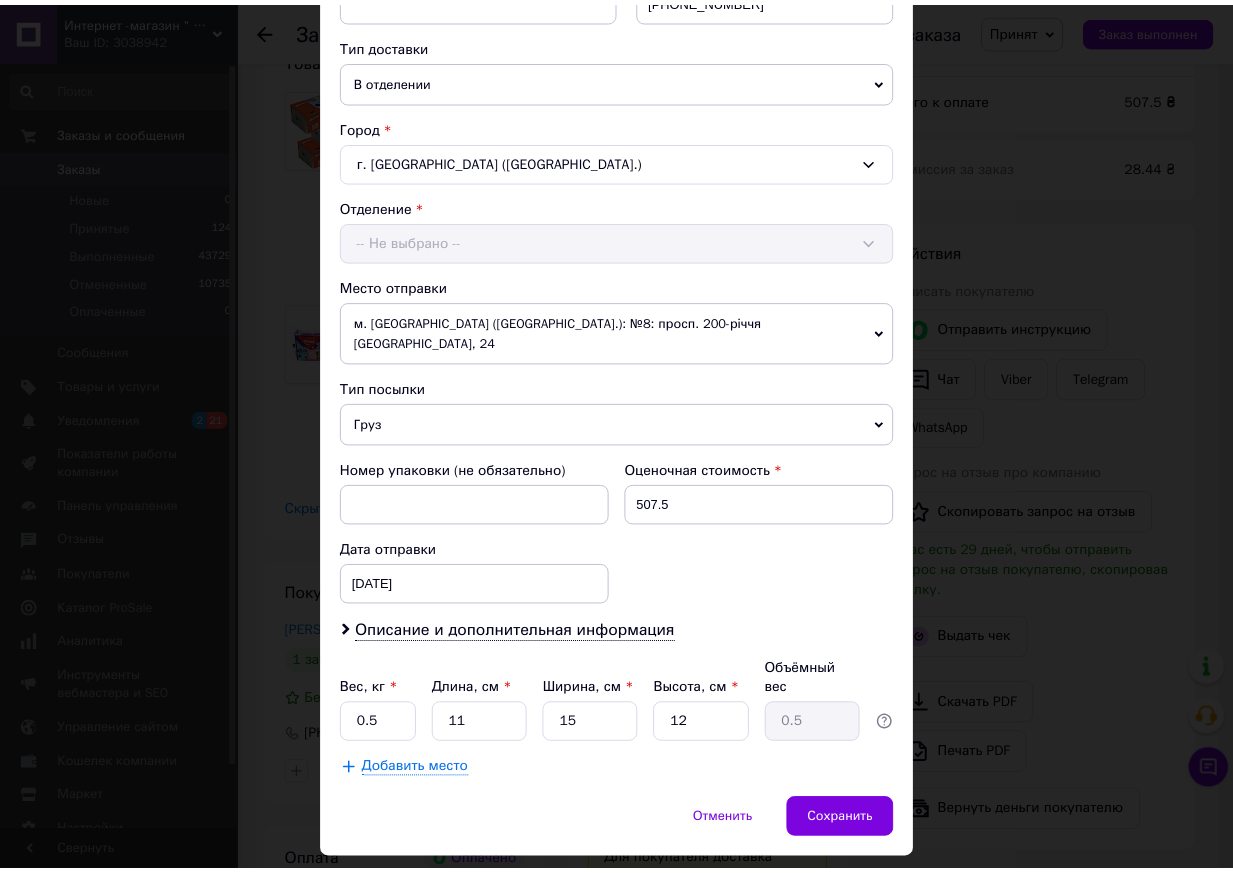 scroll, scrollTop: 455, scrollLeft: 0, axis: vertical 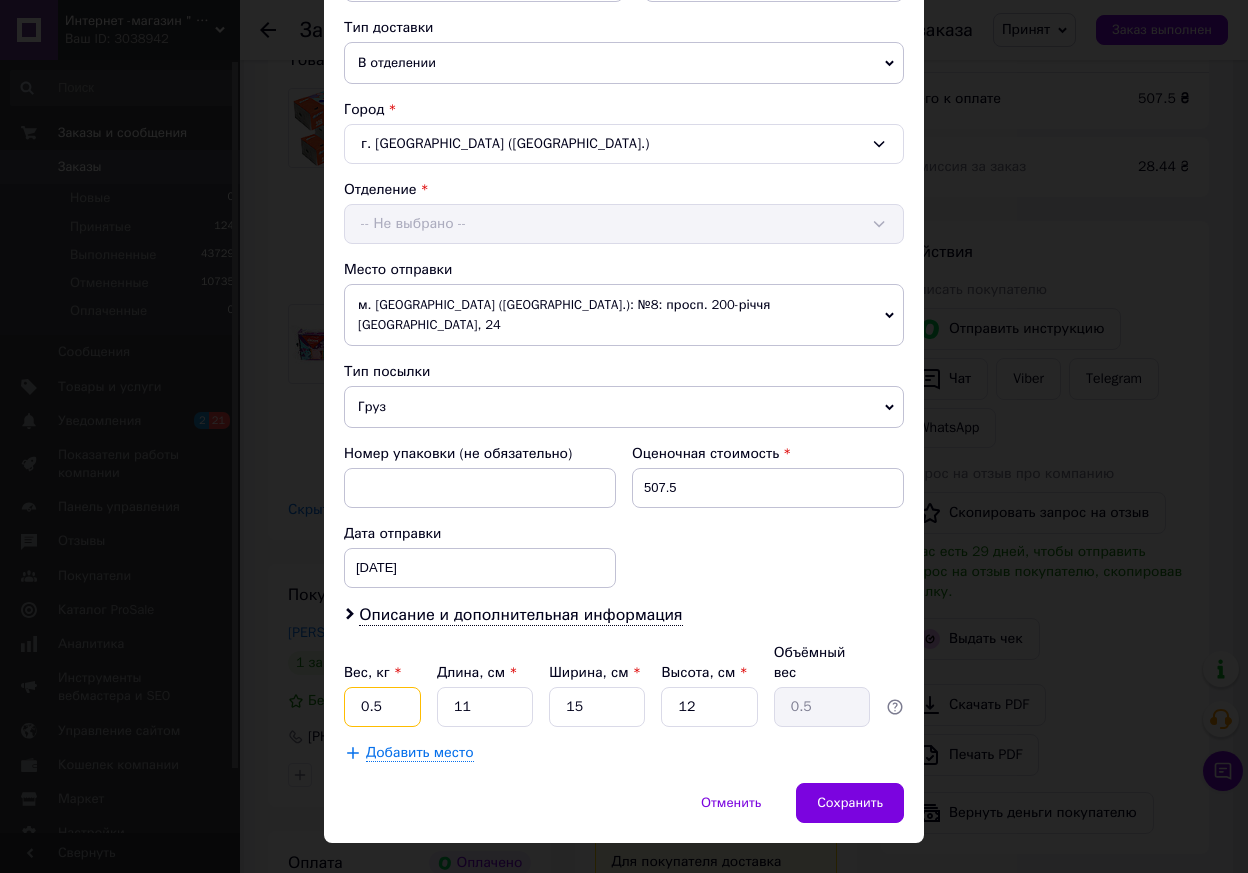 drag, startPoint x: 376, startPoint y: 668, endPoint x: 337, endPoint y: 669, distance: 39.012817 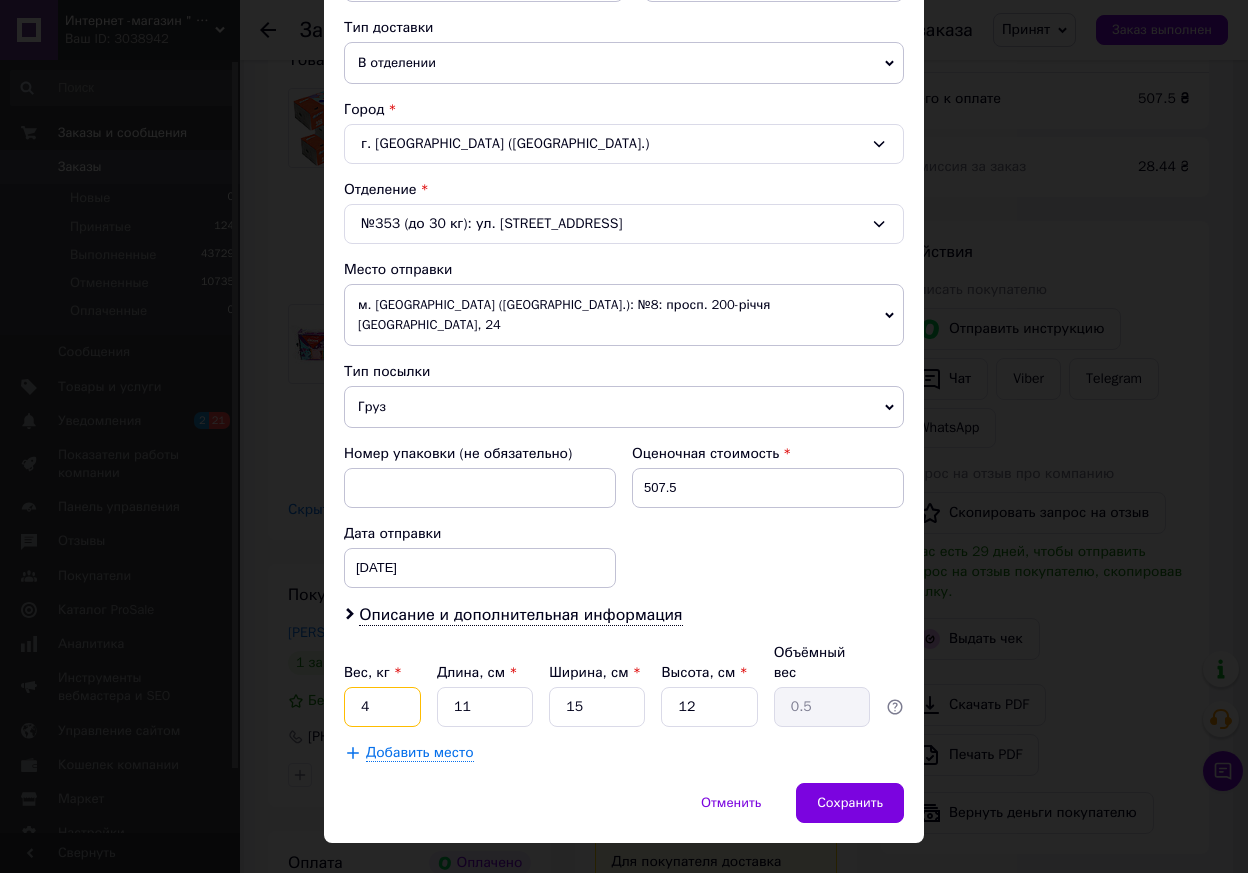 type on "4" 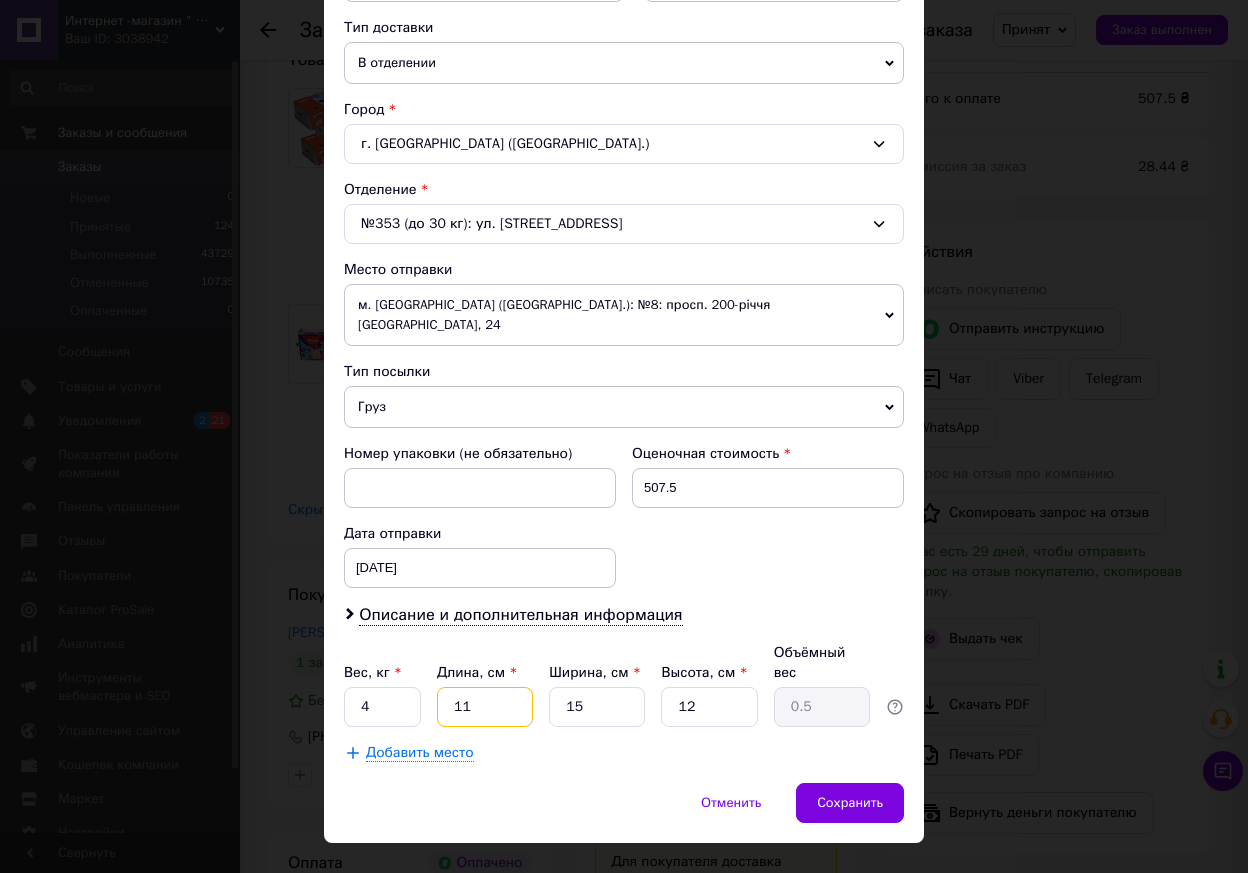 drag, startPoint x: 462, startPoint y: 674, endPoint x: 443, endPoint y: 674, distance: 19 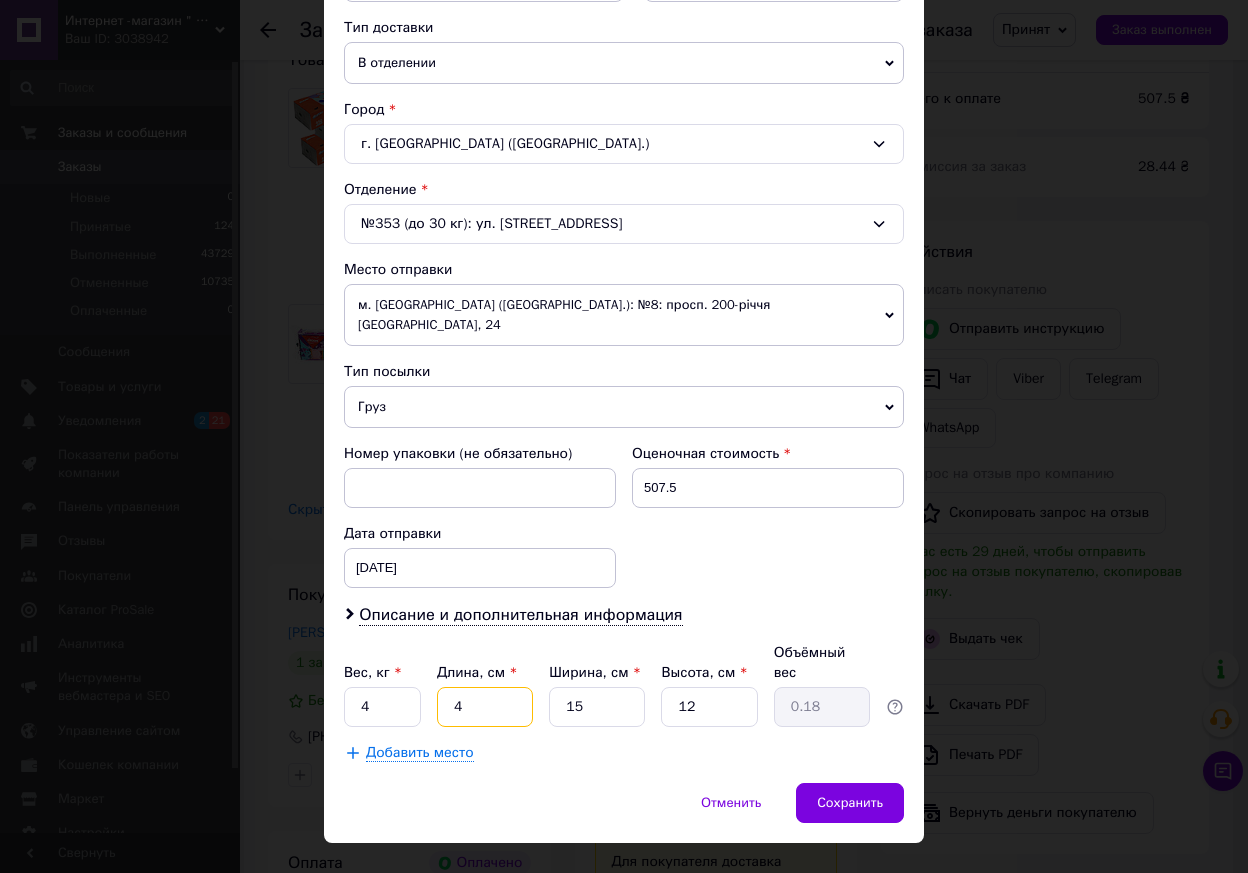 type on "40" 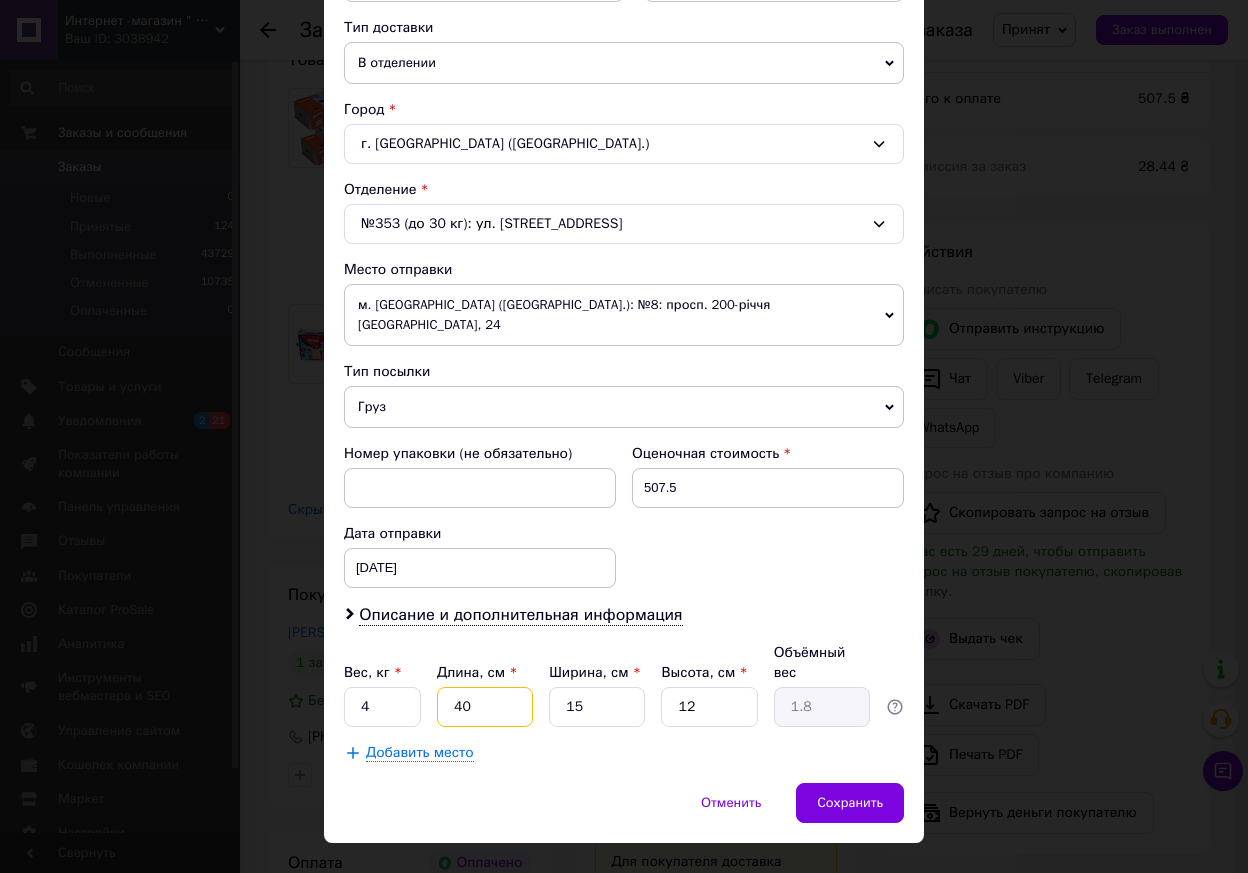 type on "40" 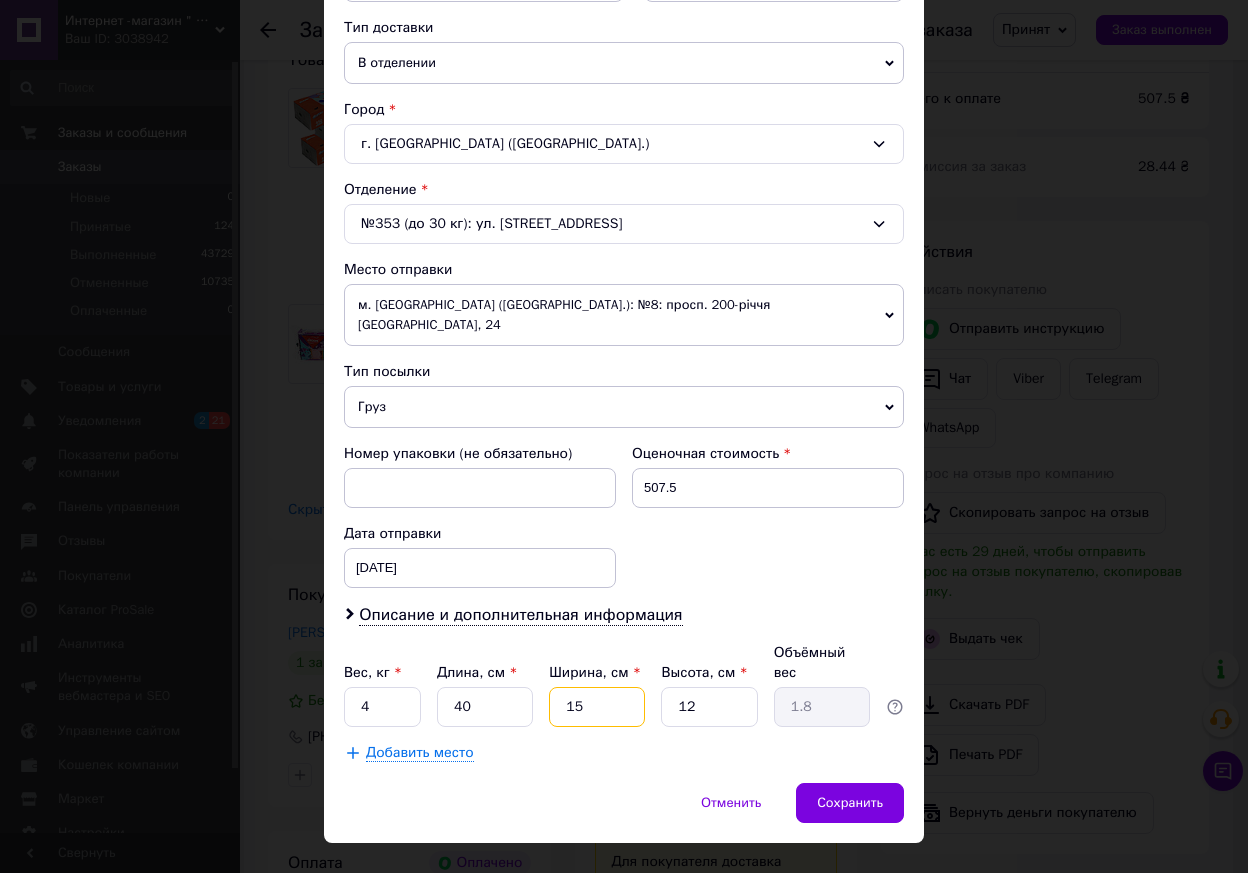 drag, startPoint x: 576, startPoint y: 668, endPoint x: 562, endPoint y: 671, distance: 14.3178215 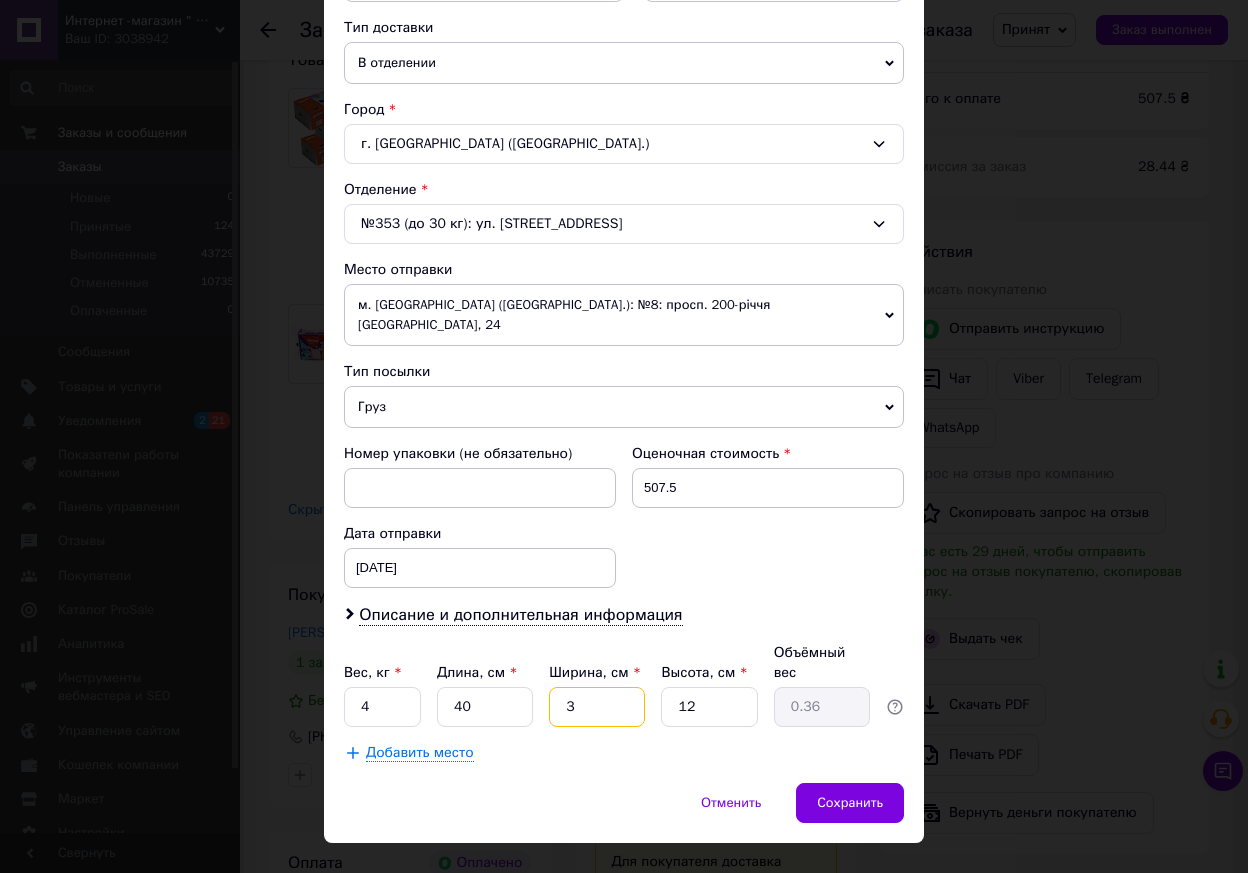 type on "30" 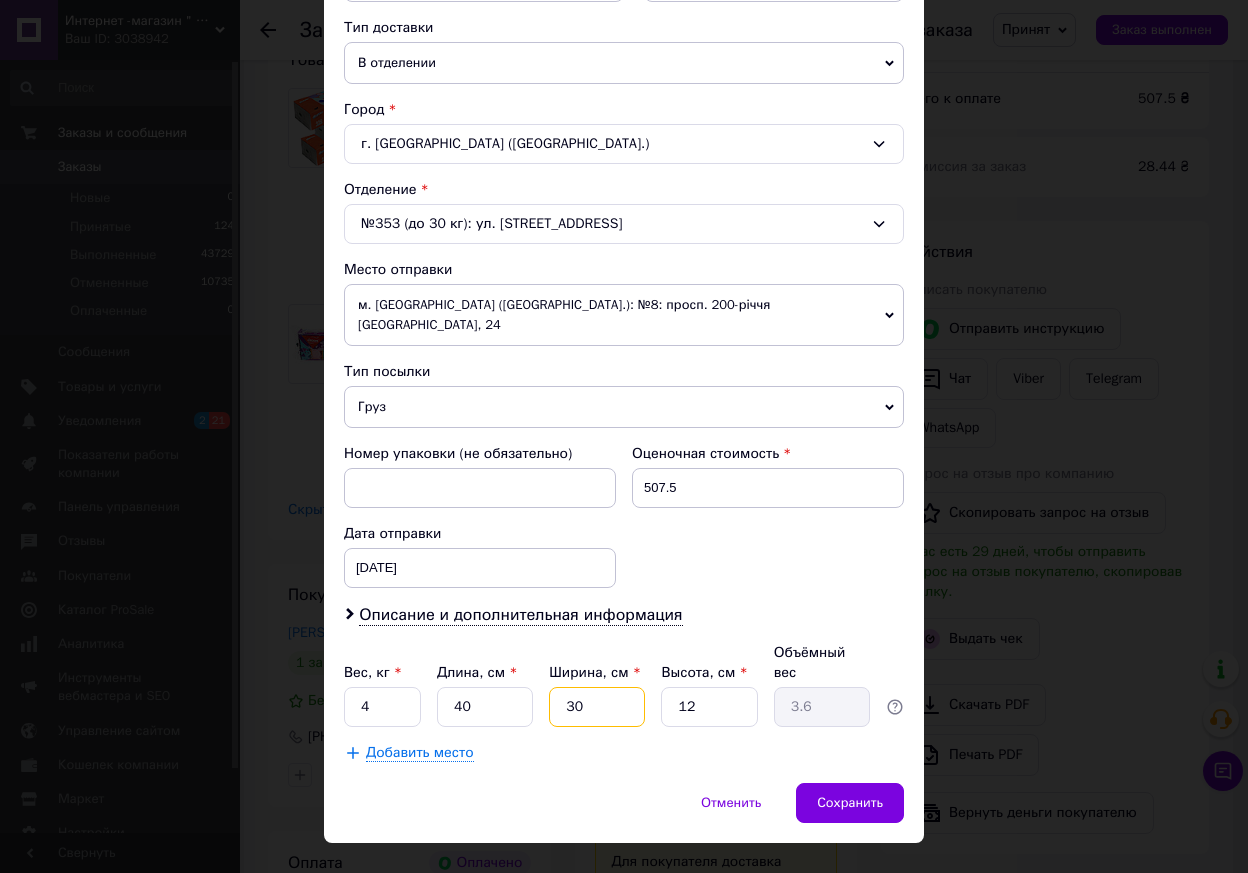type on "30" 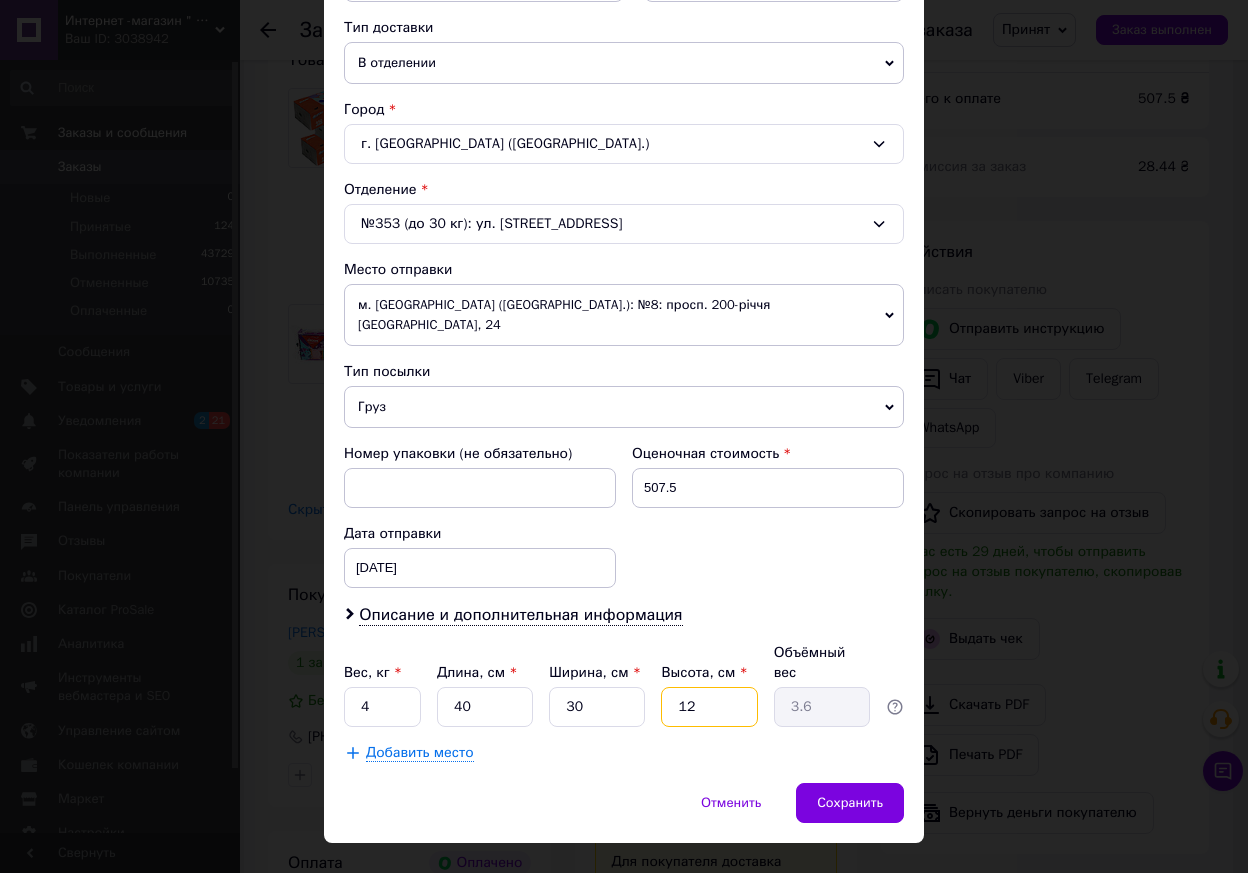 drag, startPoint x: 697, startPoint y: 661, endPoint x: 669, endPoint y: 667, distance: 28.635643 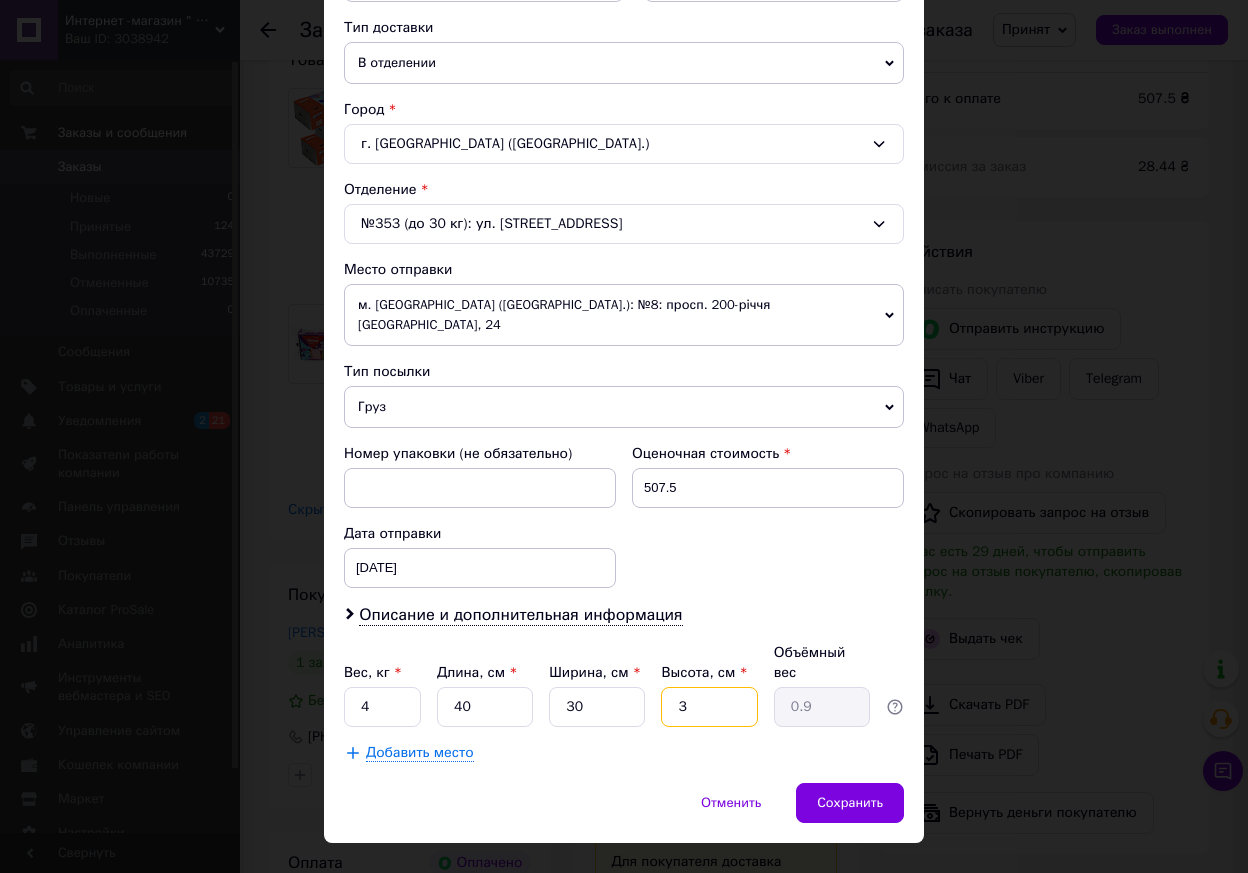 type on "30" 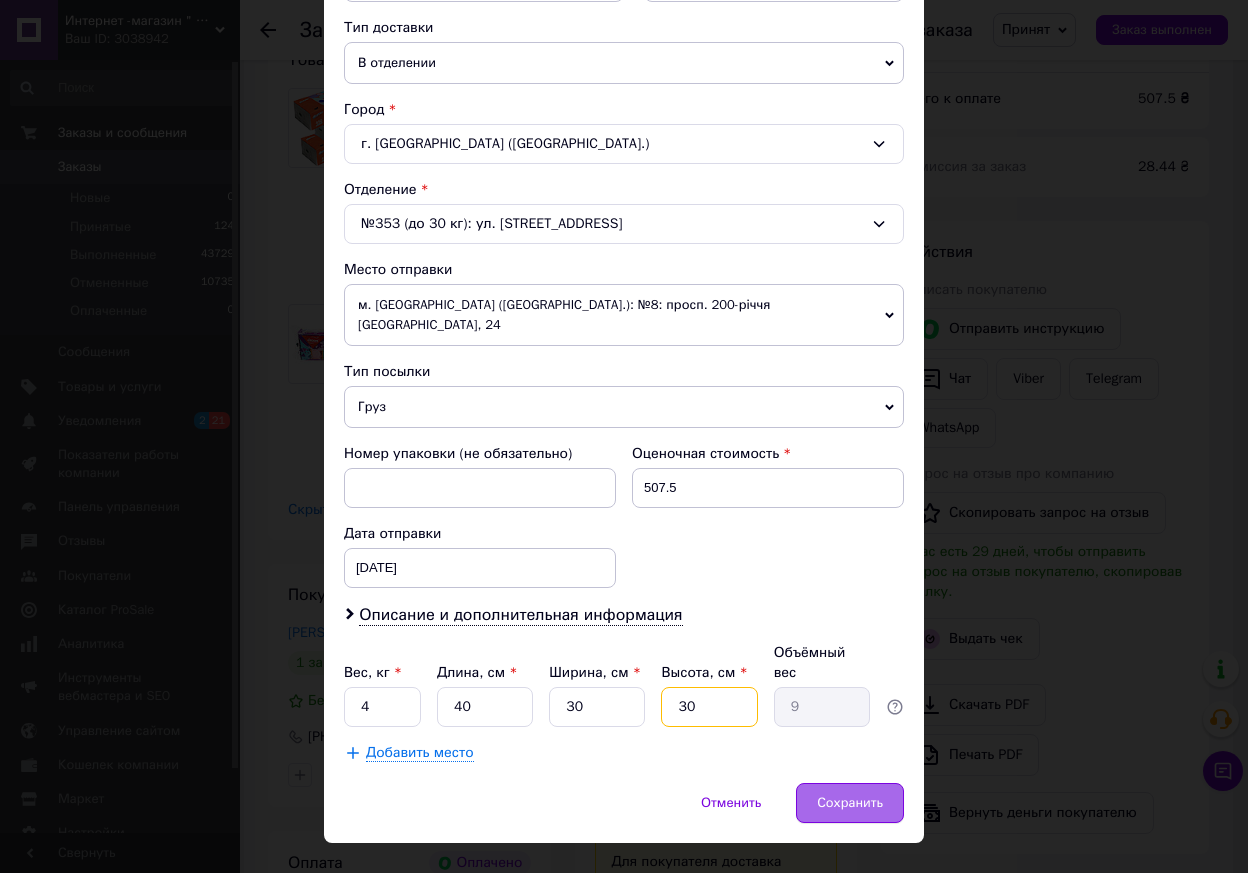 type on "30" 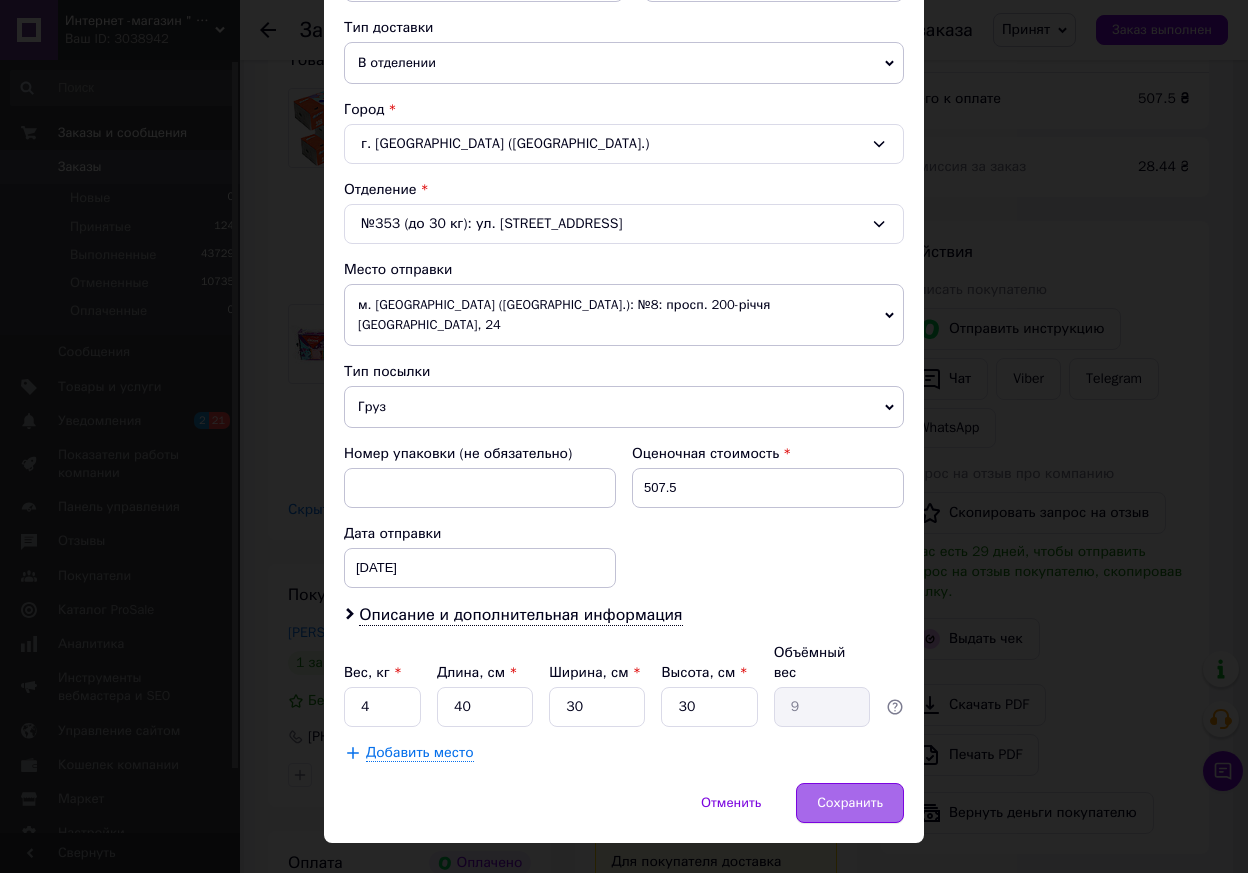 click on "Сохранить" at bounding box center (850, 803) 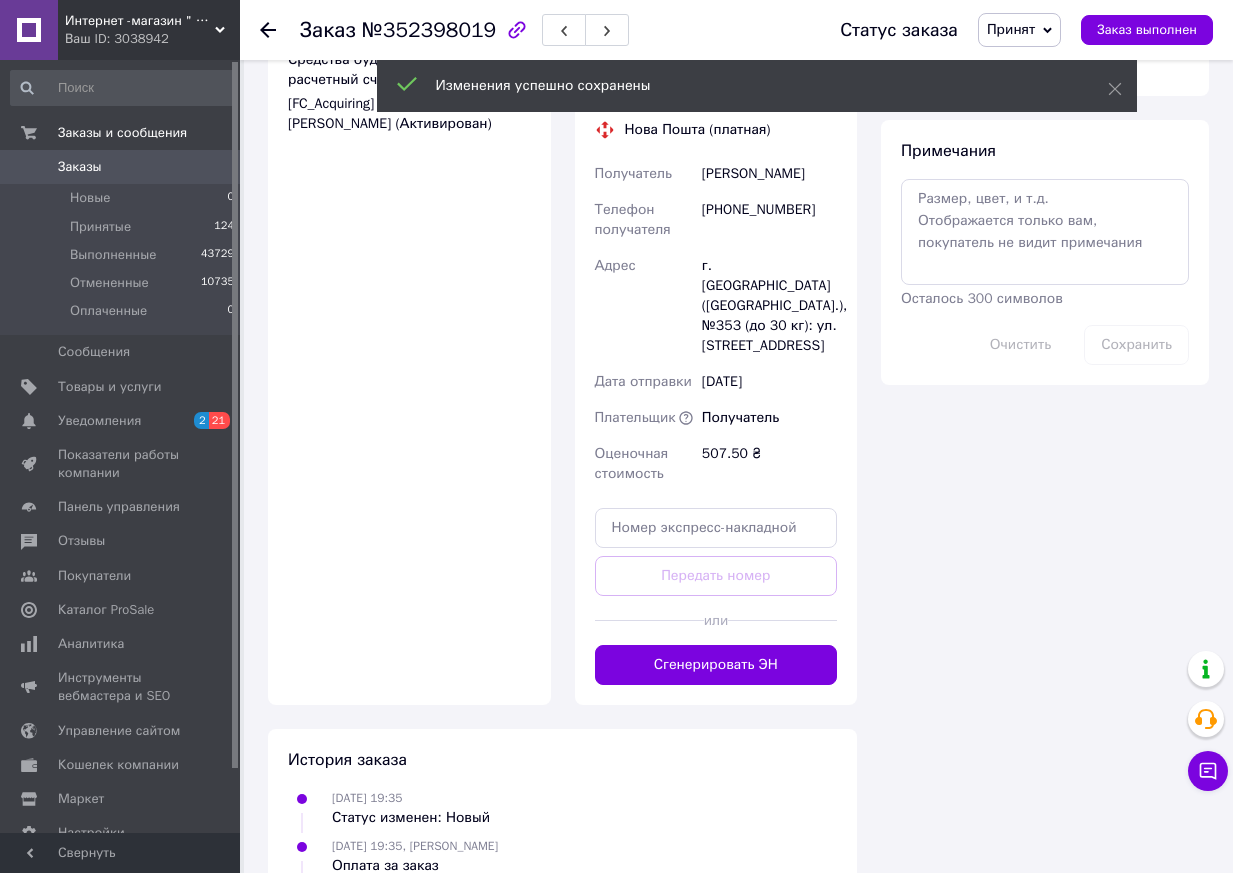 scroll, scrollTop: 1740, scrollLeft: 0, axis: vertical 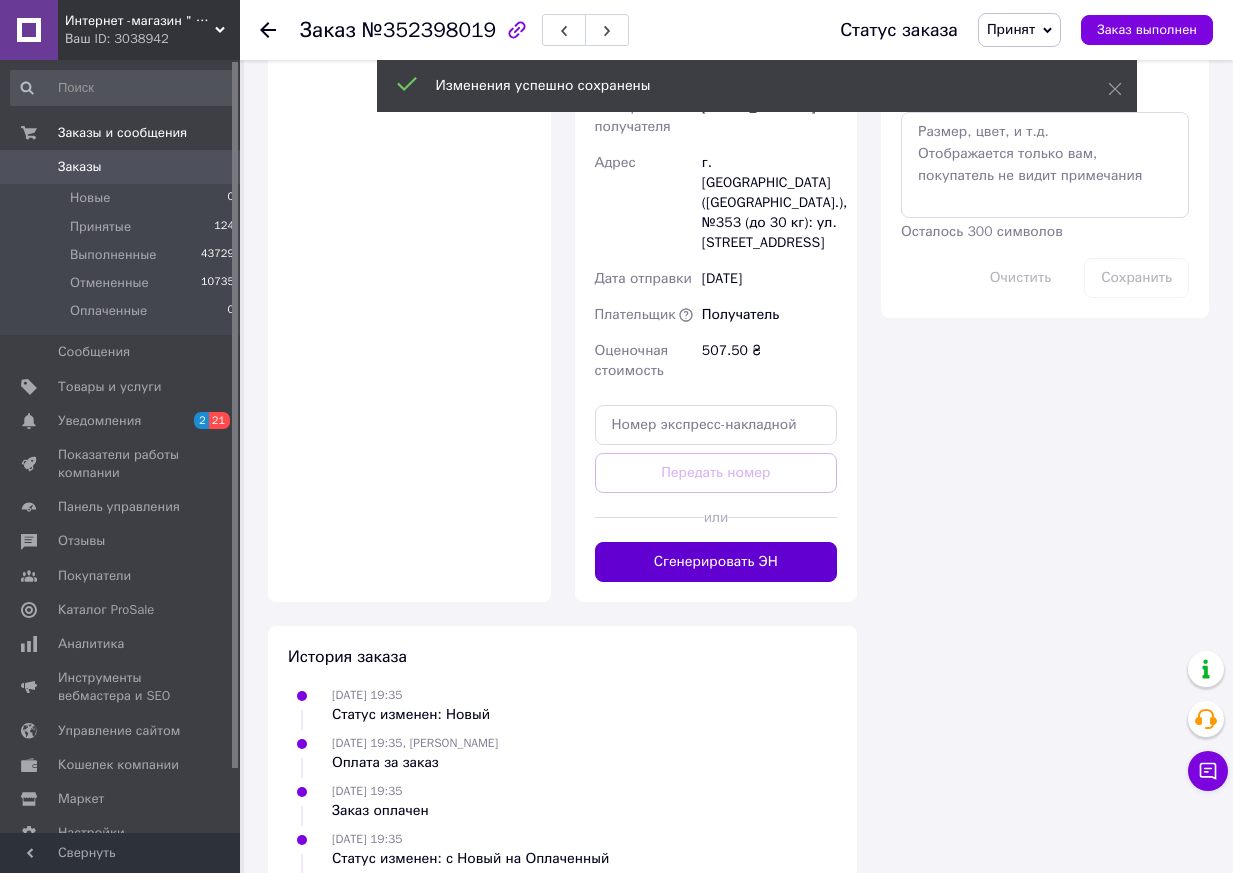click on "Сгенерировать ЭН" at bounding box center [716, 562] 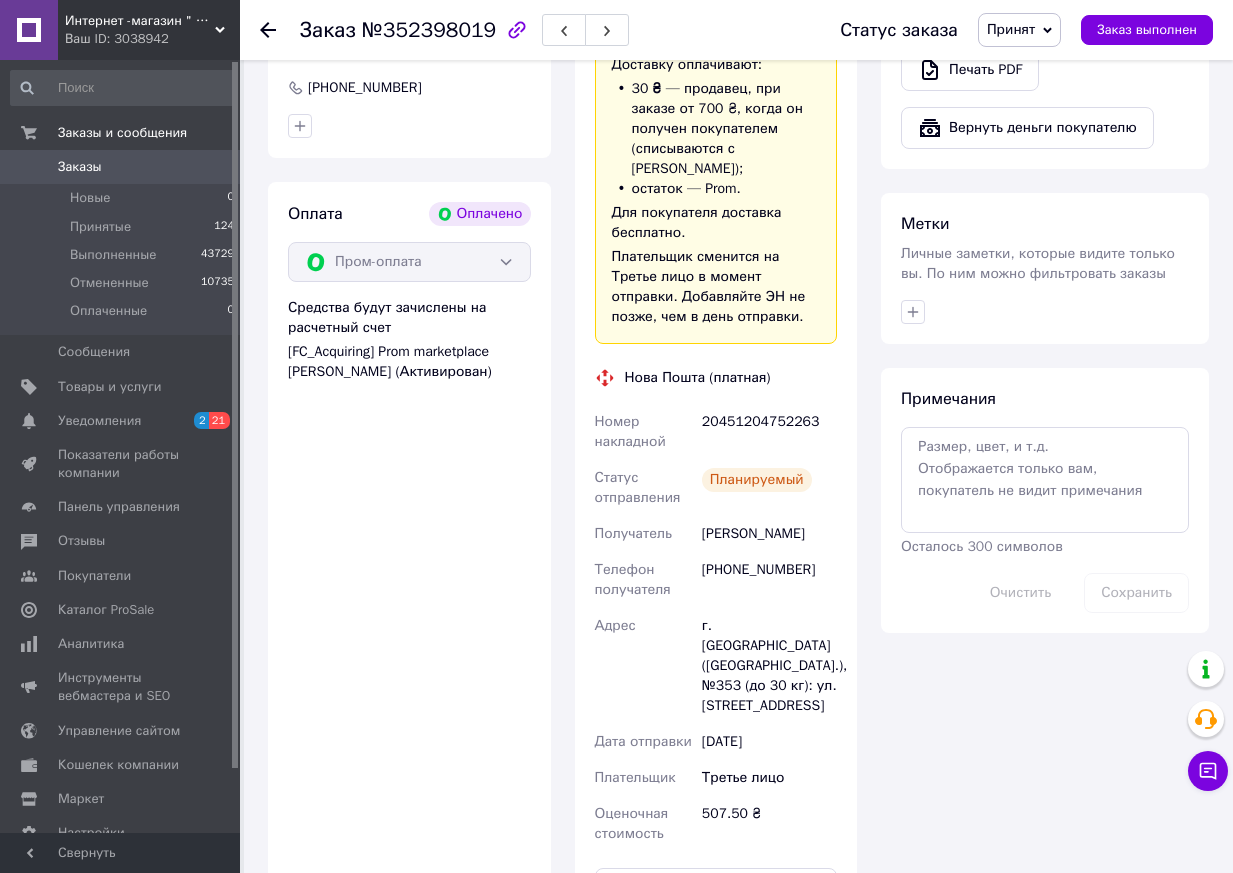 scroll, scrollTop: 1140, scrollLeft: 0, axis: vertical 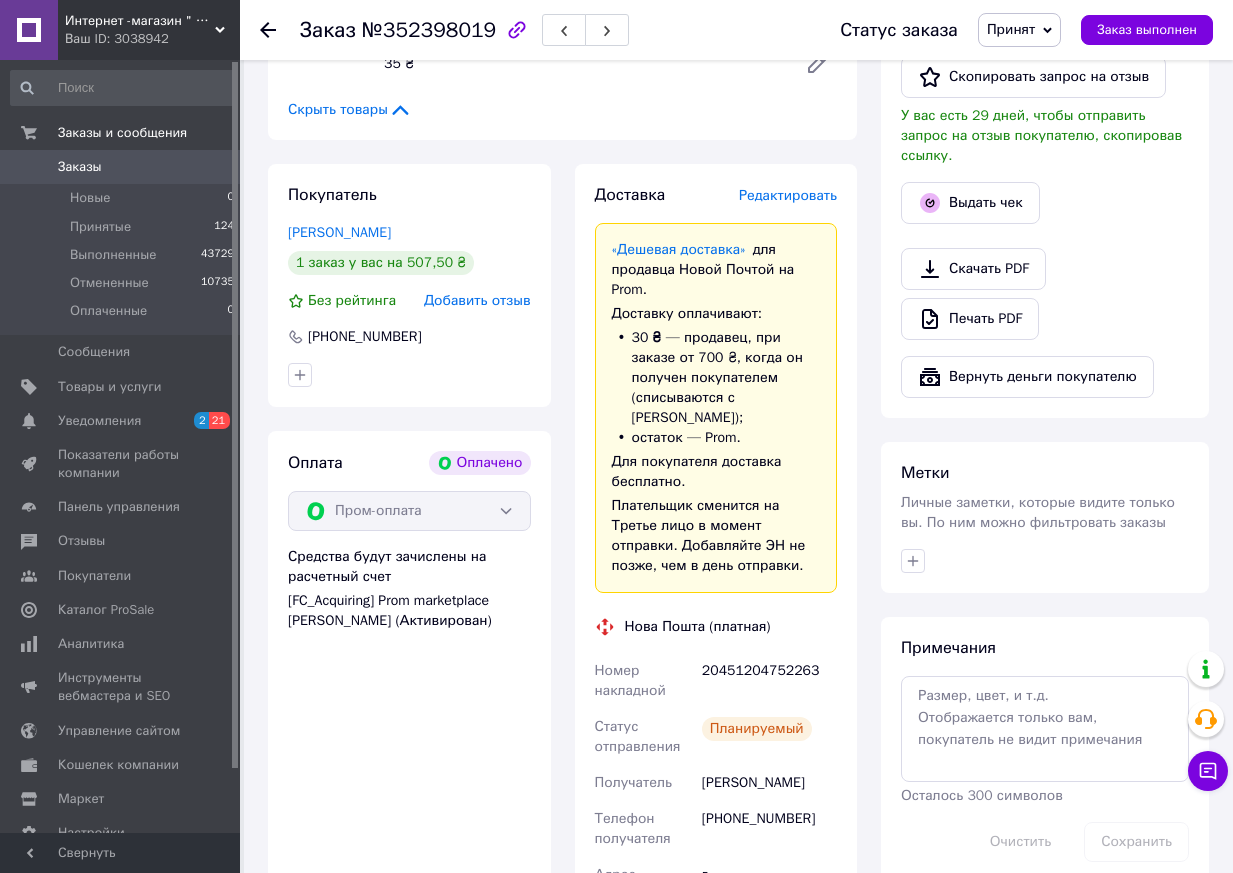 click 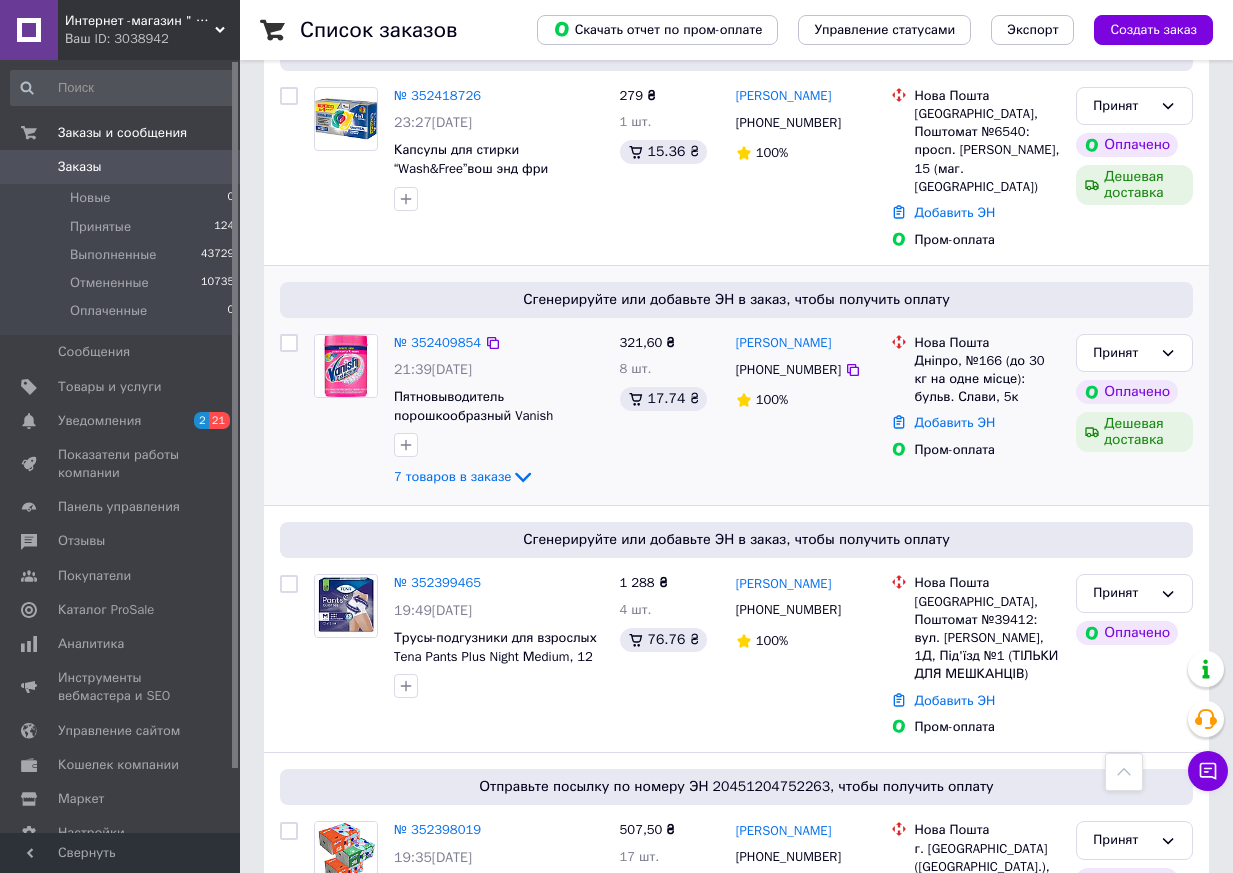 scroll, scrollTop: 2000, scrollLeft: 0, axis: vertical 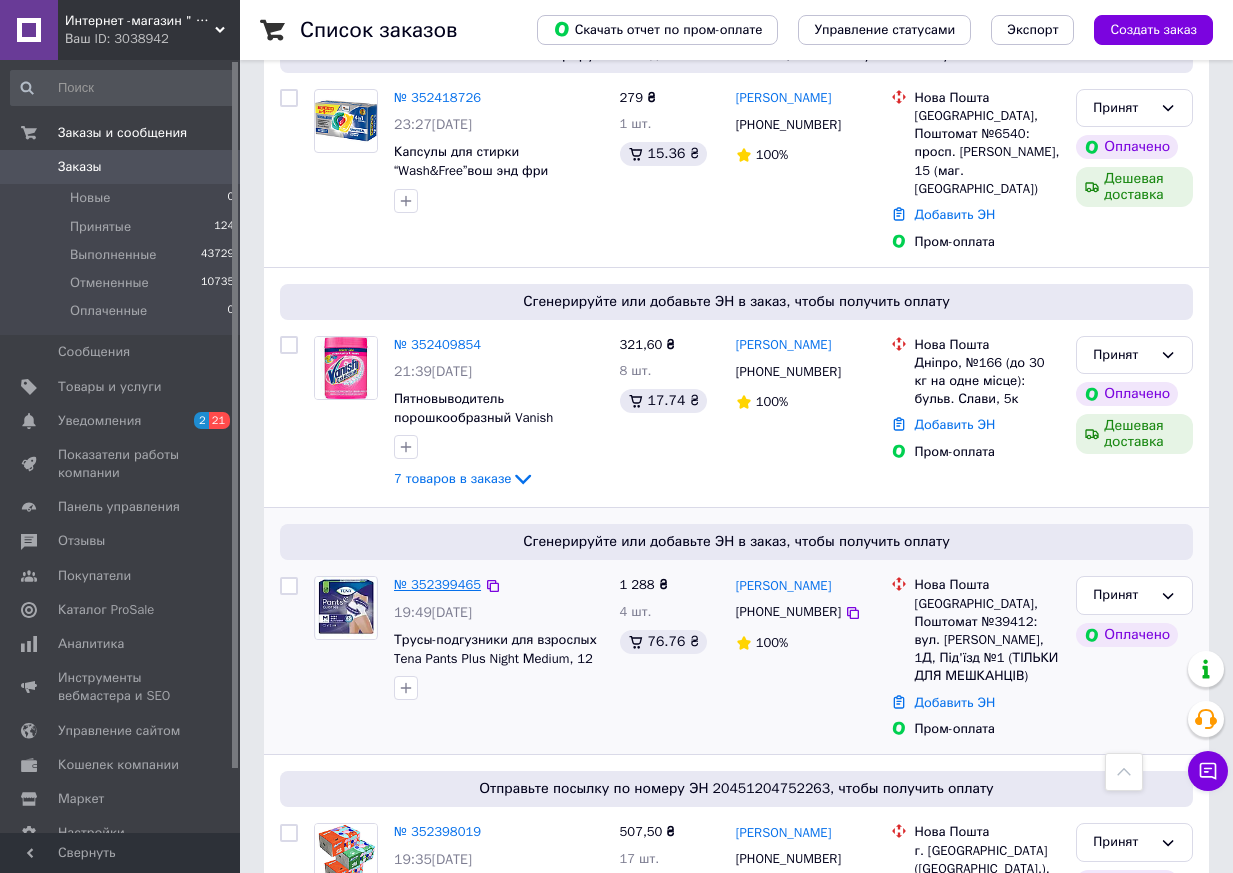 click on "№ 352399465" at bounding box center (437, 584) 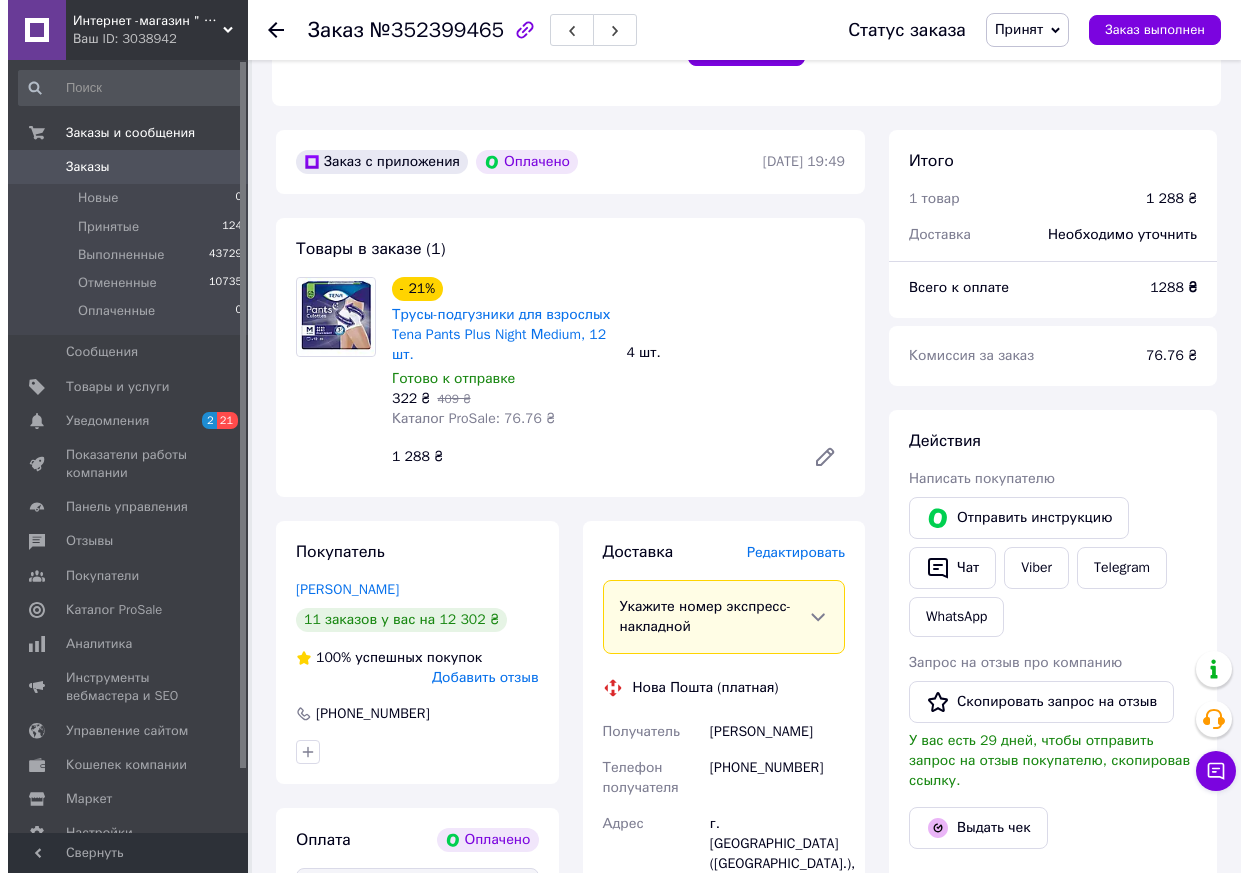 scroll, scrollTop: 552, scrollLeft: 0, axis: vertical 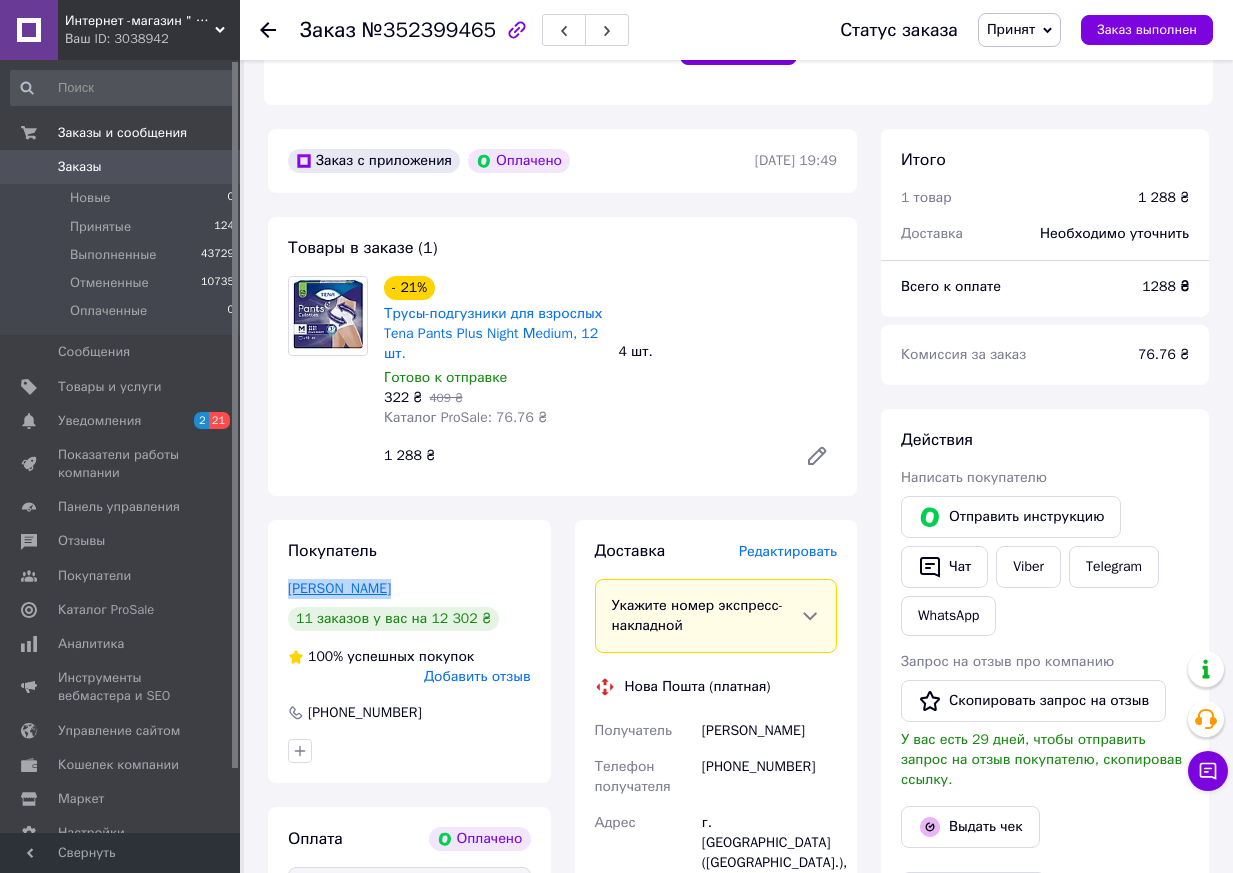 drag, startPoint x: 395, startPoint y: 592, endPoint x: 289, endPoint y: 583, distance: 106.381386 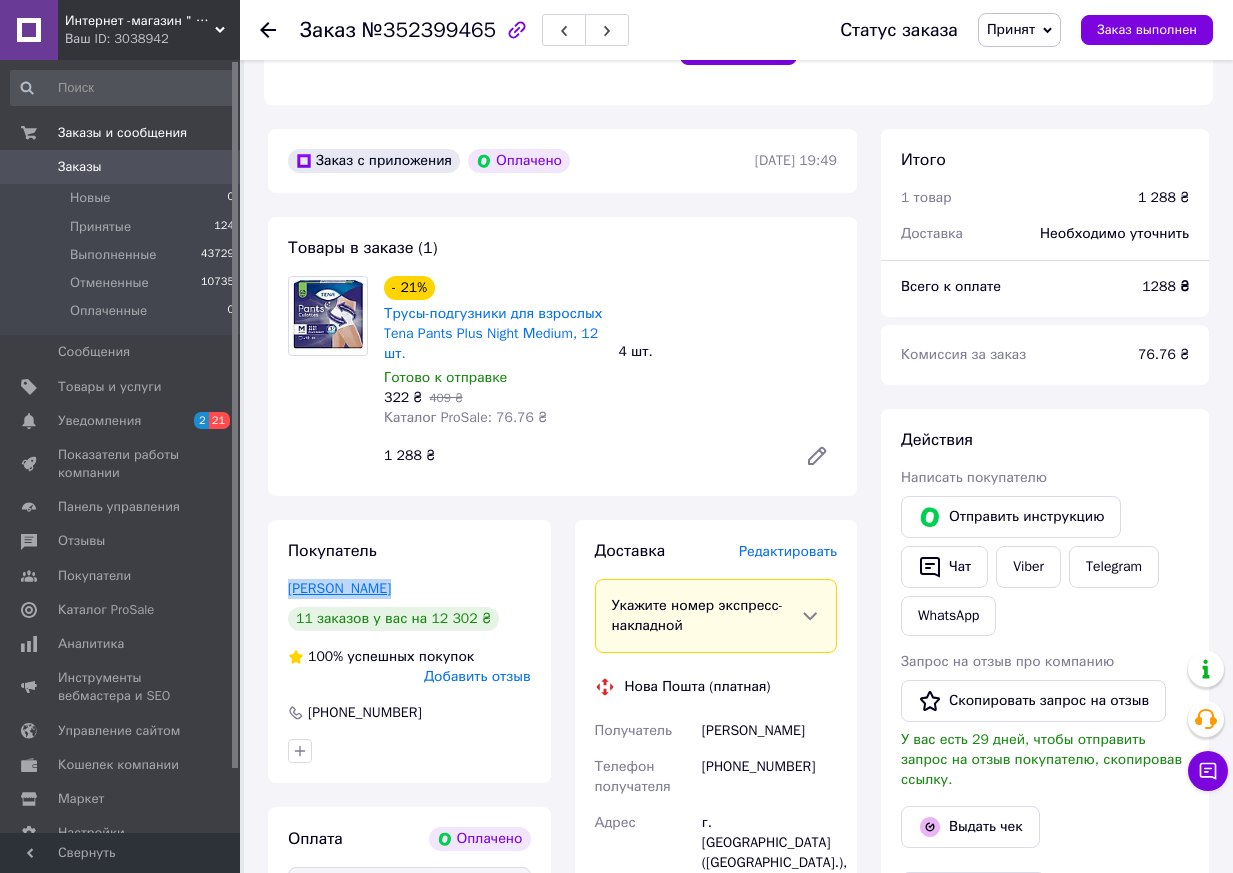 copy on "Чиркова София" 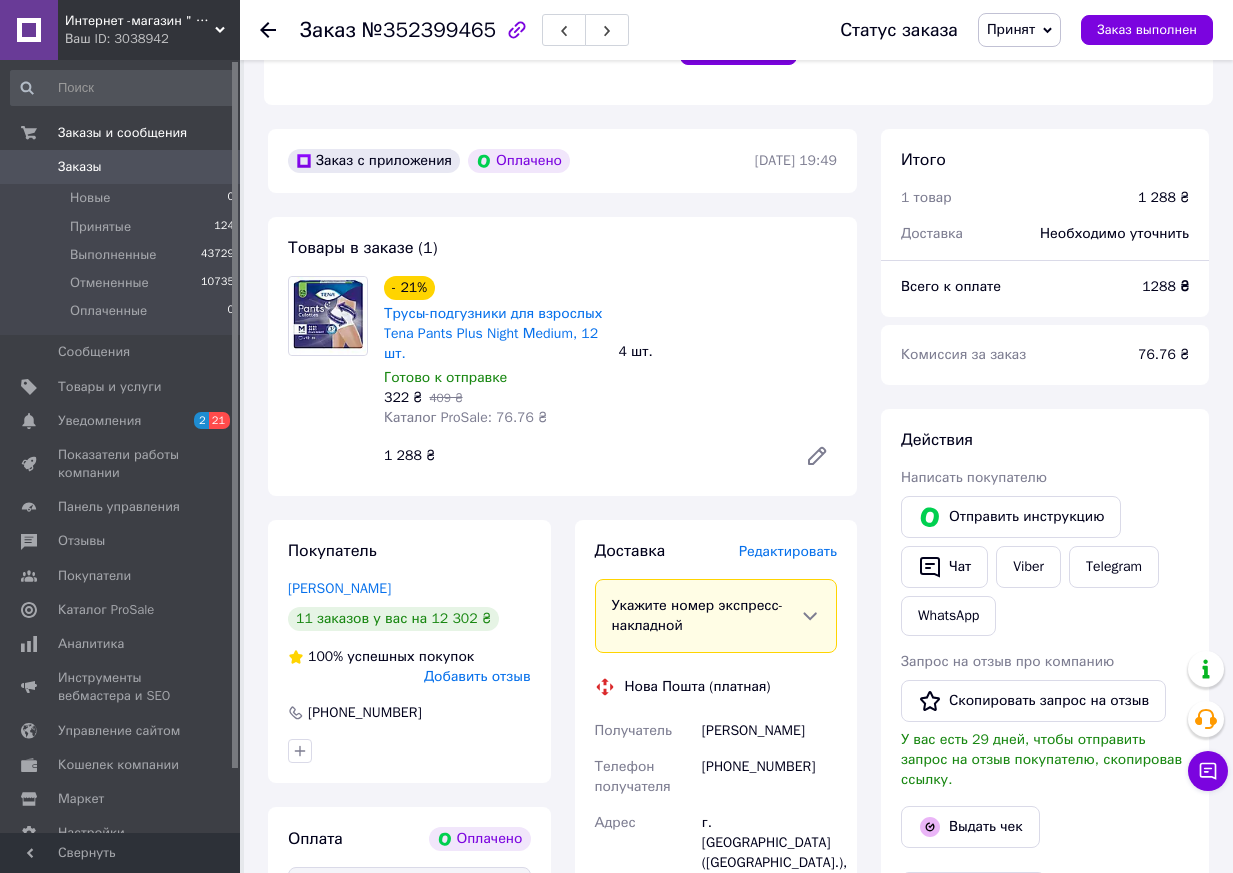 click on "Заказ" at bounding box center (328, 30) 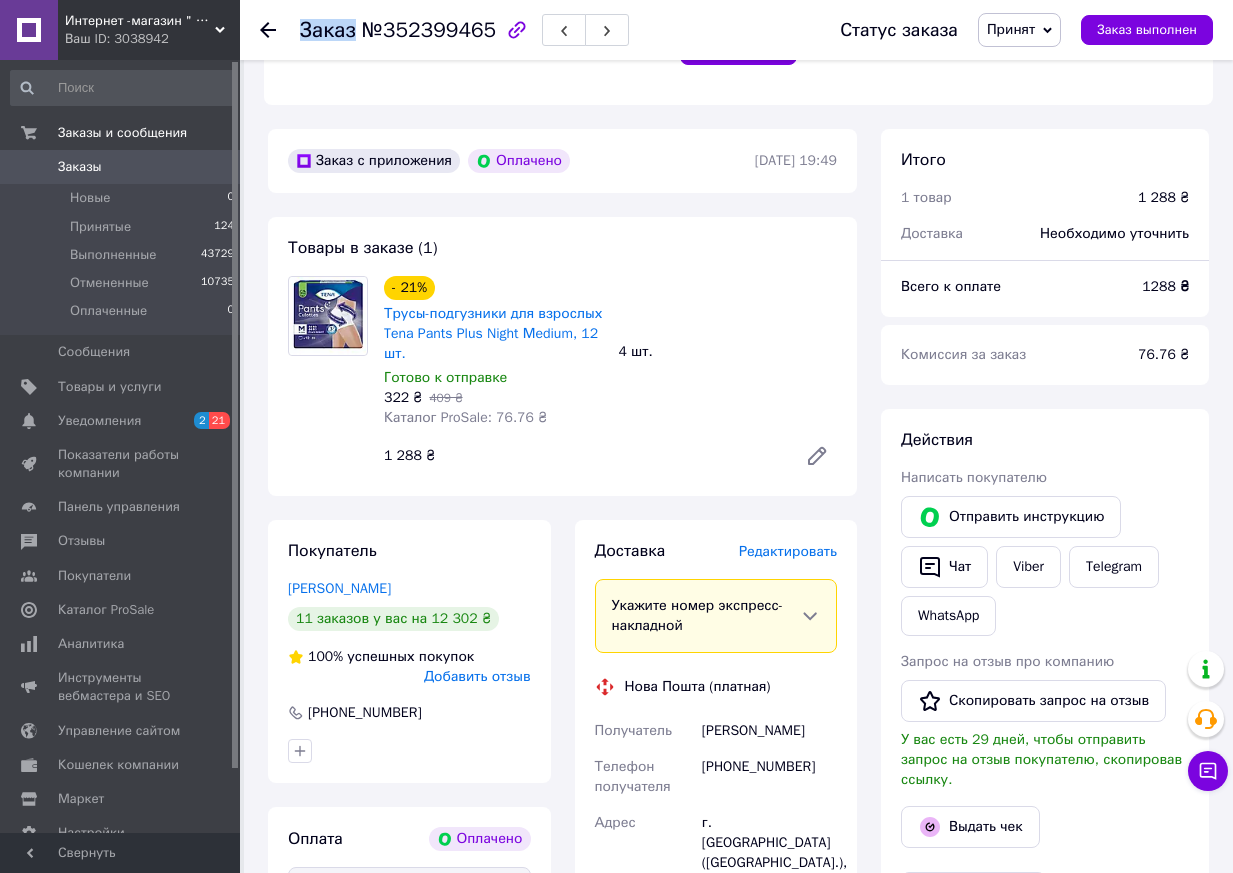 click on "Заказ" at bounding box center [328, 30] 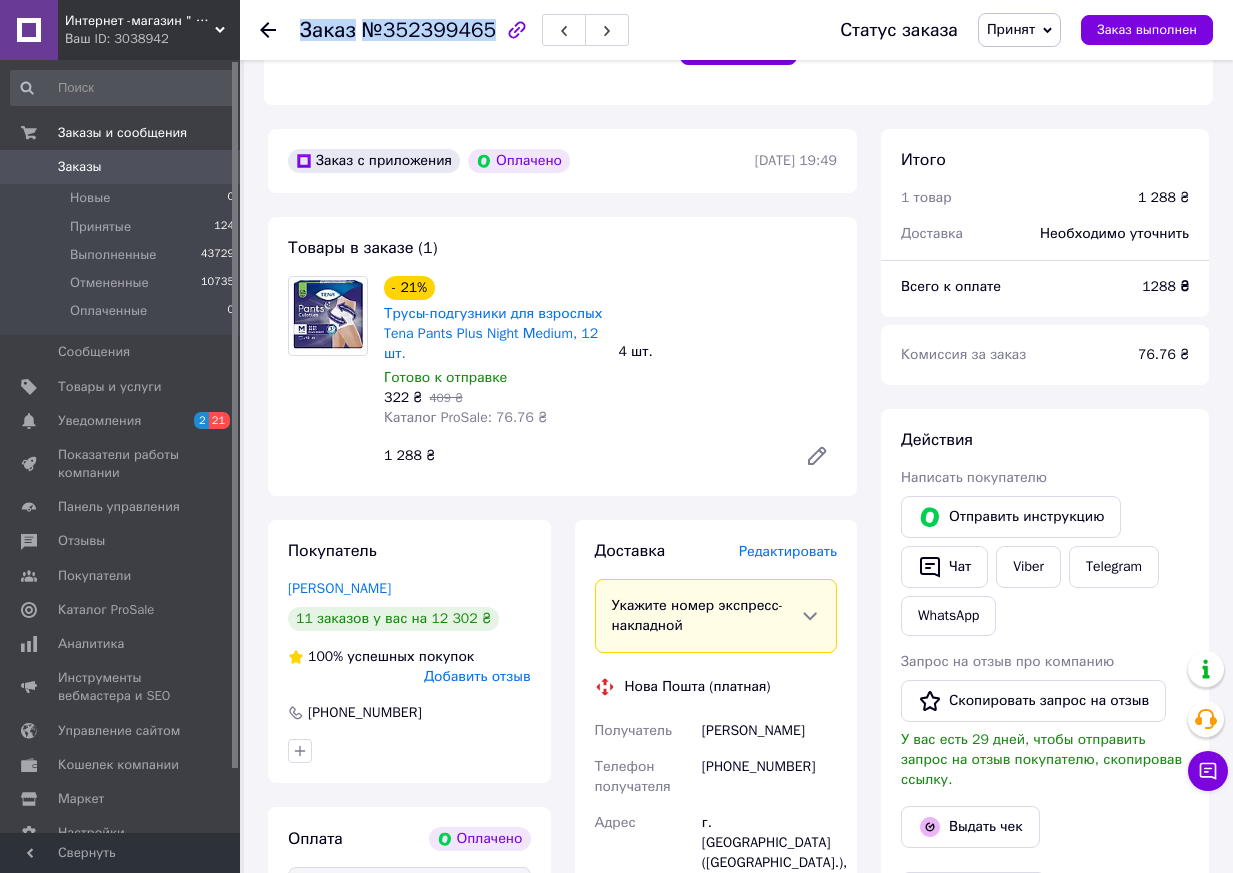 click on "Заказ" at bounding box center (328, 30) 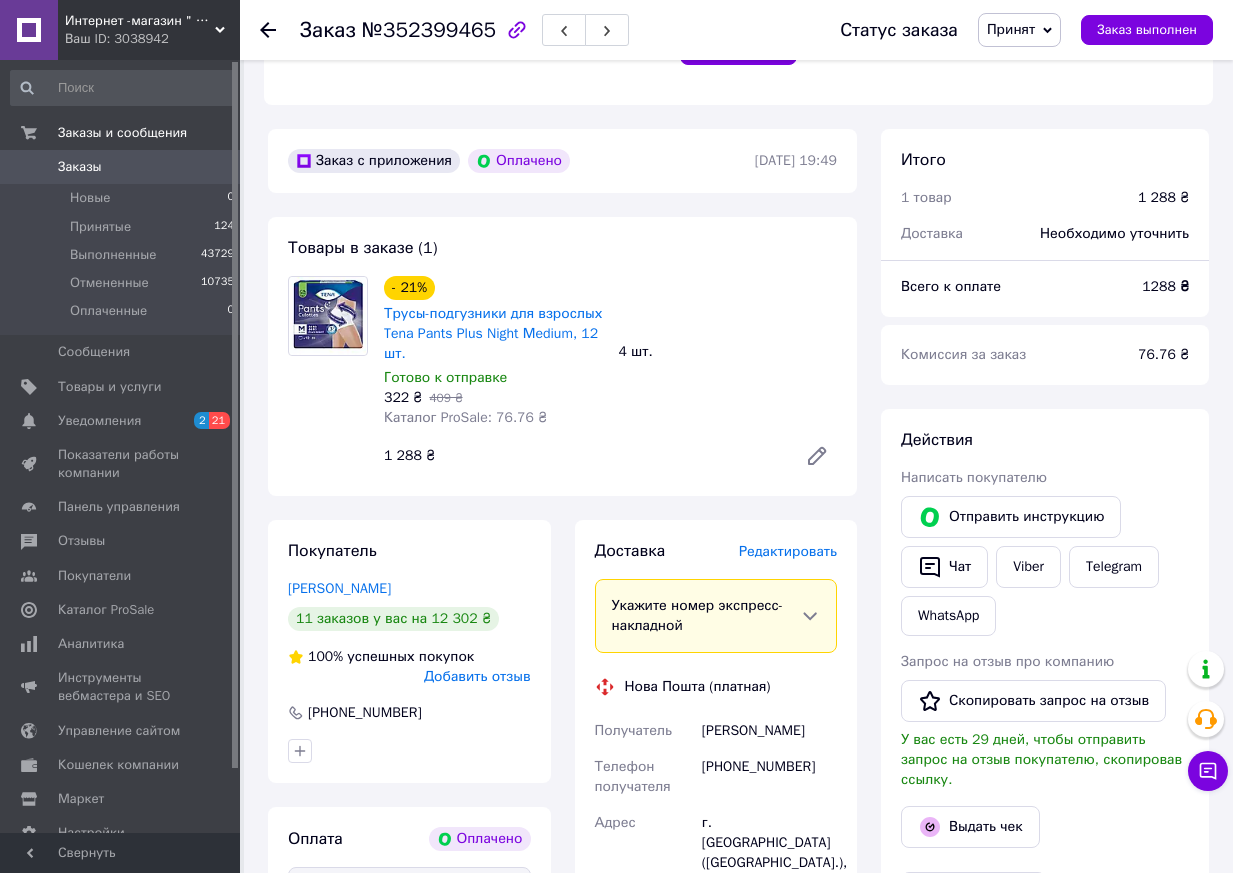 click on "Редактировать" at bounding box center [788, 551] 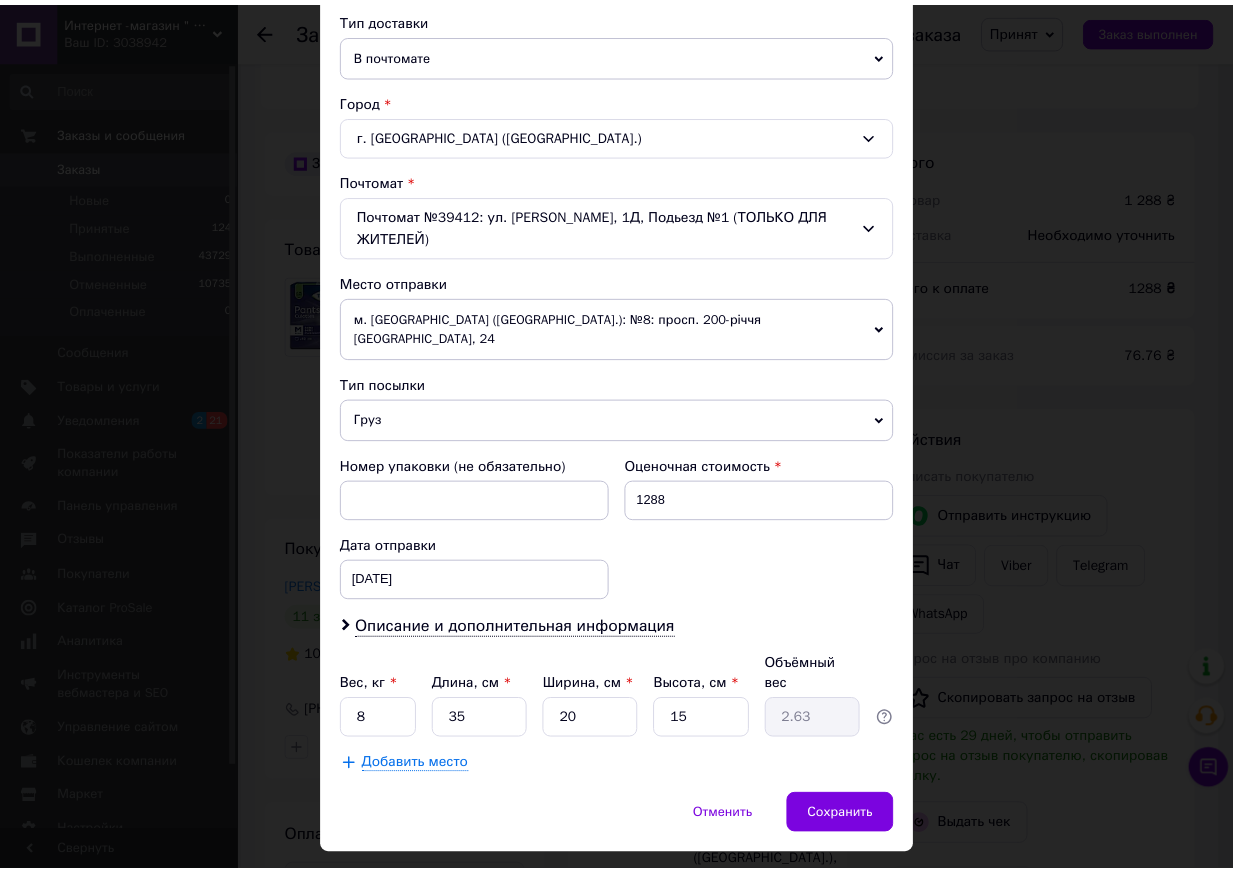 scroll, scrollTop: 477, scrollLeft: 0, axis: vertical 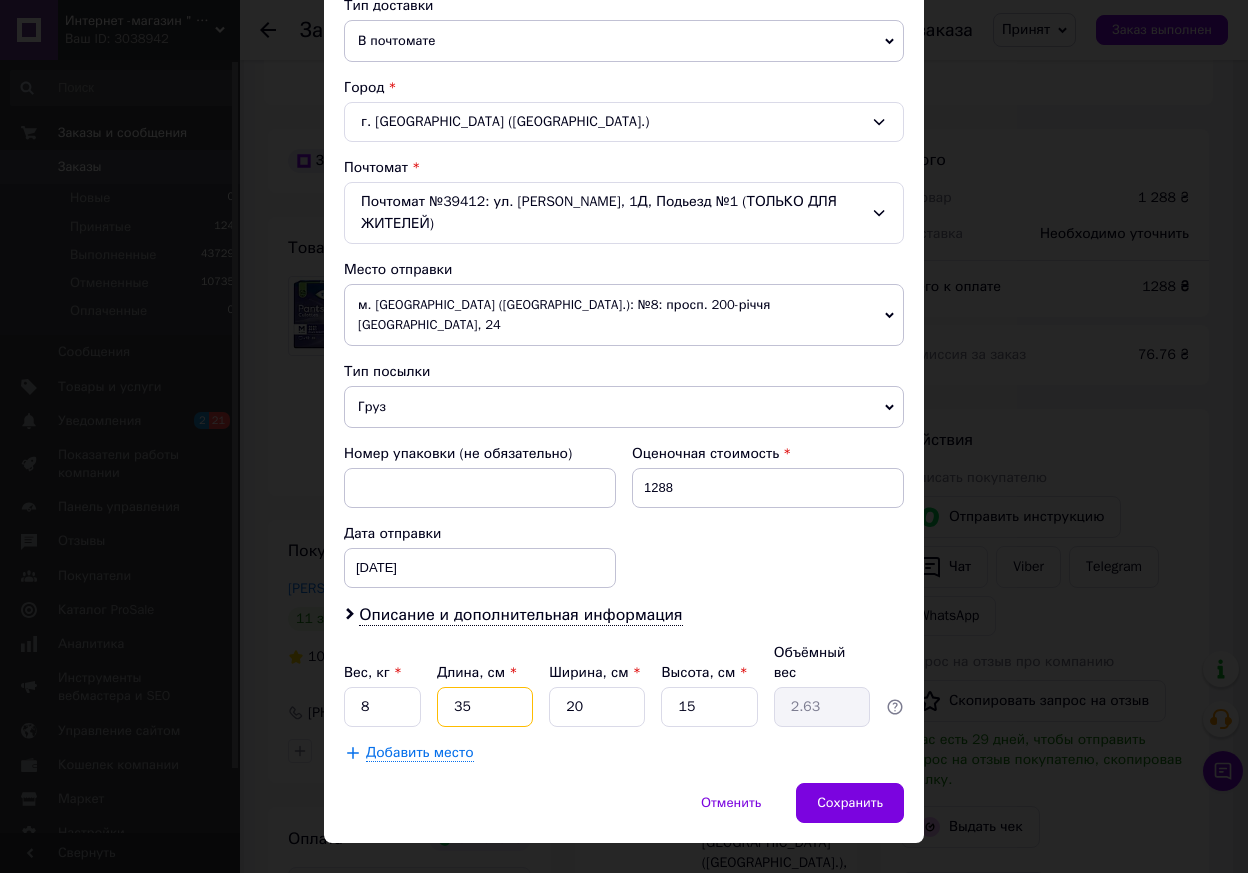 drag, startPoint x: 470, startPoint y: 666, endPoint x: 441, endPoint y: 673, distance: 29.832869 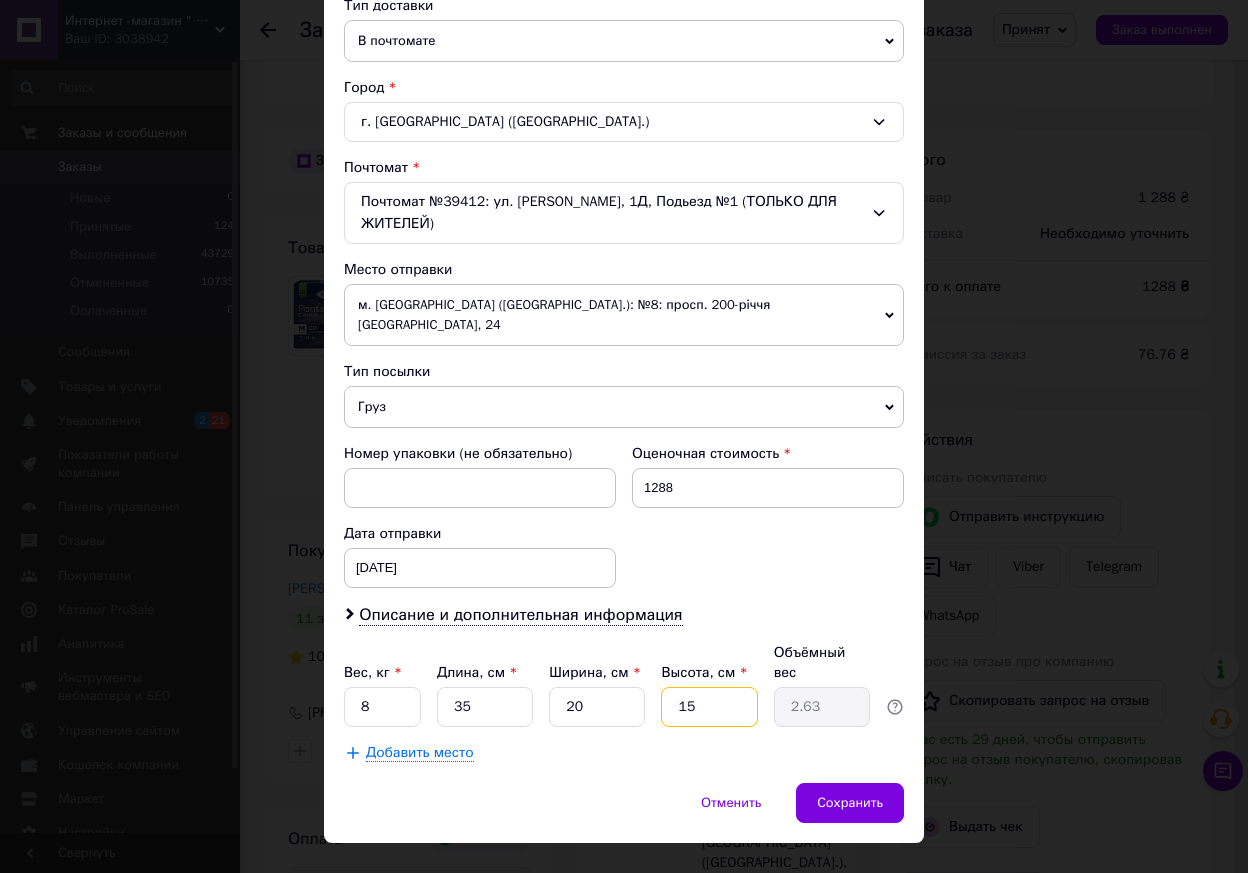 drag, startPoint x: 701, startPoint y: 659, endPoint x: 675, endPoint y: 669, distance: 27.856777 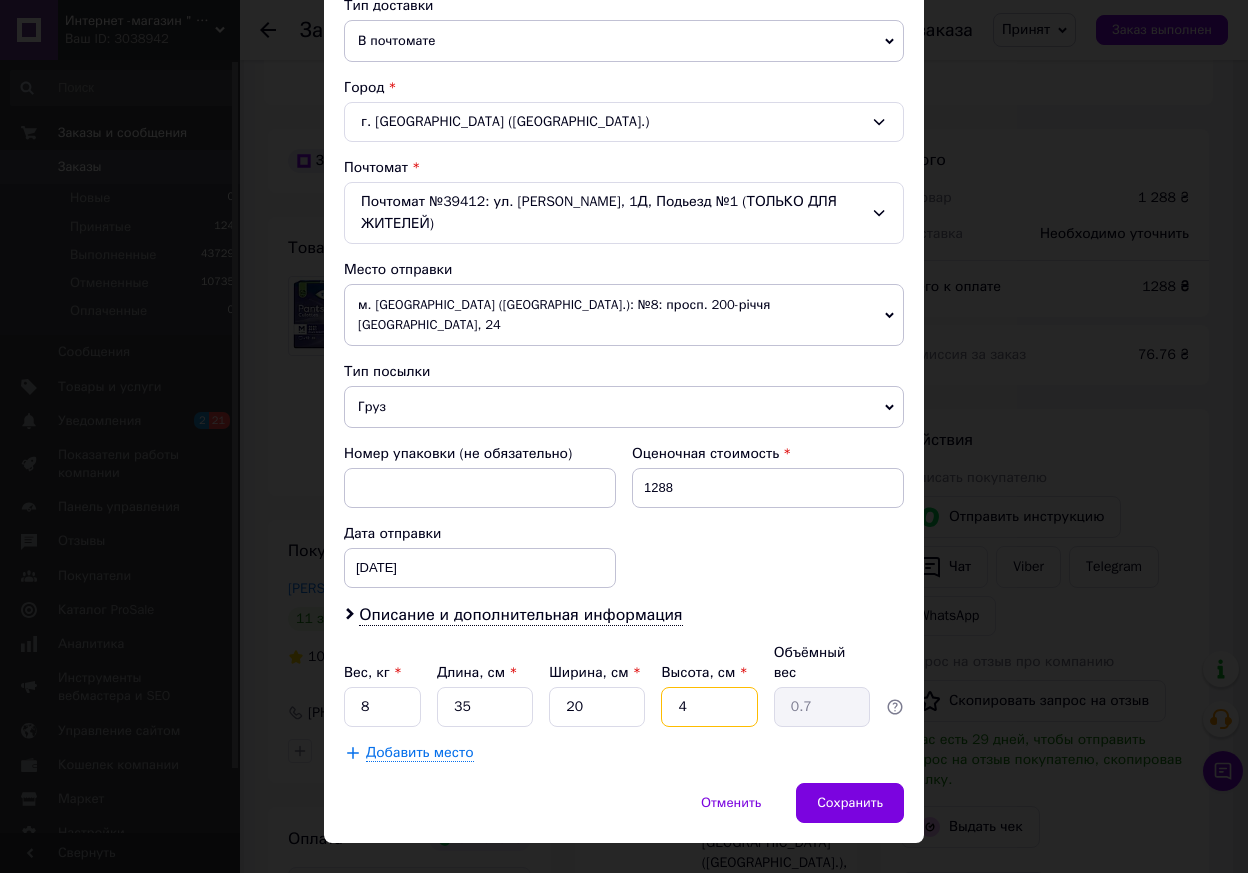type on "40" 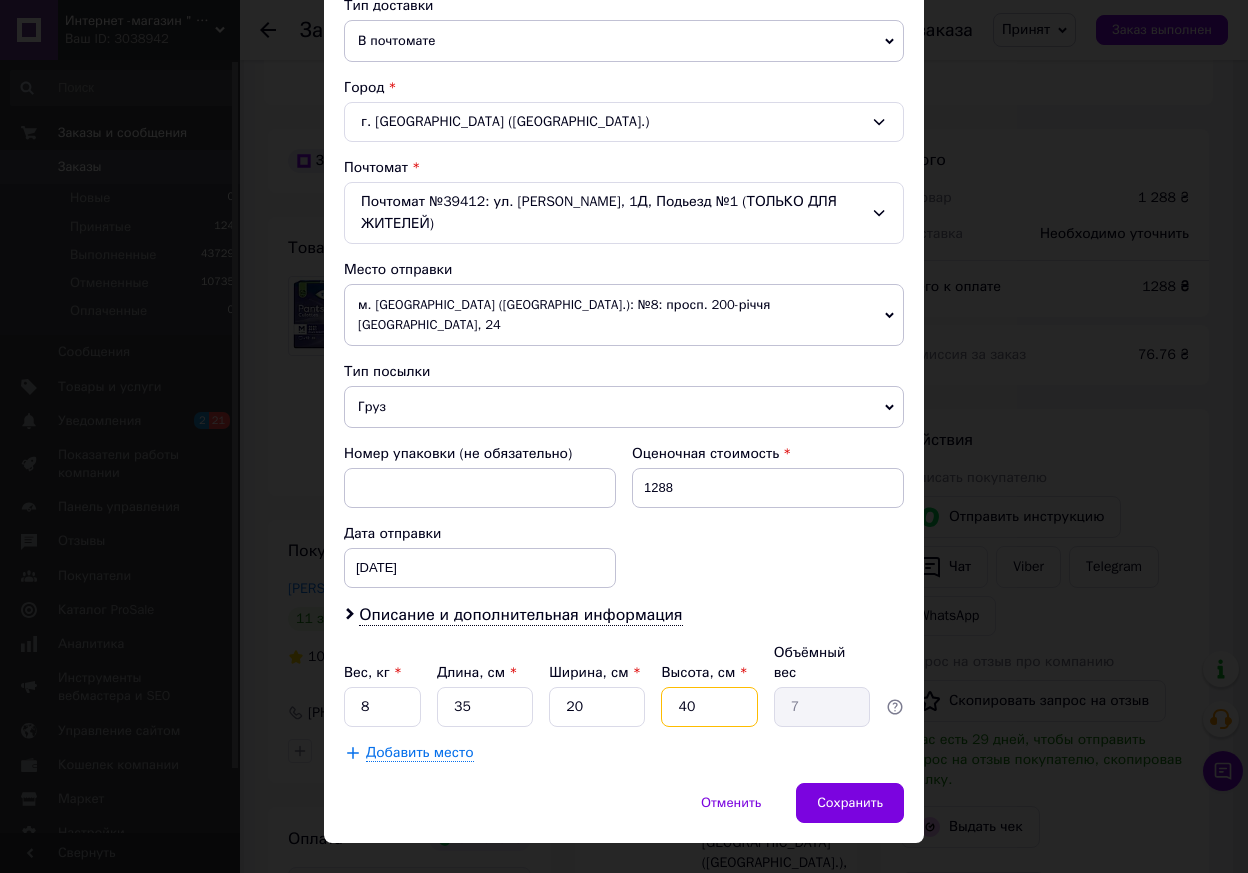 type on "40" 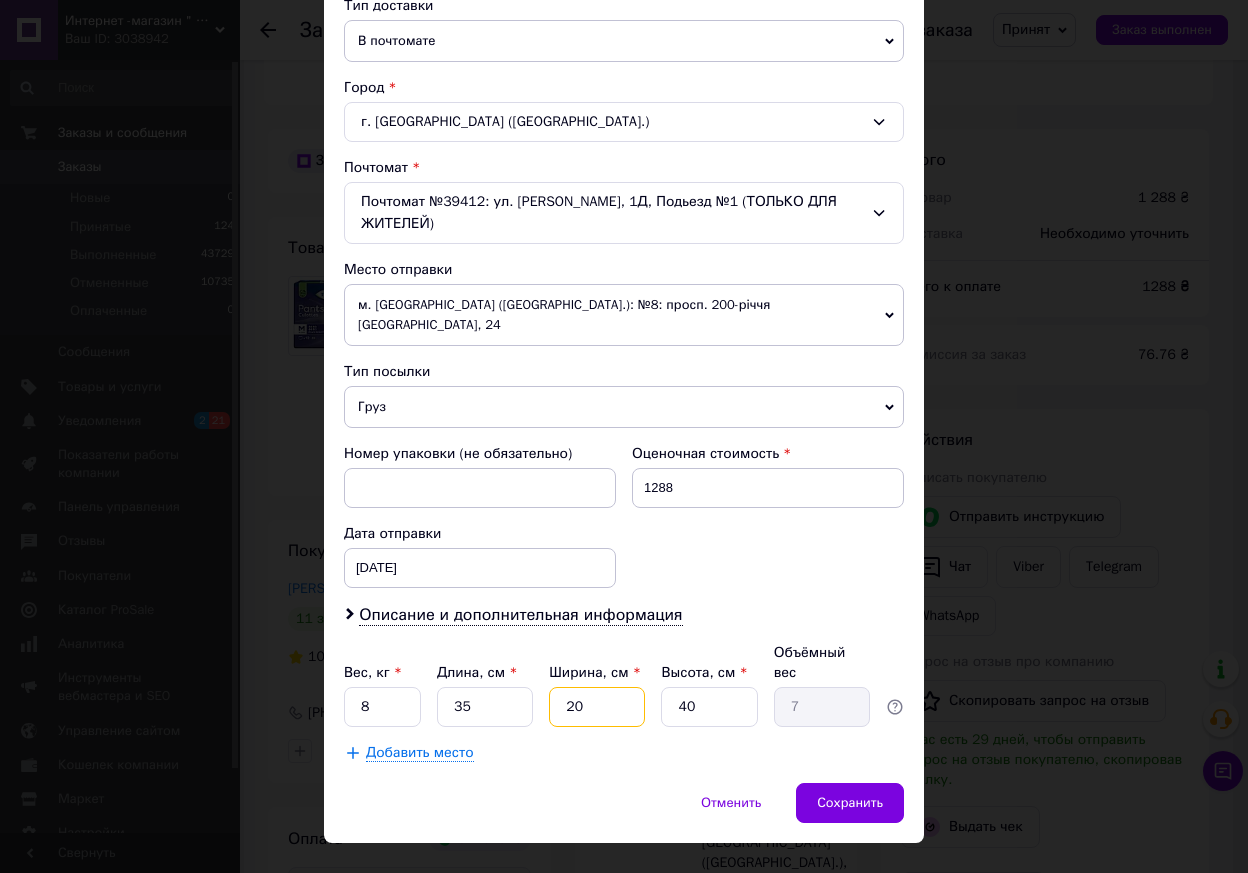 drag, startPoint x: 586, startPoint y: 664, endPoint x: 571, endPoint y: 671, distance: 16.552946 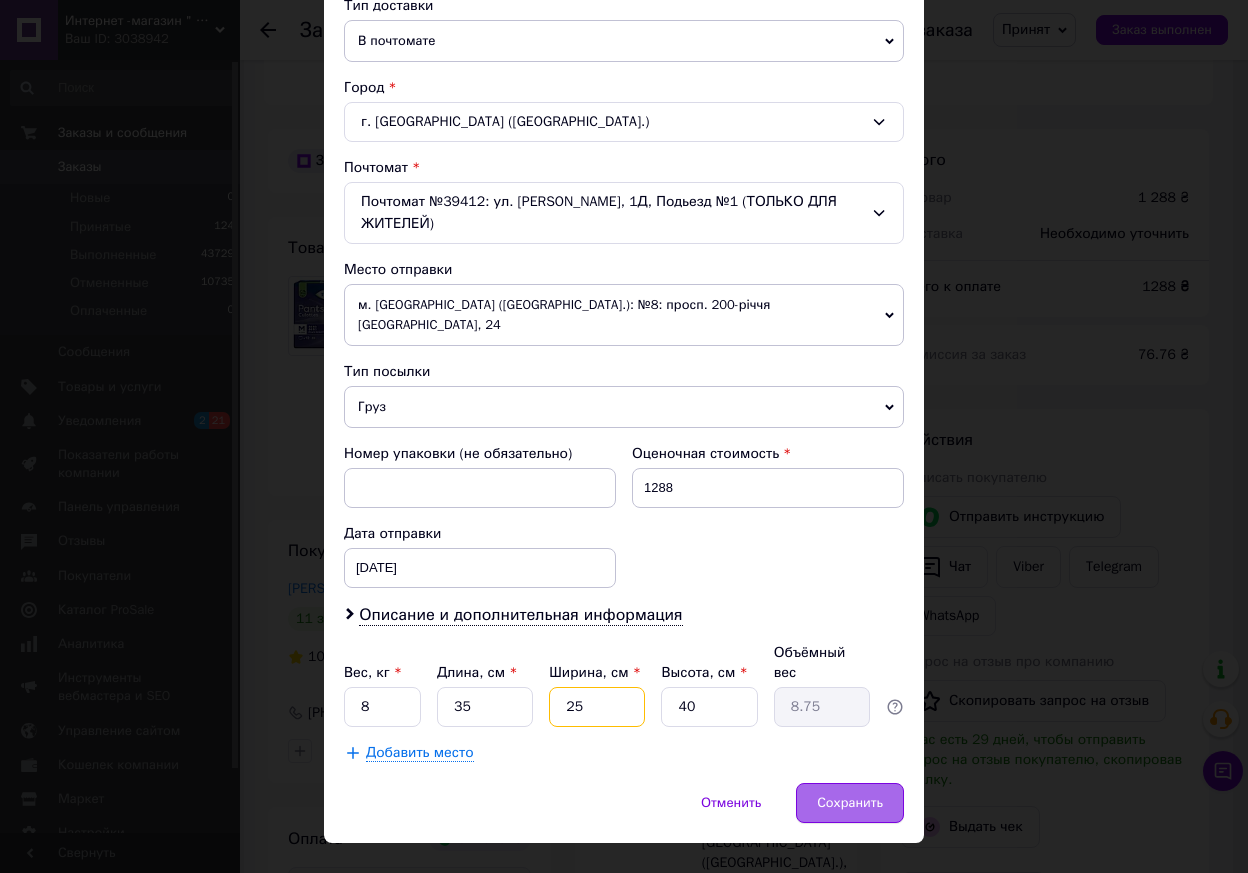 type on "25" 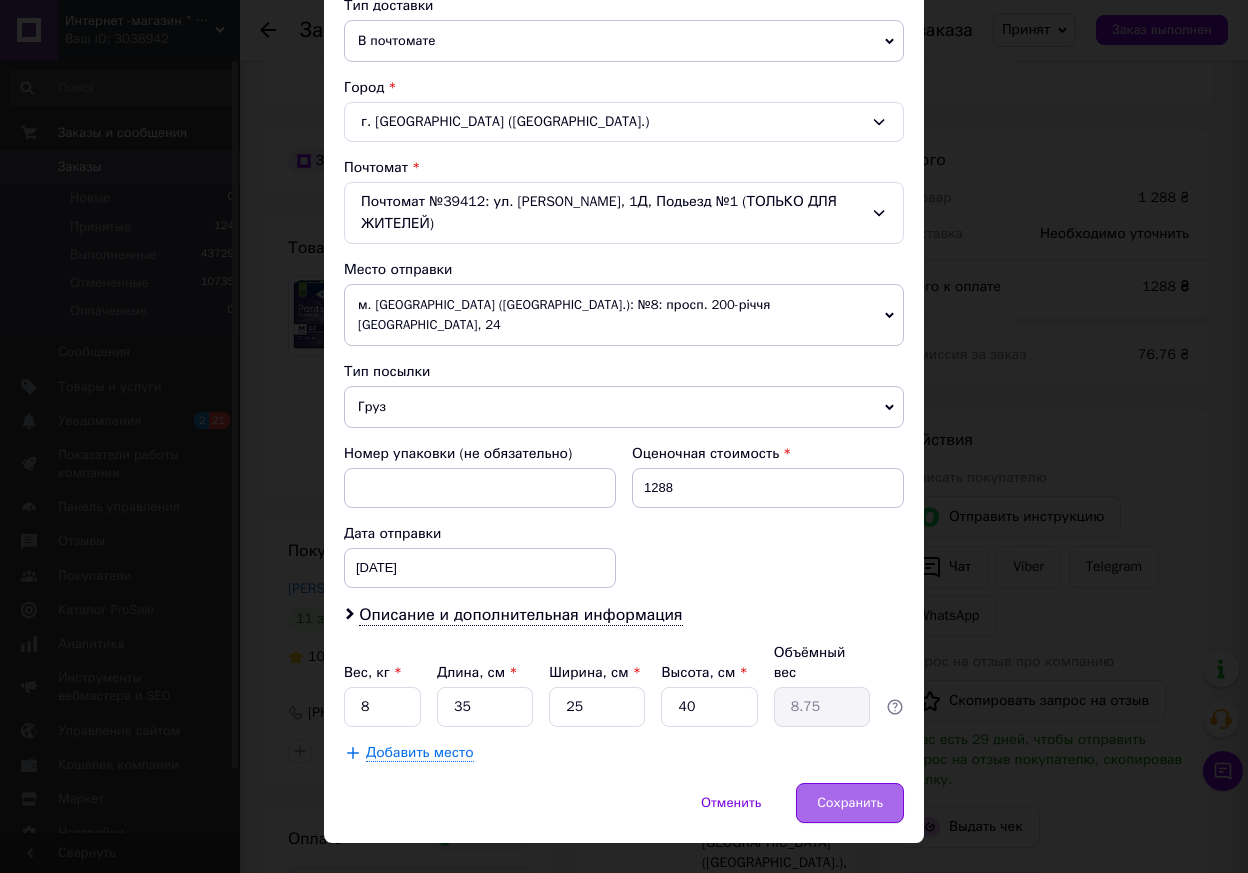 click on "Сохранить" at bounding box center [850, 803] 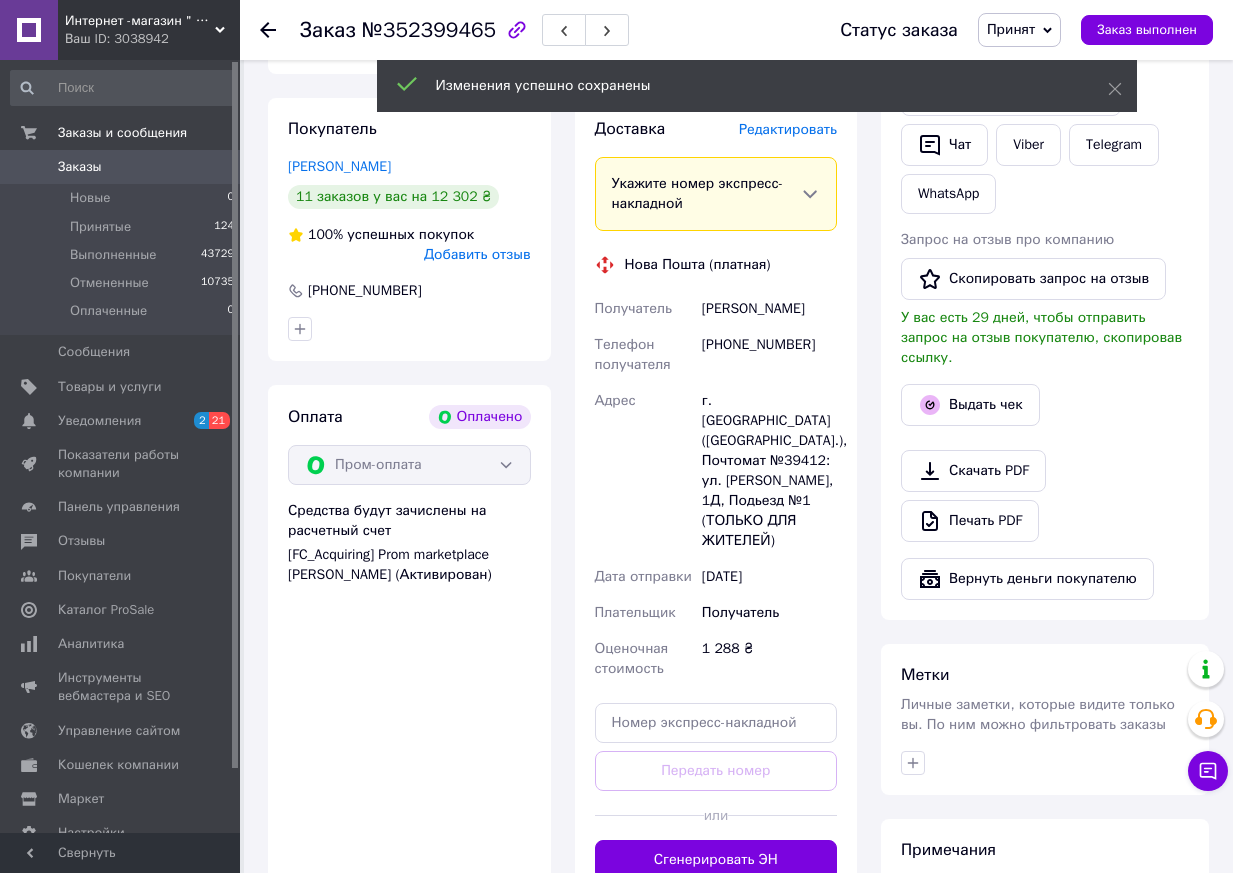 scroll, scrollTop: 1052, scrollLeft: 0, axis: vertical 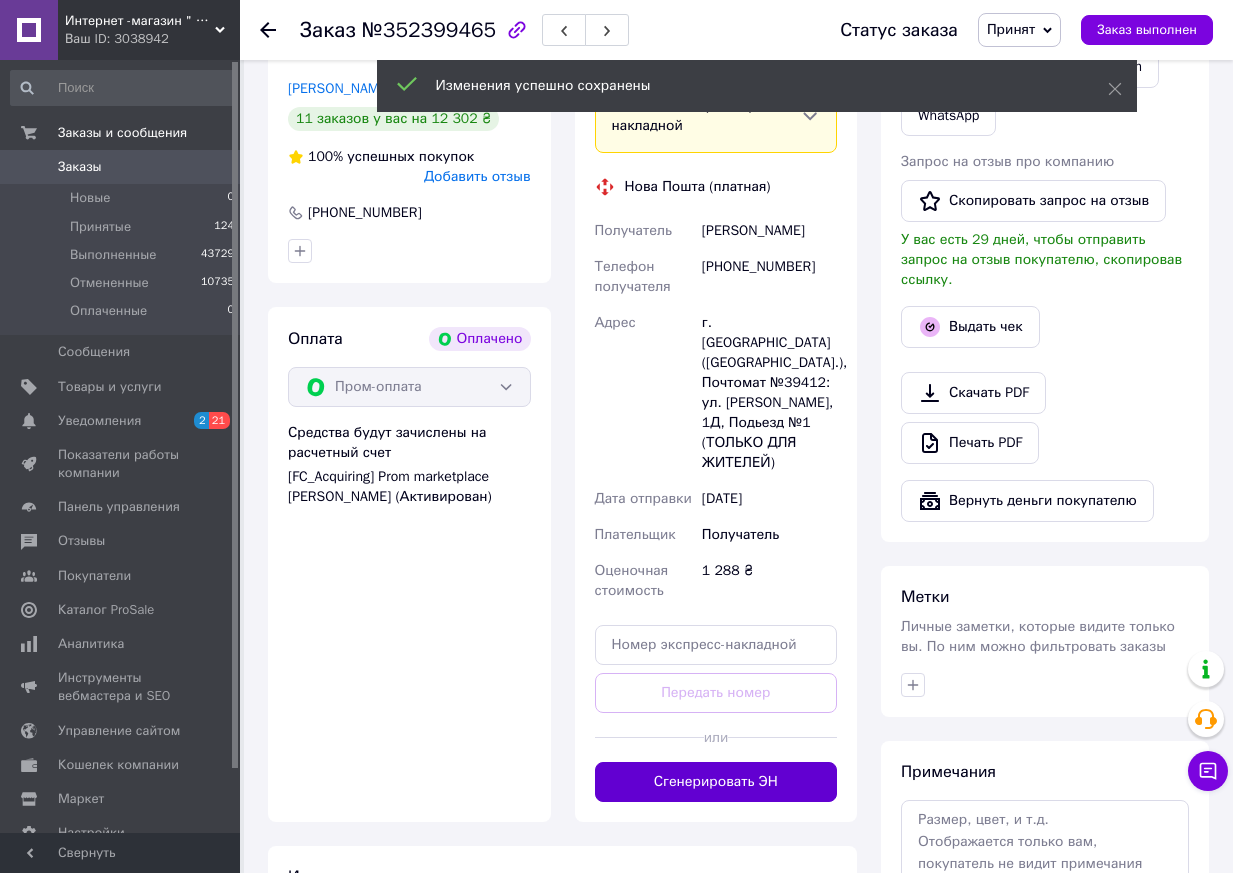 click on "Сгенерировать ЭН" at bounding box center (716, 782) 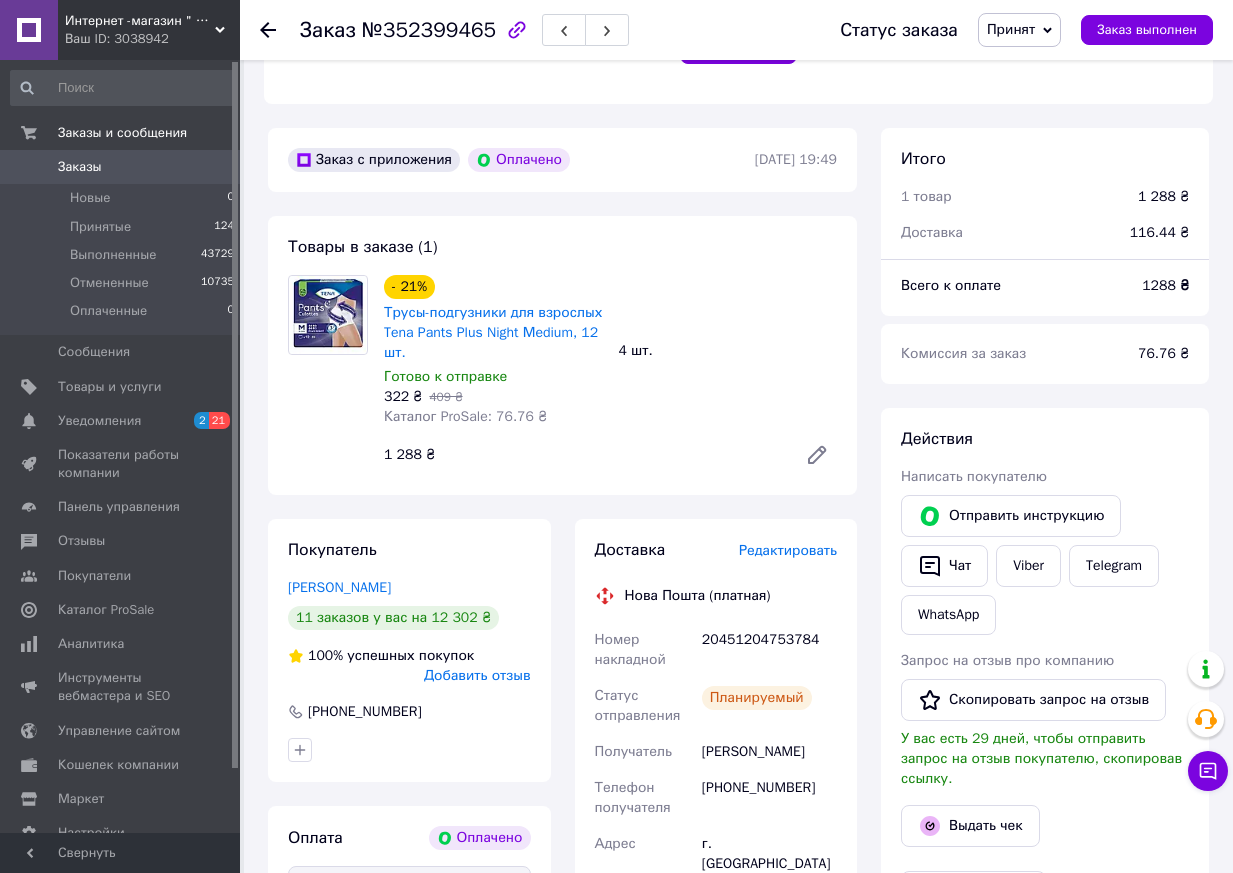 scroll, scrollTop: 552, scrollLeft: 0, axis: vertical 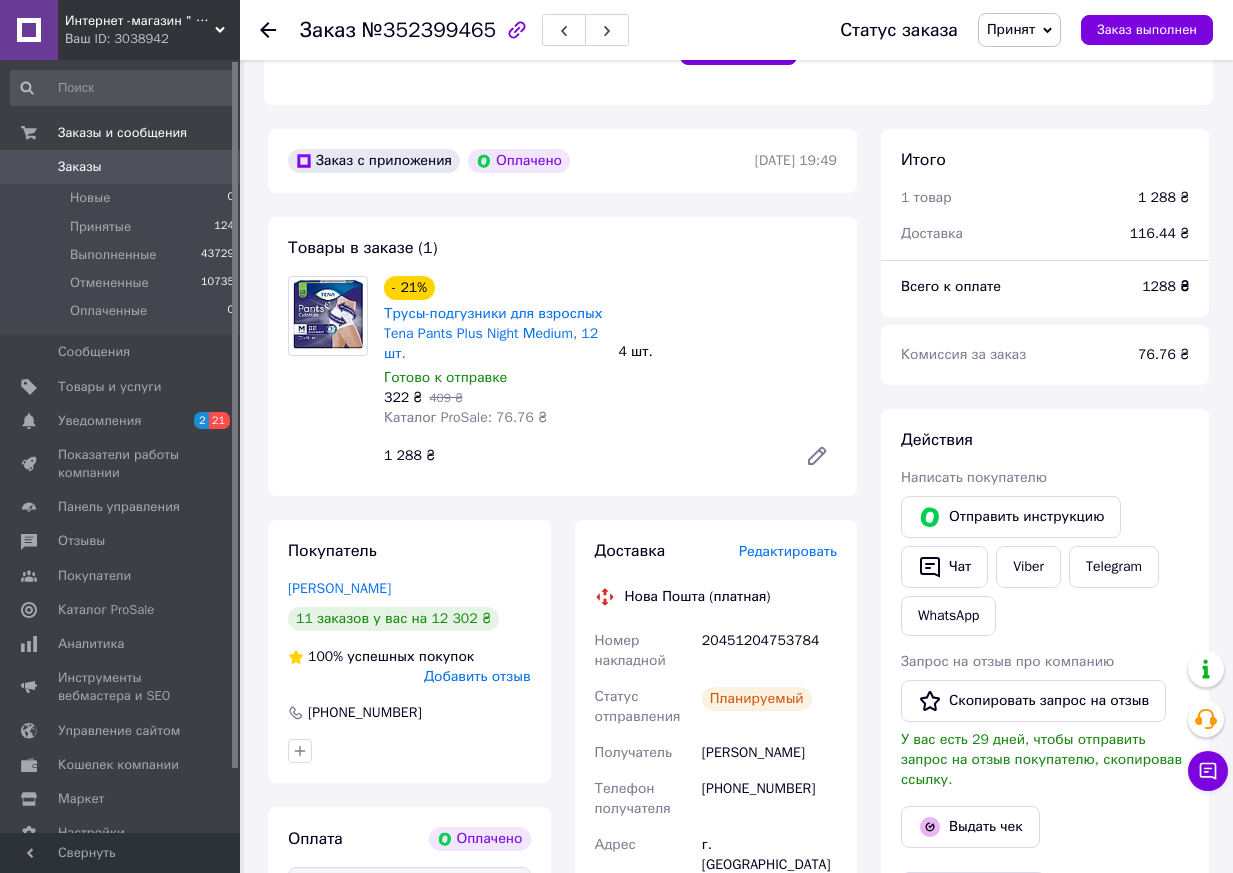 click 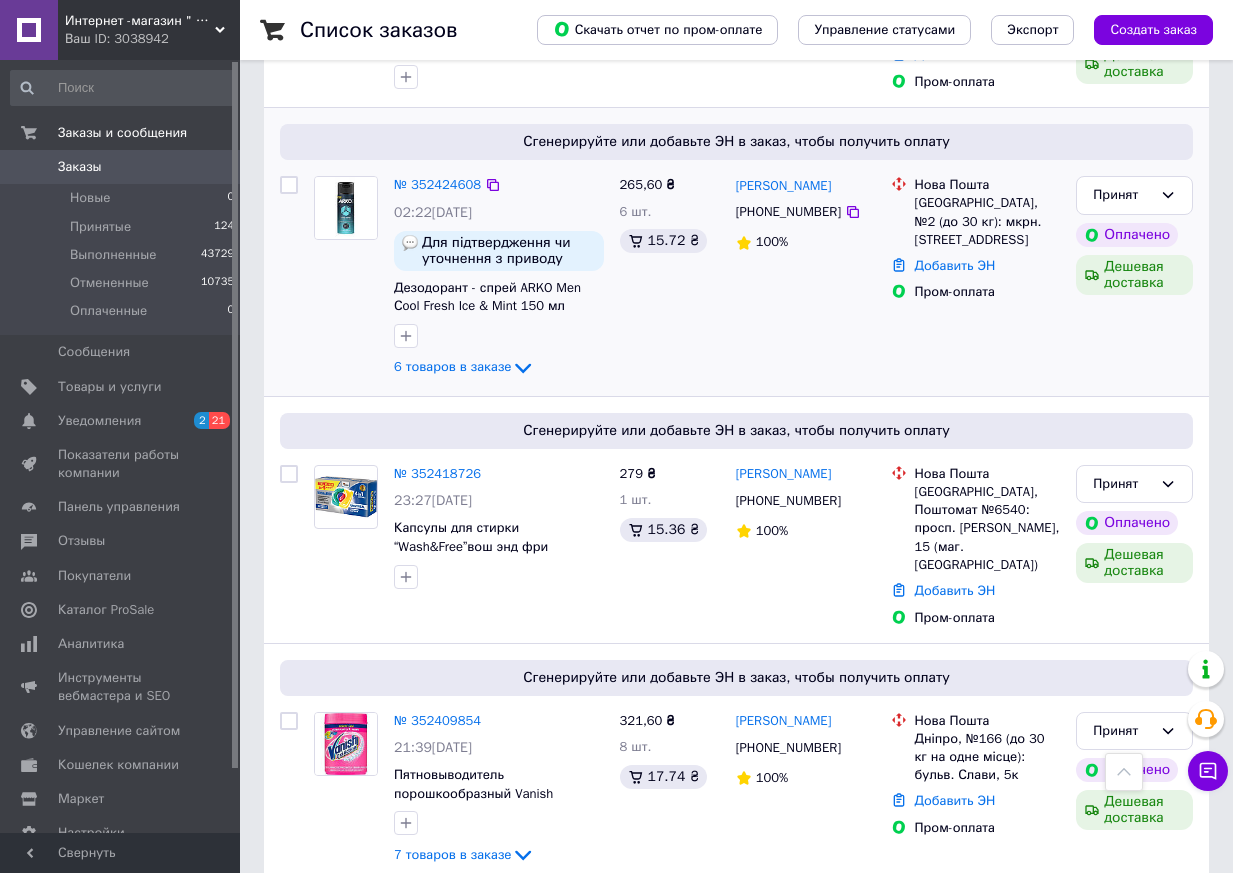 scroll, scrollTop: 1800, scrollLeft: 0, axis: vertical 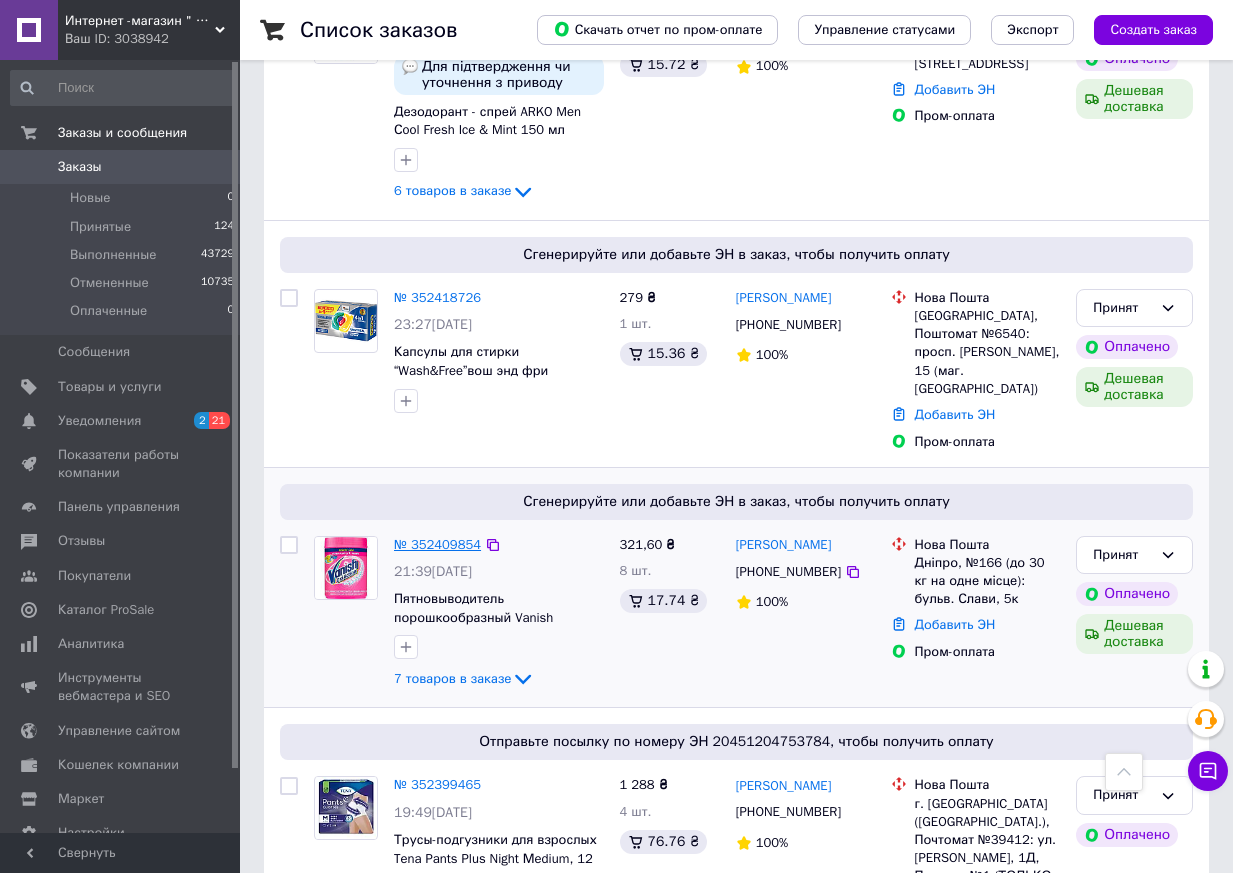 click on "№ 352409854" at bounding box center (437, 544) 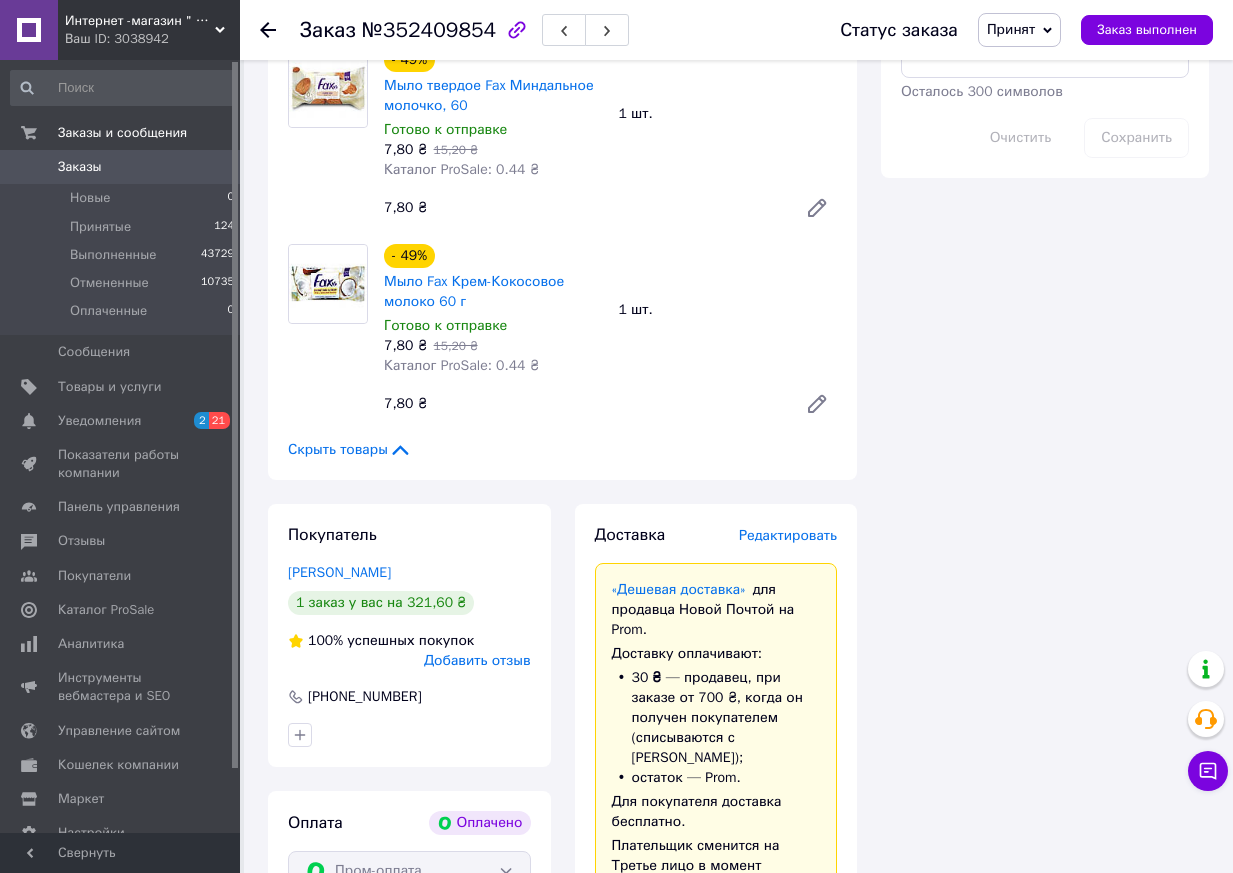 scroll, scrollTop: 1700, scrollLeft: 0, axis: vertical 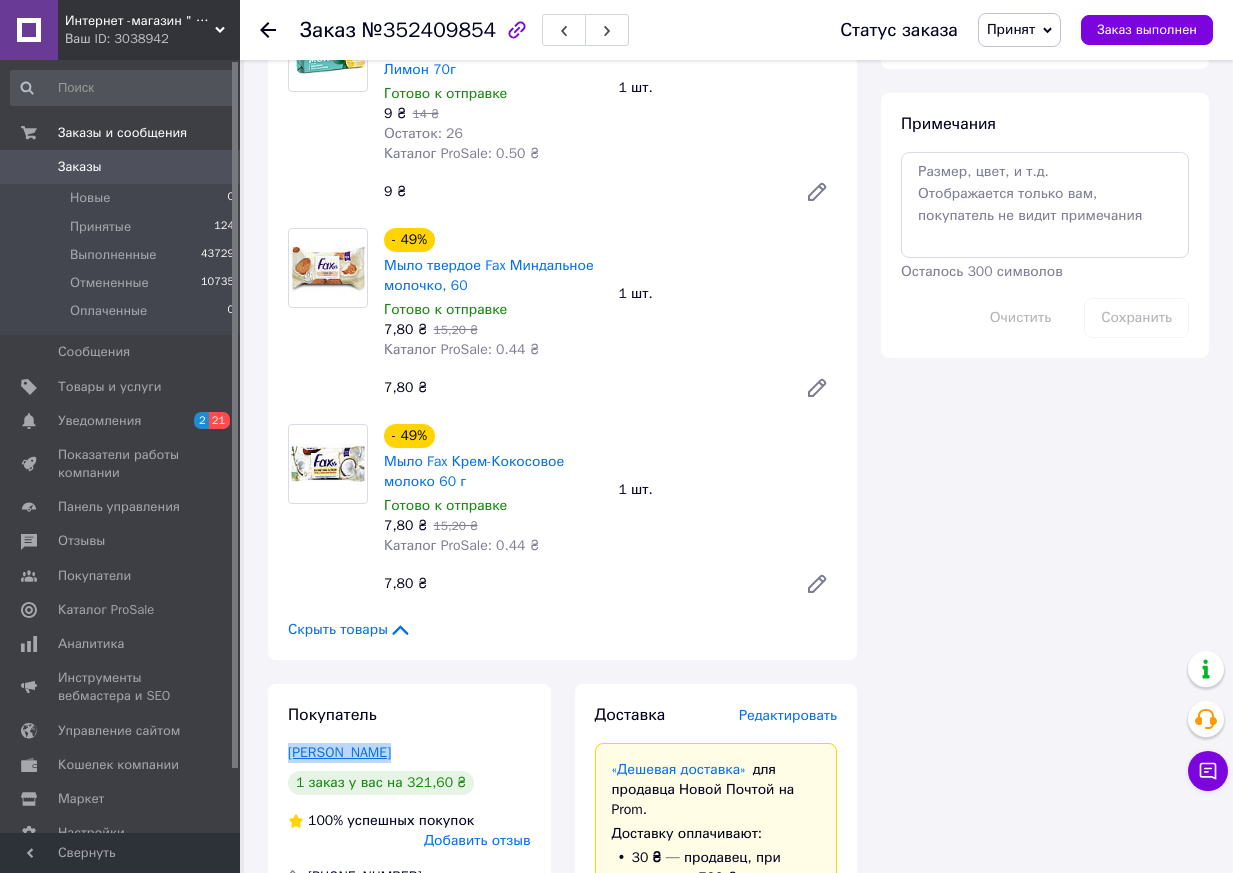 drag, startPoint x: 398, startPoint y: 781, endPoint x: 290, endPoint y: 787, distance: 108.16654 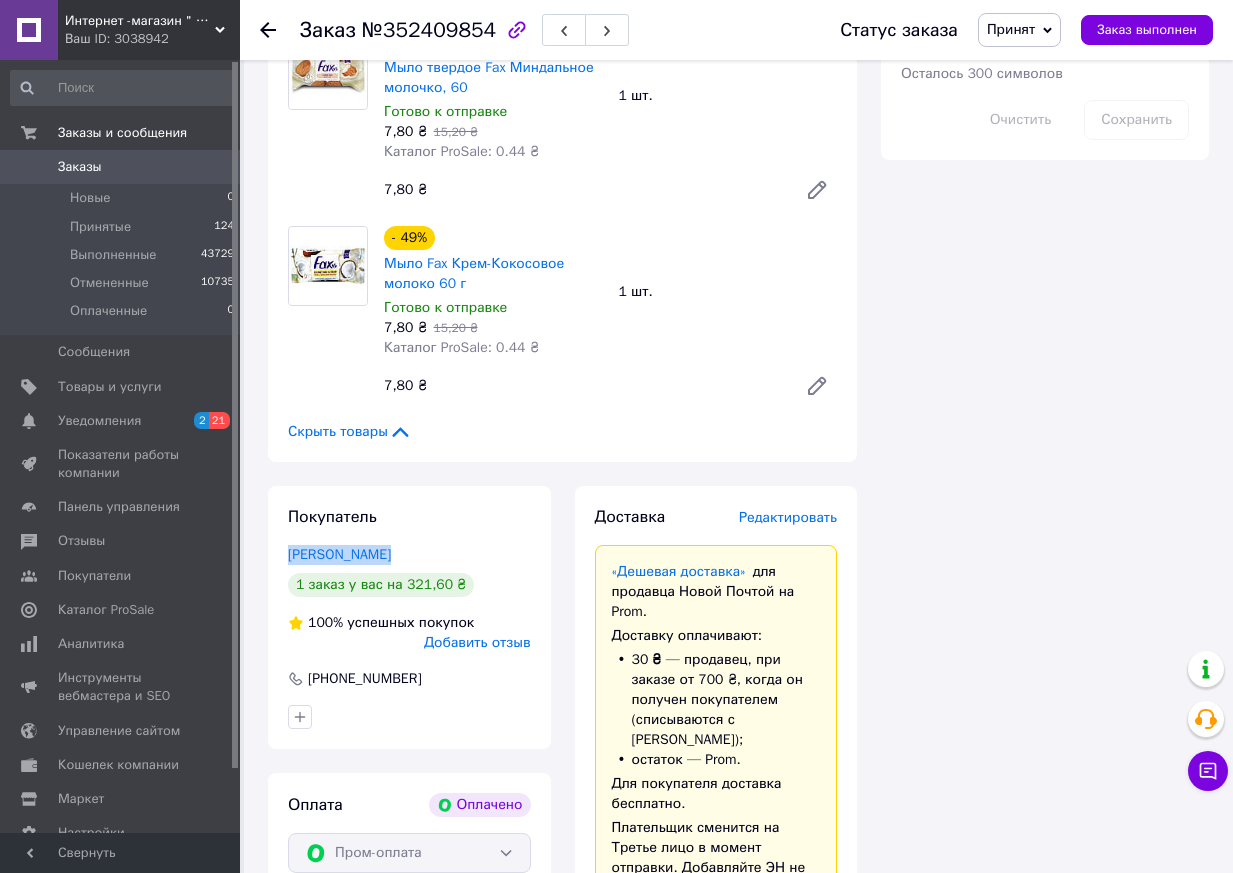 scroll, scrollTop: 1900, scrollLeft: 0, axis: vertical 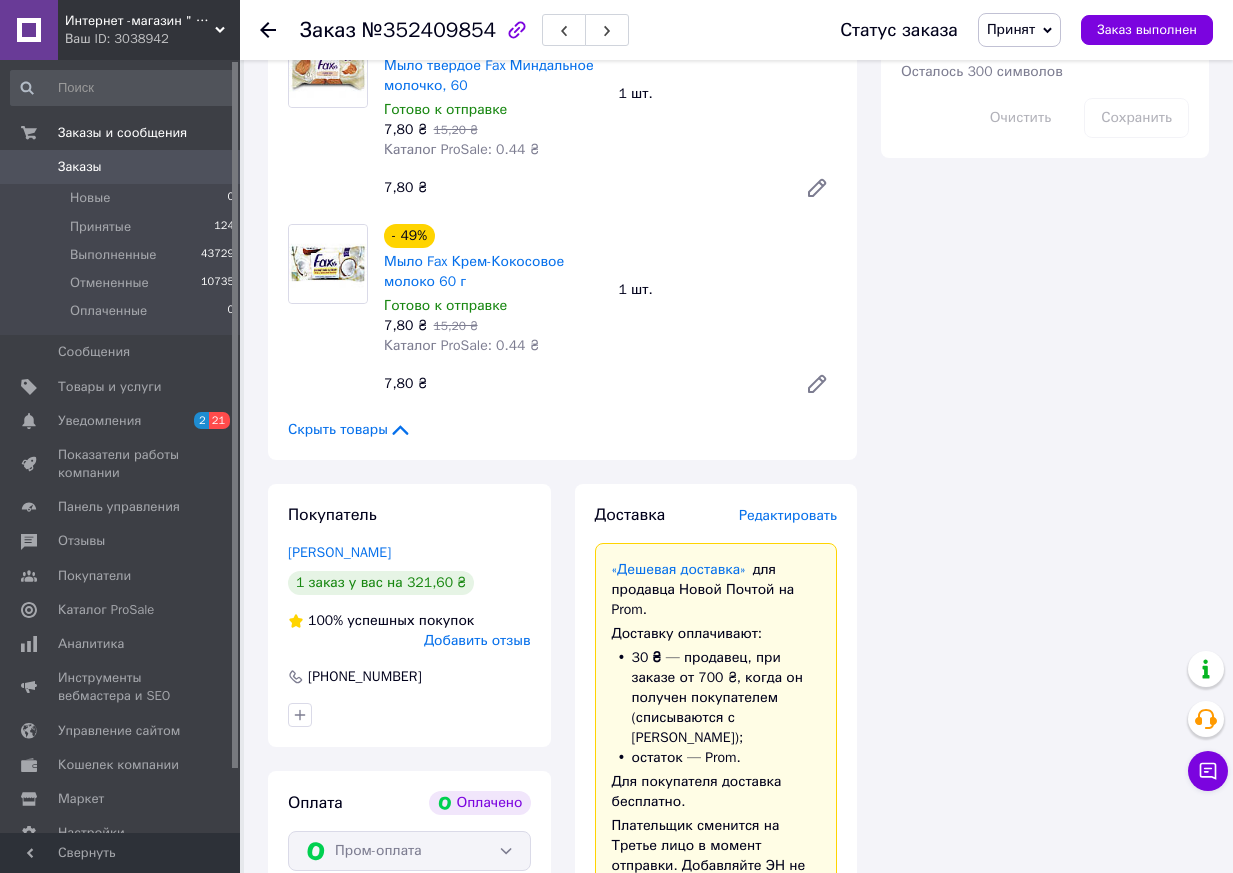 click on "[PHONE_NUMBER]" at bounding box center (365, 677) 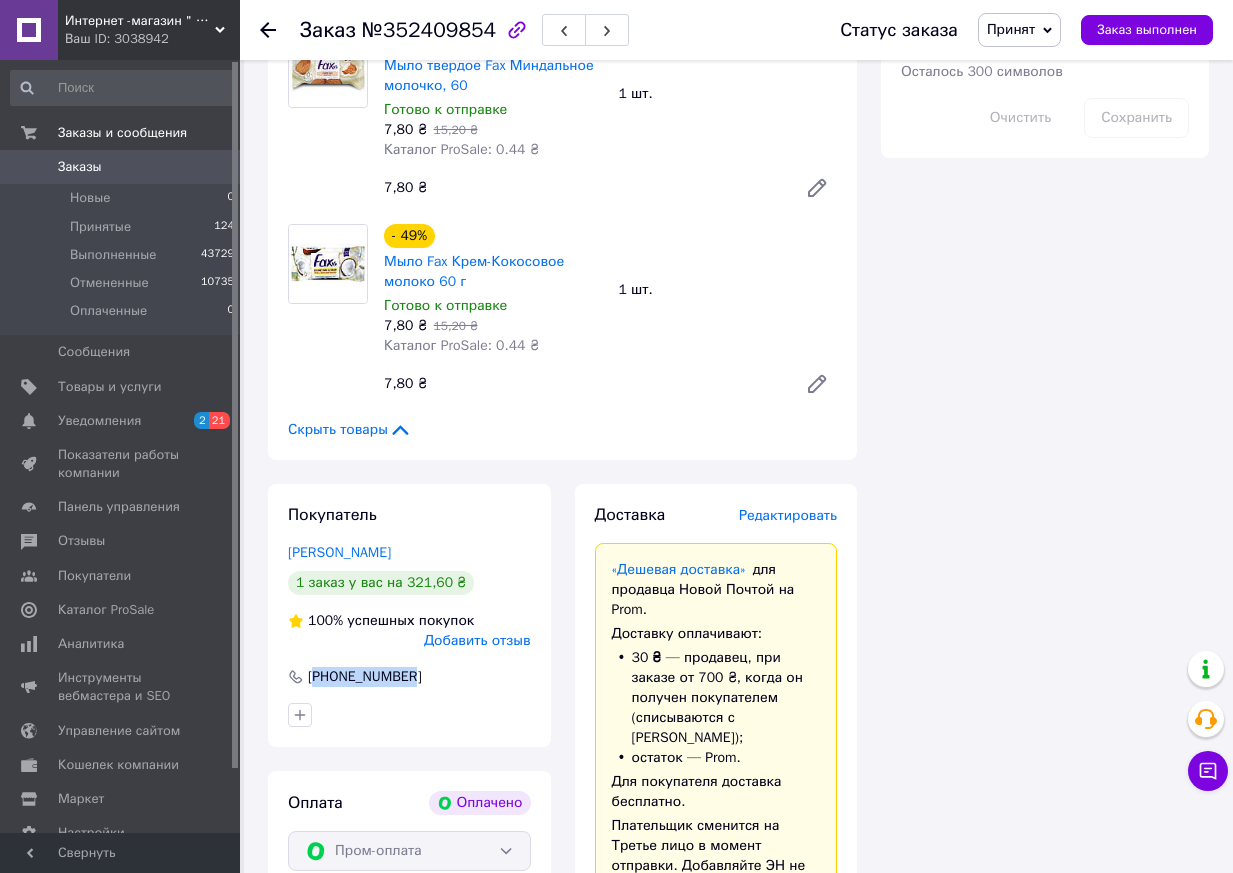 click on "[PHONE_NUMBER]" at bounding box center (365, 677) 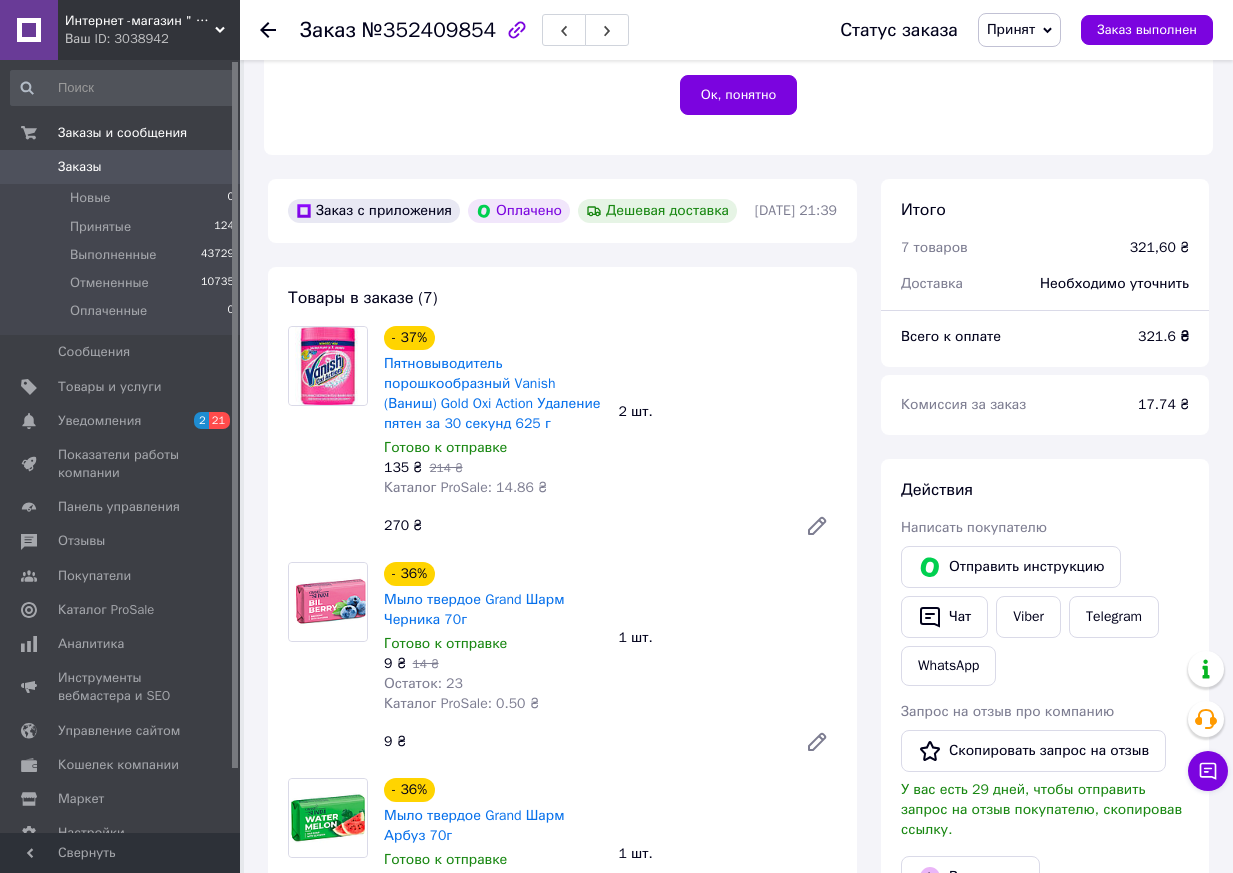 scroll, scrollTop: 500, scrollLeft: 0, axis: vertical 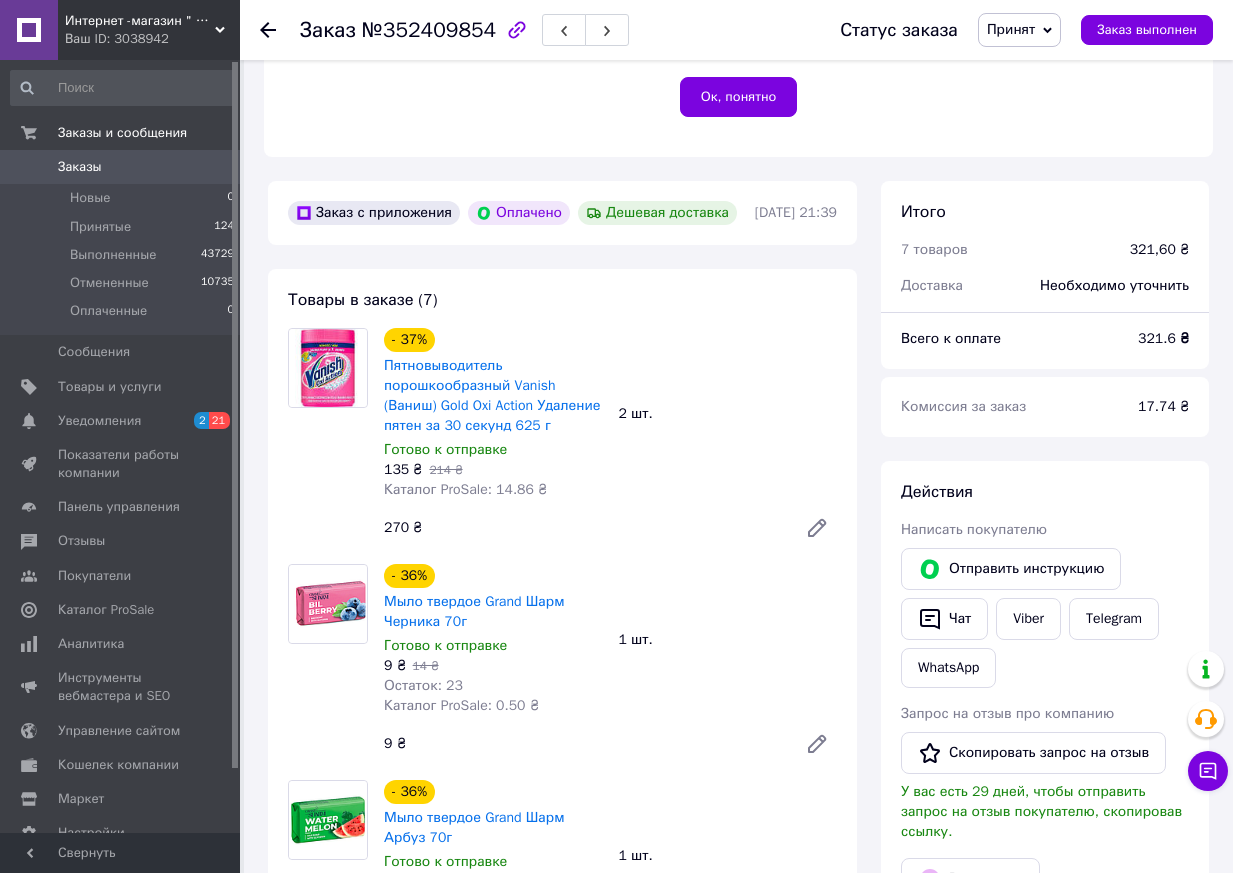 click 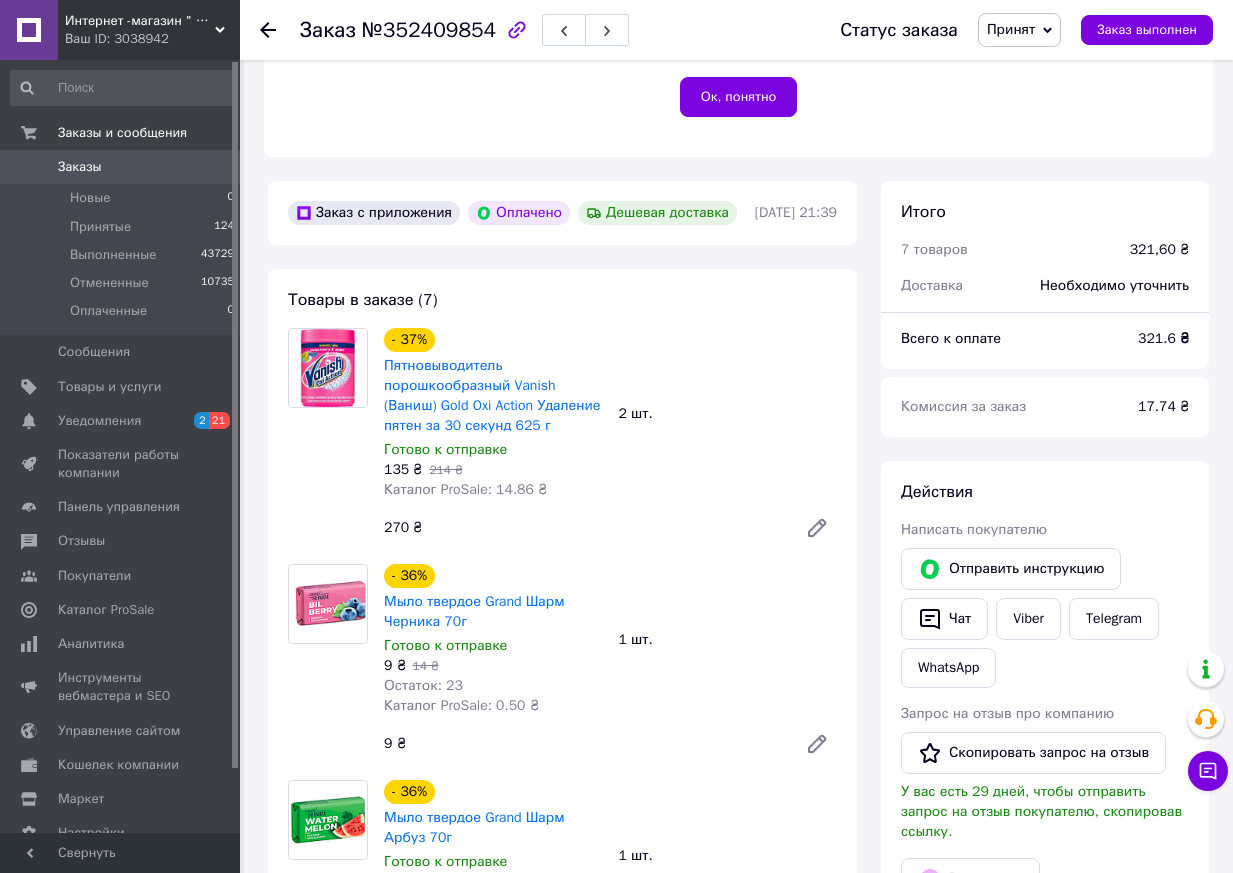 click on "Ок, понятно" at bounding box center [738, 97] 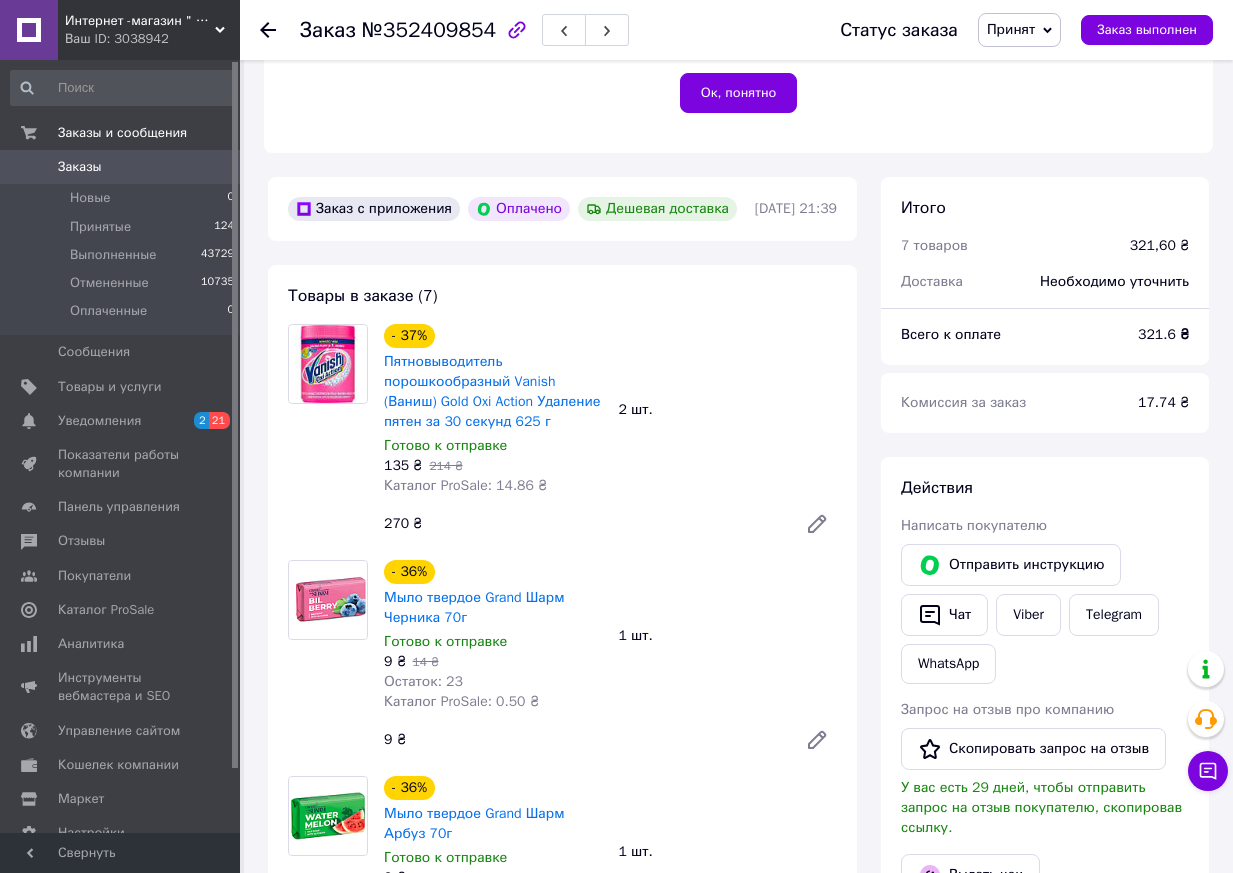 scroll, scrollTop: 500, scrollLeft: 0, axis: vertical 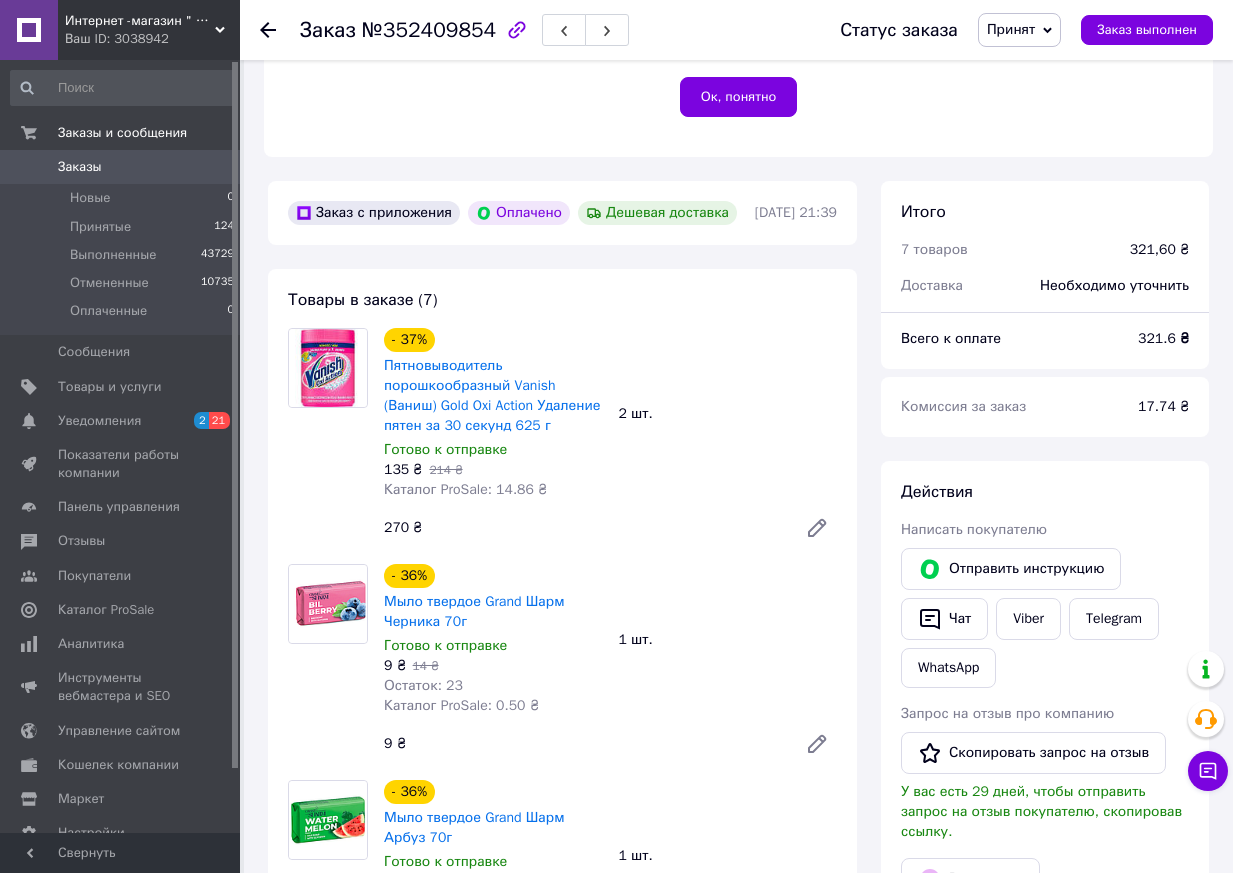 click on "Заказ" at bounding box center (328, 30) 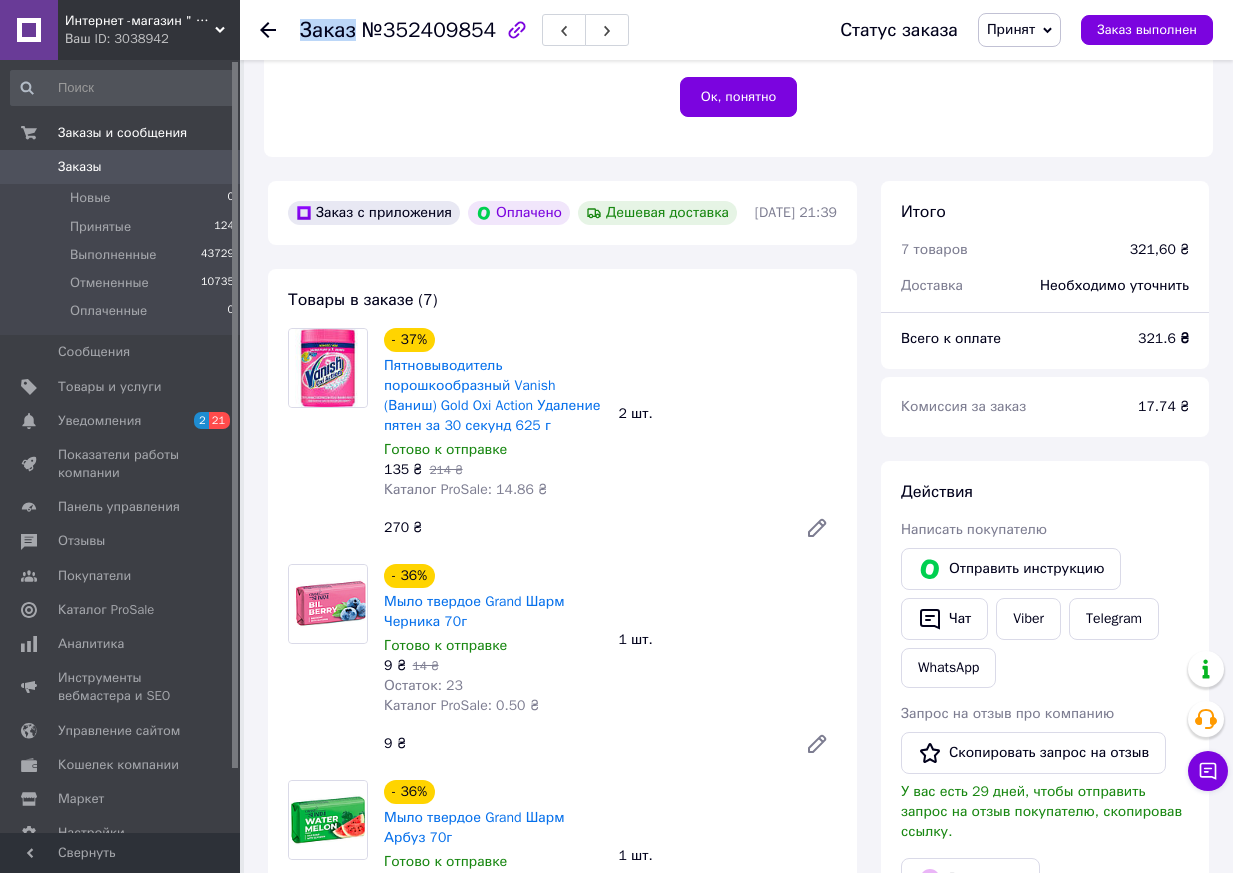 click on "Заказ" at bounding box center [328, 30] 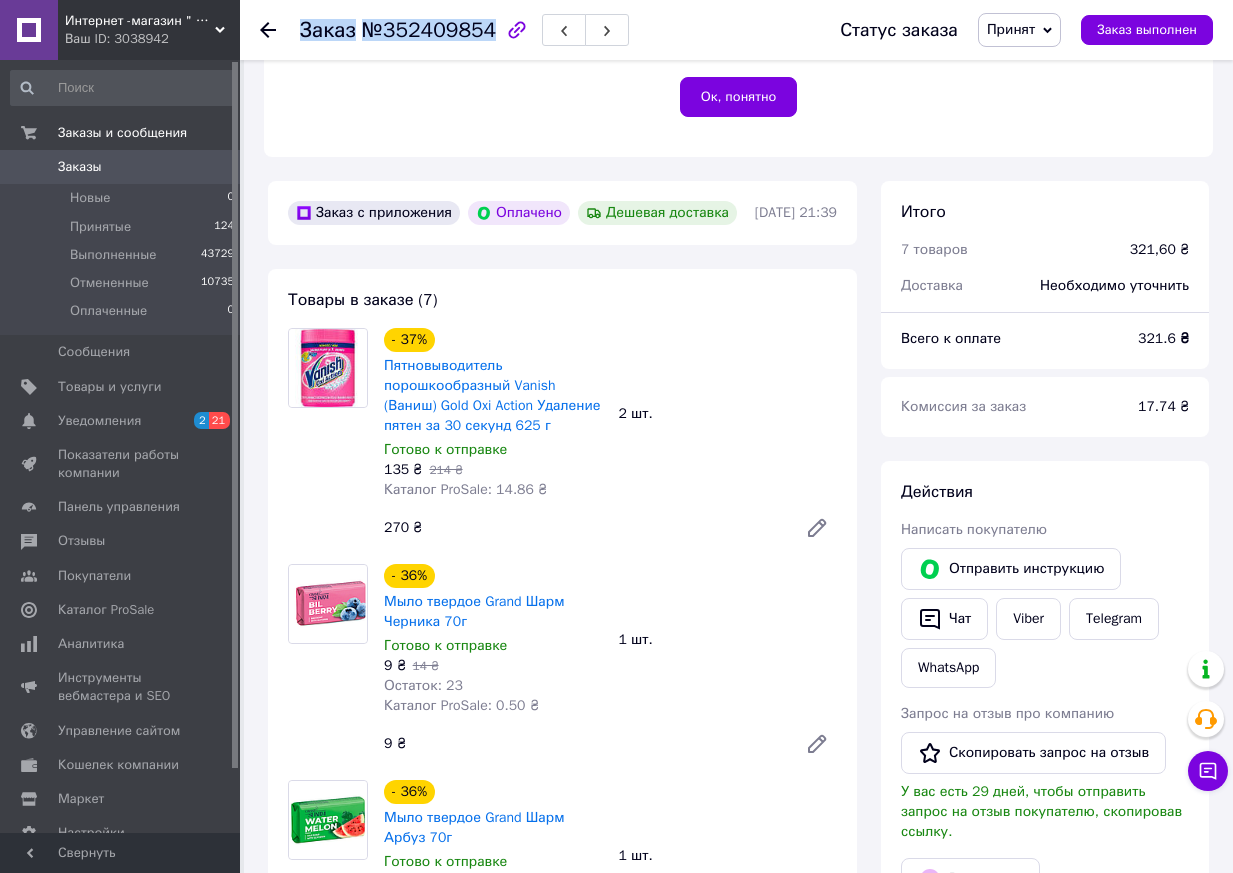 click on "Заказ" at bounding box center (328, 30) 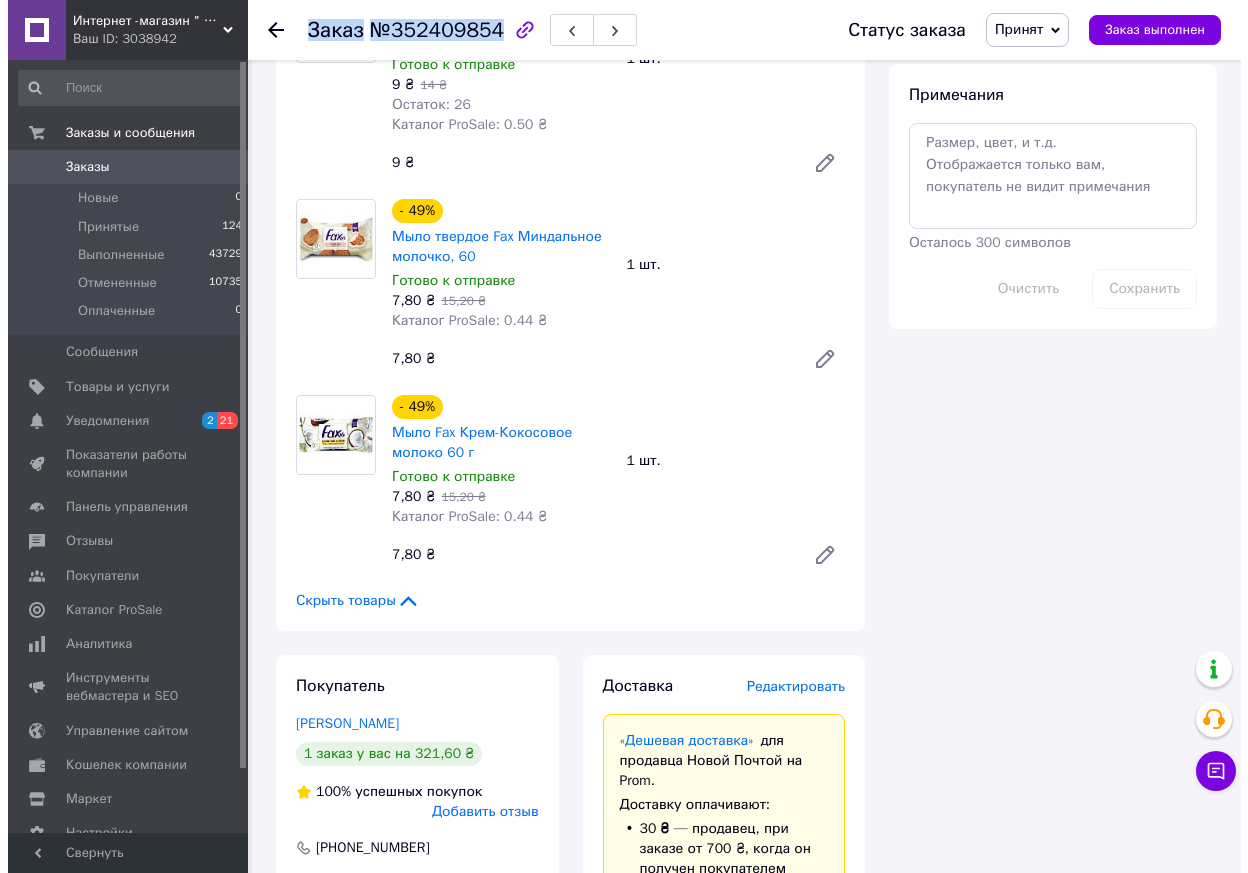 scroll, scrollTop: 2000, scrollLeft: 0, axis: vertical 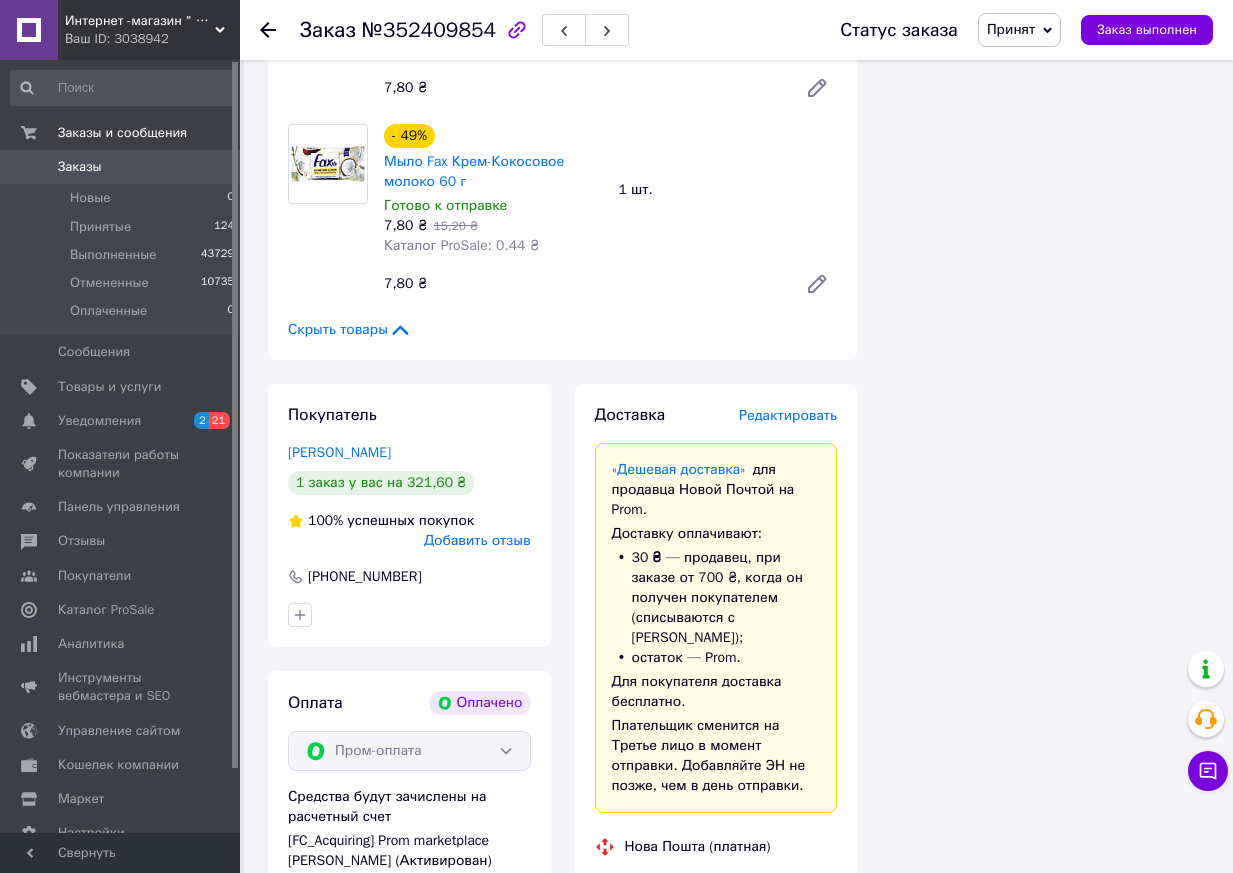 click on "Редактировать" at bounding box center [788, 415] 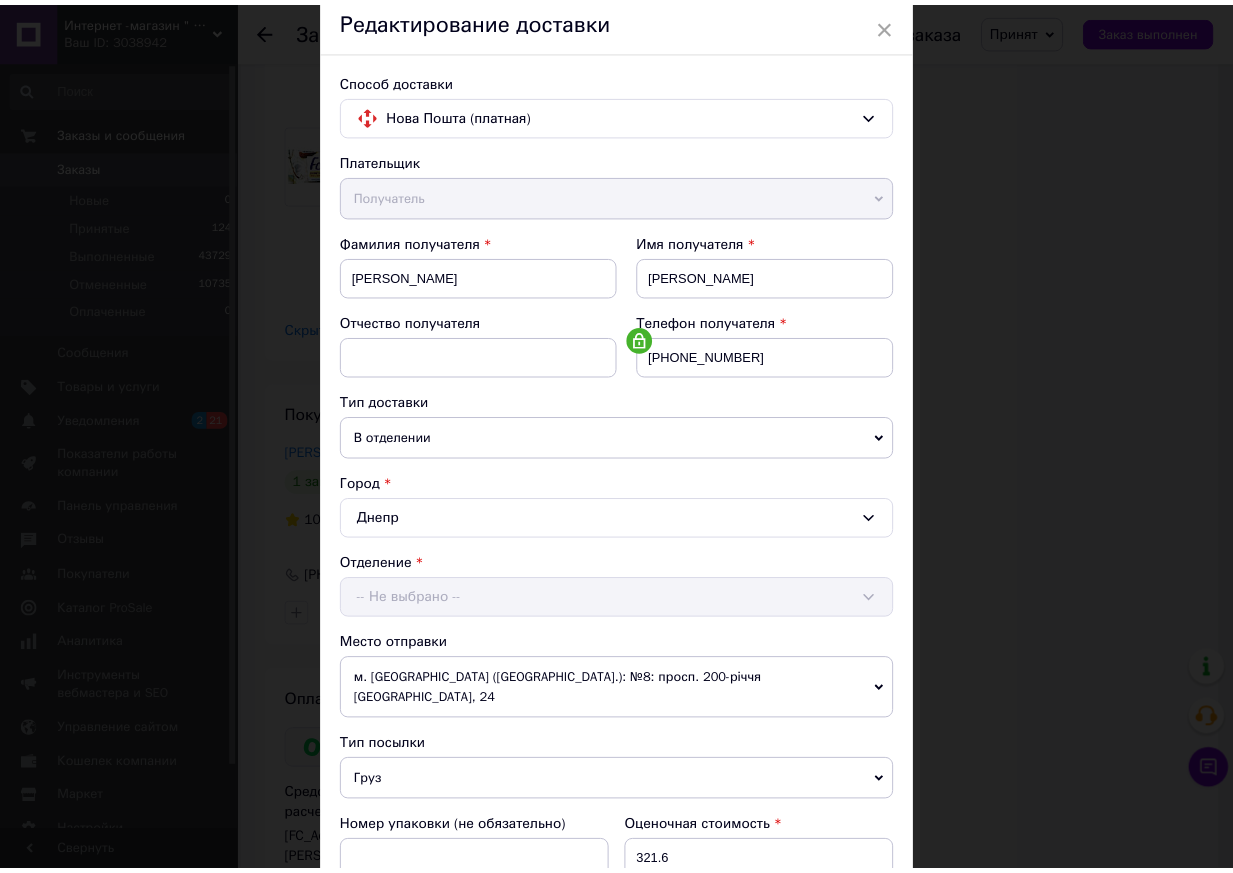 scroll, scrollTop: 455, scrollLeft: 0, axis: vertical 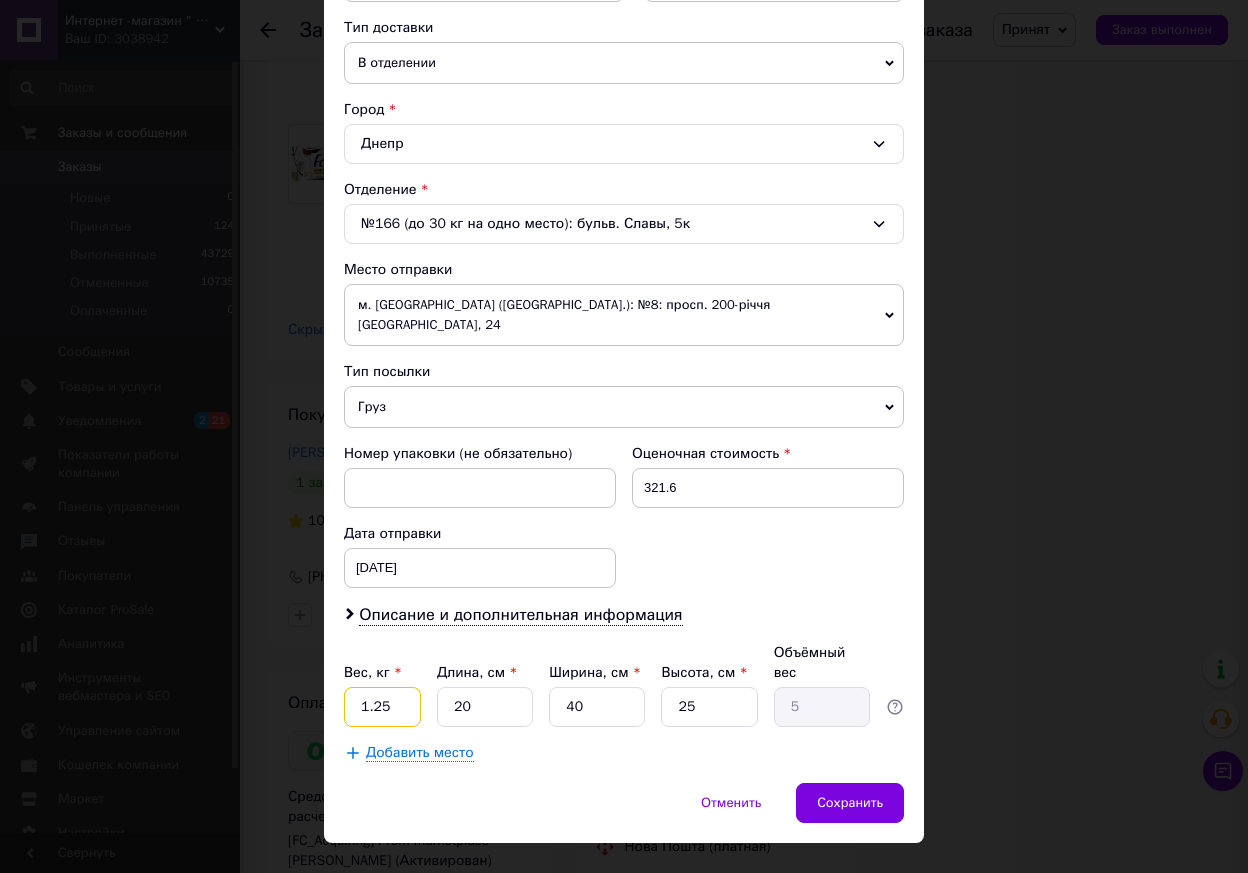 drag, startPoint x: 392, startPoint y: 658, endPoint x: 355, endPoint y: 668, distance: 38.327538 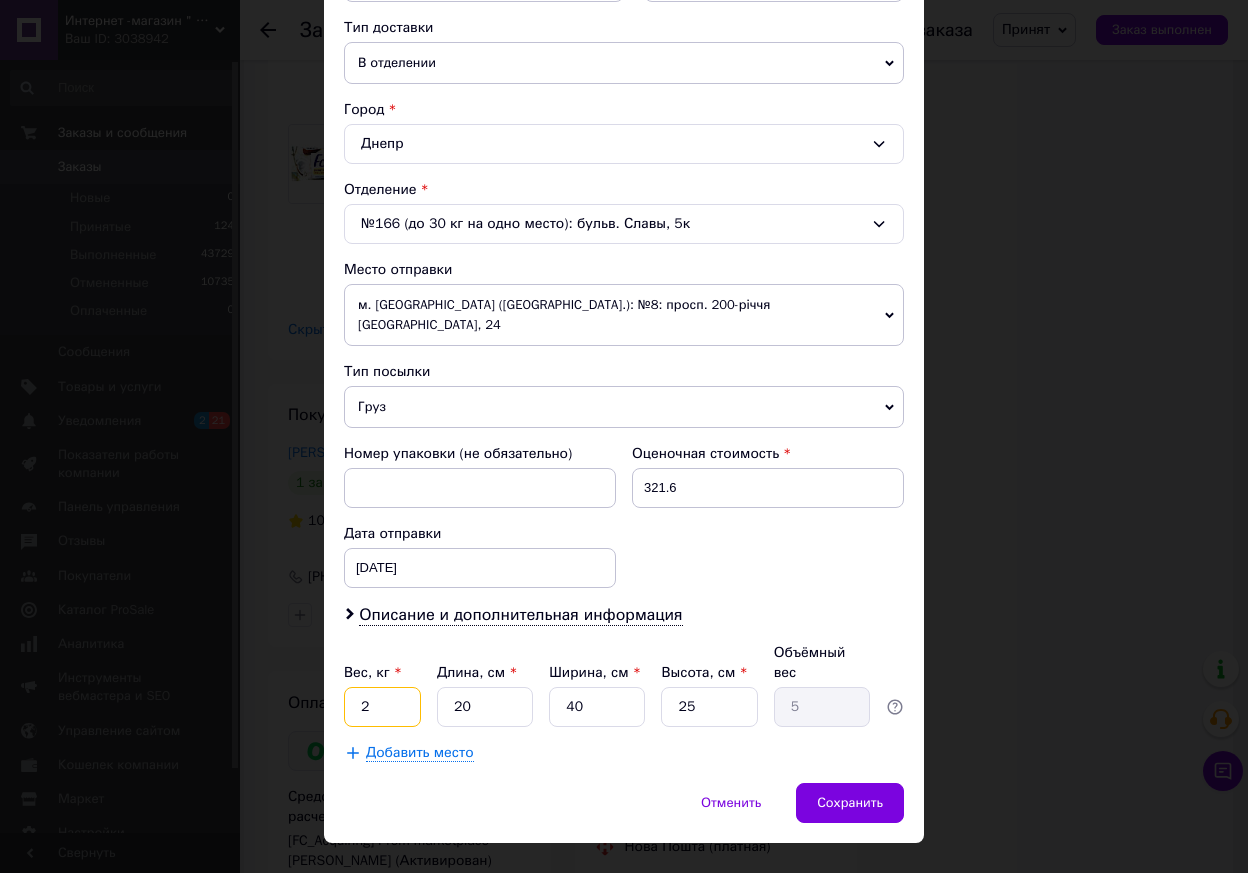 type on "2" 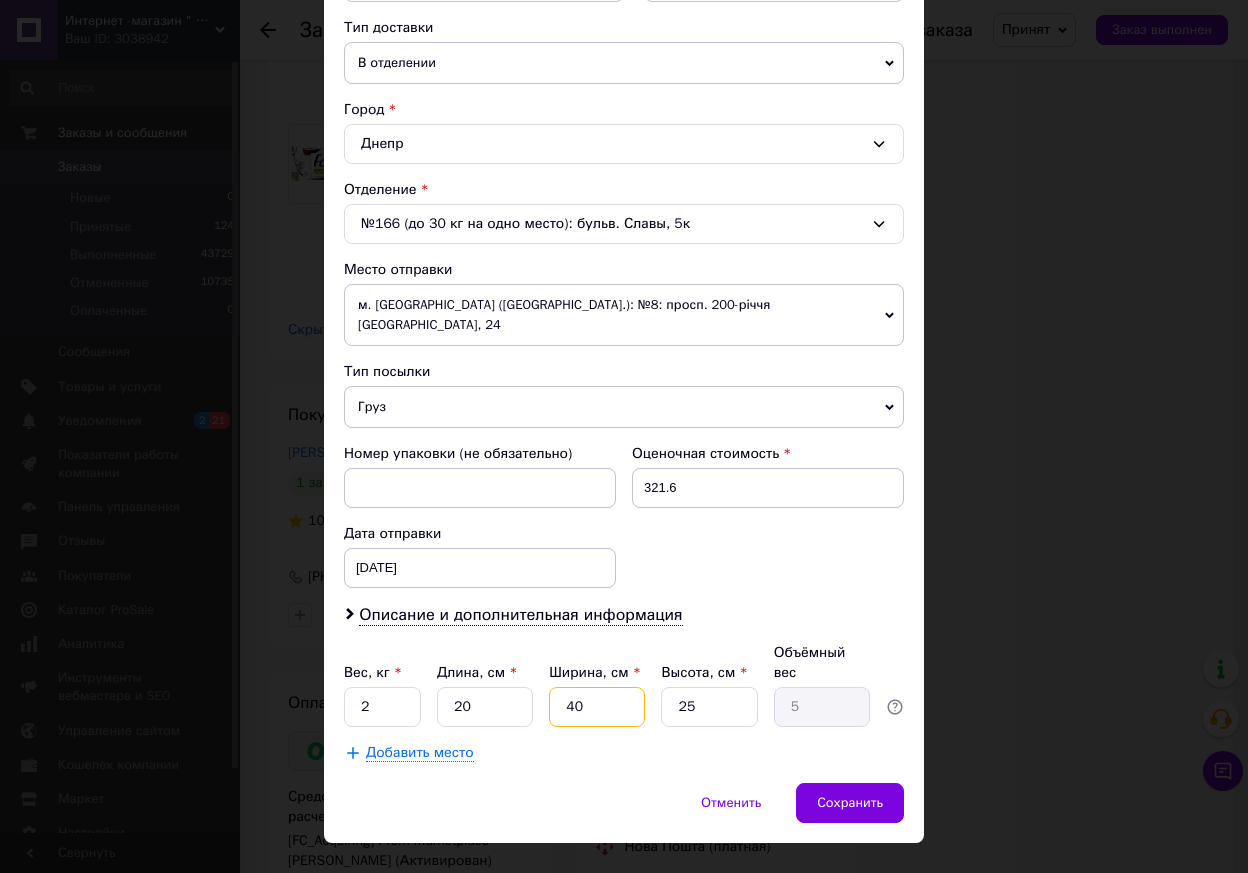 drag, startPoint x: 573, startPoint y: 664, endPoint x: 560, endPoint y: 668, distance: 13.601471 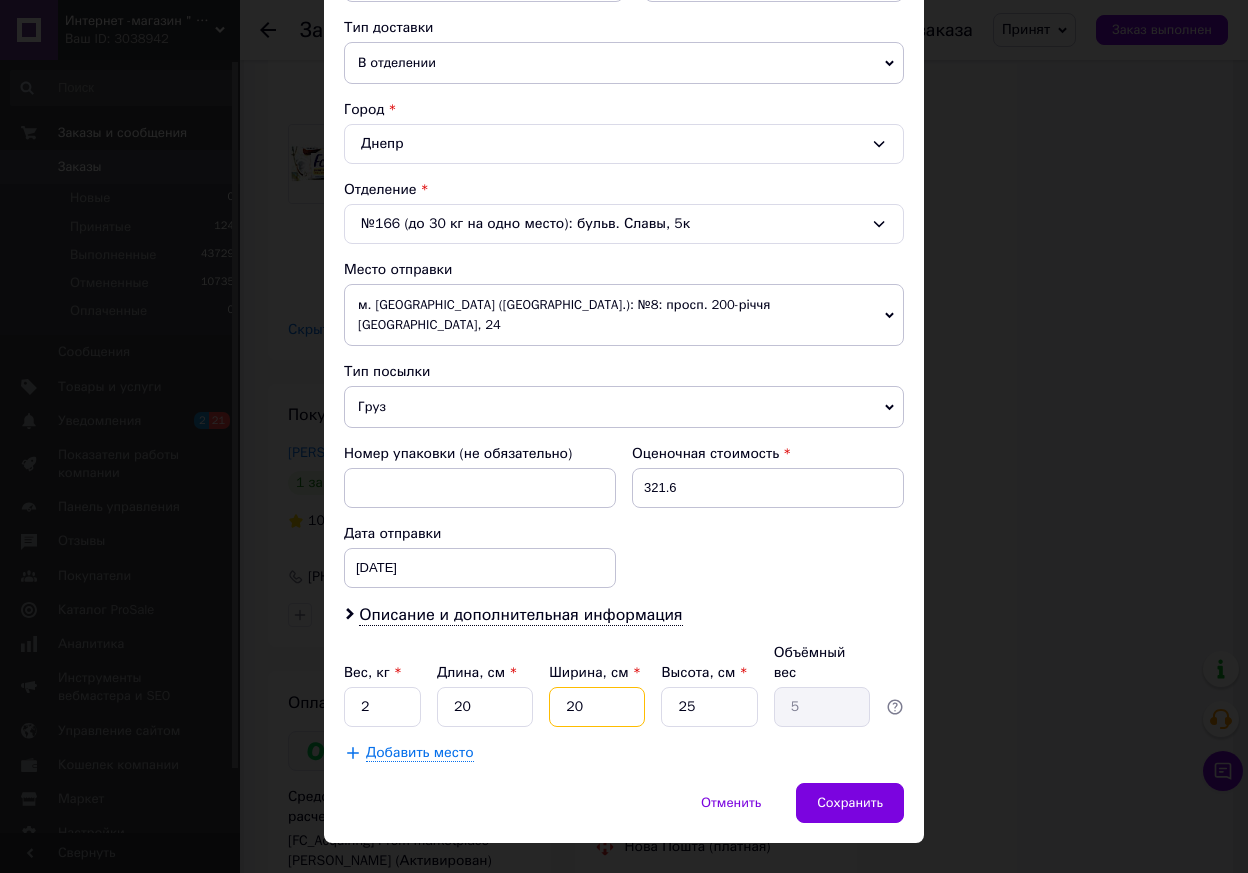 type on "2.5" 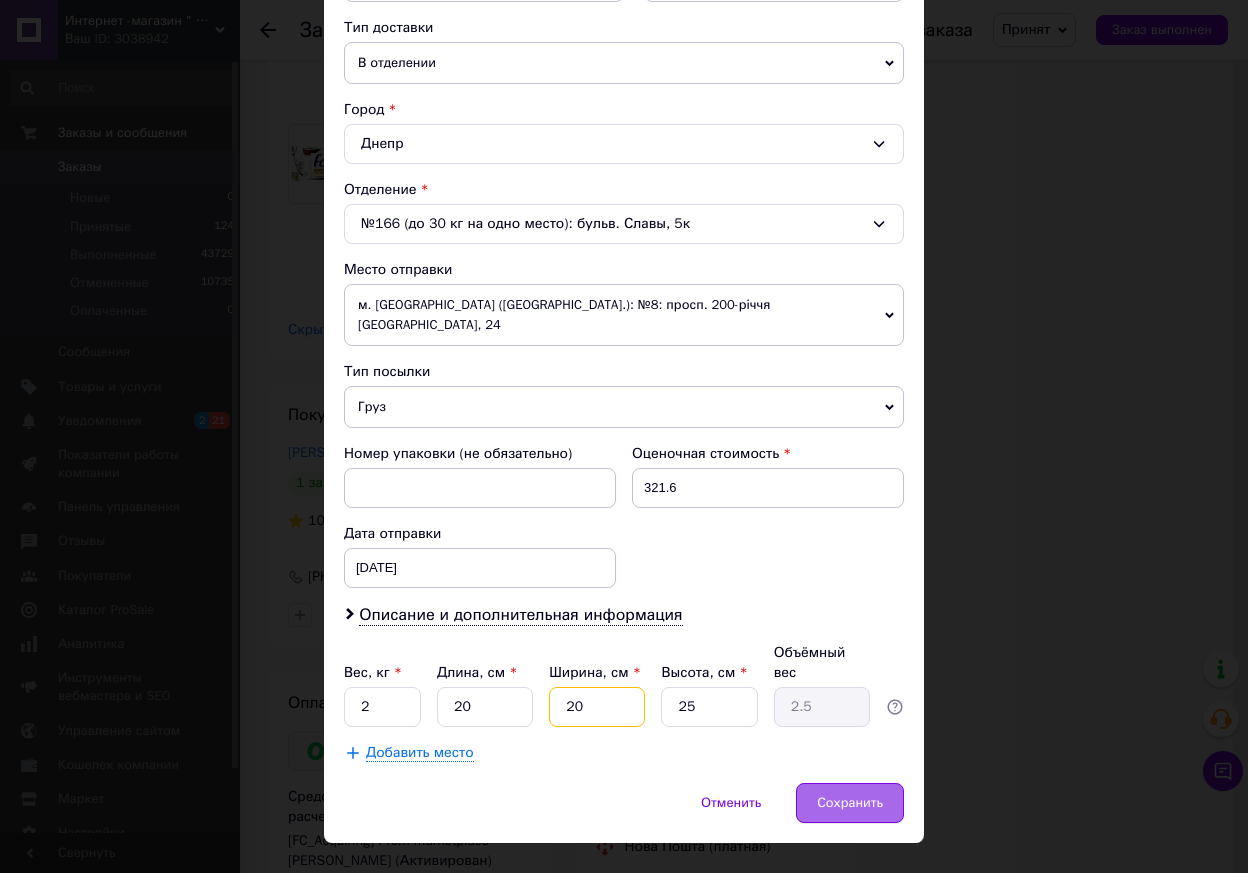 type on "20" 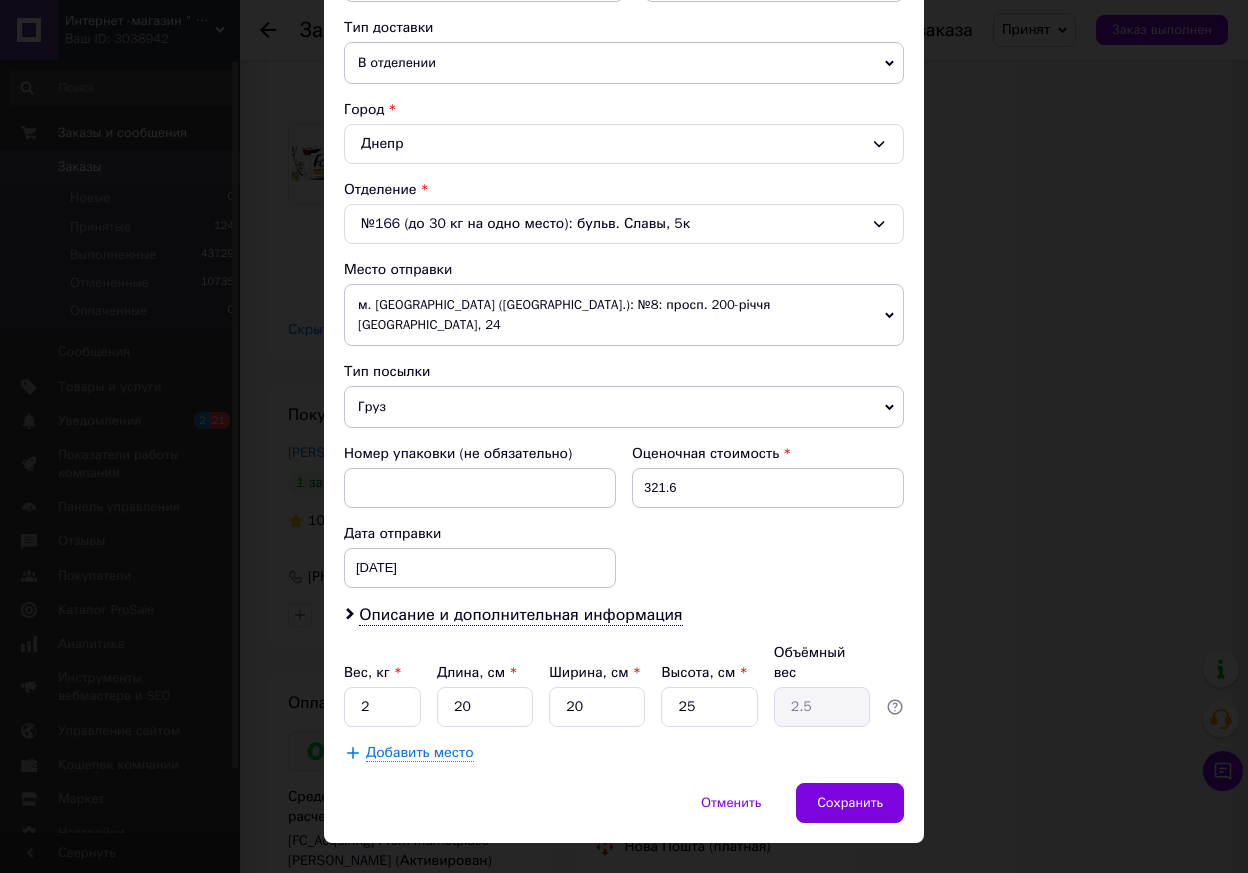 drag, startPoint x: 834, startPoint y: 767, endPoint x: 865, endPoint y: 708, distance: 66.64833 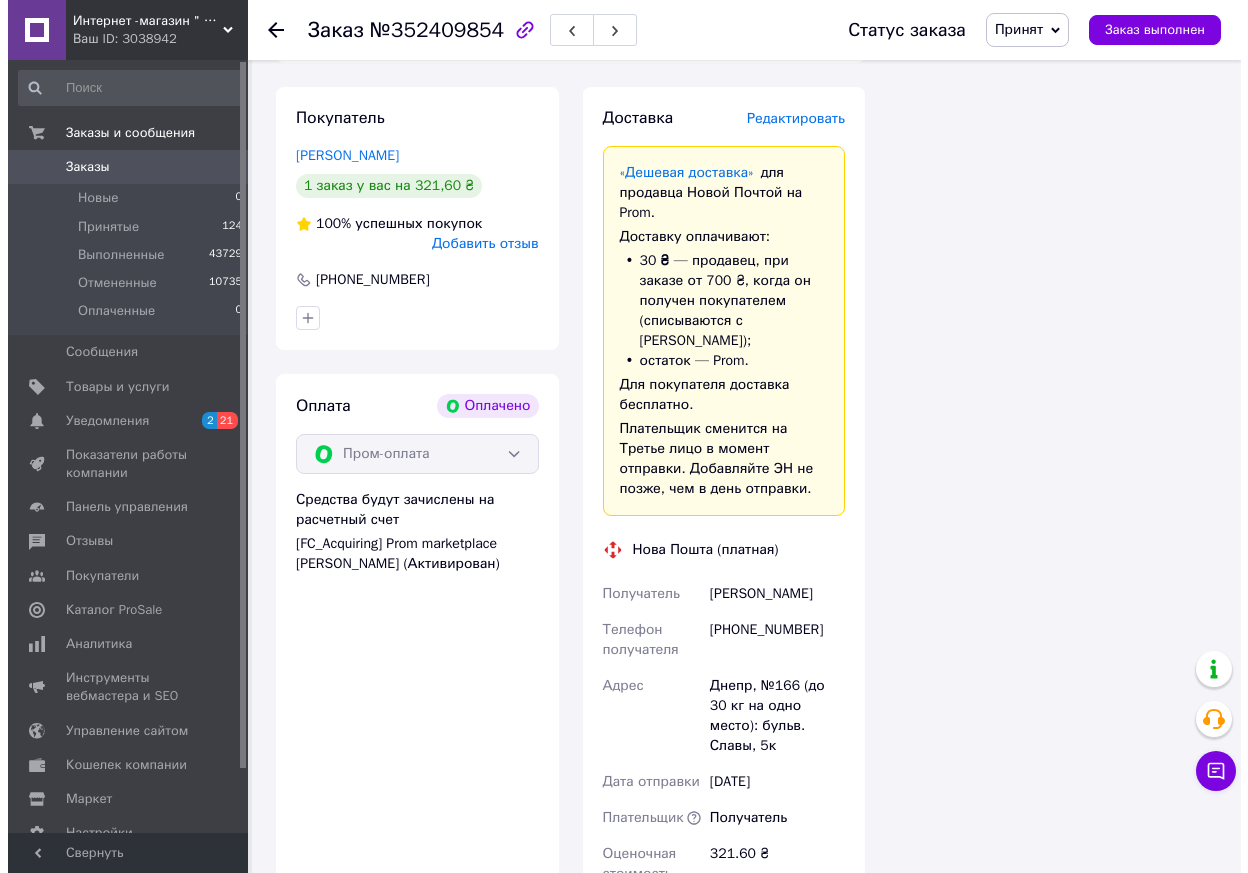 scroll, scrollTop: 2300, scrollLeft: 0, axis: vertical 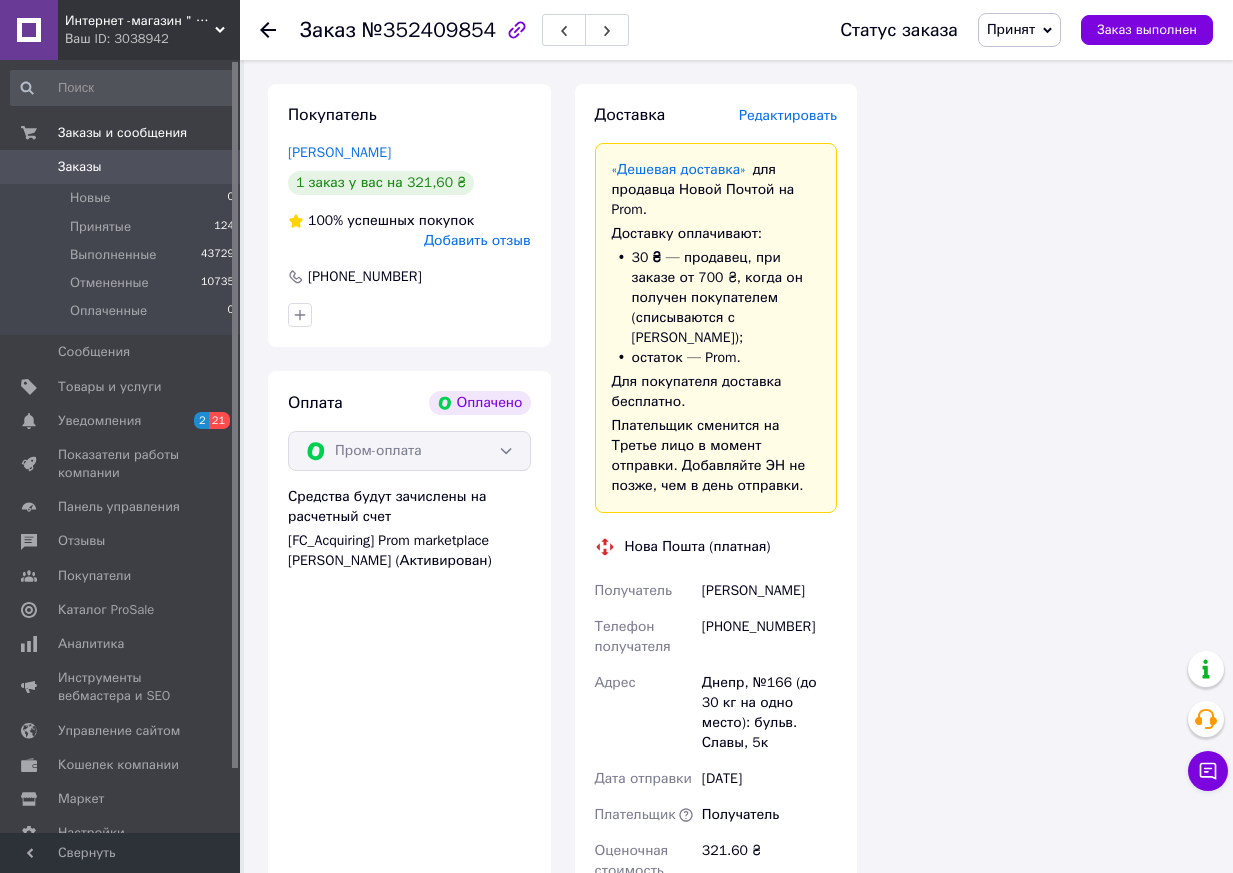 click on "Редактировать" at bounding box center (788, 115) 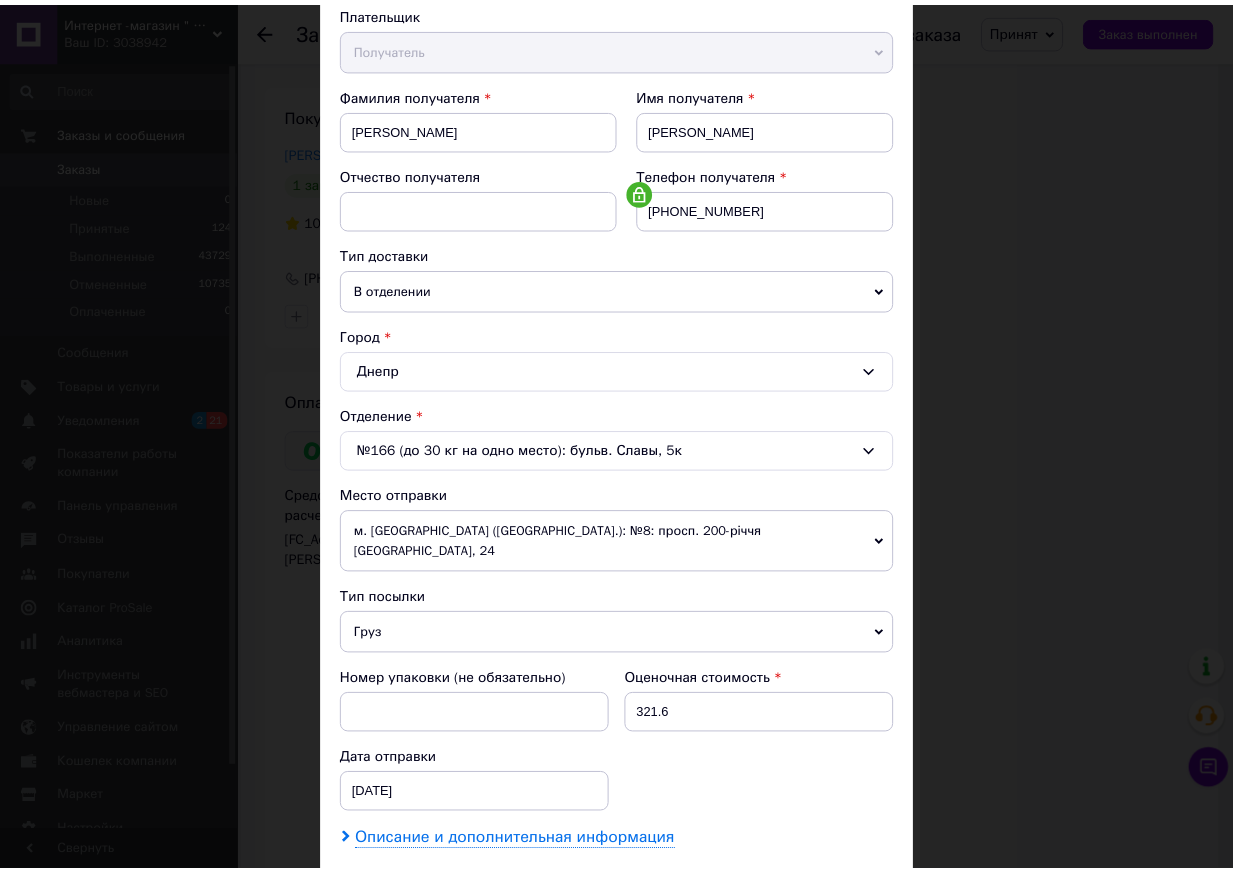 scroll, scrollTop: 455, scrollLeft: 0, axis: vertical 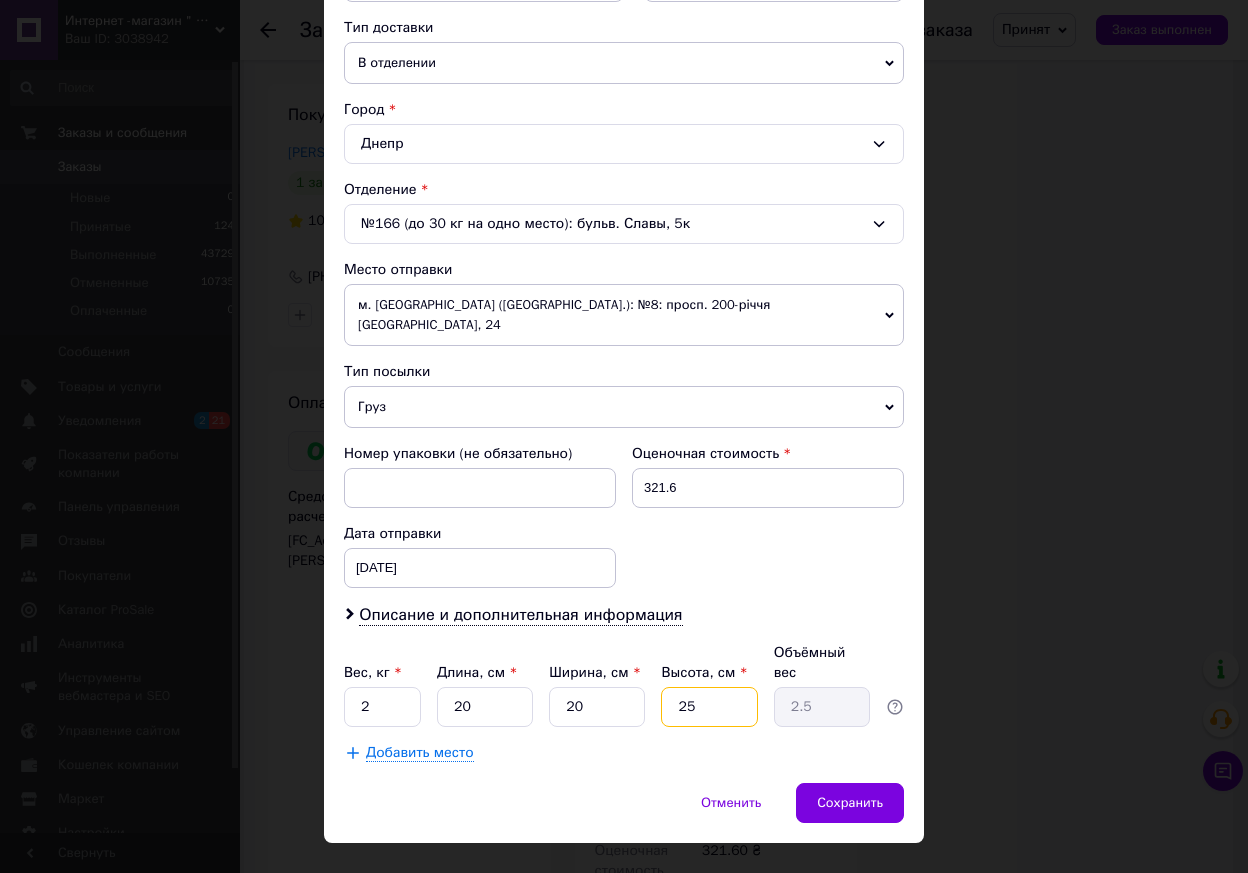 drag, startPoint x: 706, startPoint y: 664, endPoint x: 667, endPoint y: 672, distance: 39.812057 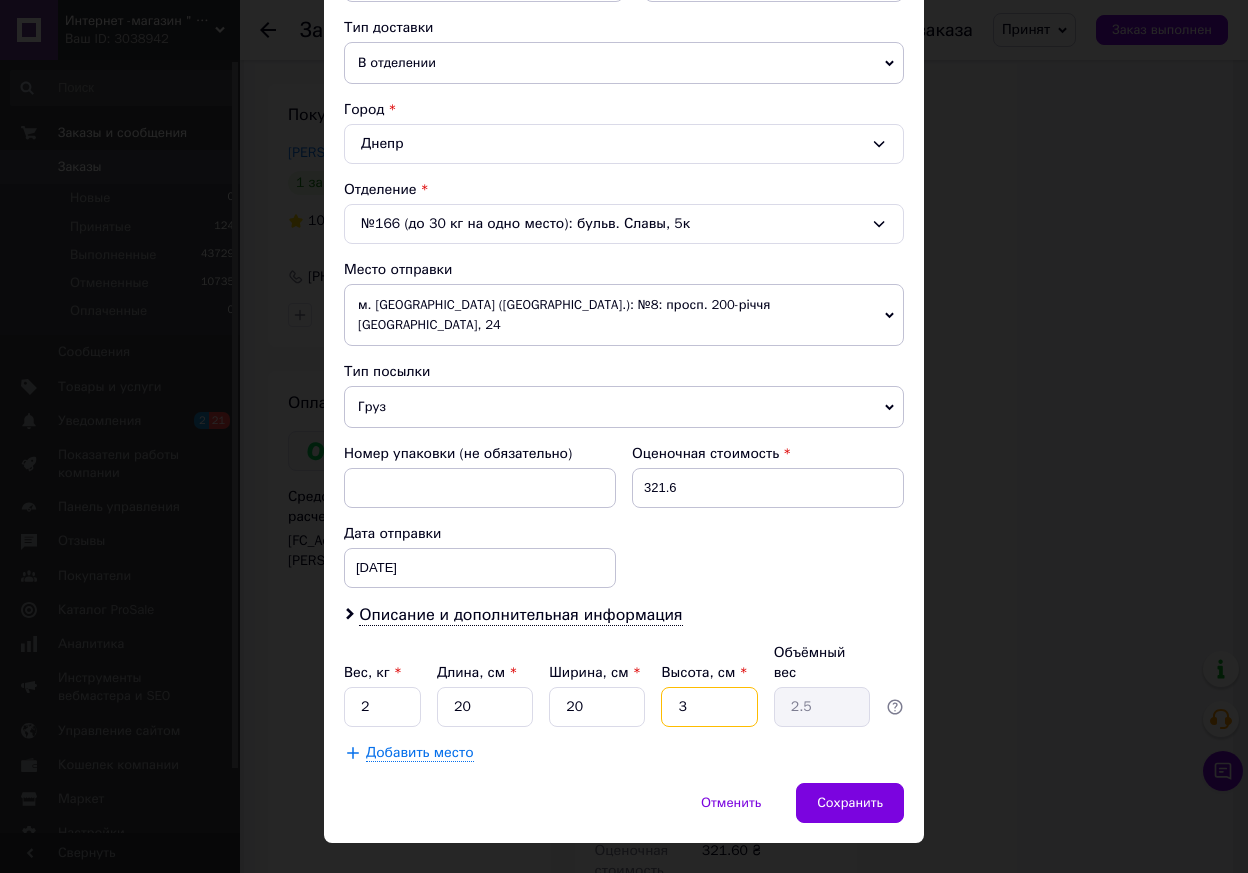 type on "0.3" 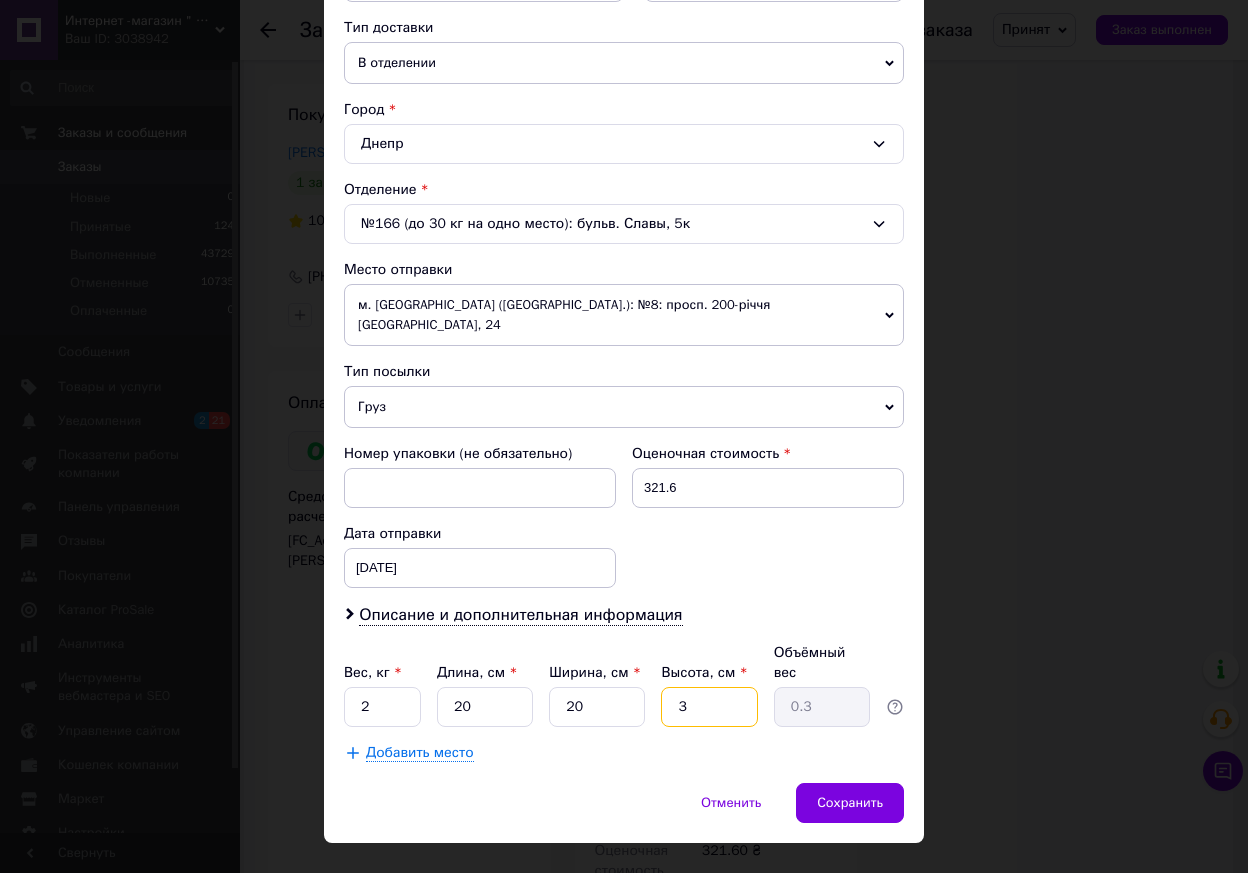 type on "30" 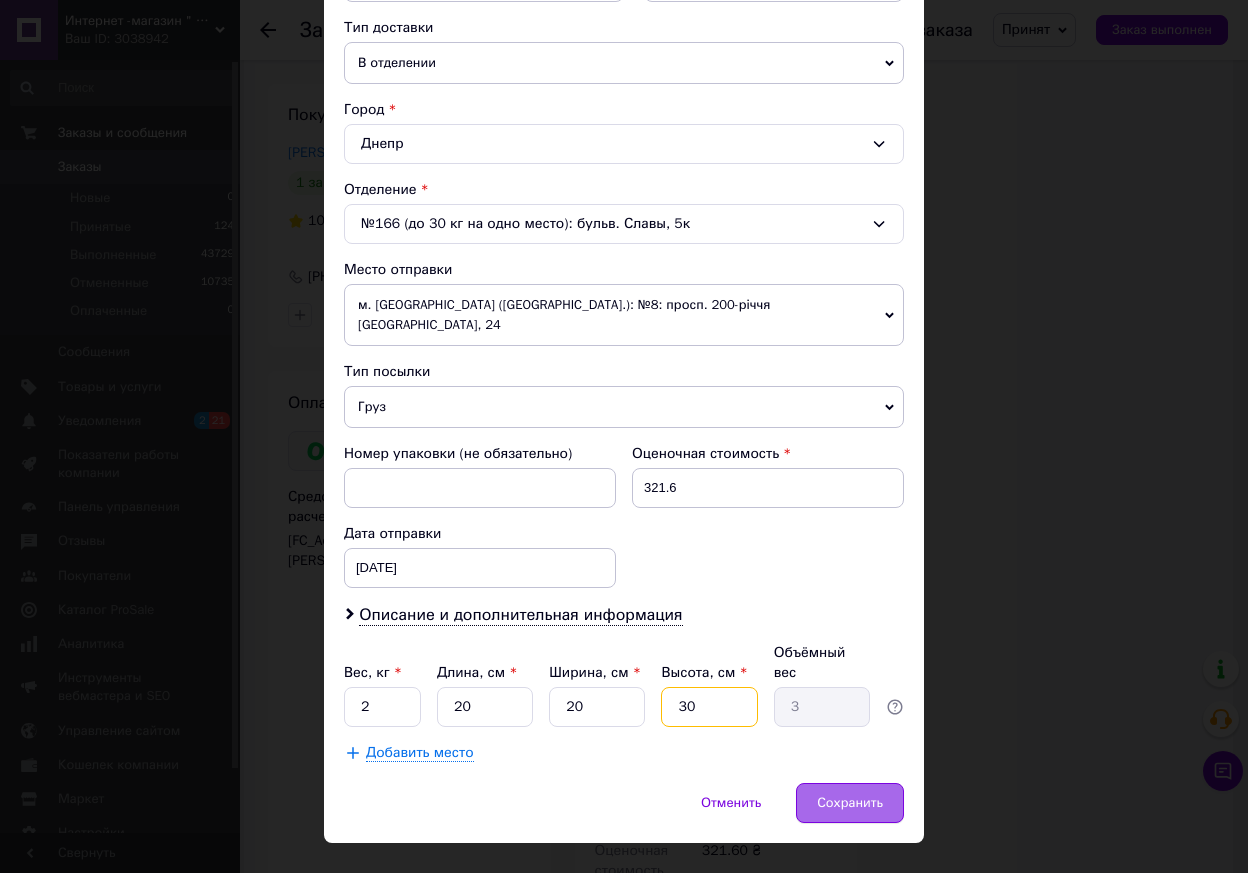 type on "30" 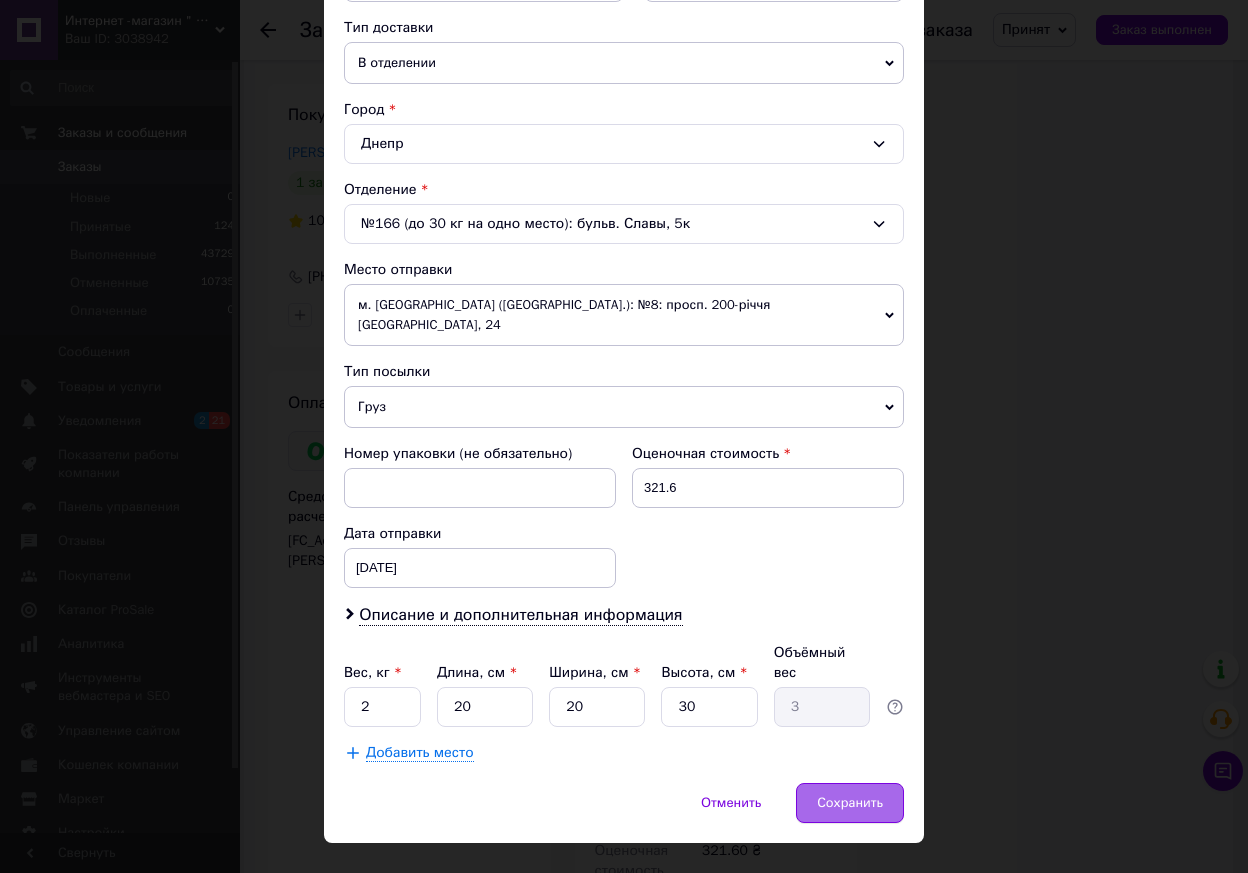 click on "Сохранить" at bounding box center [850, 803] 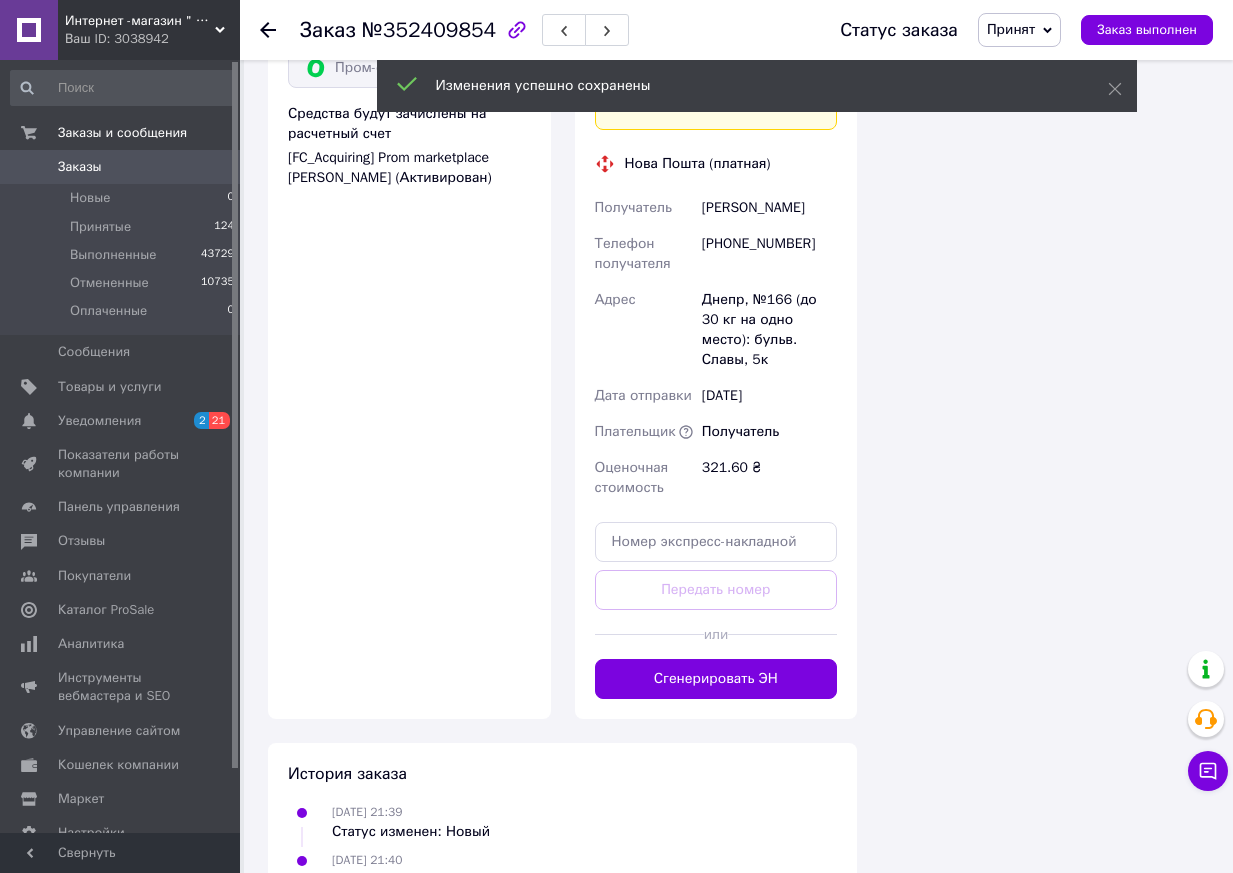 scroll, scrollTop: 2700, scrollLeft: 0, axis: vertical 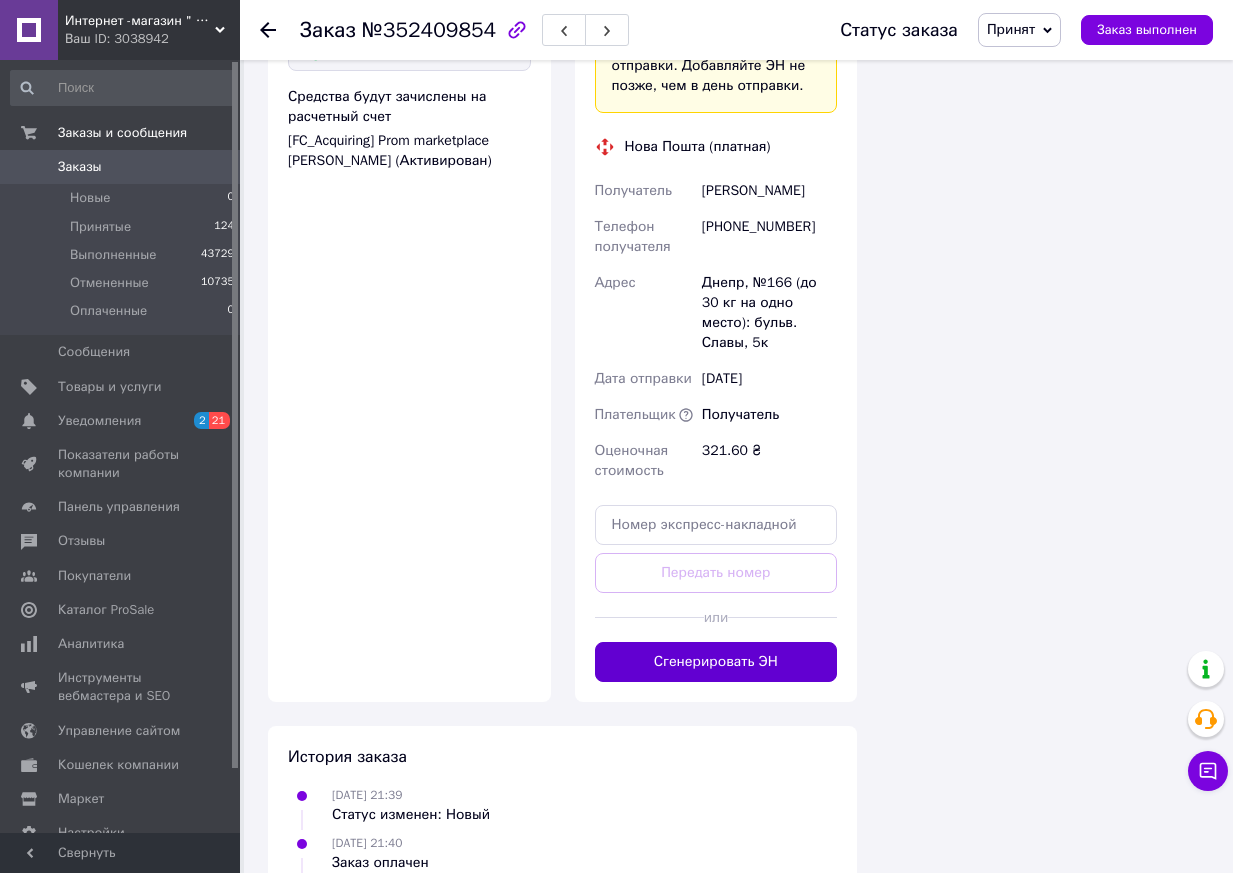 click on "Сгенерировать ЭН" at bounding box center (716, 662) 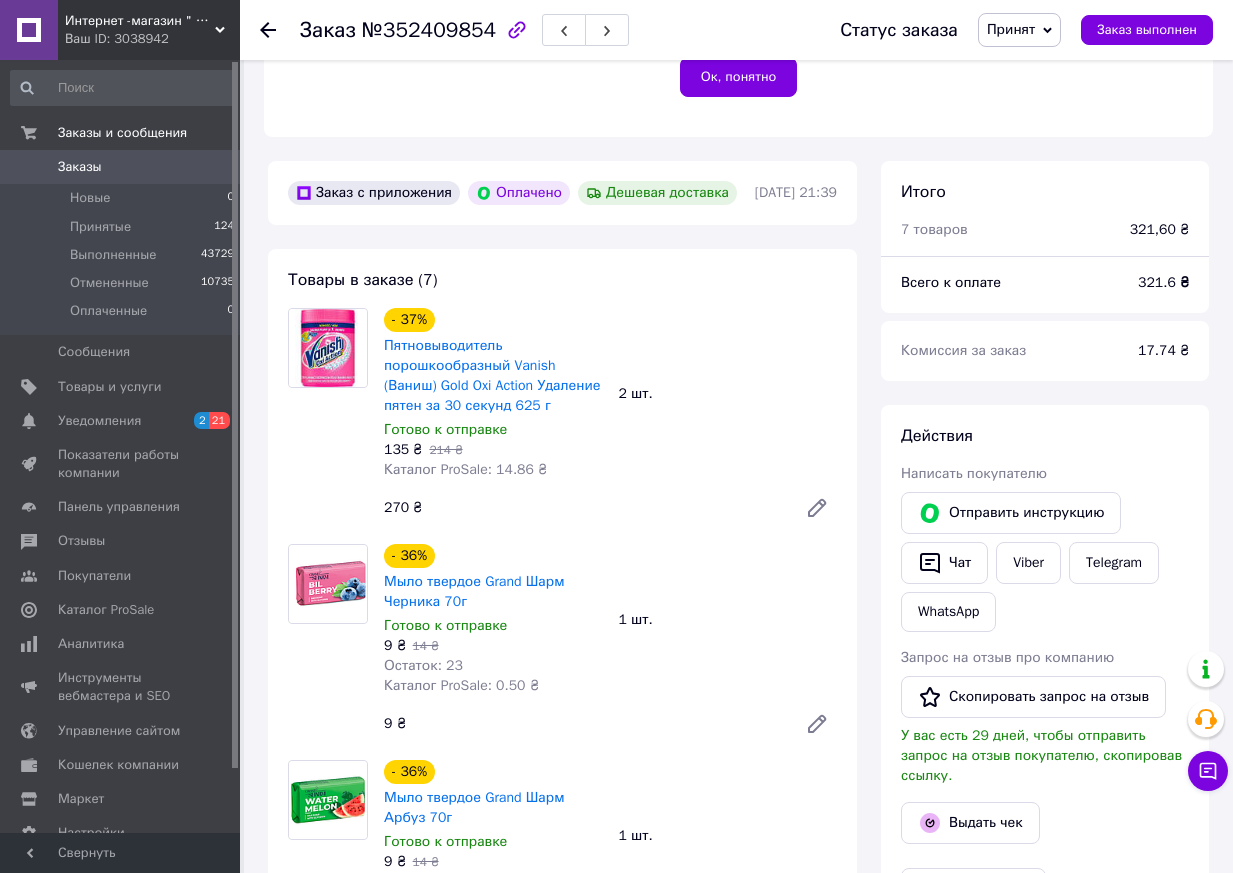 scroll, scrollTop: 600, scrollLeft: 0, axis: vertical 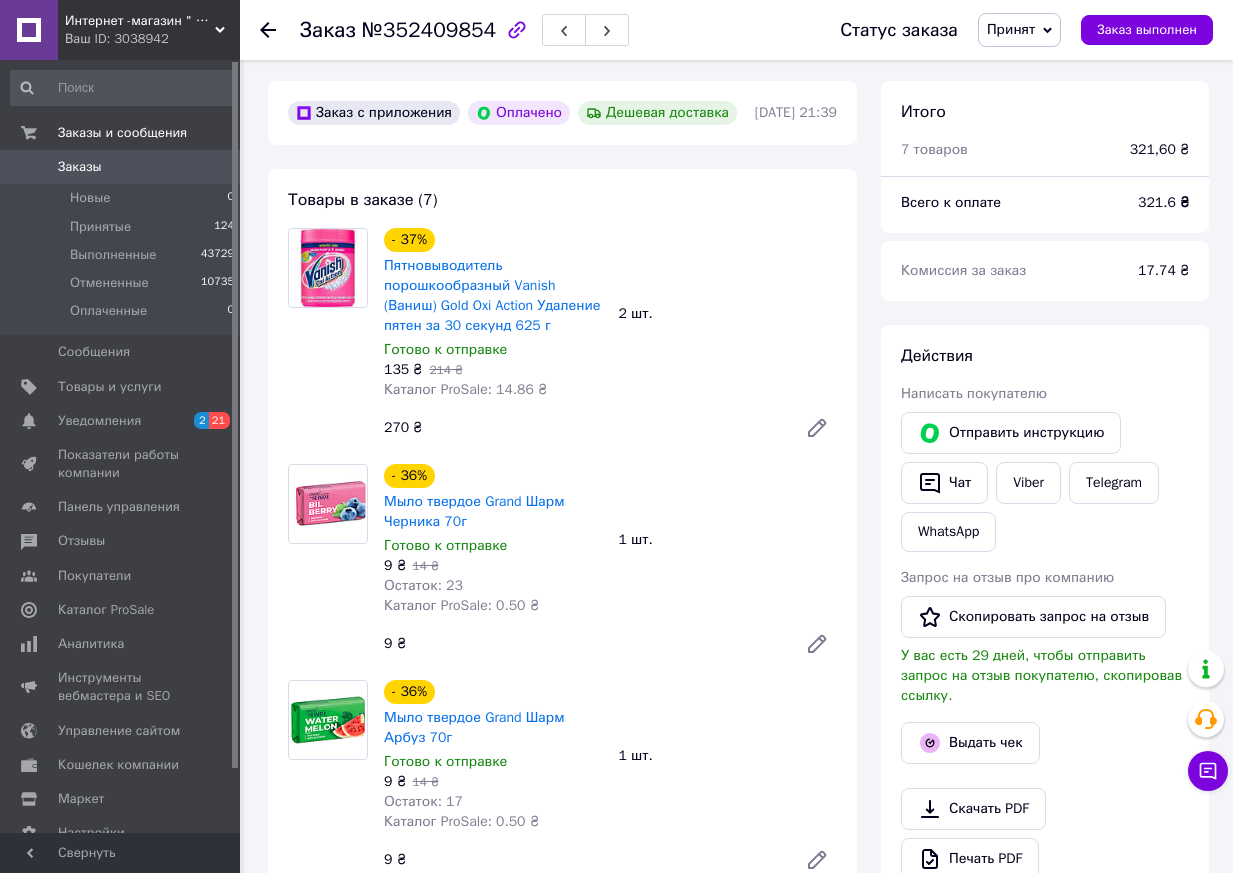 click 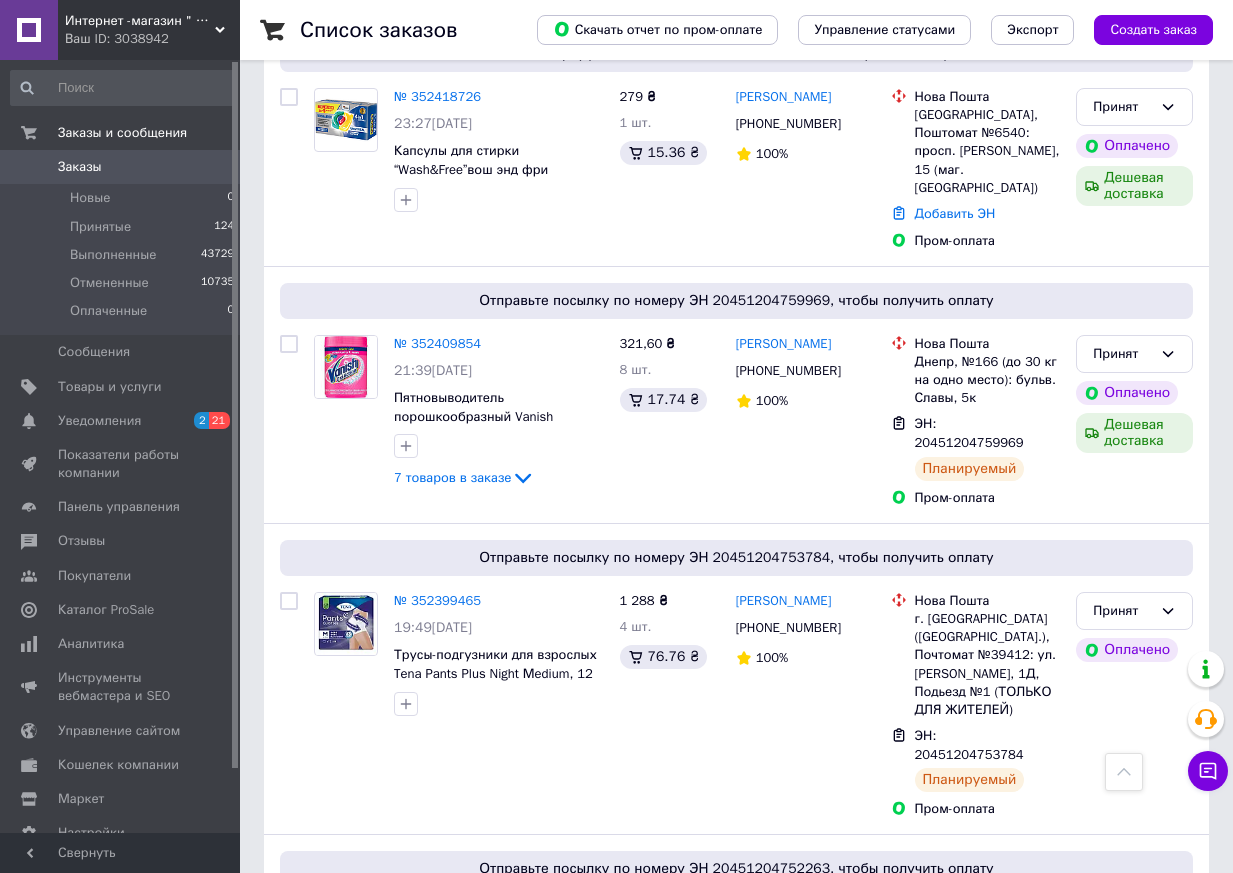 scroll, scrollTop: 1900, scrollLeft: 0, axis: vertical 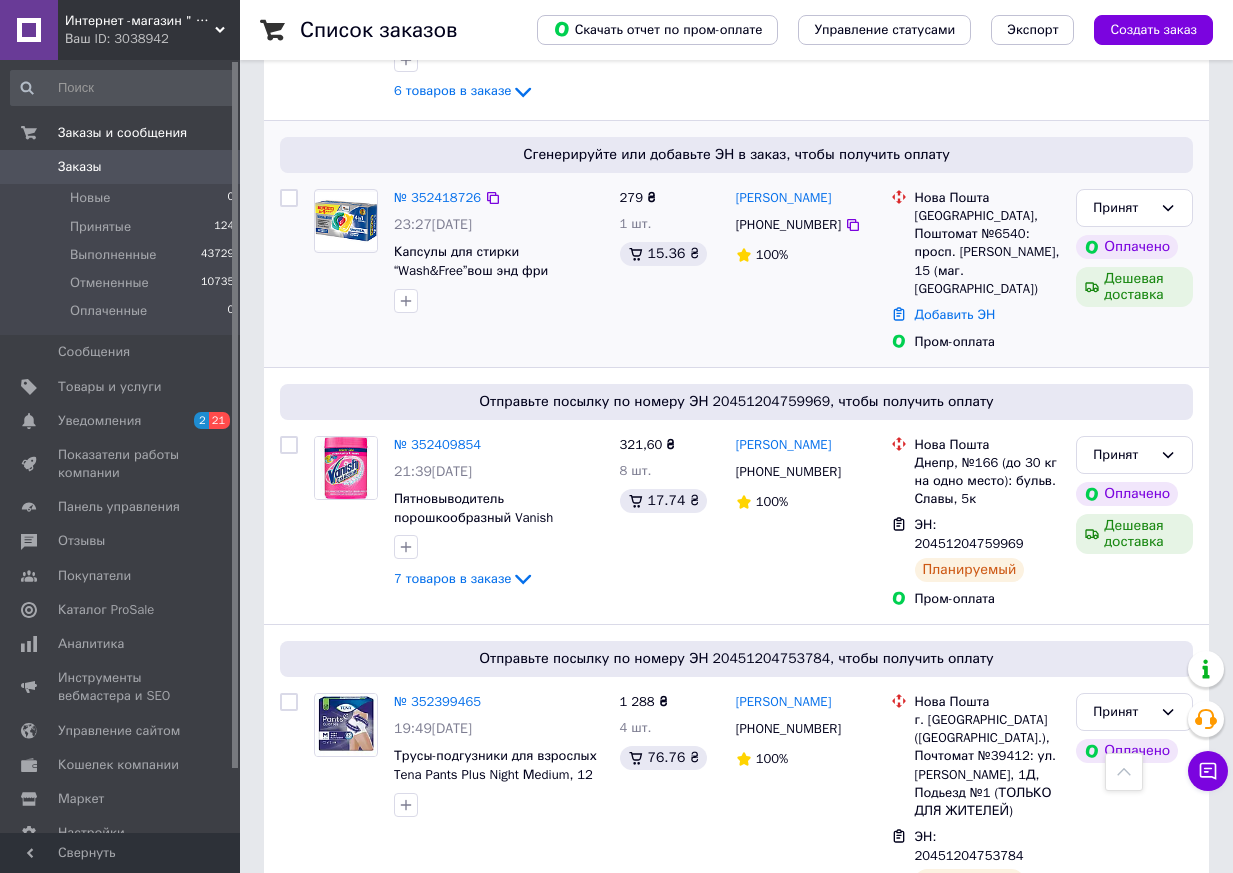 click on "№ 352418726" at bounding box center [499, 198] 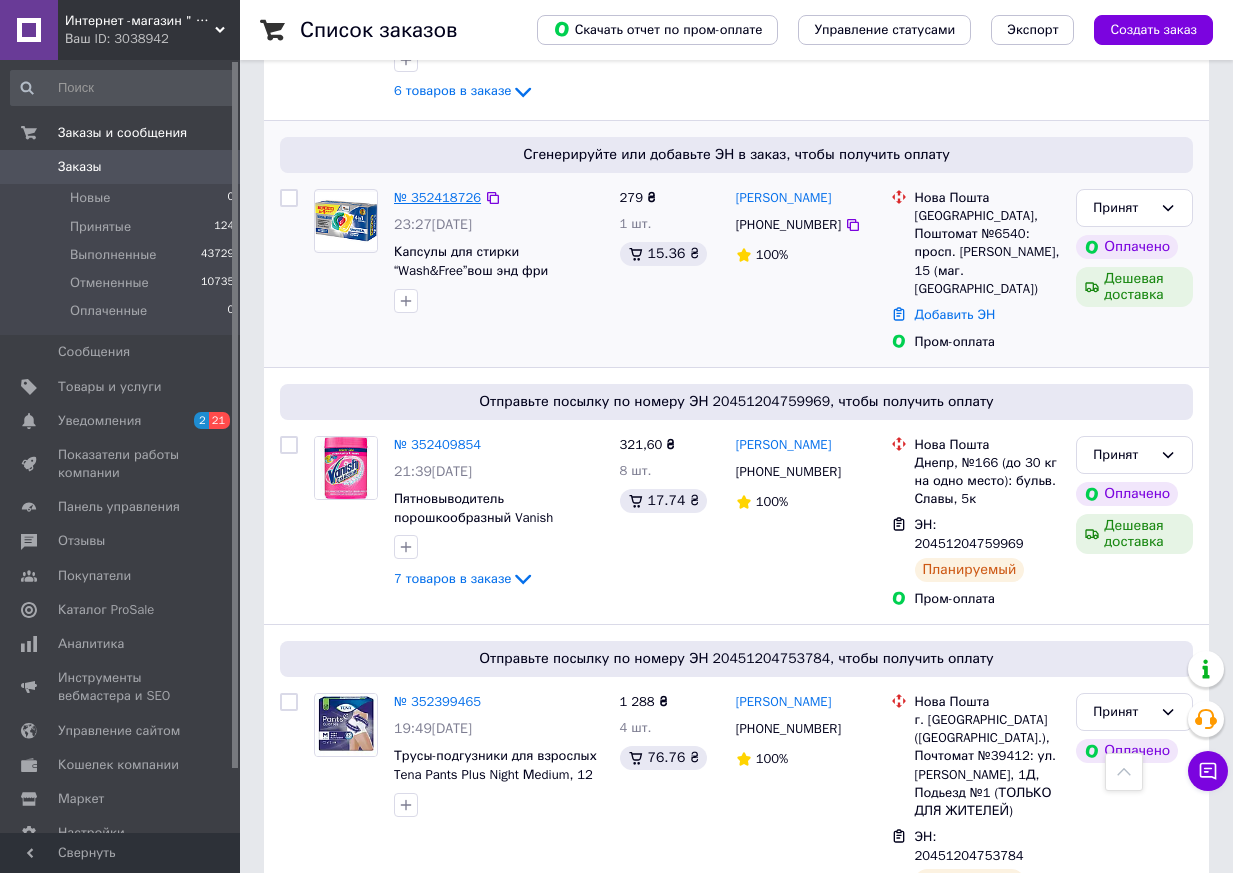 click on "№ 352418726" at bounding box center [437, 197] 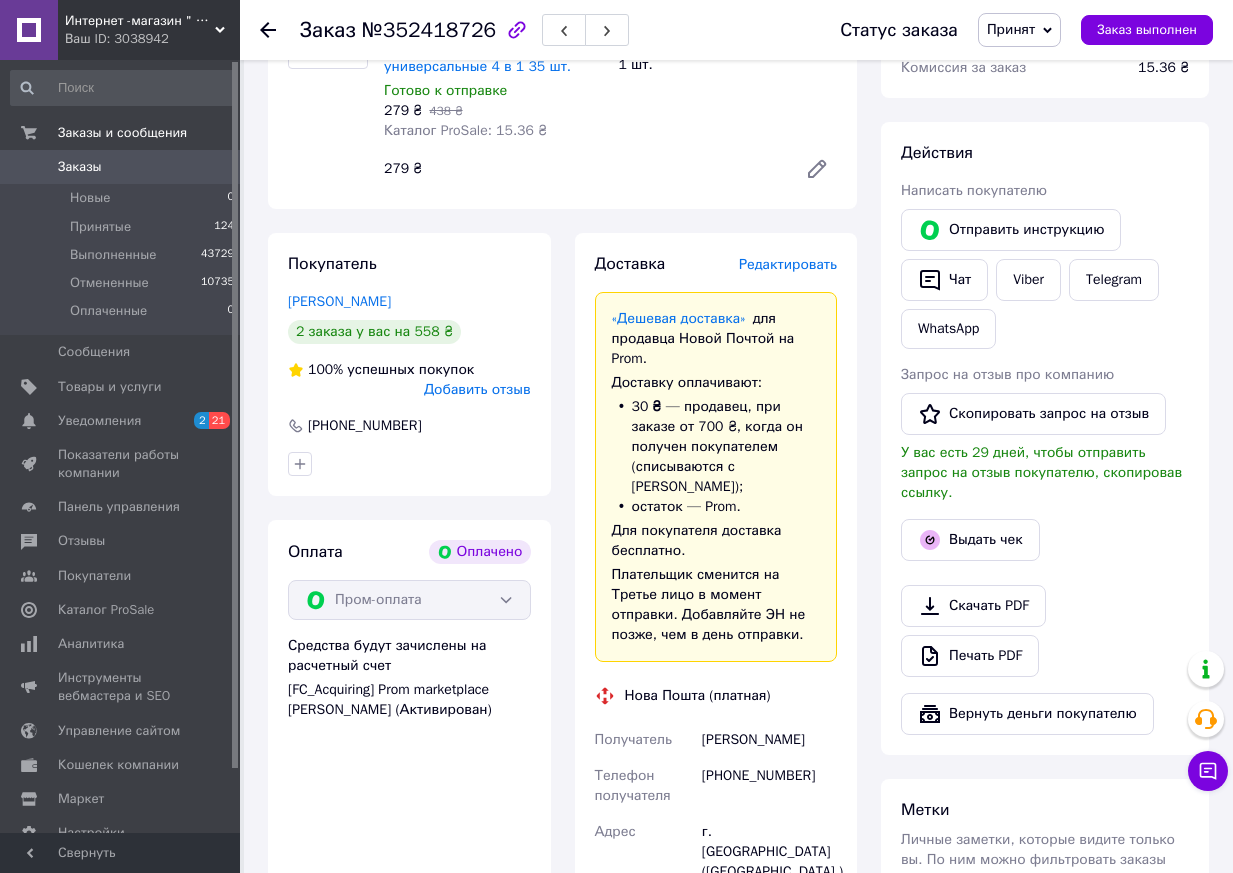scroll, scrollTop: 660, scrollLeft: 0, axis: vertical 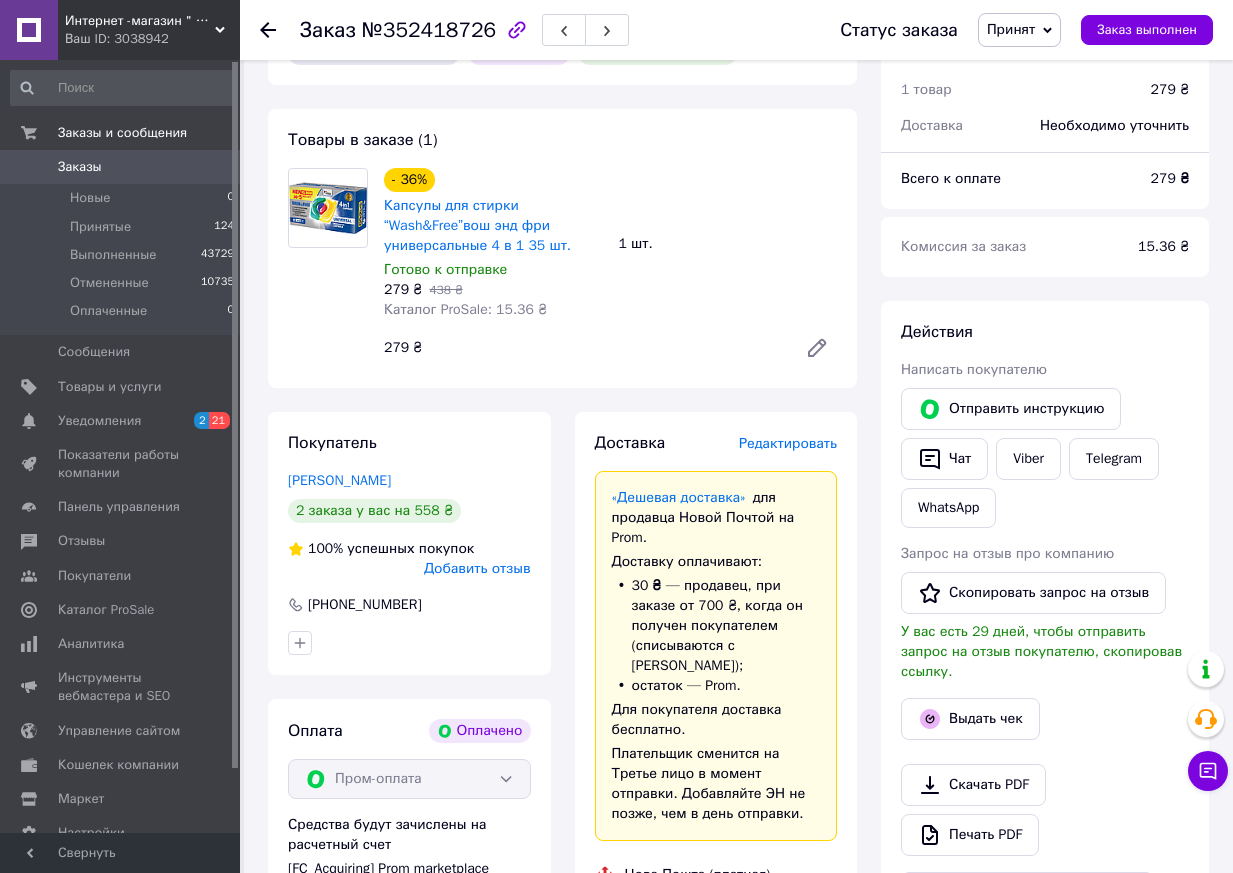 drag, startPoint x: 326, startPoint y: 511, endPoint x: 300, endPoint y: 506, distance: 26.476404 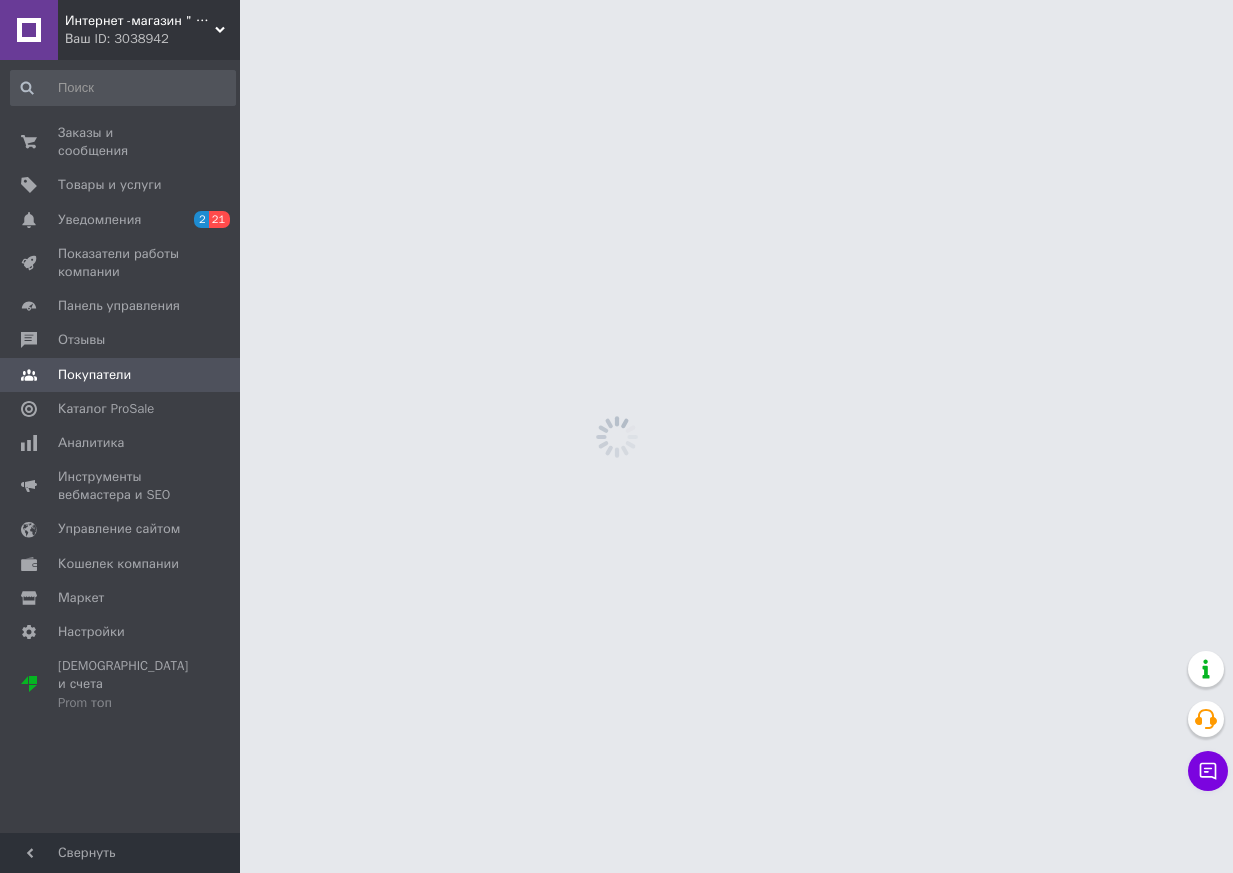 scroll, scrollTop: 0, scrollLeft: 0, axis: both 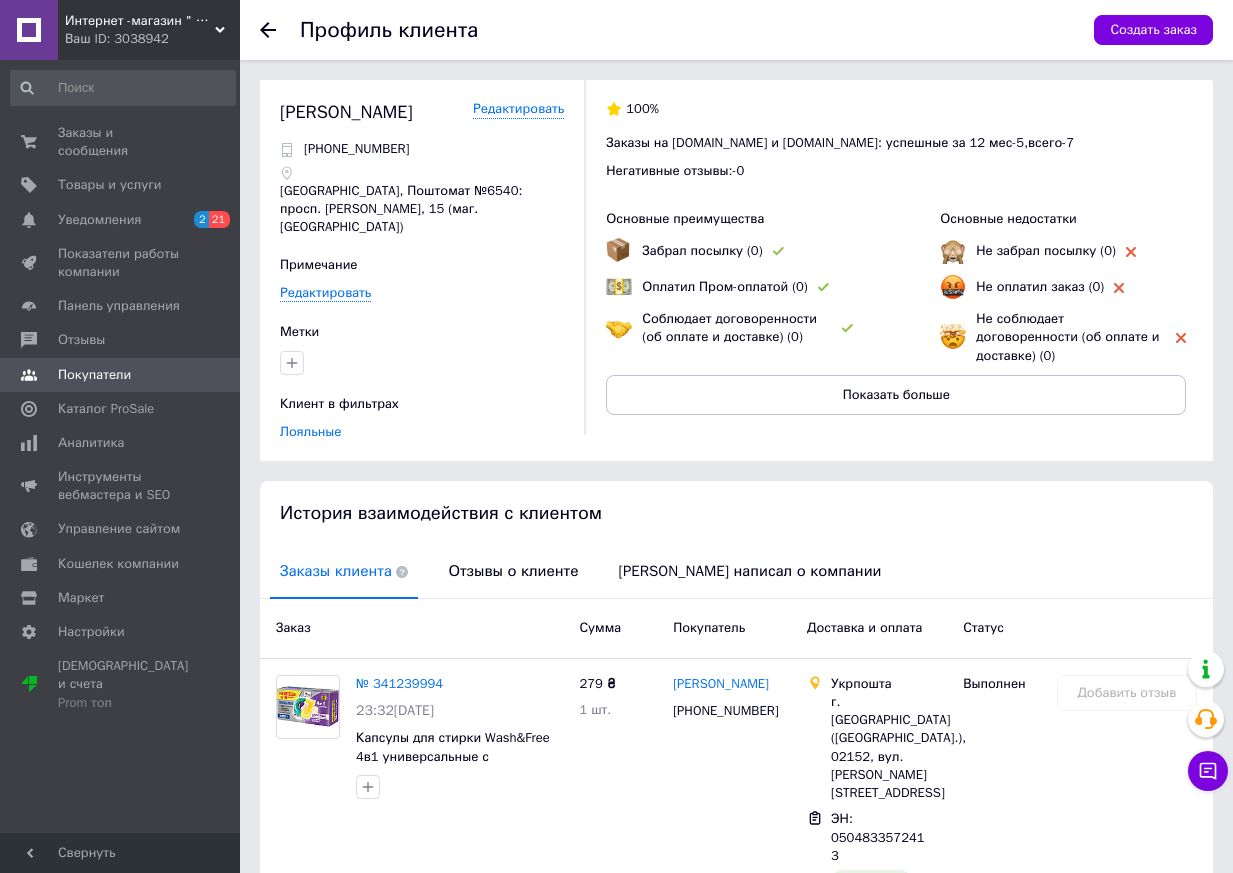 click 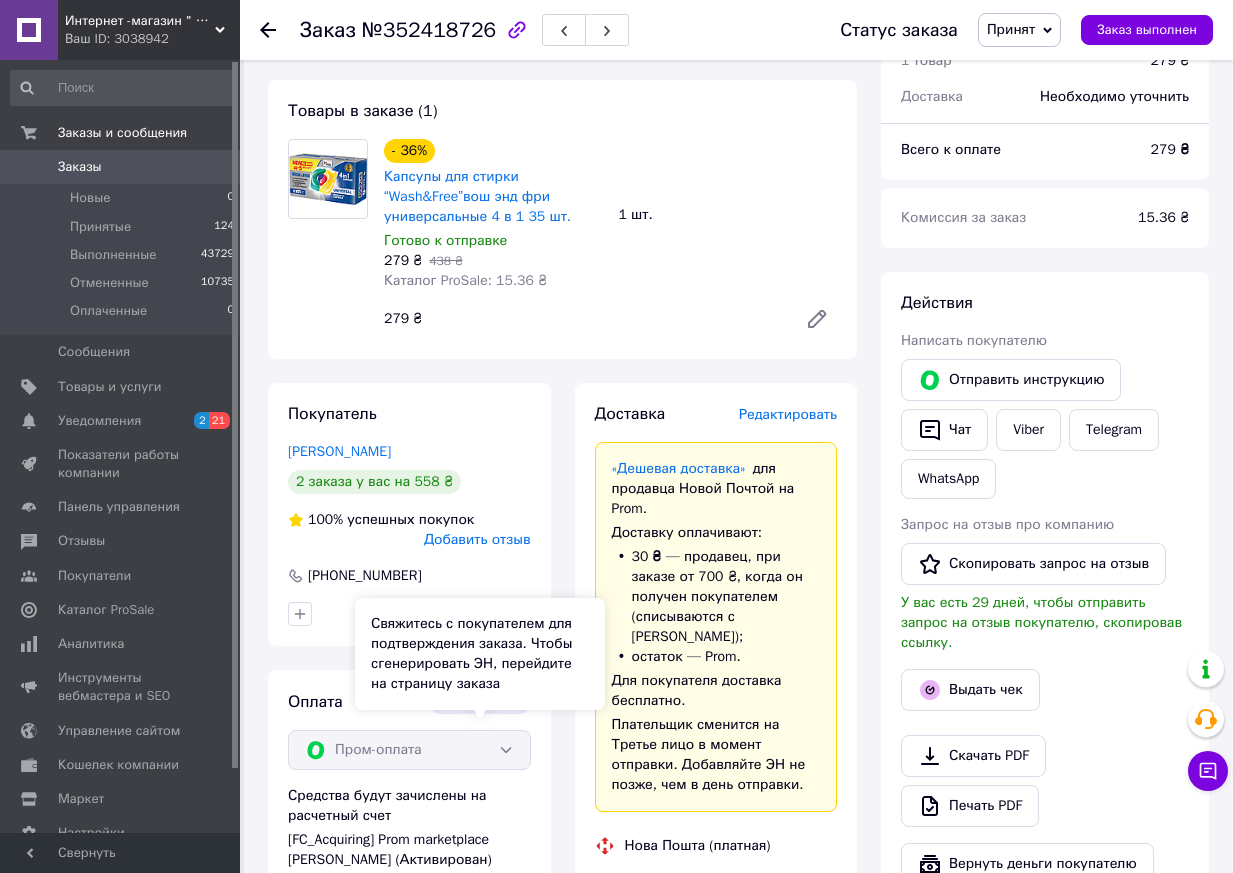scroll, scrollTop: 741, scrollLeft: 0, axis: vertical 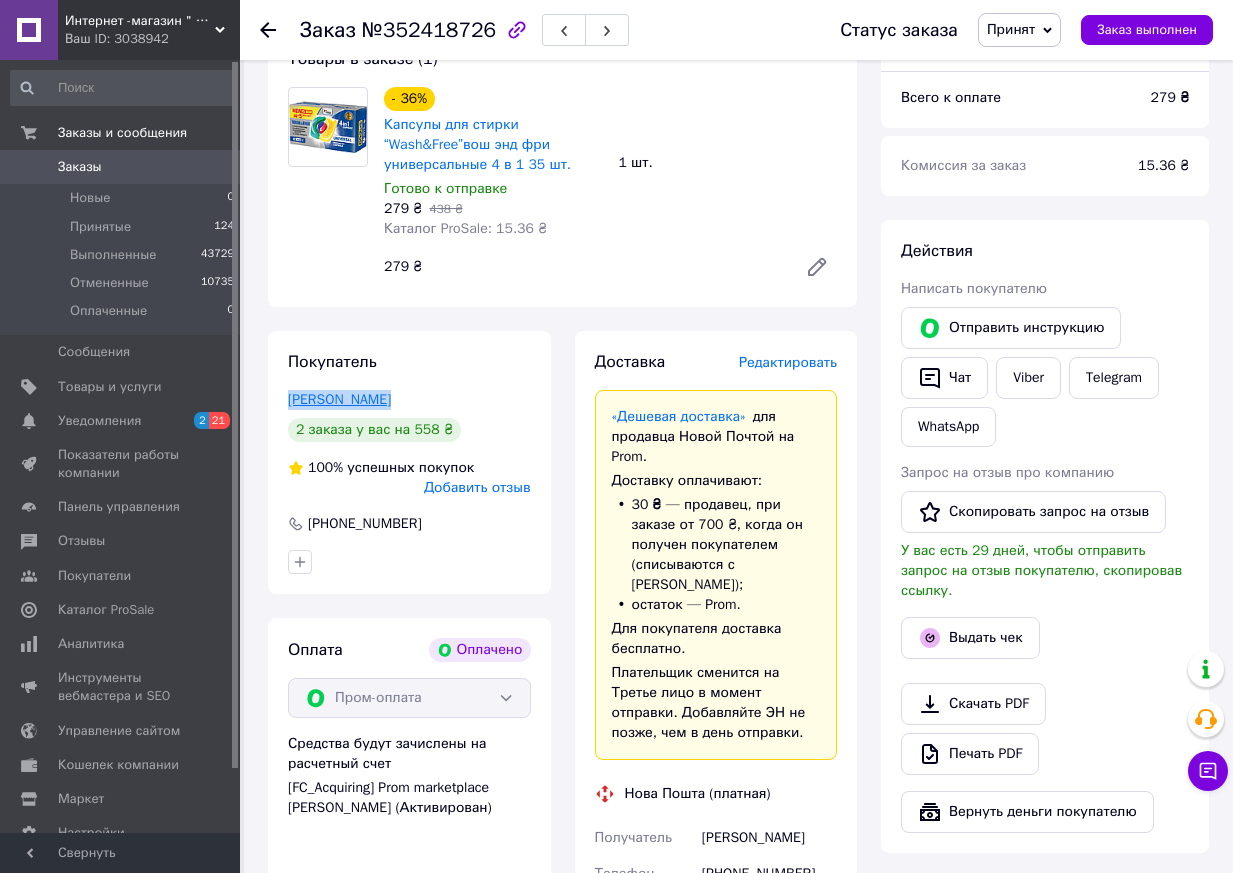 drag, startPoint x: 398, startPoint y: 431, endPoint x: 326, endPoint y: 432, distance: 72.00694 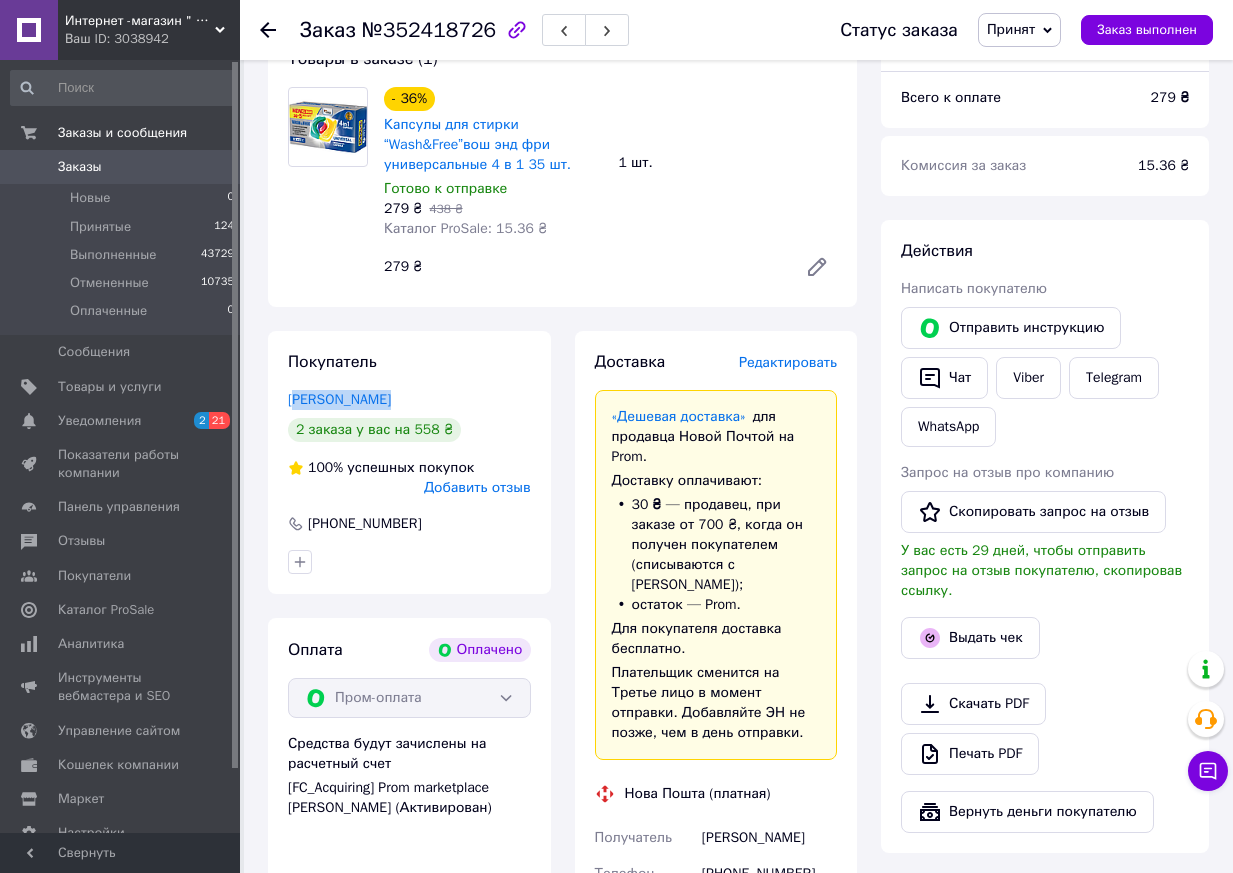 click on "Покупатель Яценко Тамара 2 заказа у вас на 558 ₴ 100%   успешных покупок Добавить отзыв +380672241253" at bounding box center [409, 462] 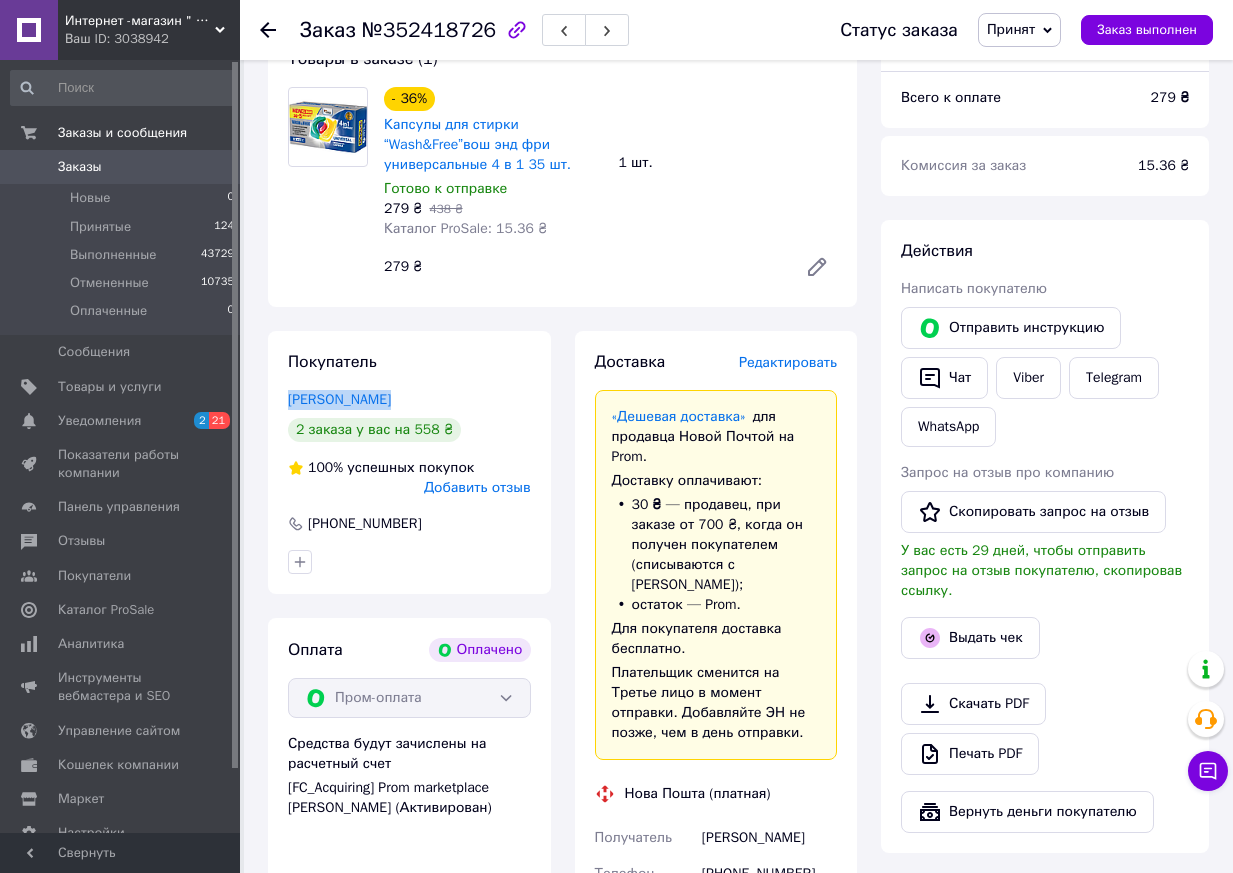drag, startPoint x: 401, startPoint y: 427, endPoint x: 286, endPoint y: 429, distance: 115.01739 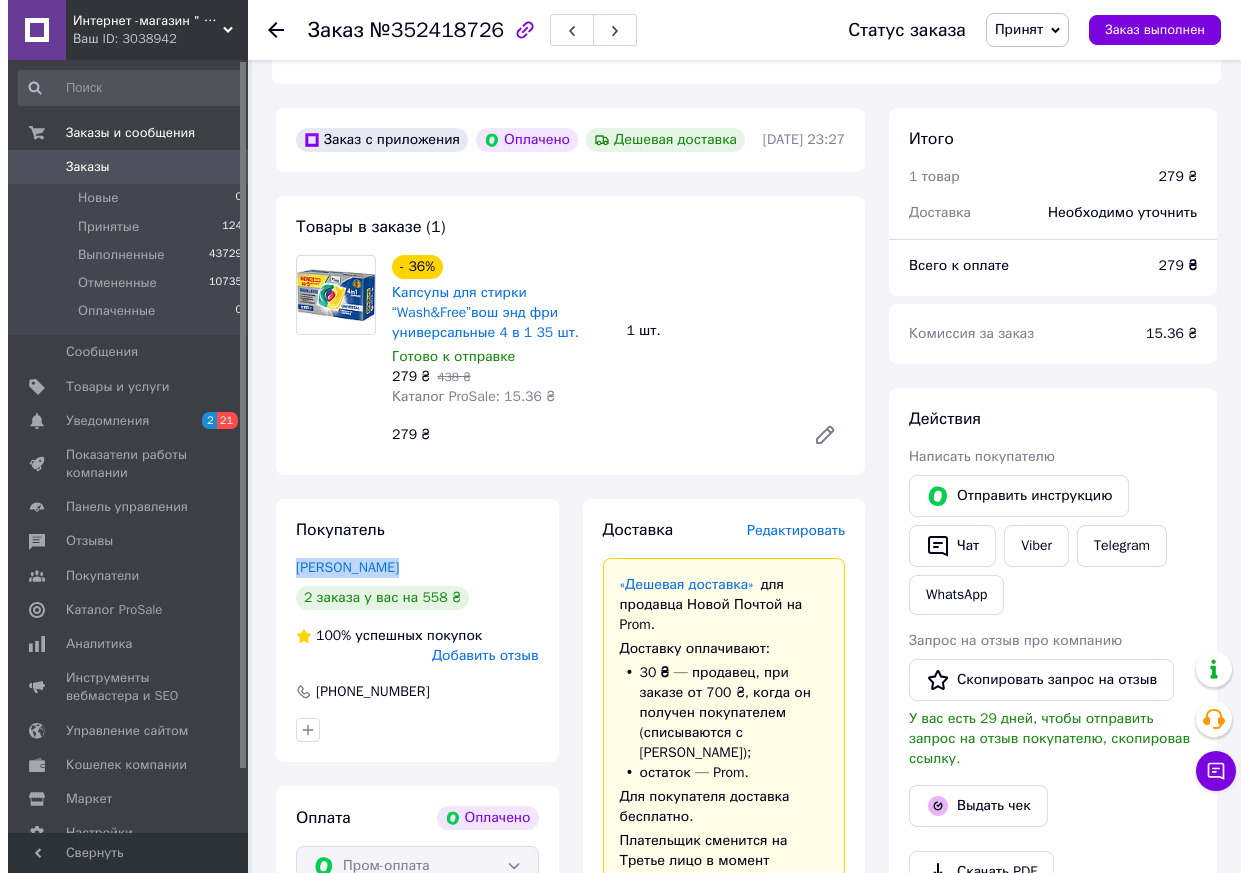 scroll, scrollTop: 541, scrollLeft: 0, axis: vertical 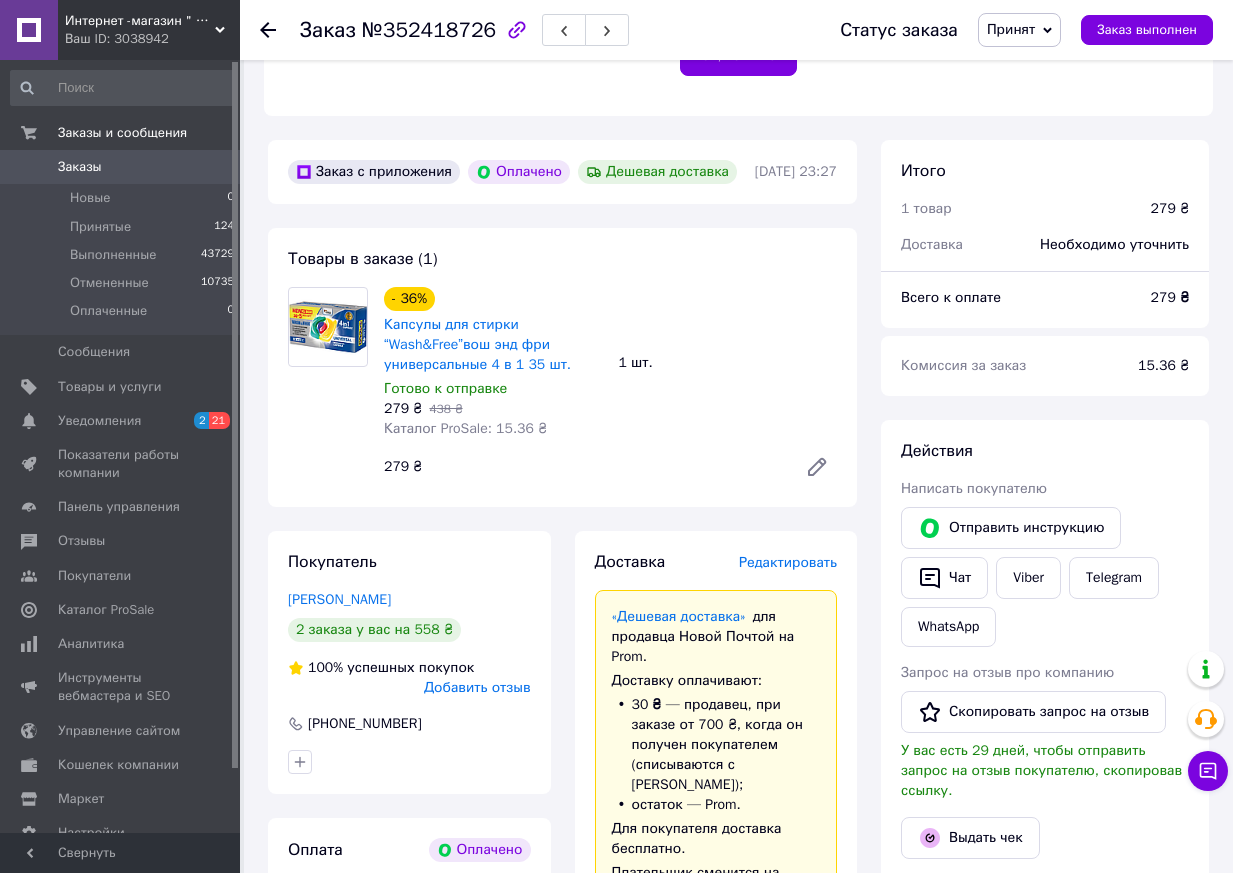click on "№352418726" at bounding box center (429, 30) 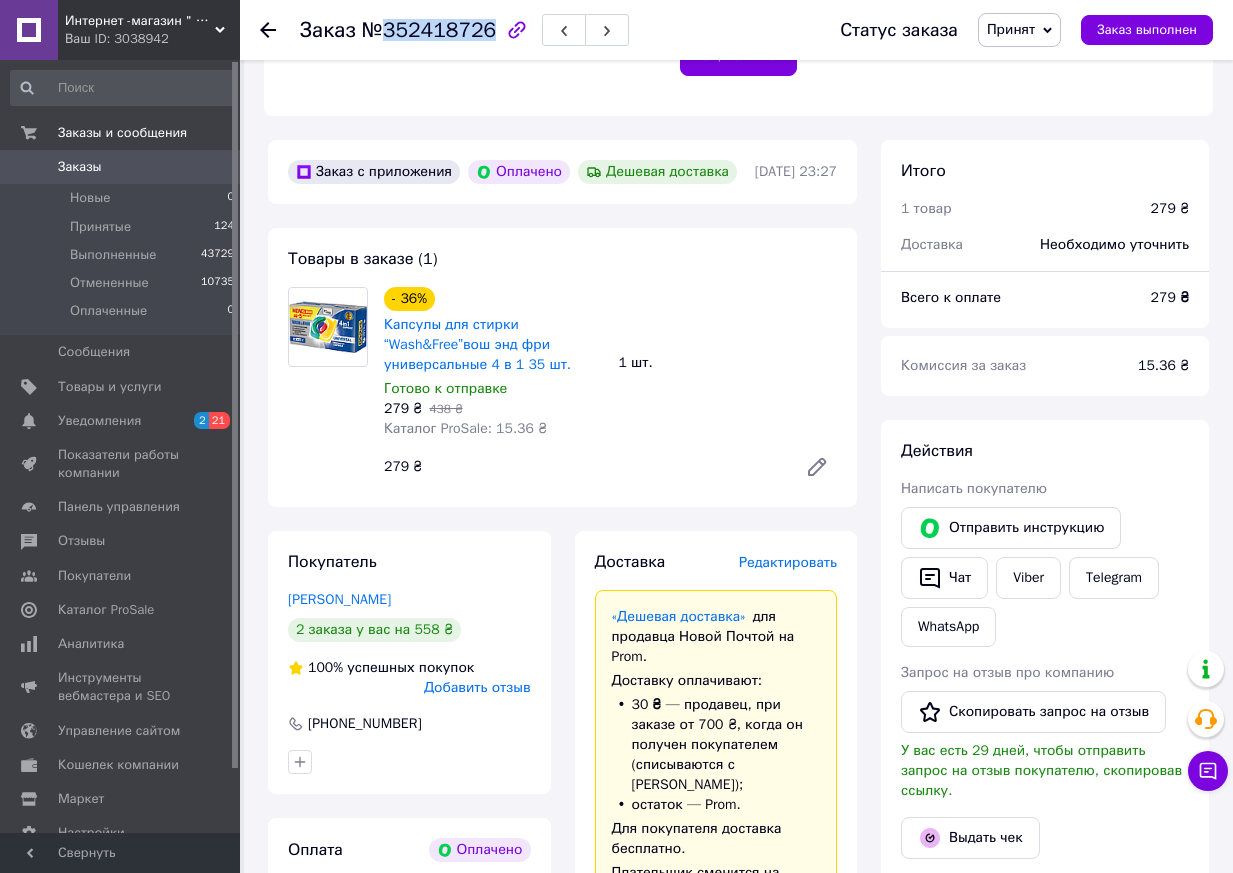 click on "№352418726" at bounding box center [429, 30] 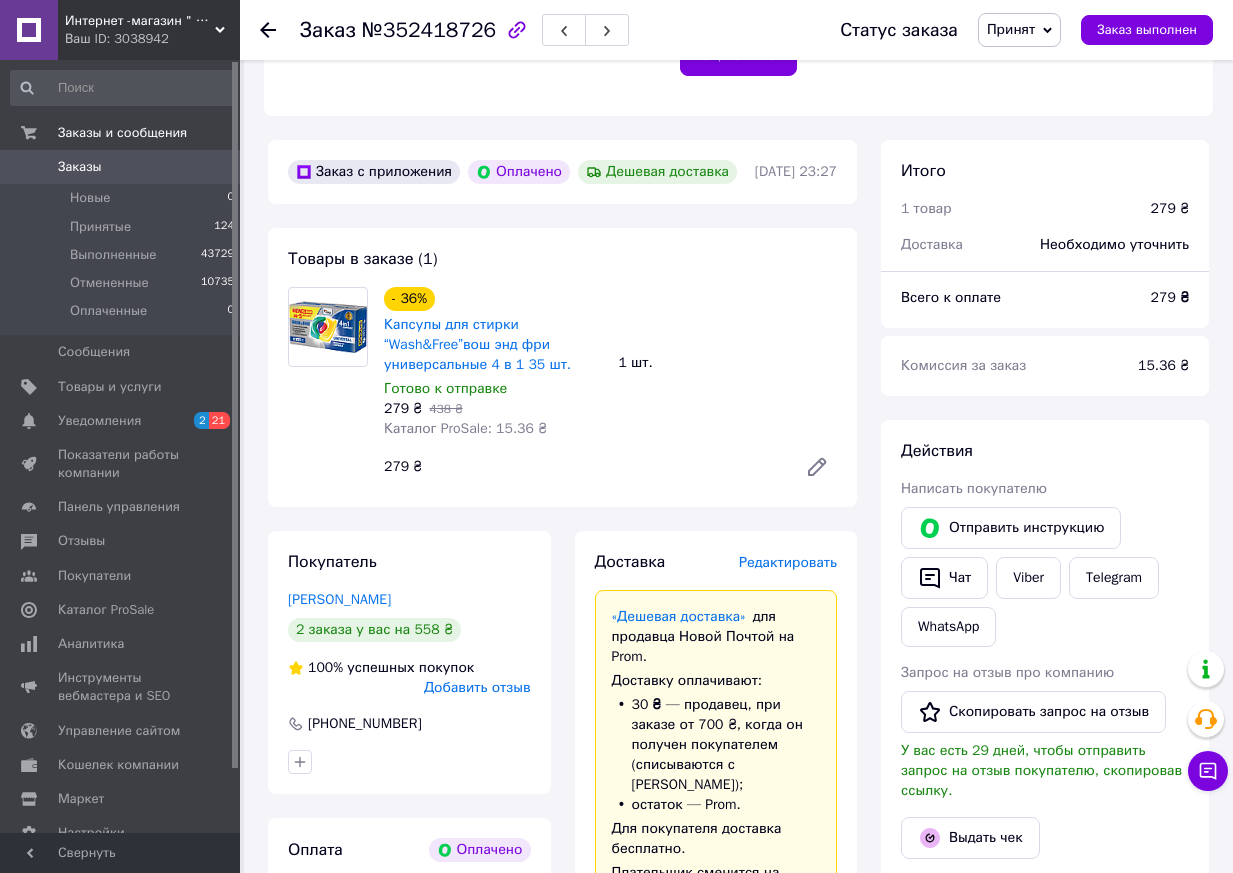 drag, startPoint x: 400, startPoint y: 33, endPoint x: 362, endPoint y: 38, distance: 38.327538 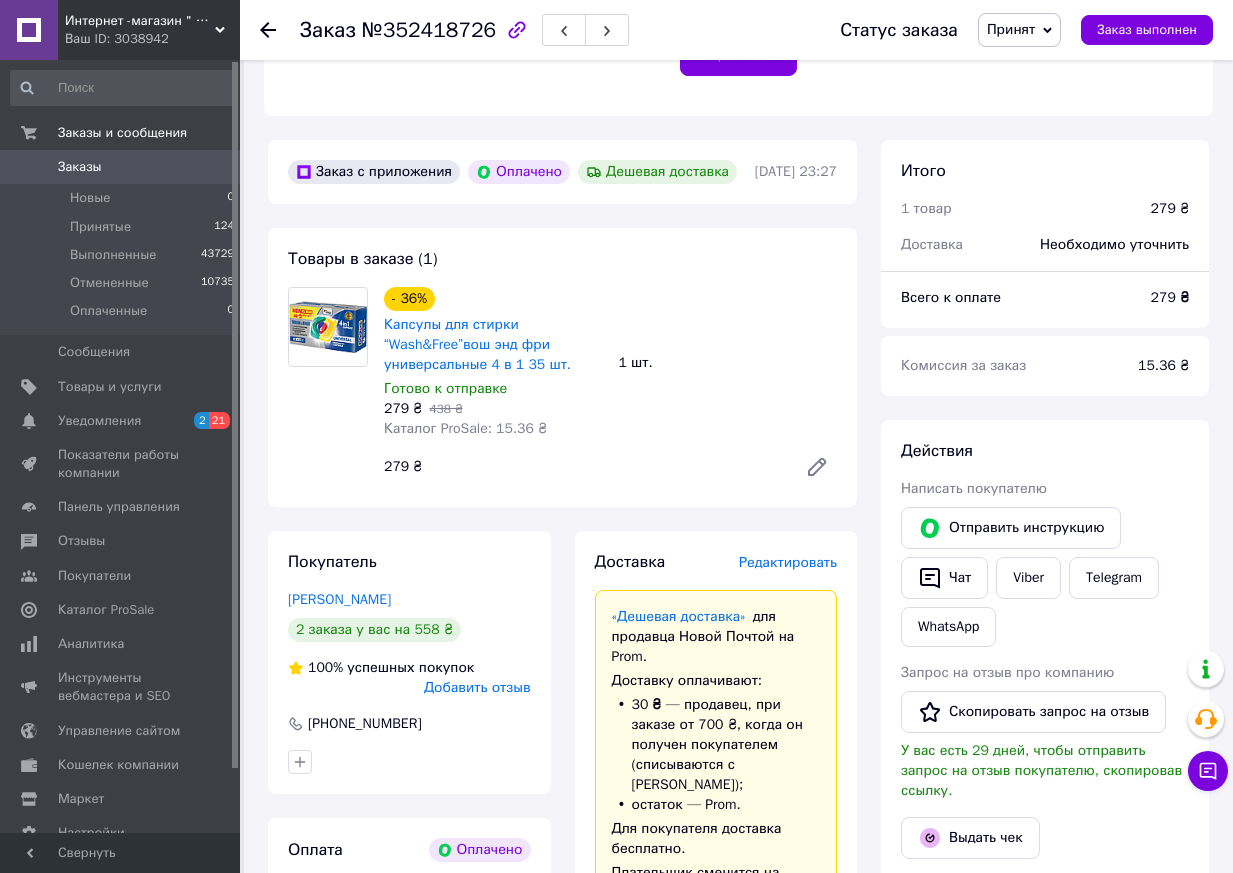 click on "№352418726" at bounding box center (429, 30) 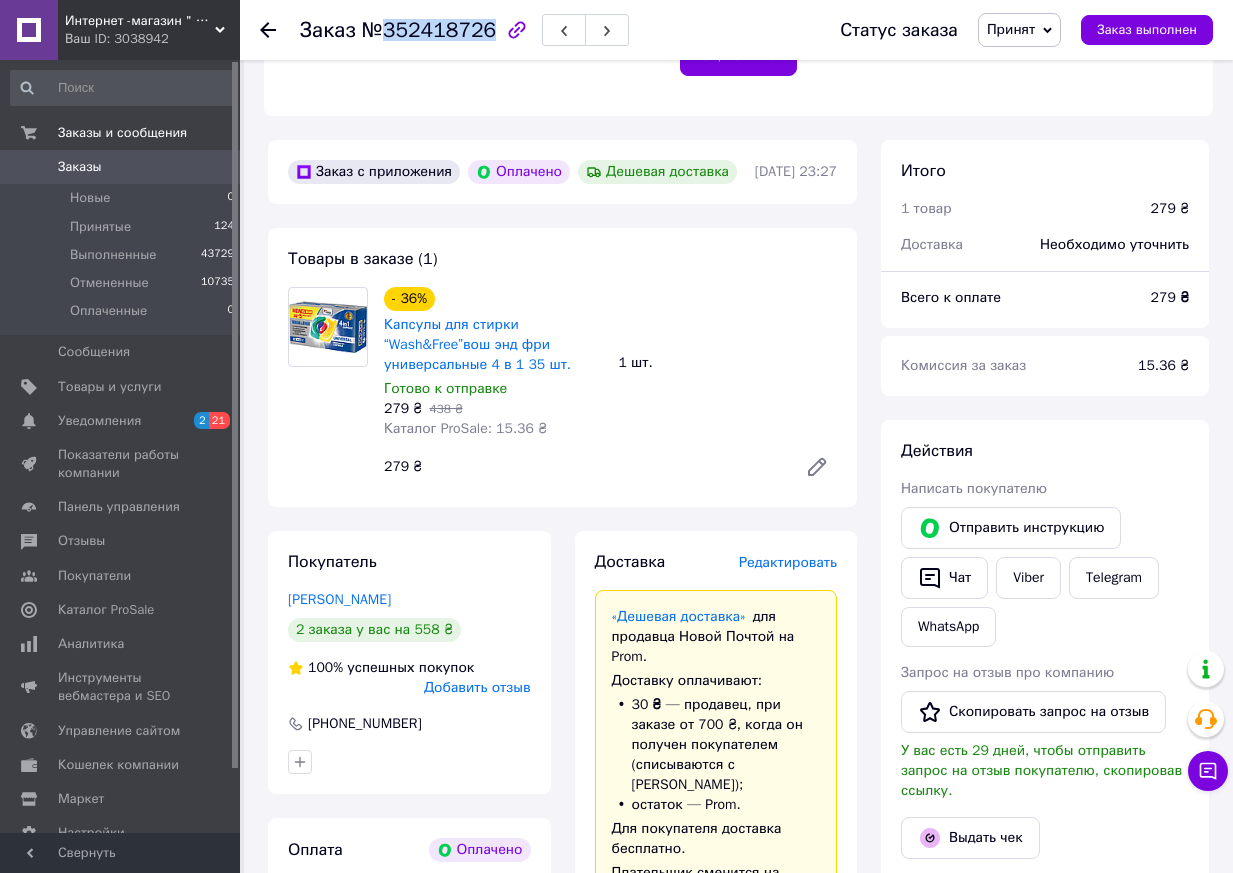 click on "№352418726" at bounding box center [429, 30] 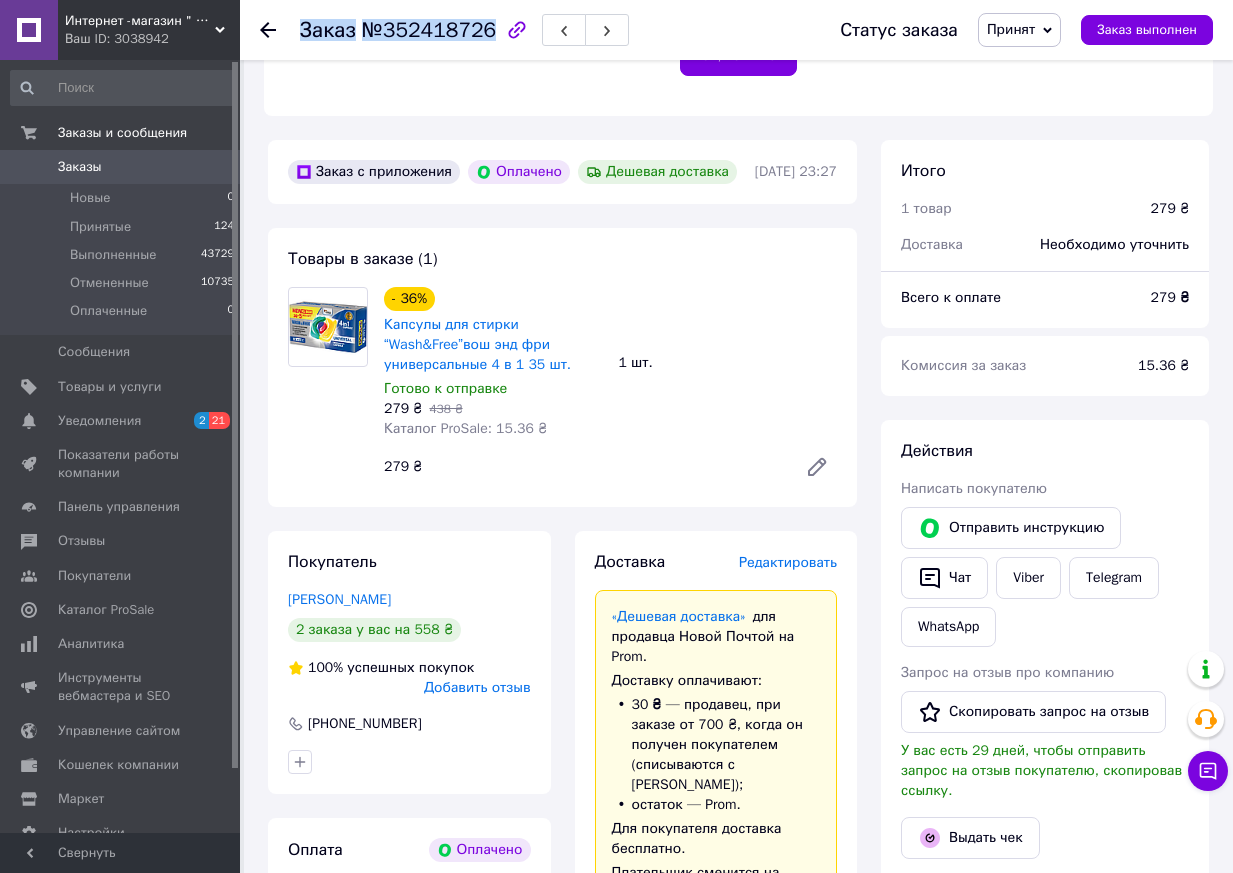 click on "№352418726" at bounding box center (429, 30) 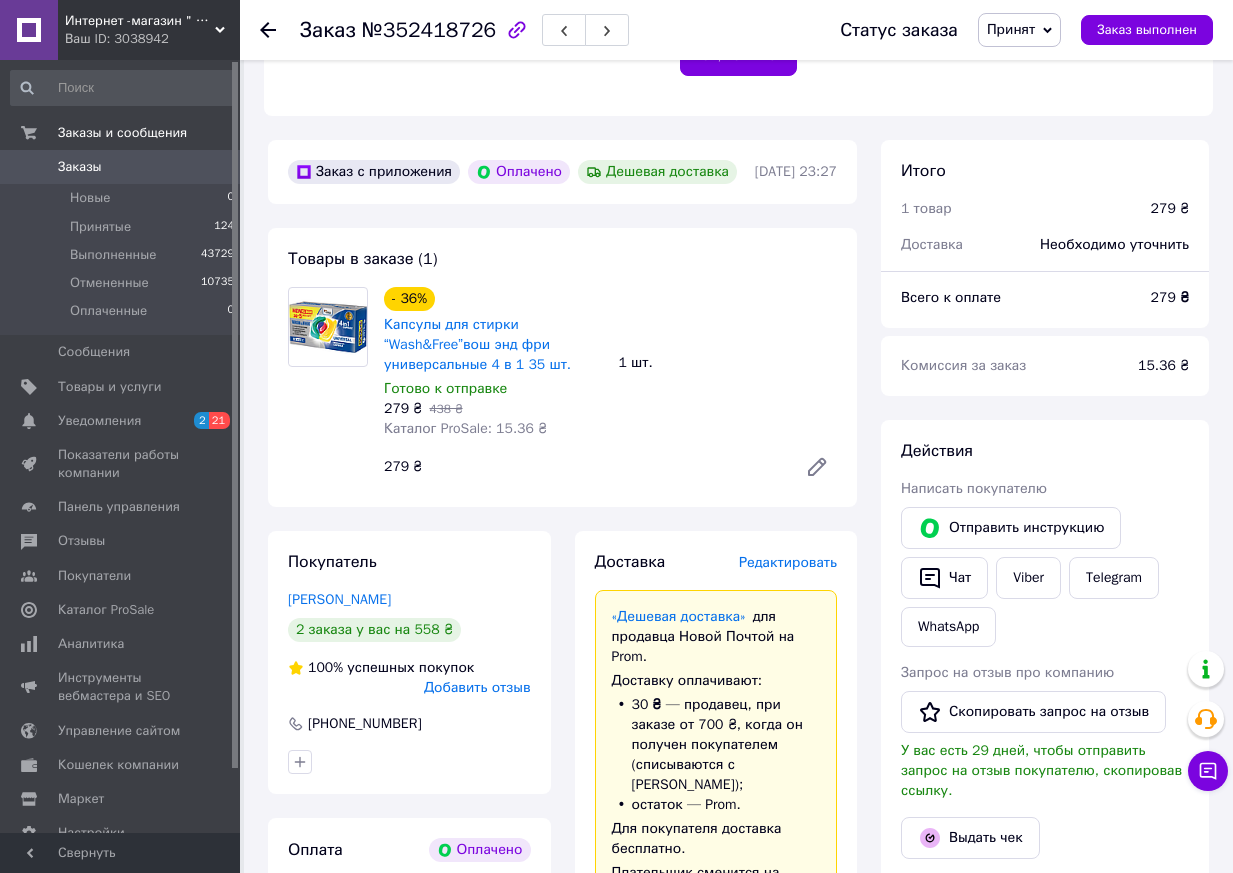 click on "Редактировать" at bounding box center (788, 562) 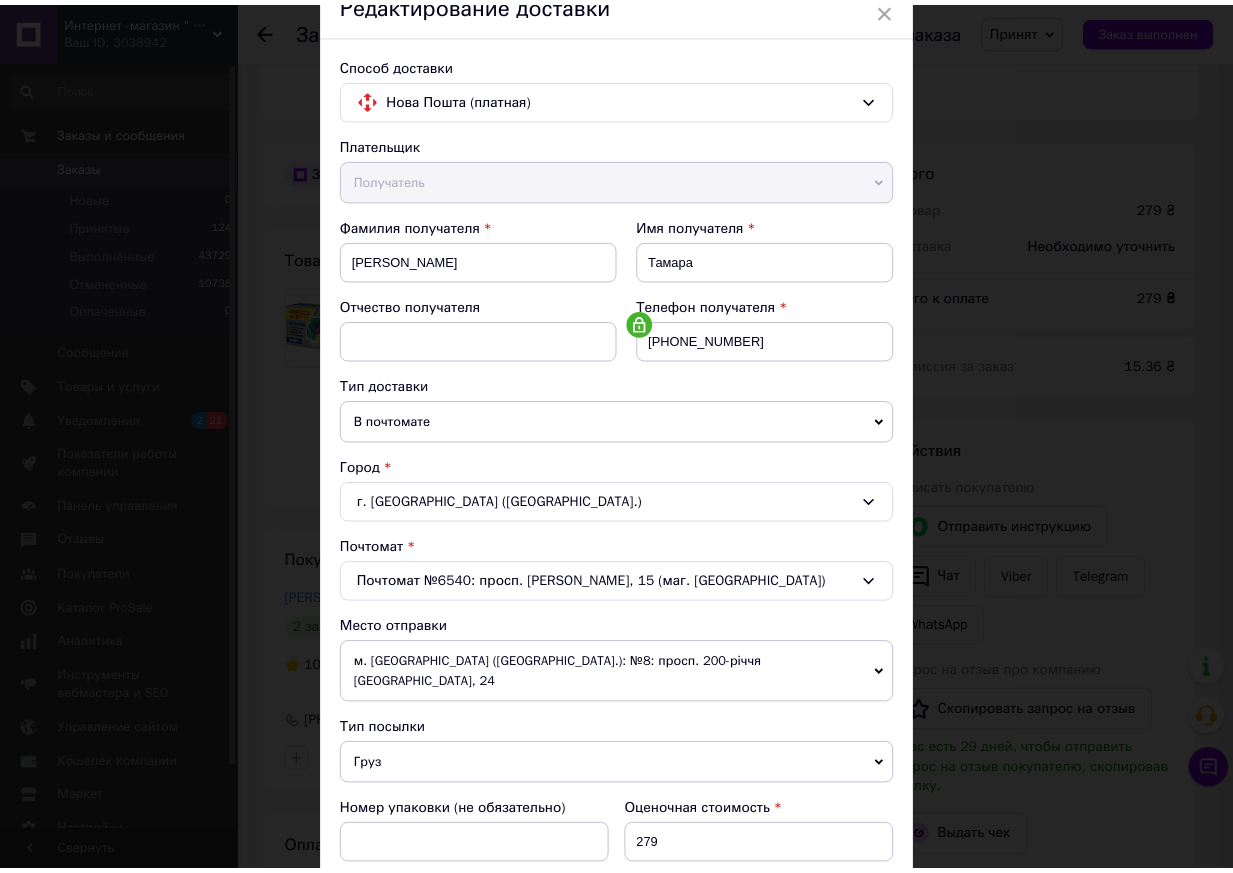 scroll, scrollTop: 455, scrollLeft: 0, axis: vertical 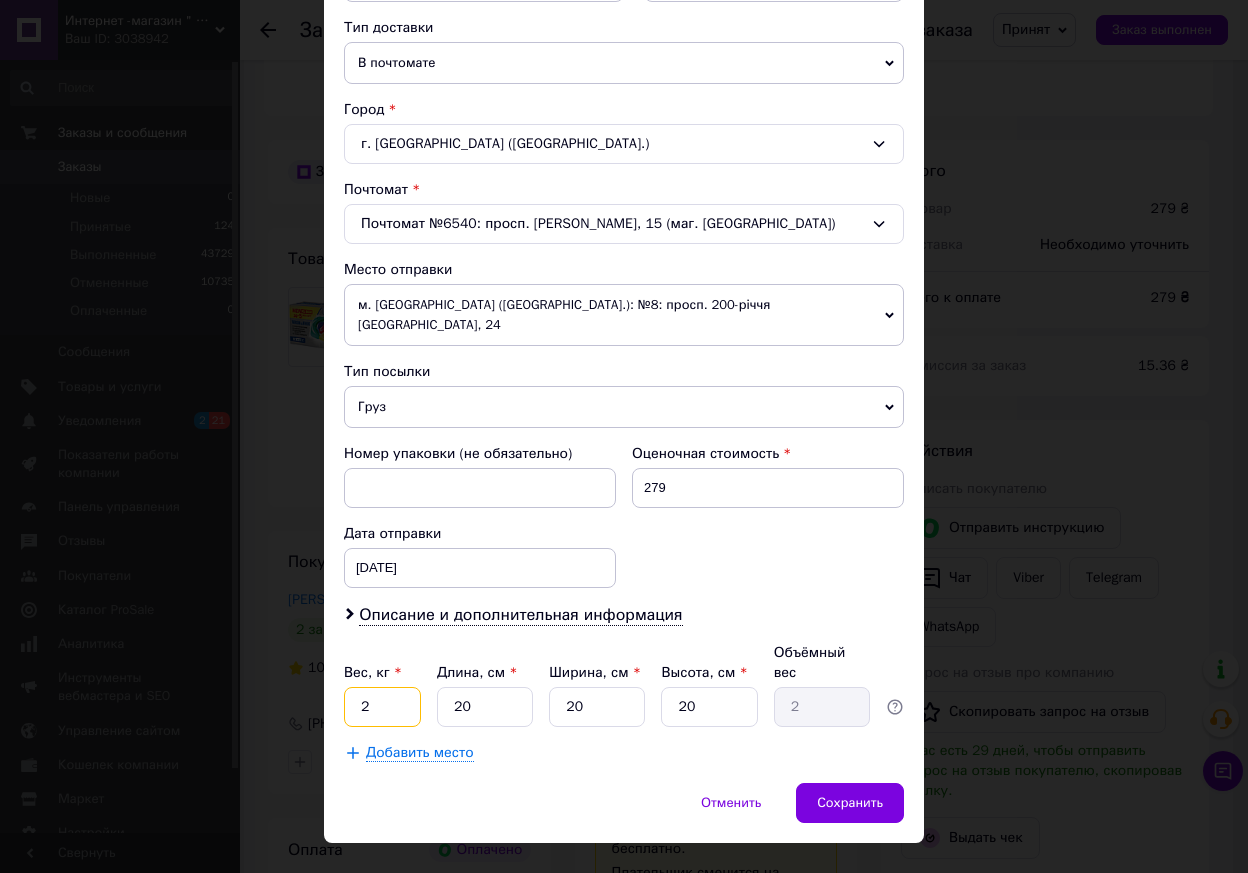 click on "2" at bounding box center [382, 707] 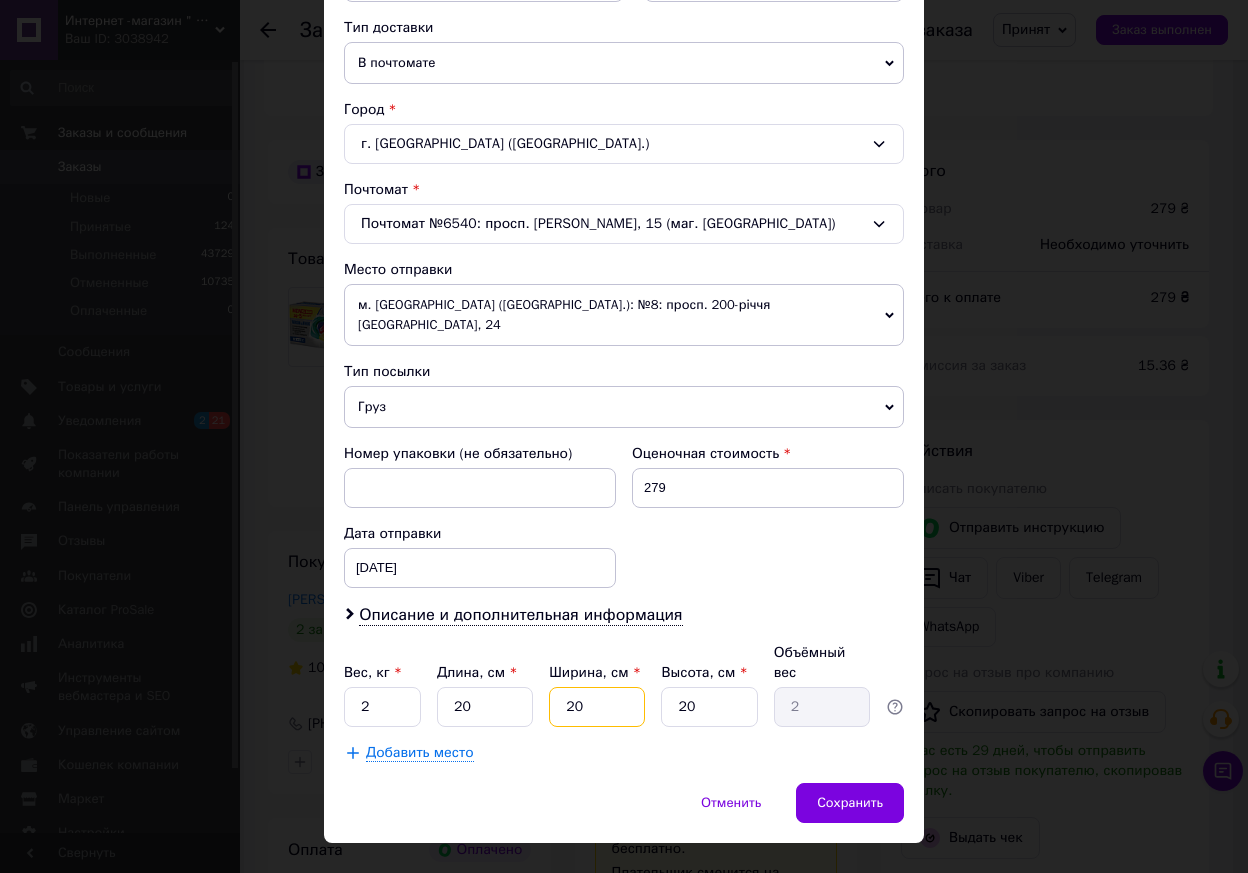click on "20" at bounding box center [597, 707] 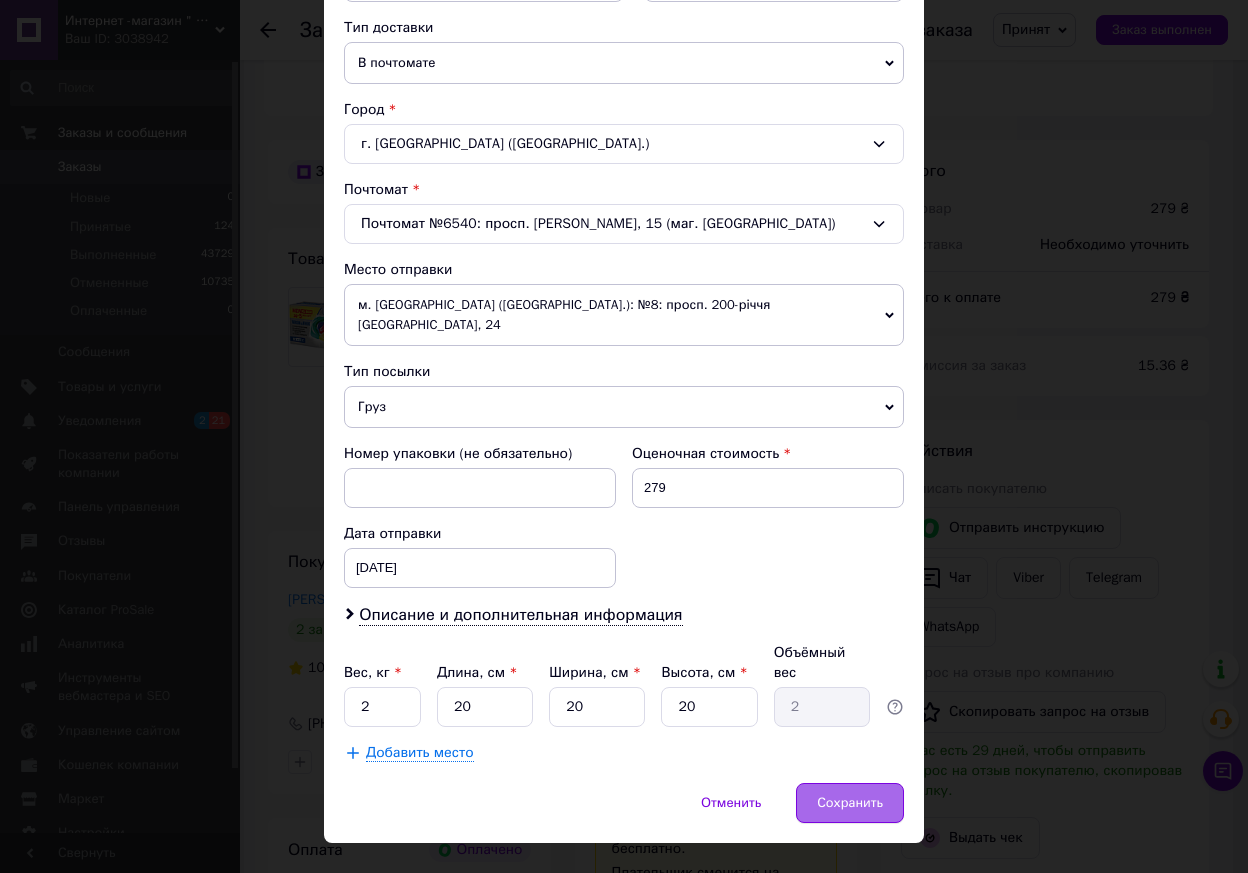 click on "Сохранить" at bounding box center [850, 803] 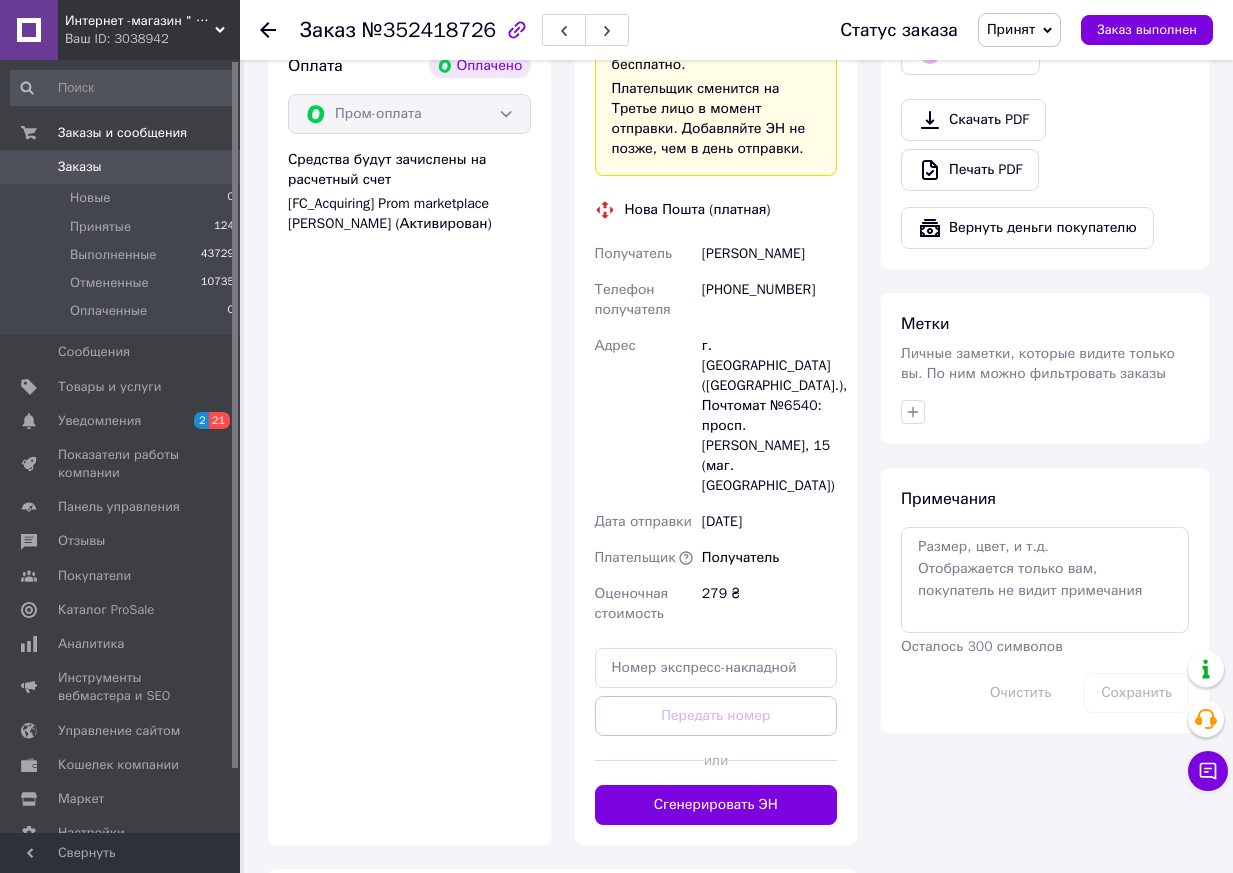 scroll, scrollTop: 1341, scrollLeft: 0, axis: vertical 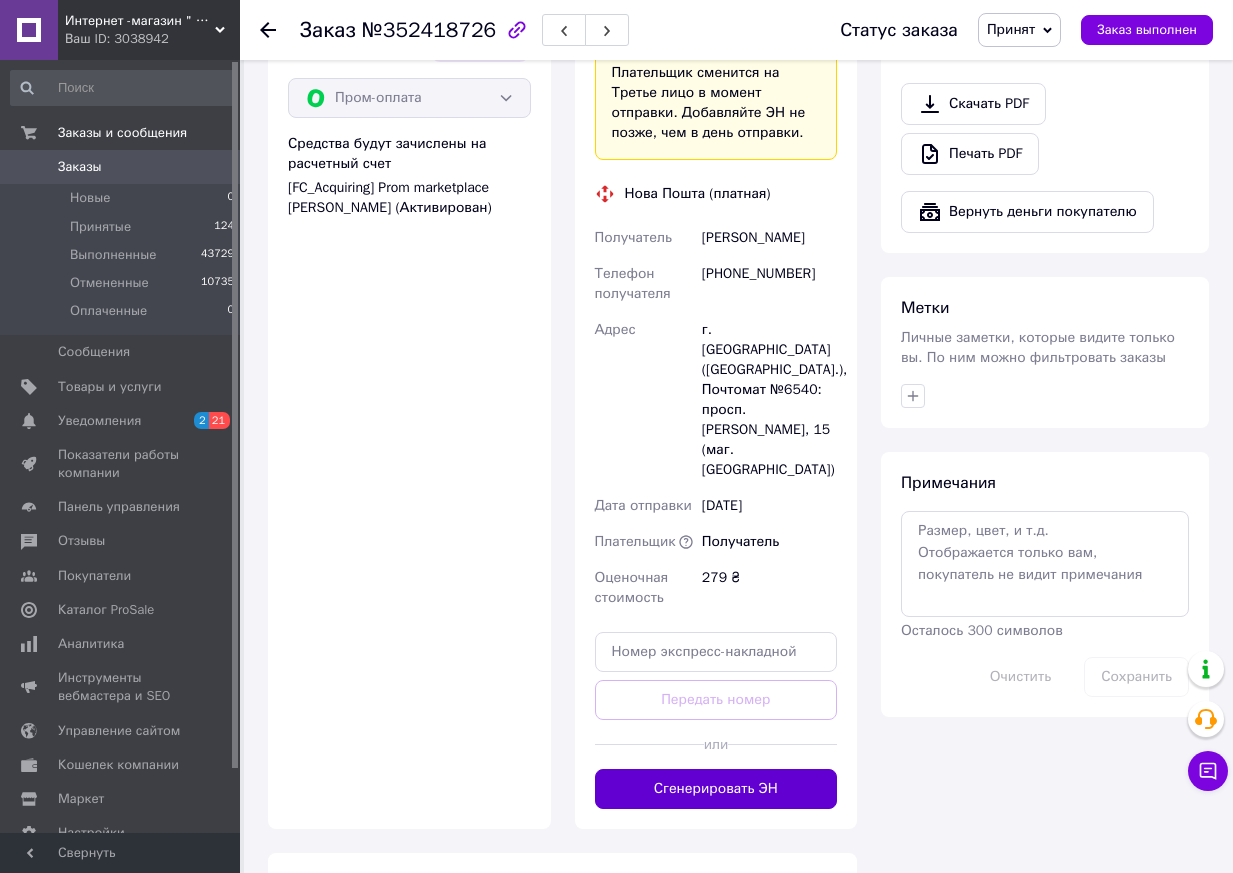 click on "Сгенерировать ЭН" at bounding box center (716, 789) 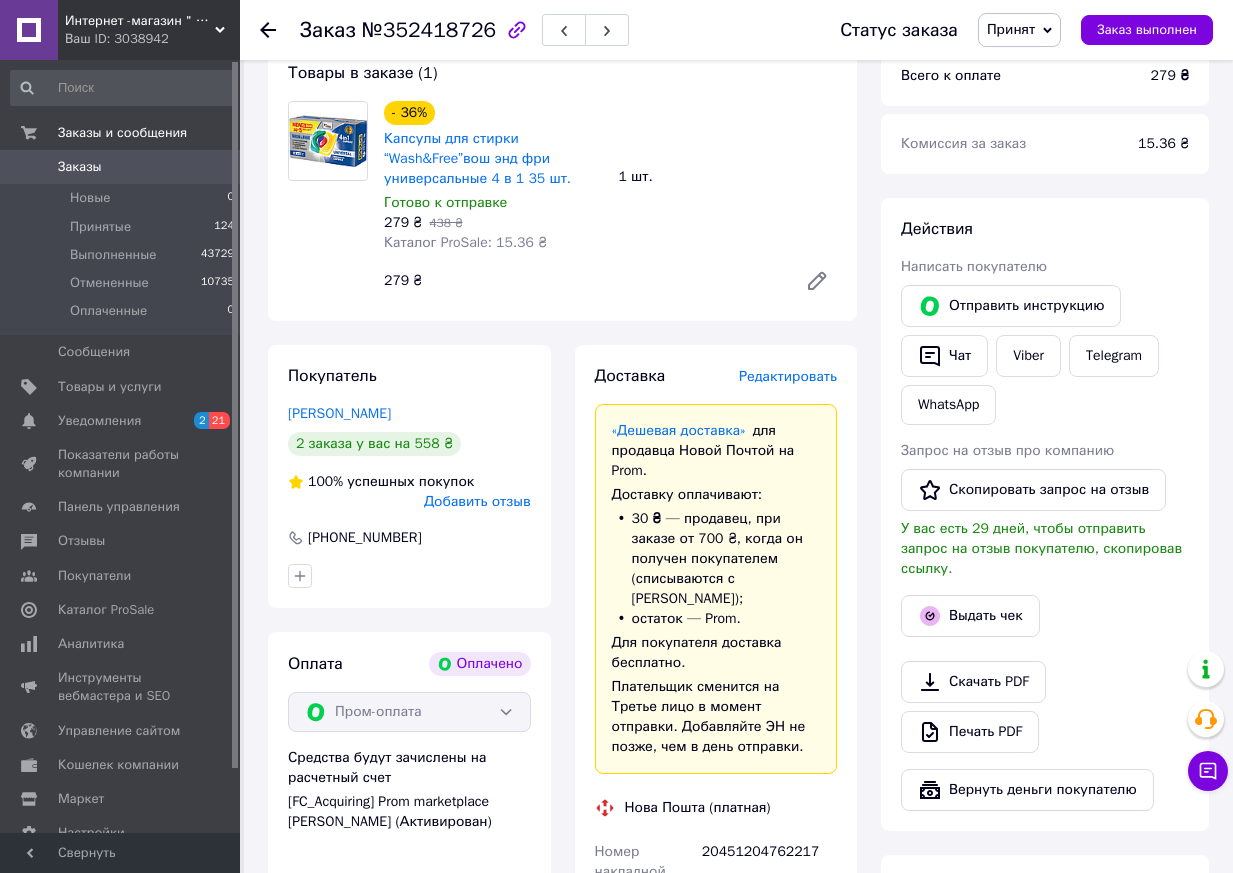 scroll, scrollTop: 441, scrollLeft: 0, axis: vertical 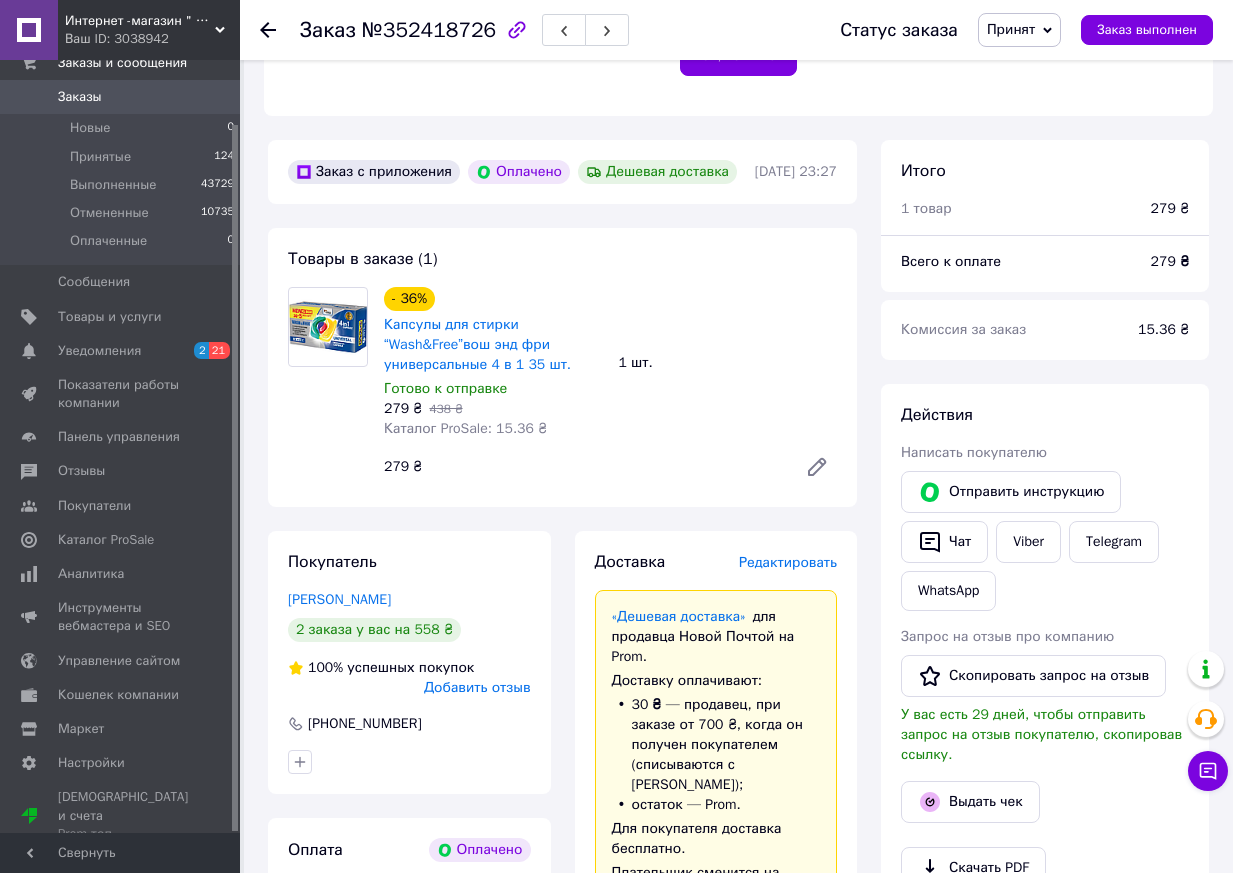 click 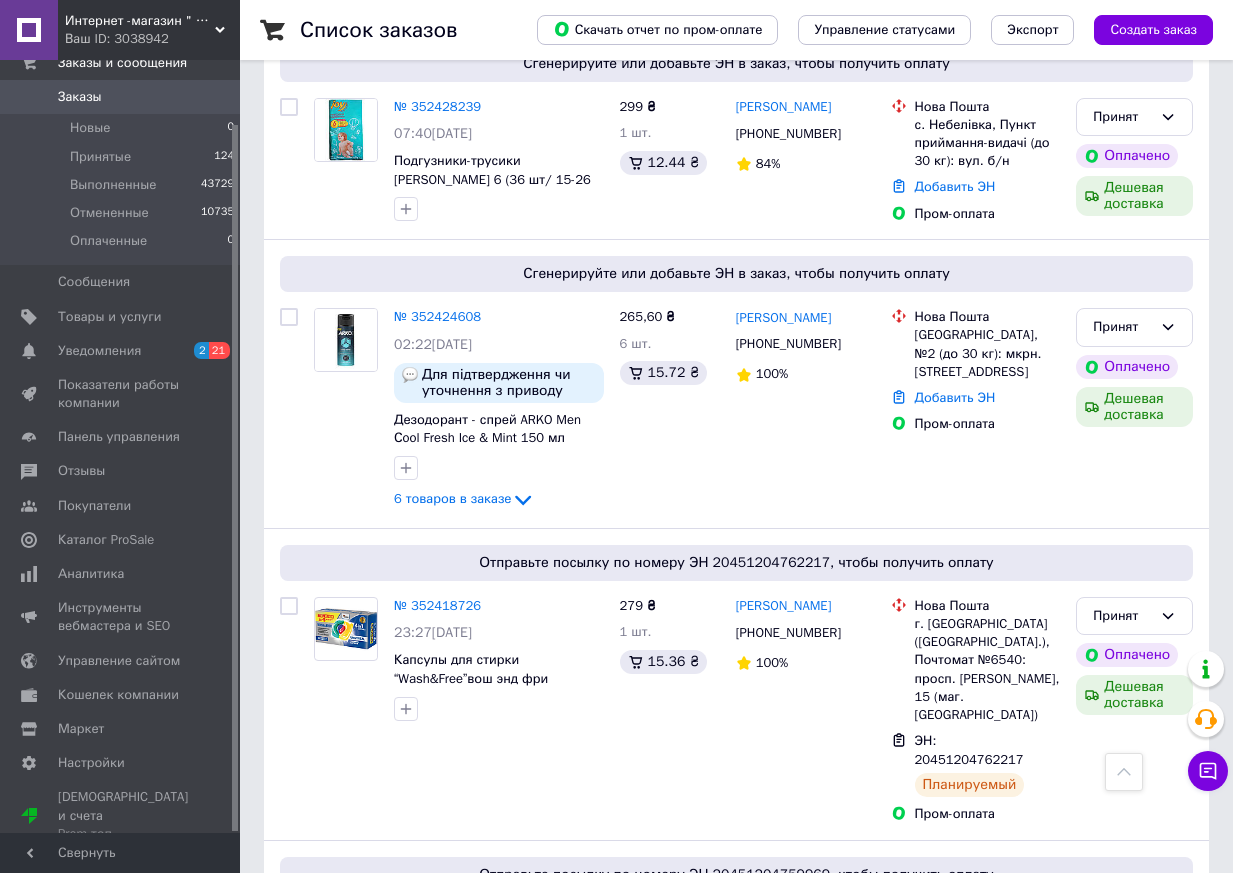 scroll, scrollTop: 1500, scrollLeft: 0, axis: vertical 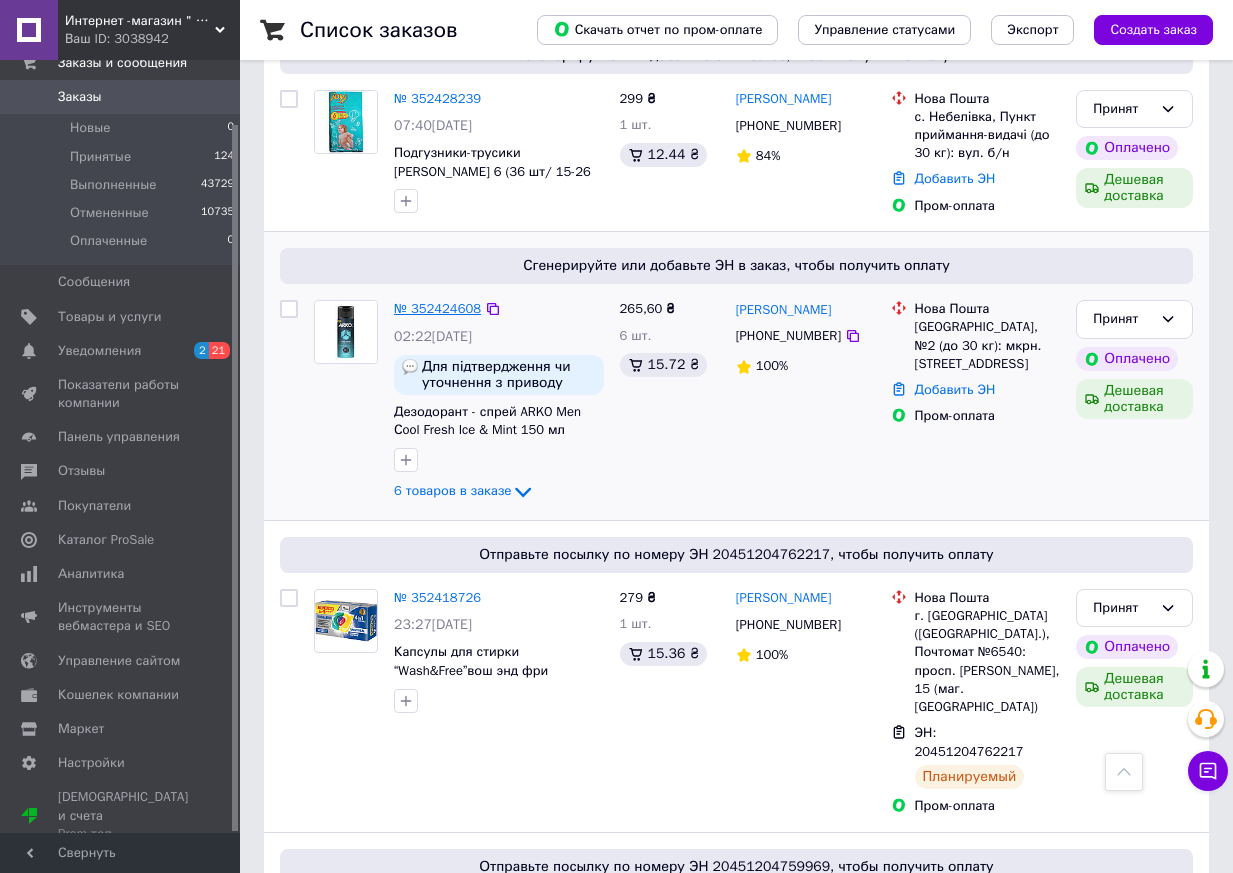 click on "№ 352424608" at bounding box center (437, 308) 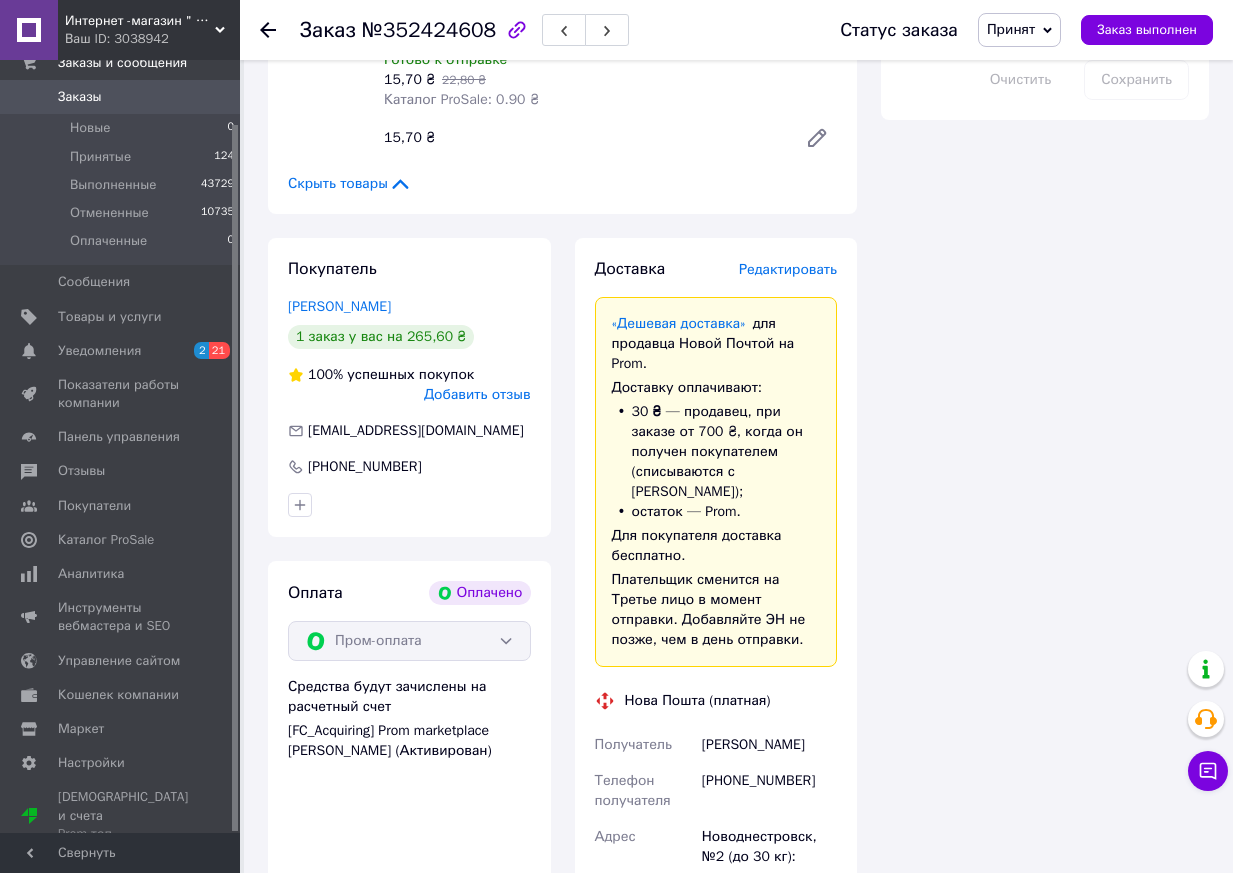 scroll, scrollTop: 1940, scrollLeft: 0, axis: vertical 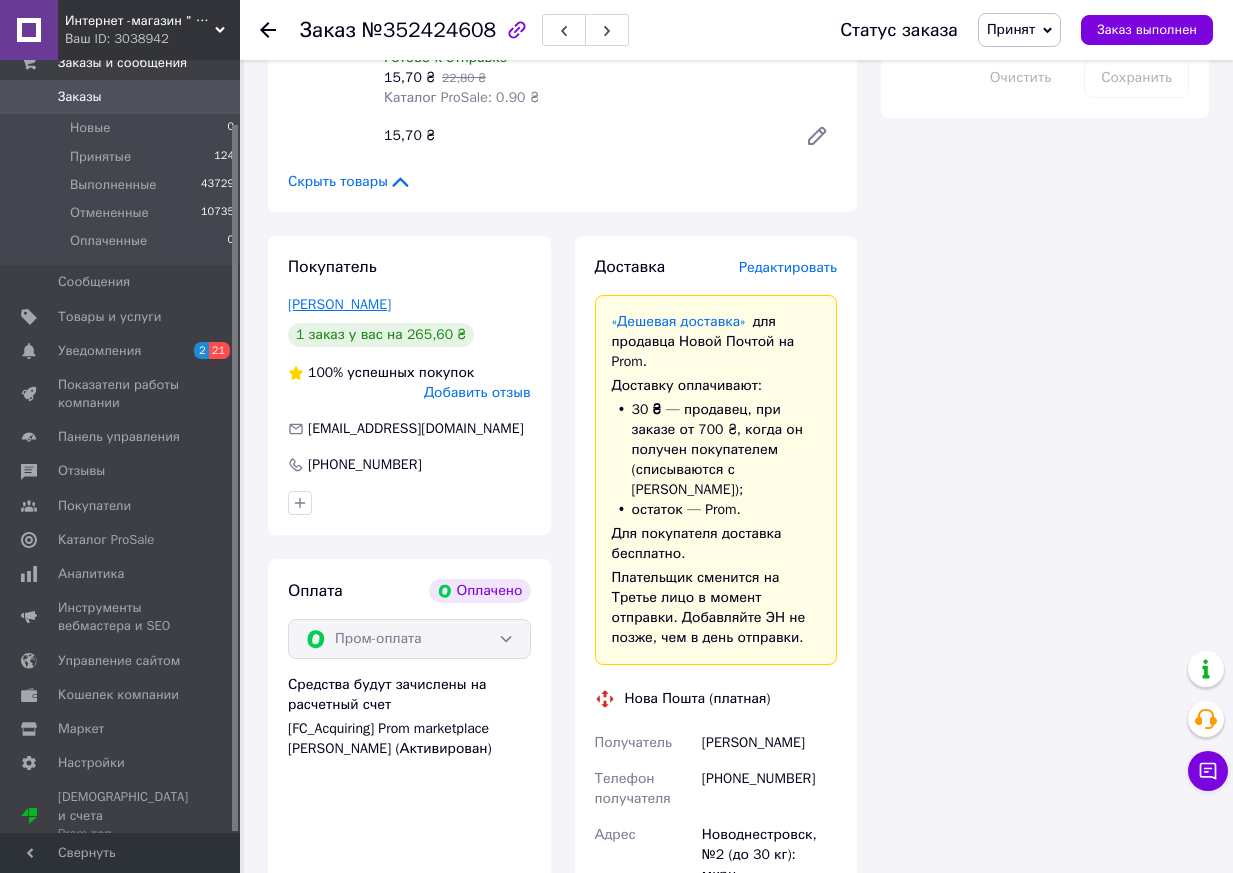click on "Банковський Олександр" at bounding box center [339, 304] 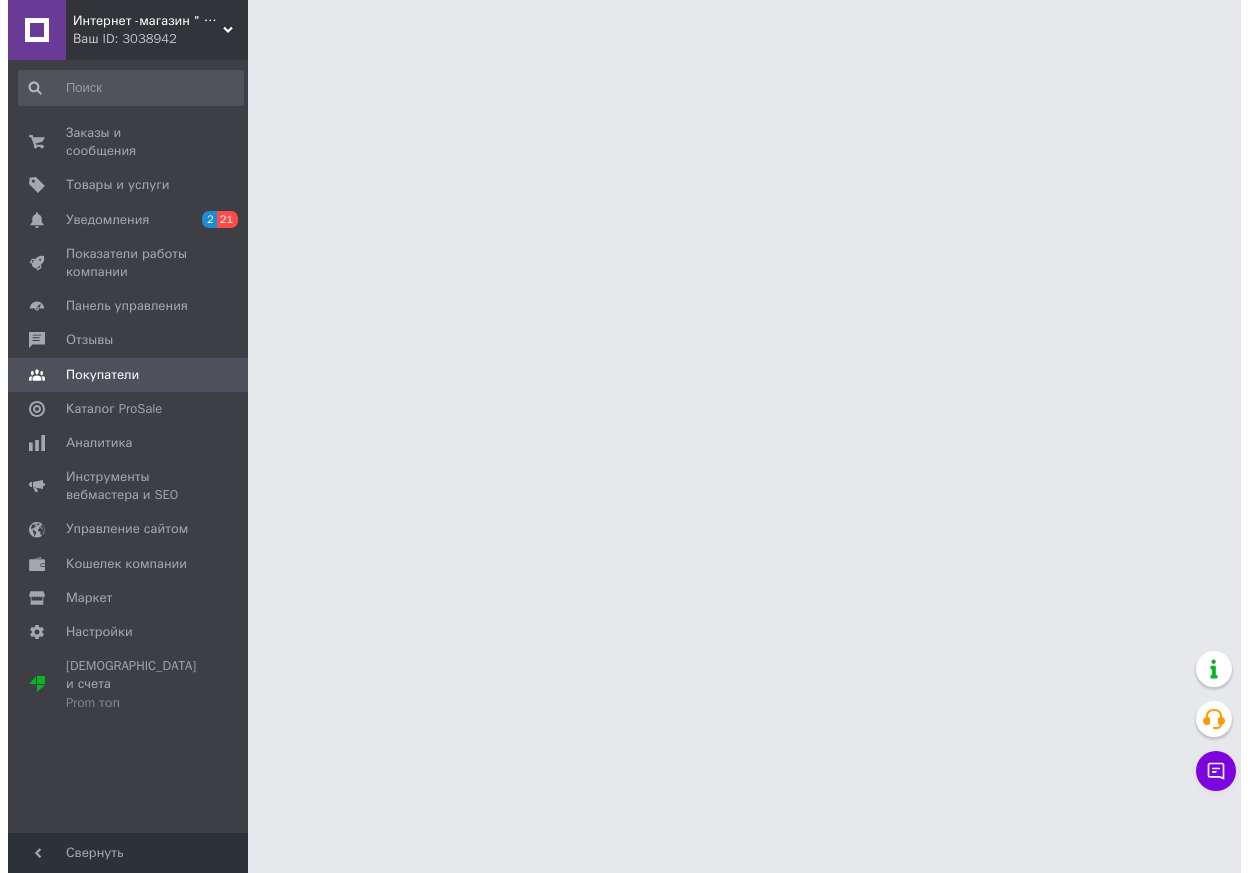 scroll, scrollTop: 0, scrollLeft: 0, axis: both 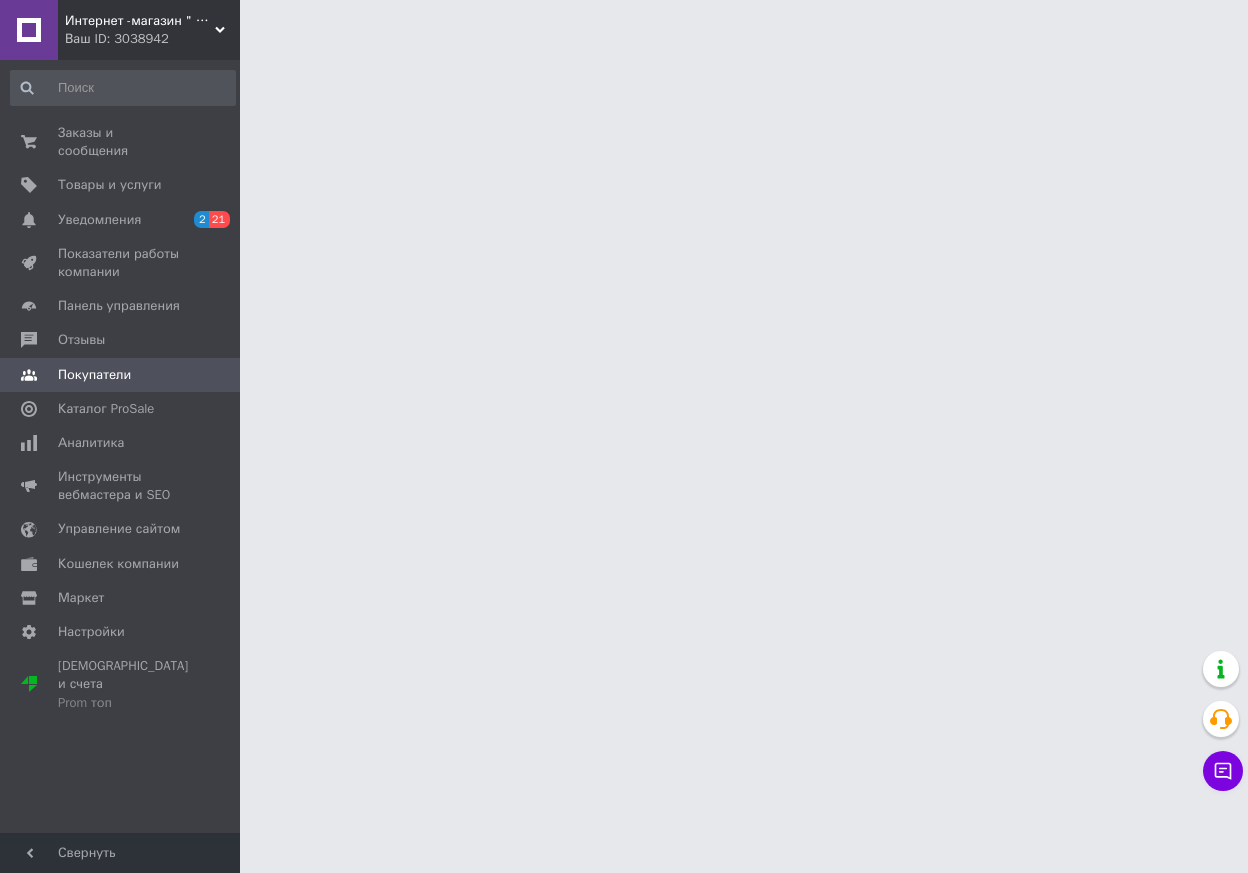 click on "Интернет -магазин " Папуля" Ваш ID: 3038942 Сайт Интернет -магазин " Папуля" Кабинет покупателя Проверить состояние системы Страница на портале Справка Выйти Заказы и сообщения 0 0 Товары и услуги Уведомления 2 21 Показатели работы компании Панель управления Отзывы Покупатели Каталог ProSale Аналитика Инструменты вебмастера и SEO Управление сайтом Кошелек компании Маркет Настройки Тарифы и счета Prom топ Свернуть" at bounding box center [624, 25] 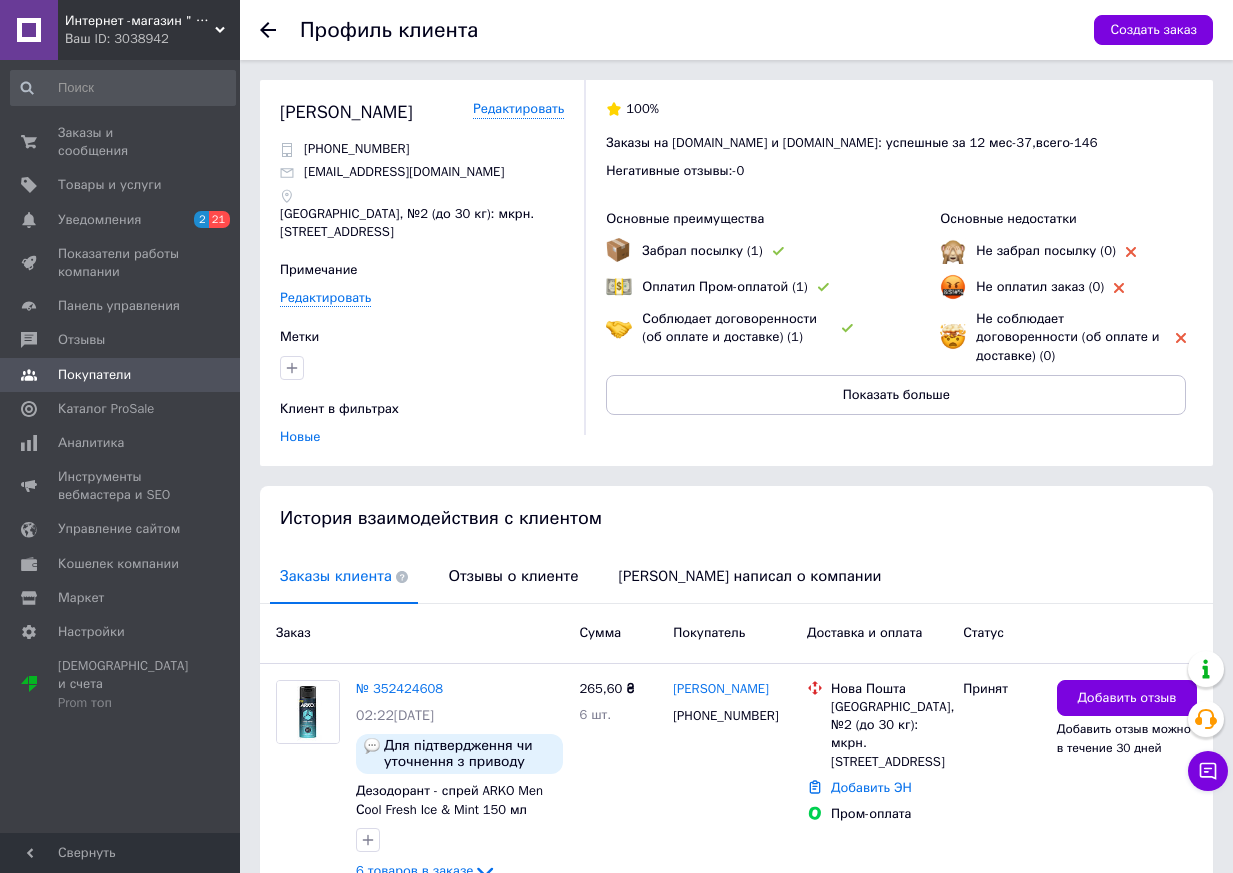 click 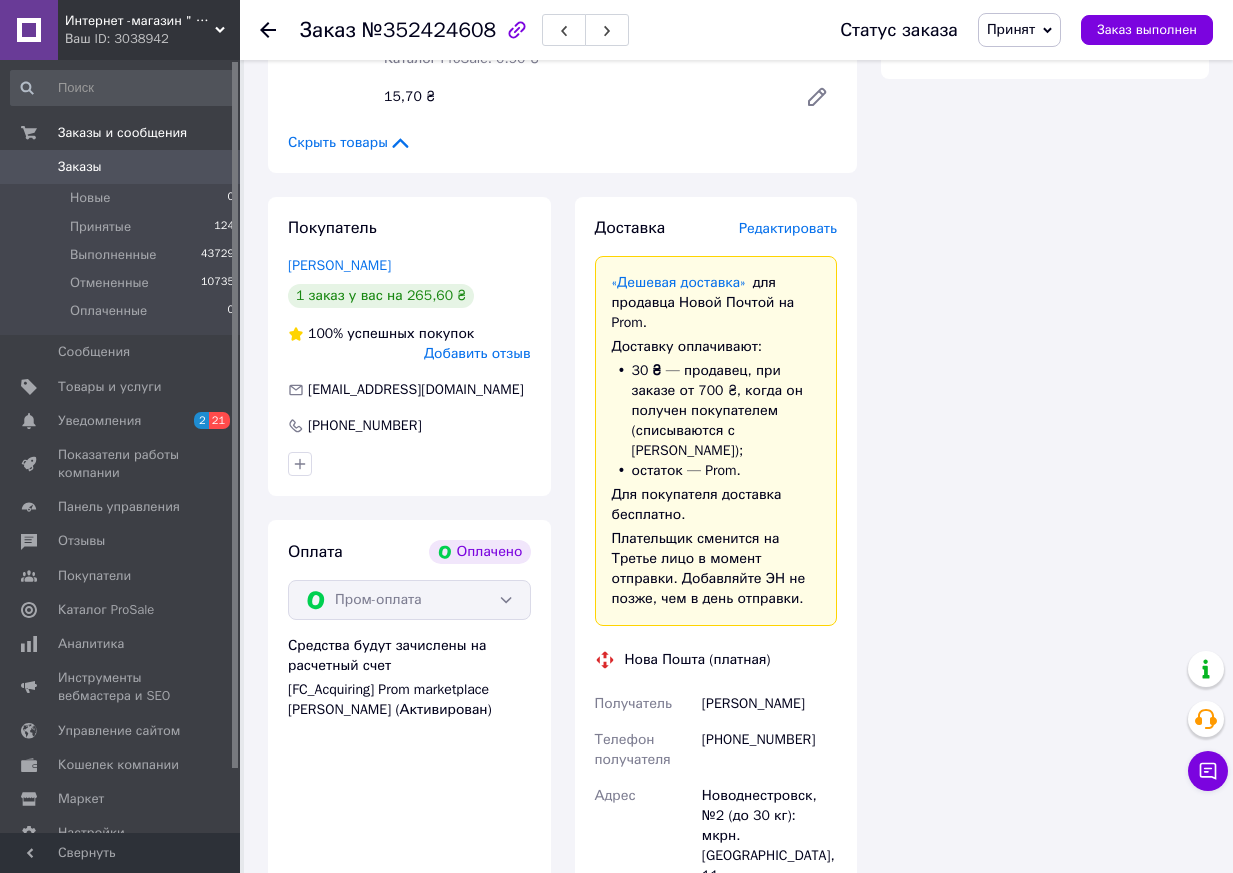 scroll, scrollTop: 2000, scrollLeft: 0, axis: vertical 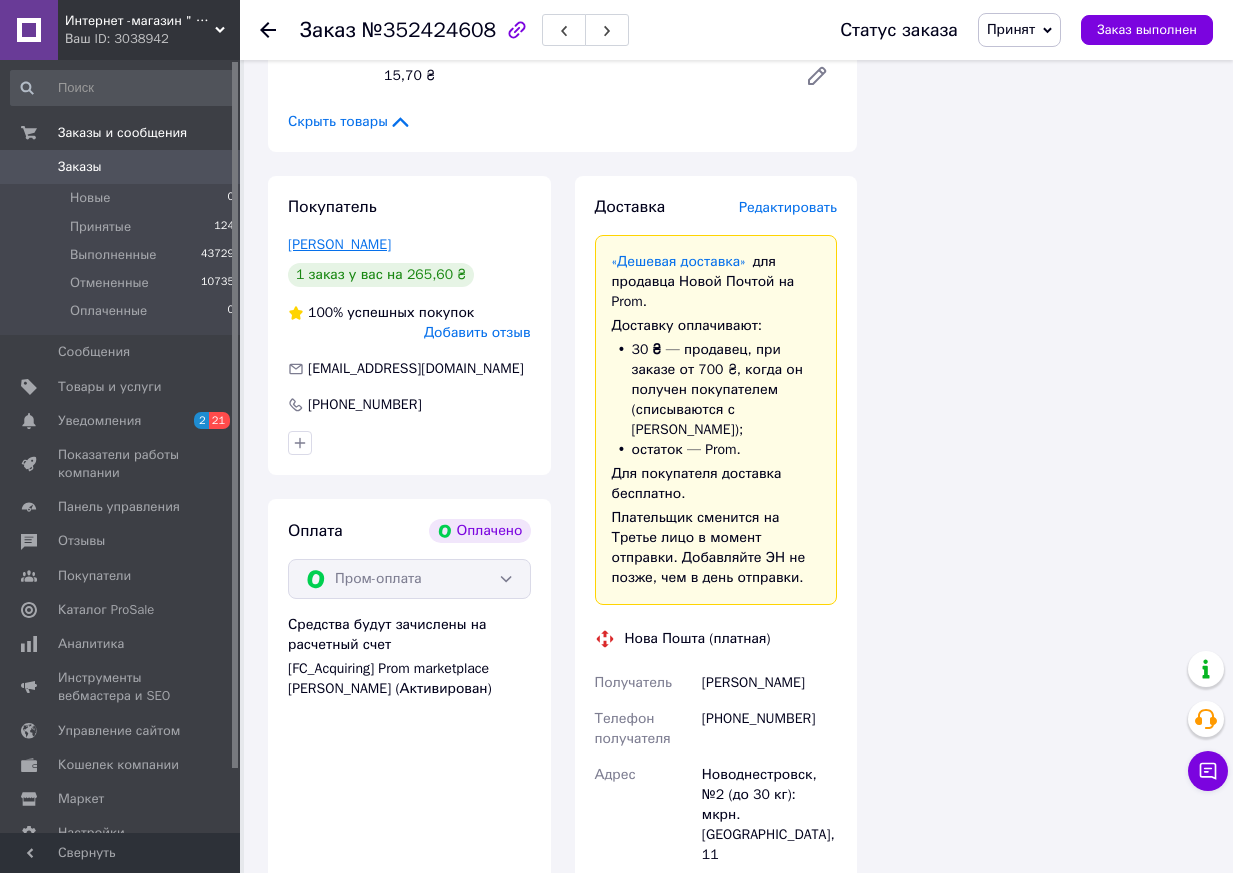 drag, startPoint x: 349, startPoint y: 229, endPoint x: 294, endPoint y: 222, distance: 55.443665 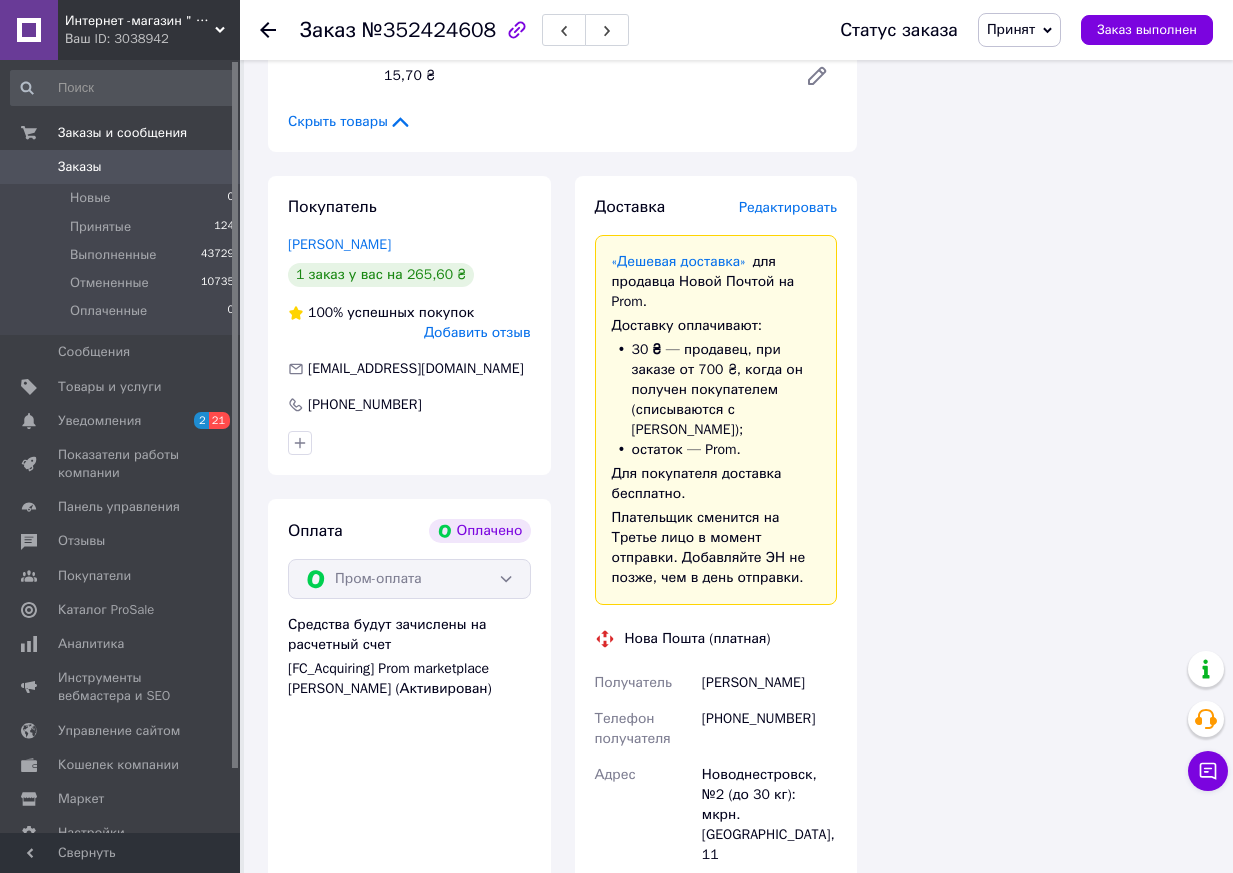 drag, startPoint x: 294, startPoint y: 222, endPoint x: 266, endPoint y: 280, distance: 64.40497 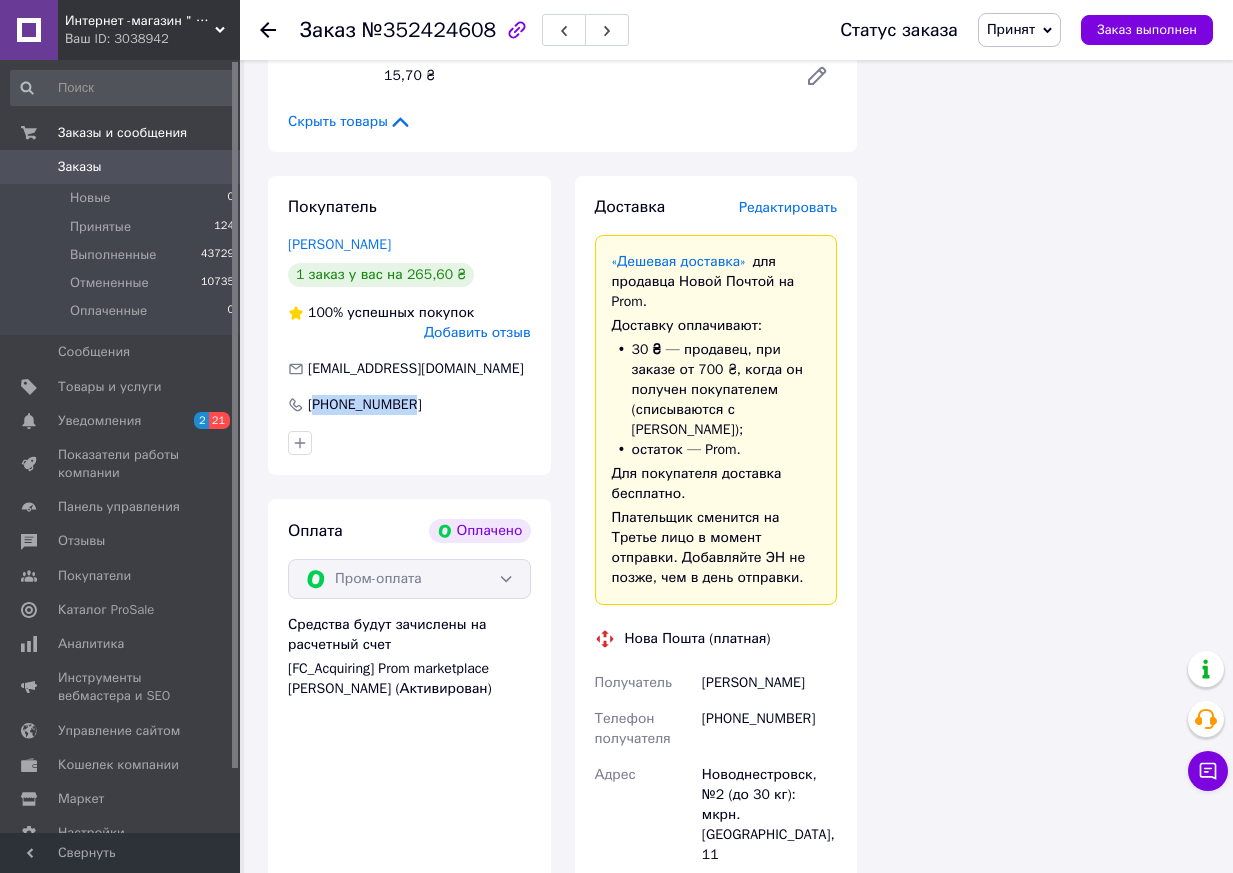 drag, startPoint x: 317, startPoint y: 380, endPoint x: 418, endPoint y: 392, distance: 101.71037 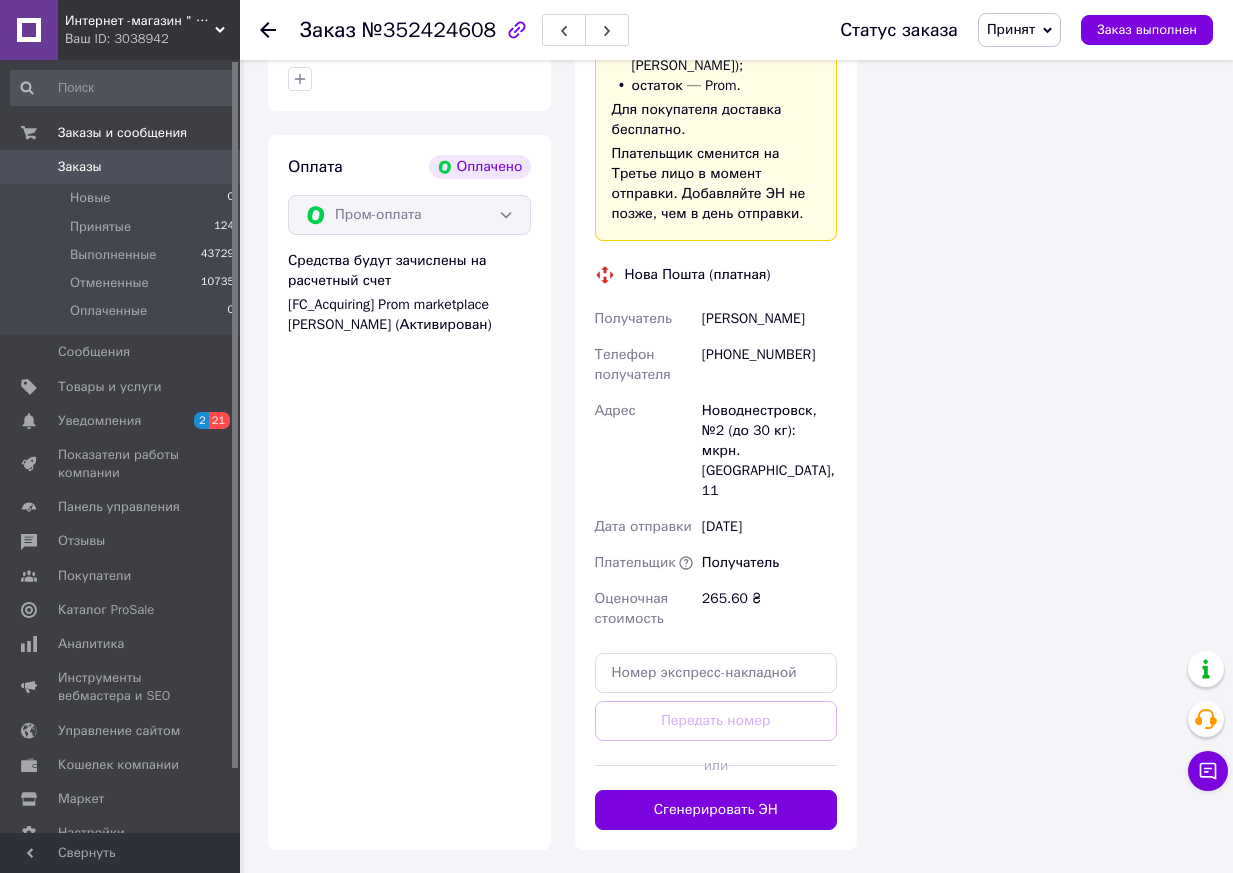 scroll, scrollTop: 2400, scrollLeft: 0, axis: vertical 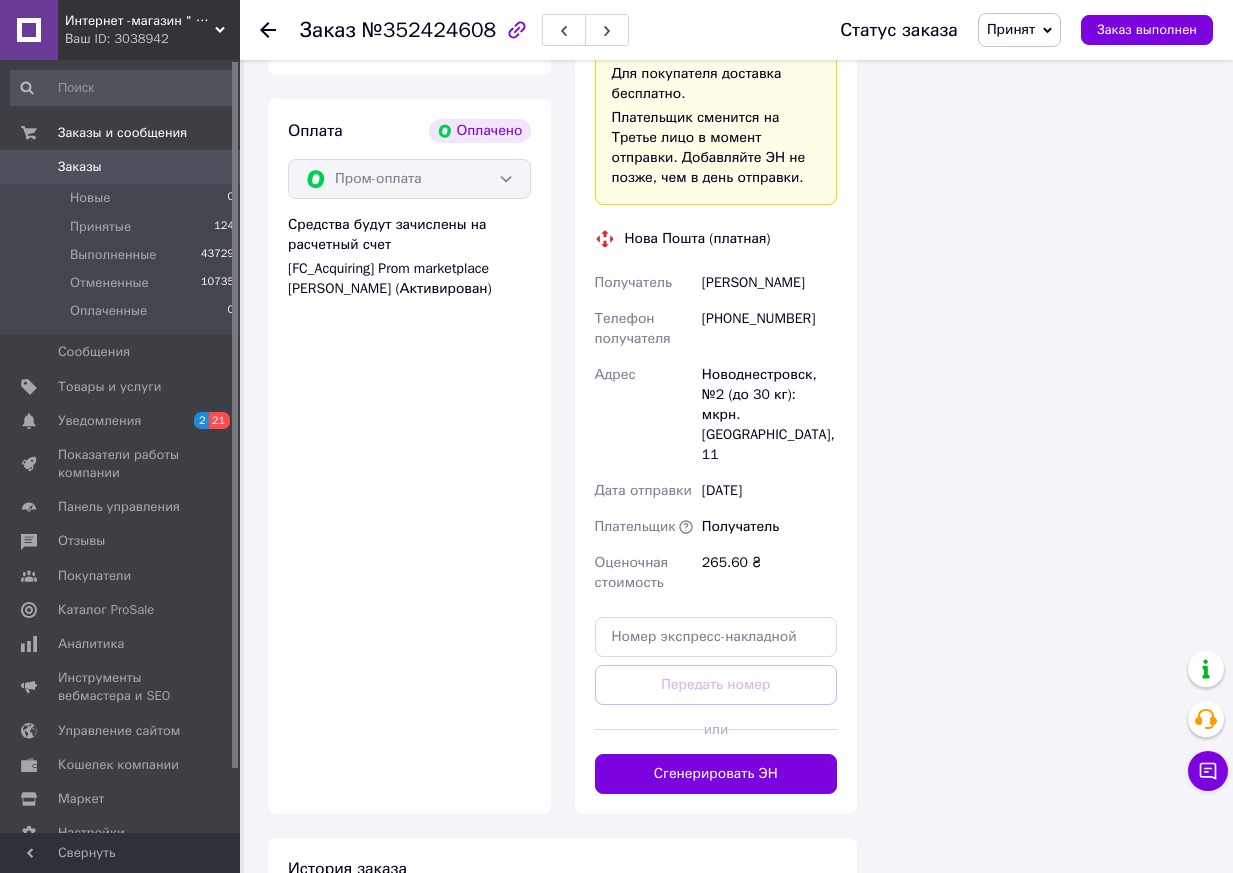 click on "Заказ" at bounding box center (328, 30) 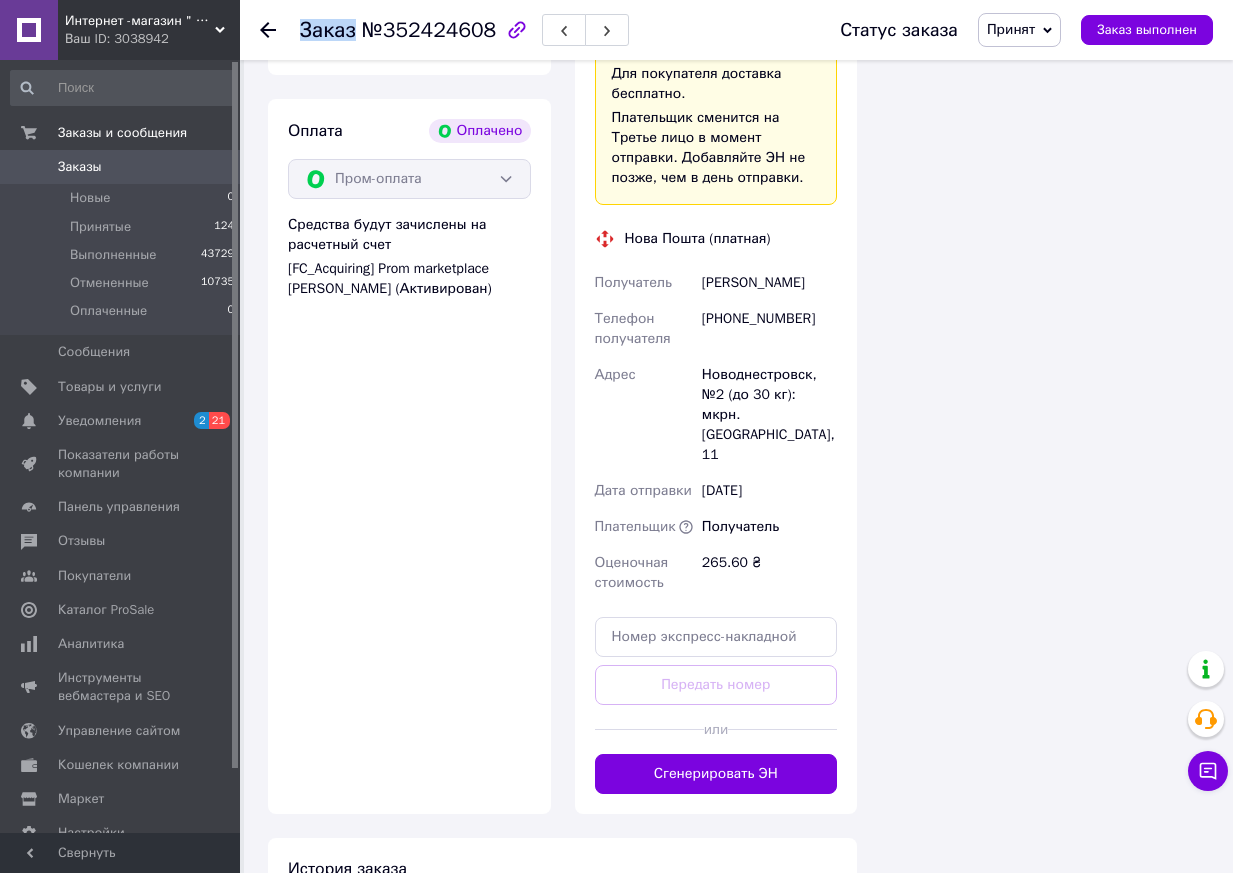 click on "Заказ" at bounding box center (328, 30) 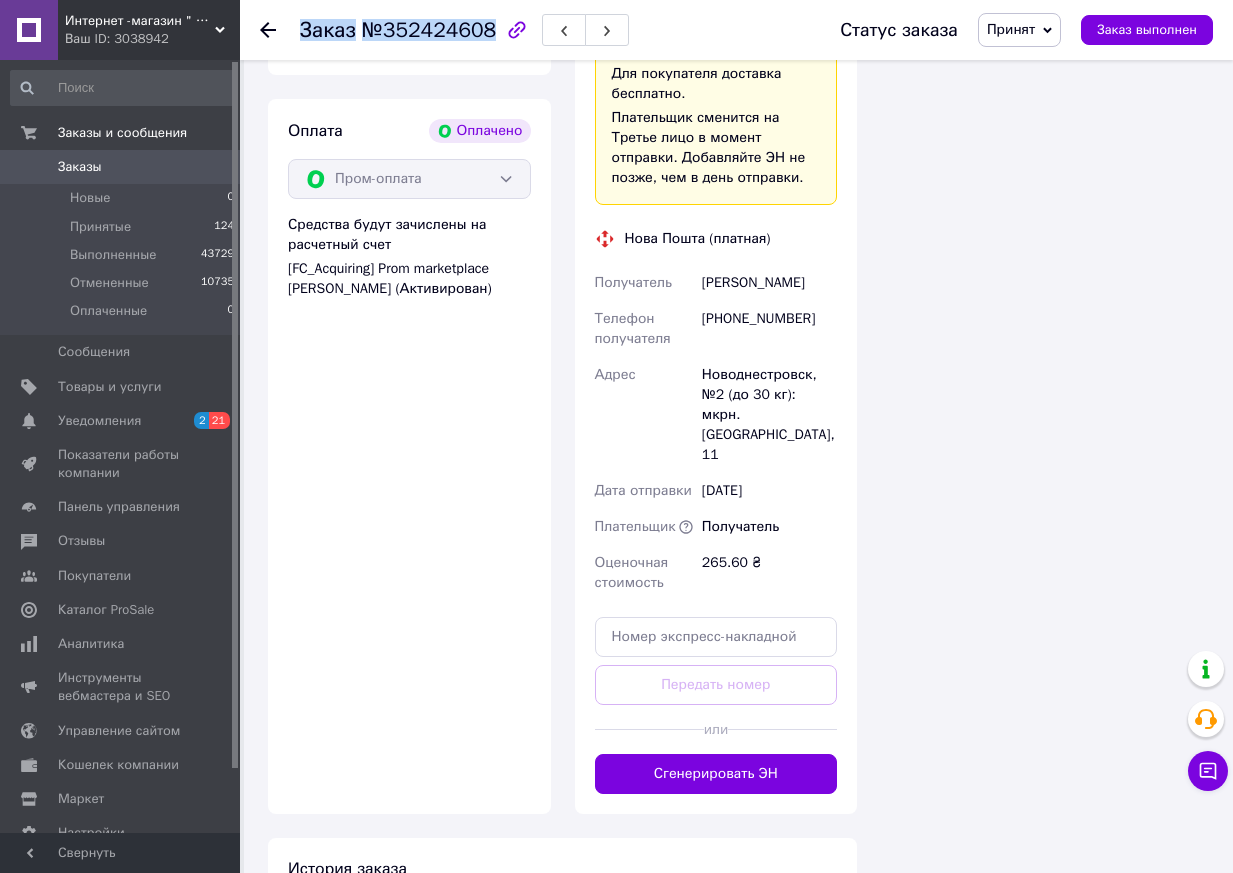 click on "Заказ" at bounding box center (328, 30) 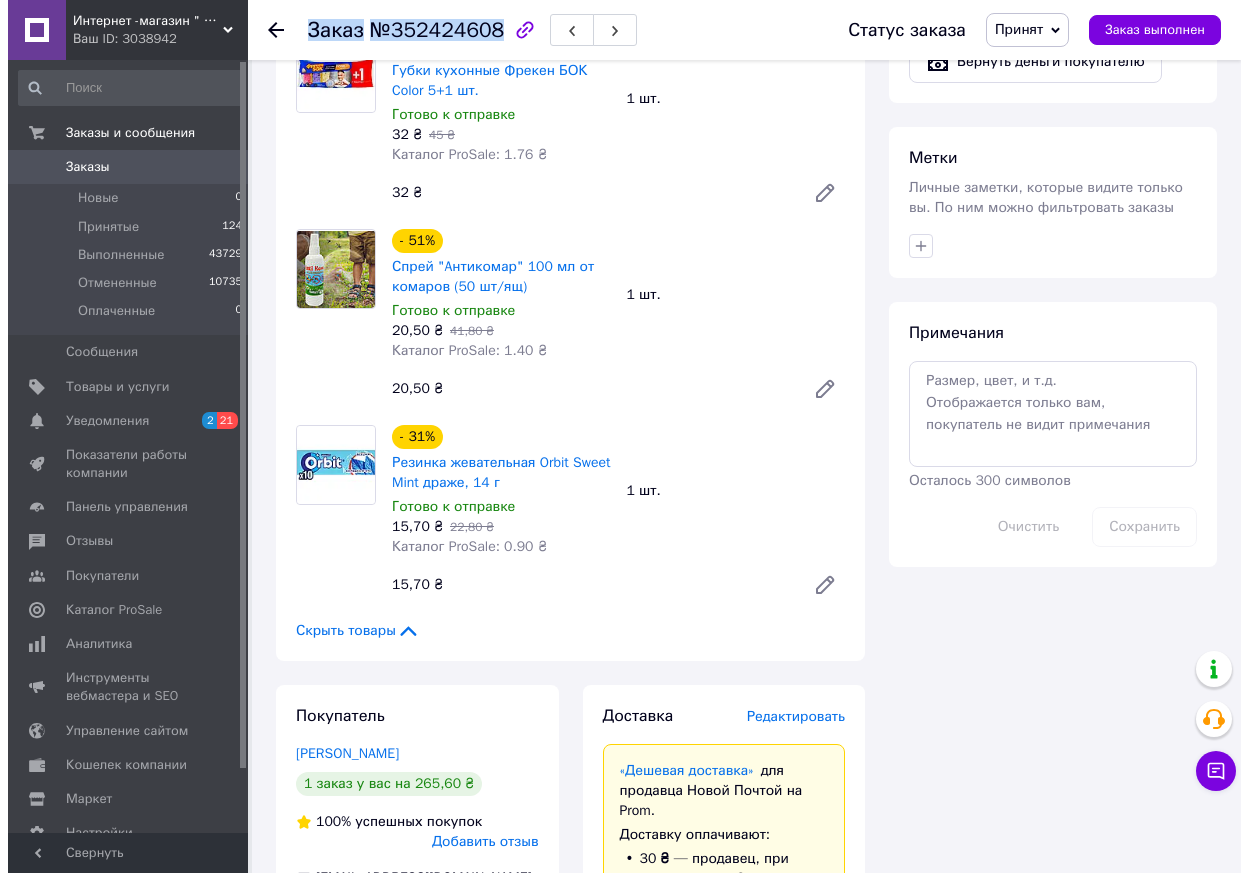 scroll, scrollTop: 1500, scrollLeft: 0, axis: vertical 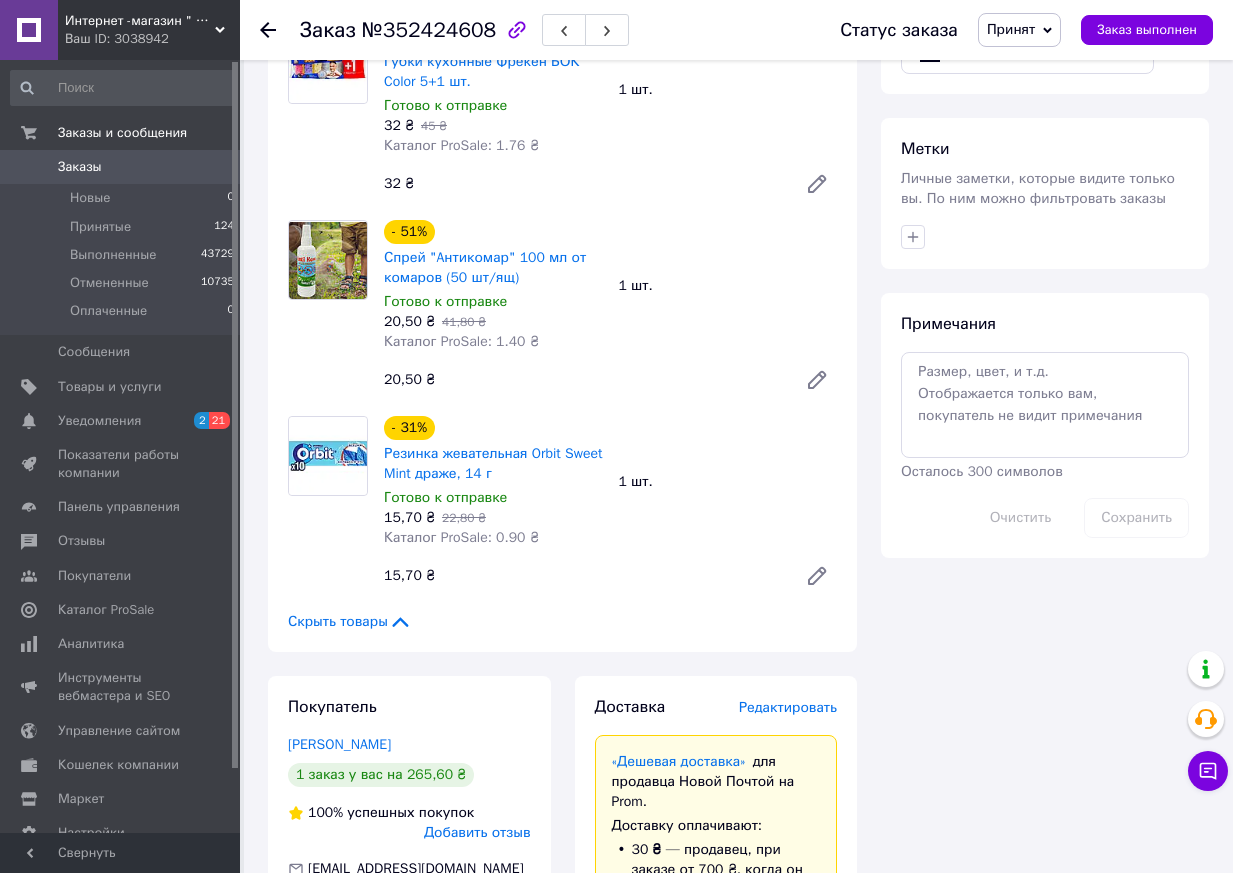 click on "Редактировать" at bounding box center [788, 707] 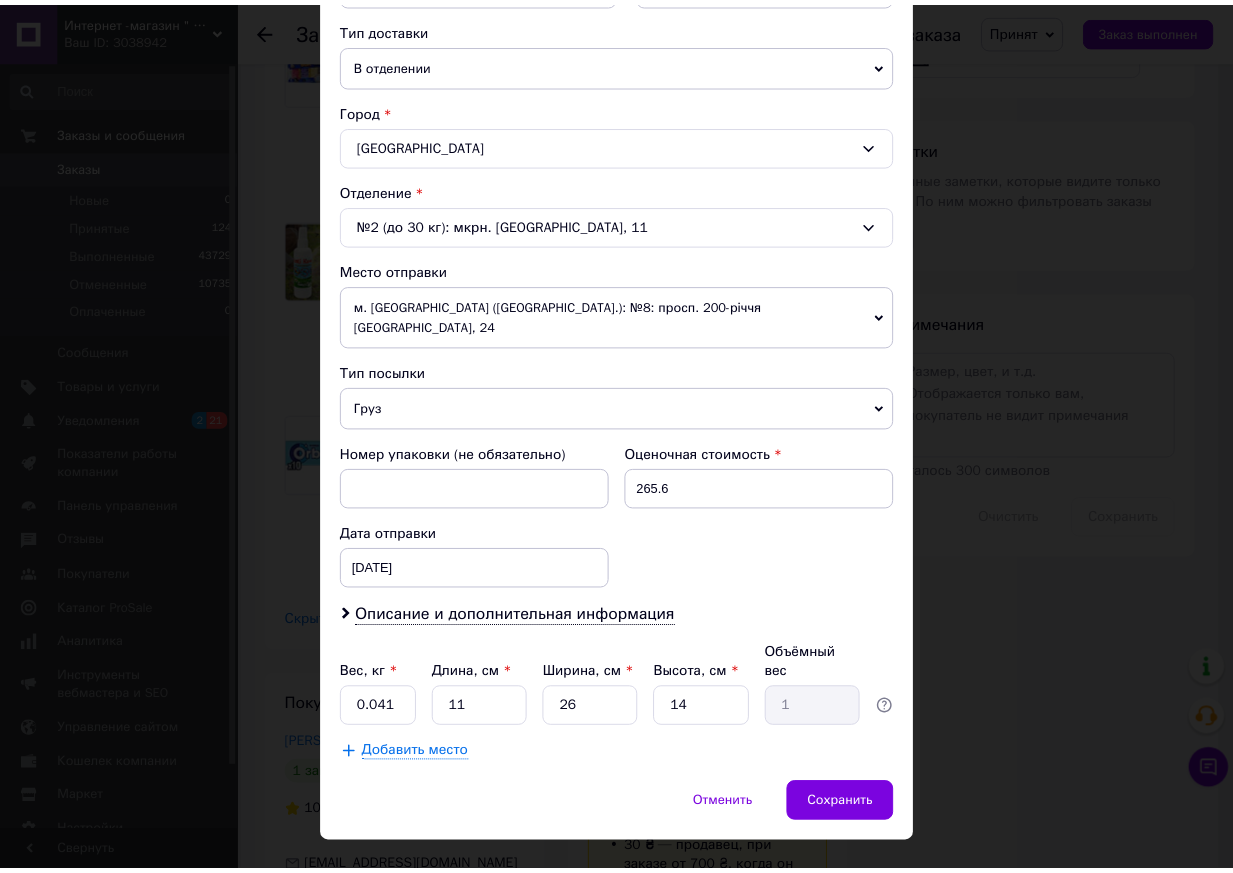 scroll, scrollTop: 455, scrollLeft: 0, axis: vertical 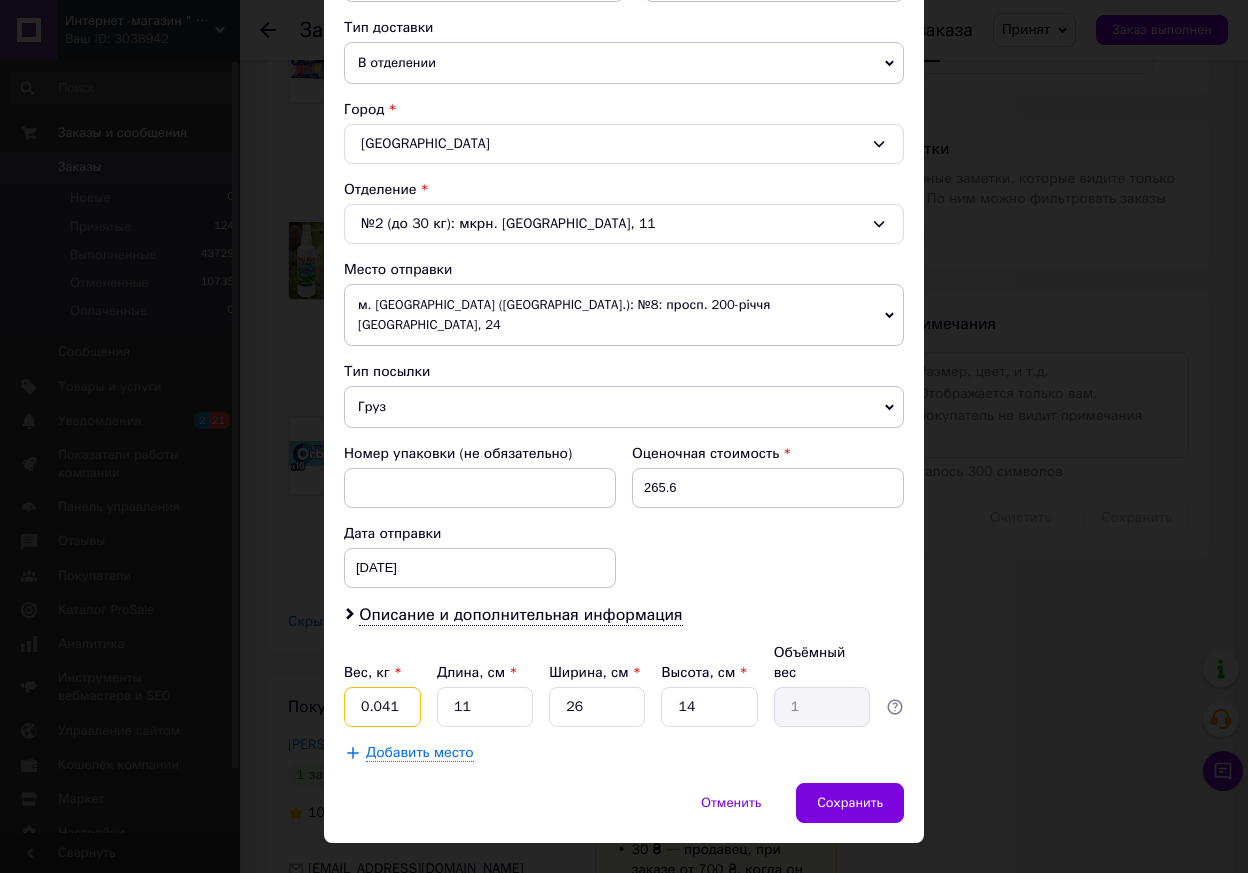 drag, startPoint x: 394, startPoint y: 664, endPoint x: 340, endPoint y: 666, distance: 54.037025 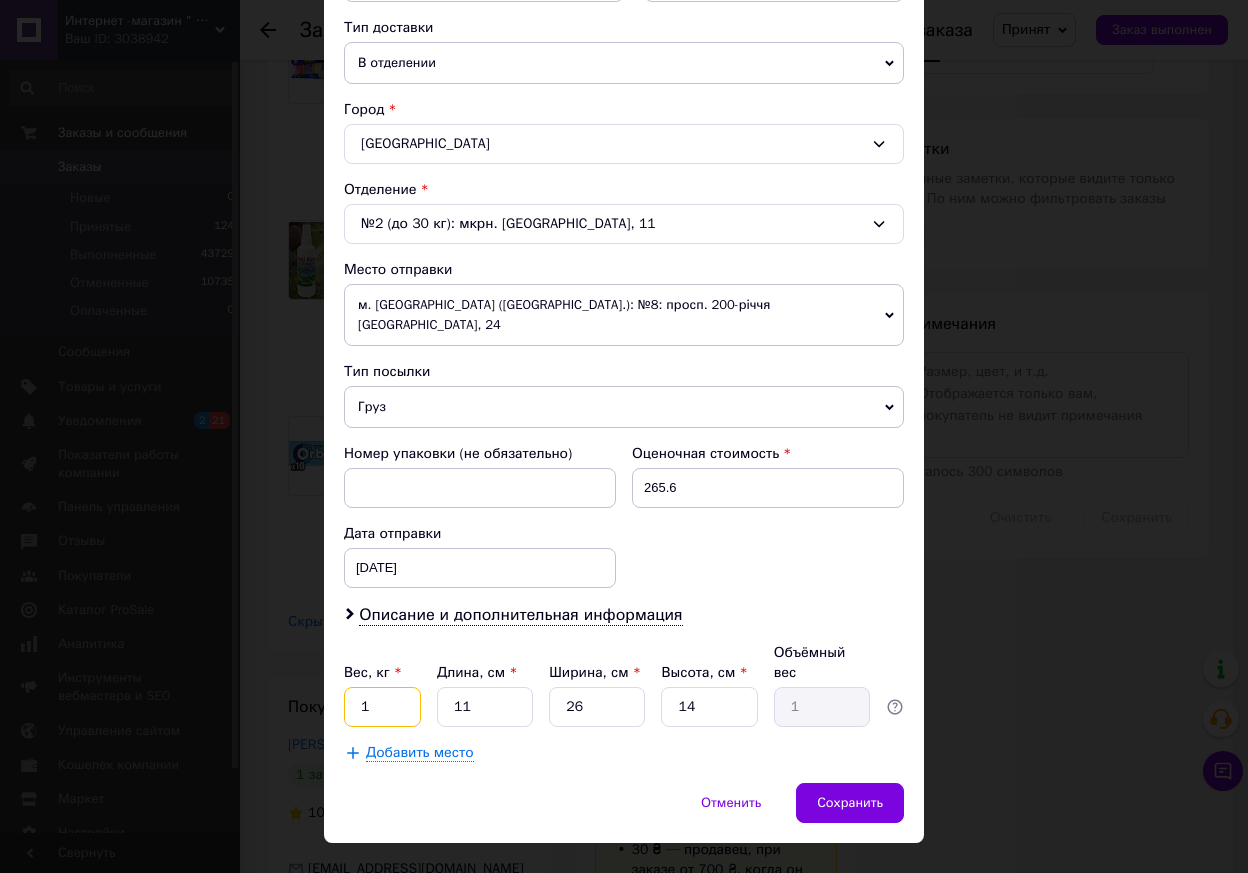 type on "1" 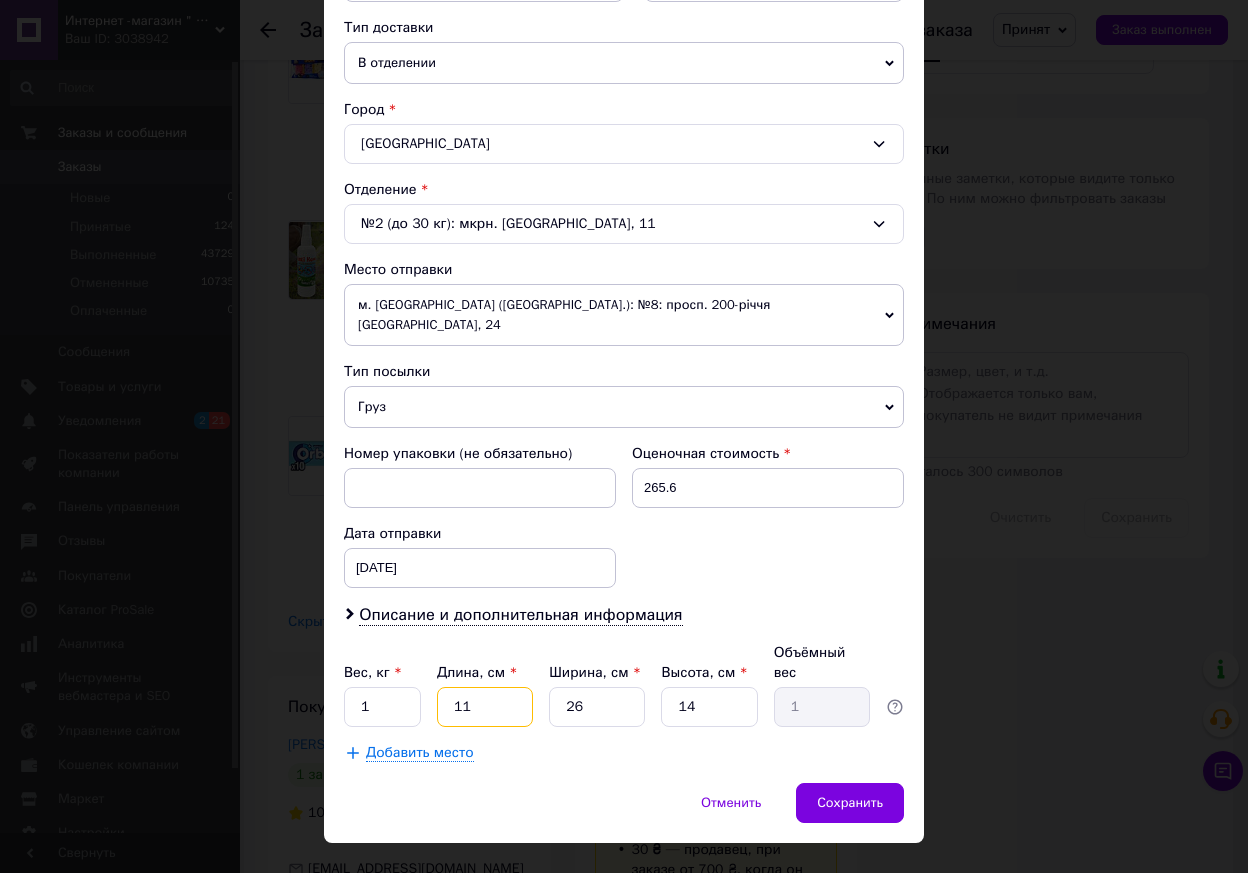 drag, startPoint x: 470, startPoint y: 668, endPoint x: 443, endPoint y: 668, distance: 27 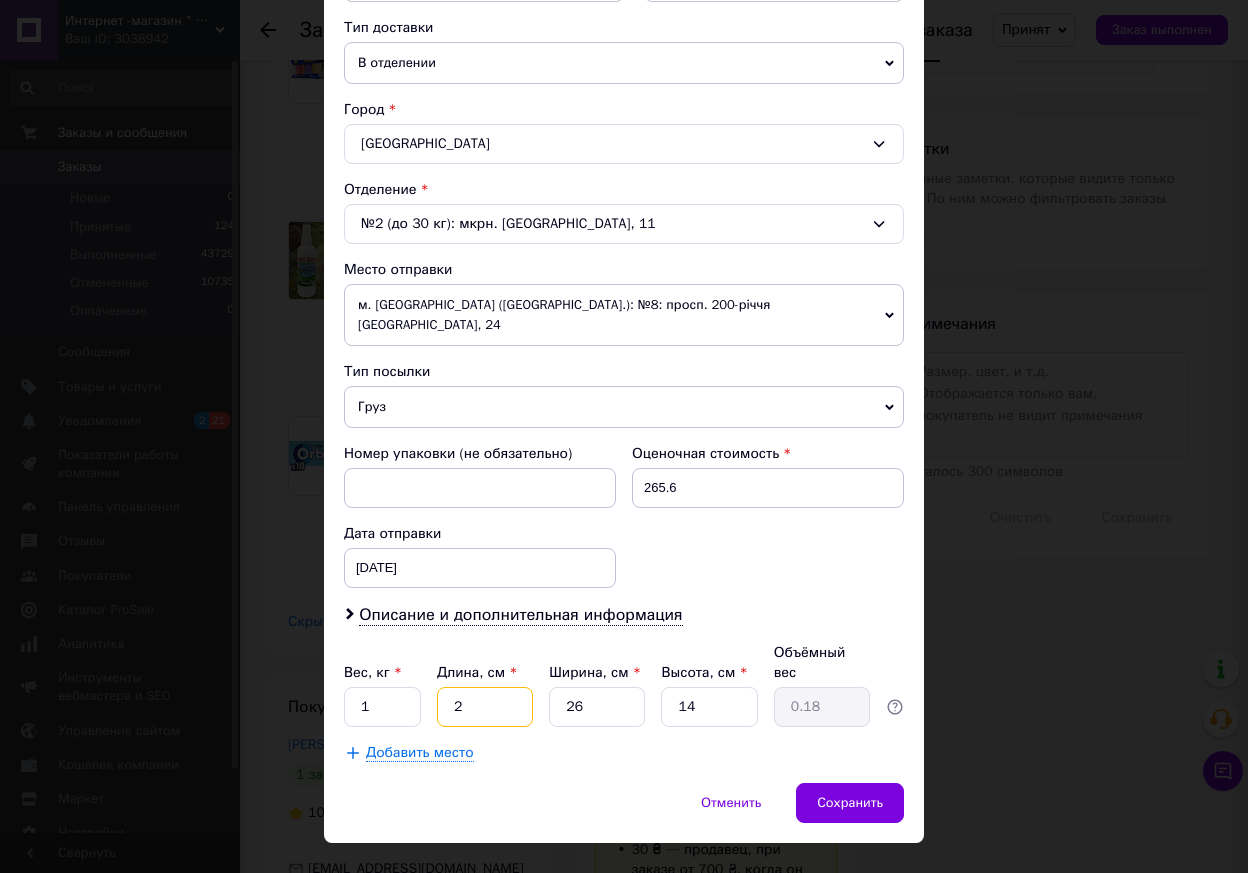type on "20" 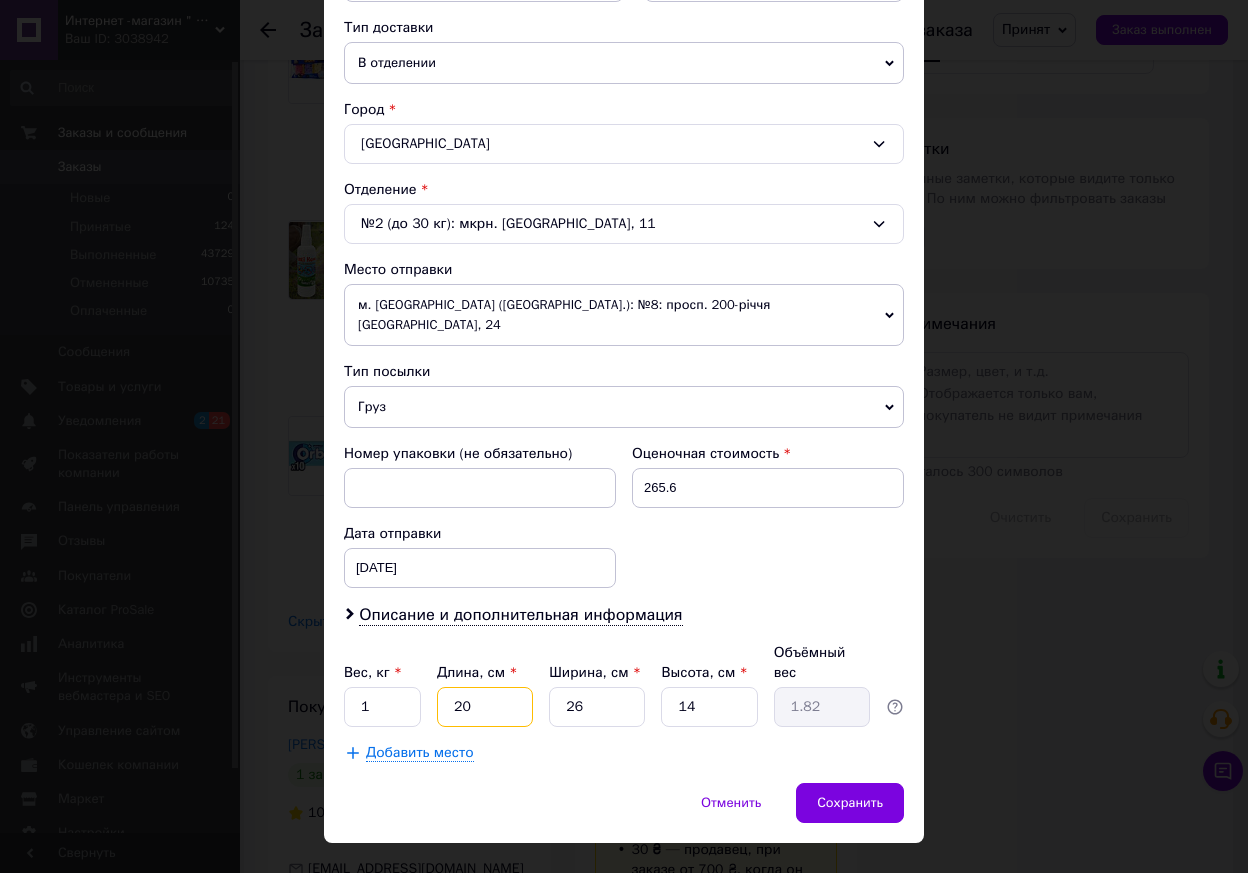 type on "20" 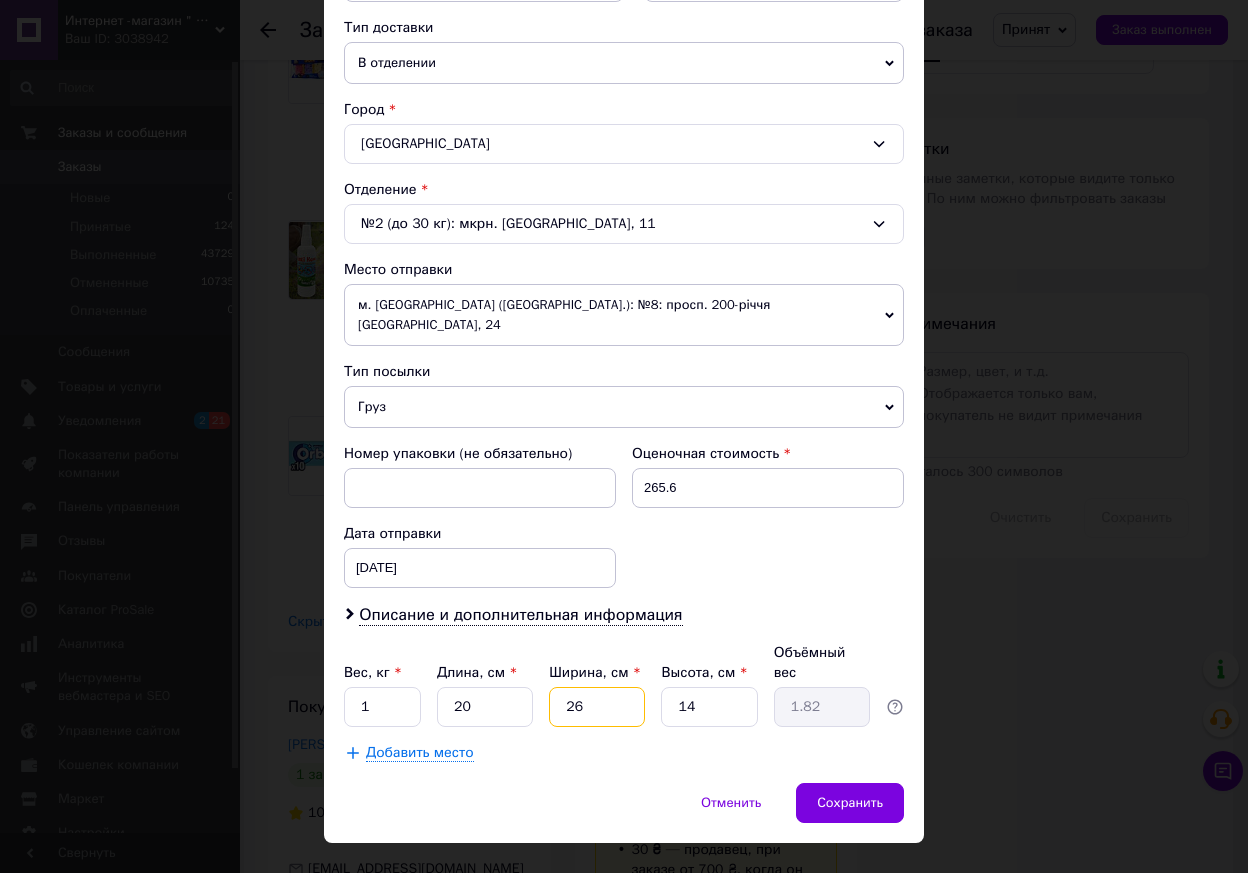 drag, startPoint x: 578, startPoint y: 662, endPoint x: 567, endPoint y: 662, distance: 11 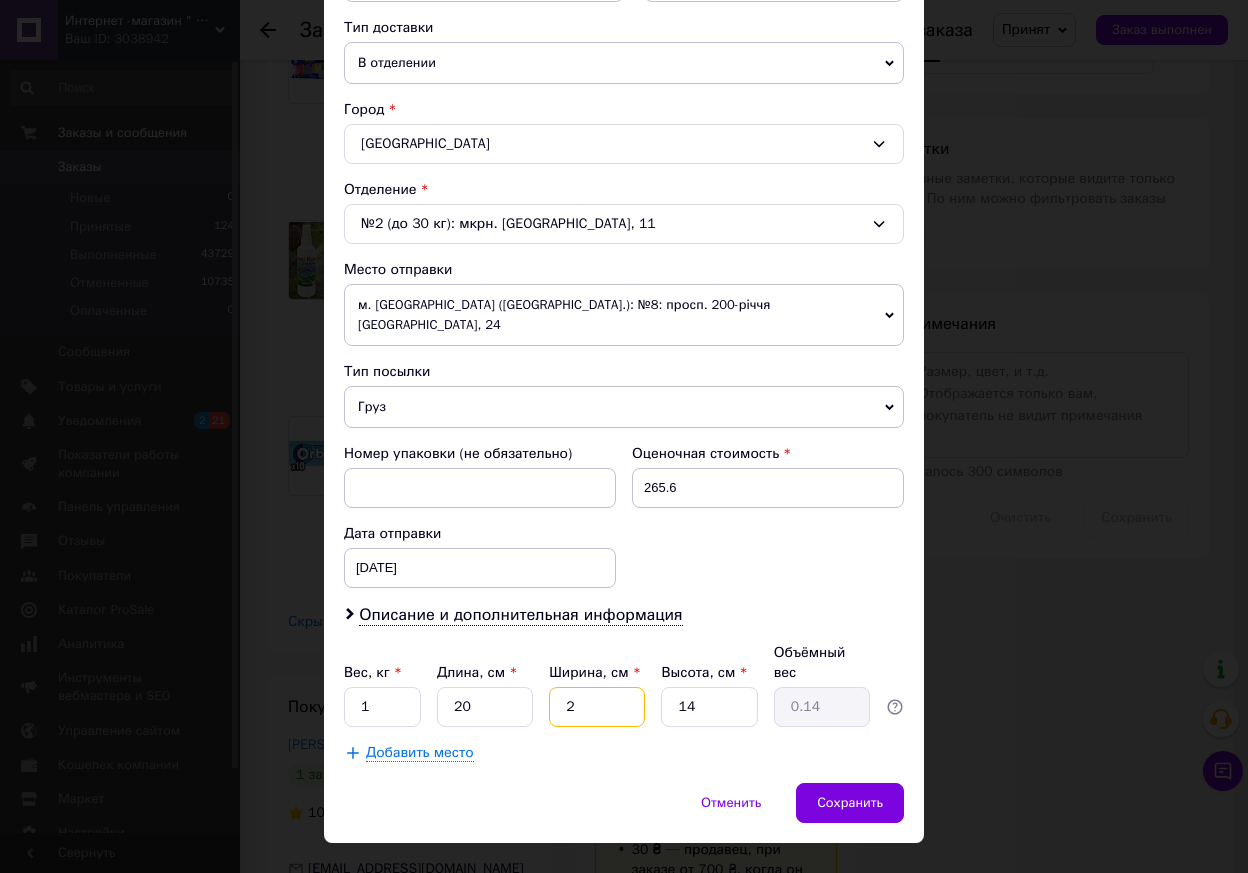 type on "20" 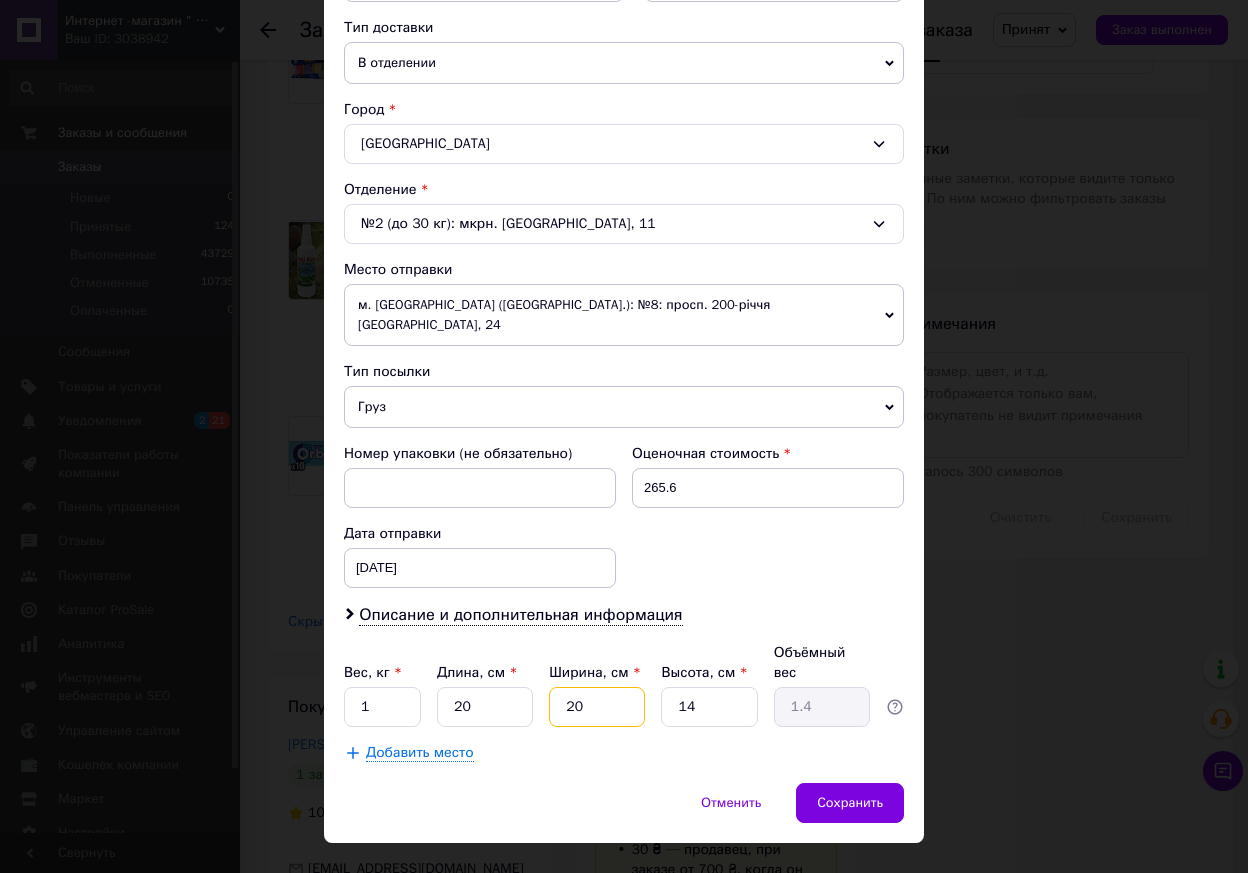 type on "20" 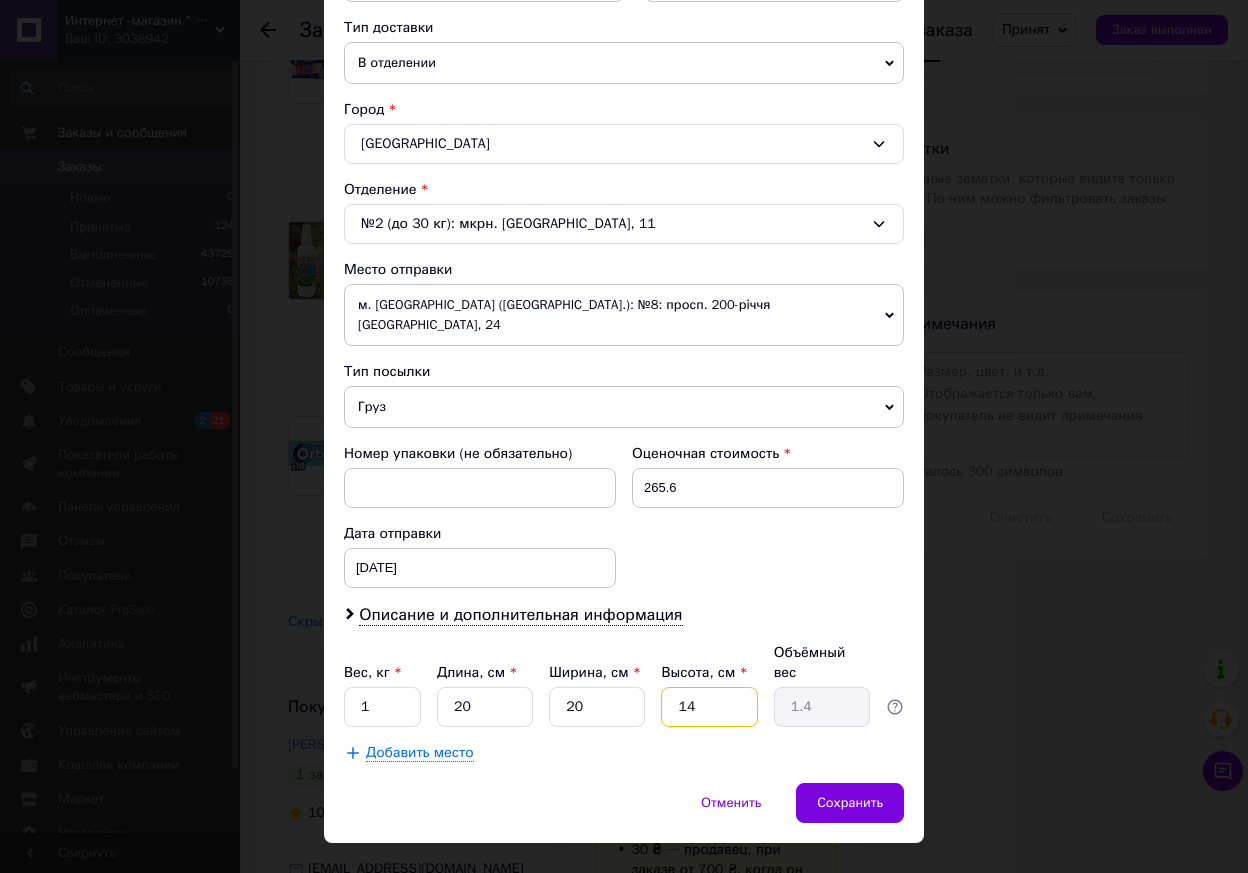 drag, startPoint x: 692, startPoint y: 662, endPoint x: 674, endPoint y: 663, distance: 18.027756 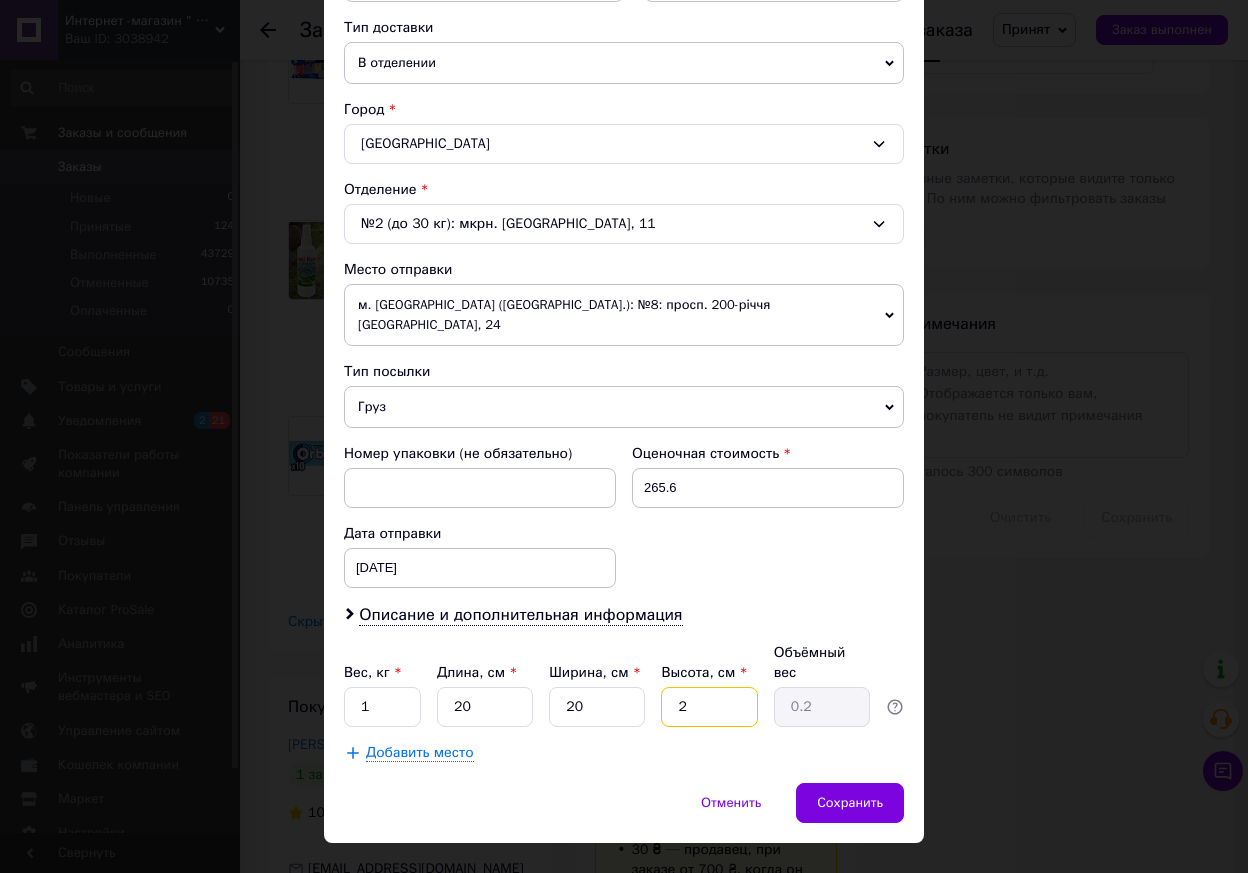 type on "20" 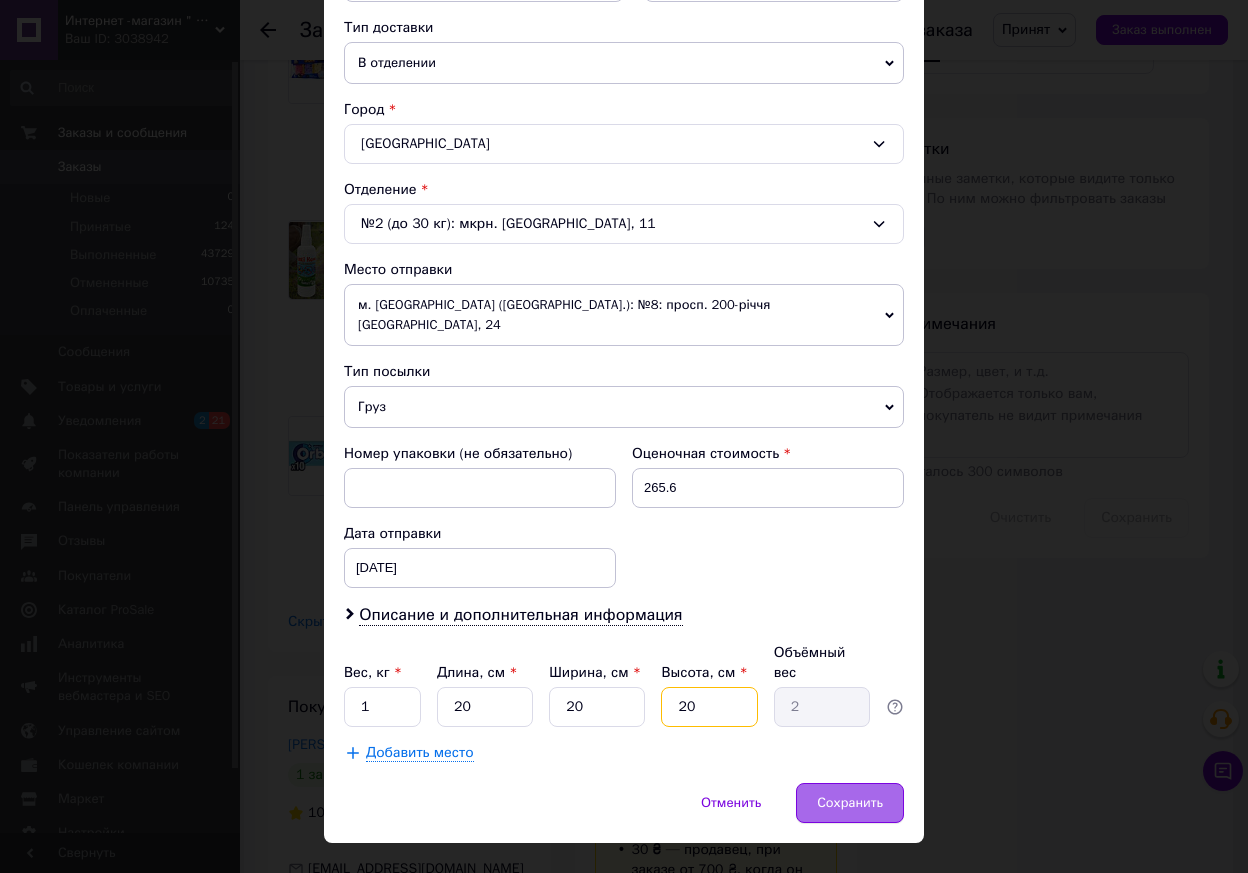 type on "20" 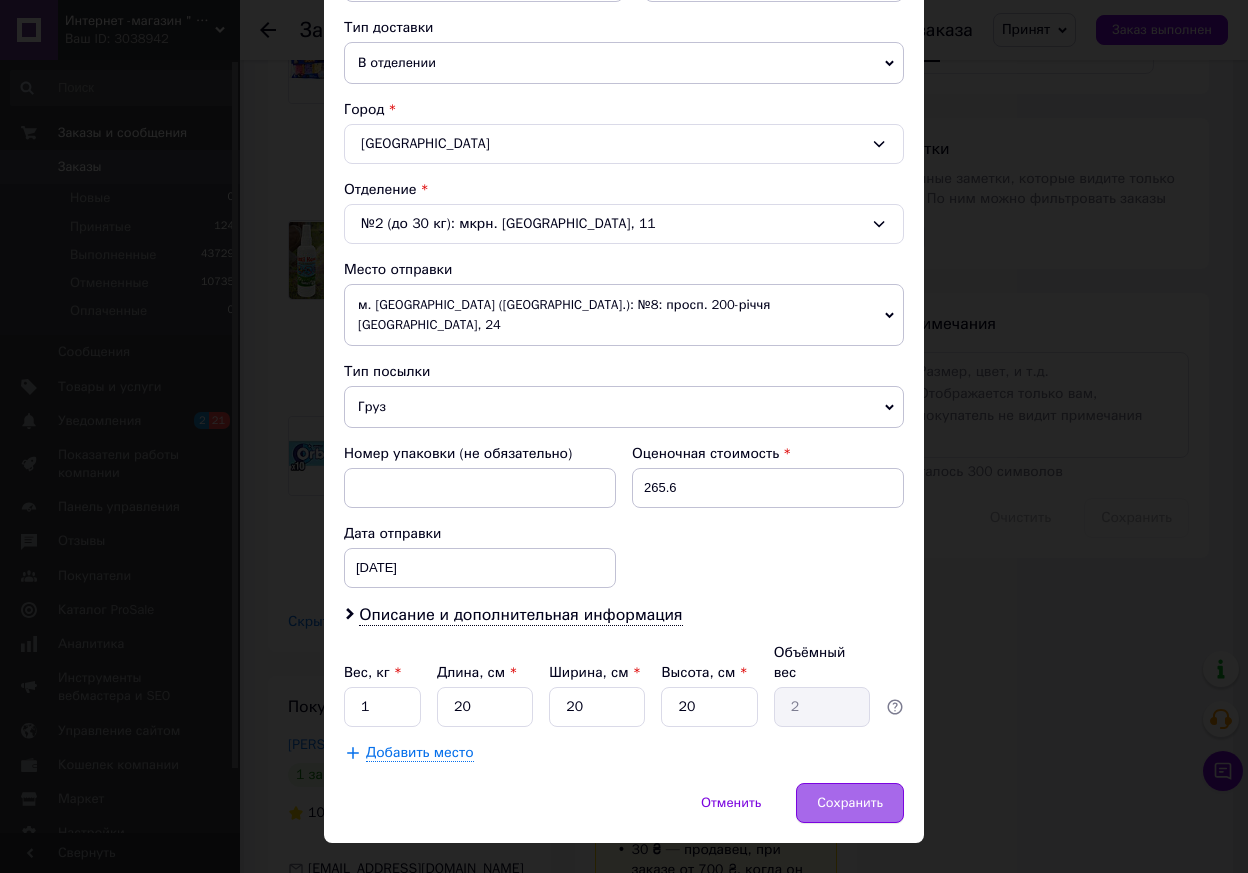 click on "Сохранить" at bounding box center (850, 803) 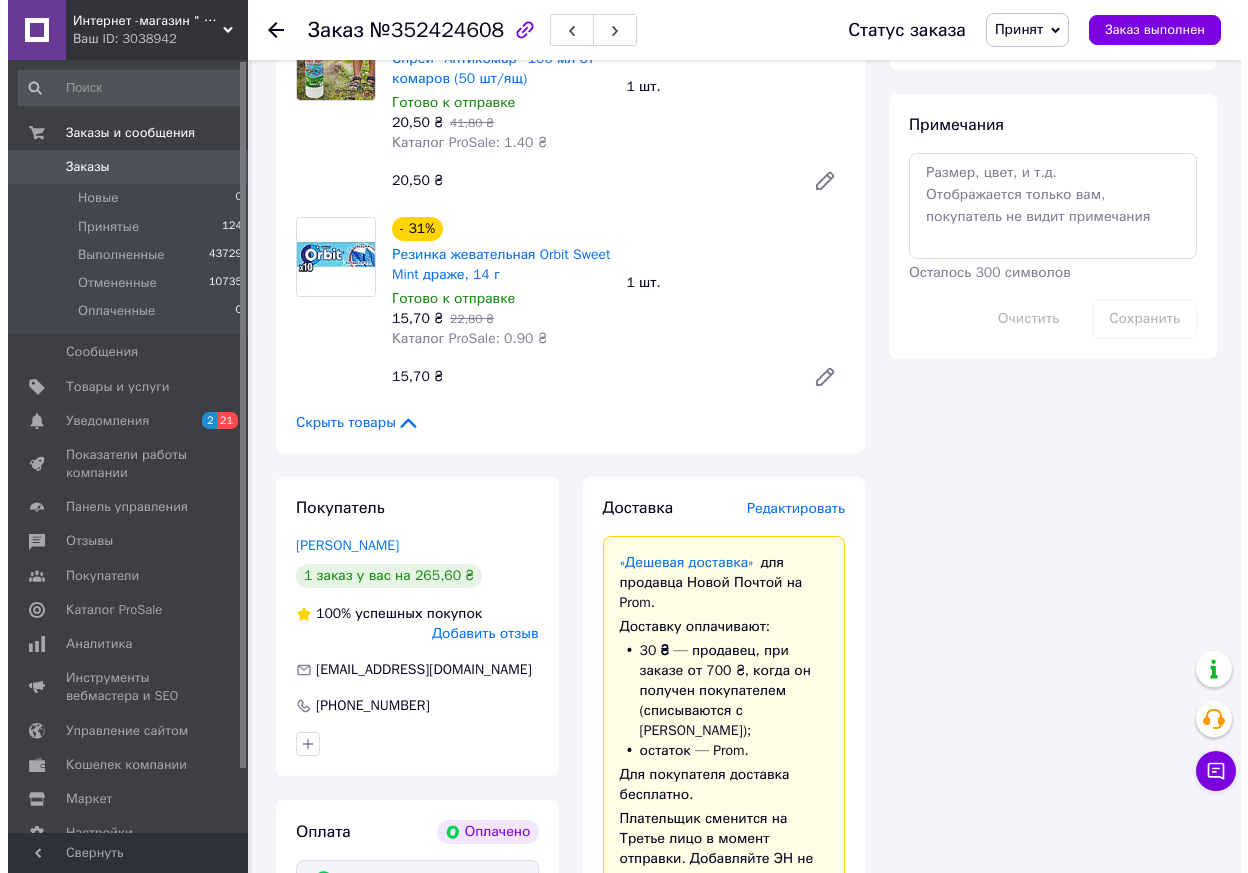scroll, scrollTop: 1700, scrollLeft: 0, axis: vertical 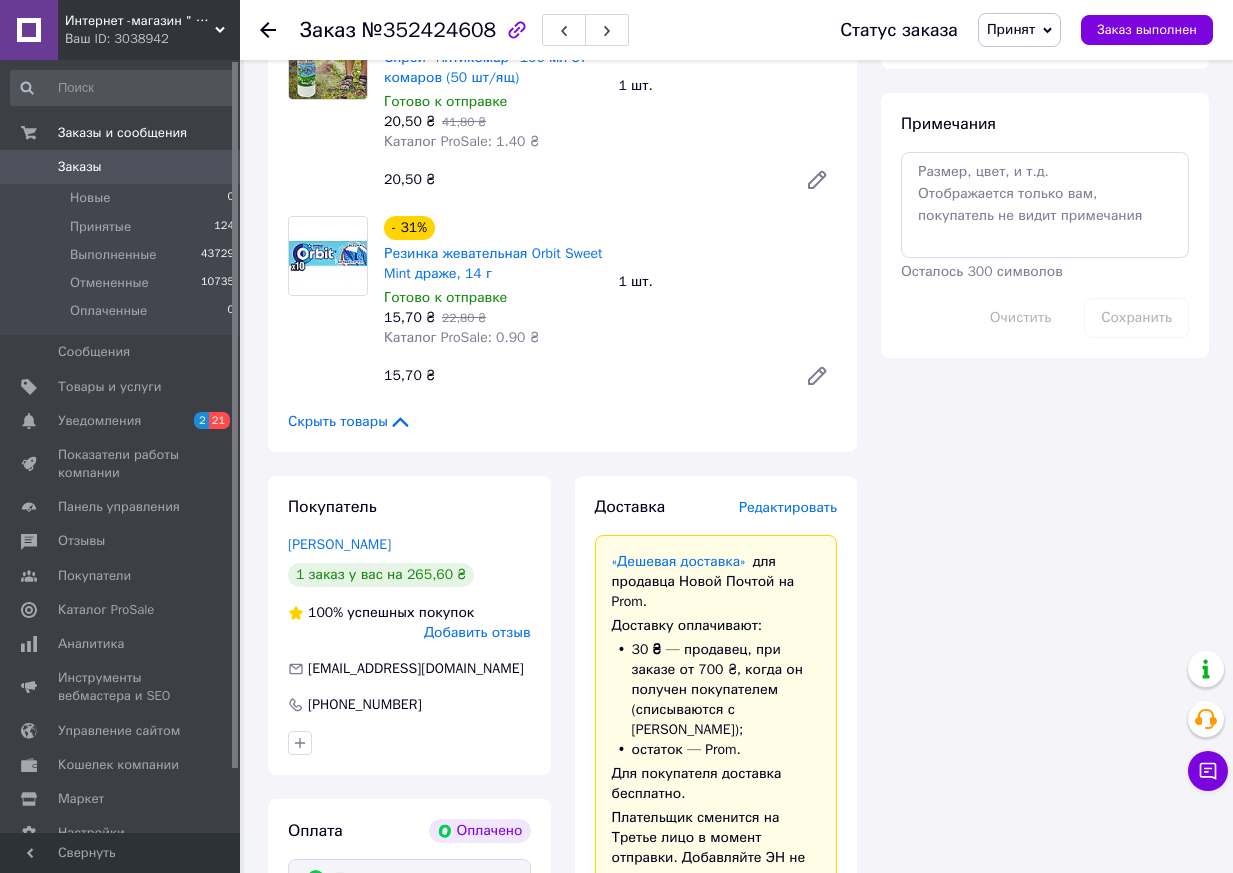 click on "Редактировать" at bounding box center [788, 507] 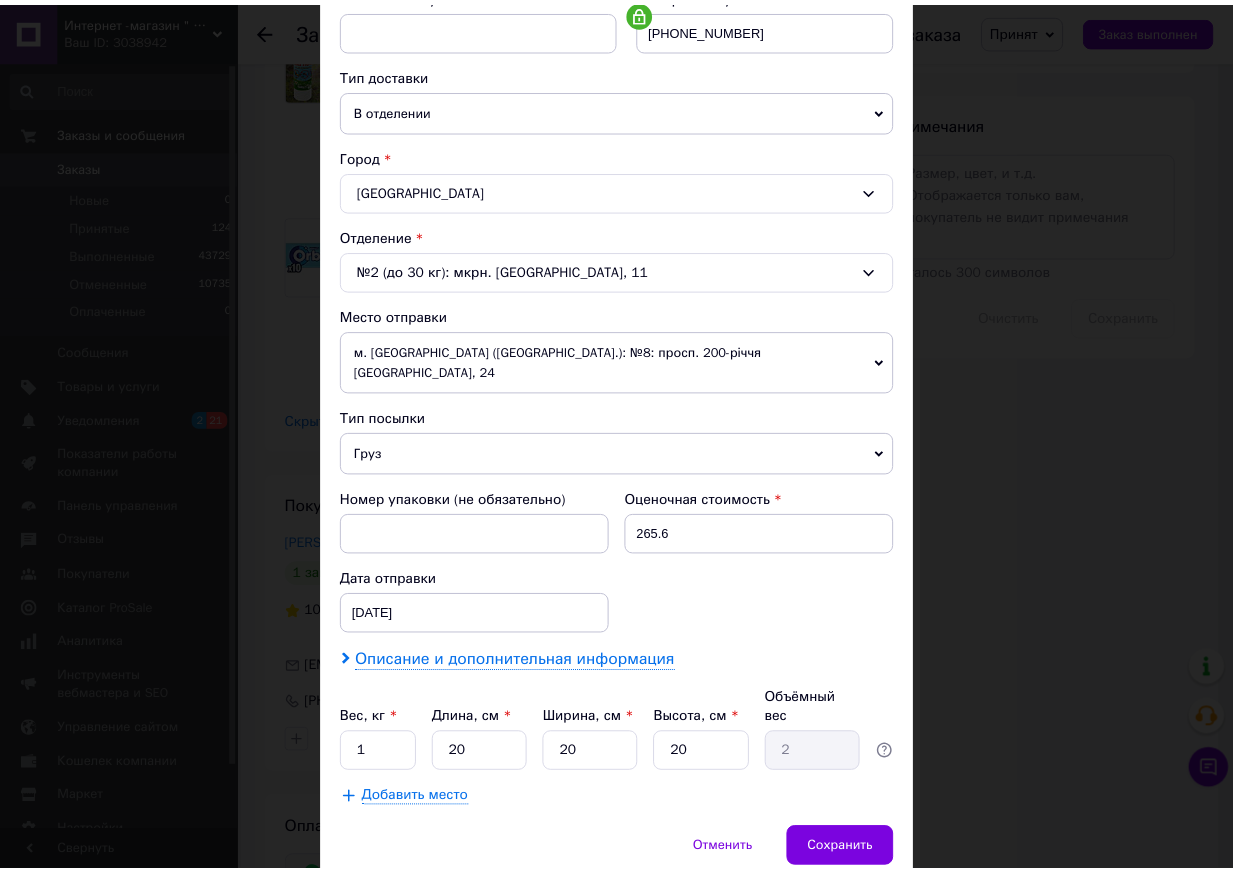 scroll, scrollTop: 455, scrollLeft: 0, axis: vertical 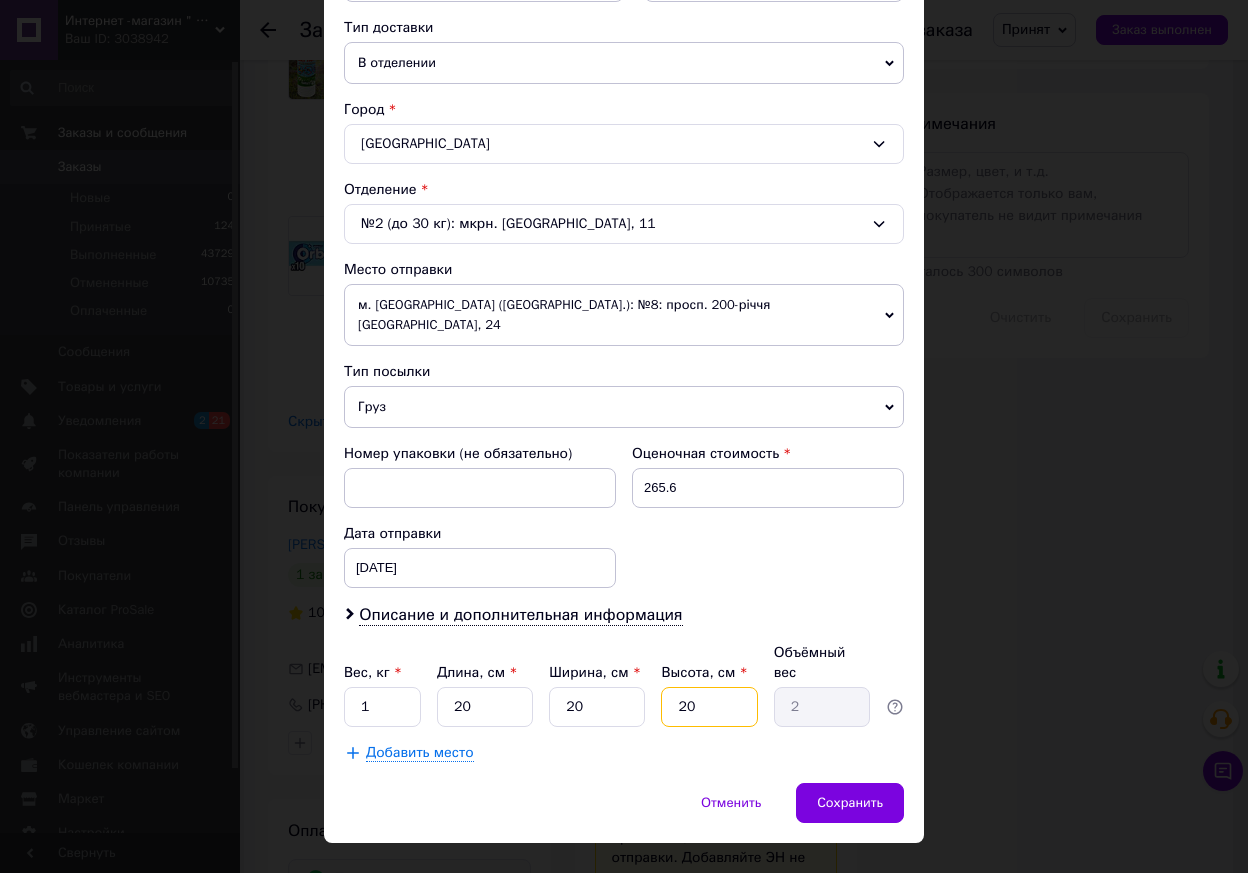 drag, startPoint x: 698, startPoint y: 660, endPoint x: 682, endPoint y: 667, distance: 17.464249 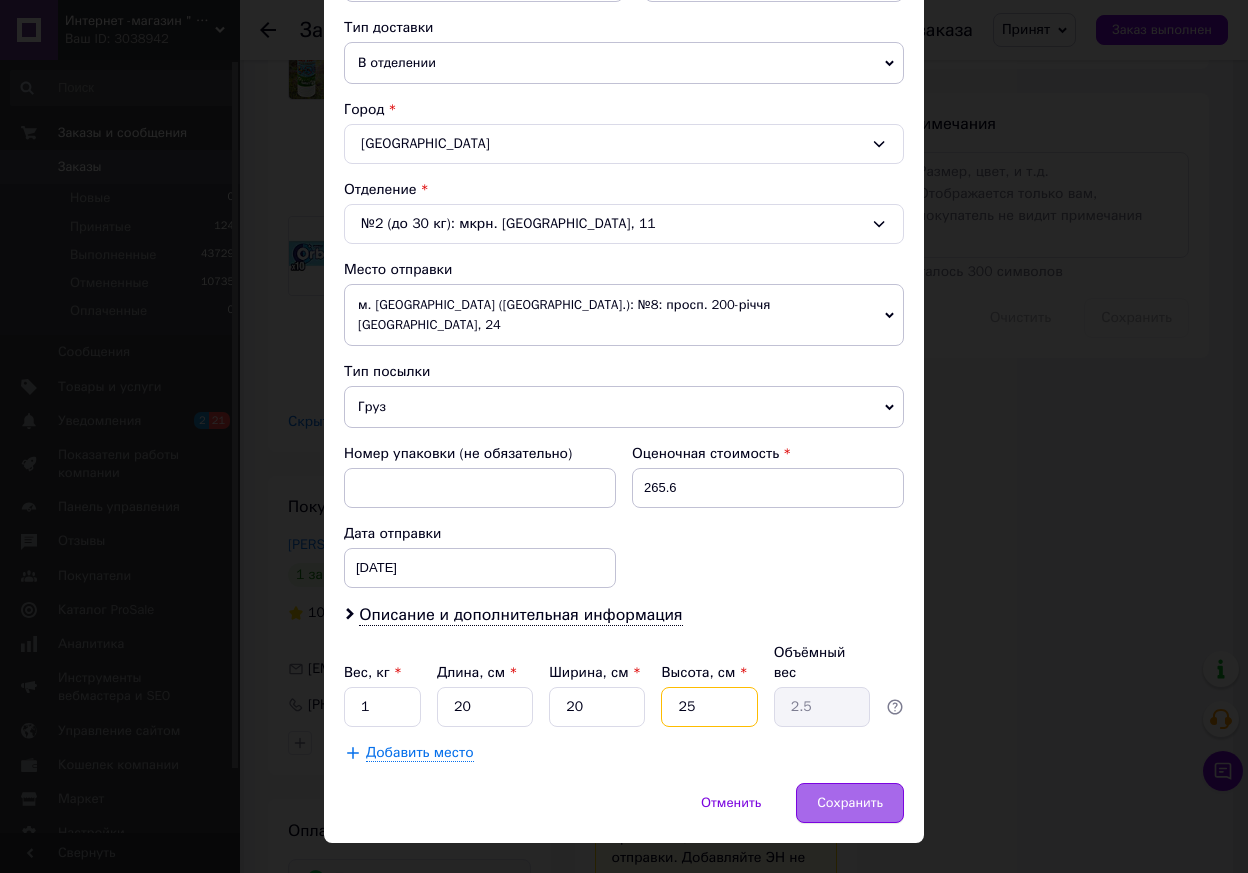 type on "25" 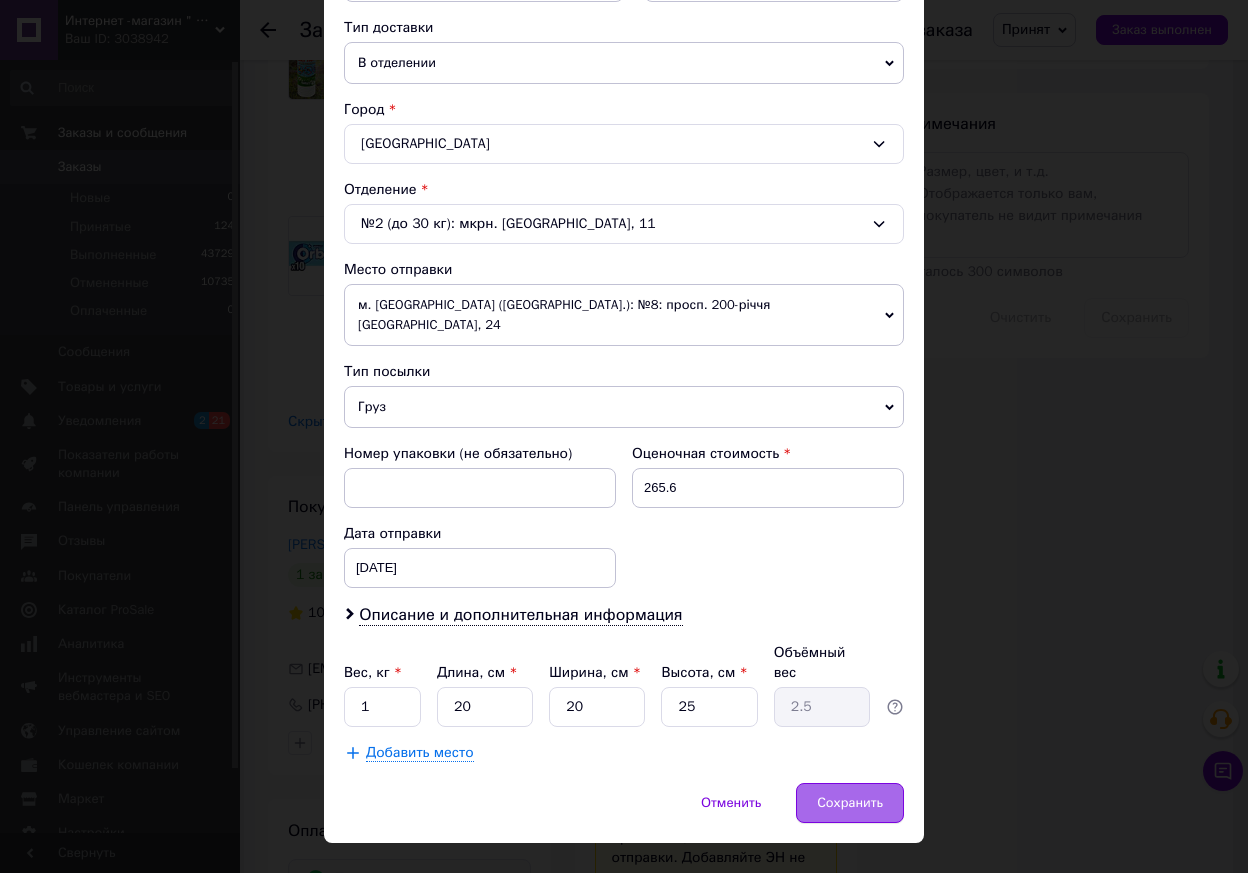 click on "Сохранить" at bounding box center (850, 803) 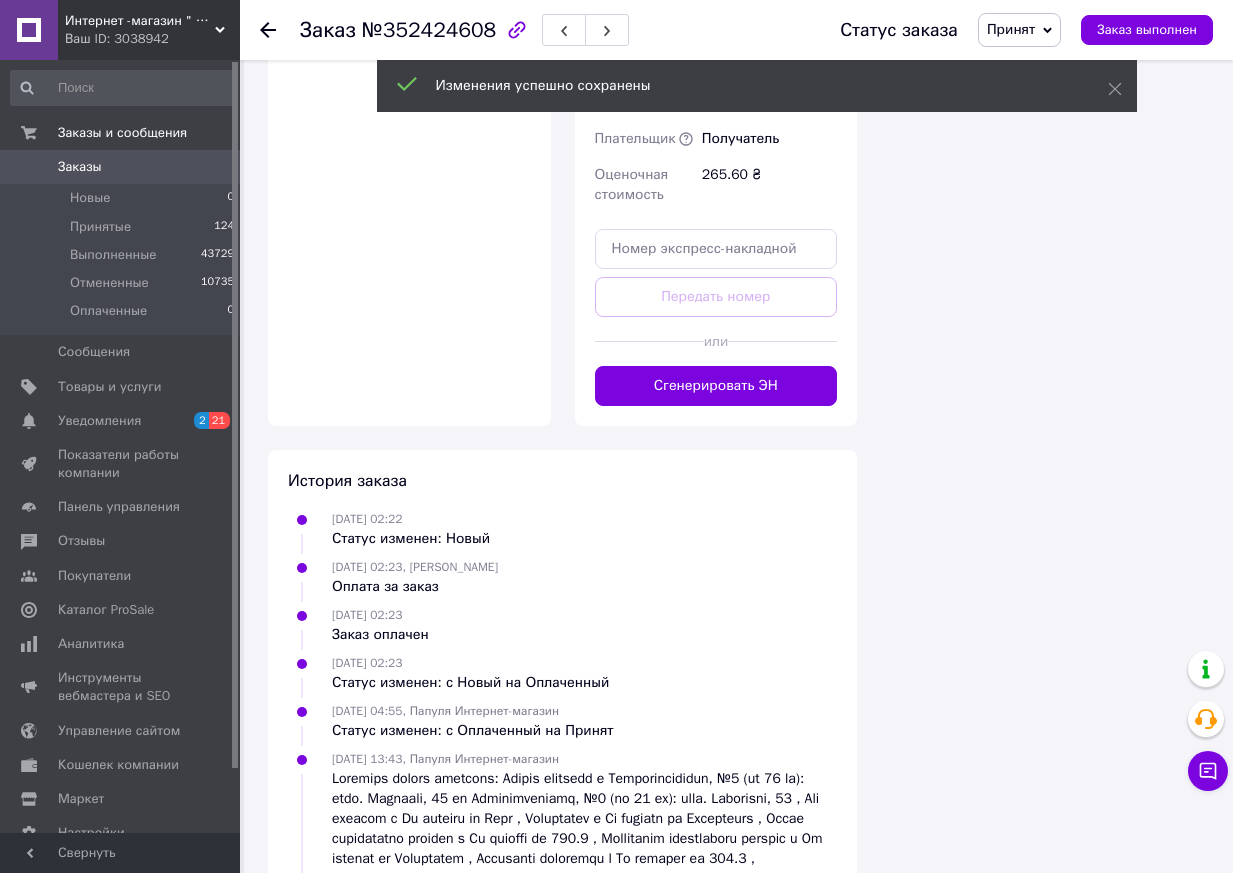 scroll, scrollTop: 2800, scrollLeft: 0, axis: vertical 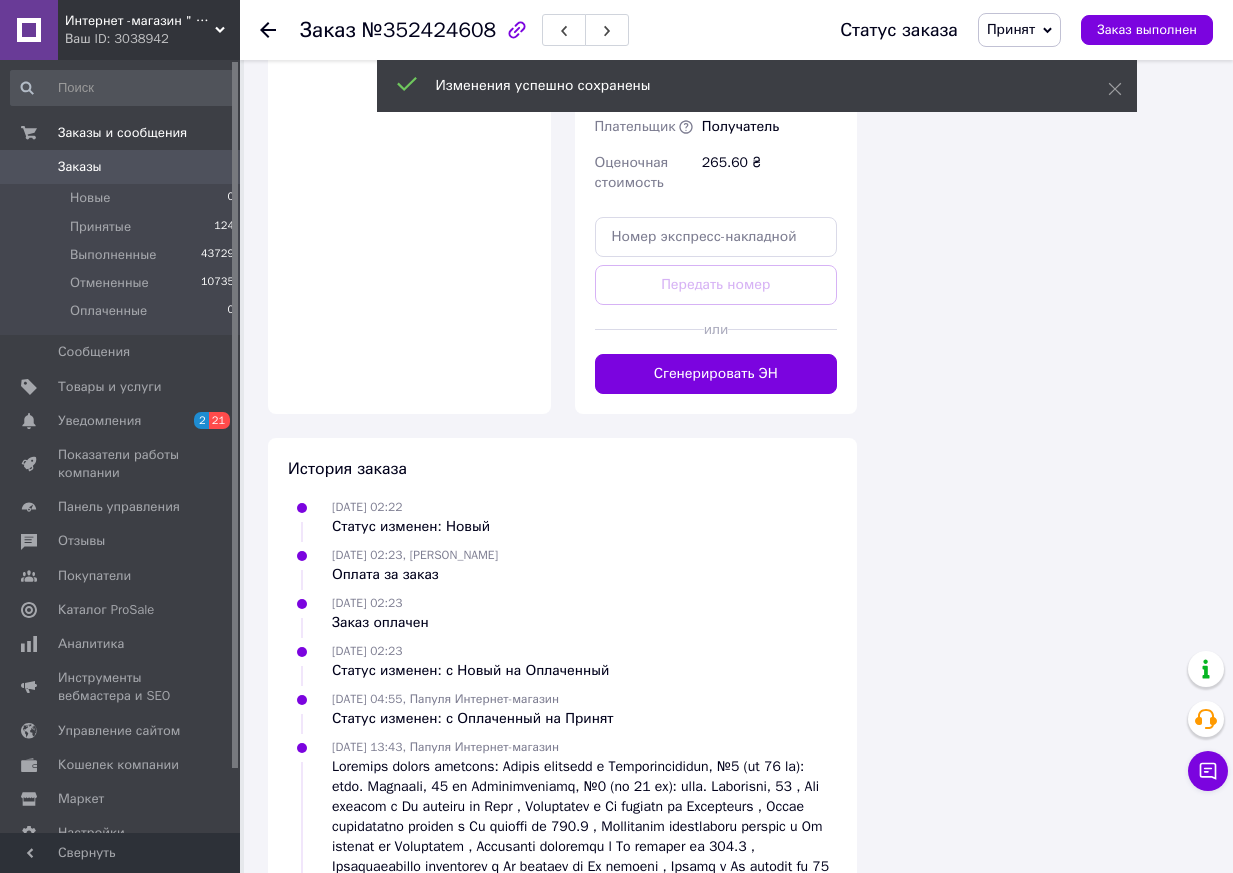 drag, startPoint x: 708, startPoint y: 318, endPoint x: 795, endPoint y: 316, distance: 87.02299 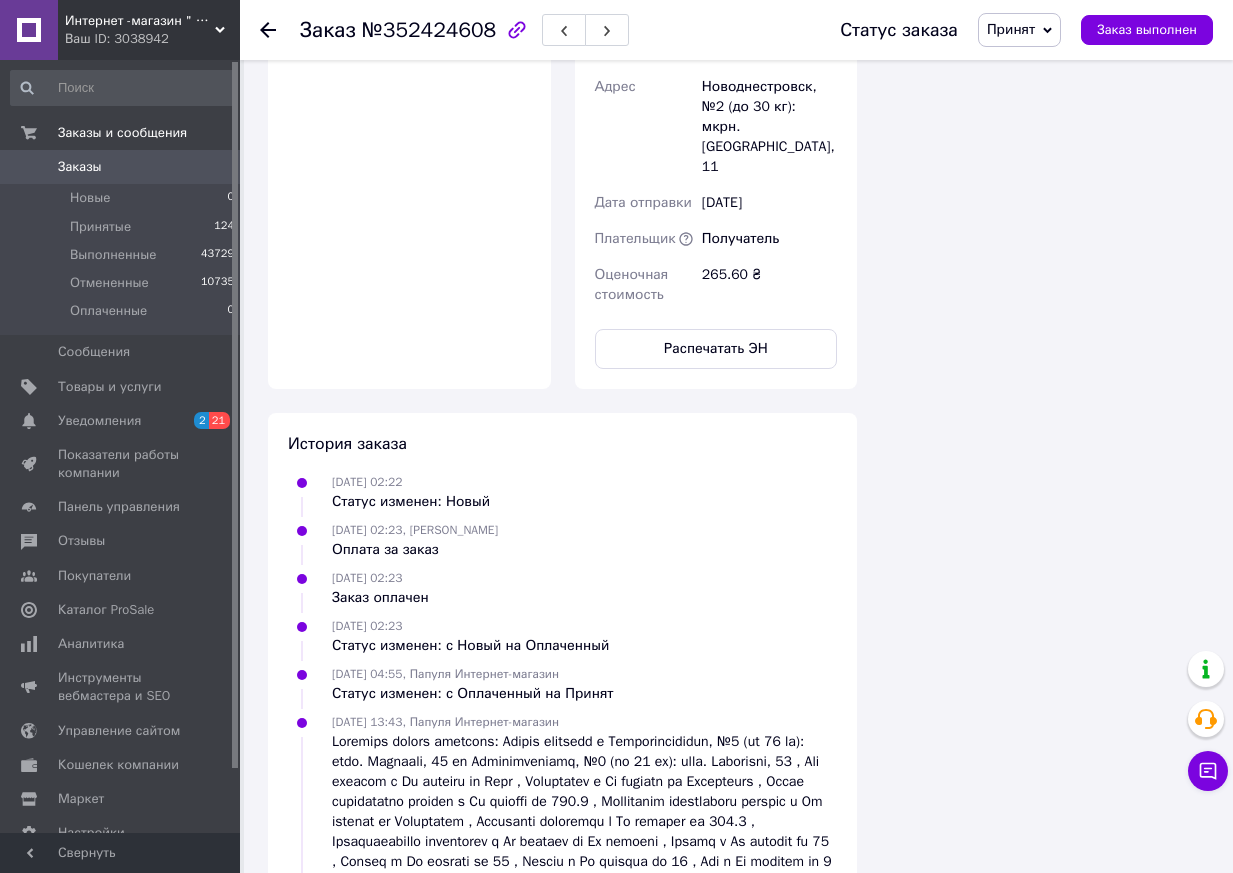 scroll, scrollTop: 4, scrollLeft: 0, axis: vertical 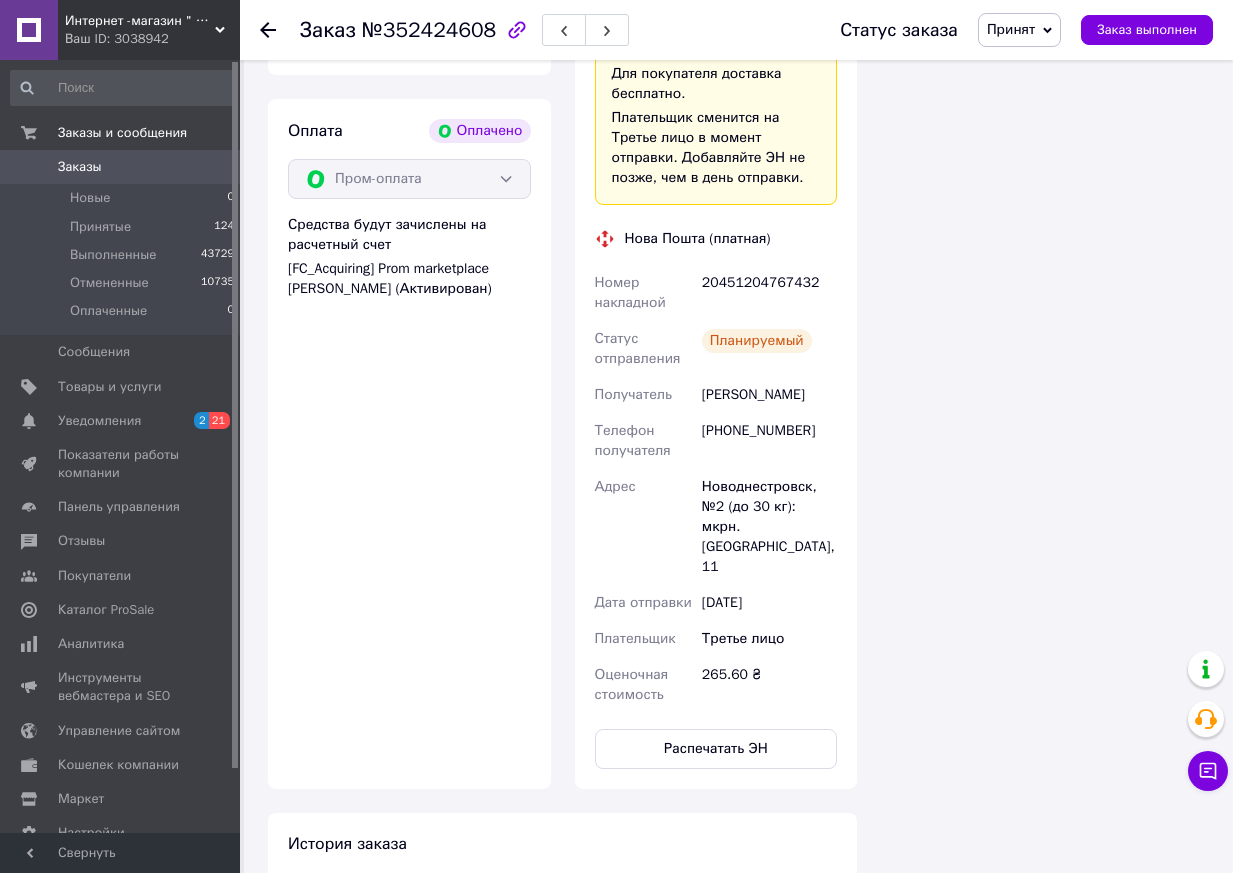 click 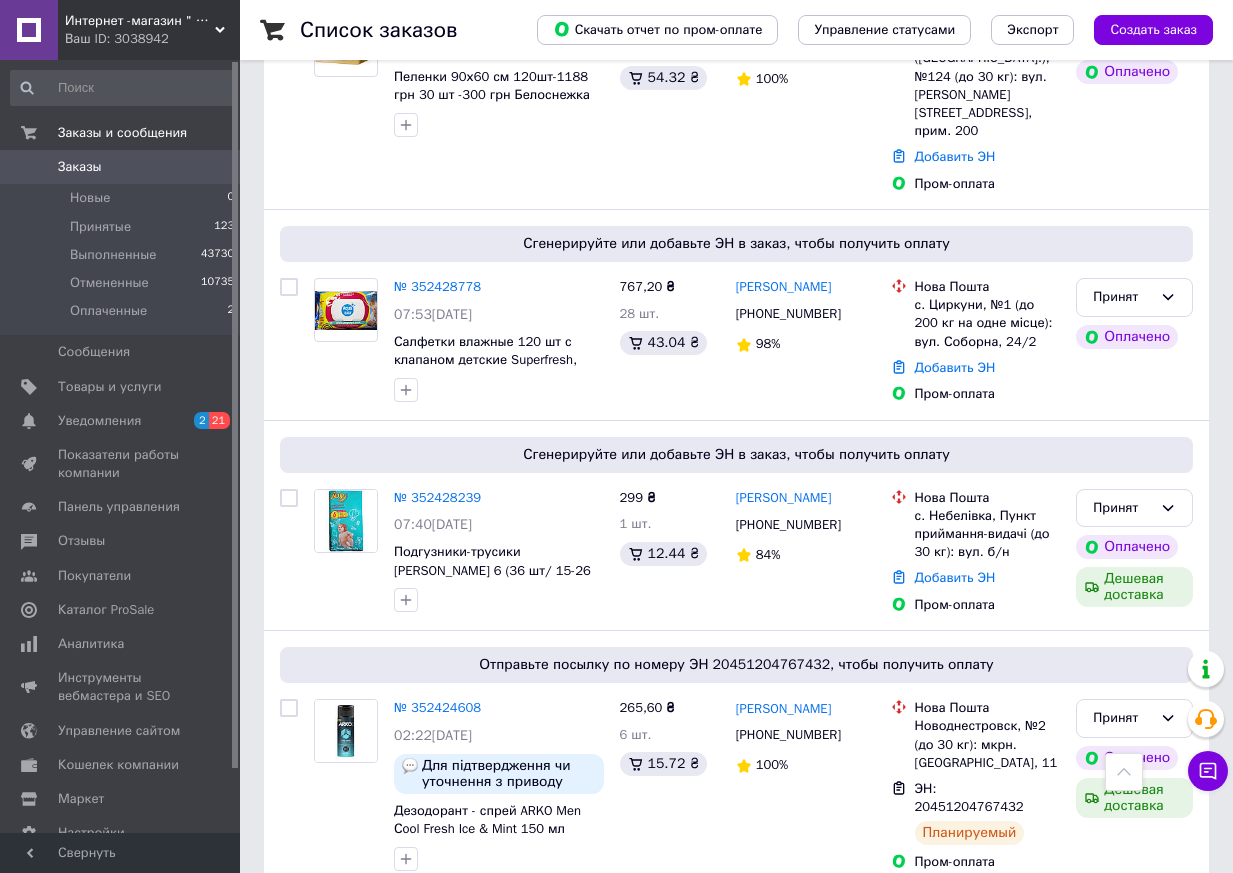 scroll, scrollTop: 1400, scrollLeft: 0, axis: vertical 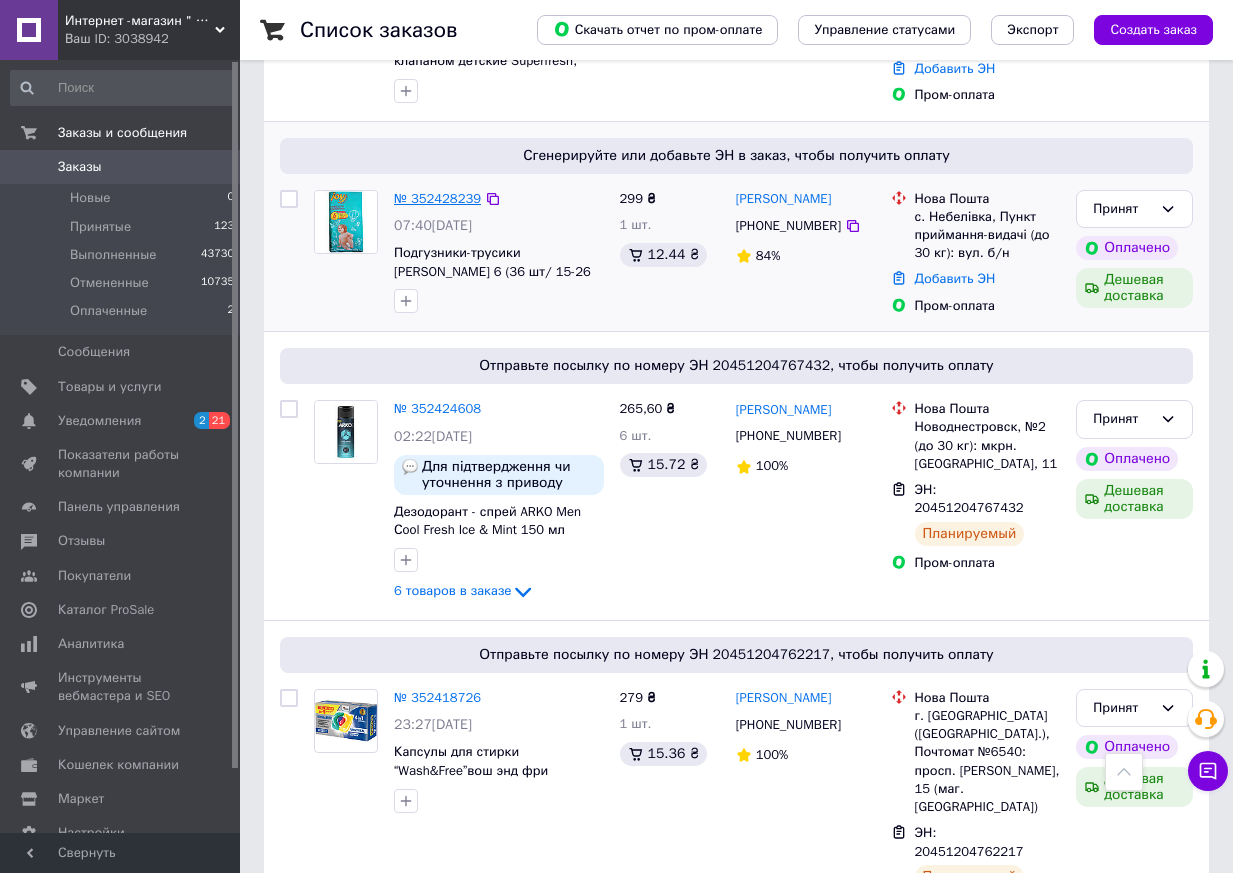 click on "№ 352428239" at bounding box center (437, 198) 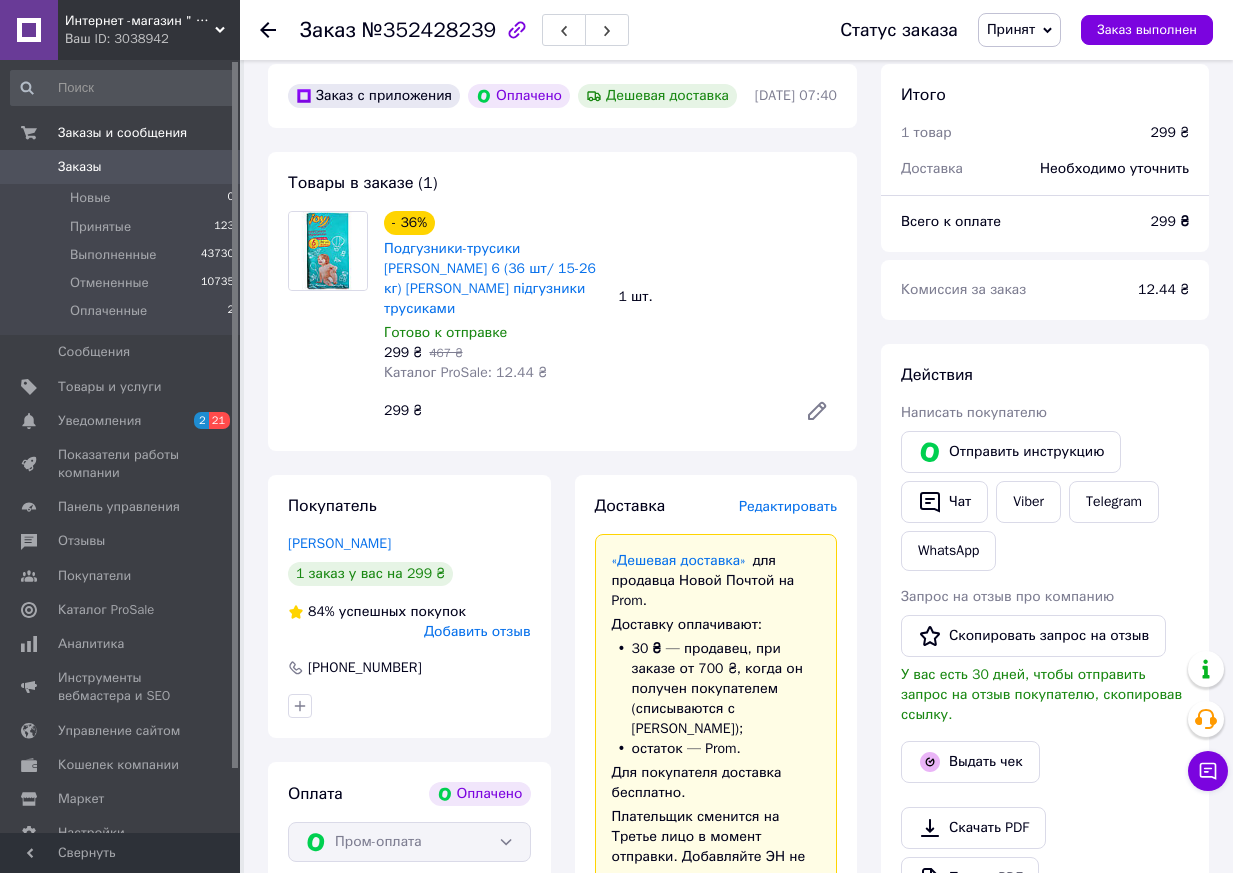 scroll, scrollTop: 600, scrollLeft: 0, axis: vertical 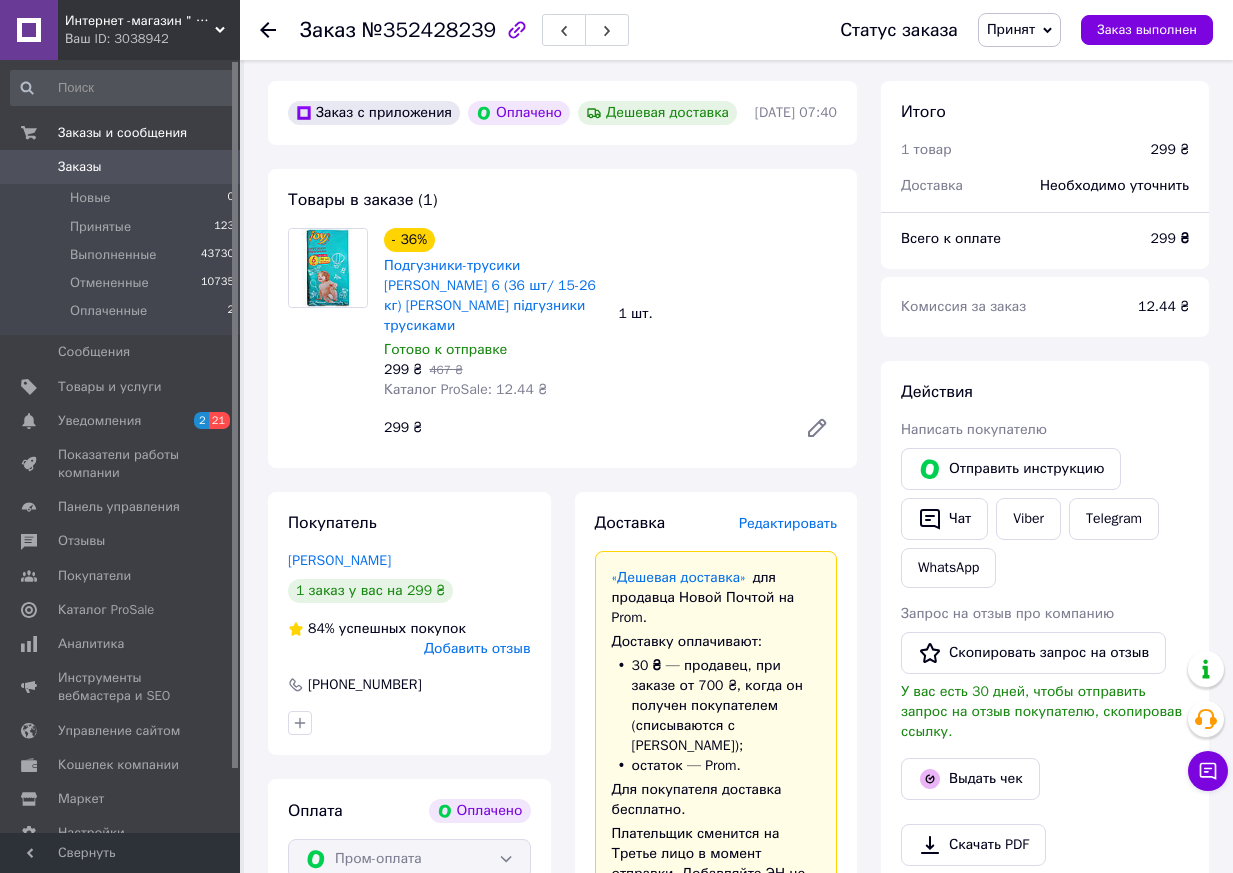 drag, startPoint x: 404, startPoint y: 568, endPoint x: 286, endPoint y: 559, distance: 118.34272 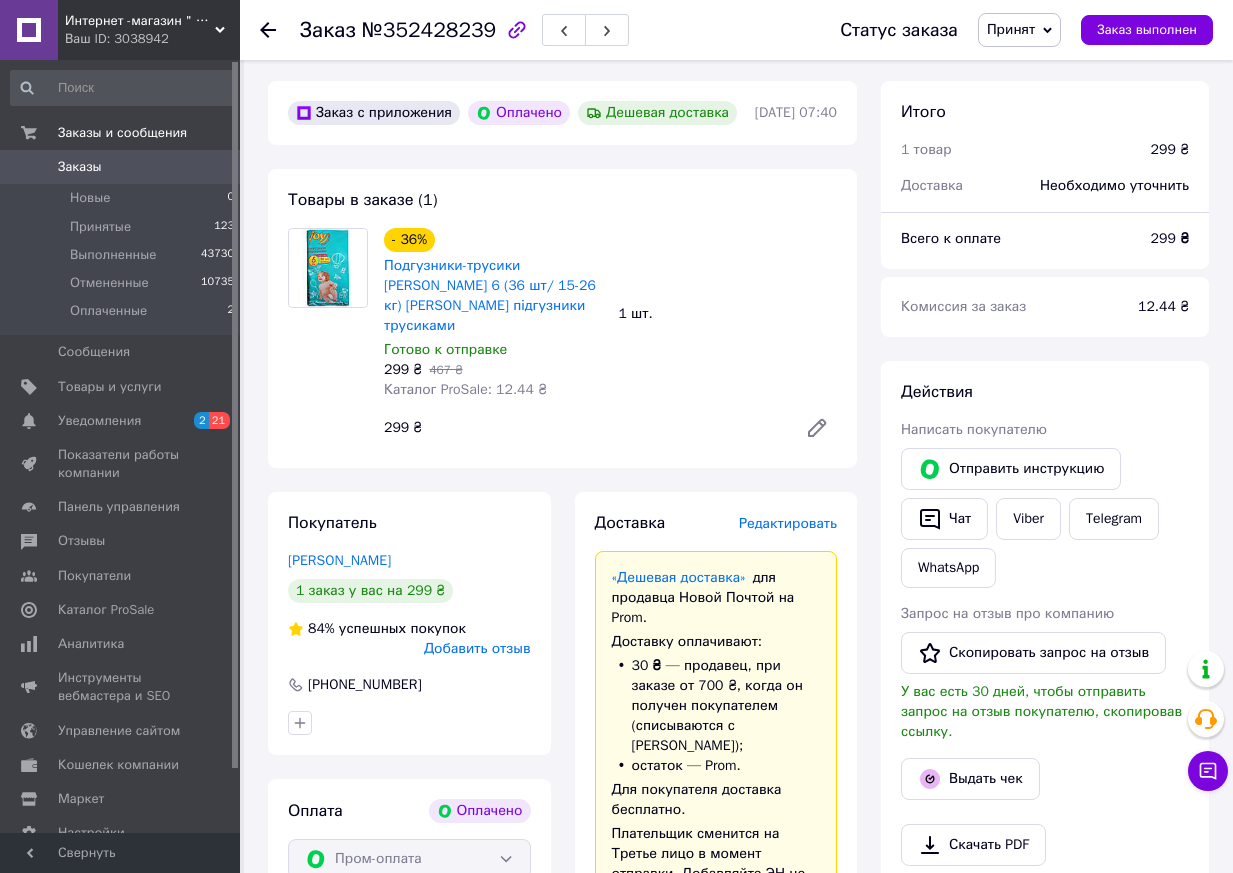 click on "[PHONE_NUMBER]" at bounding box center [365, 685] 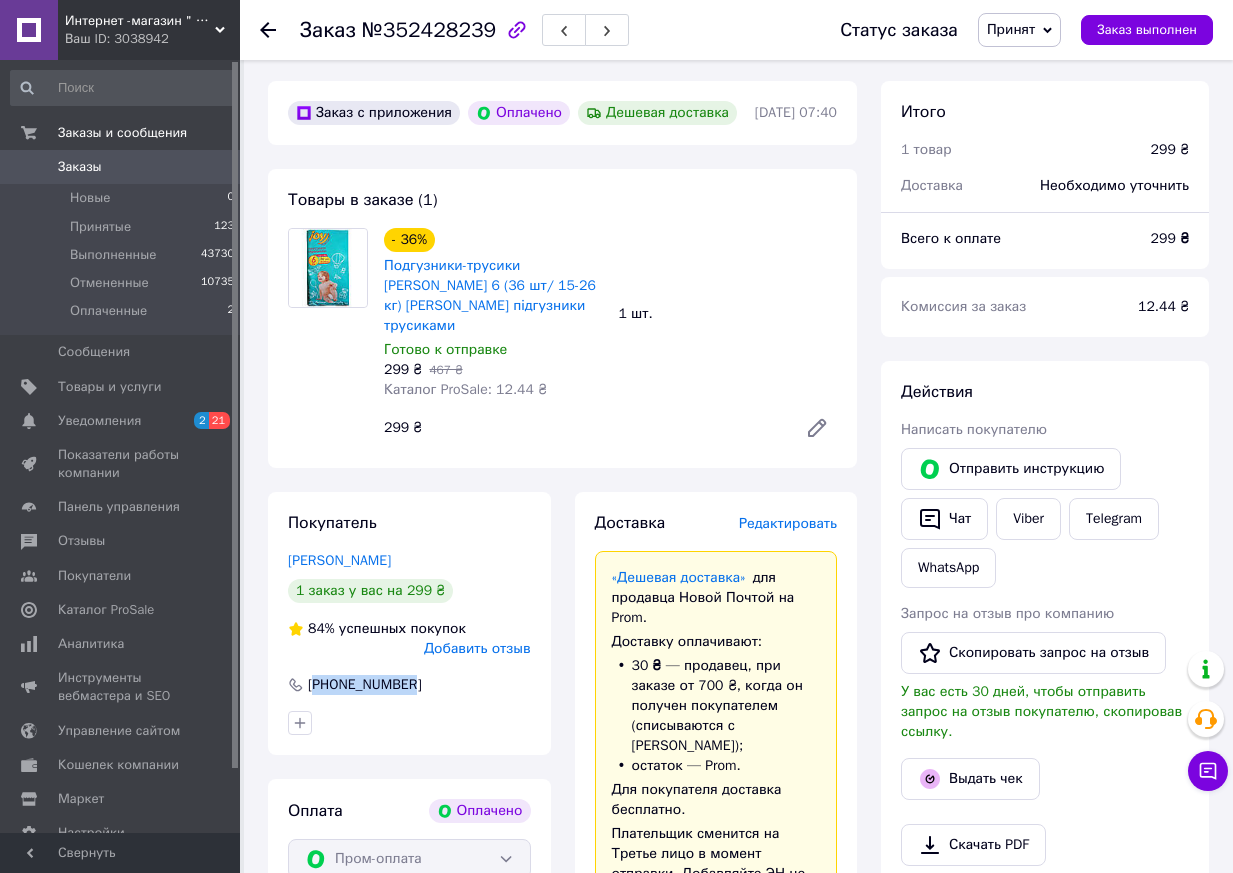click on "[PHONE_NUMBER]" at bounding box center (365, 685) 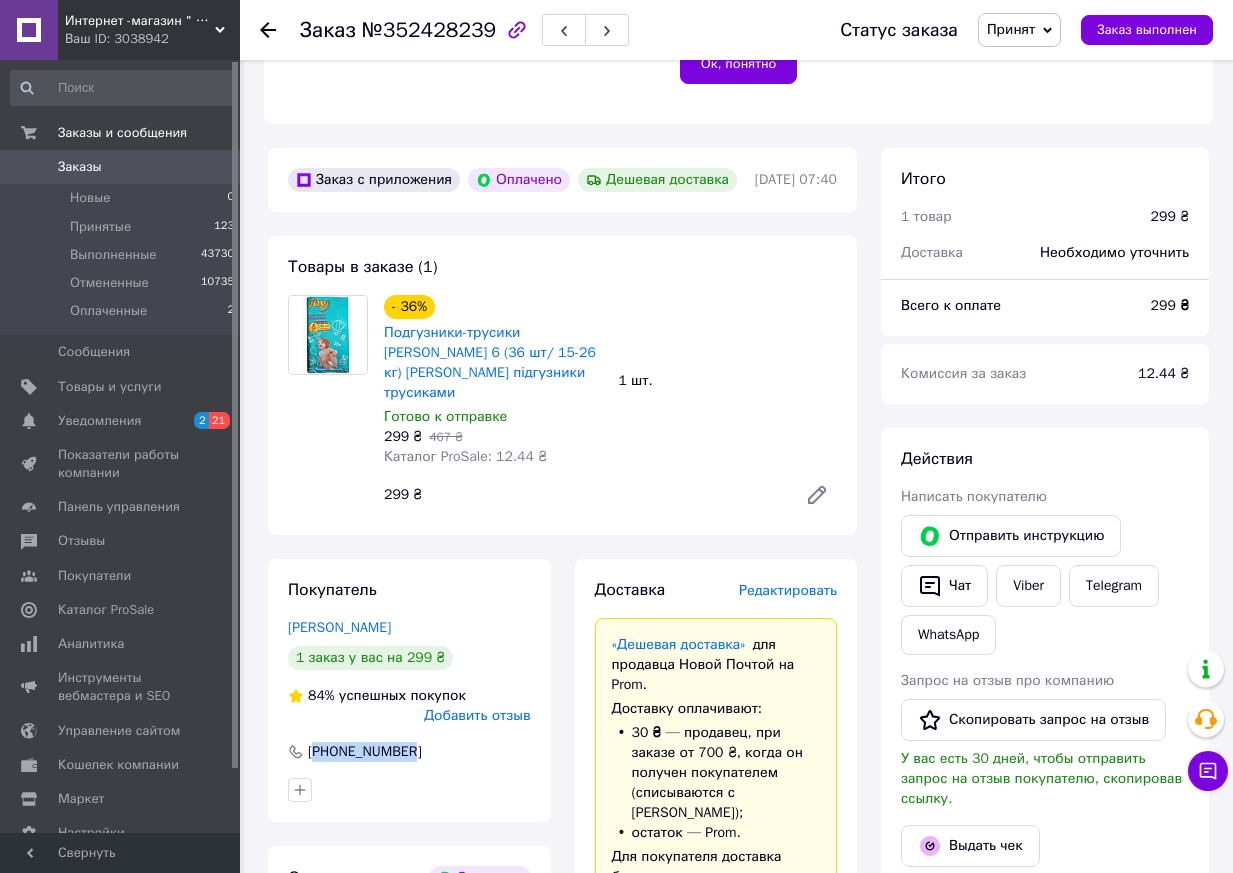 scroll, scrollTop: 500, scrollLeft: 0, axis: vertical 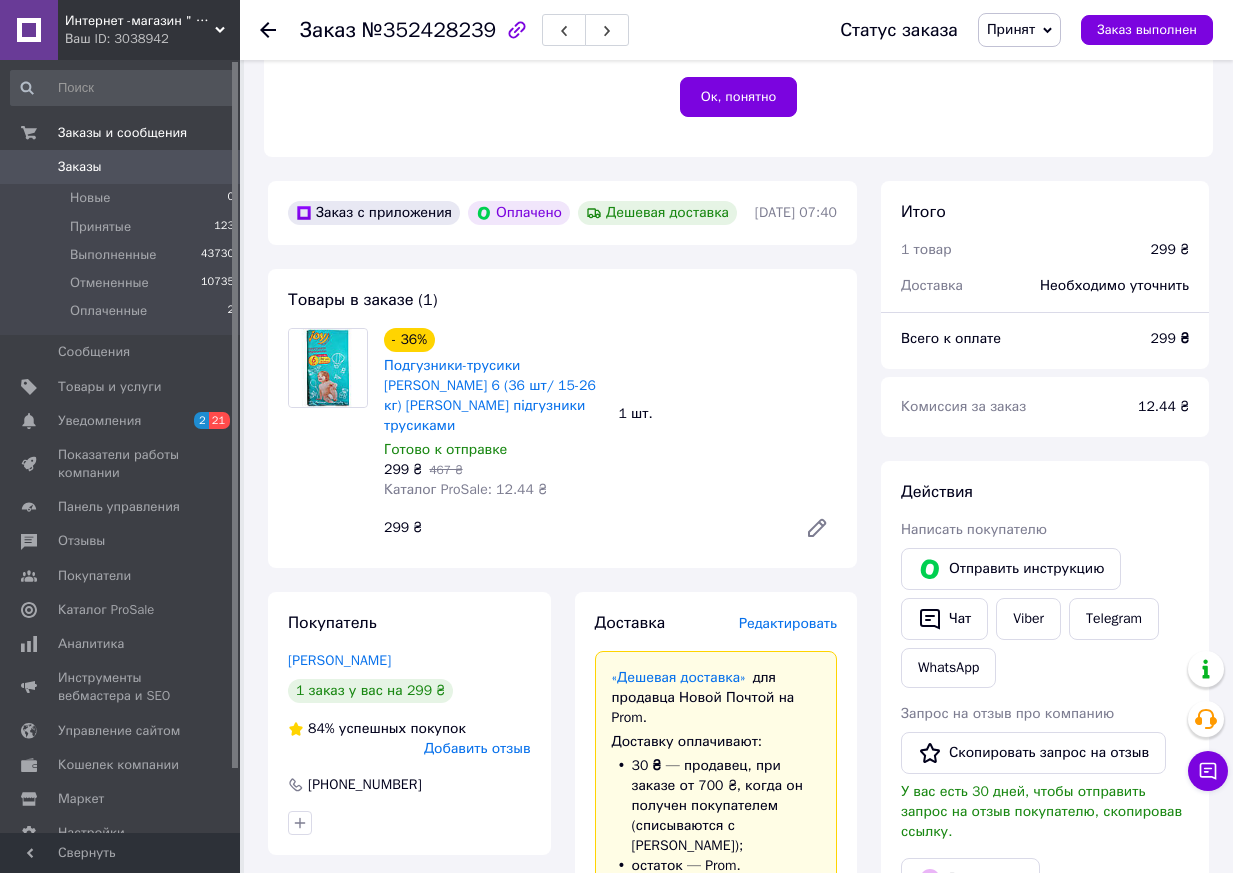 click on "Заказ" at bounding box center (328, 30) 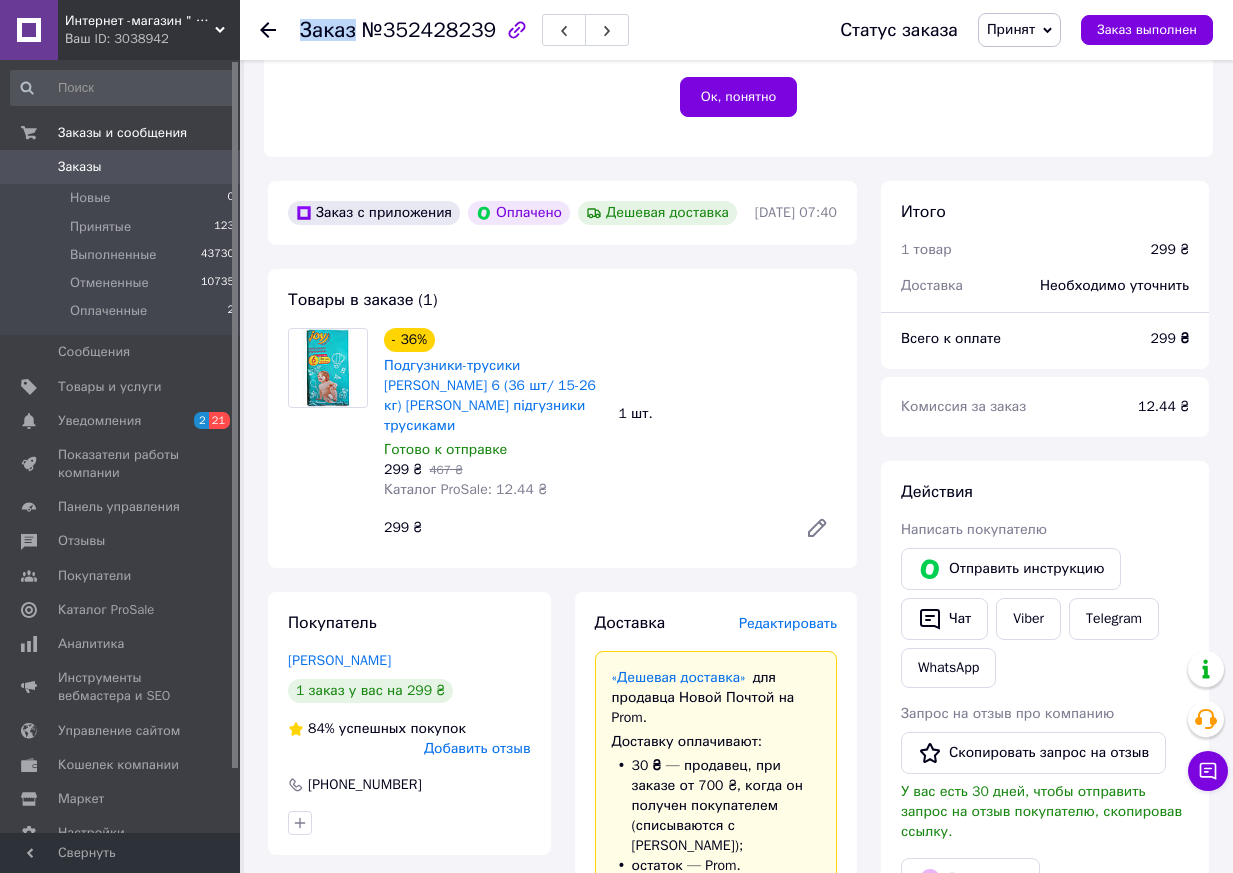 click on "Заказ" at bounding box center [328, 30] 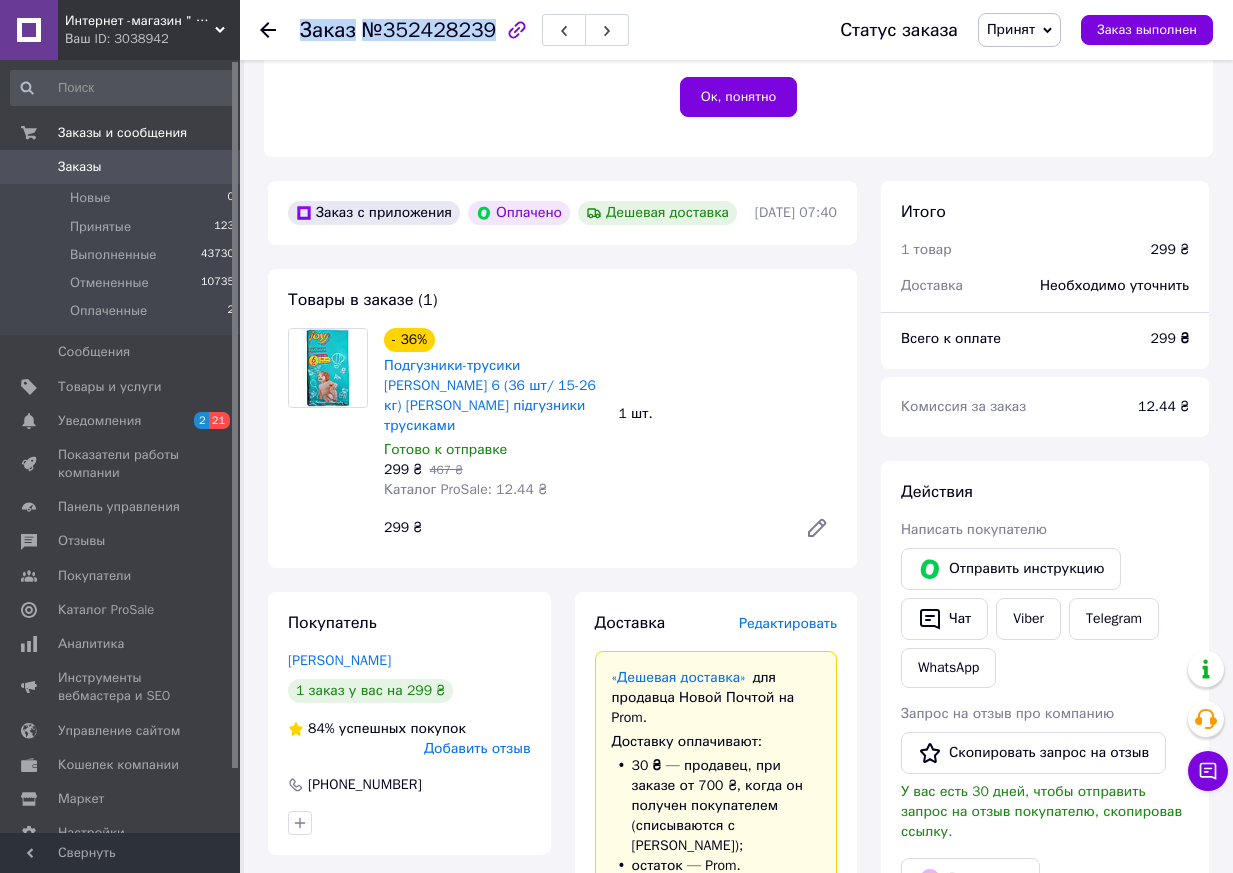 click on "Заказ" at bounding box center (328, 30) 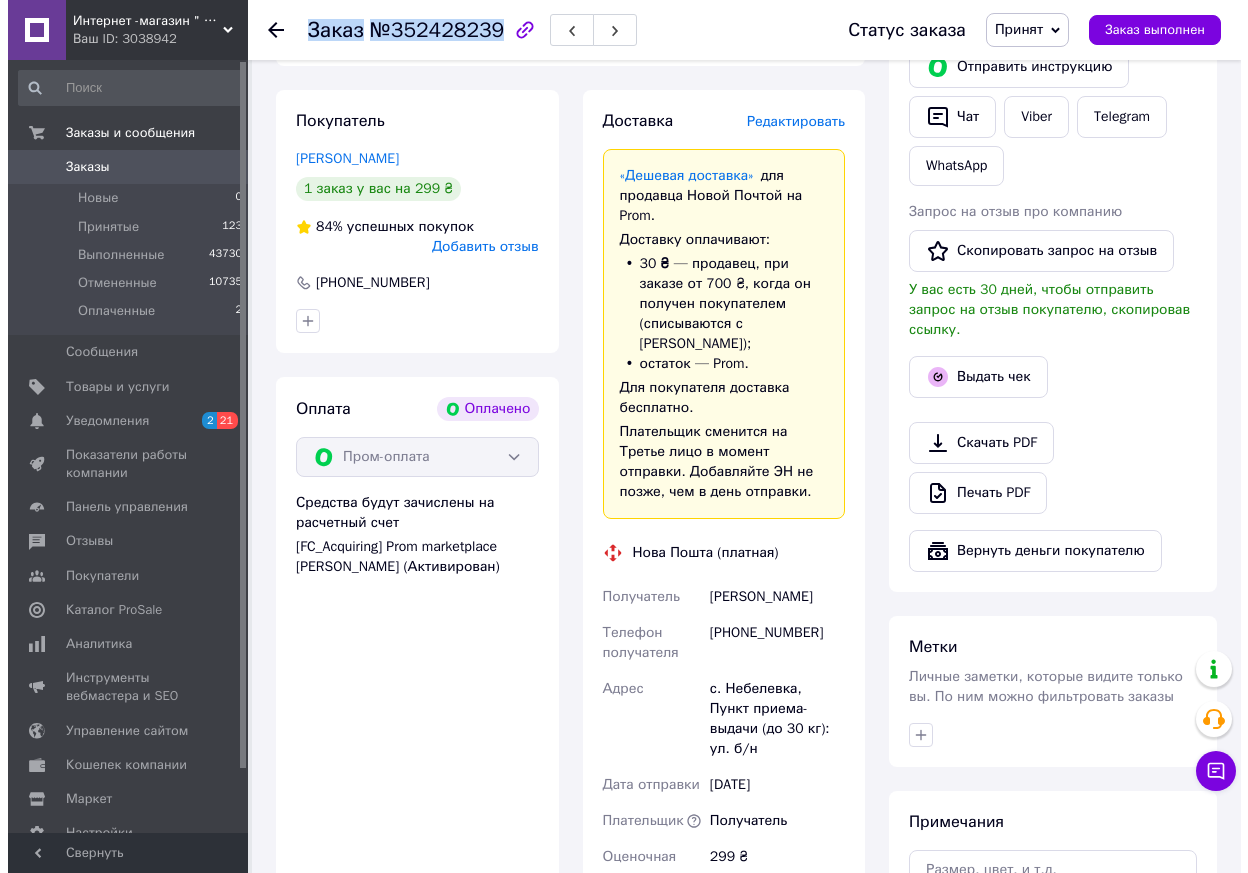 scroll, scrollTop: 1000, scrollLeft: 0, axis: vertical 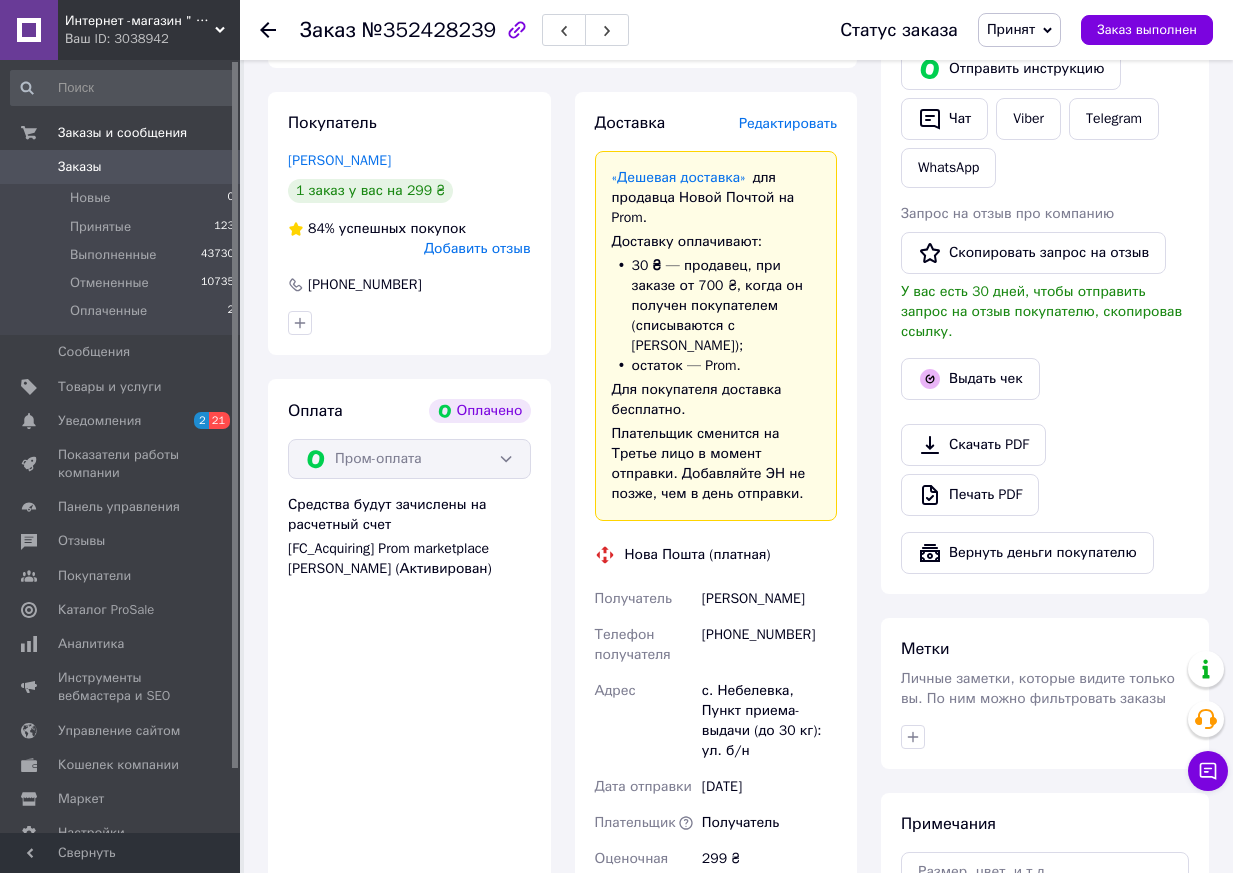 click on "Редактировать" at bounding box center (788, 123) 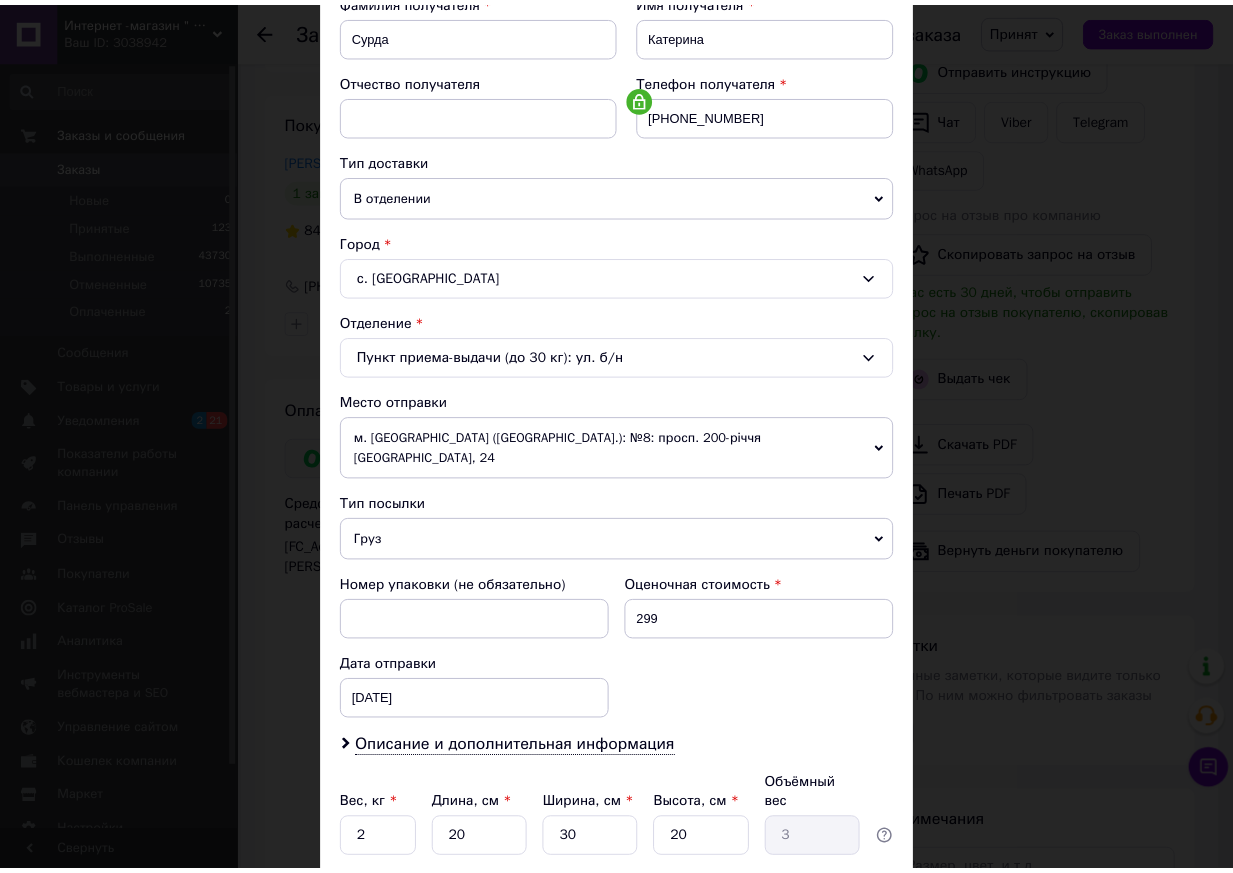 scroll, scrollTop: 455, scrollLeft: 0, axis: vertical 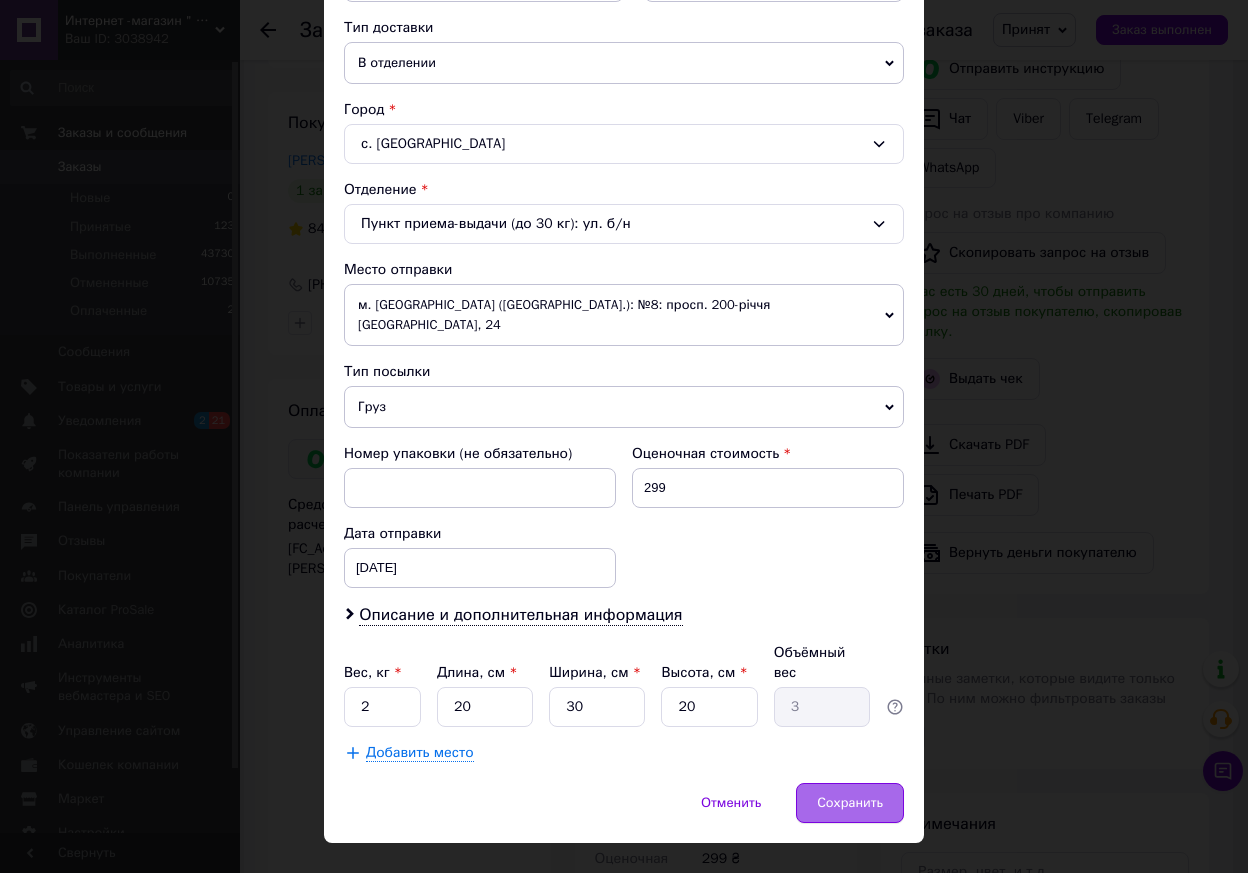 click on "Сохранить" at bounding box center [850, 803] 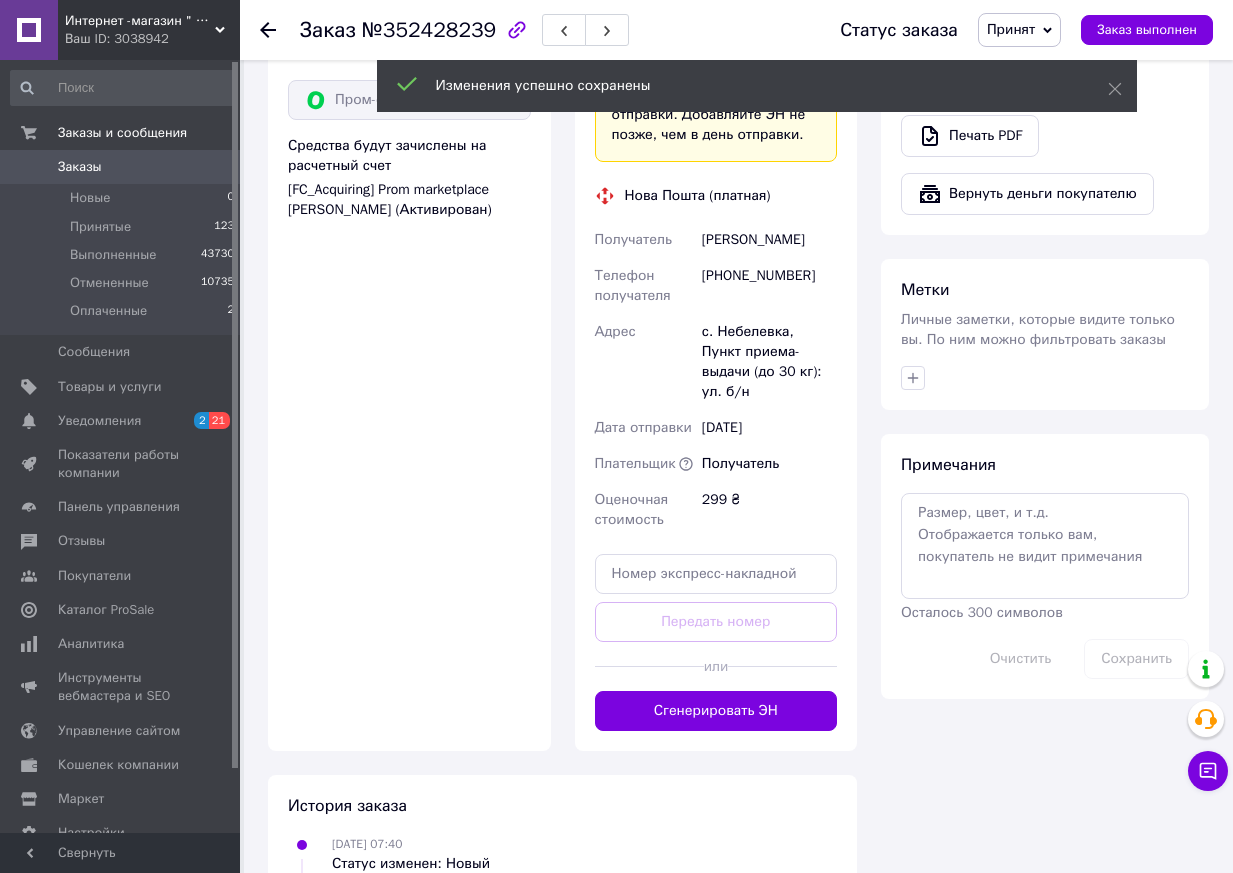scroll, scrollTop: 1500, scrollLeft: 0, axis: vertical 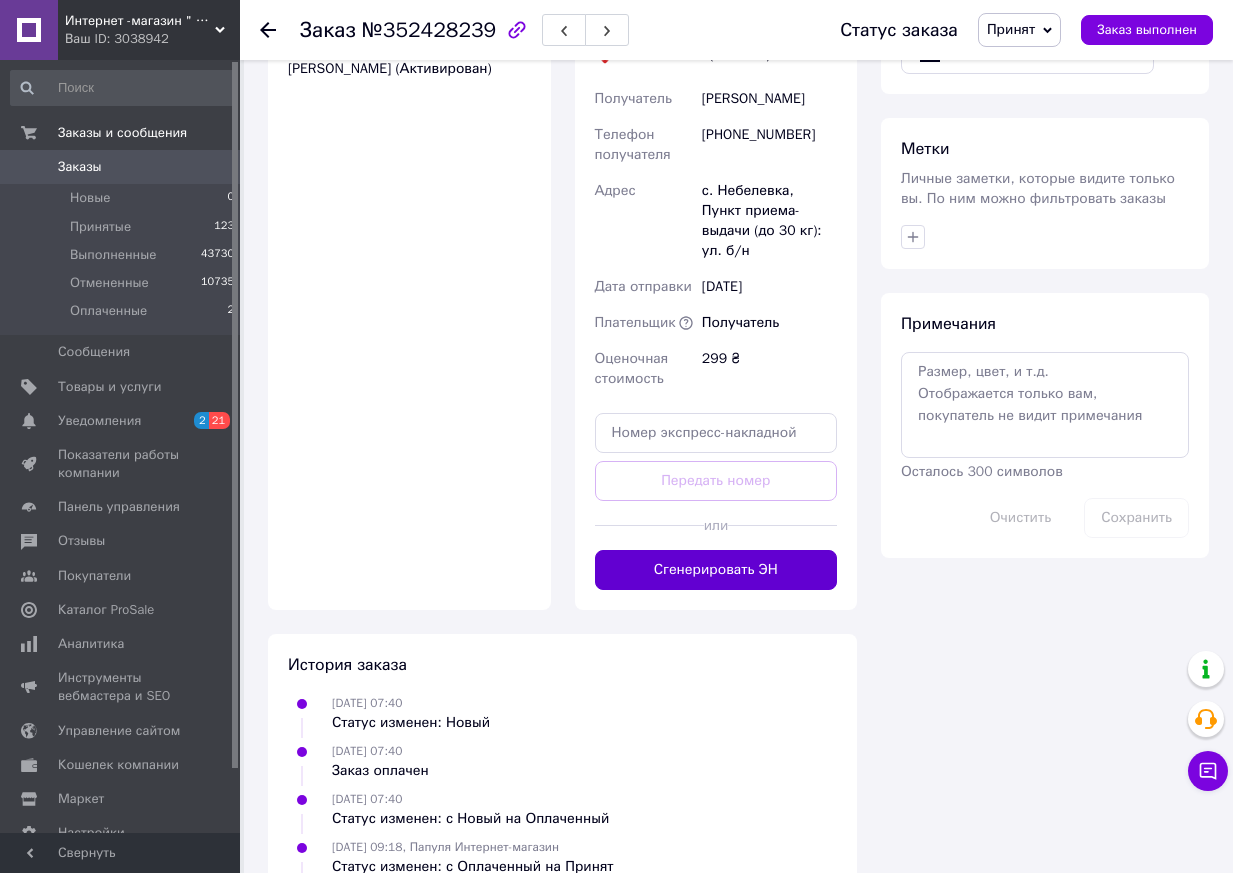 click on "Сгенерировать ЭН" at bounding box center (716, 570) 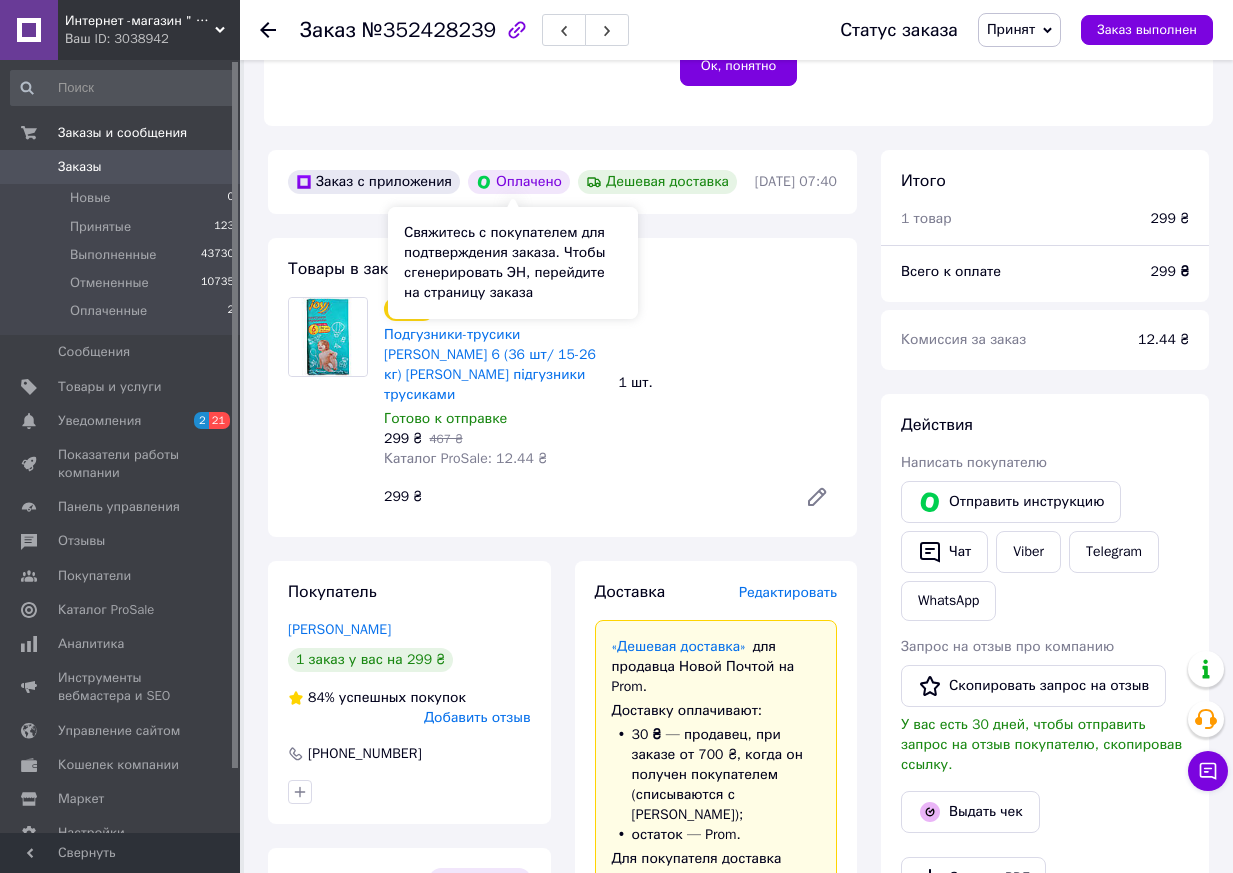 scroll, scrollTop: 600, scrollLeft: 0, axis: vertical 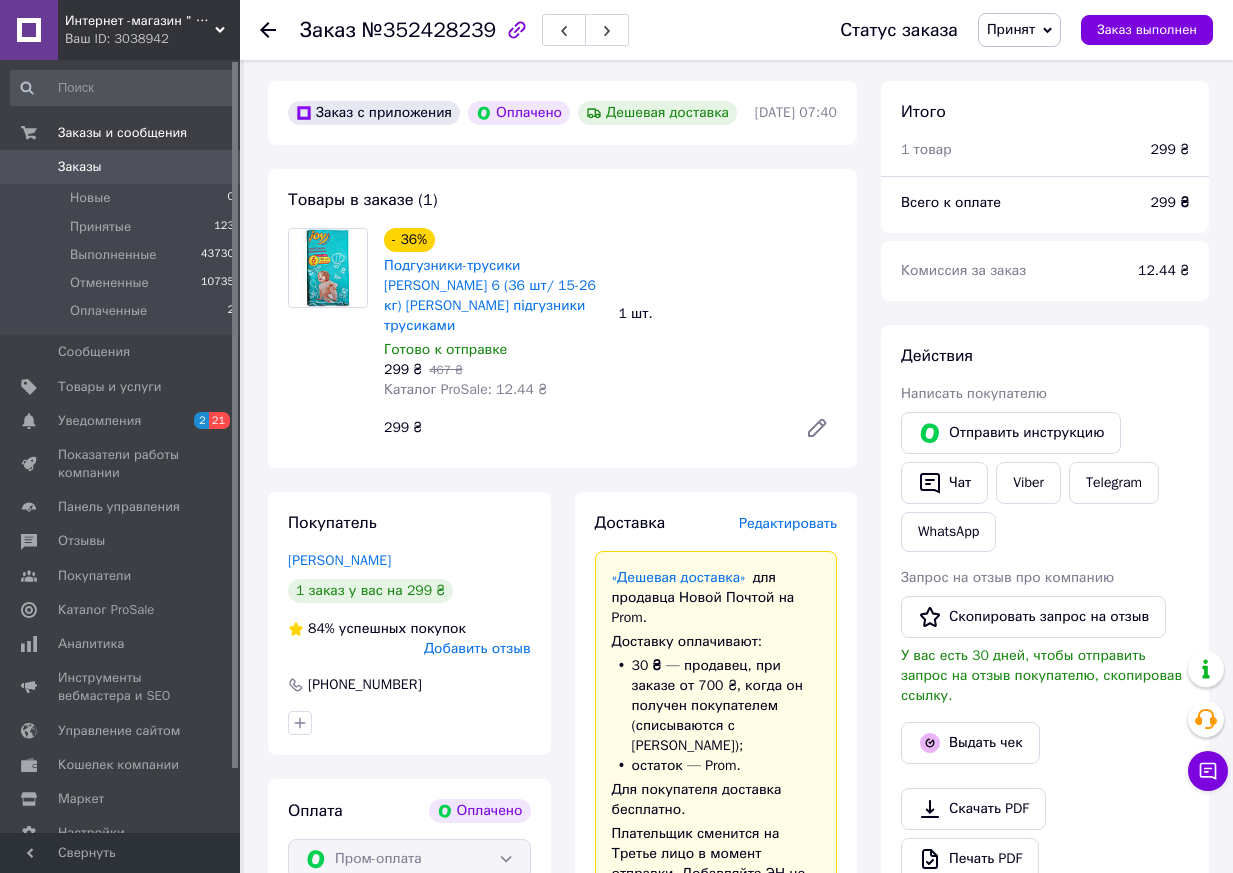 click 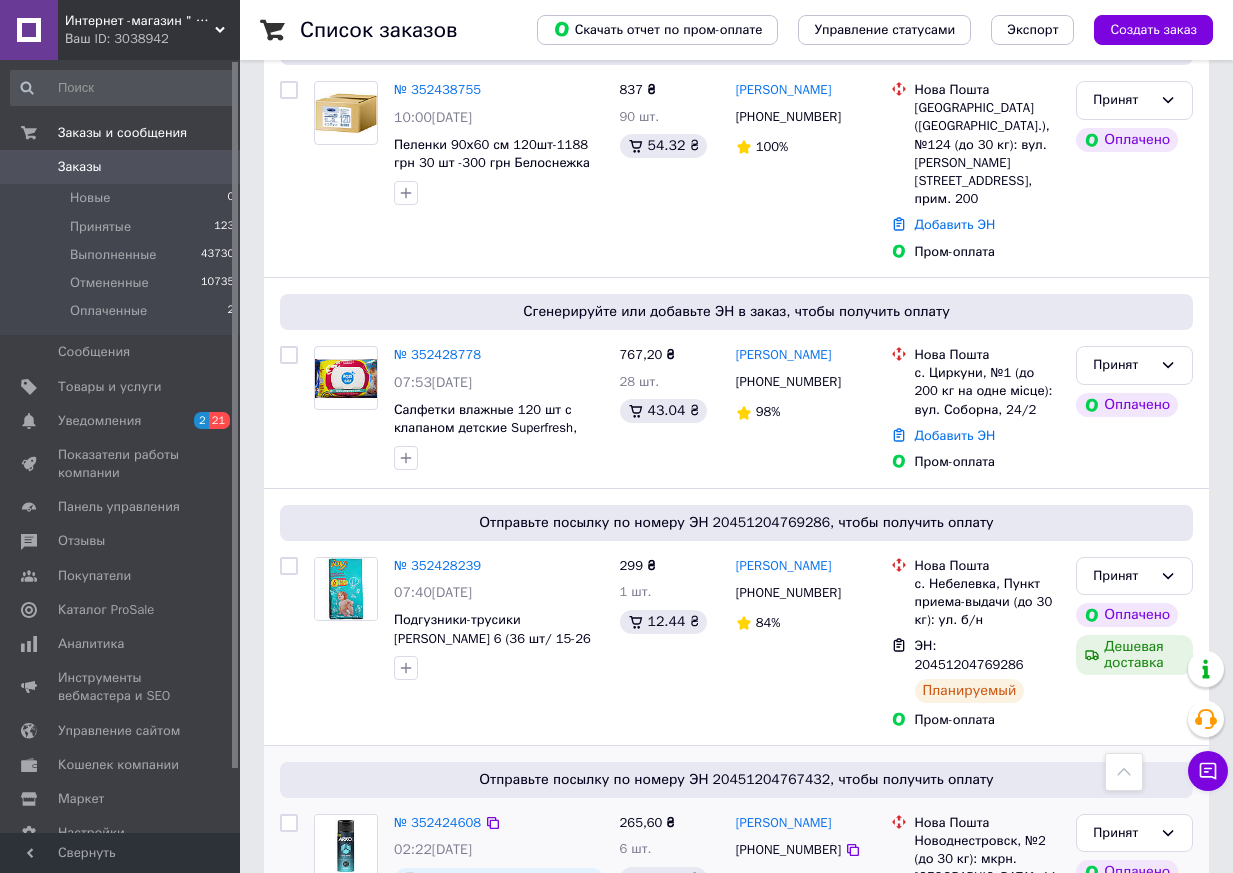 scroll, scrollTop: 1000, scrollLeft: 0, axis: vertical 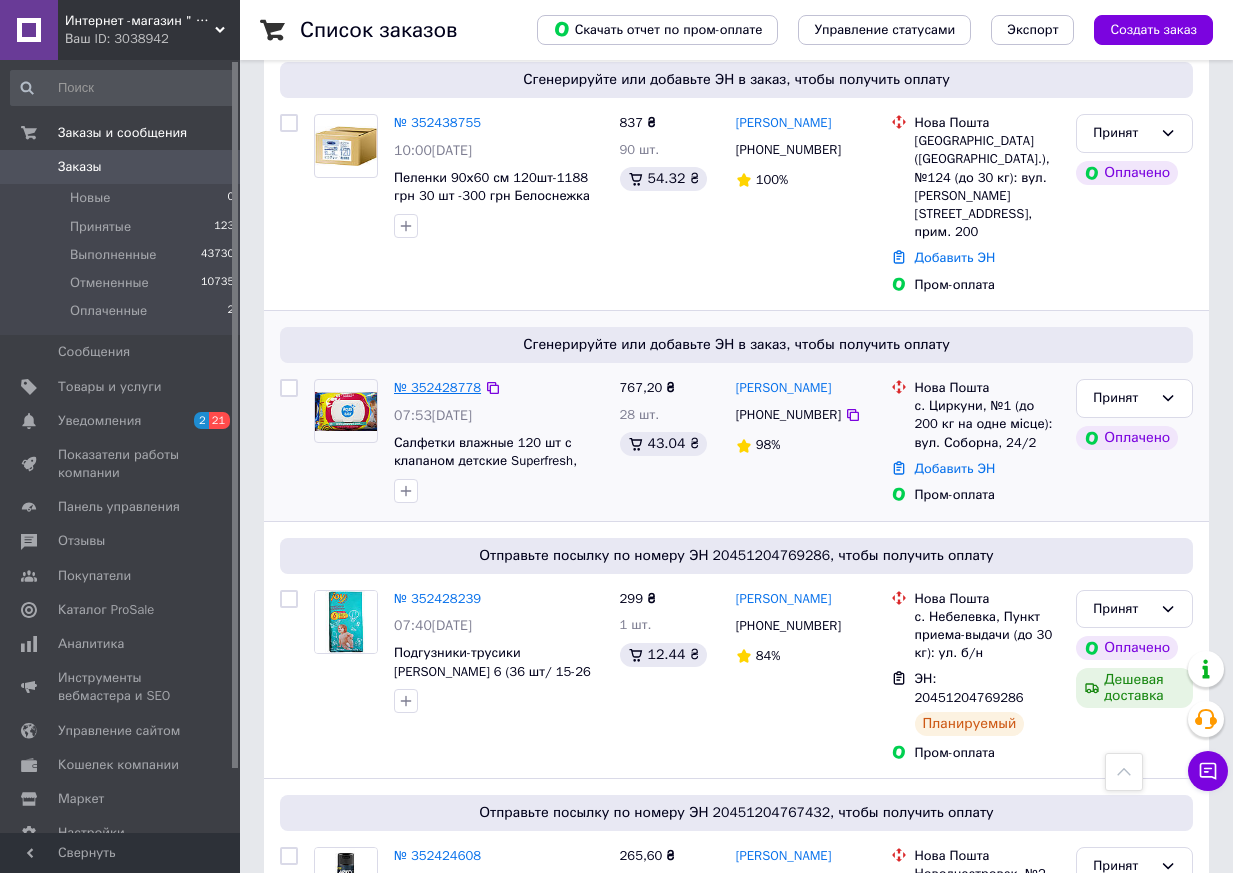 click on "№ 352428778" at bounding box center (437, 387) 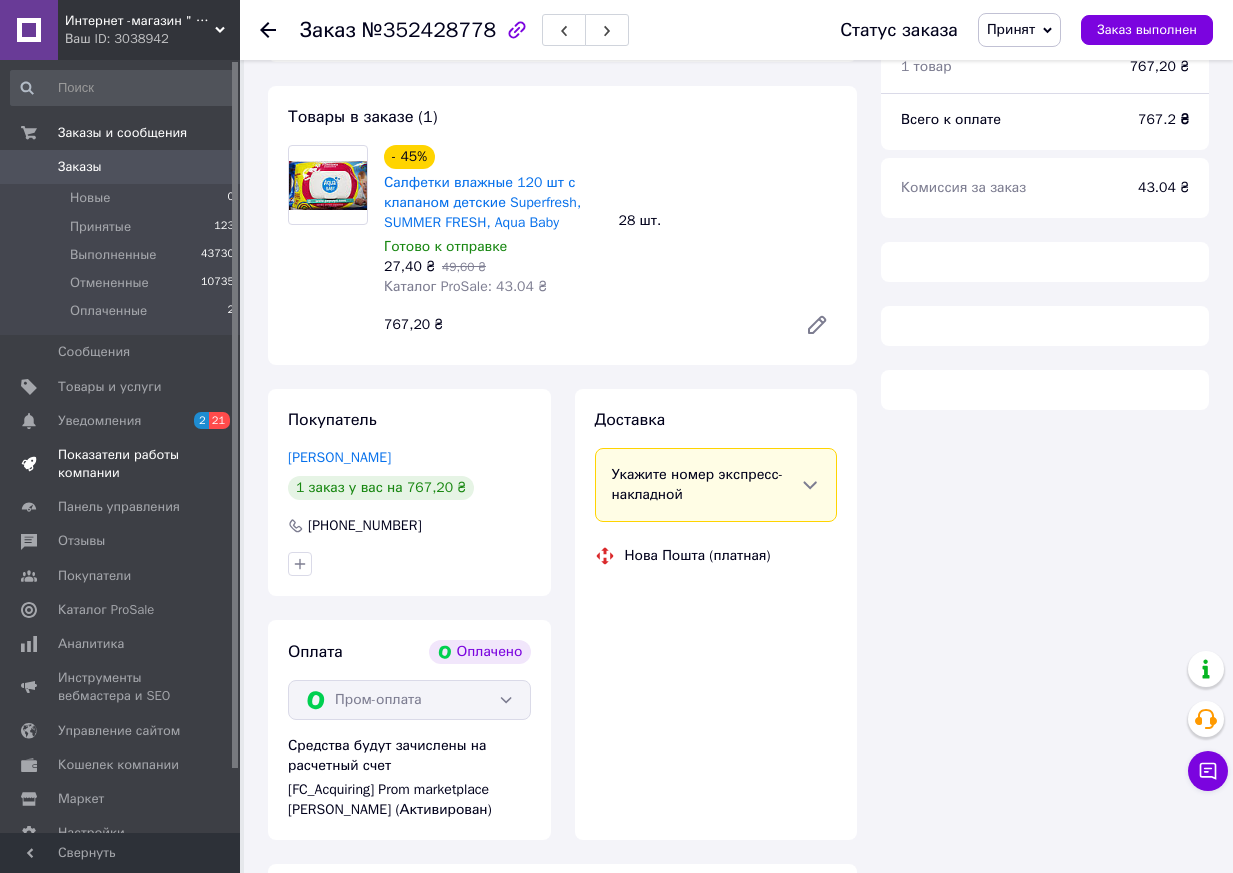 scroll, scrollTop: 1000, scrollLeft: 0, axis: vertical 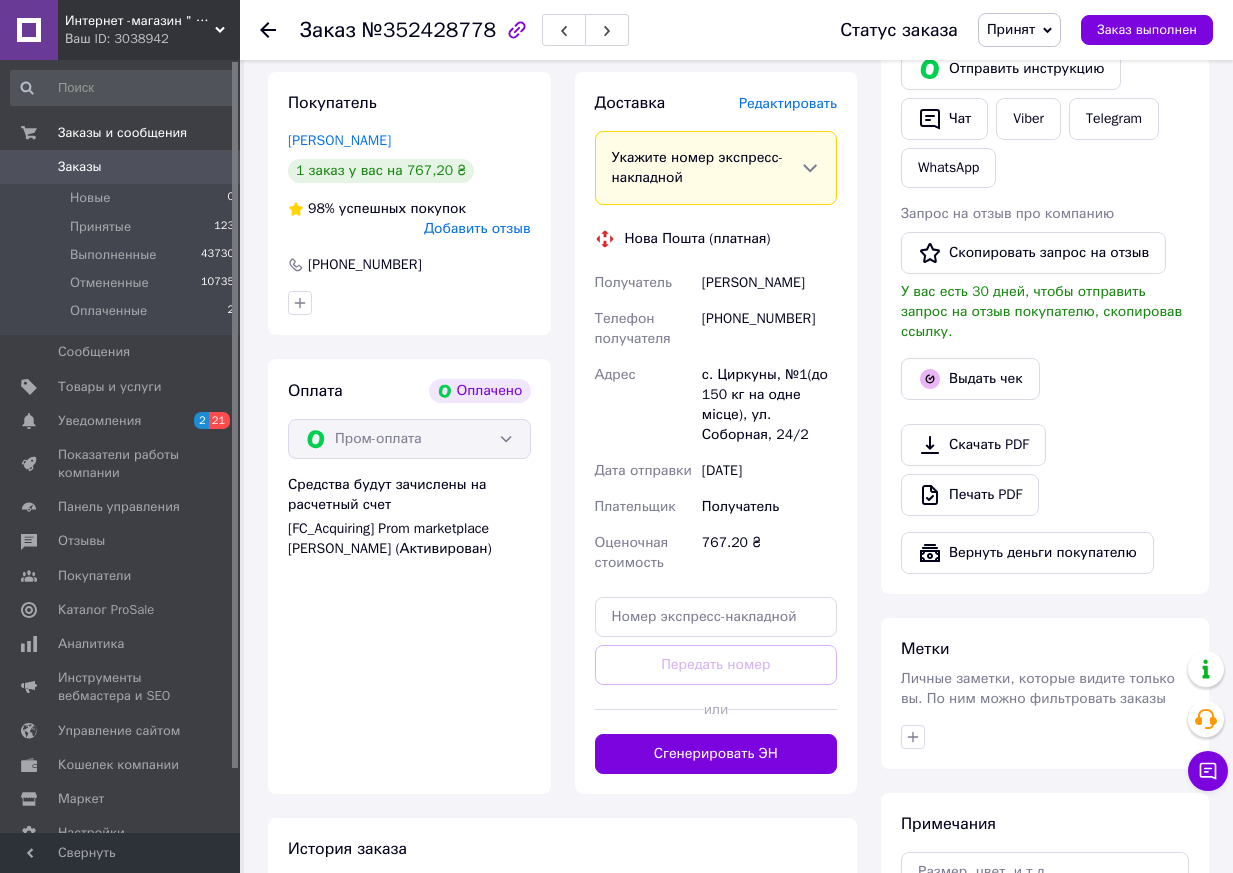 drag, startPoint x: 704, startPoint y: 280, endPoint x: 836, endPoint y: 279, distance: 132.00378 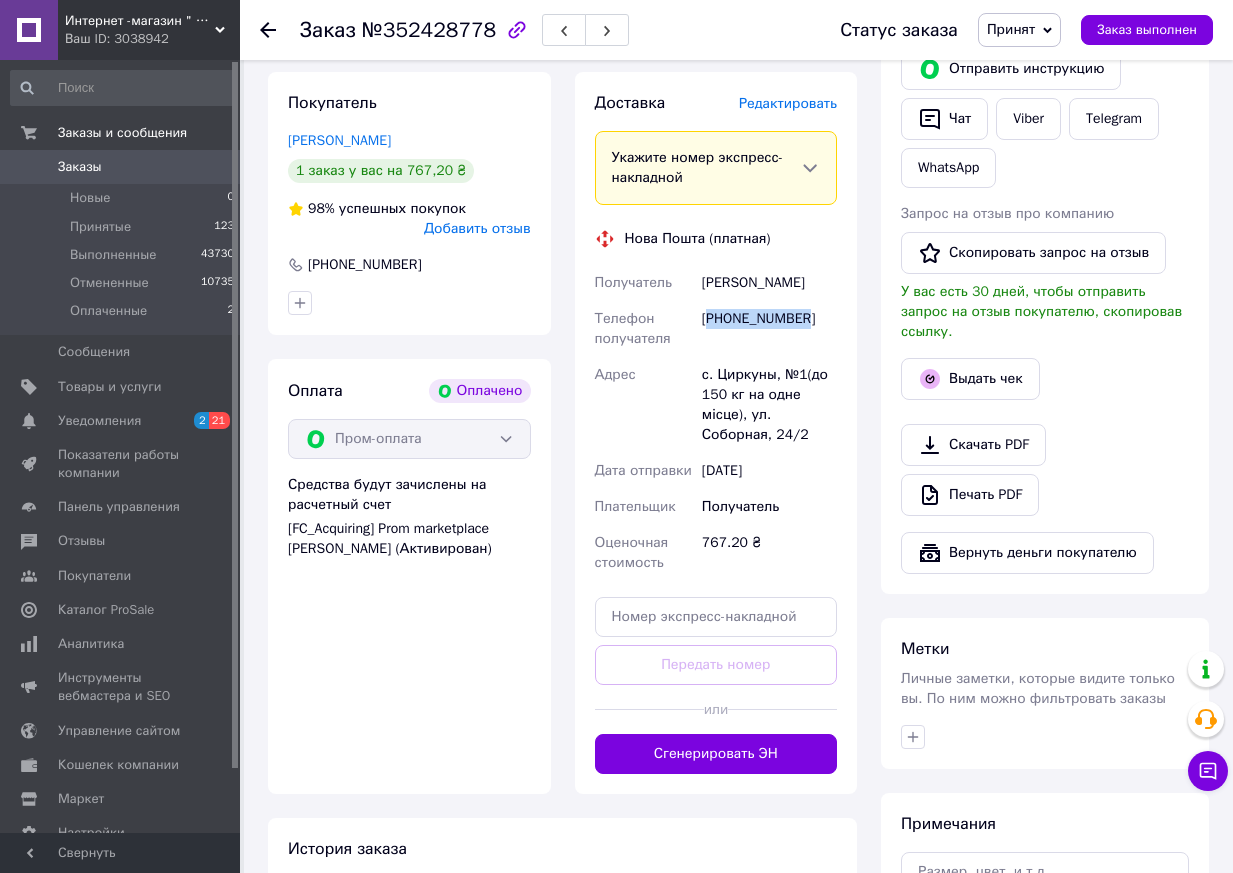 drag, startPoint x: 711, startPoint y: 319, endPoint x: 825, endPoint y: 325, distance: 114.15778 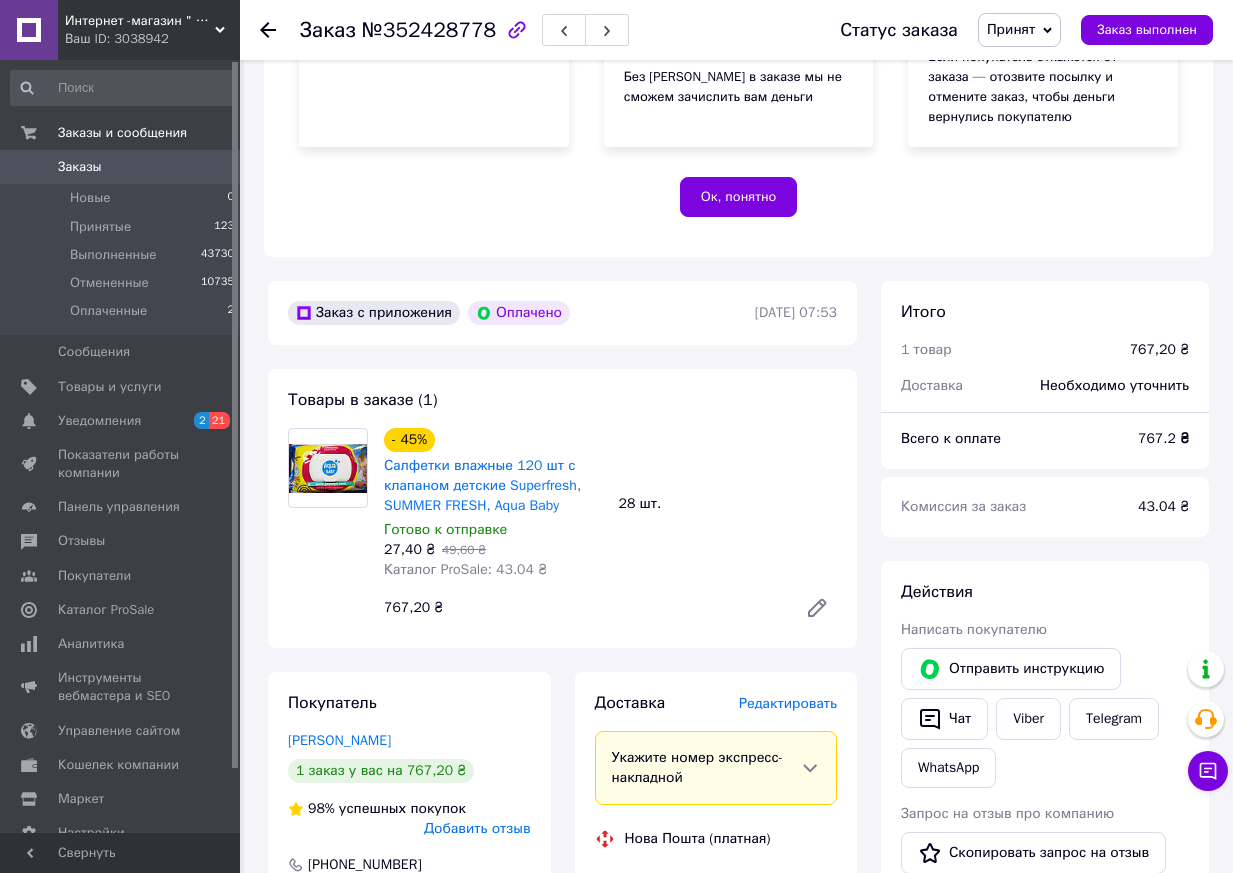 scroll, scrollTop: 500, scrollLeft: 0, axis: vertical 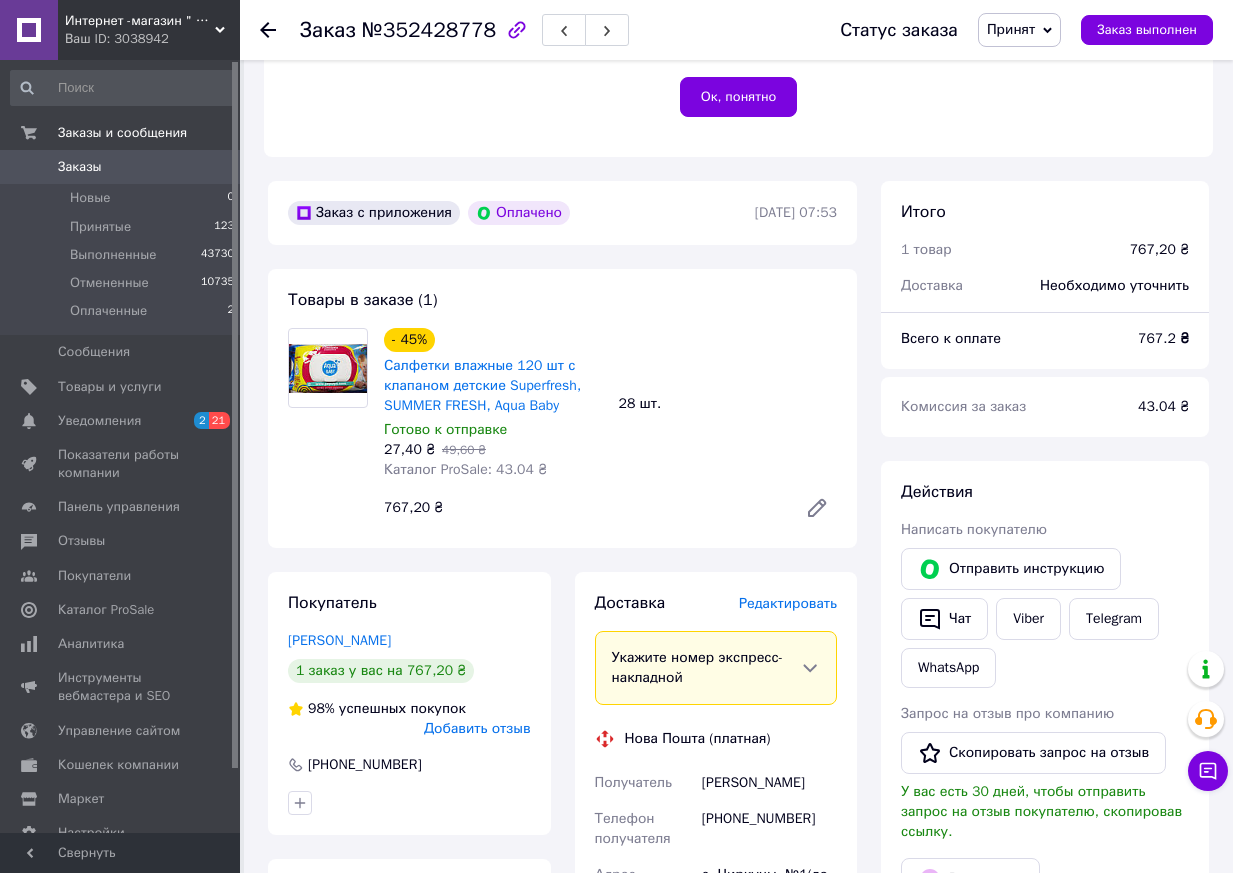 click on "Заказ" at bounding box center [328, 30] 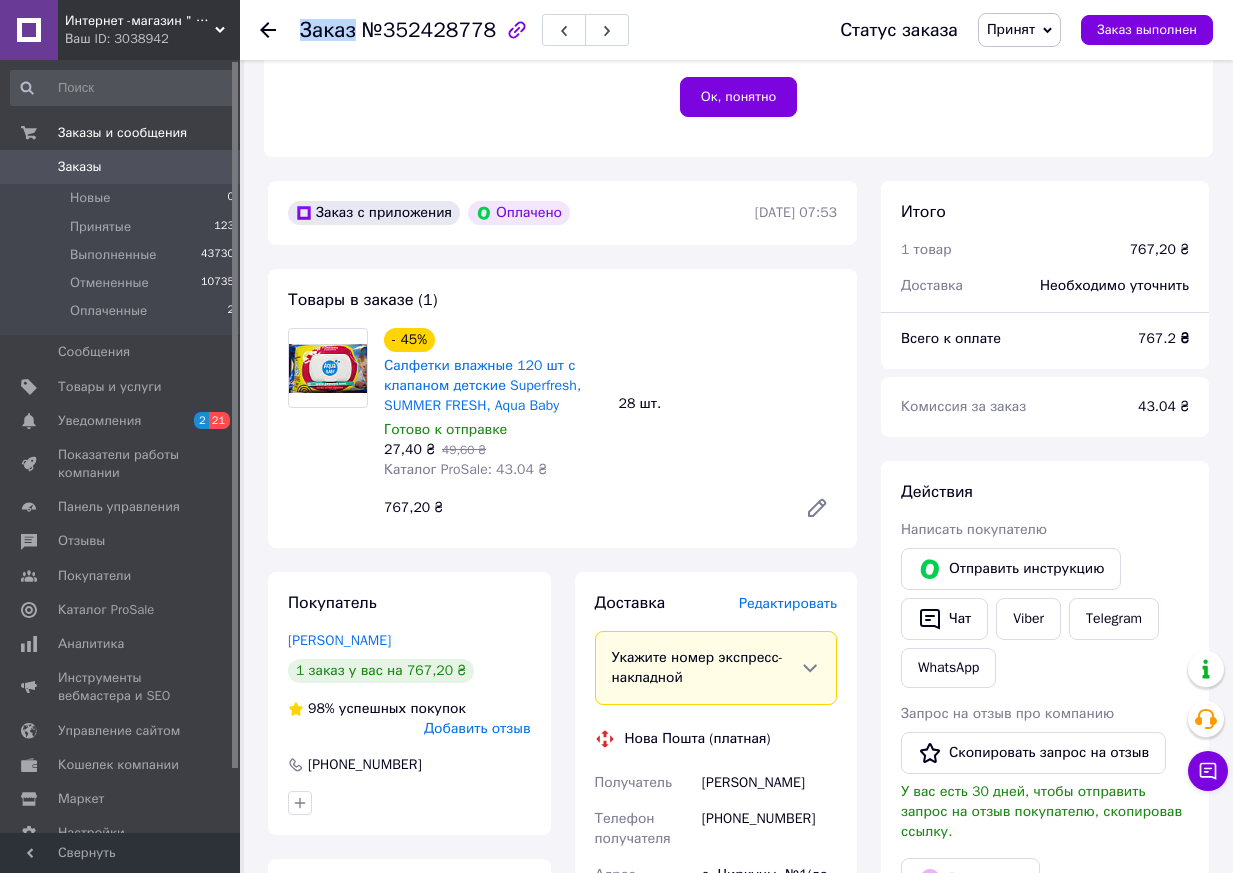 click on "Заказ" at bounding box center [328, 30] 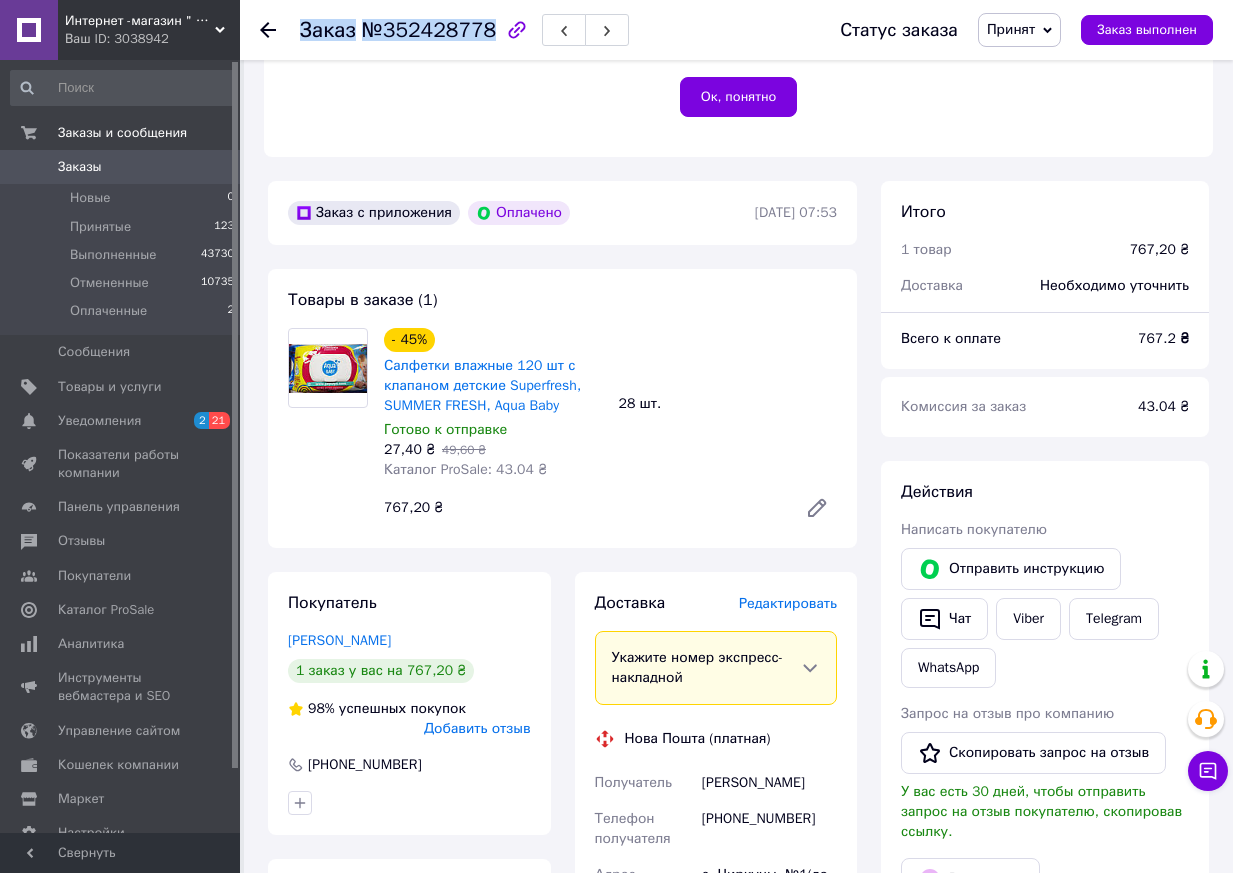 click on "Заказ" at bounding box center [328, 30] 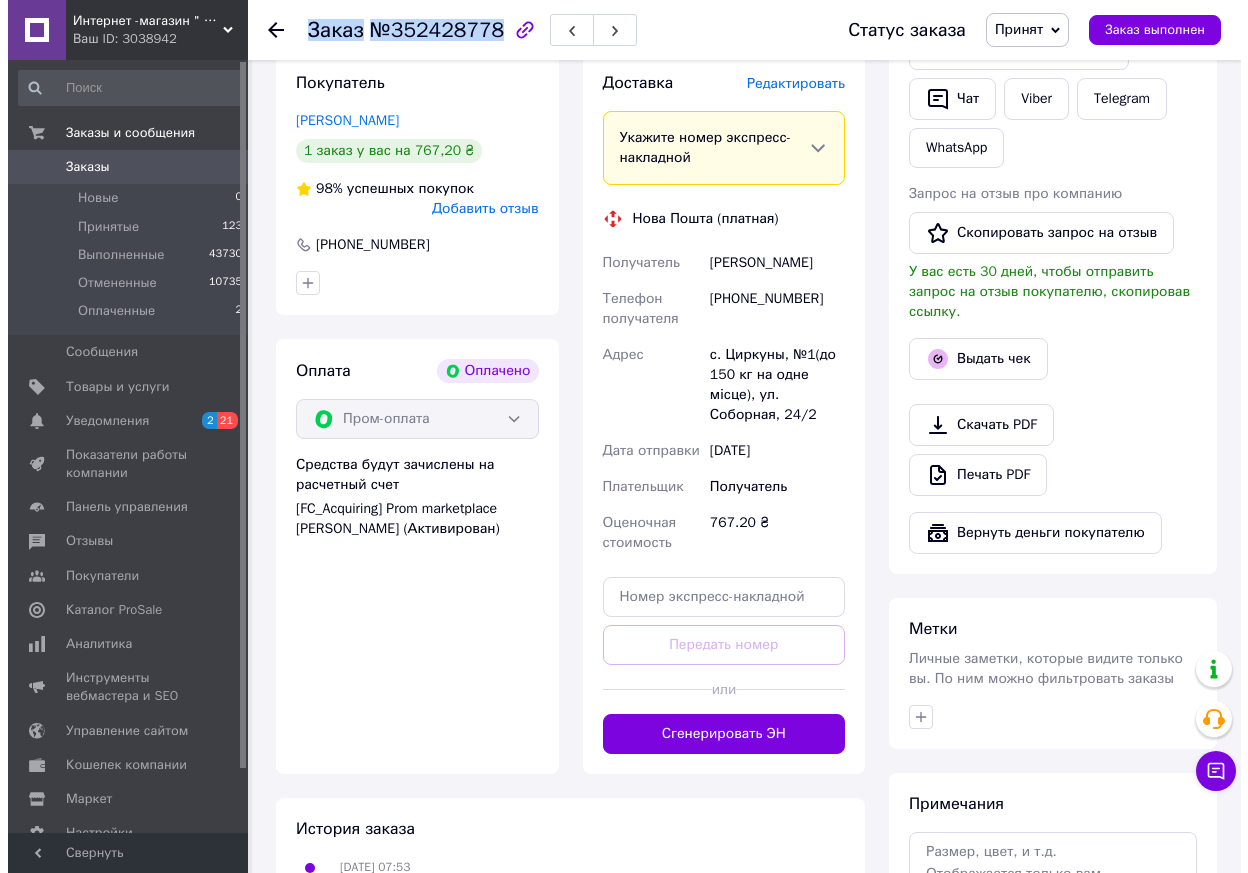 scroll, scrollTop: 732, scrollLeft: 0, axis: vertical 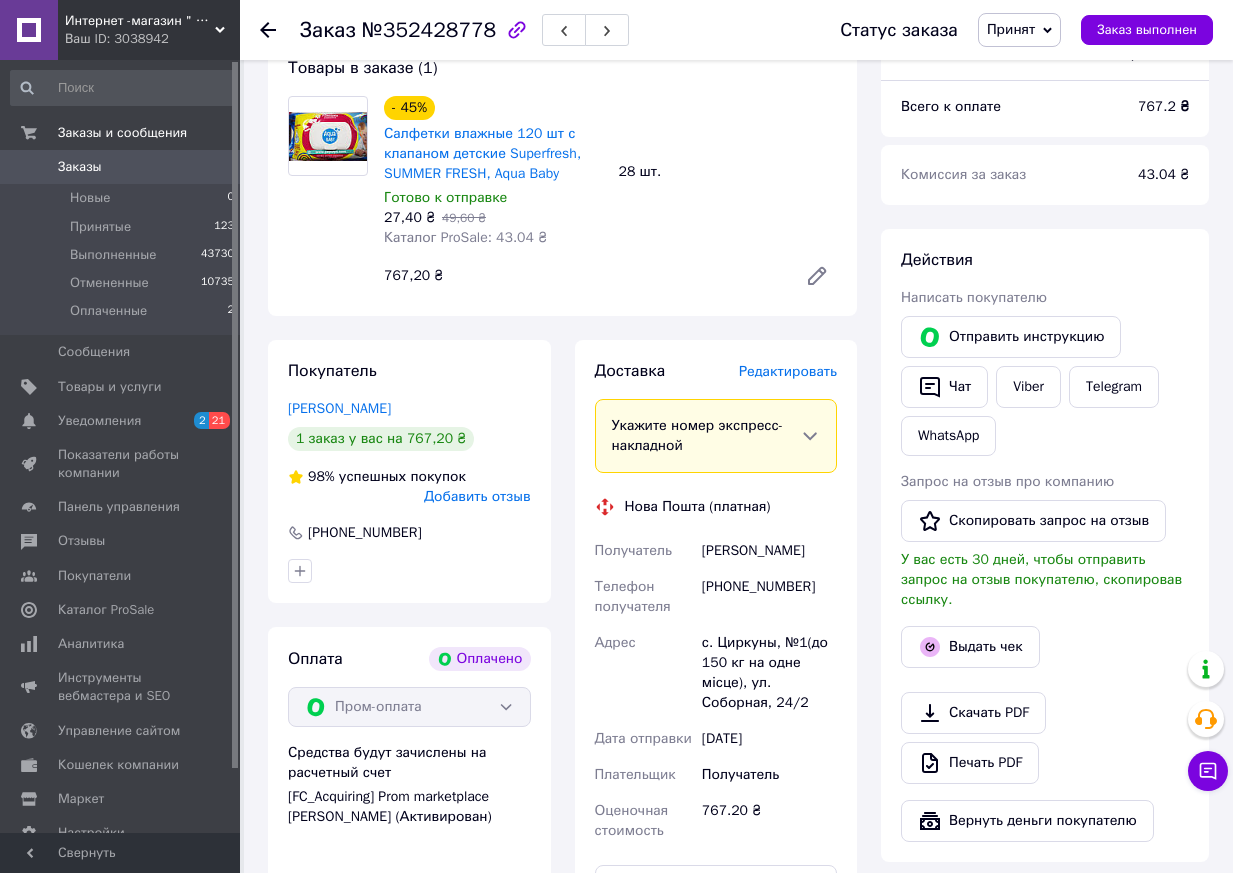 click on "Редактировать" at bounding box center [788, 371] 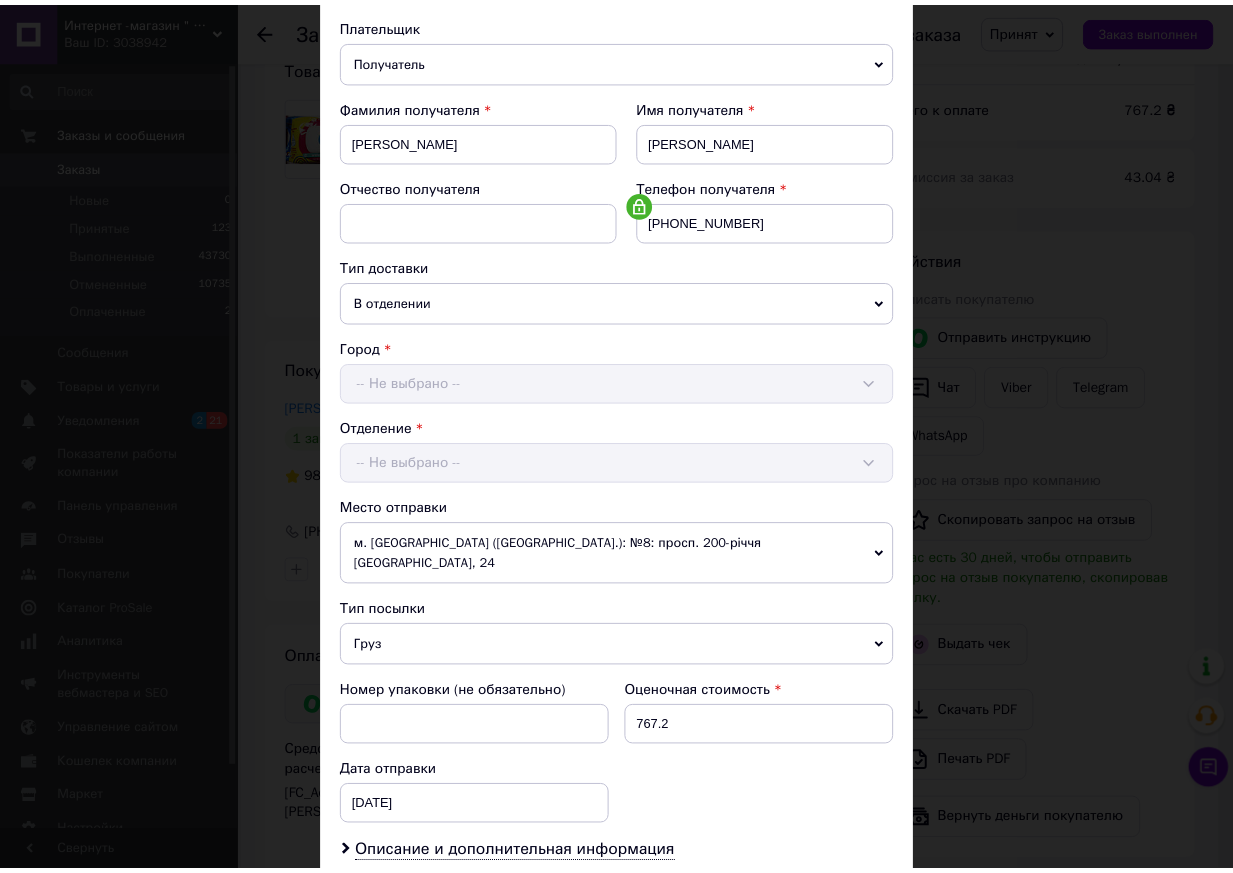 scroll, scrollTop: 455, scrollLeft: 0, axis: vertical 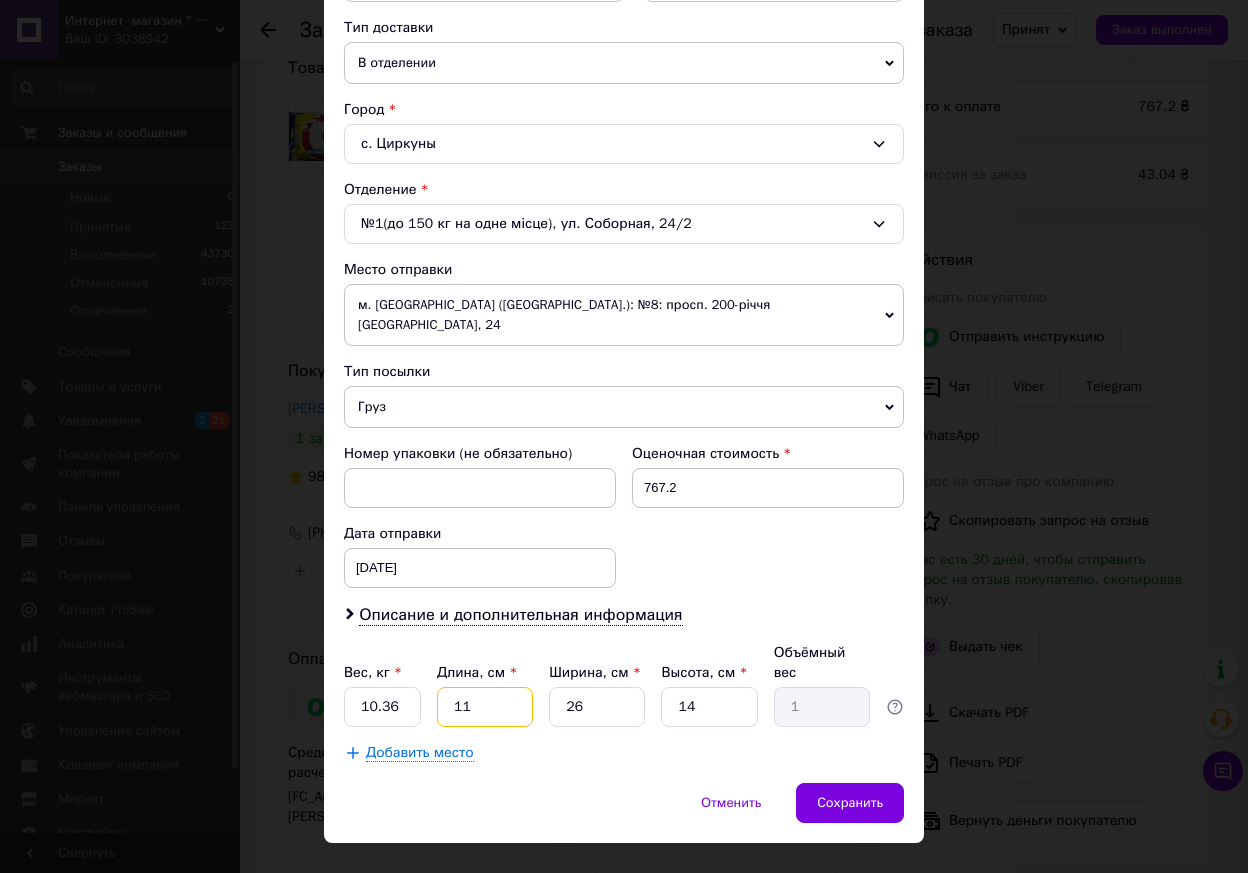 click on "11" at bounding box center [485, 707] 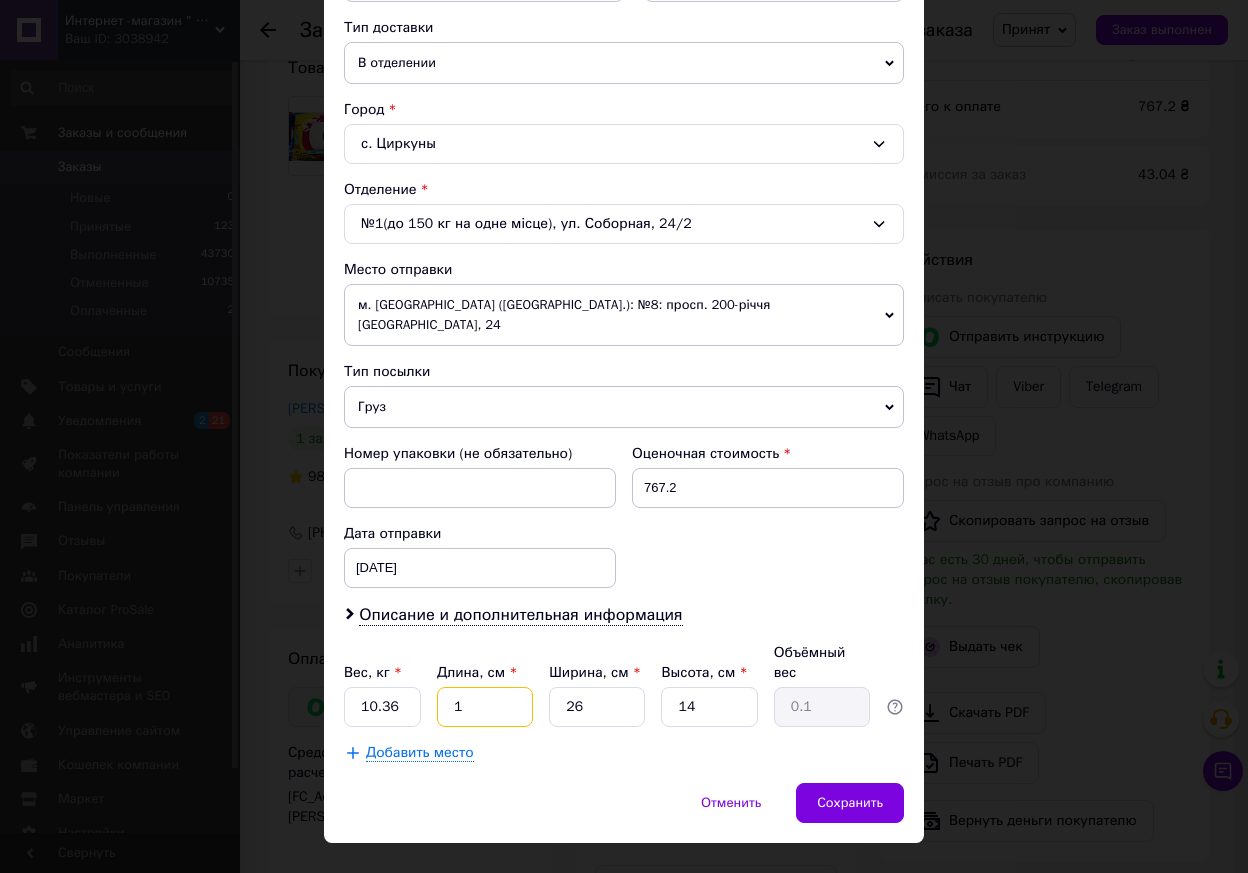 type 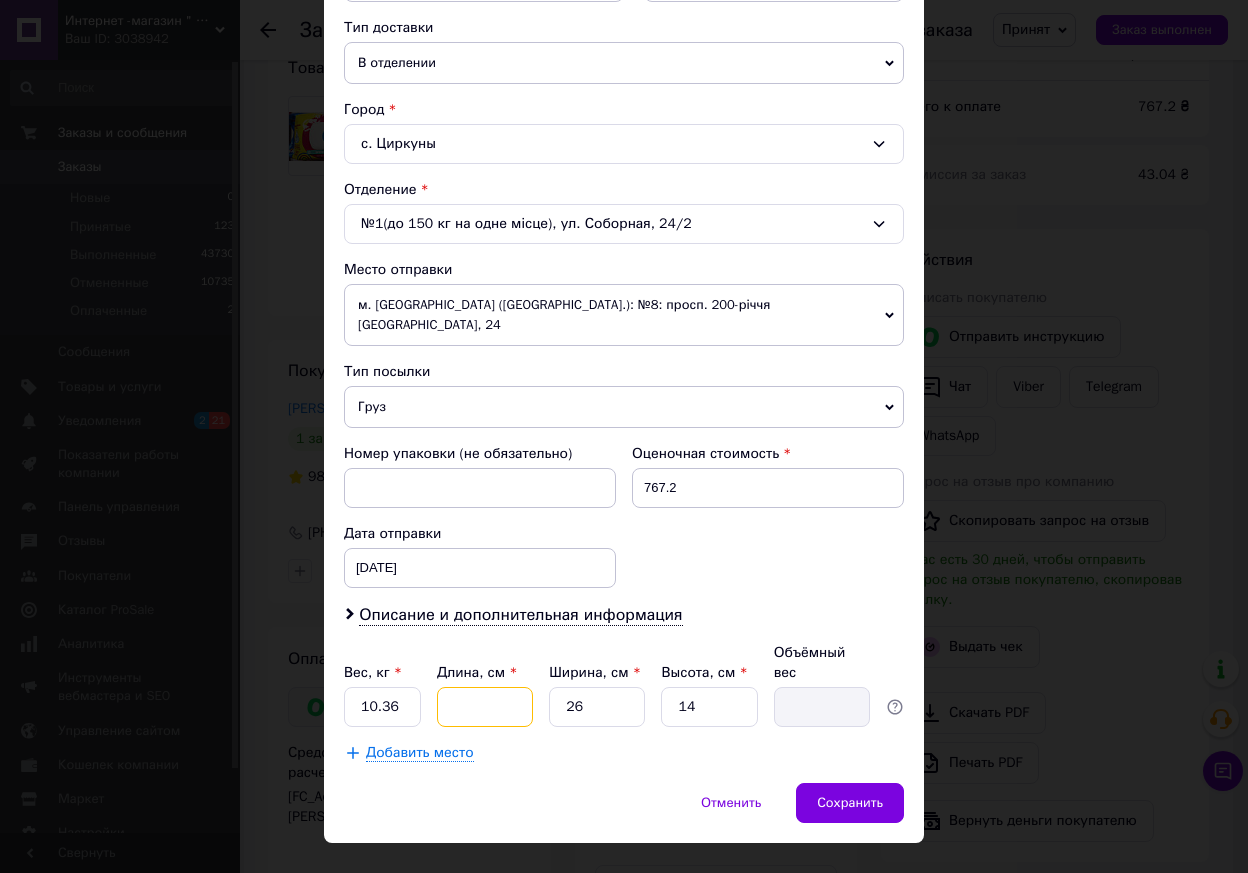 type on "4" 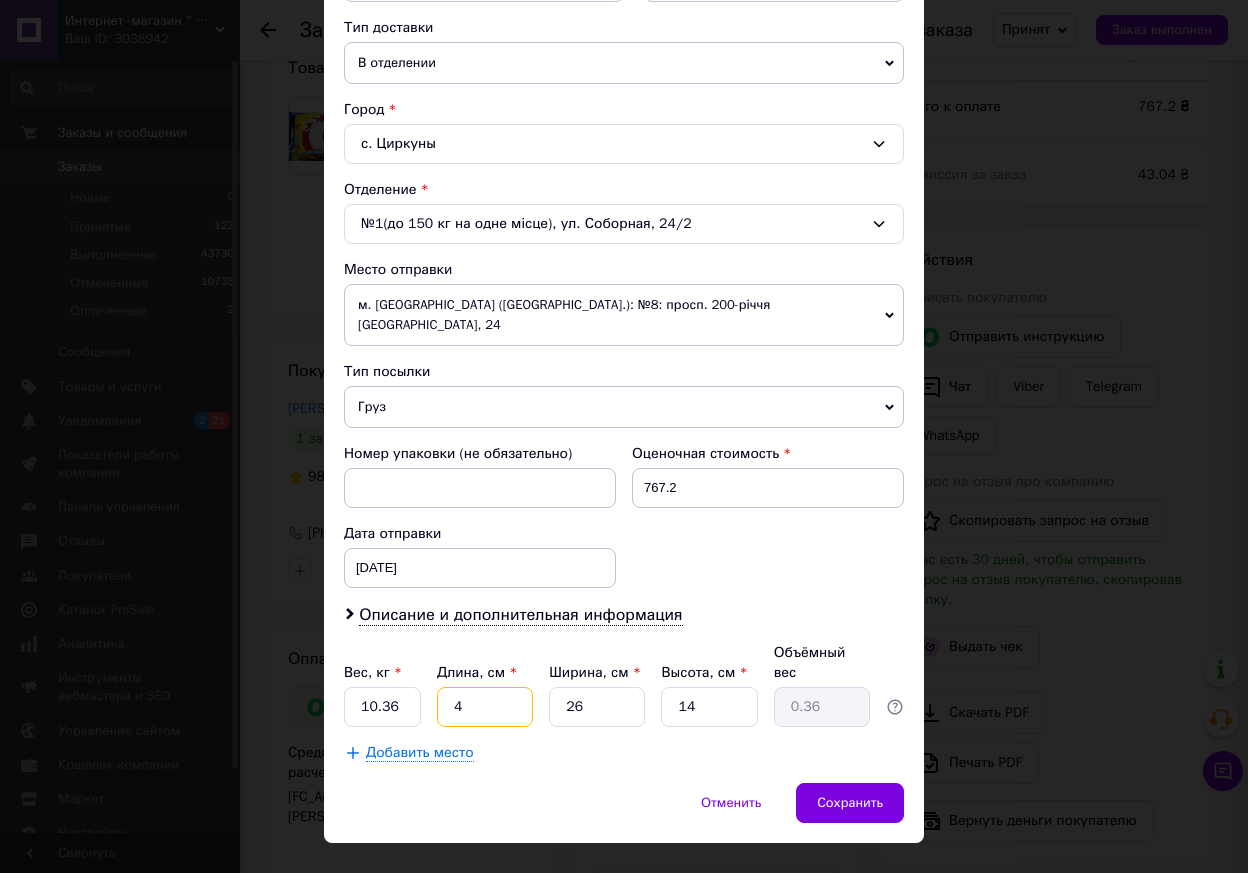type on "40" 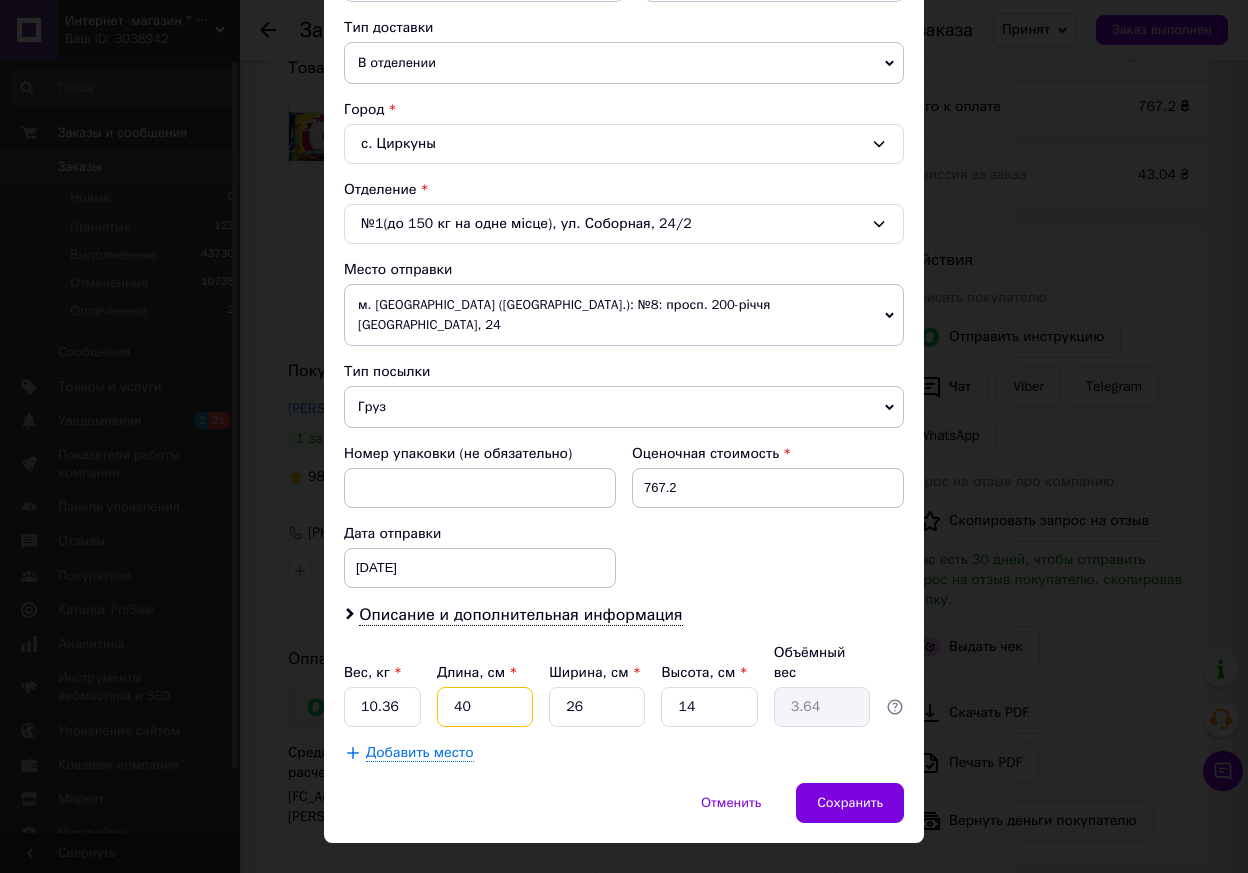 type on "40" 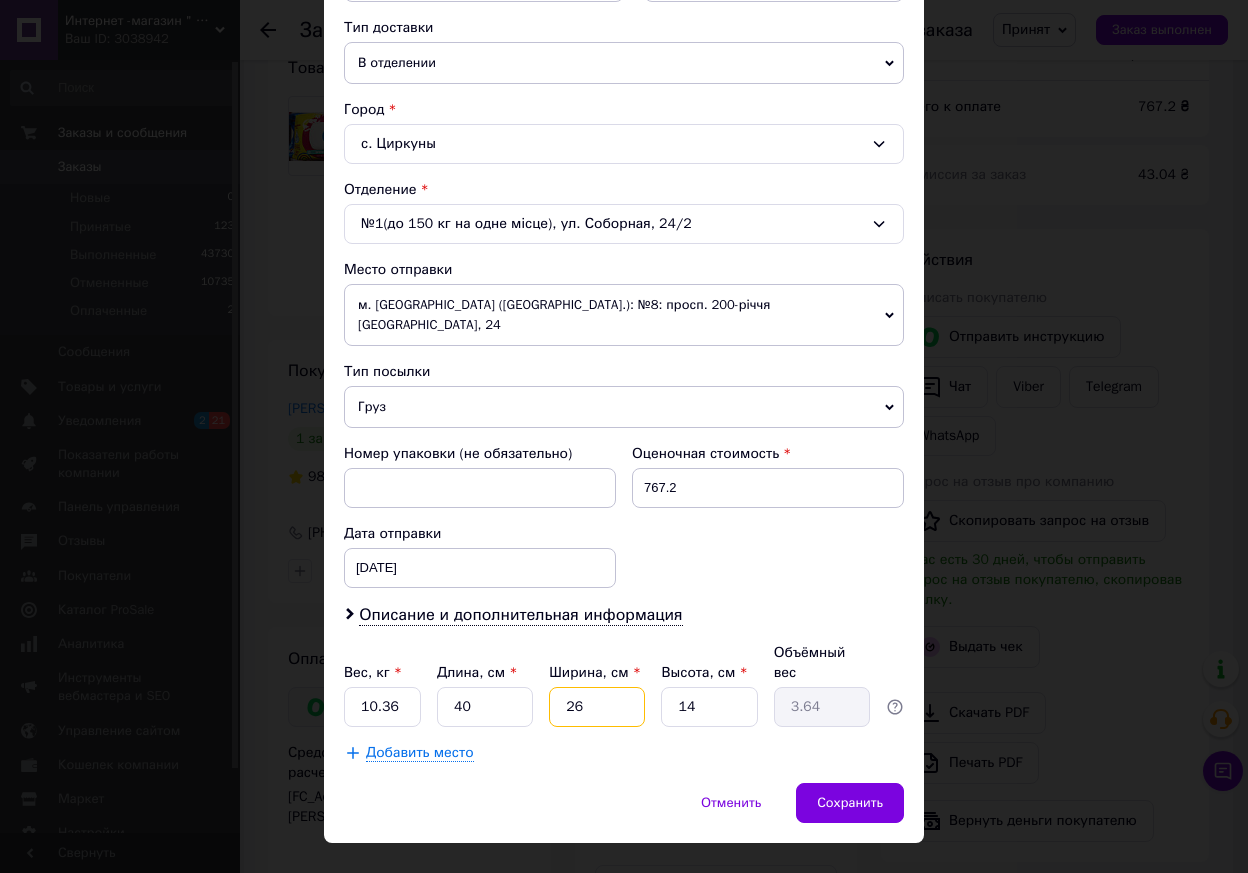 click on "26" at bounding box center (597, 707) 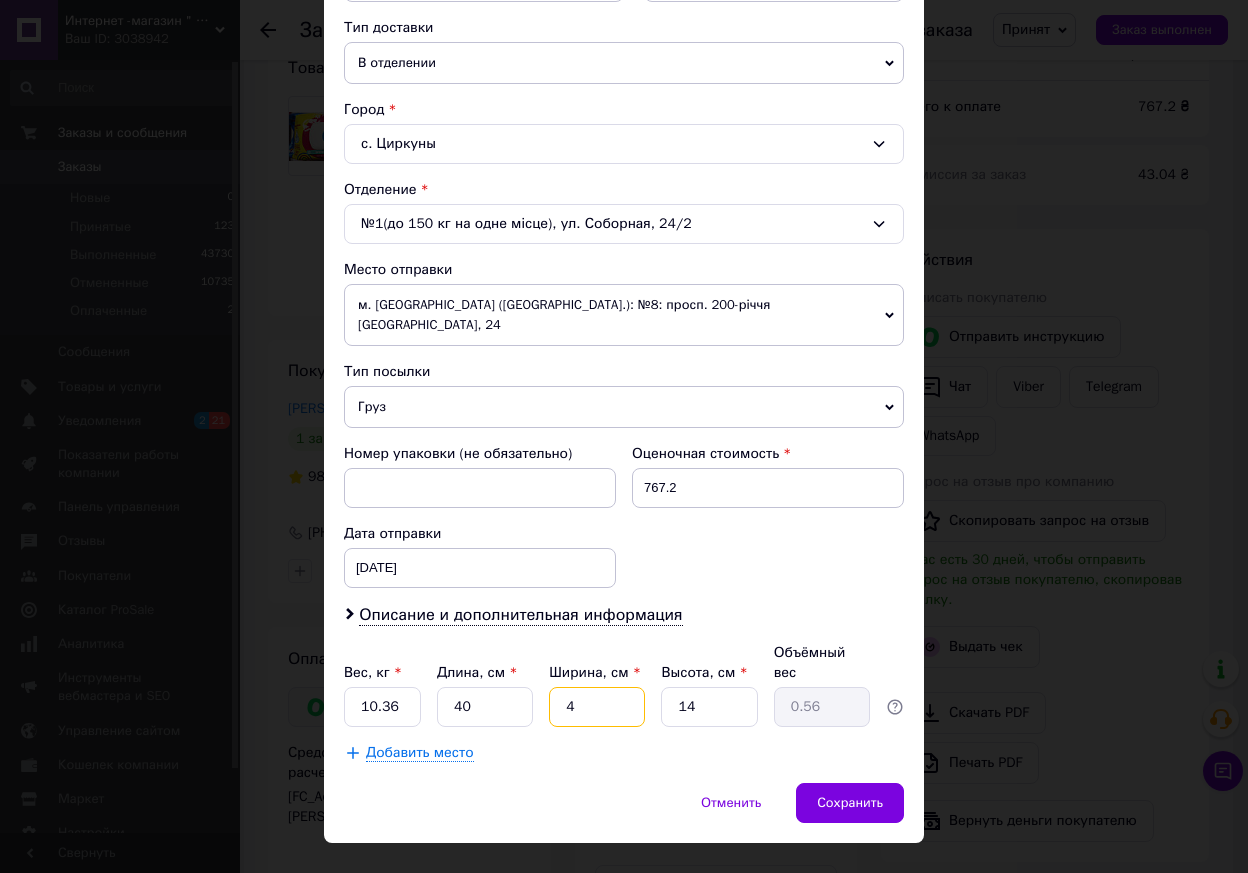 type on "40" 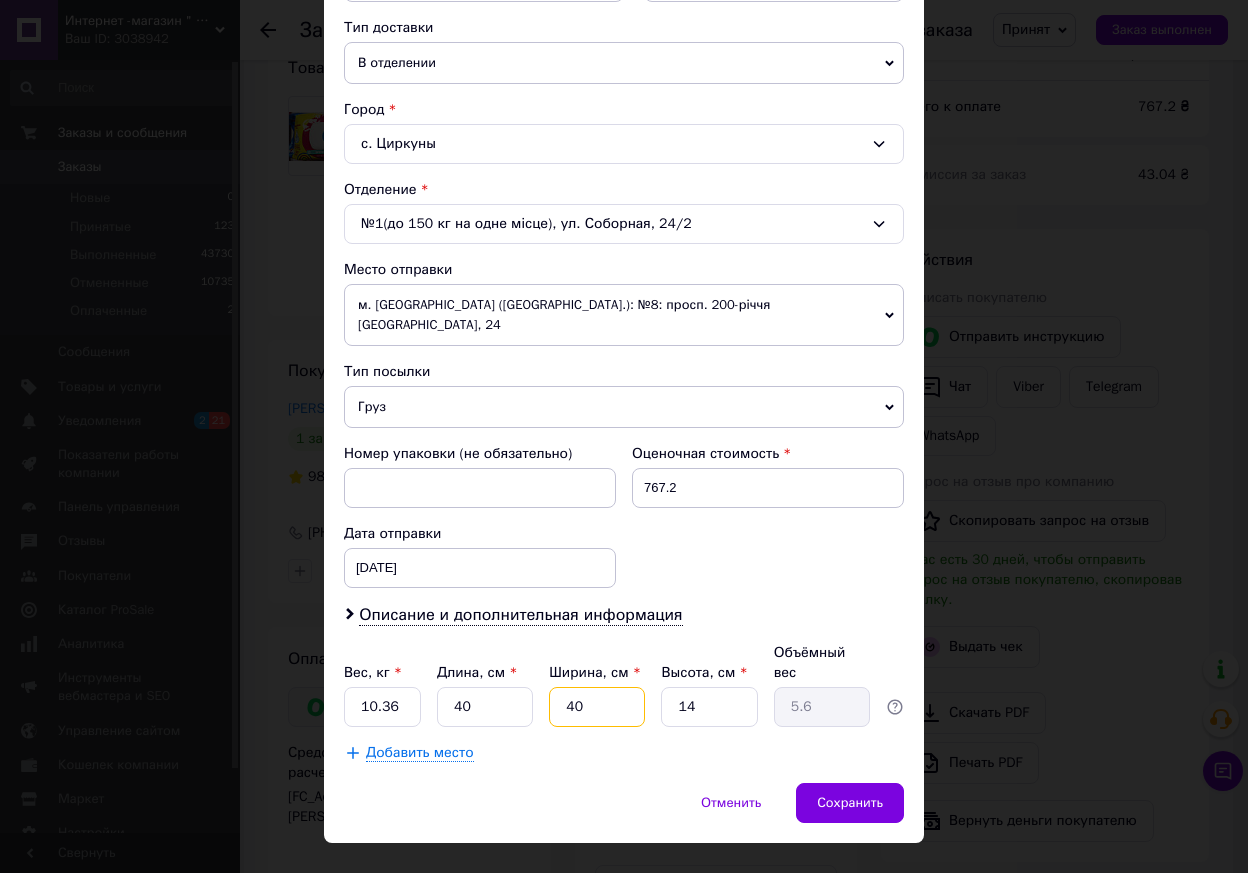 type on "40" 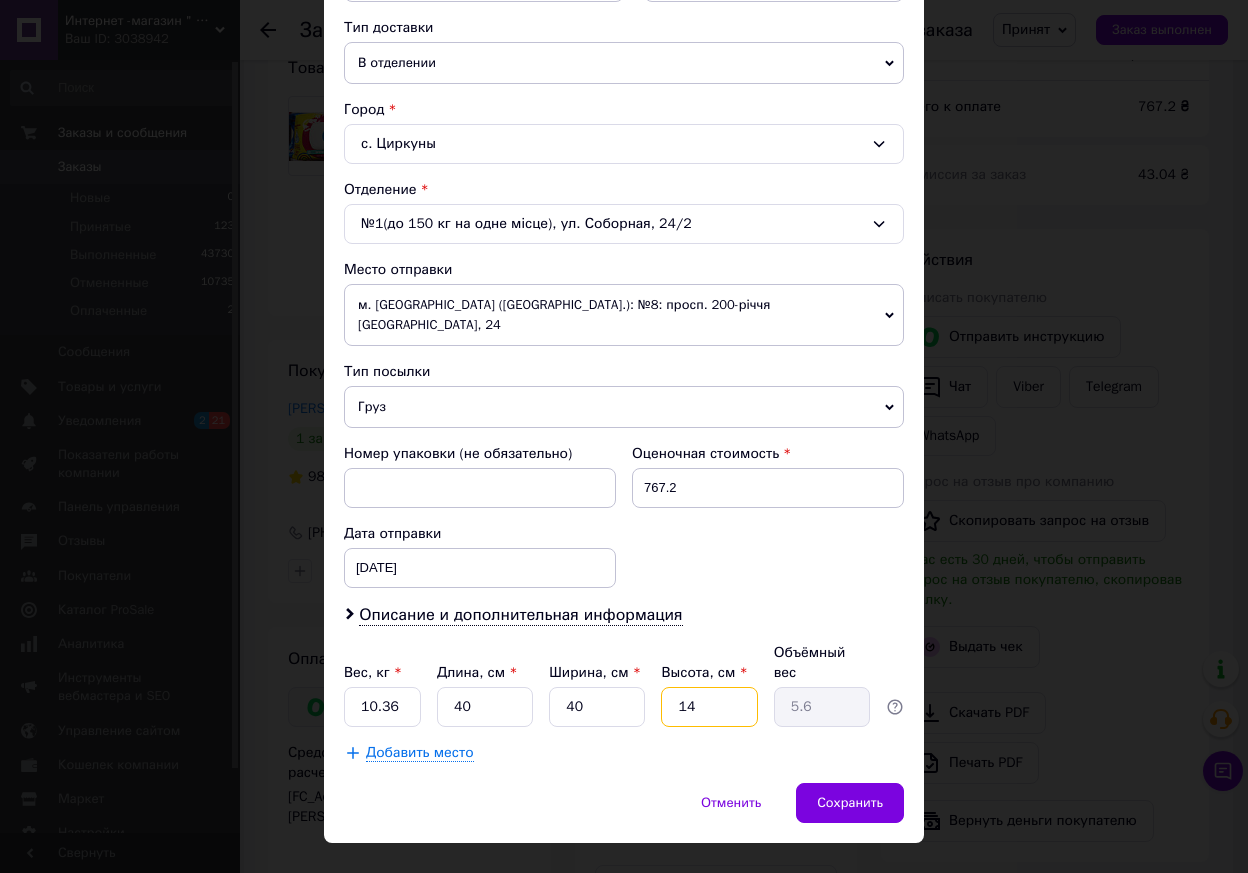 click on "14" at bounding box center (709, 707) 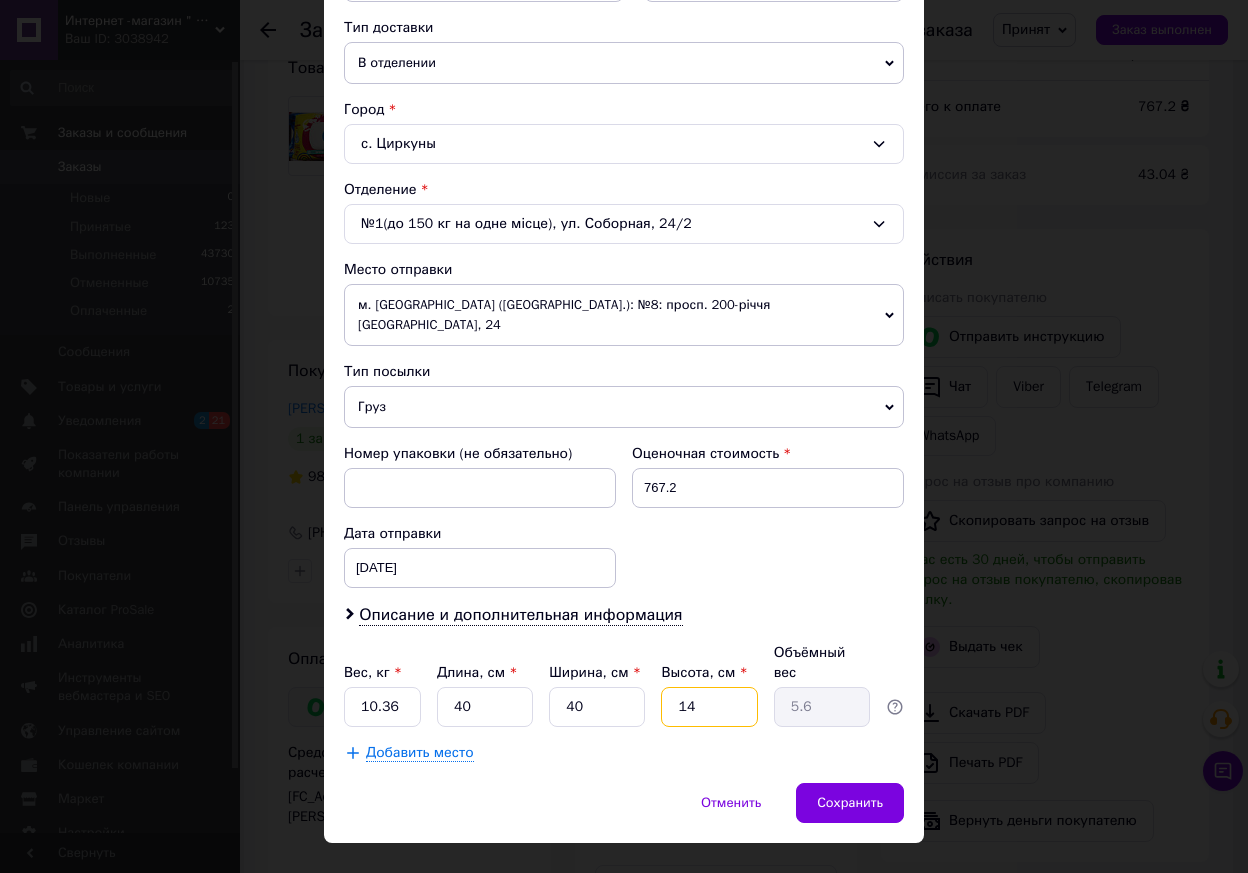 type on "2" 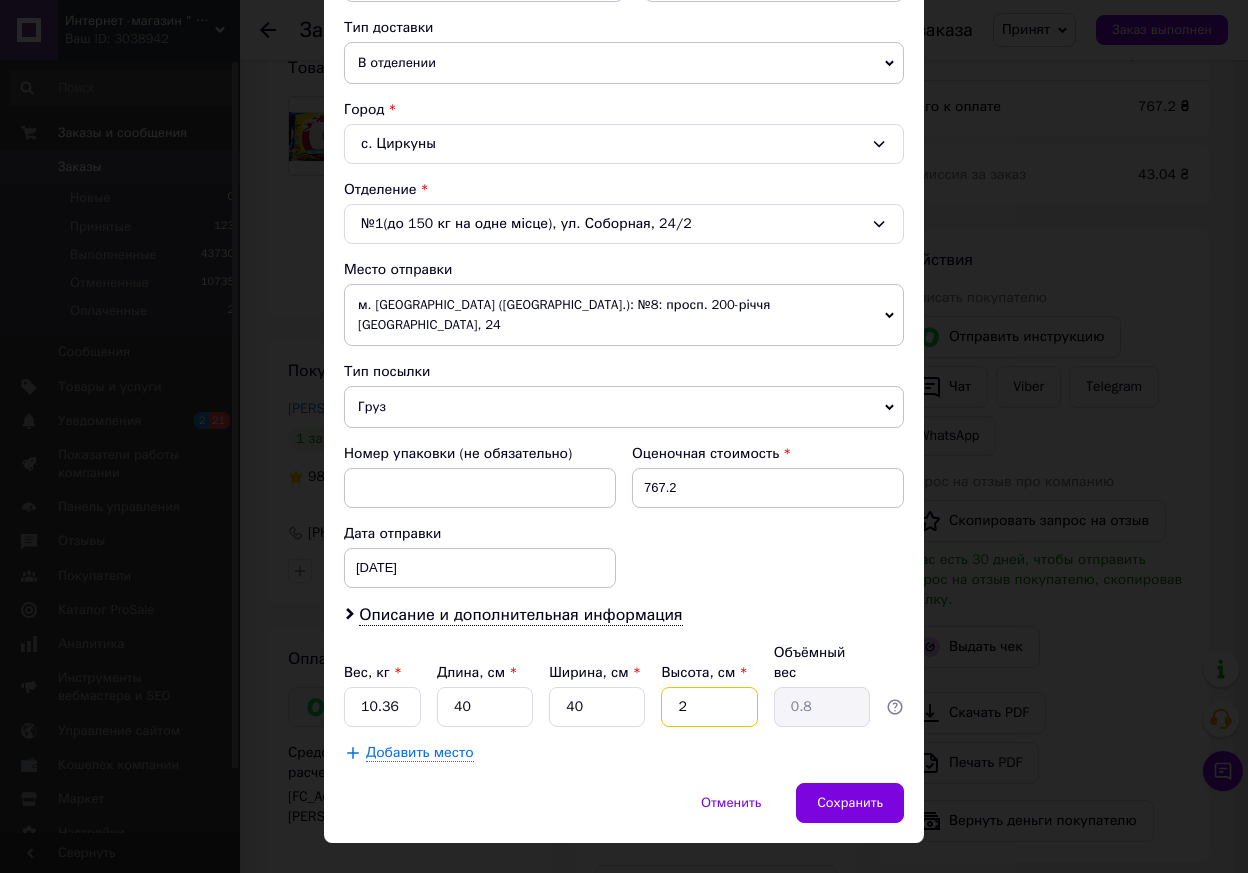 type on "25" 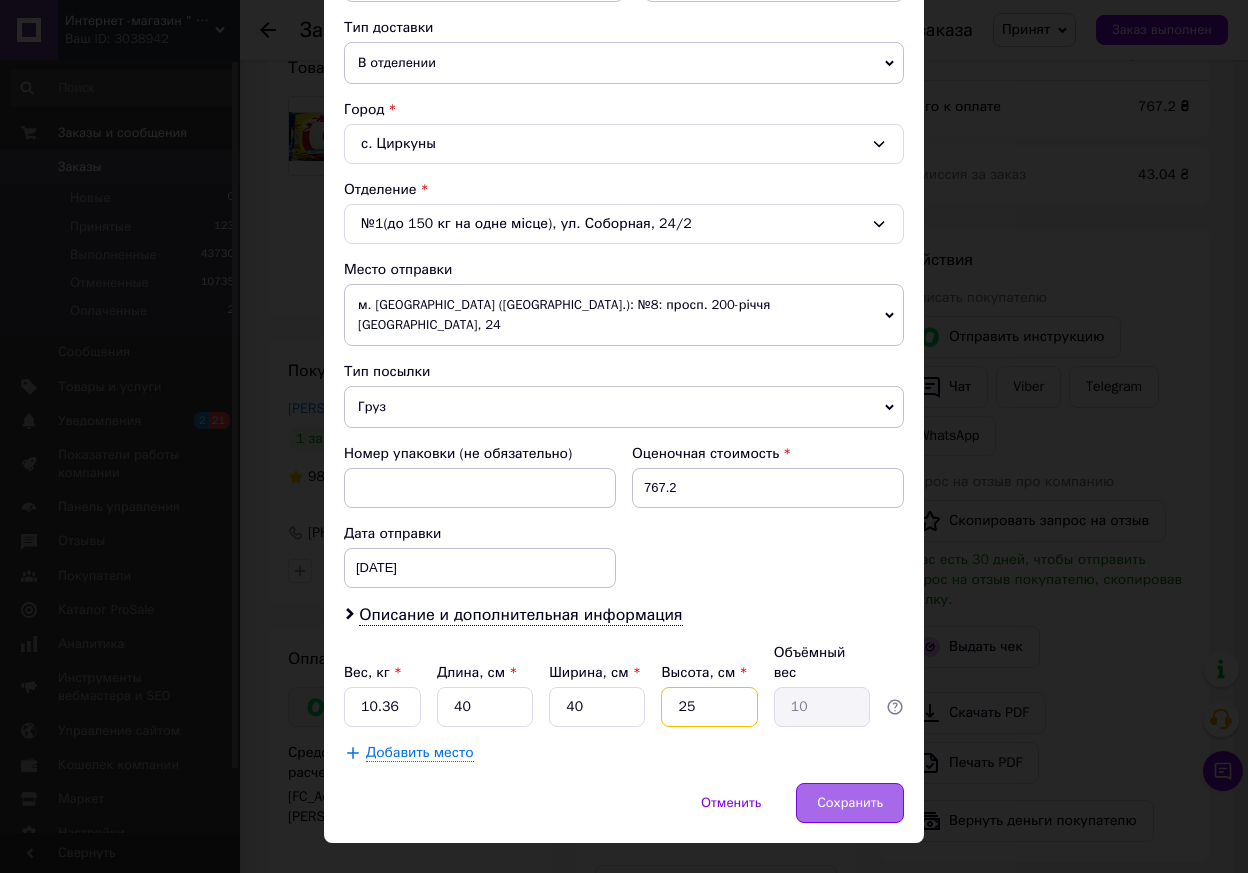 type on "25" 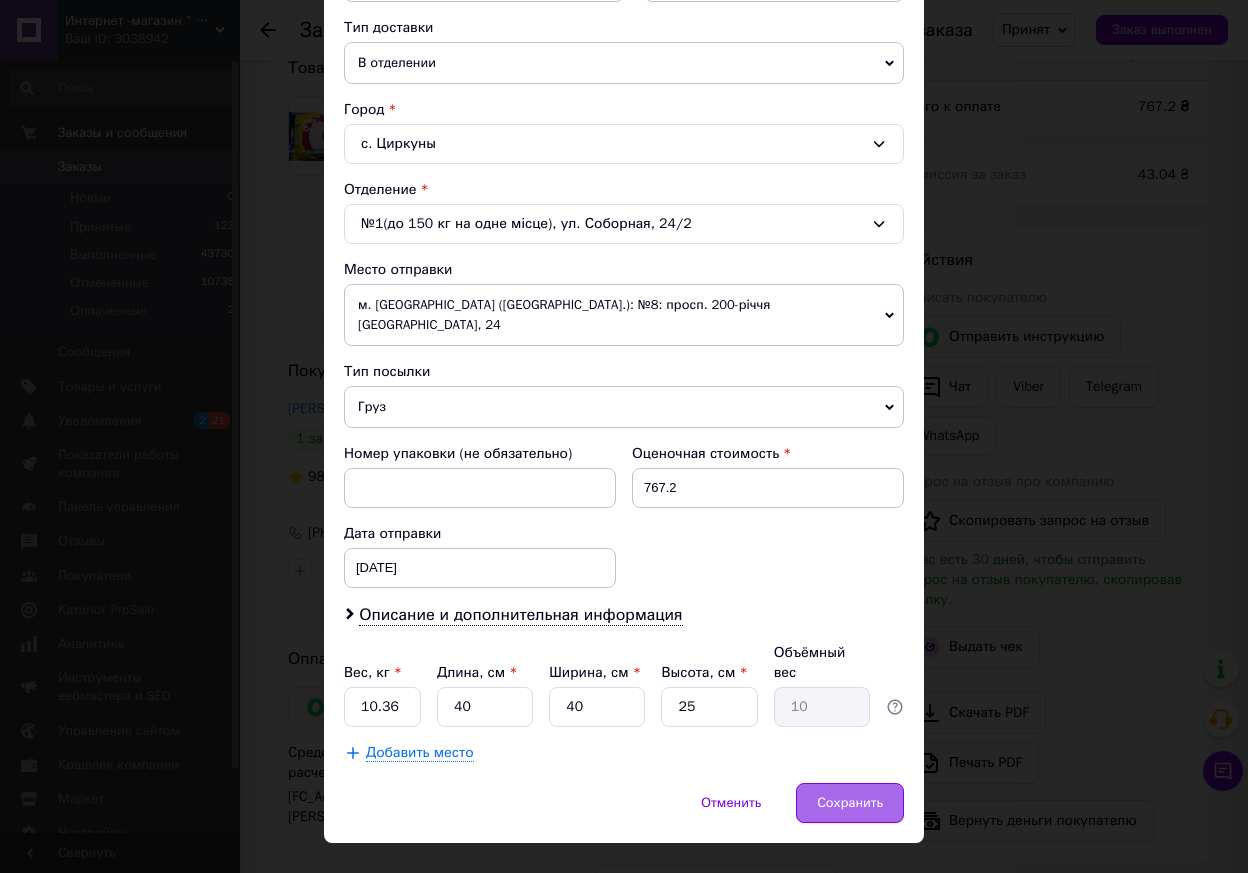 click on "Сохранить" at bounding box center [850, 803] 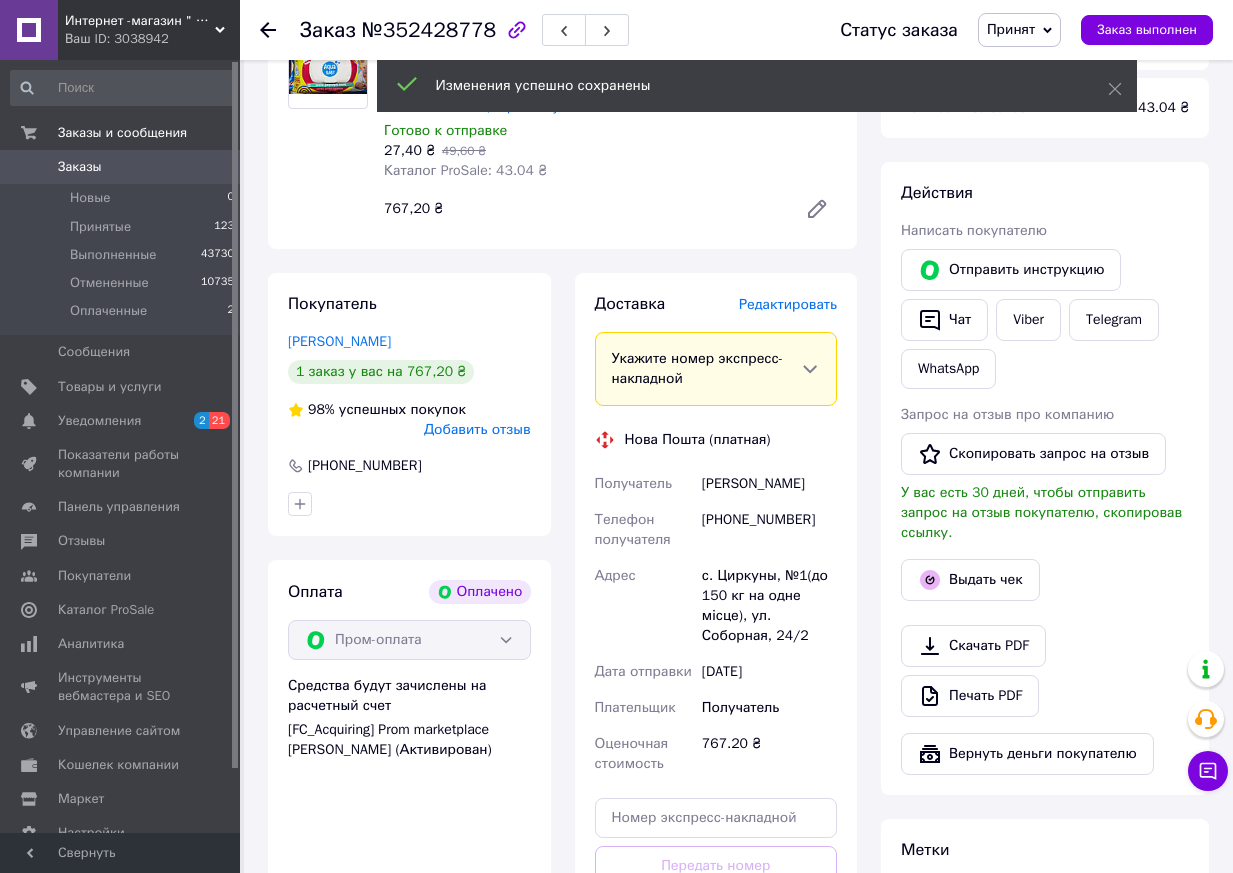 scroll, scrollTop: 1232, scrollLeft: 0, axis: vertical 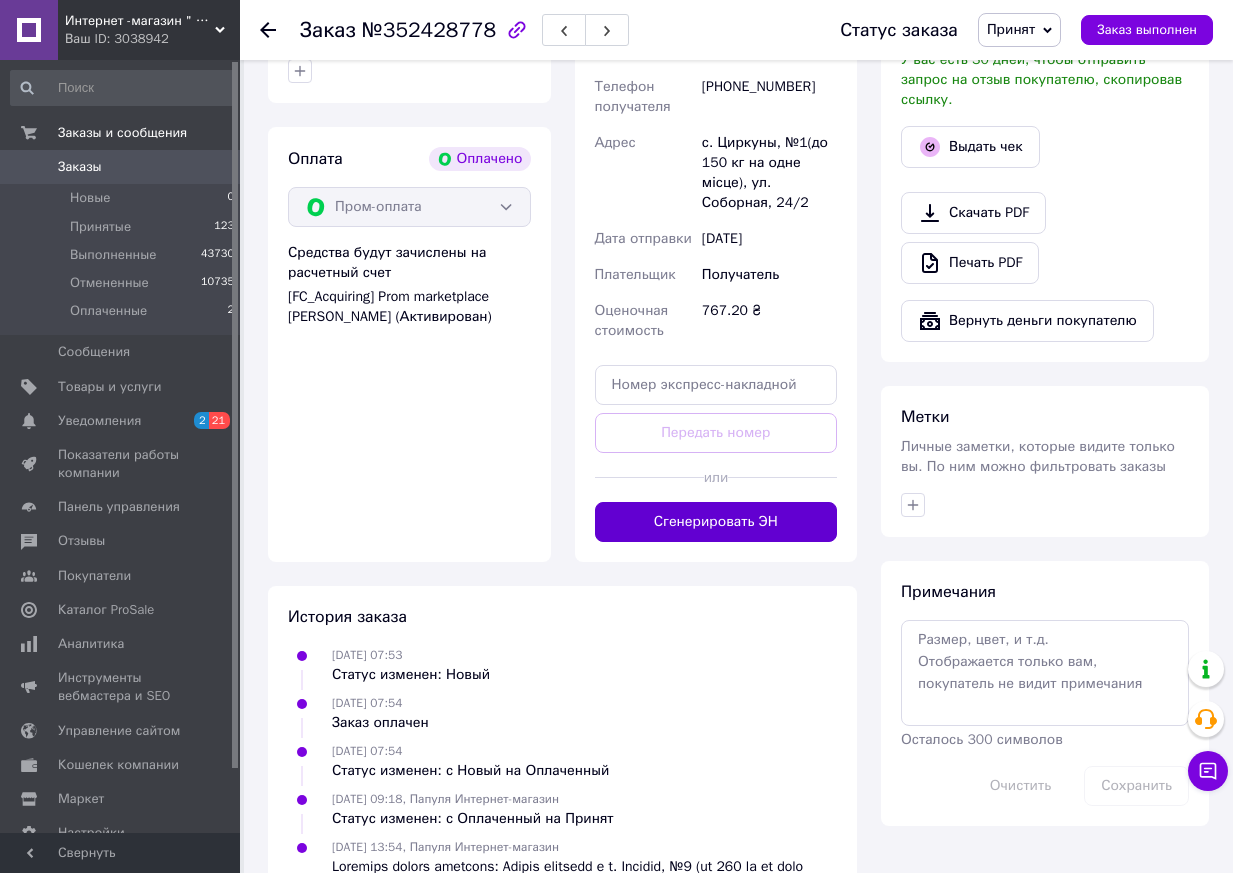 click on "Сгенерировать ЭН" at bounding box center (716, 522) 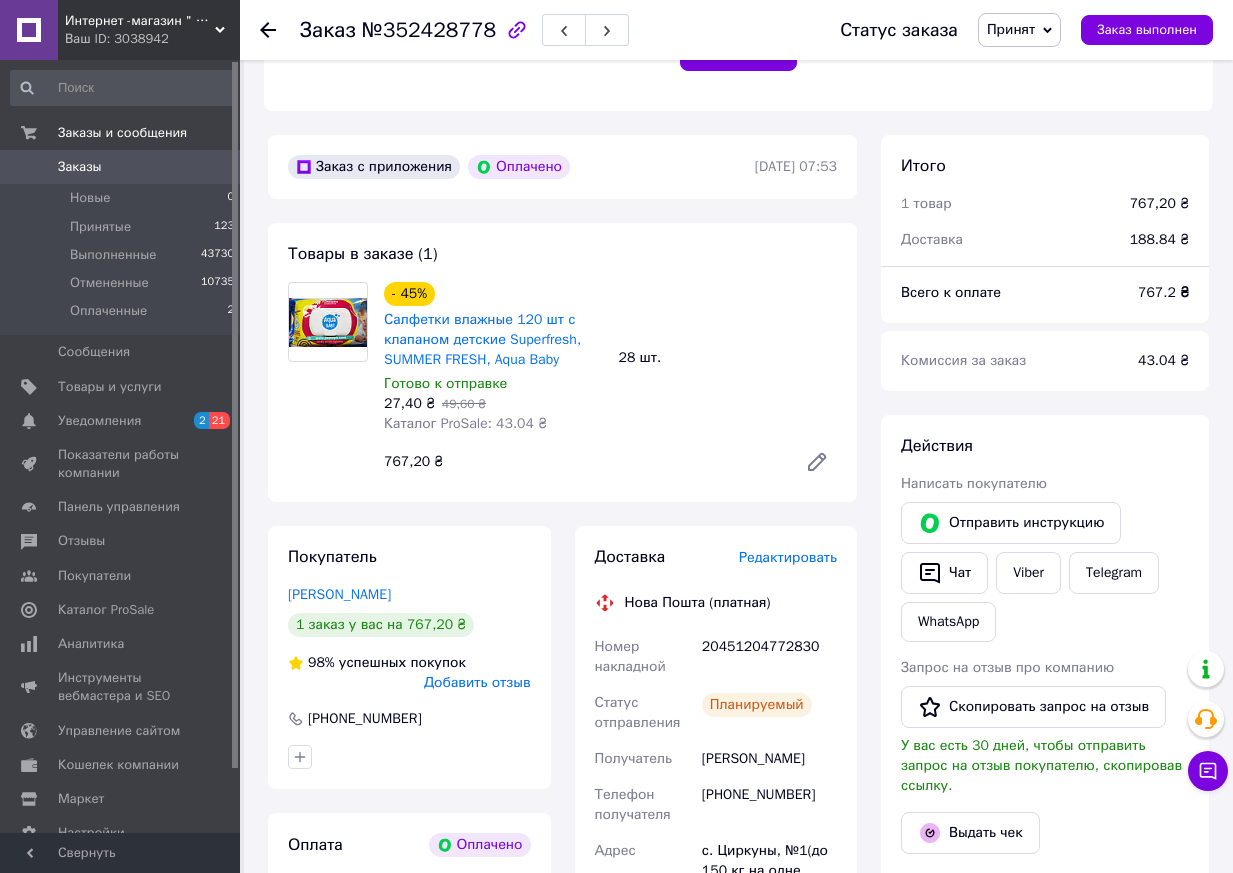 scroll, scrollTop: 500, scrollLeft: 0, axis: vertical 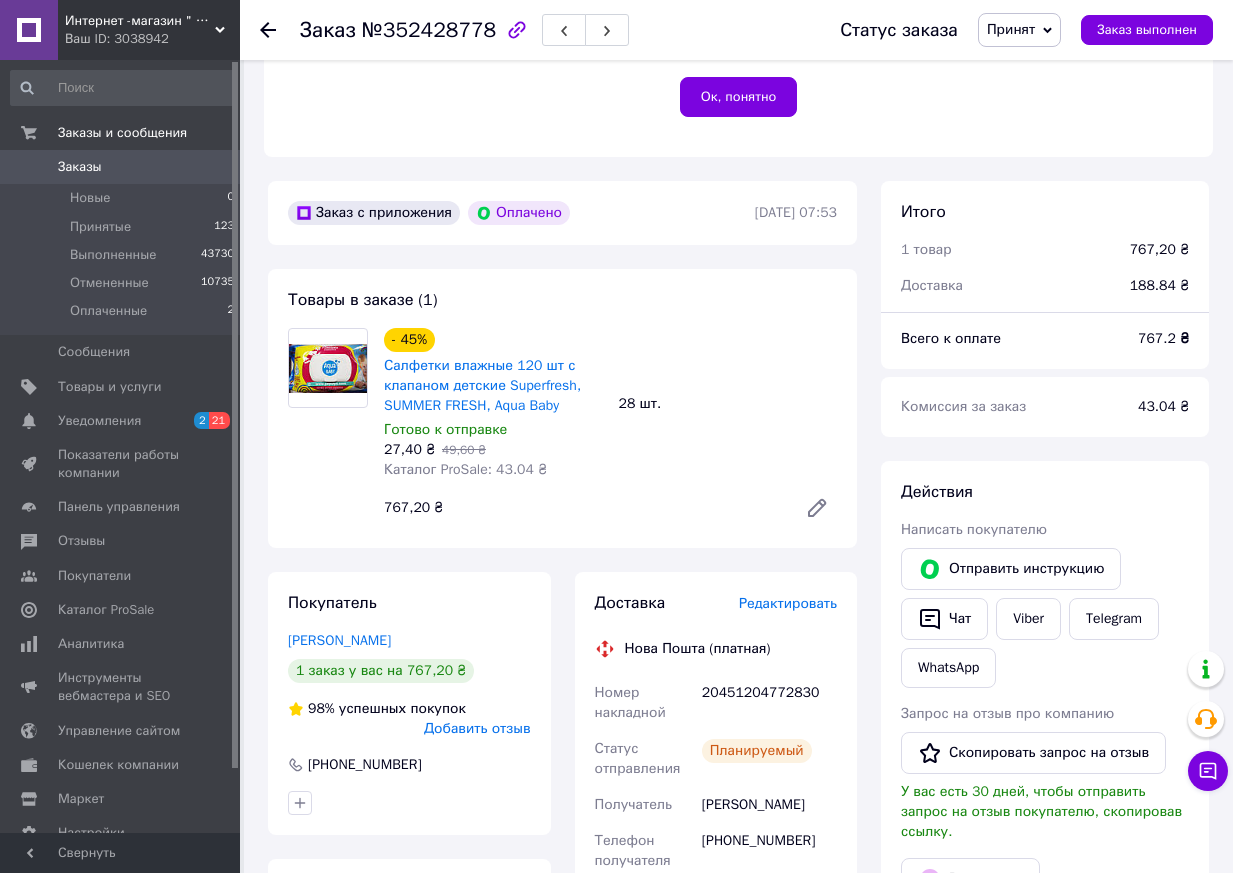 click 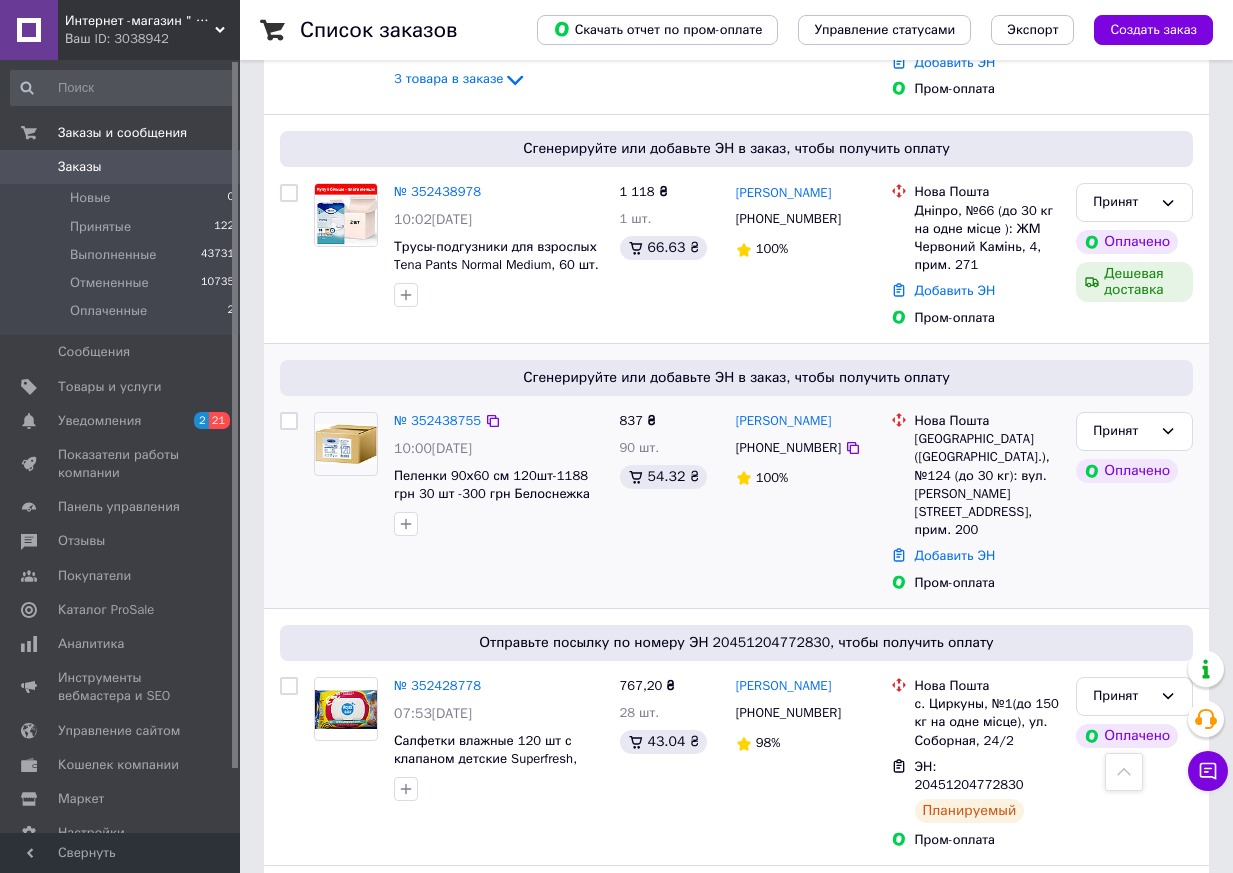 scroll, scrollTop: 700, scrollLeft: 0, axis: vertical 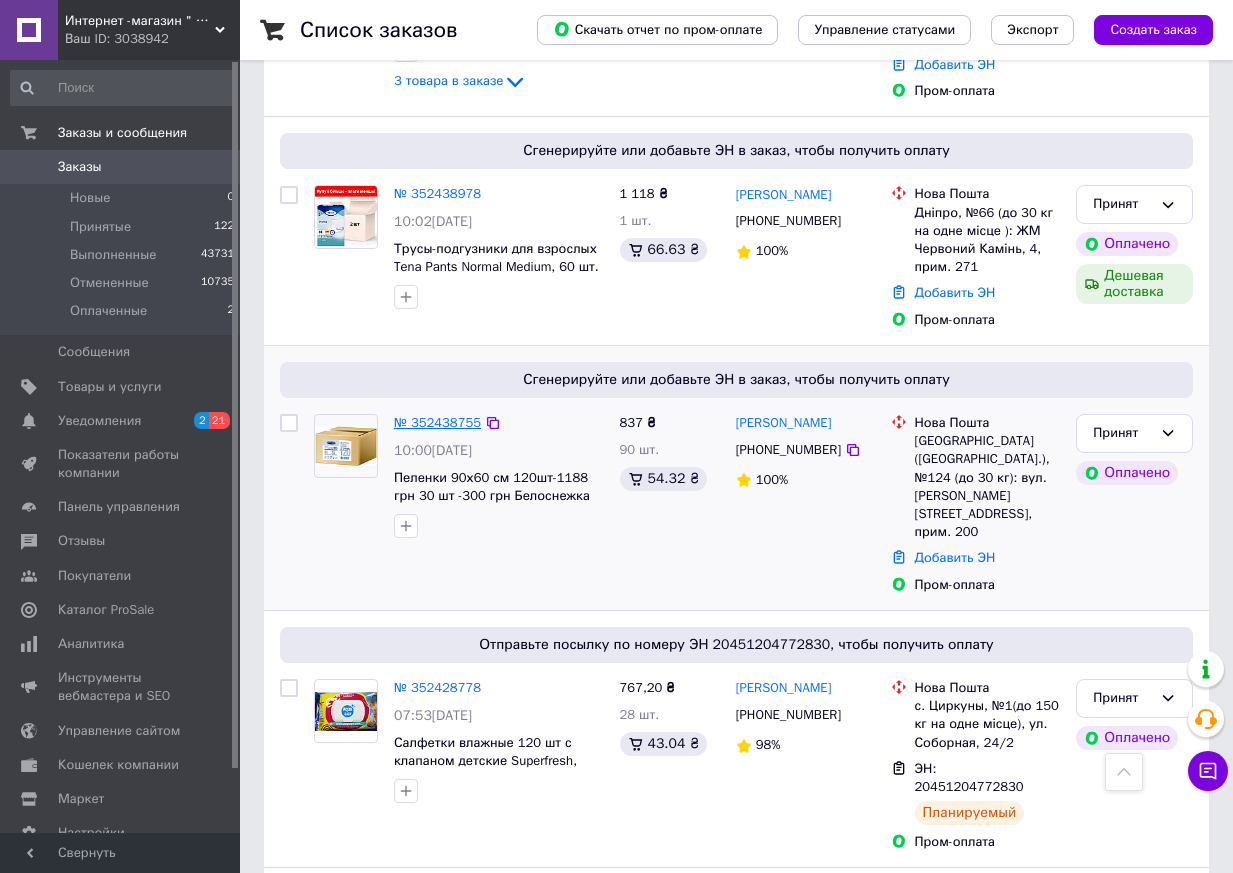 click on "№ 352438755" at bounding box center (437, 422) 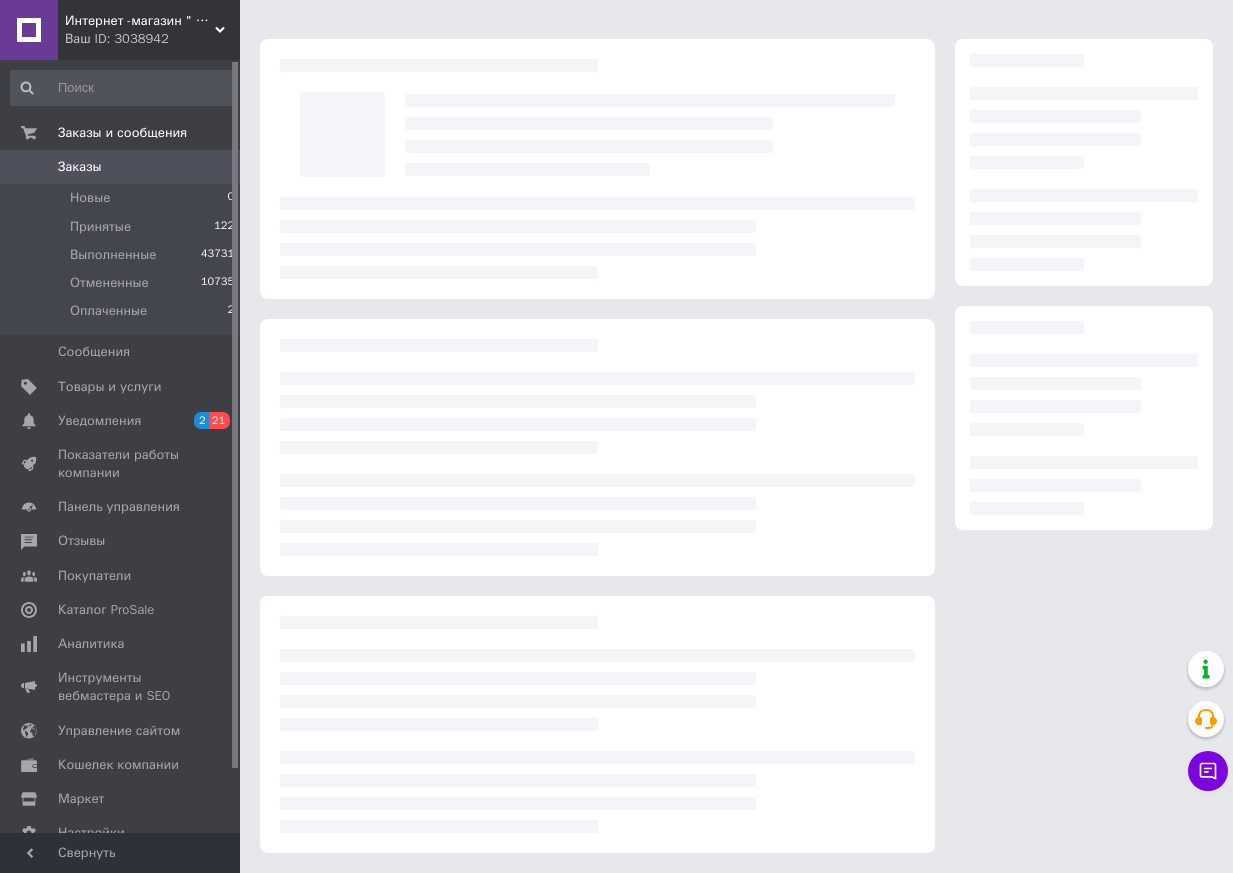 click at bounding box center [597, 447] 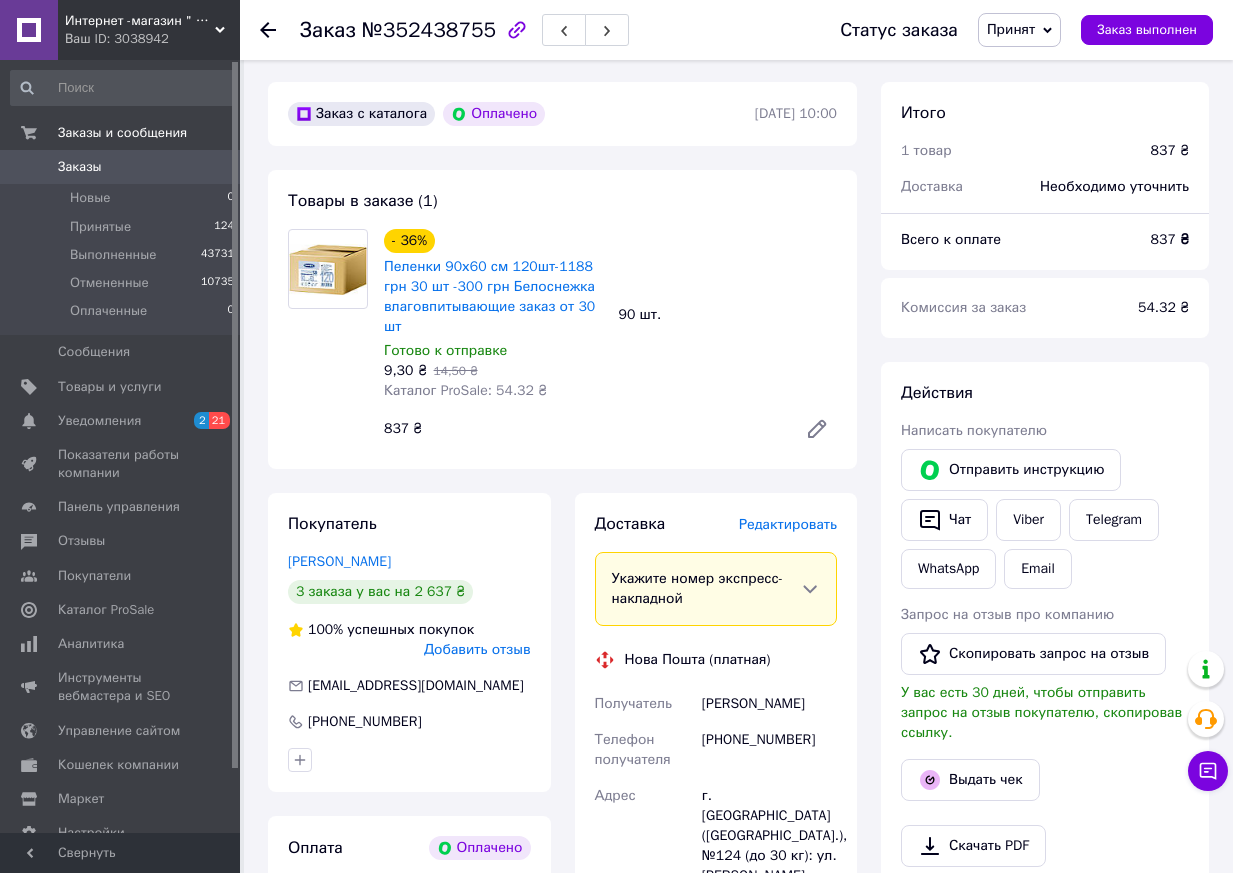 scroll, scrollTop: 600, scrollLeft: 0, axis: vertical 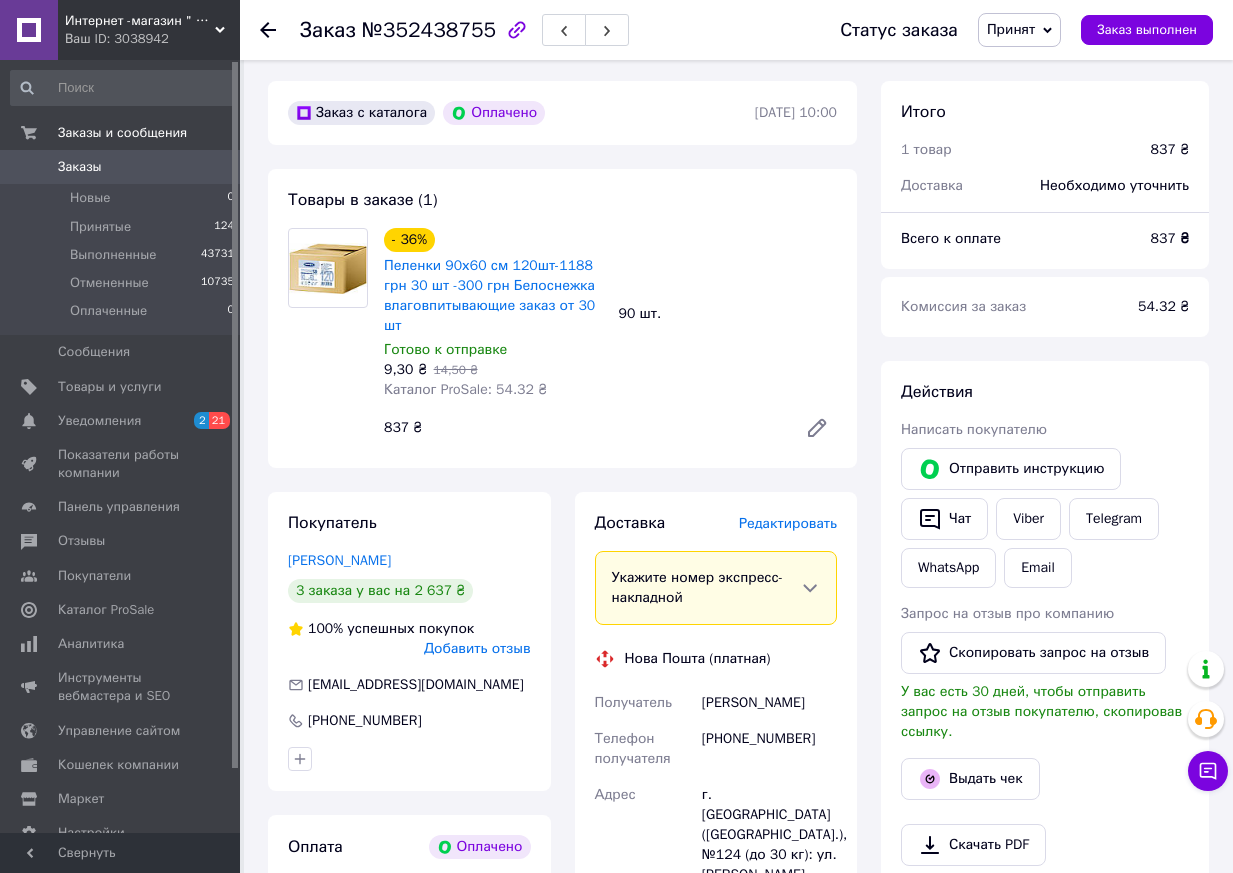 drag, startPoint x: 700, startPoint y: 703, endPoint x: 830, endPoint y: 710, distance: 130.18832 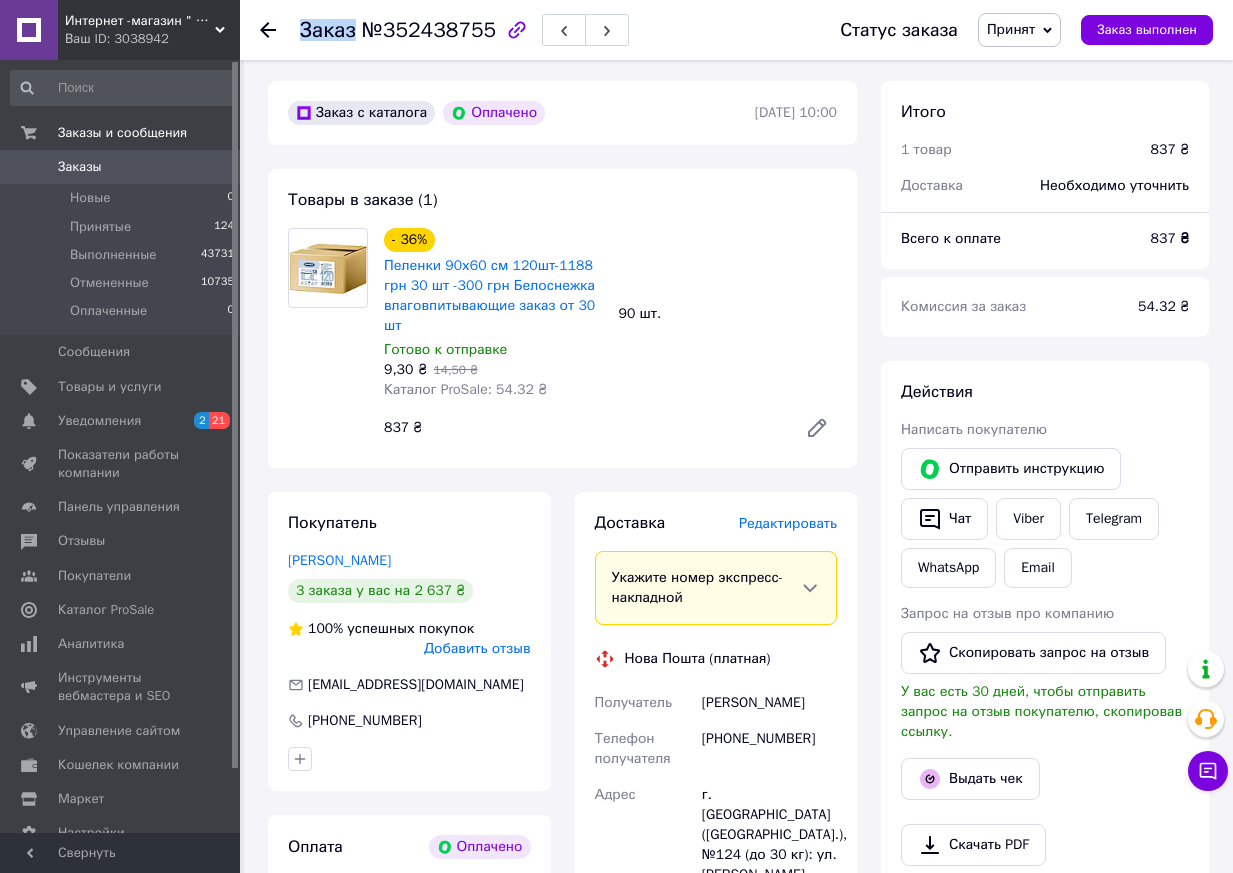 click on "Заказ" at bounding box center (328, 30) 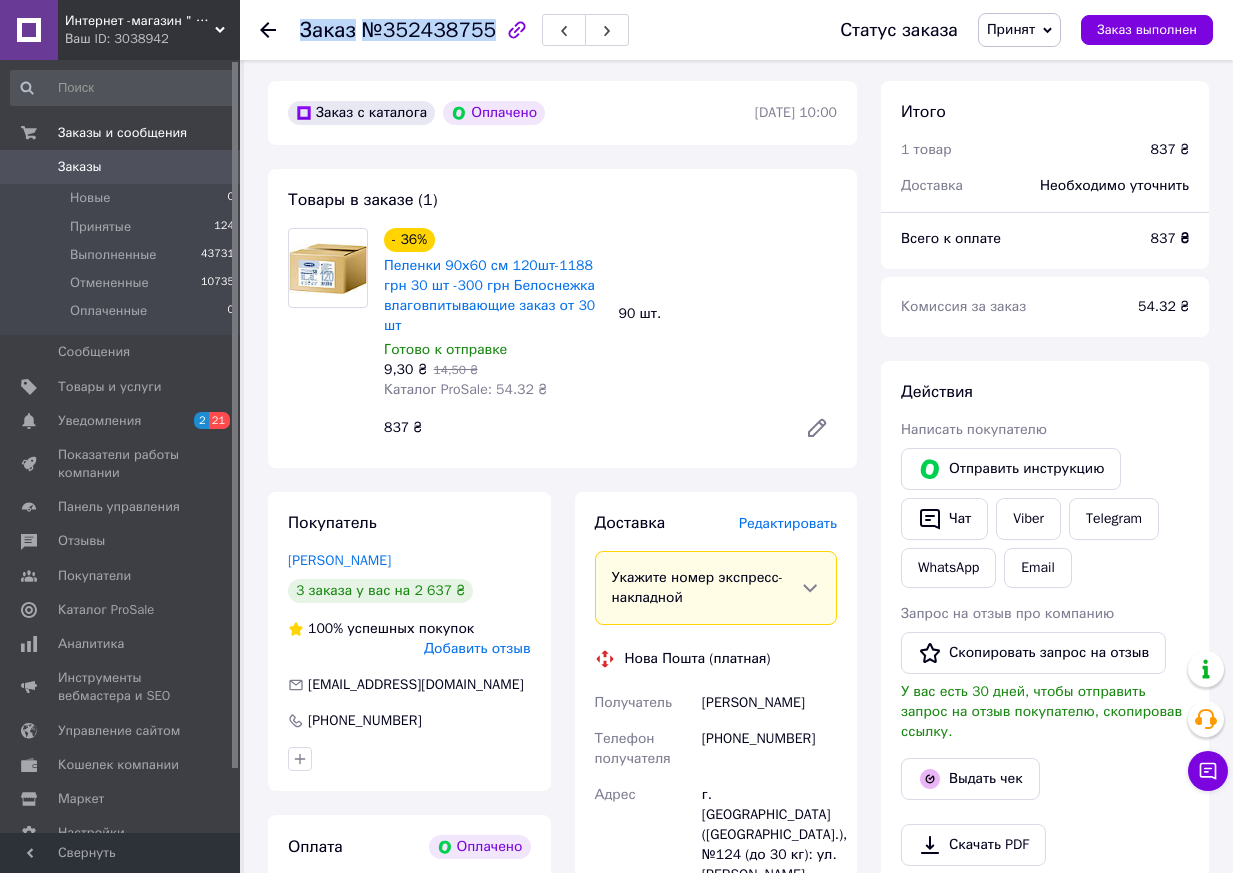 click on "Заказ" at bounding box center [328, 30] 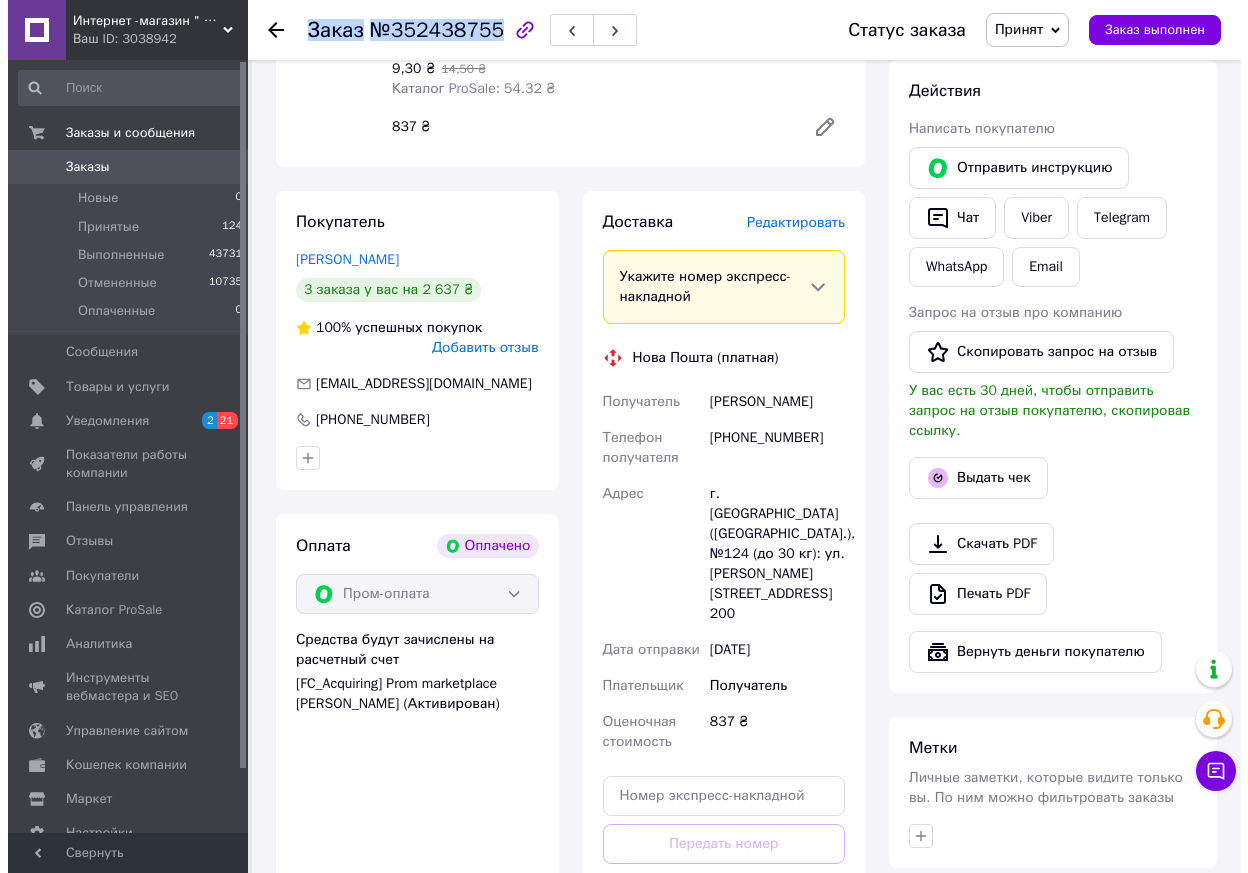 scroll, scrollTop: 900, scrollLeft: 0, axis: vertical 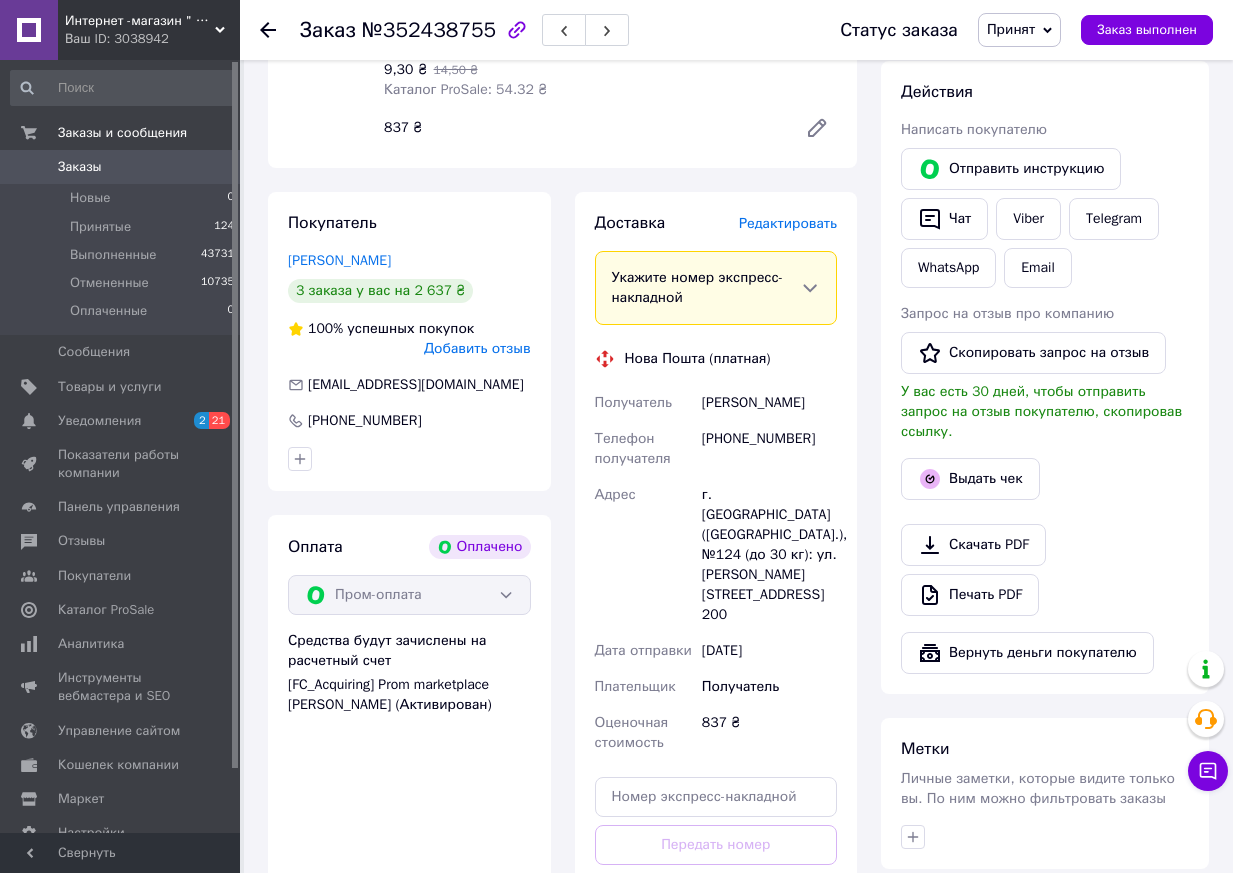 click on "Редактировать" at bounding box center (788, 223) 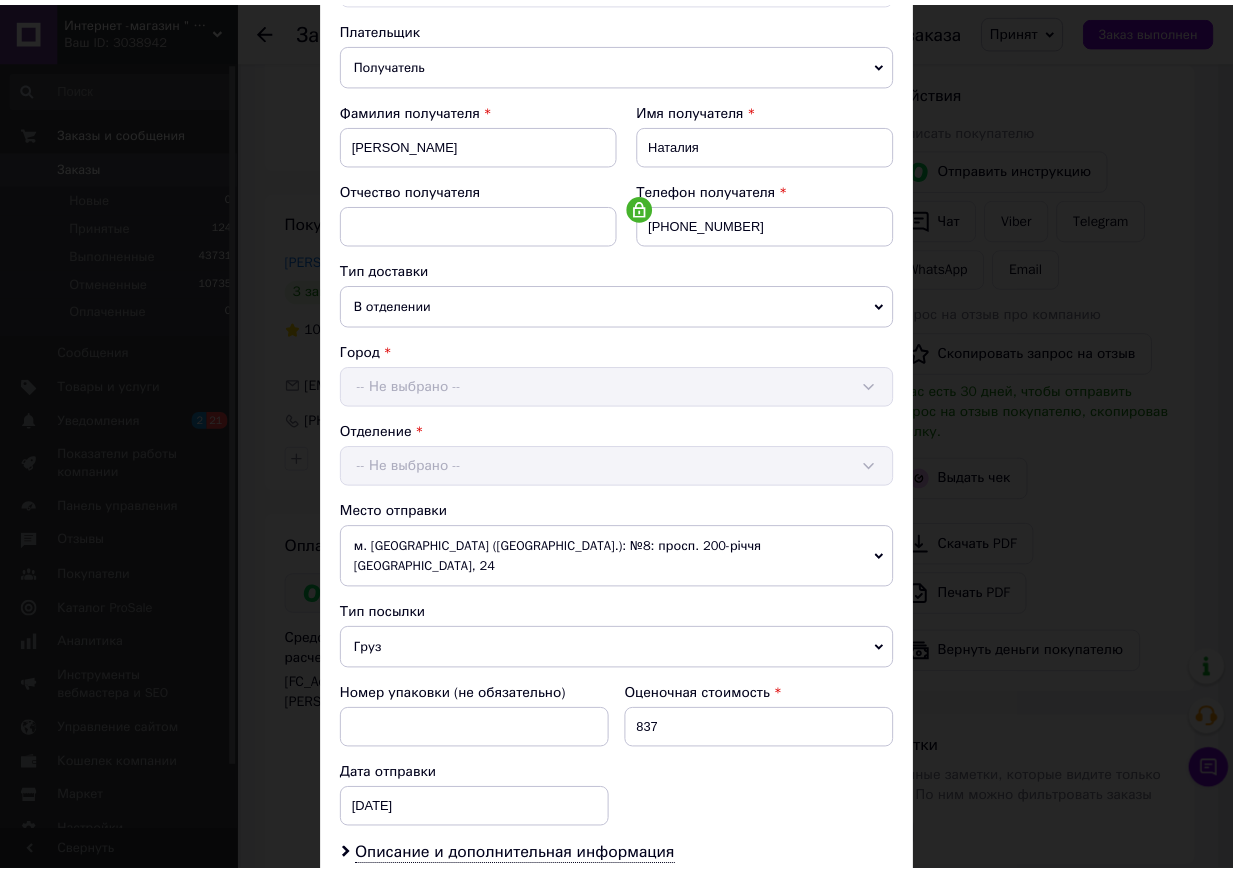 scroll, scrollTop: 455, scrollLeft: 0, axis: vertical 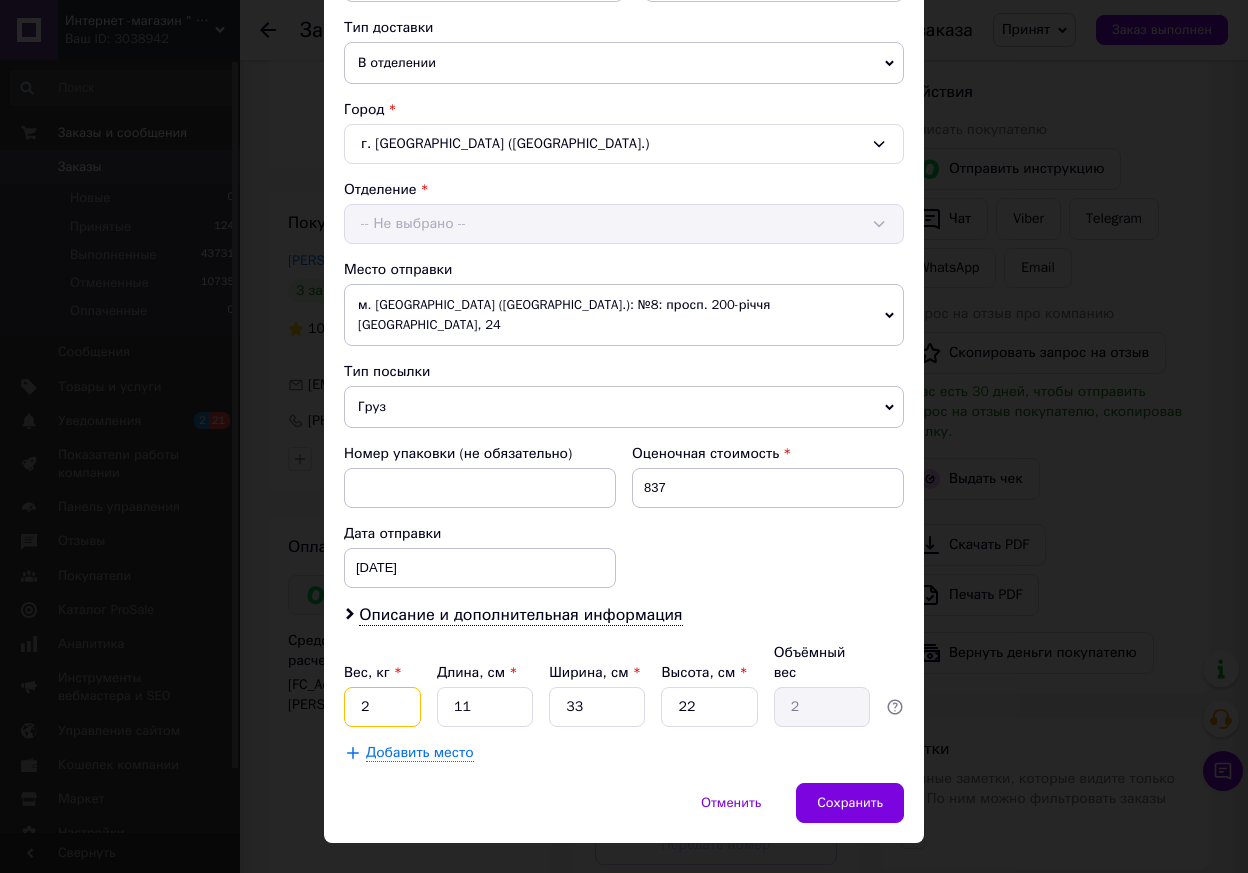 click on "2" at bounding box center (382, 707) 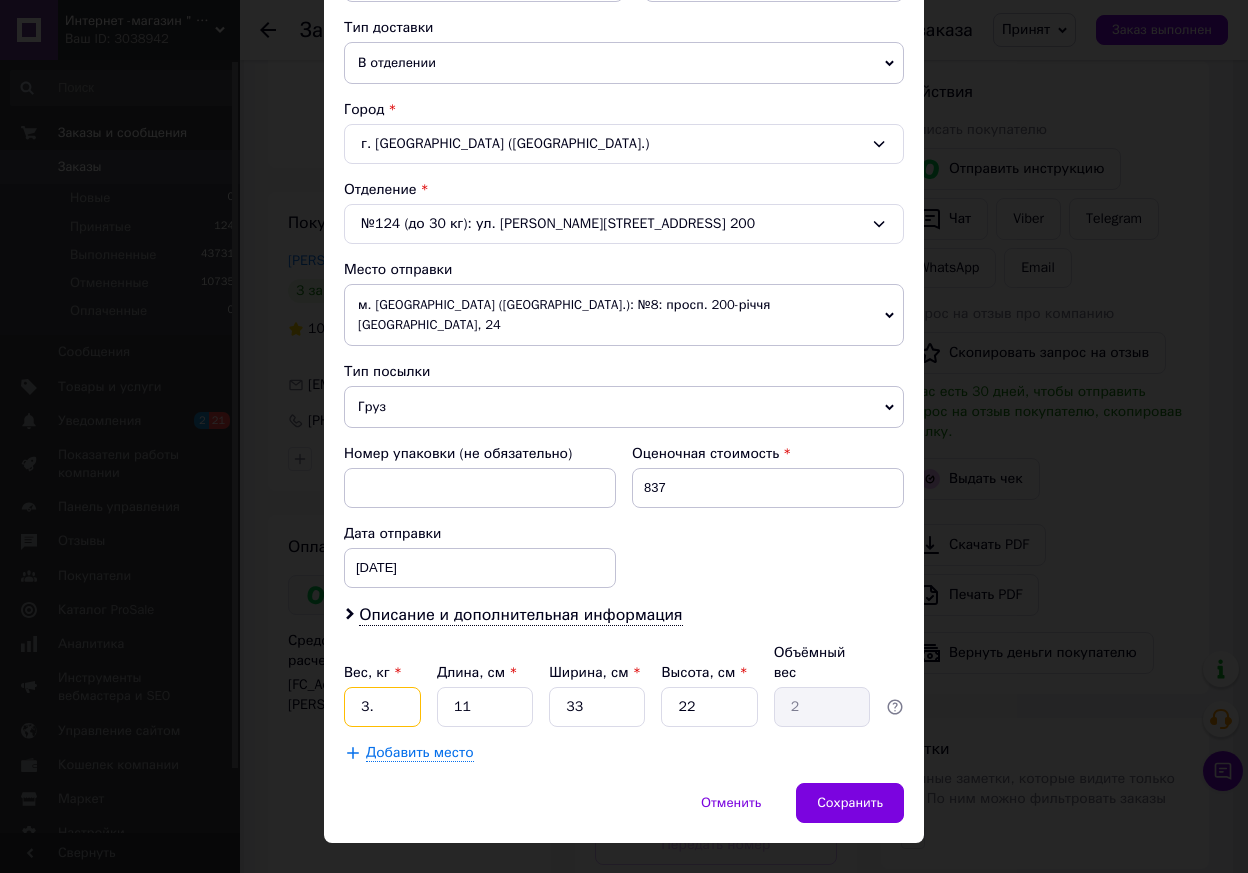 type on "3.5" 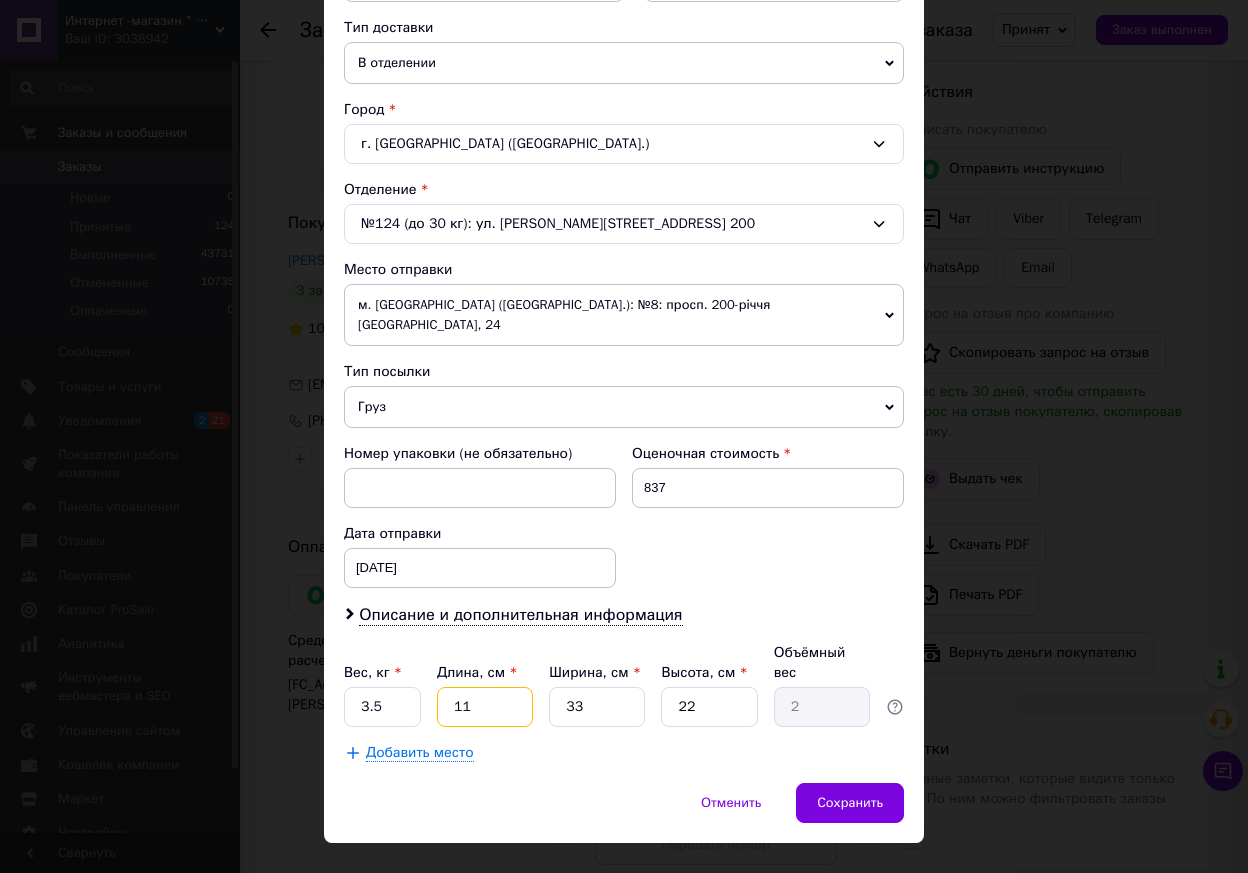 click on "11" at bounding box center [485, 707] 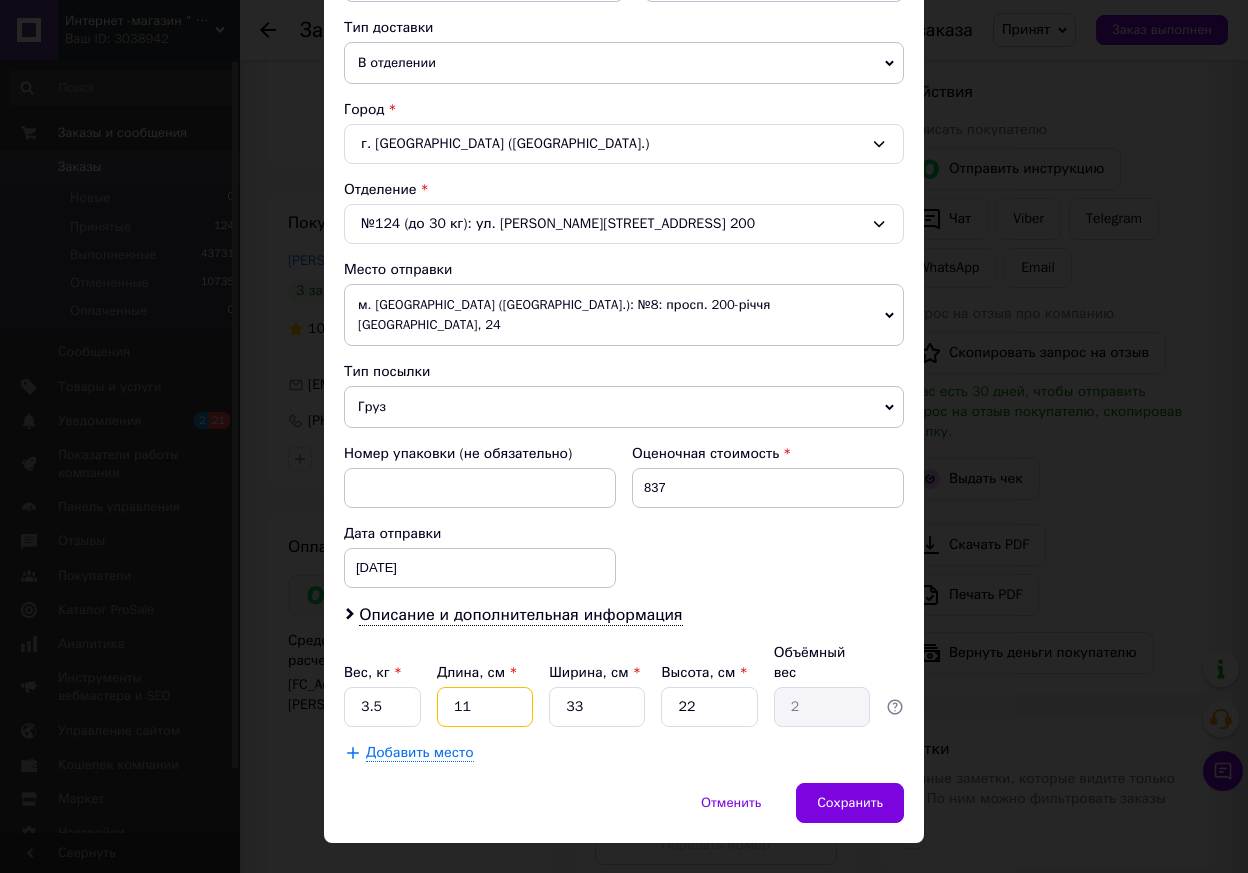 type on "1" 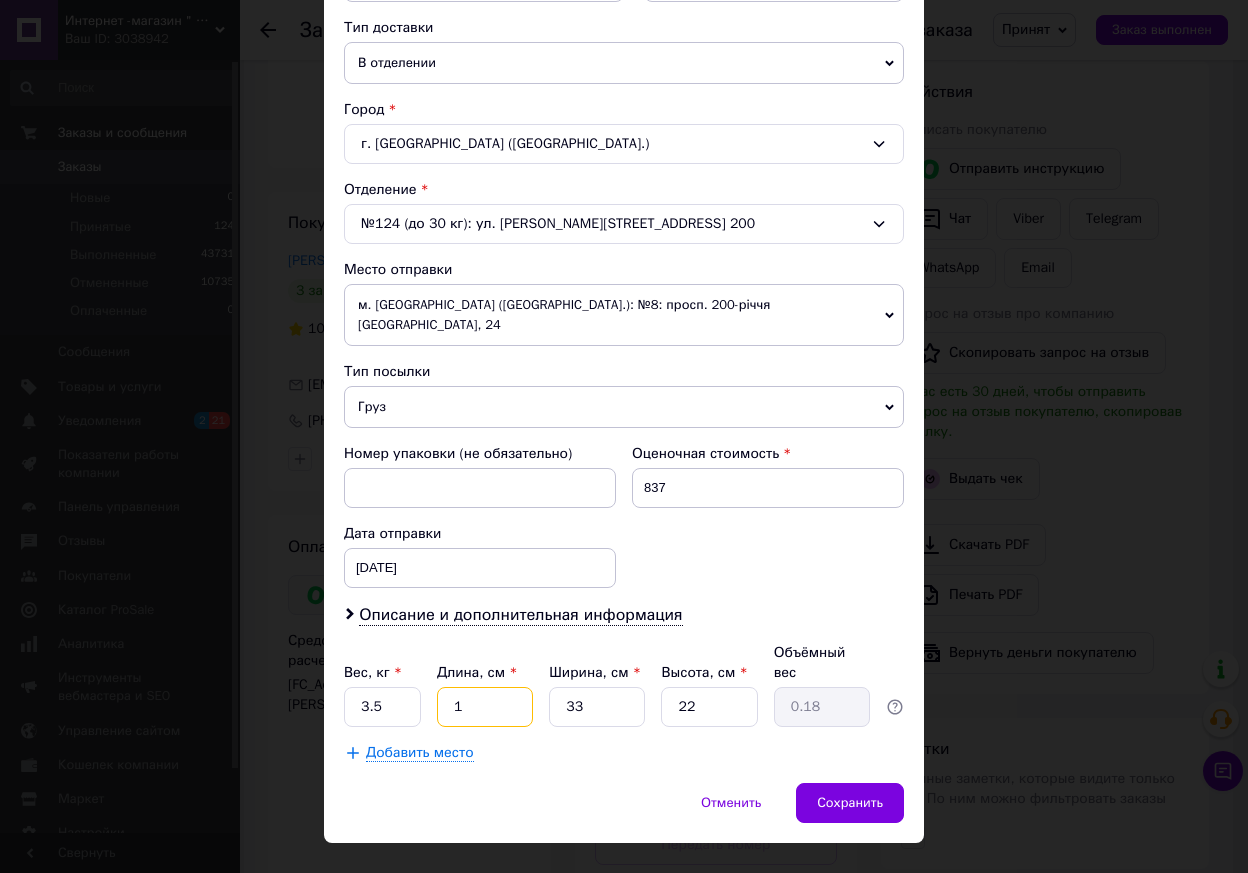 type 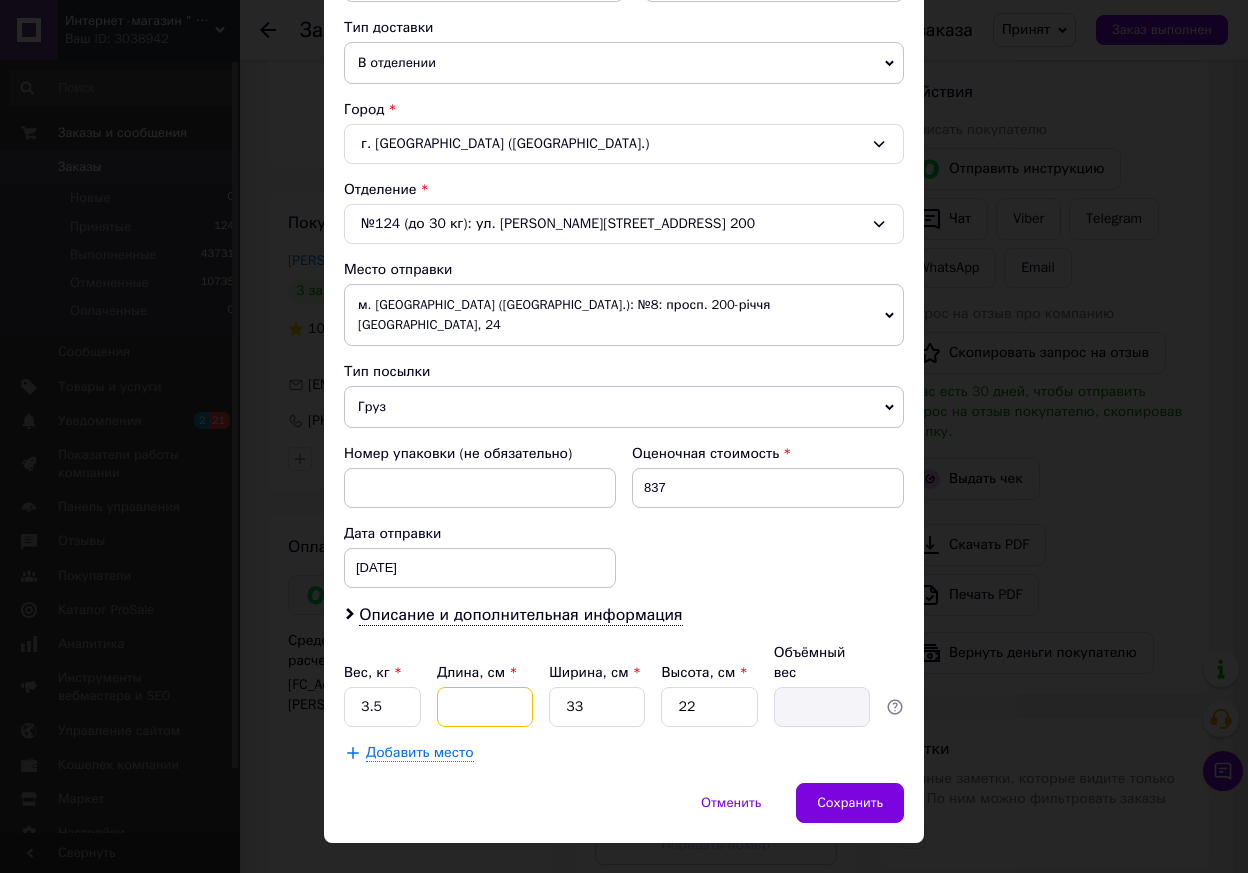 type on "4" 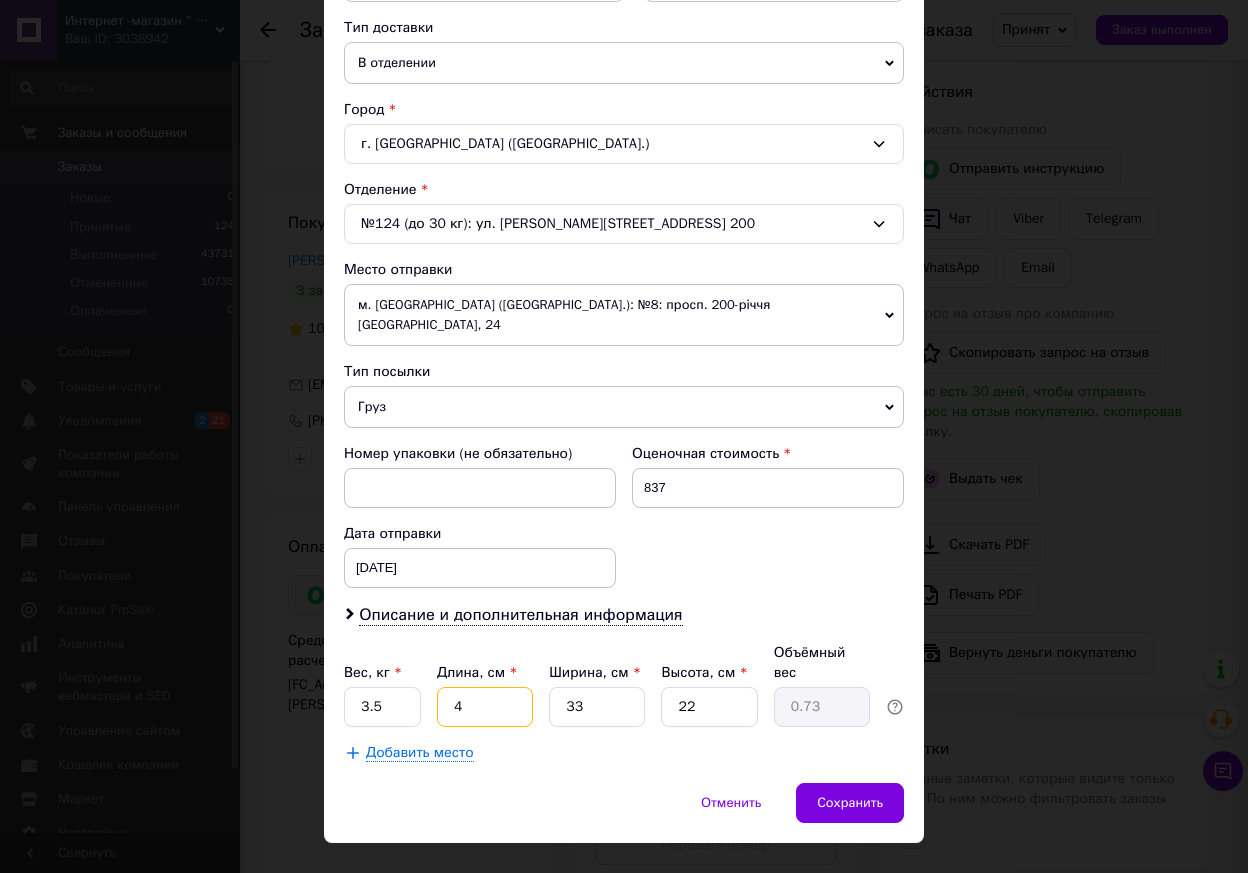 type on "40" 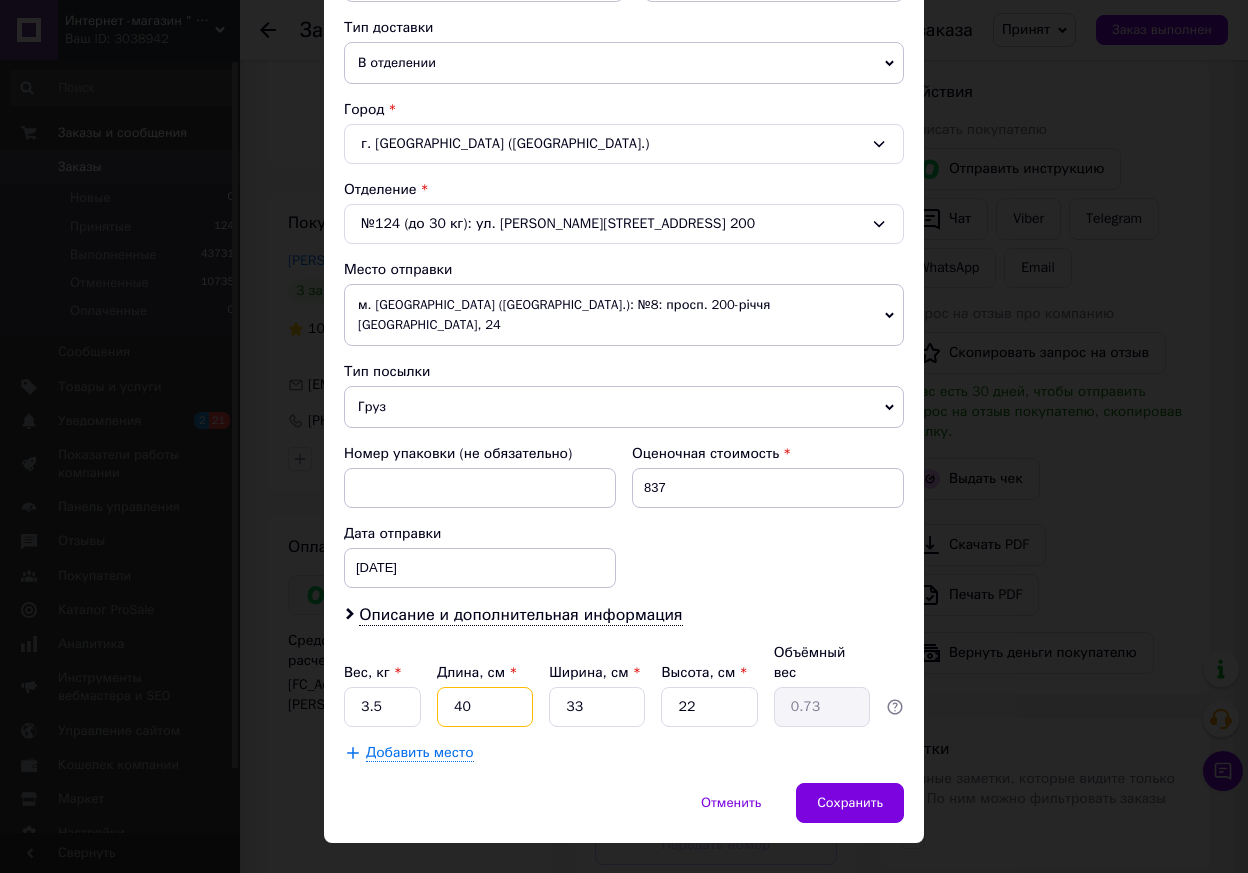 type on "7.26" 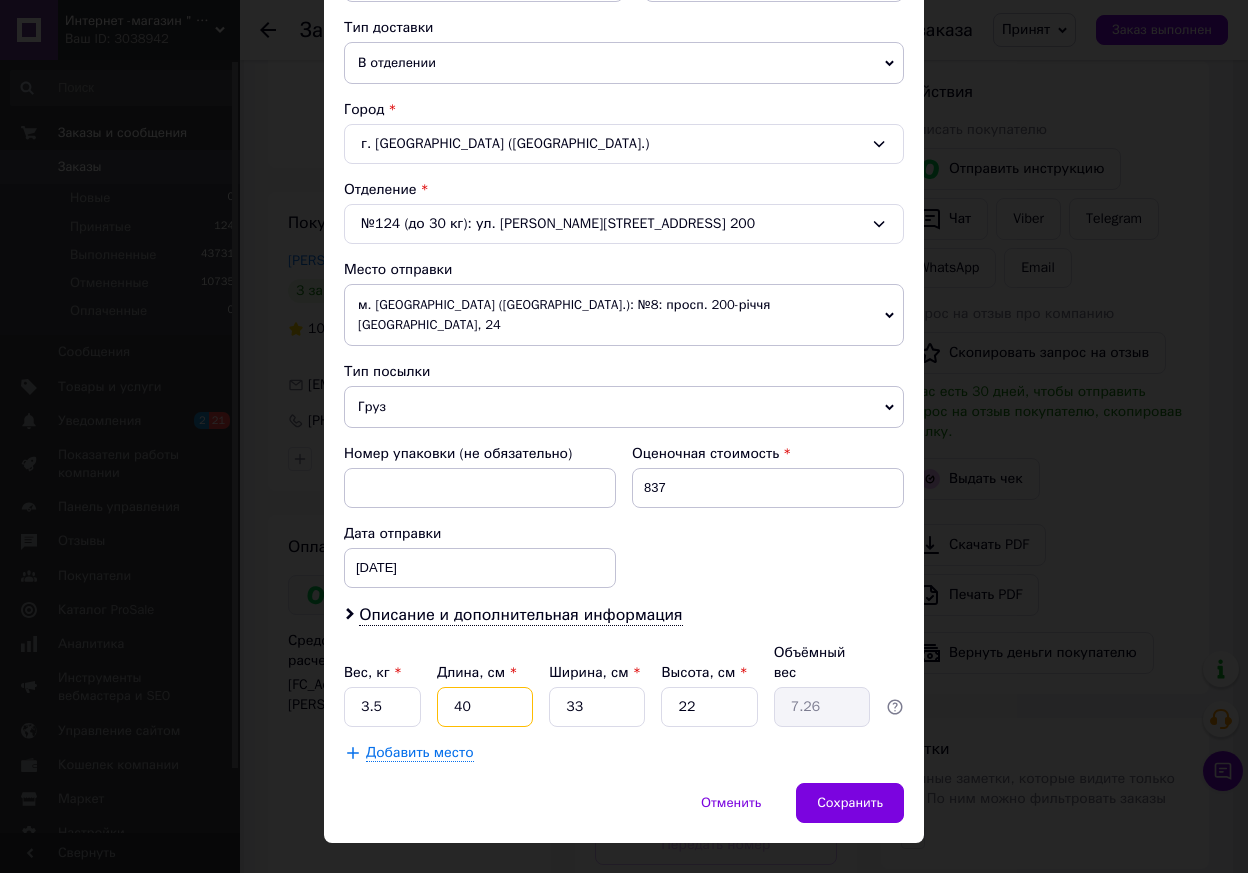 type on "40" 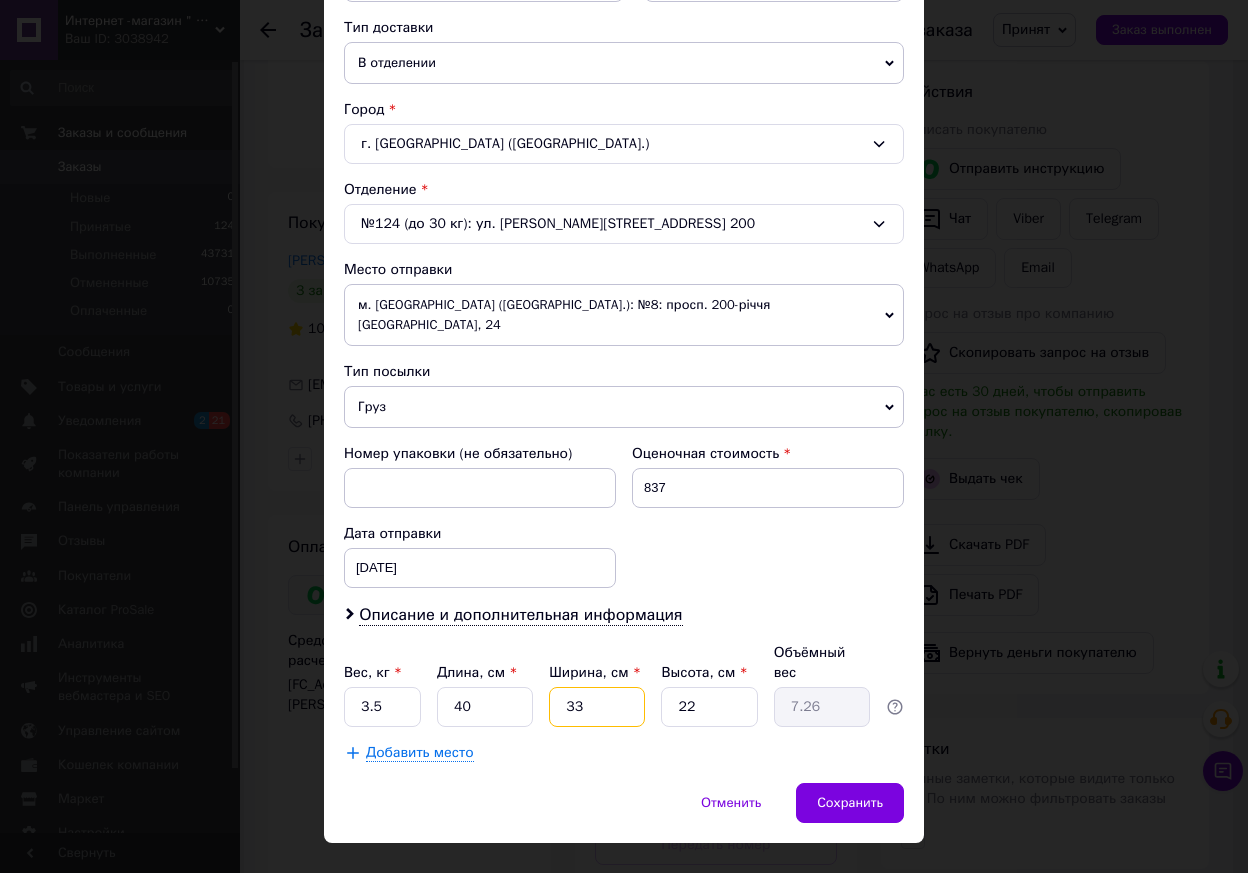 click on "33" at bounding box center (597, 707) 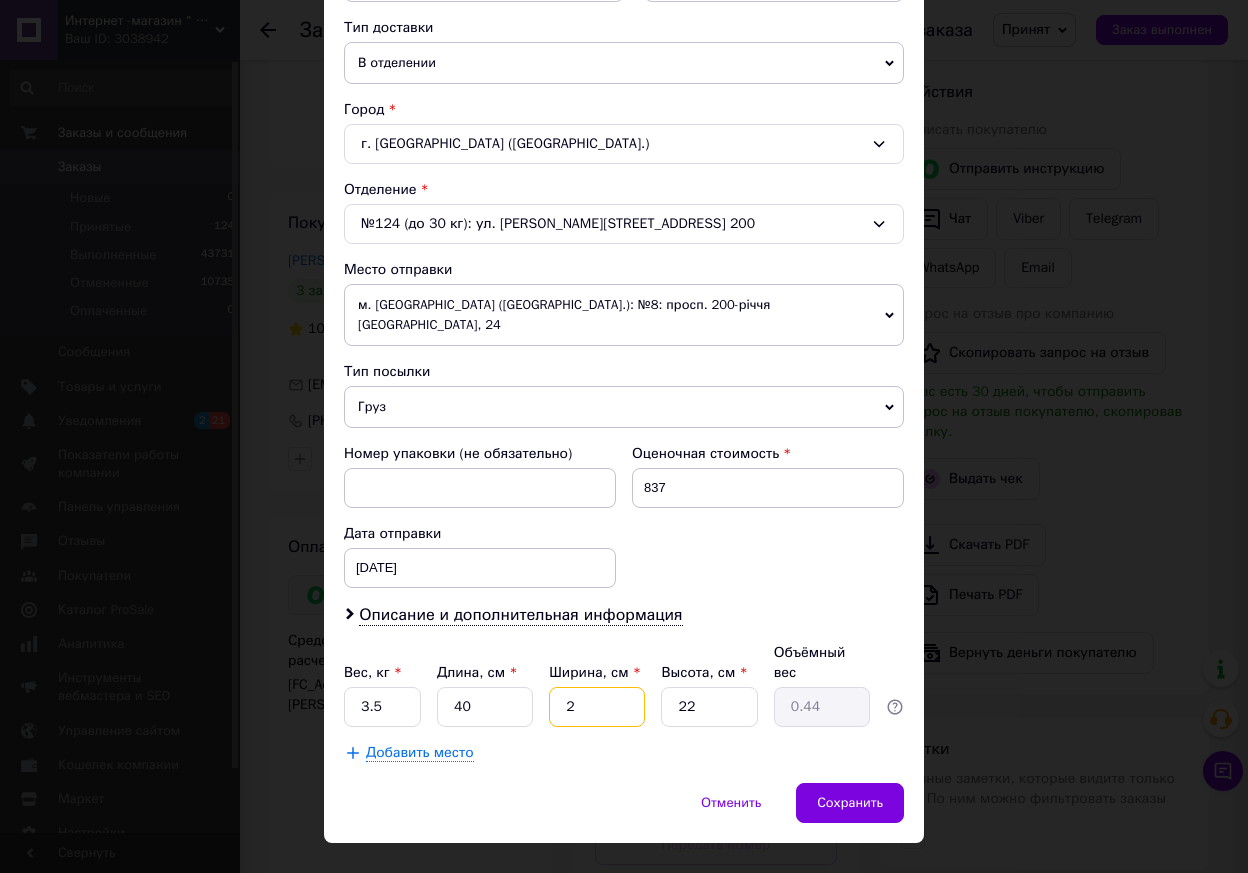 type on "20" 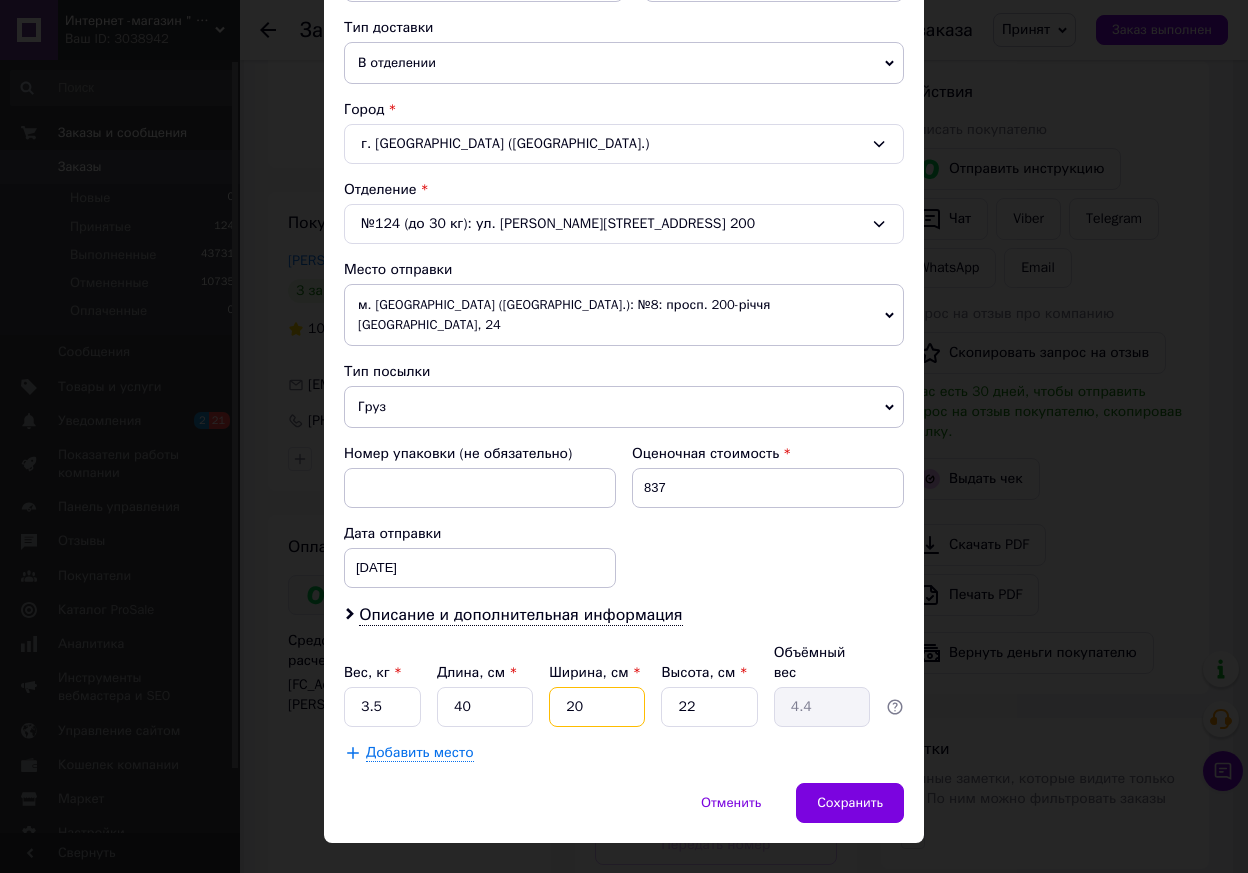 type on "20" 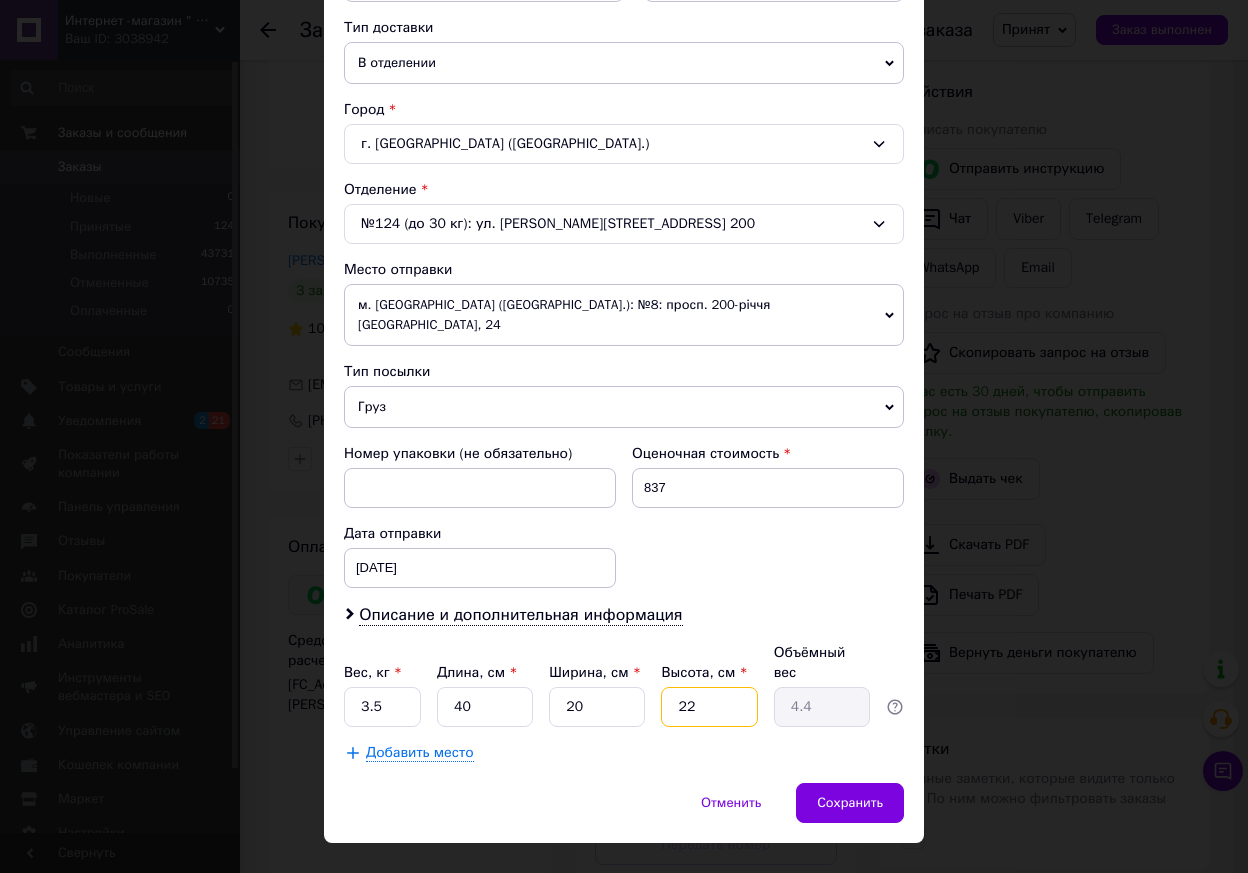 click on "22" at bounding box center [709, 707] 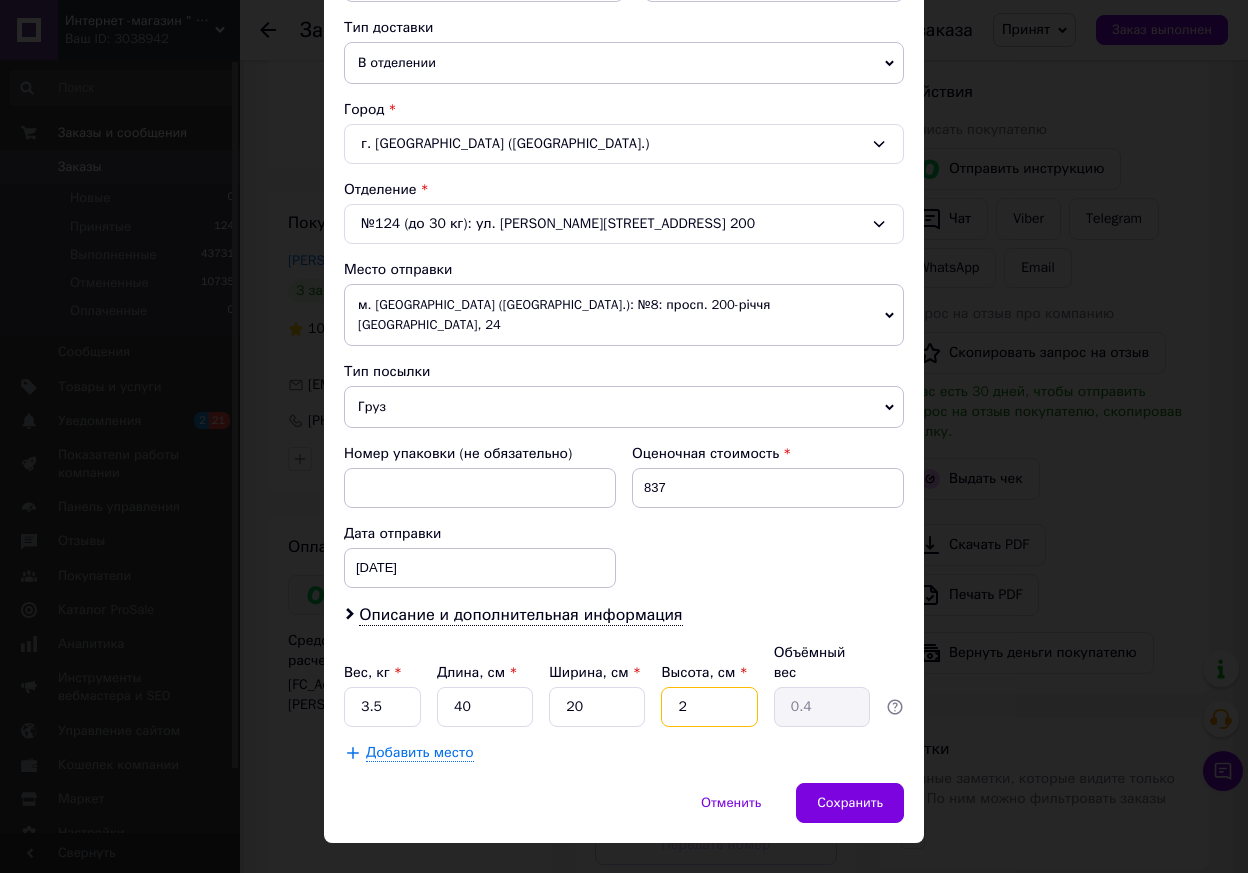 type on "20" 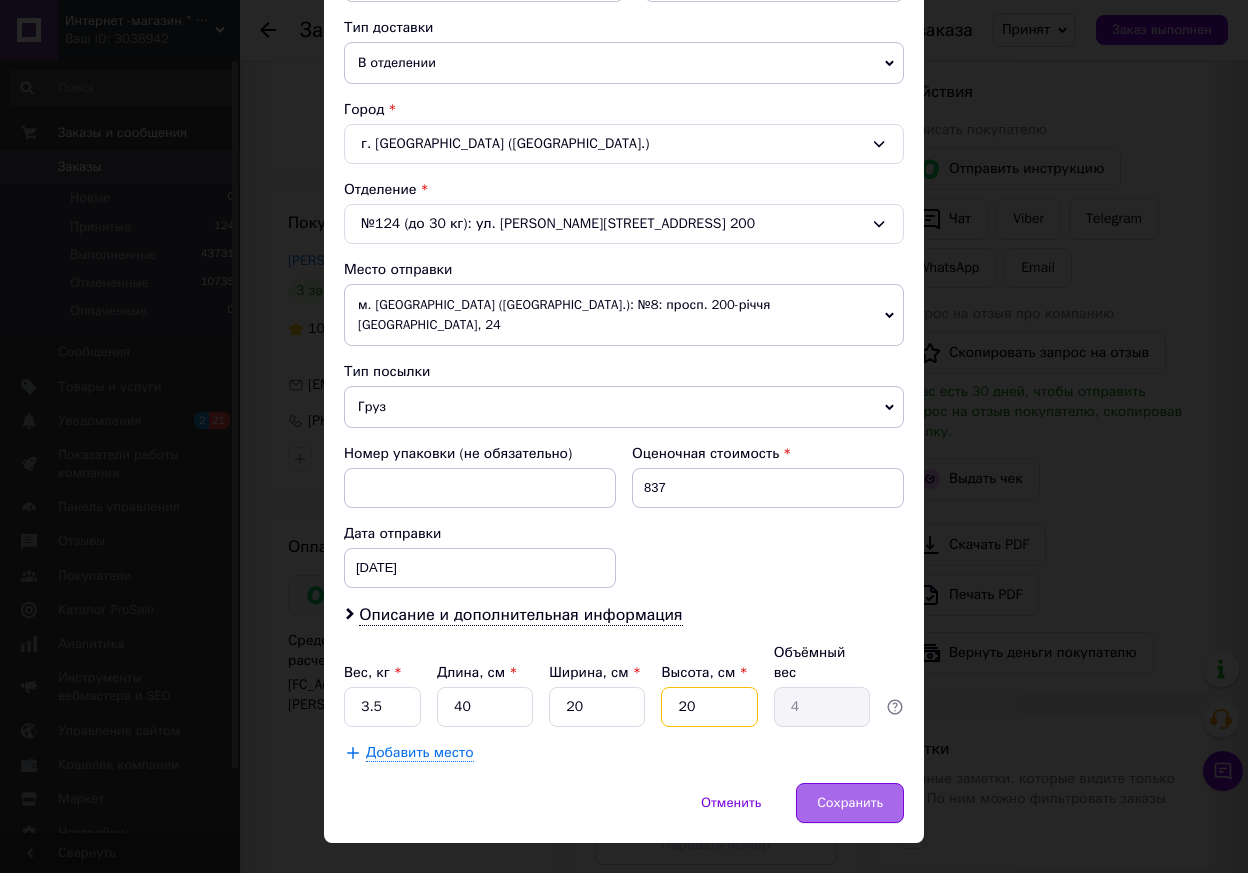 type on "20" 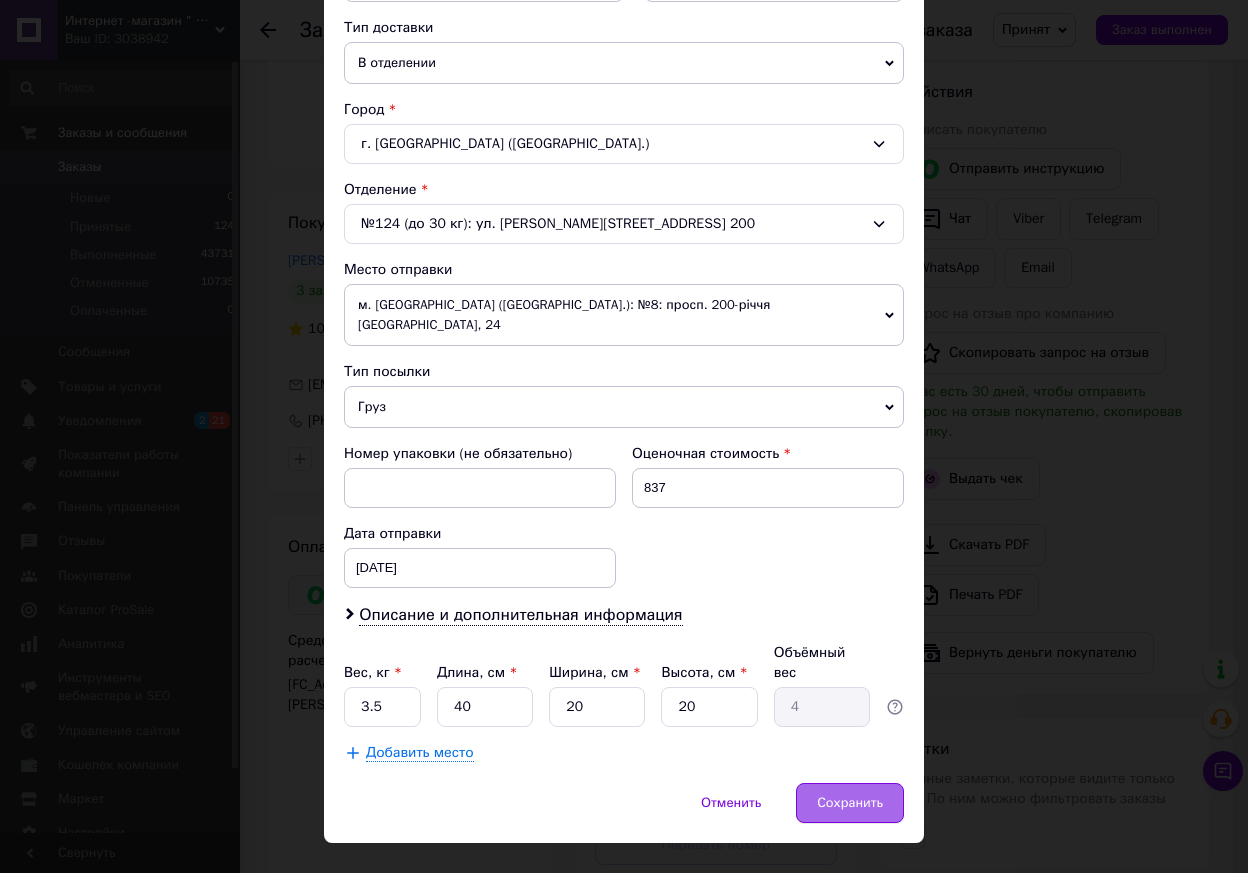 click on "Сохранить" at bounding box center (850, 803) 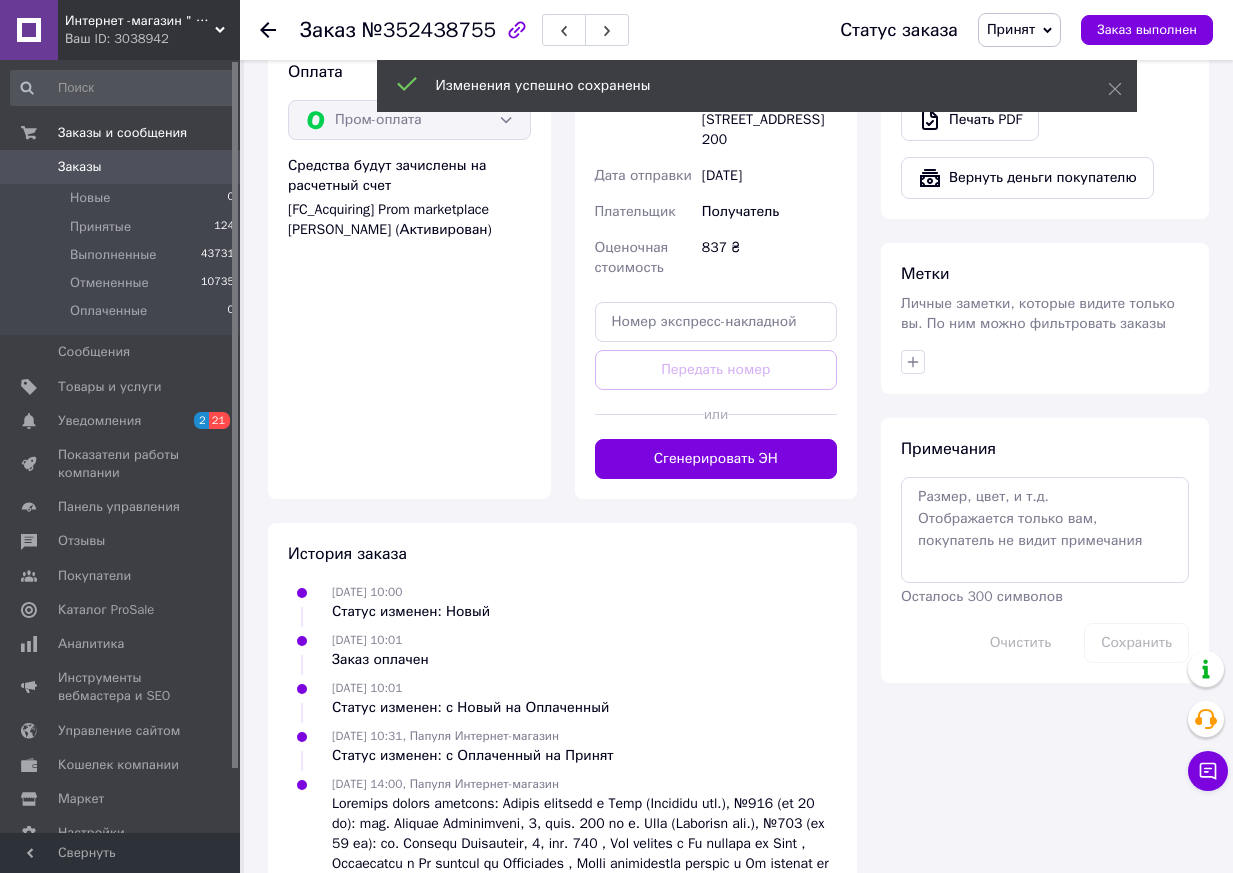 scroll, scrollTop: 1100, scrollLeft: 0, axis: vertical 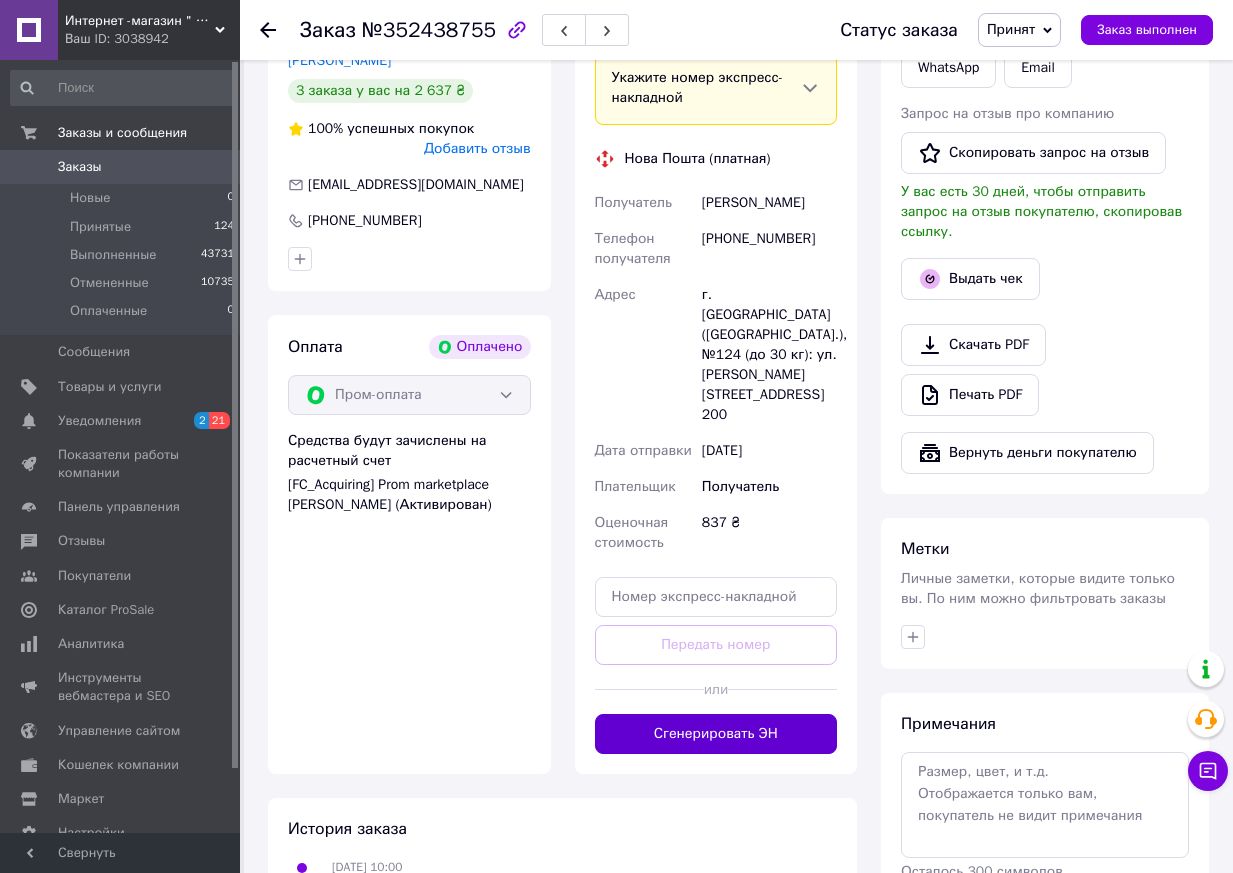 click on "Сгенерировать ЭН" at bounding box center [716, 734] 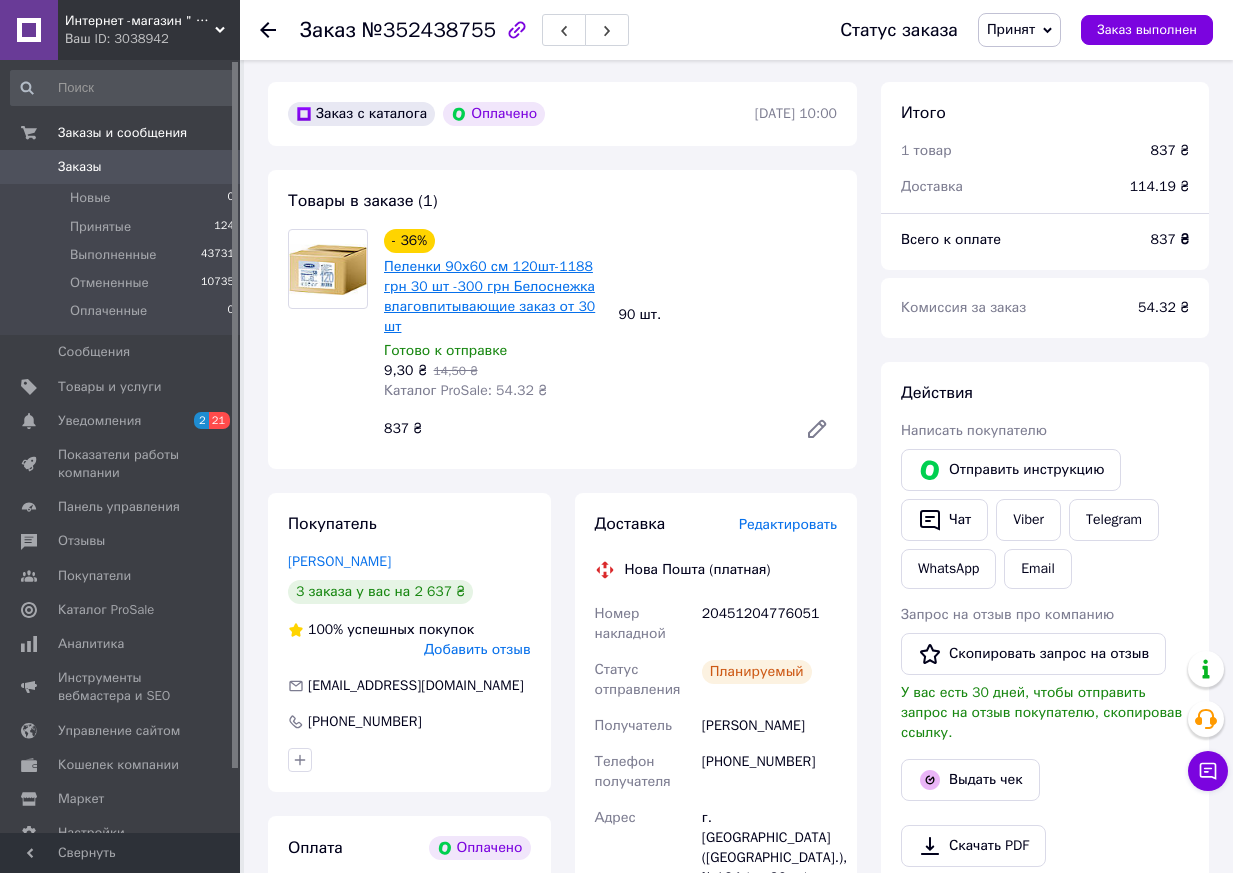 scroll, scrollTop: 600, scrollLeft: 0, axis: vertical 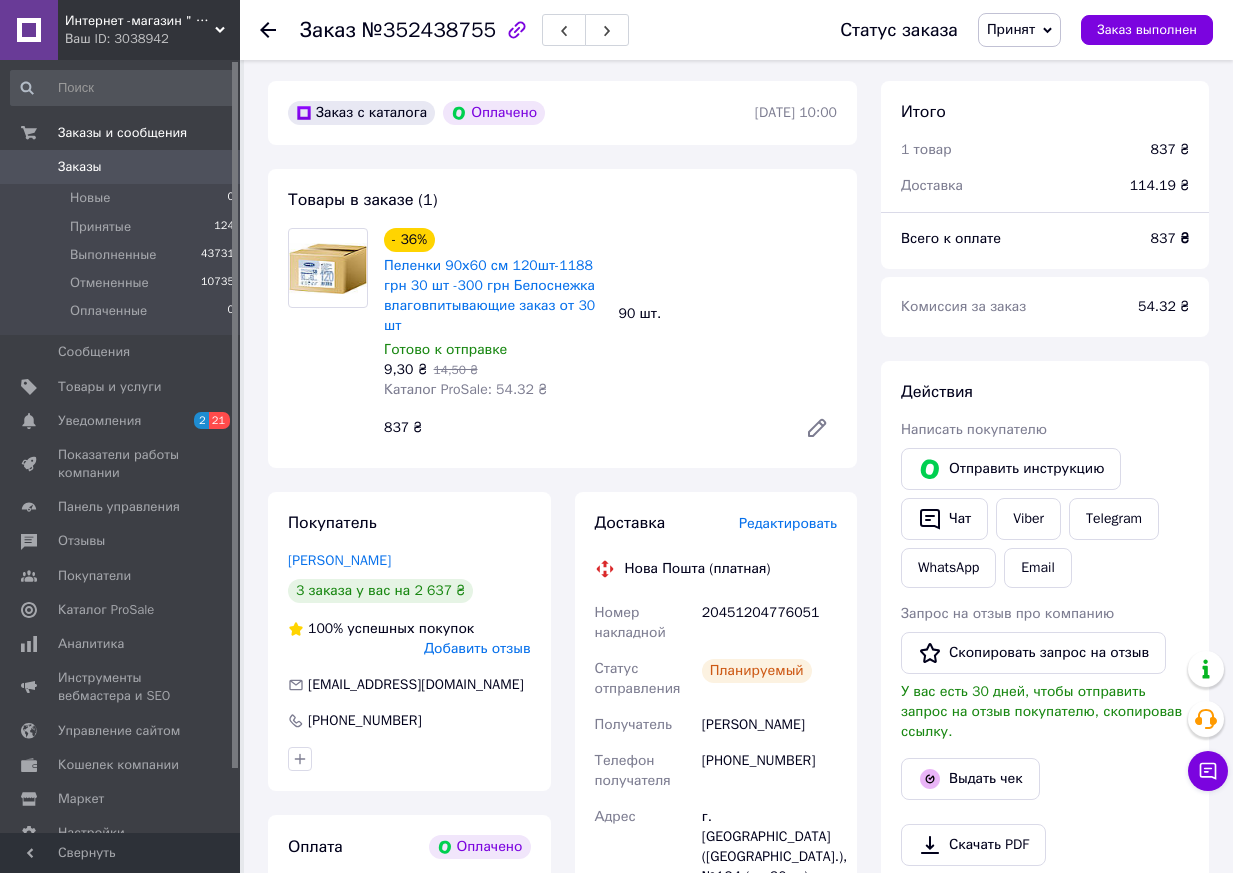 click 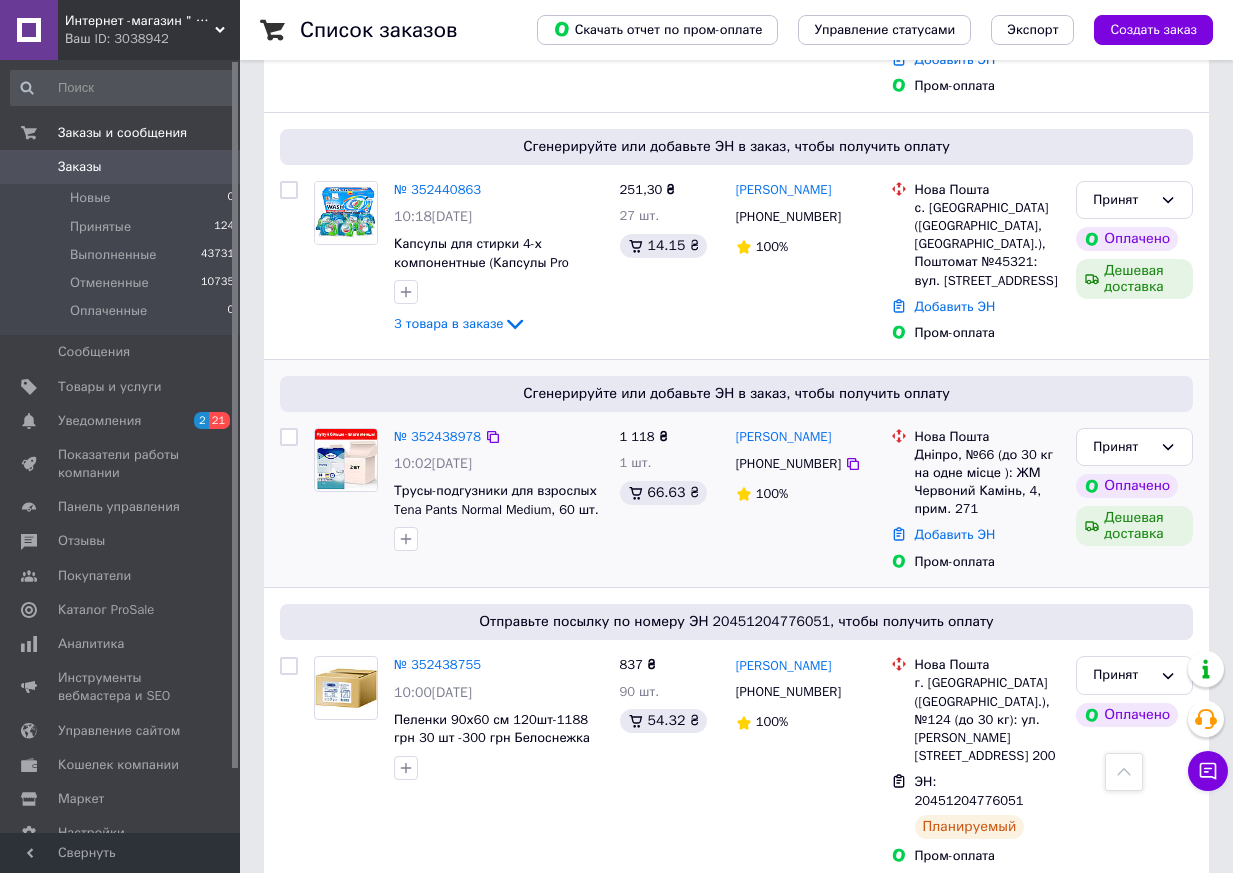 scroll, scrollTop: 900, scrollLeft: 0, axis: vertical 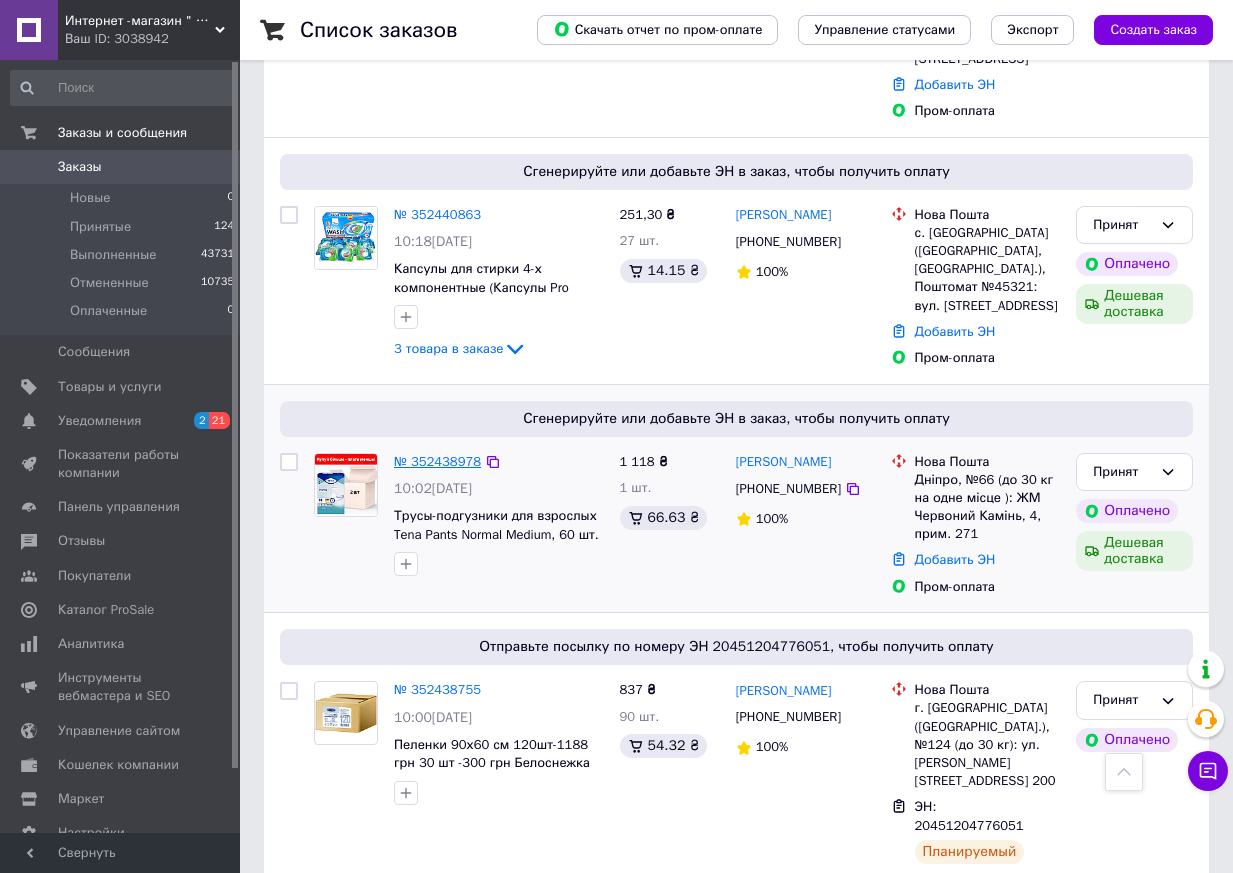 click on "№ 352438978" at bounding box center [437, 461] 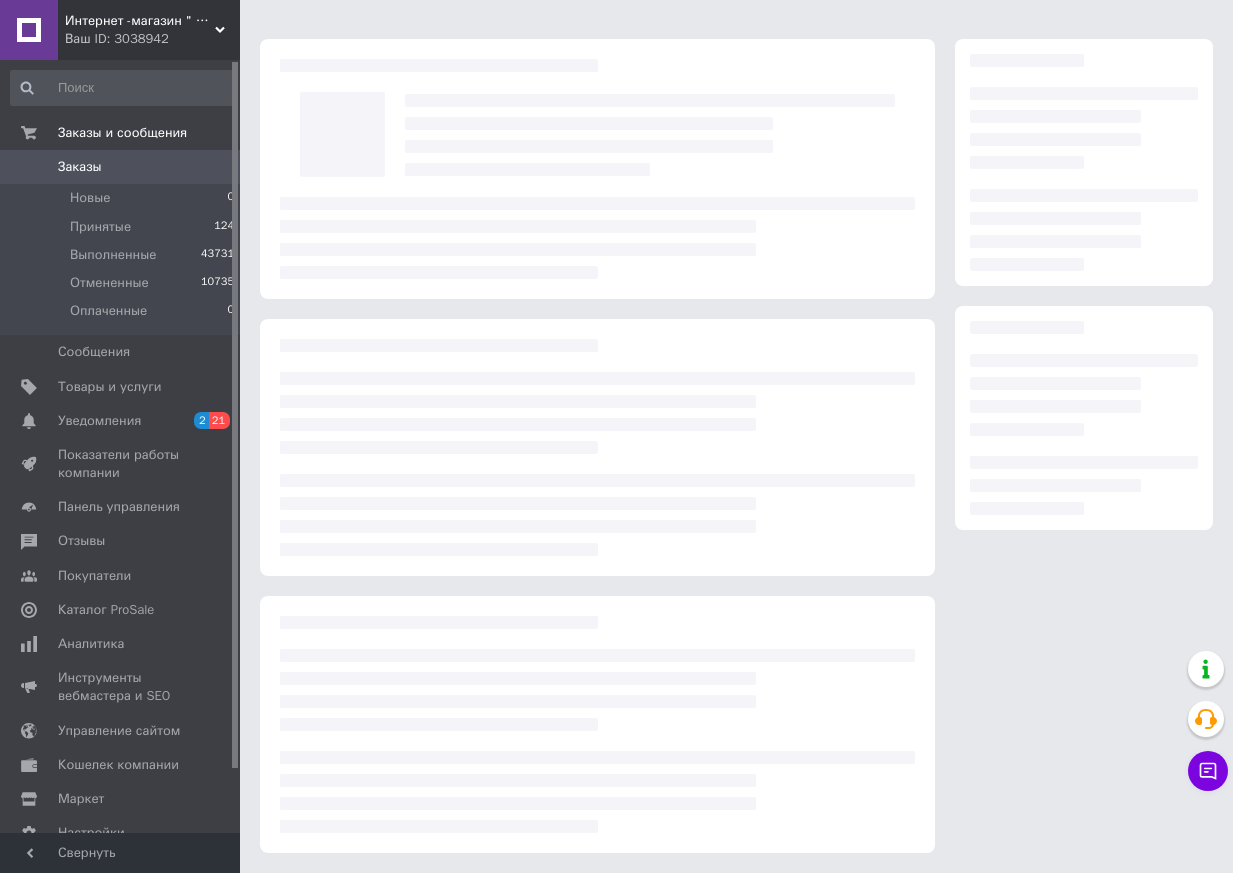 click at bounding box center [597, 447] 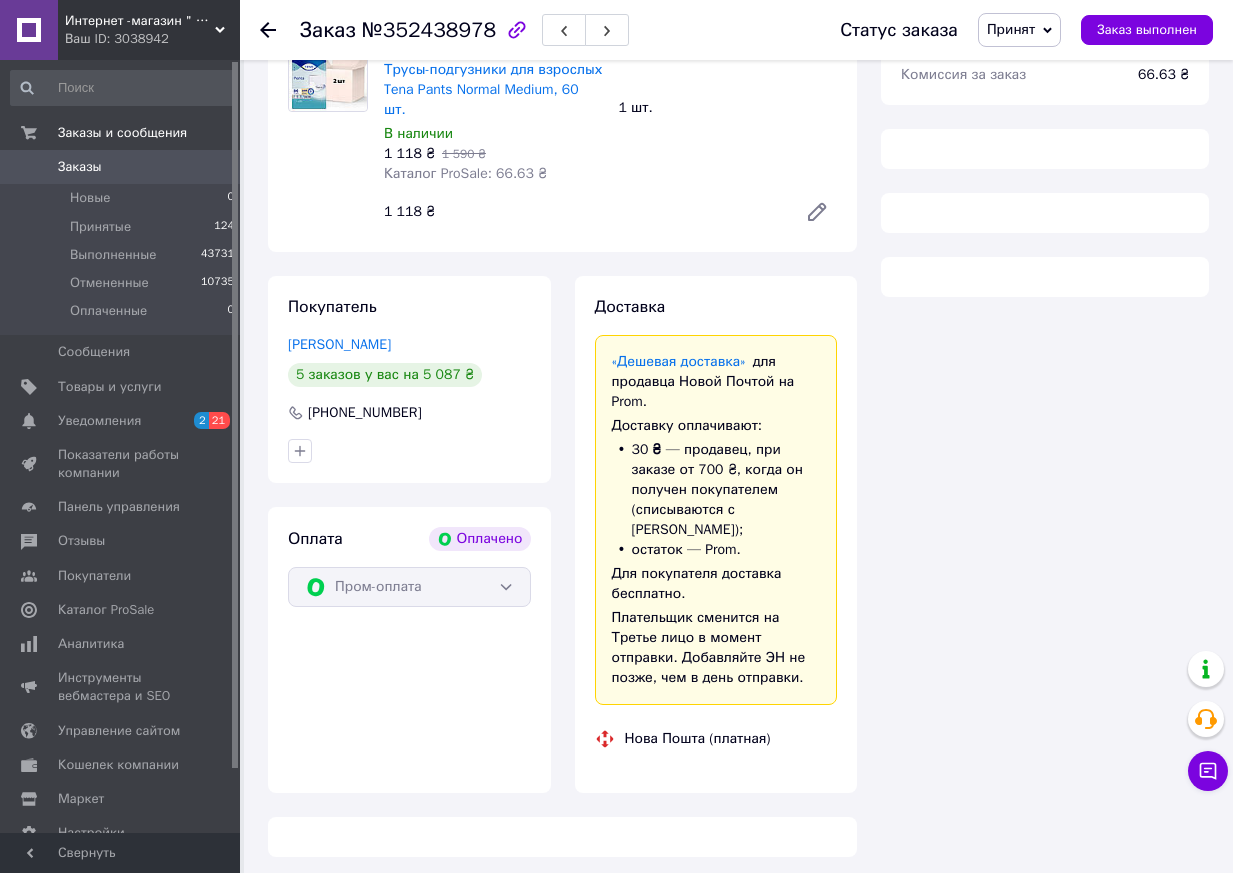 scroll, scrollTop: 900, scrollLeft: 0, axis: vertical 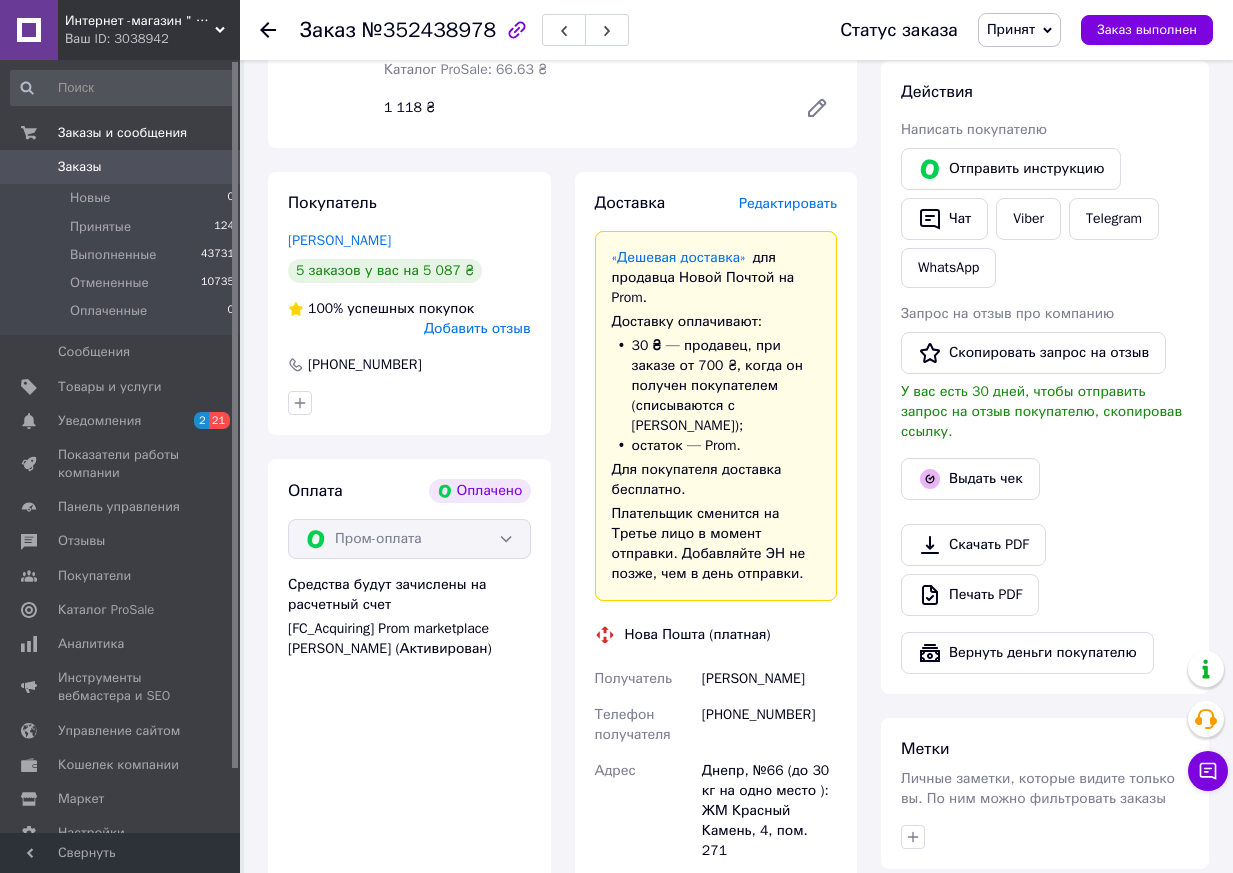 drag, startPoint x: 702, startPoint y: 673, endPoint x: 841, endPoint y: 672, distance: 139.0036 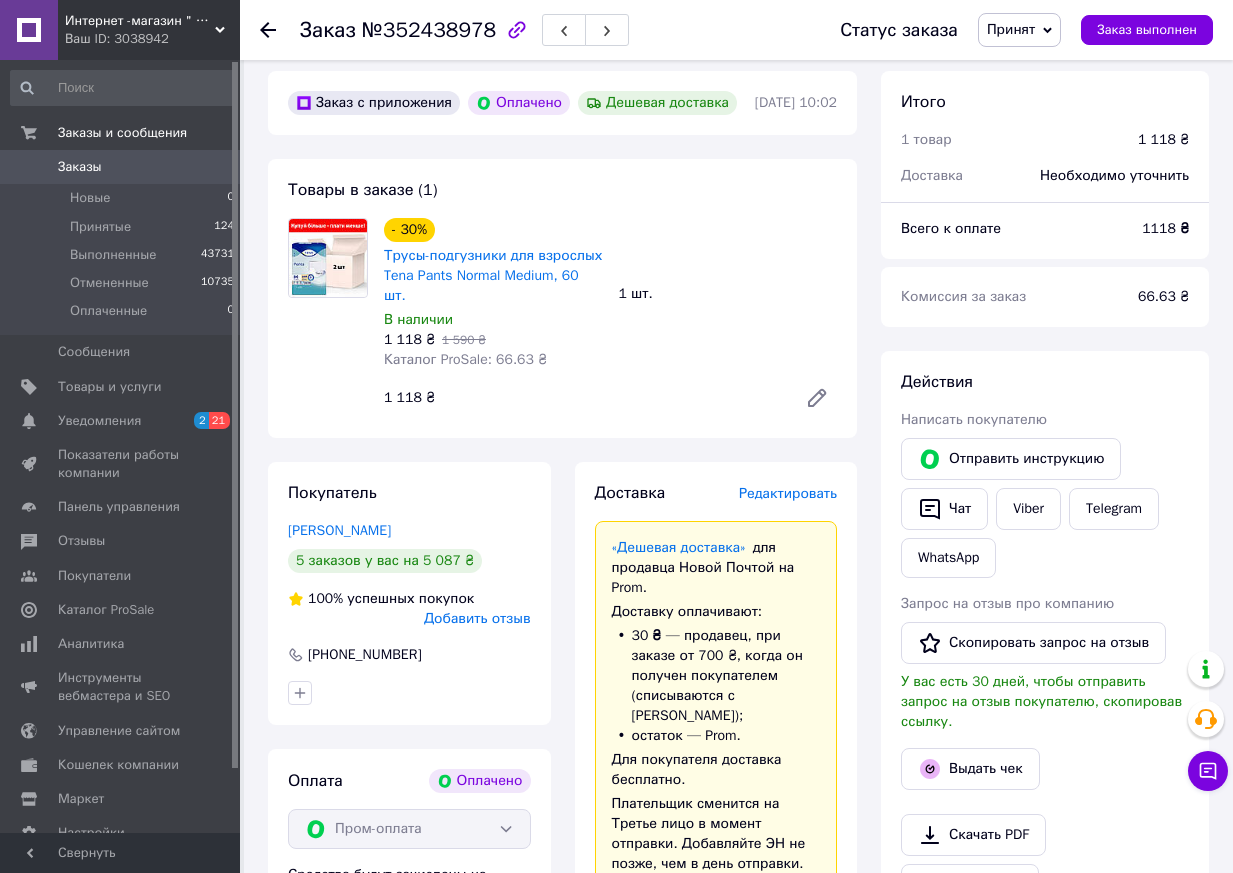 scroll, scrollTop: 500, scrollLeft: 0, axis: vertical 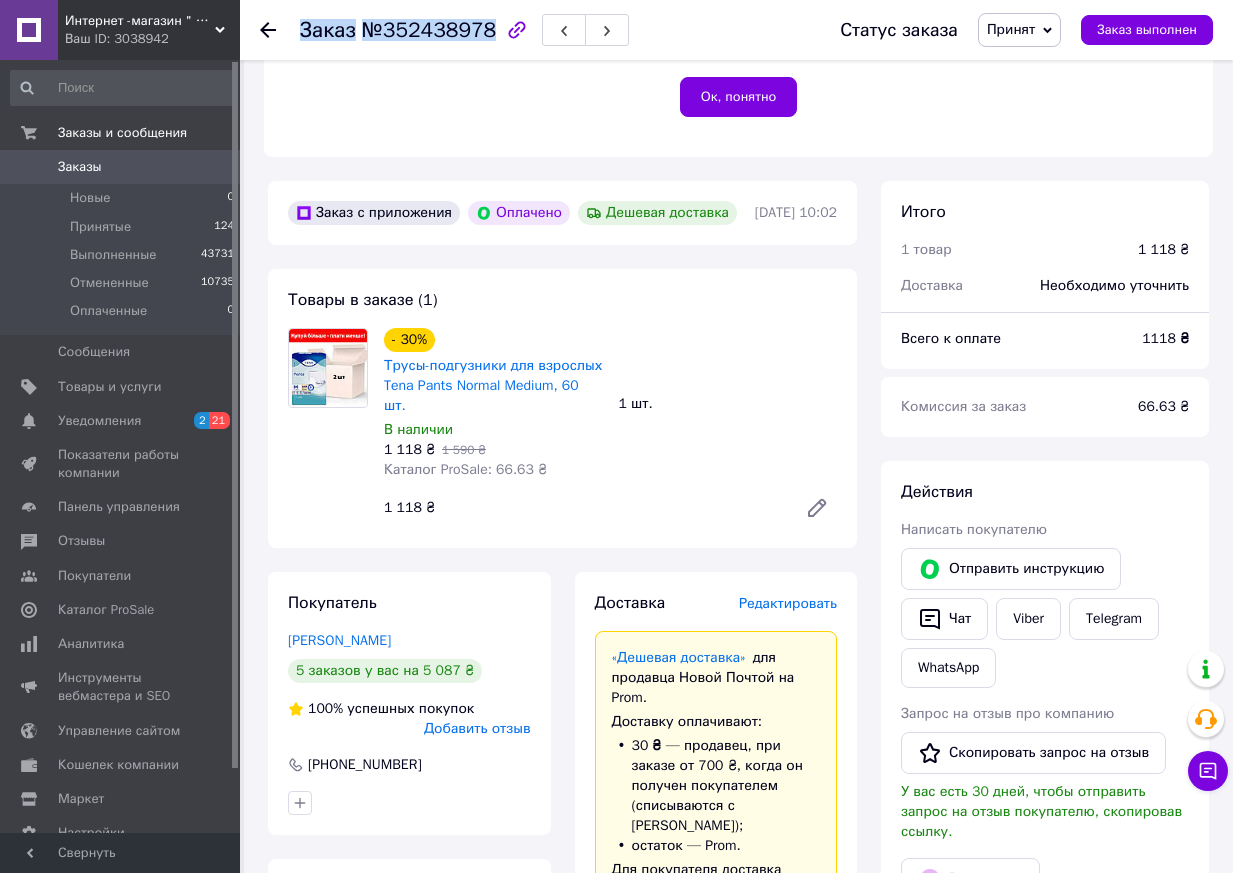 drag, startPoint x: 304, startPoint y: 30, endPoint x: 483, endPoint y: 33, distance: 179.02513 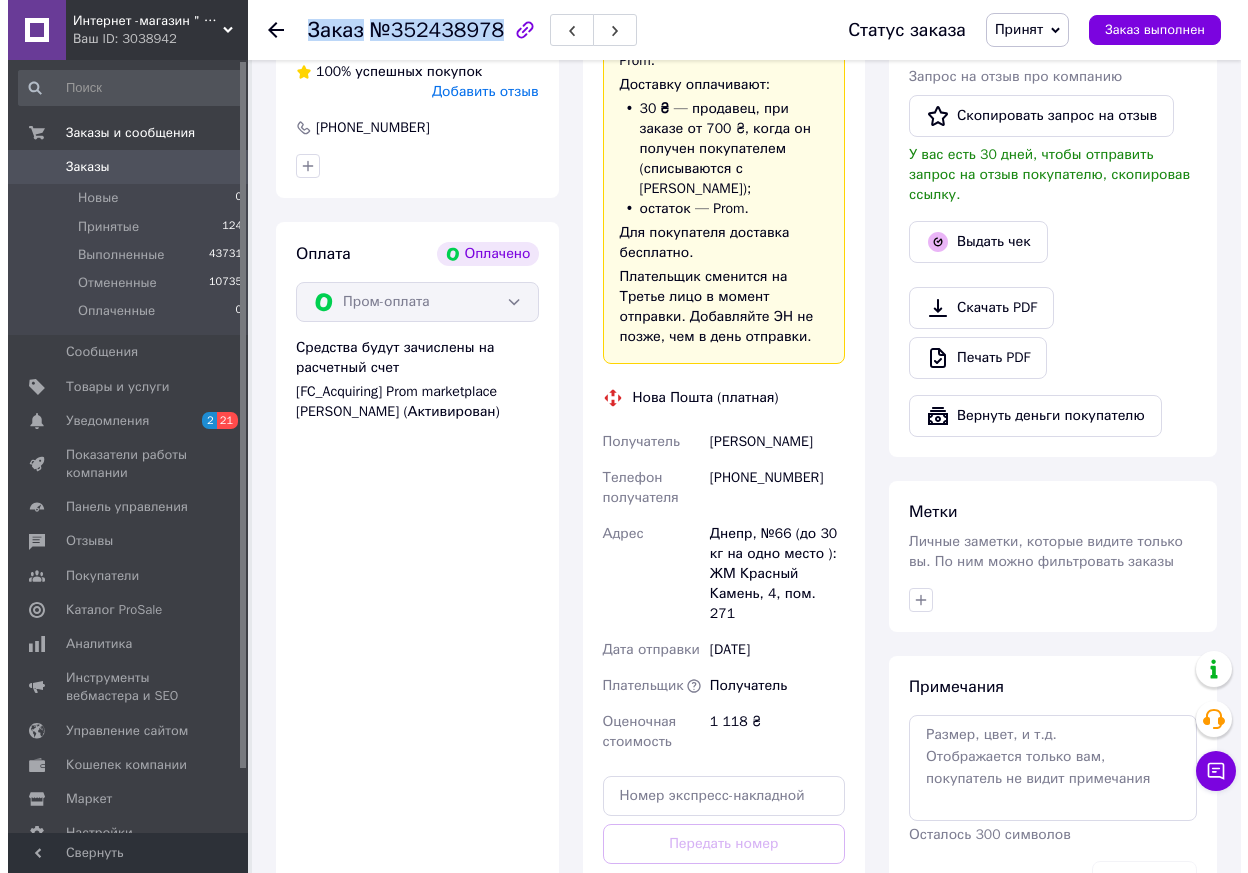 scroll, scrollTop: 900, scrollLeft: 0, axis: vertical 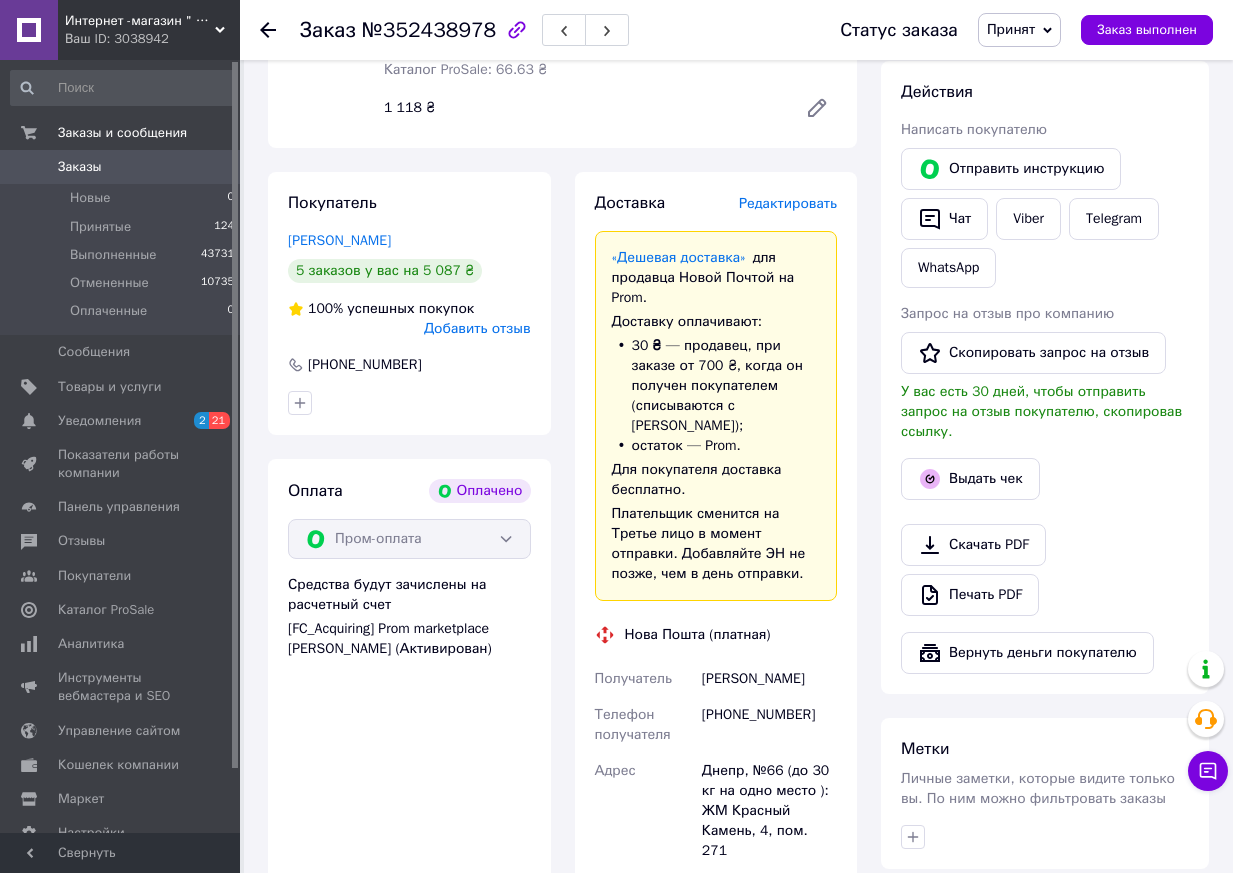click on "Редактировать" at bounding box center (788, 203) 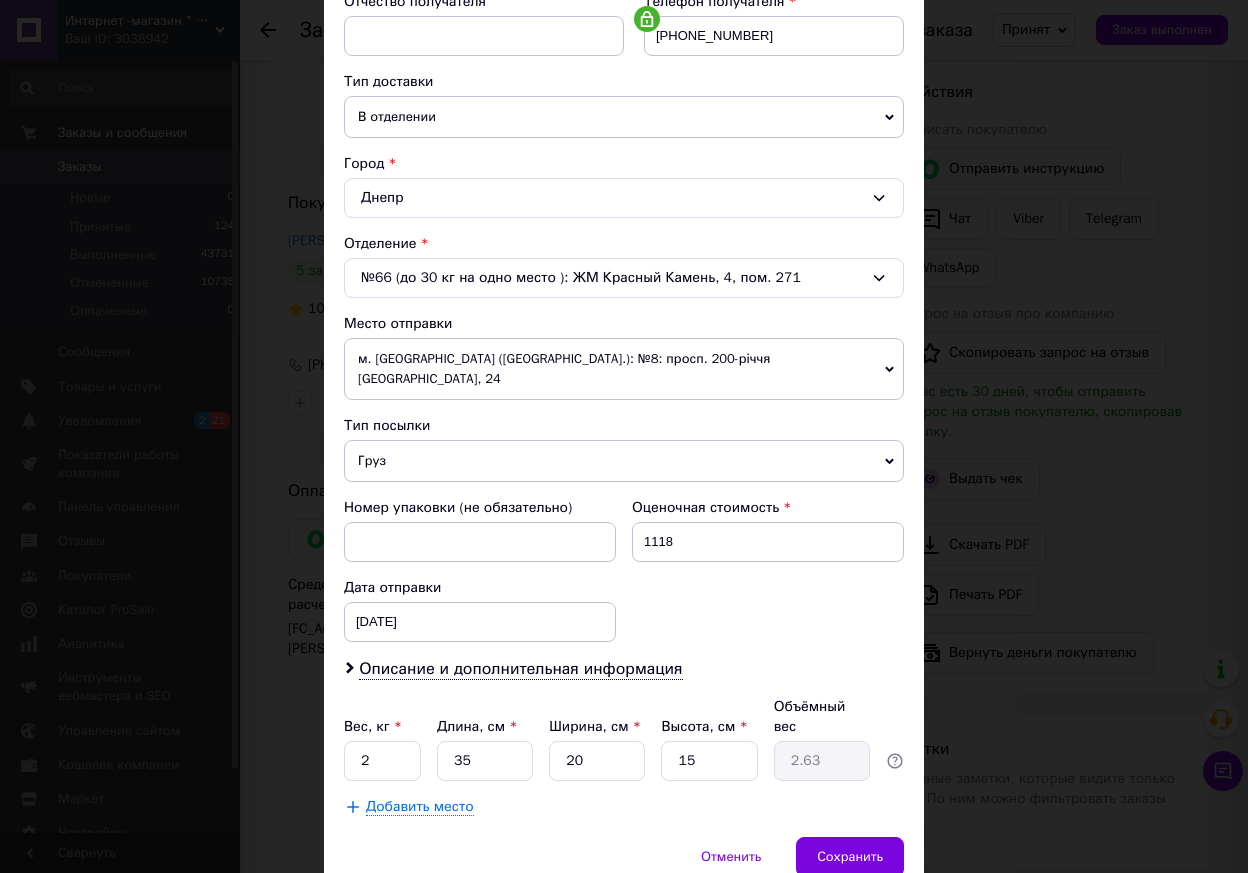 scroll, scrollTop: 455, scrollLeft: 0, axis: vertical 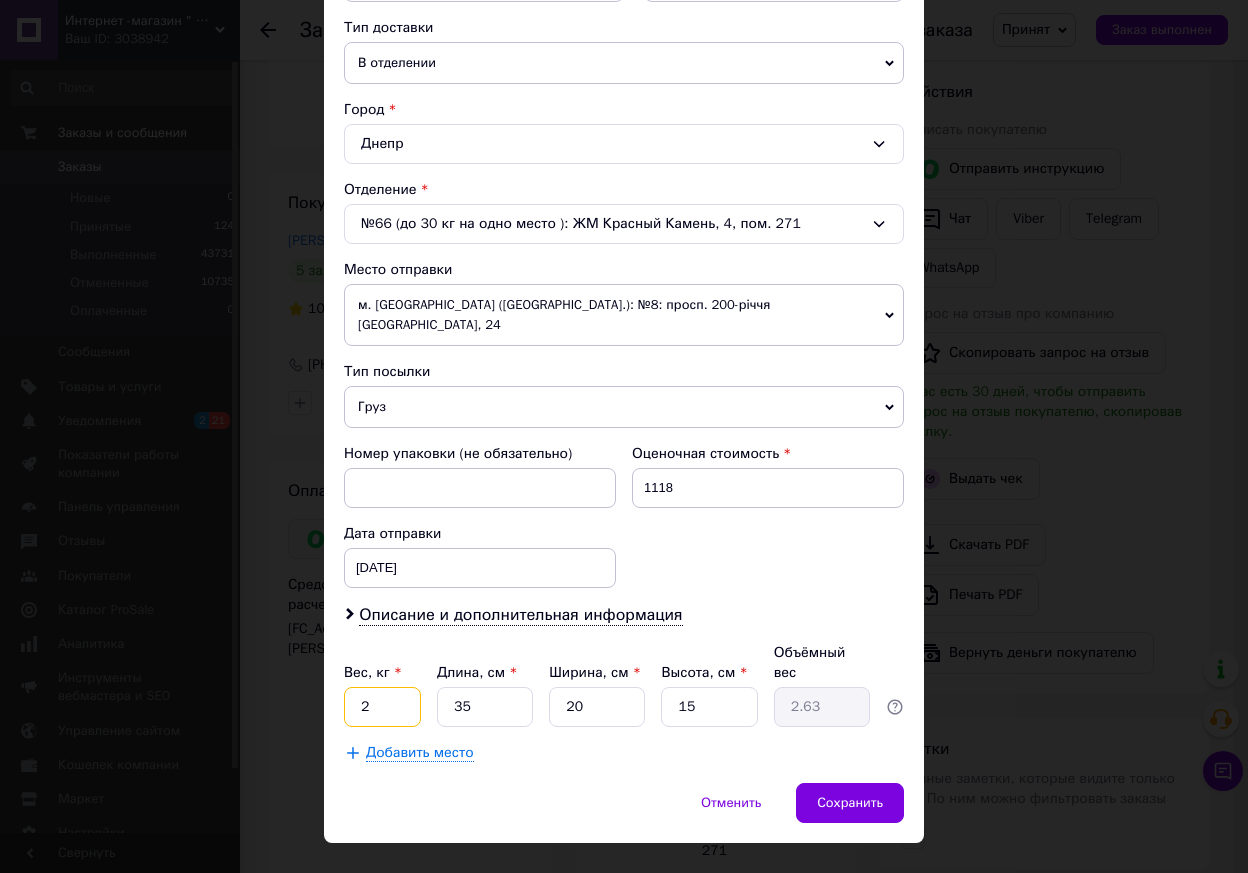 click on "2" at bounding box center (382, 707) 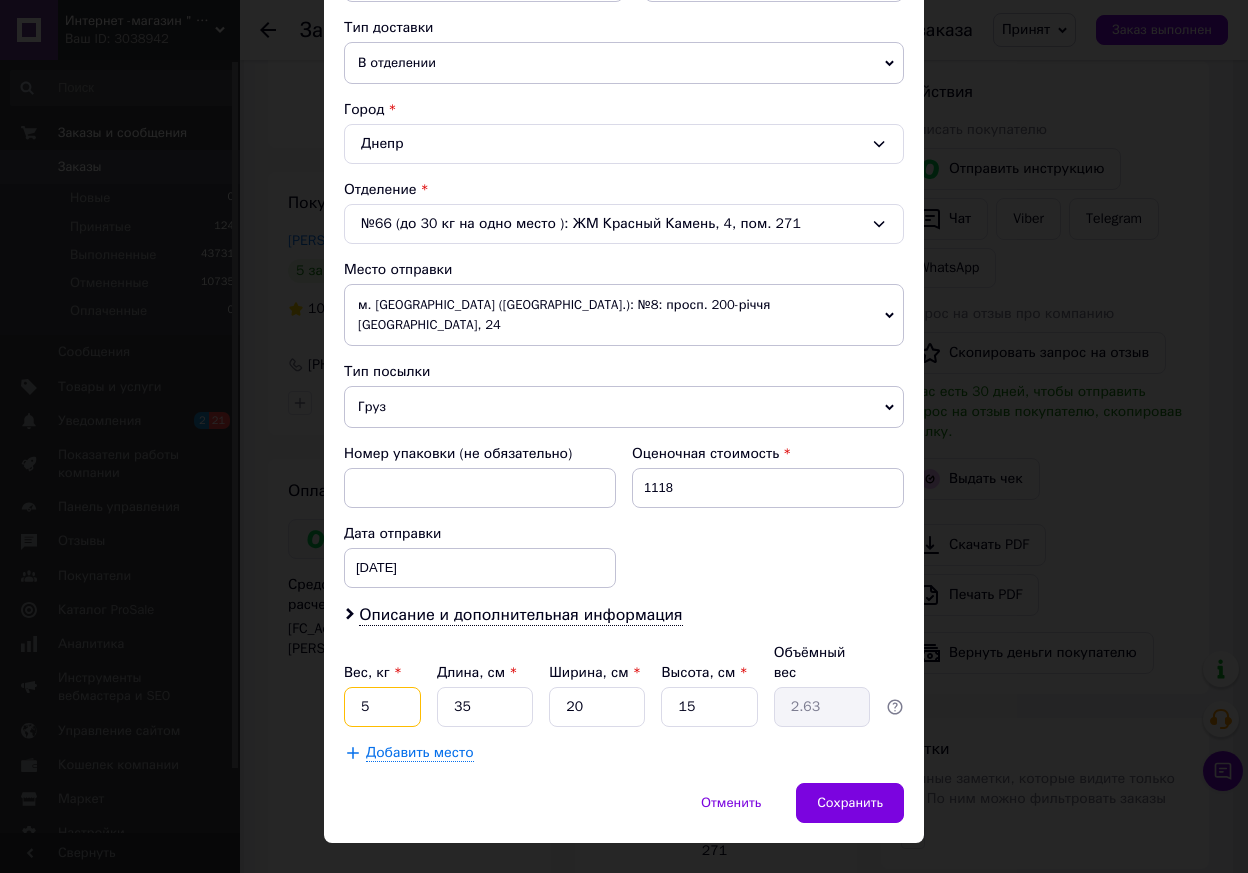 type on "5" 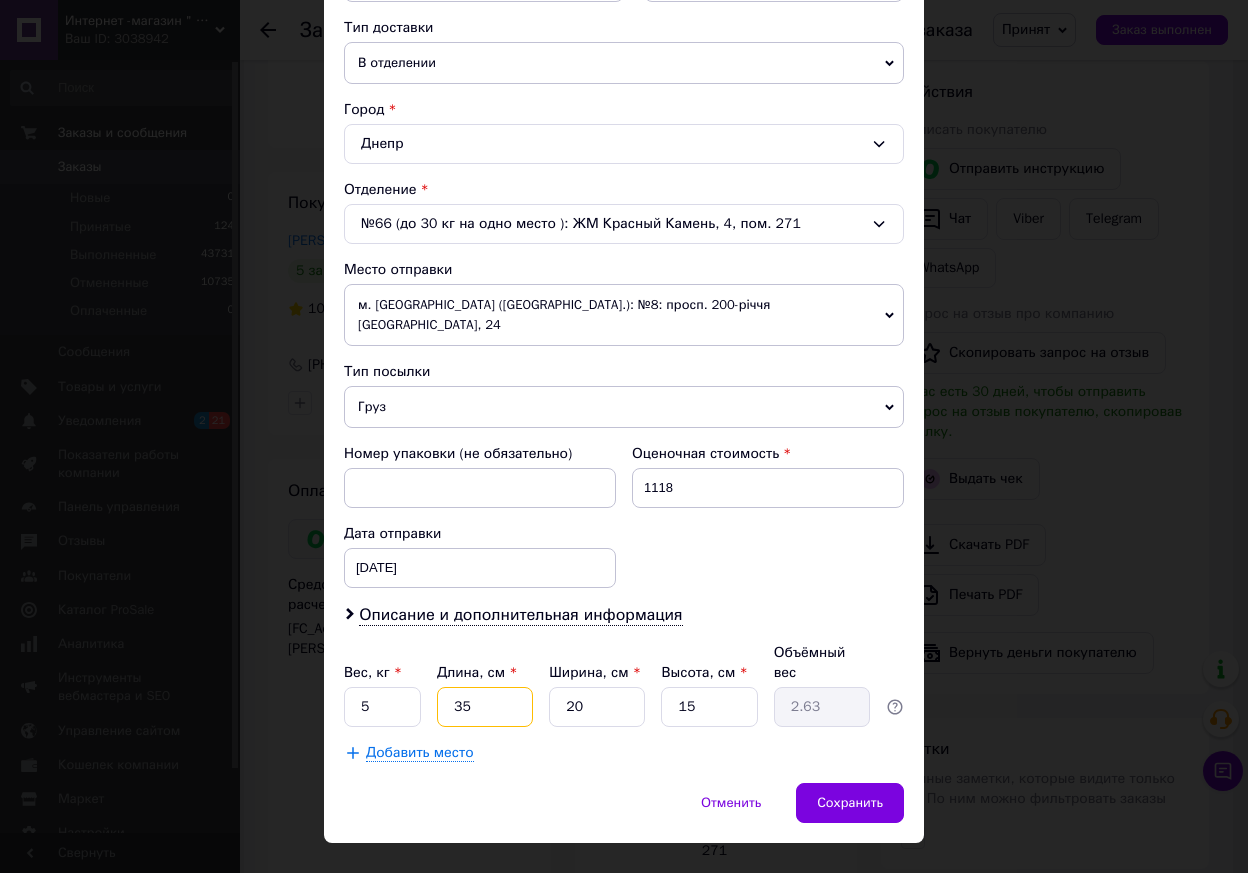 click on "35" at bounding box center [485, 707] 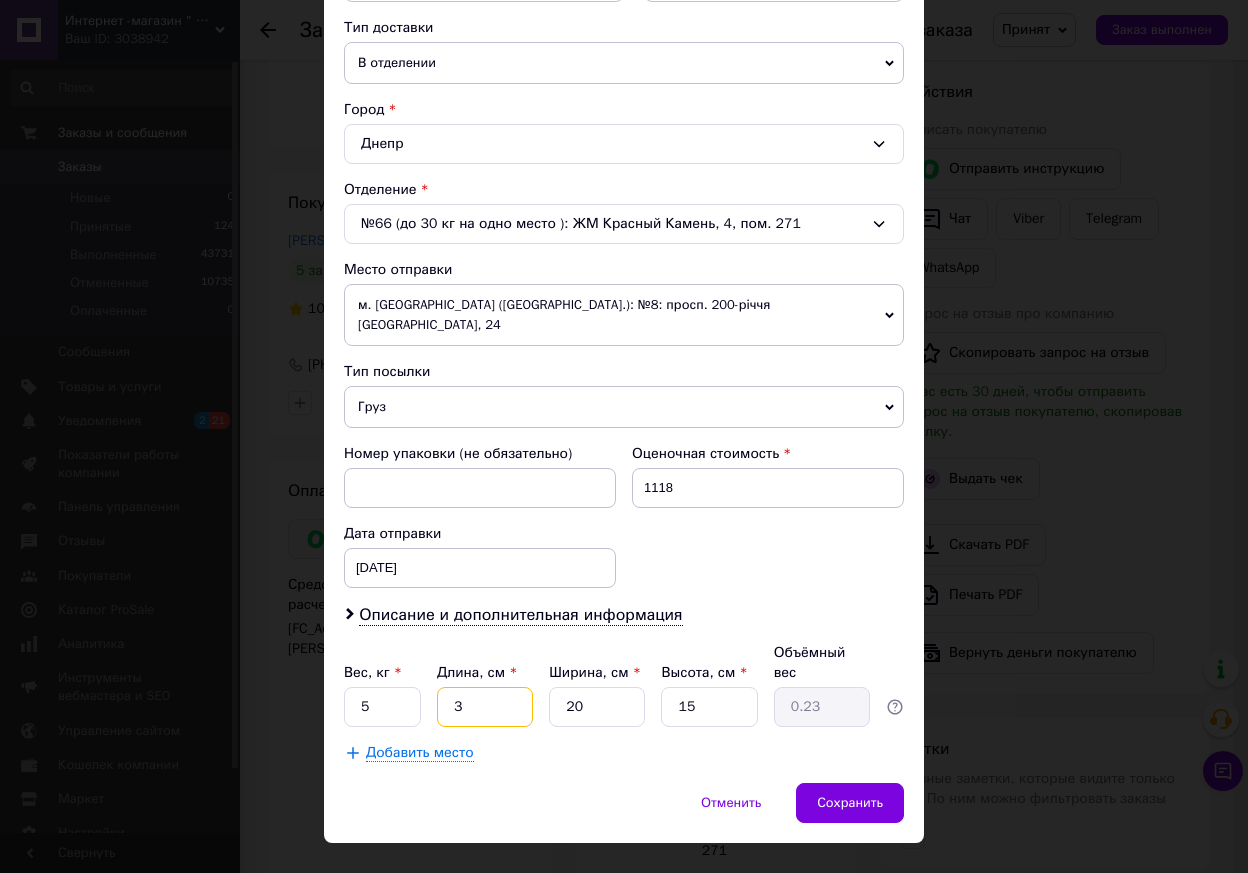 type 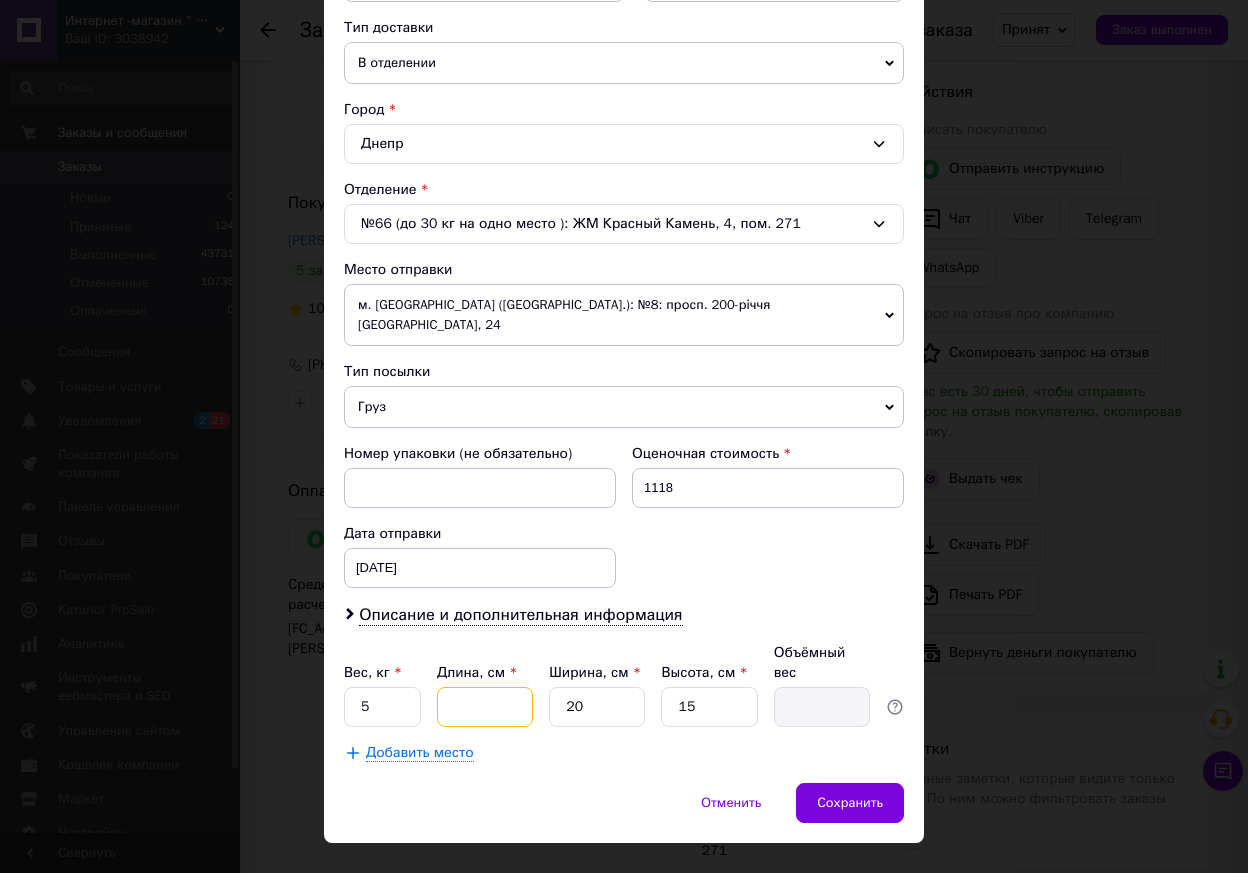 type on "4" 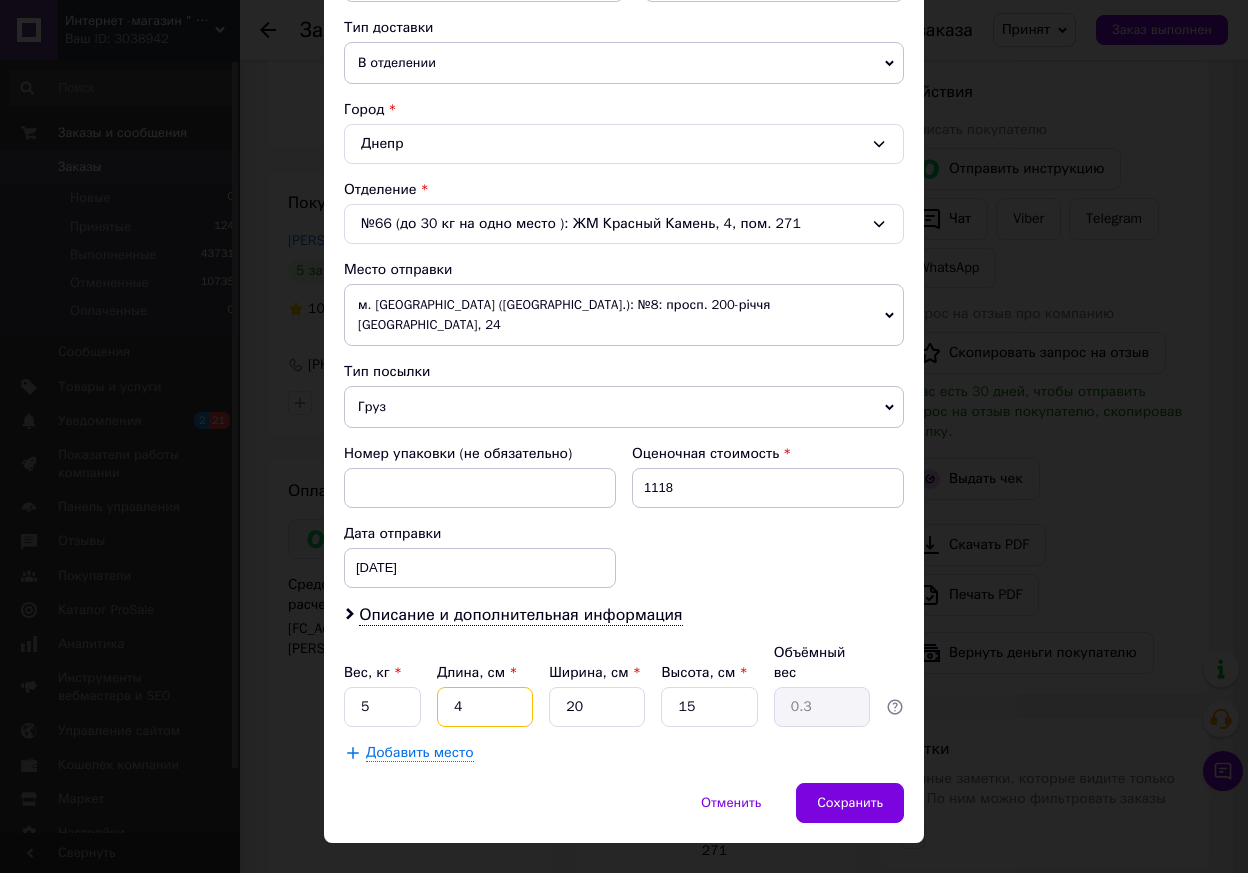 type on "40" 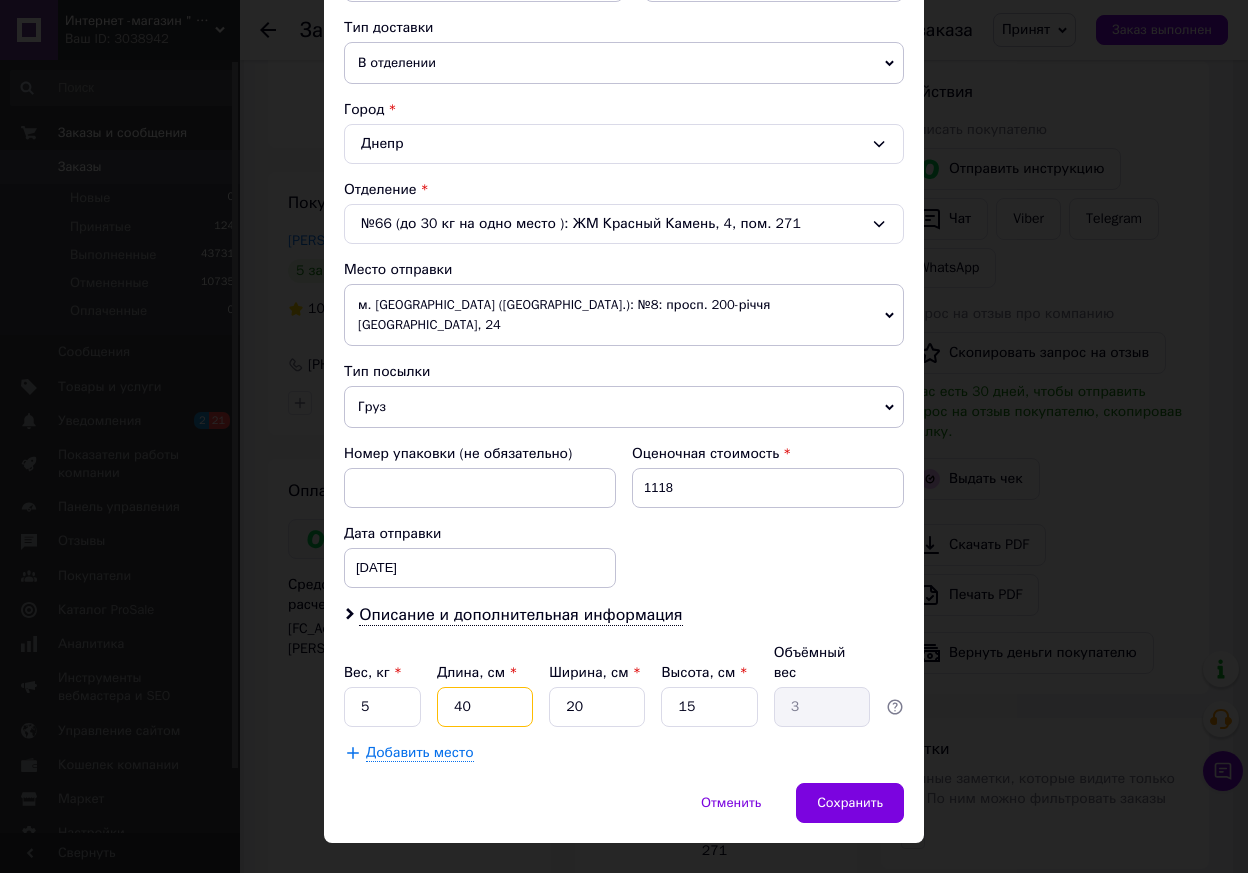 type on "40" 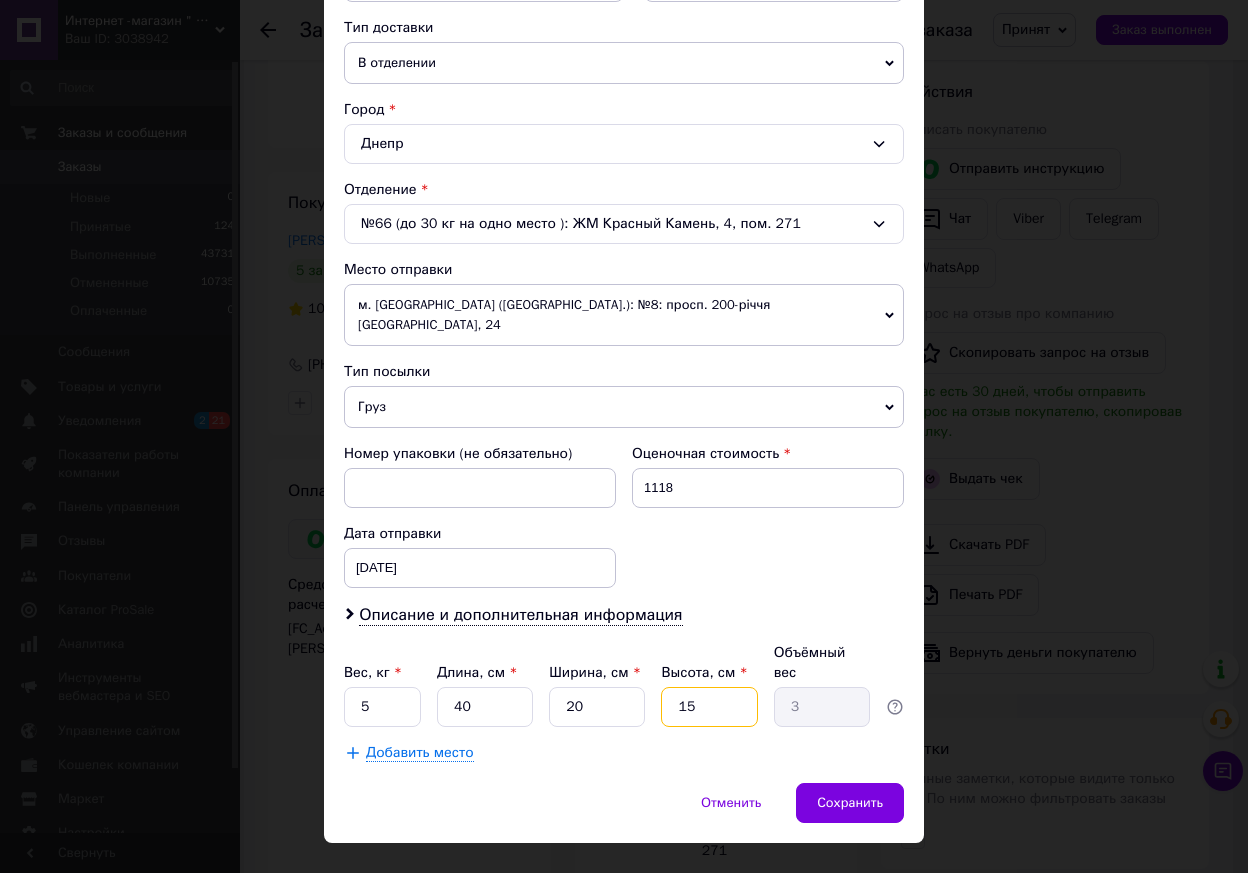 click on "15" at bounding box center (709, 707) 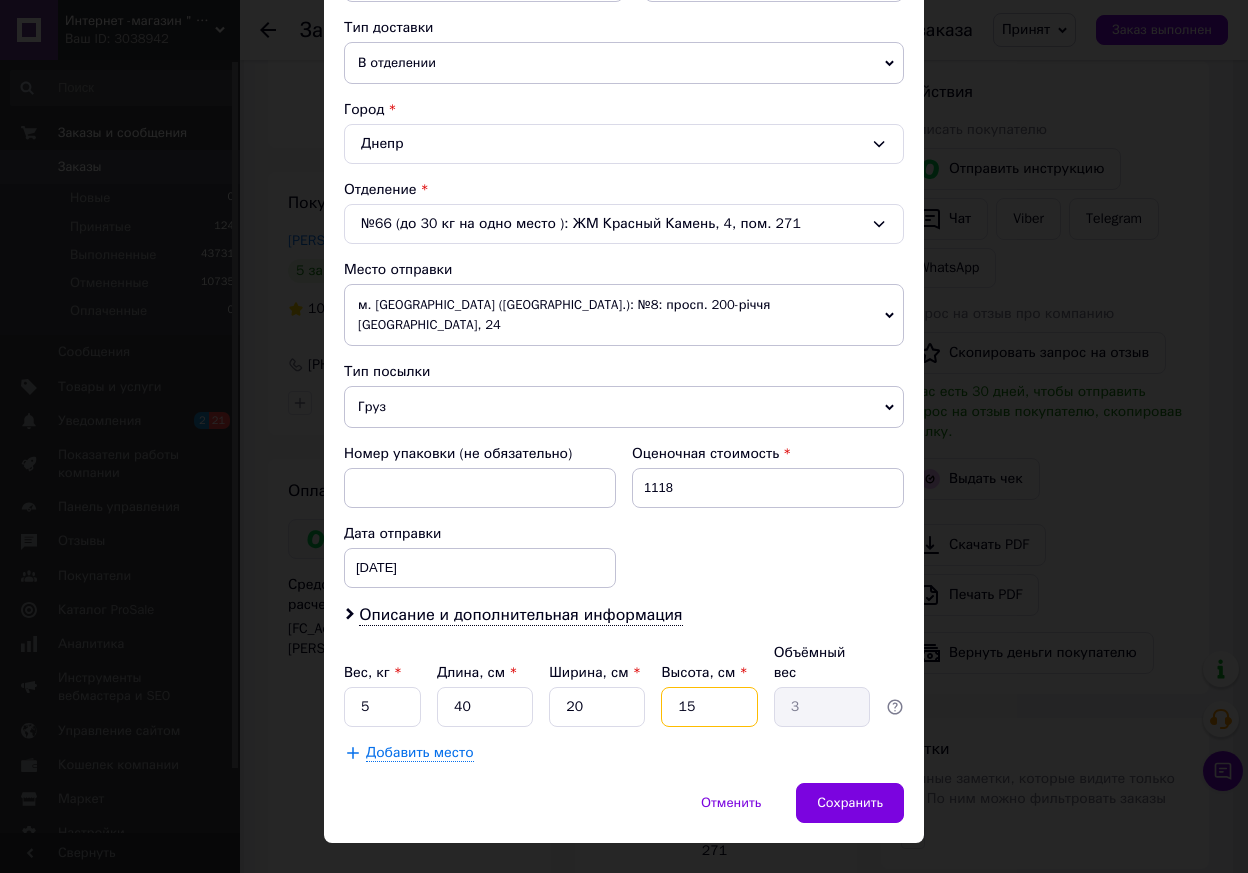 type on "3" 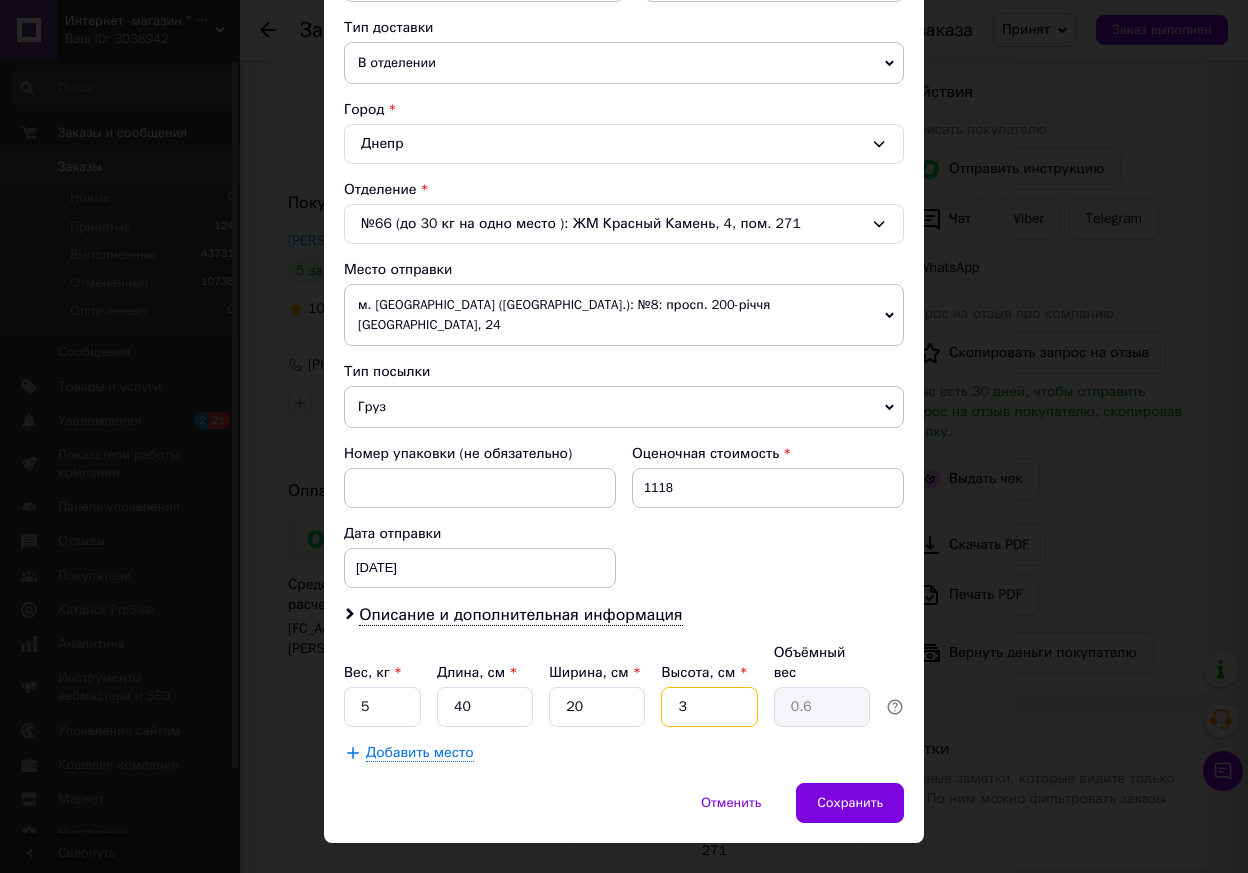 type on "30" 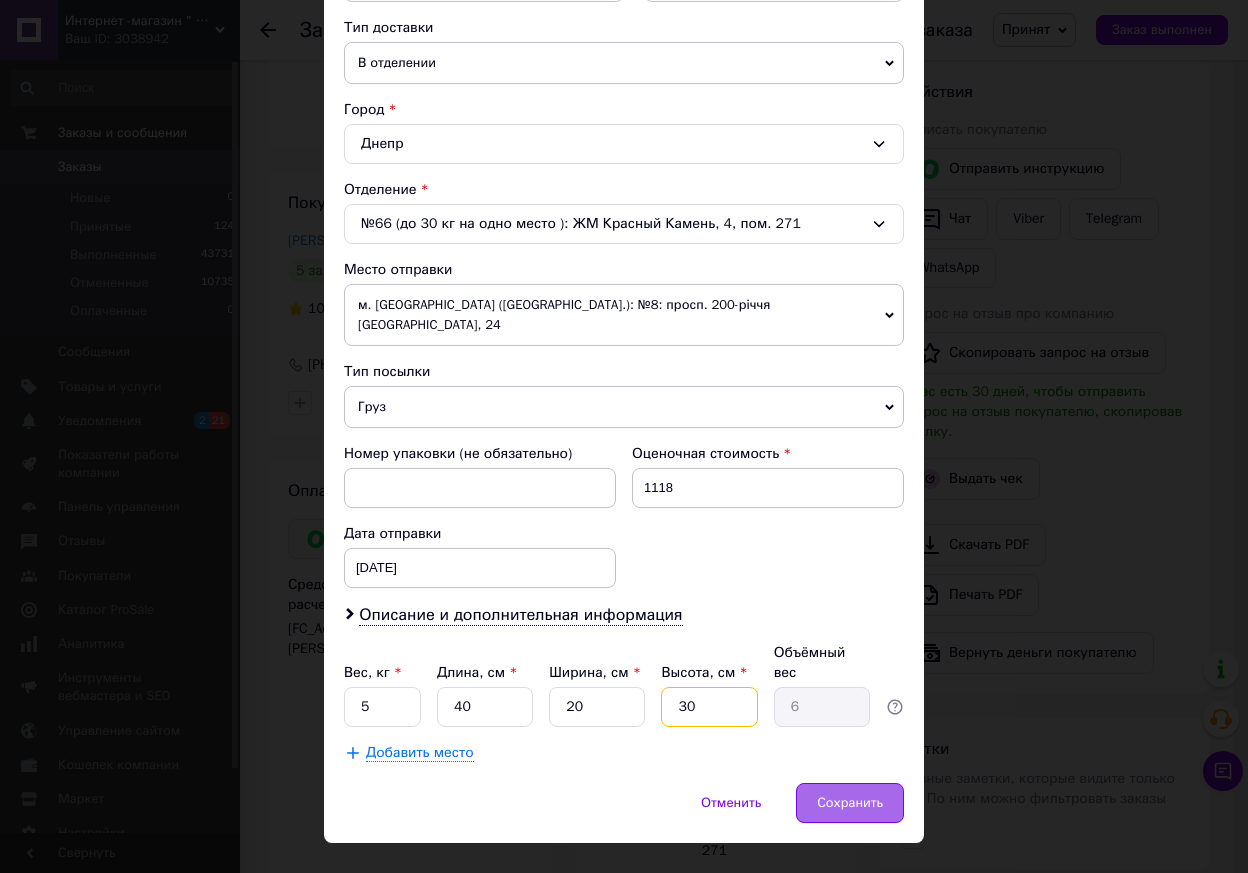 type on "30" 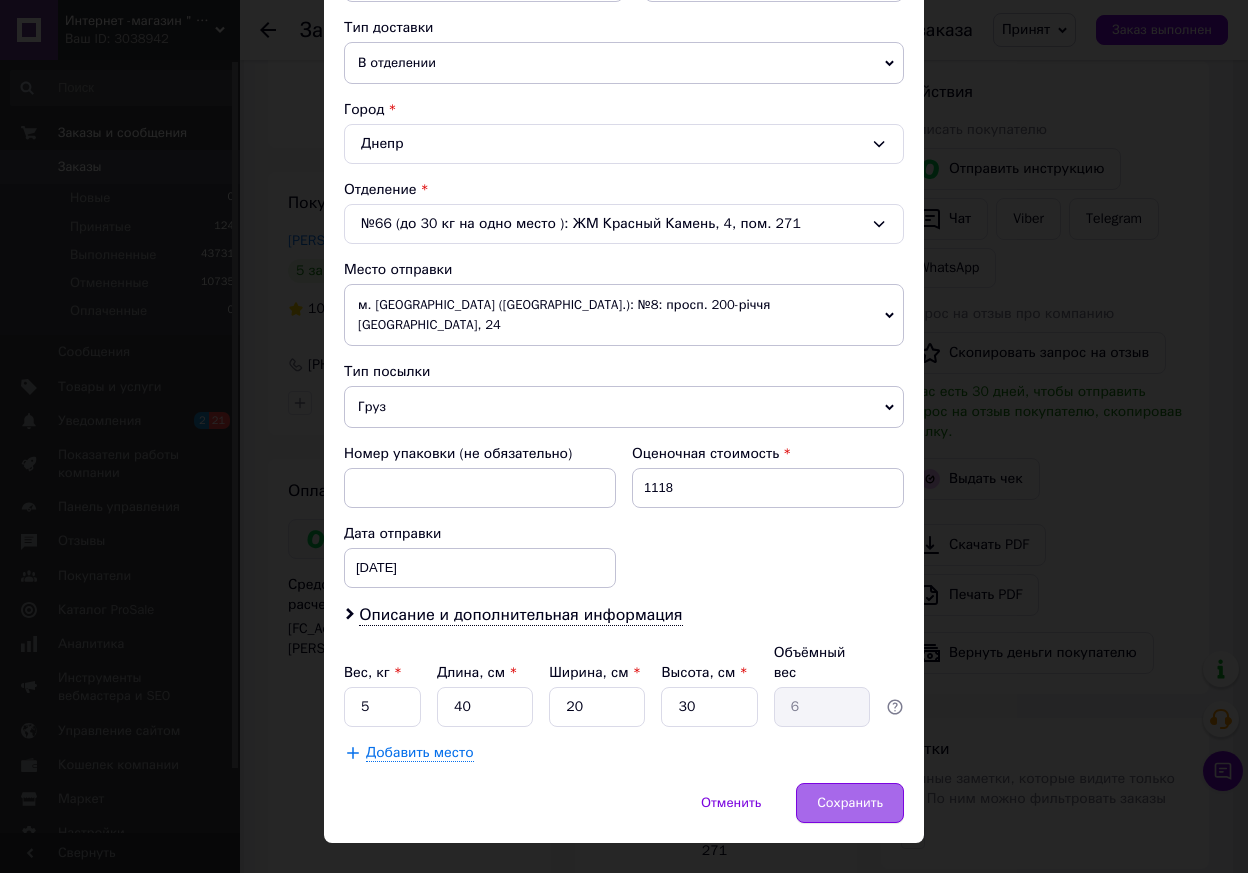 click on "Сохранить" at bounding box center (850, 803) 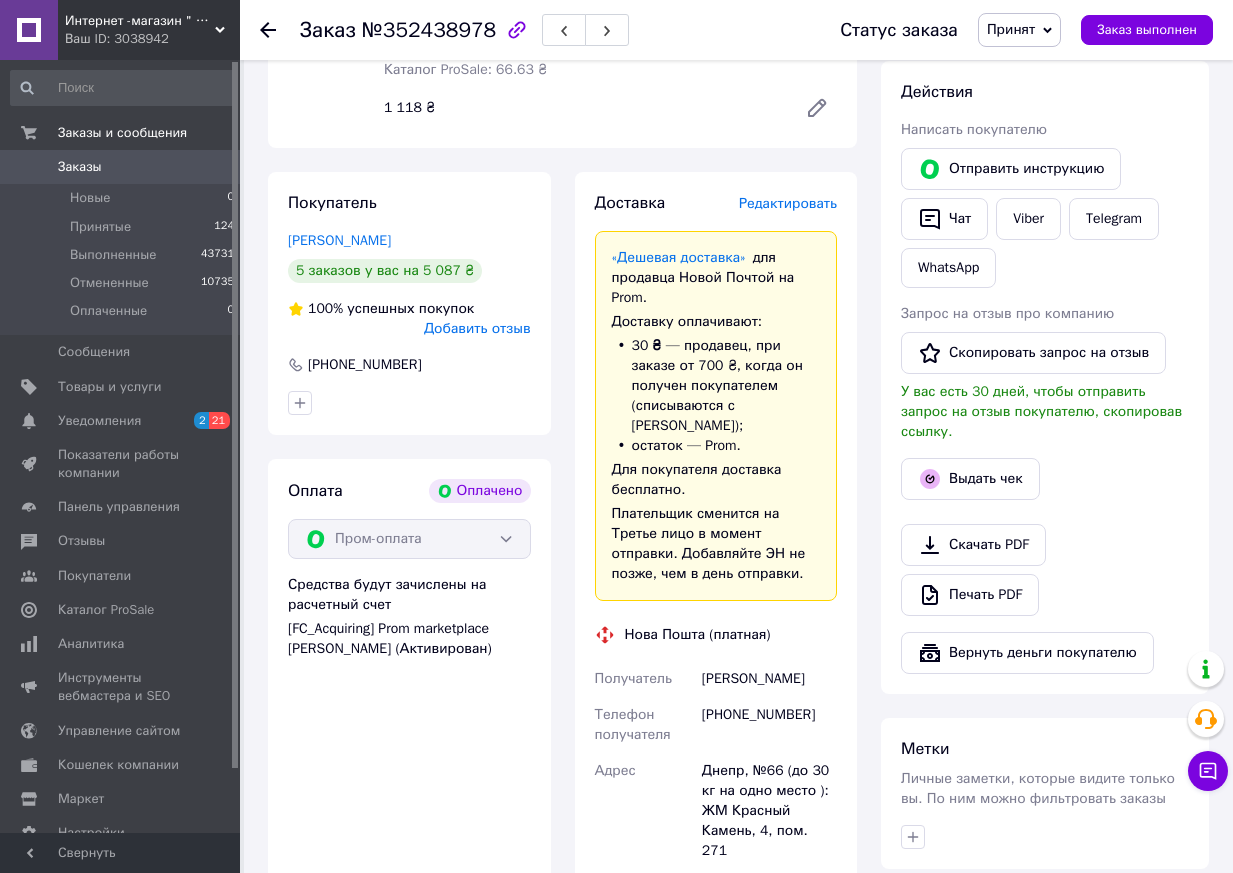 click on "Редактировать" at bounding box center (788, 203) 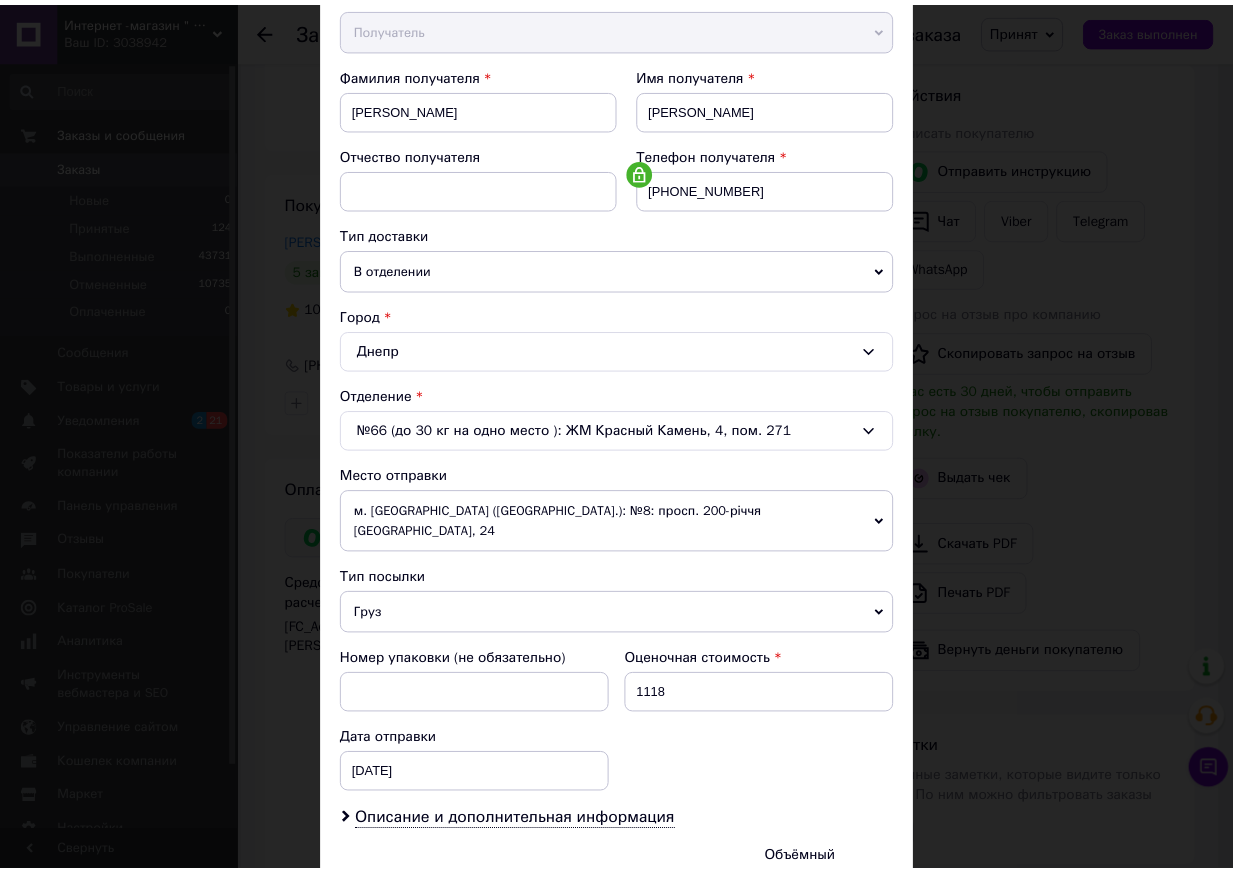 scroll, scrollTop: 455, scrollLeft: 0, axis: vertical 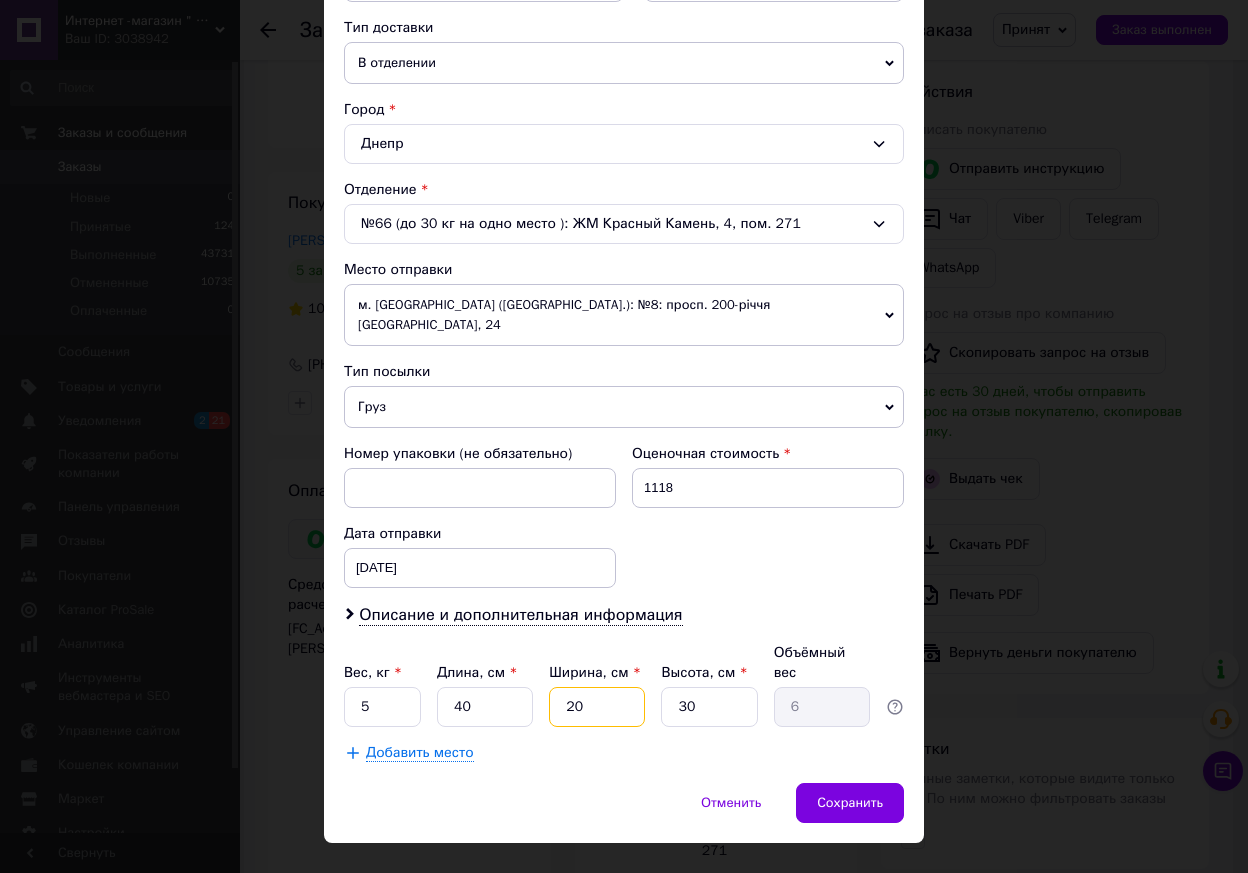 click on "20" at bounding box center [597, 707] 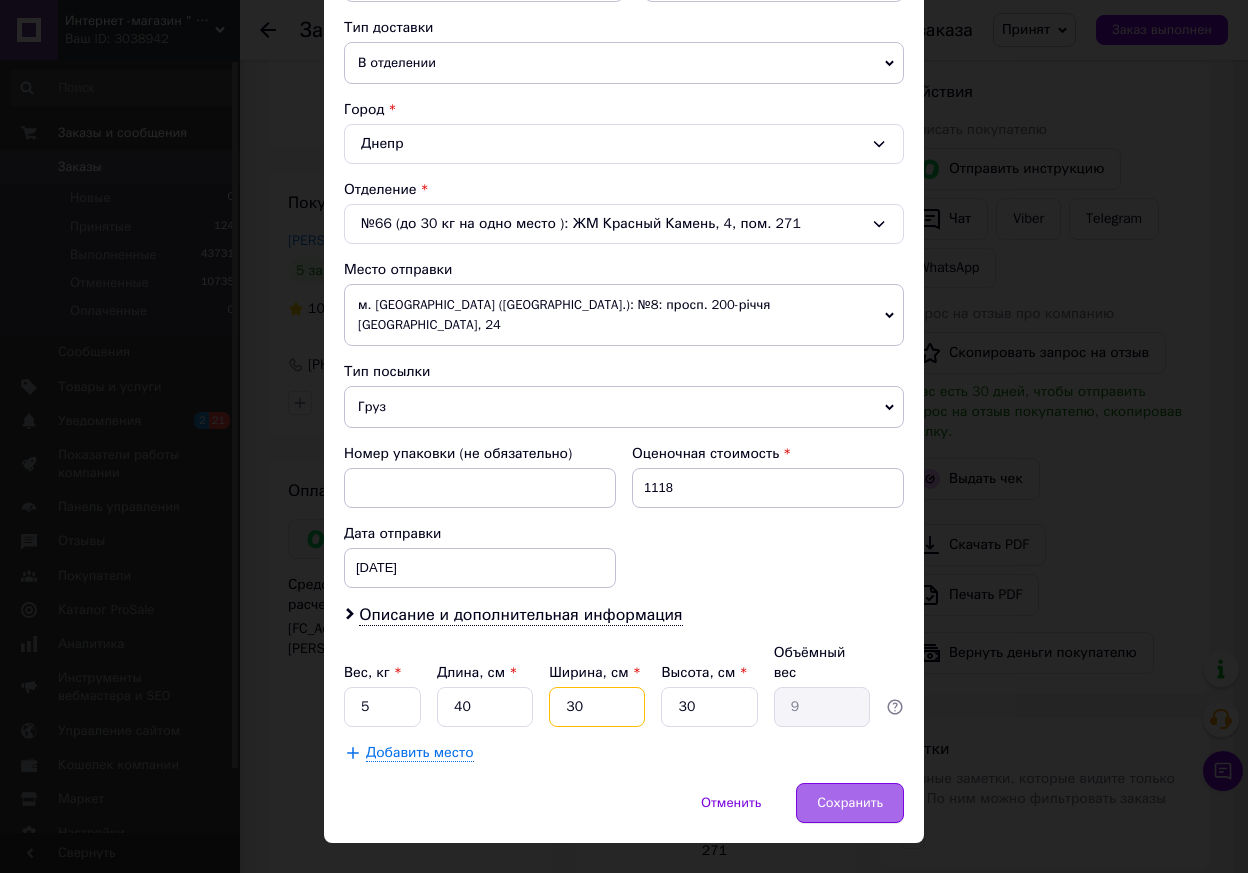 type on "30" 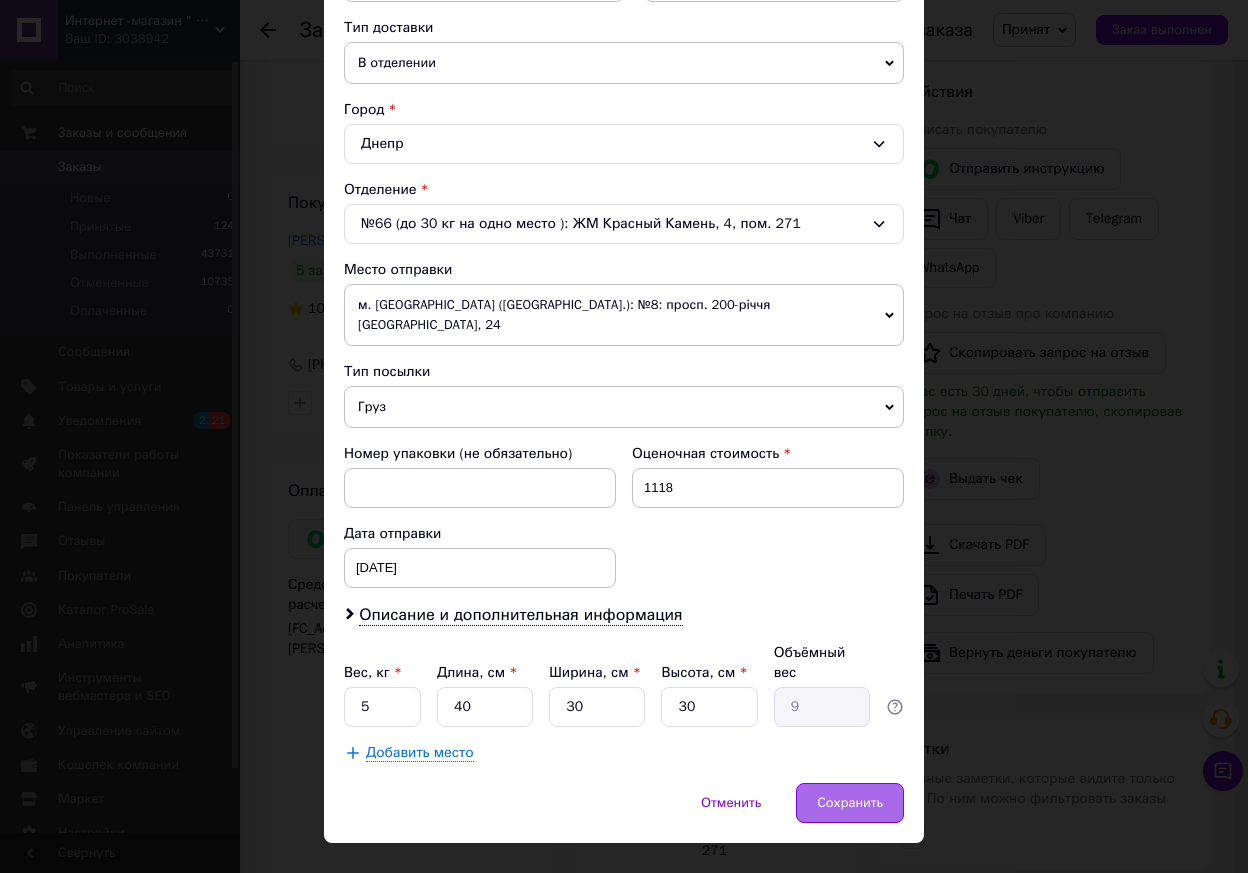 click on "Сохранить" at bounding box center [850, 803] 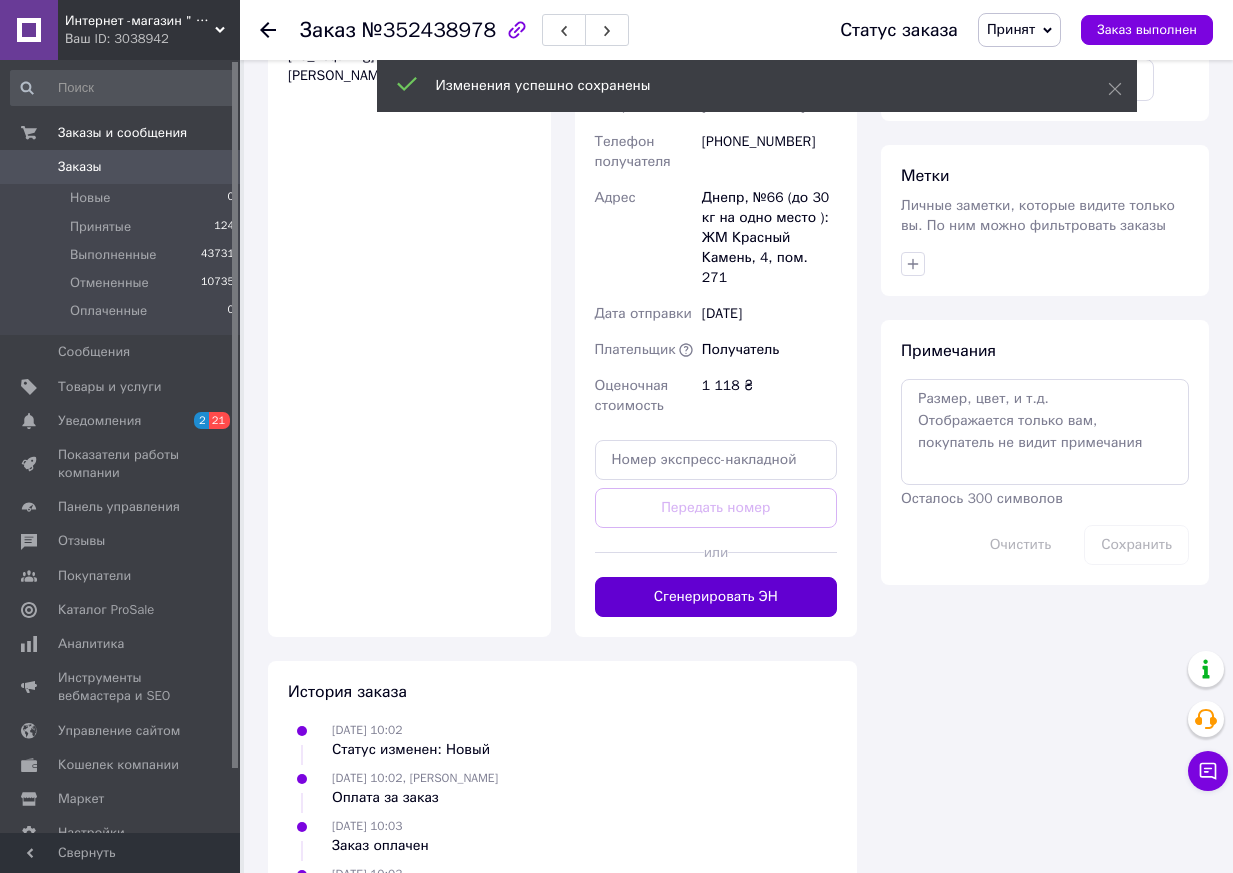 scroll, scrollTop: 1500, scrollLeft: 0, axis: vertical 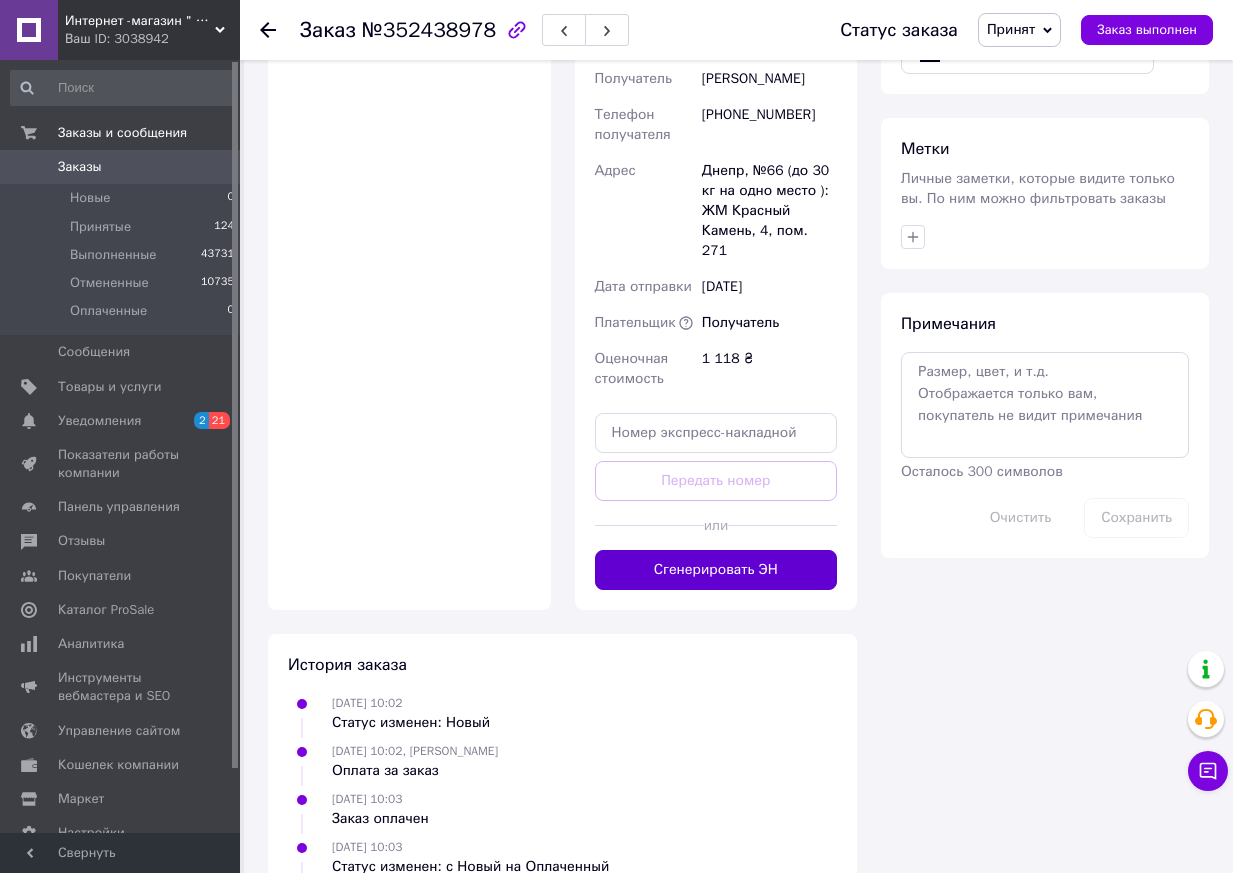 click on "Сгенерировать ЭН" at bounding box center (716, 570) 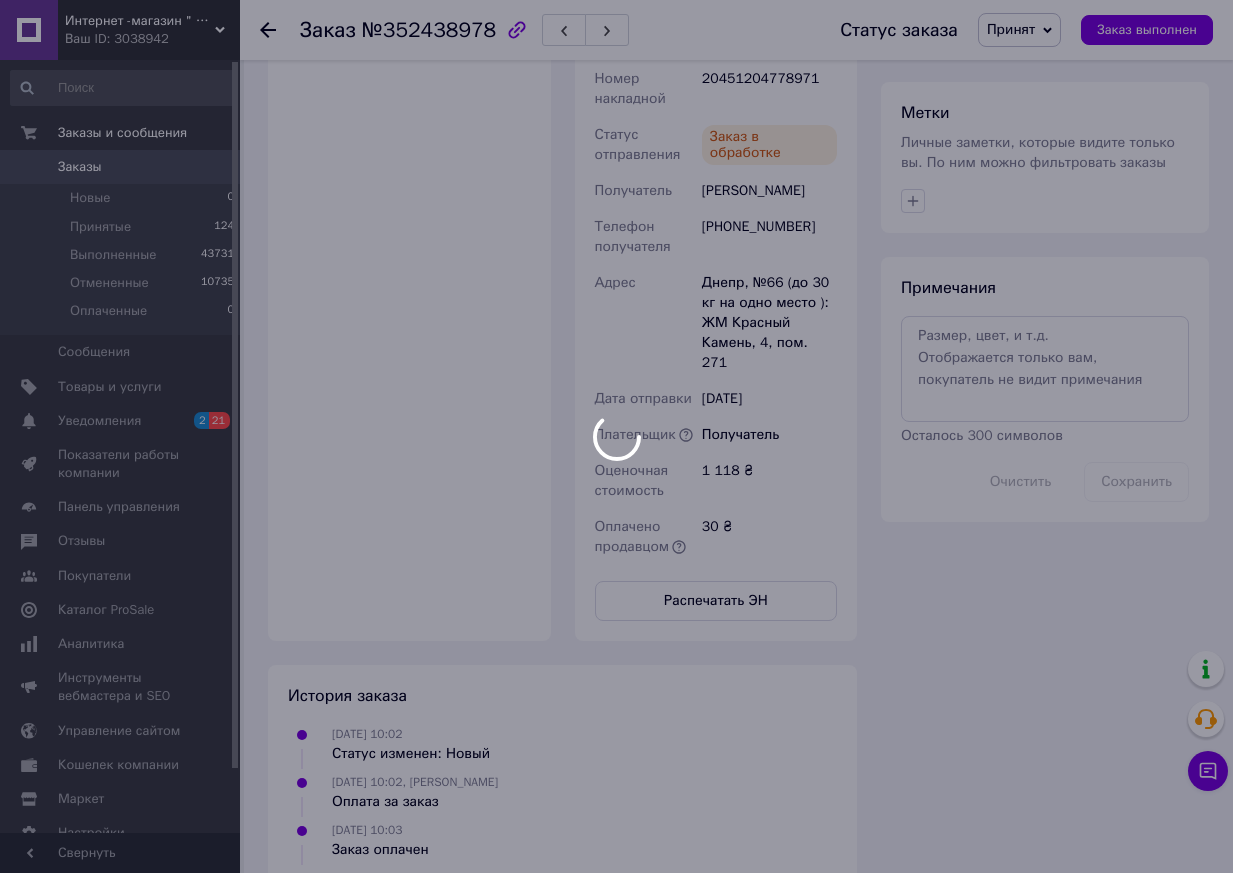 scroll, scrollTop: 4, scrollLeft: 0, axis: vertical 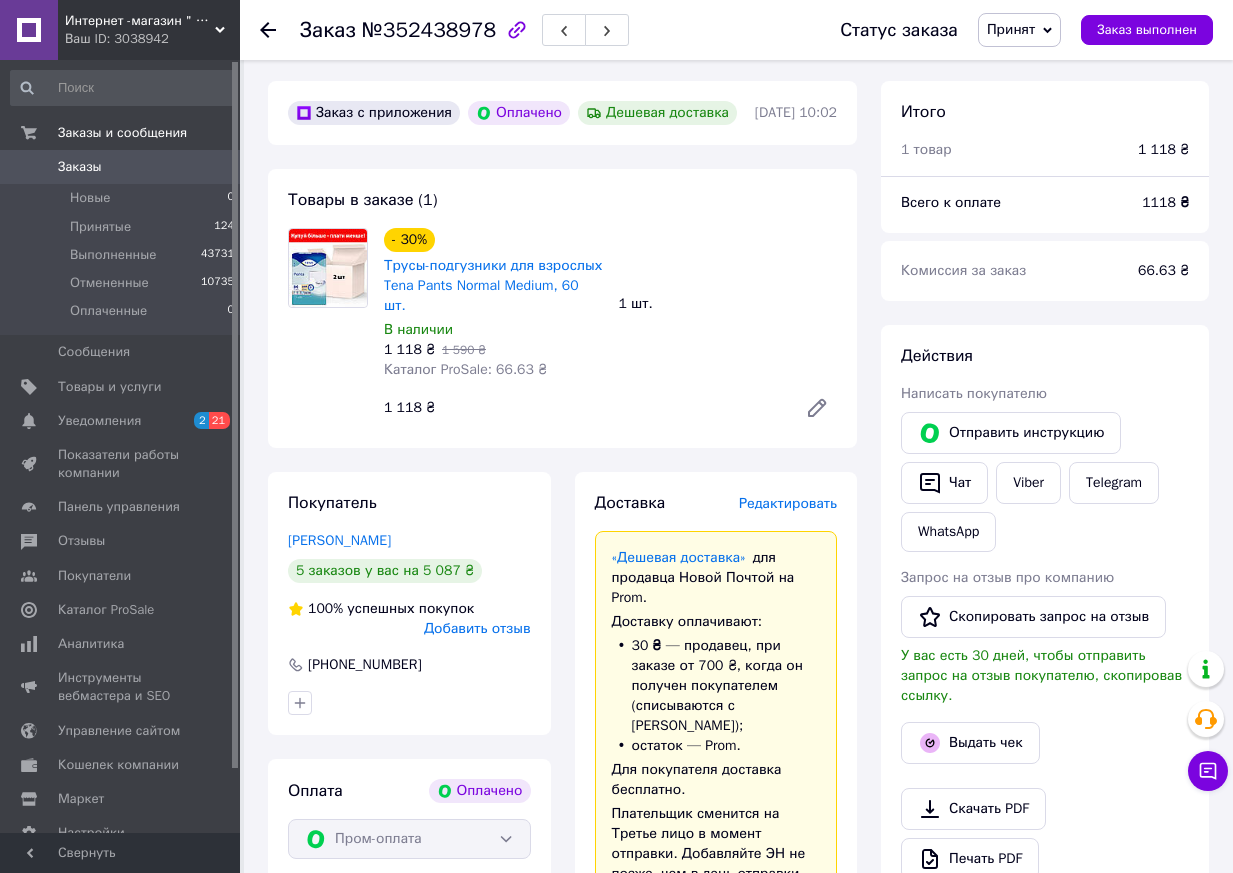 click 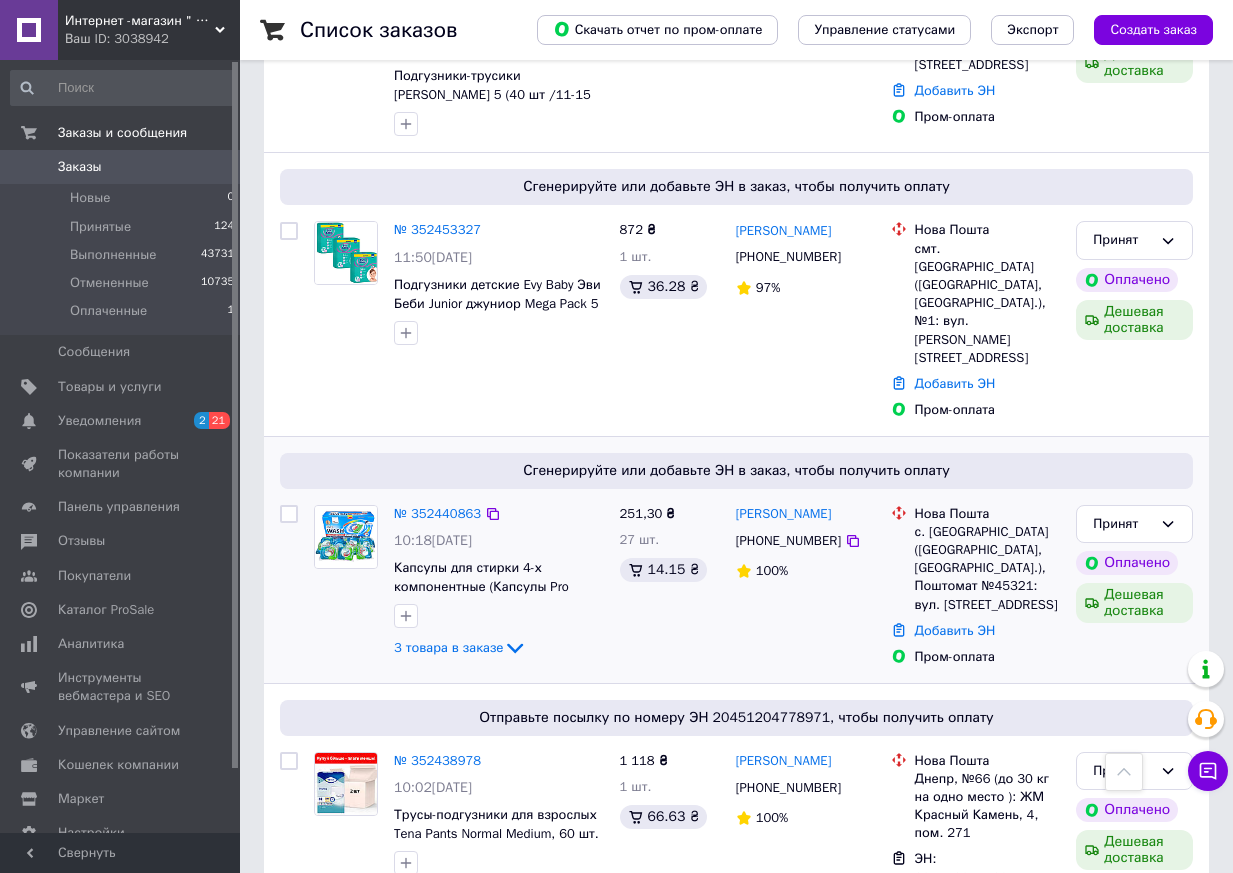 scroll, scrollTop: 600, scrollLeft: 0, axis: vertical 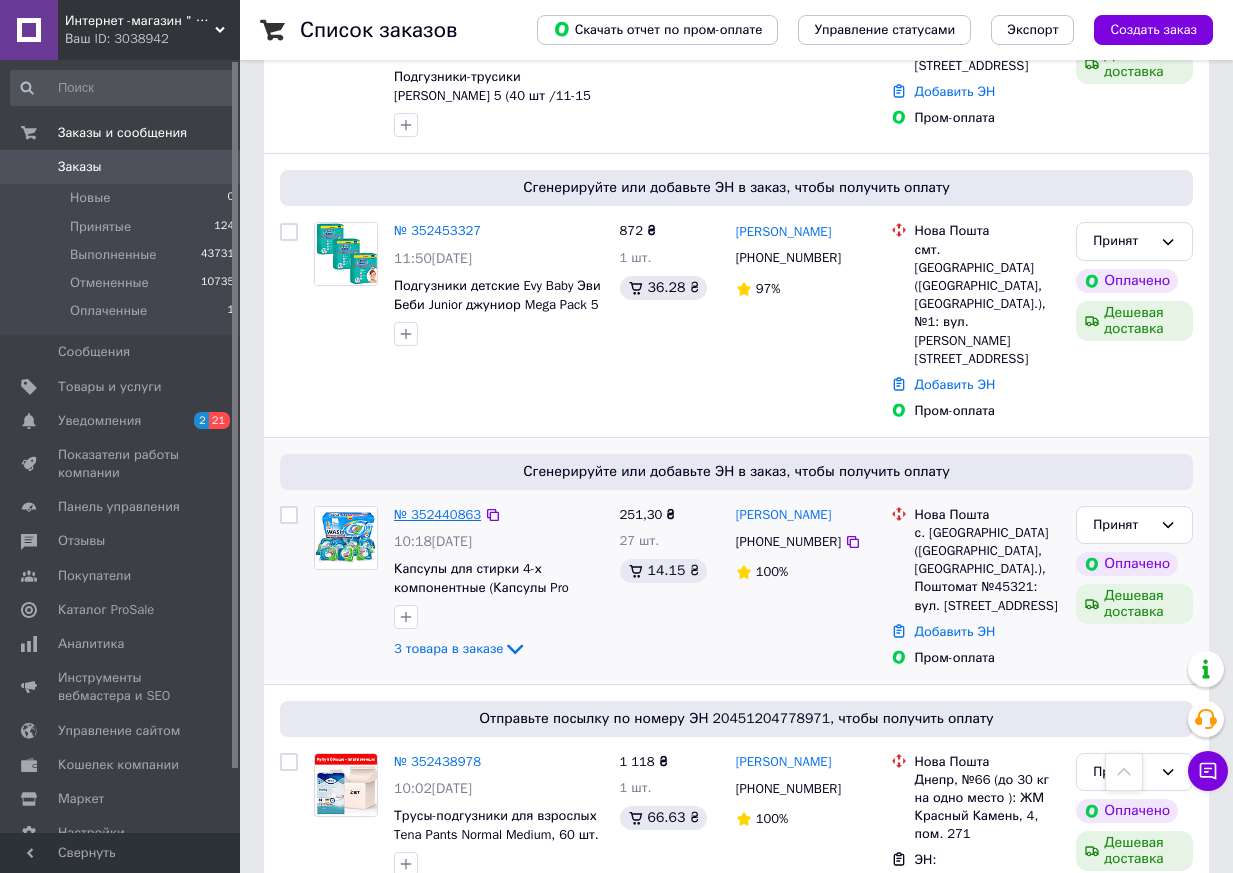 click on "№ 352440863" at bounding box center [437, 514] 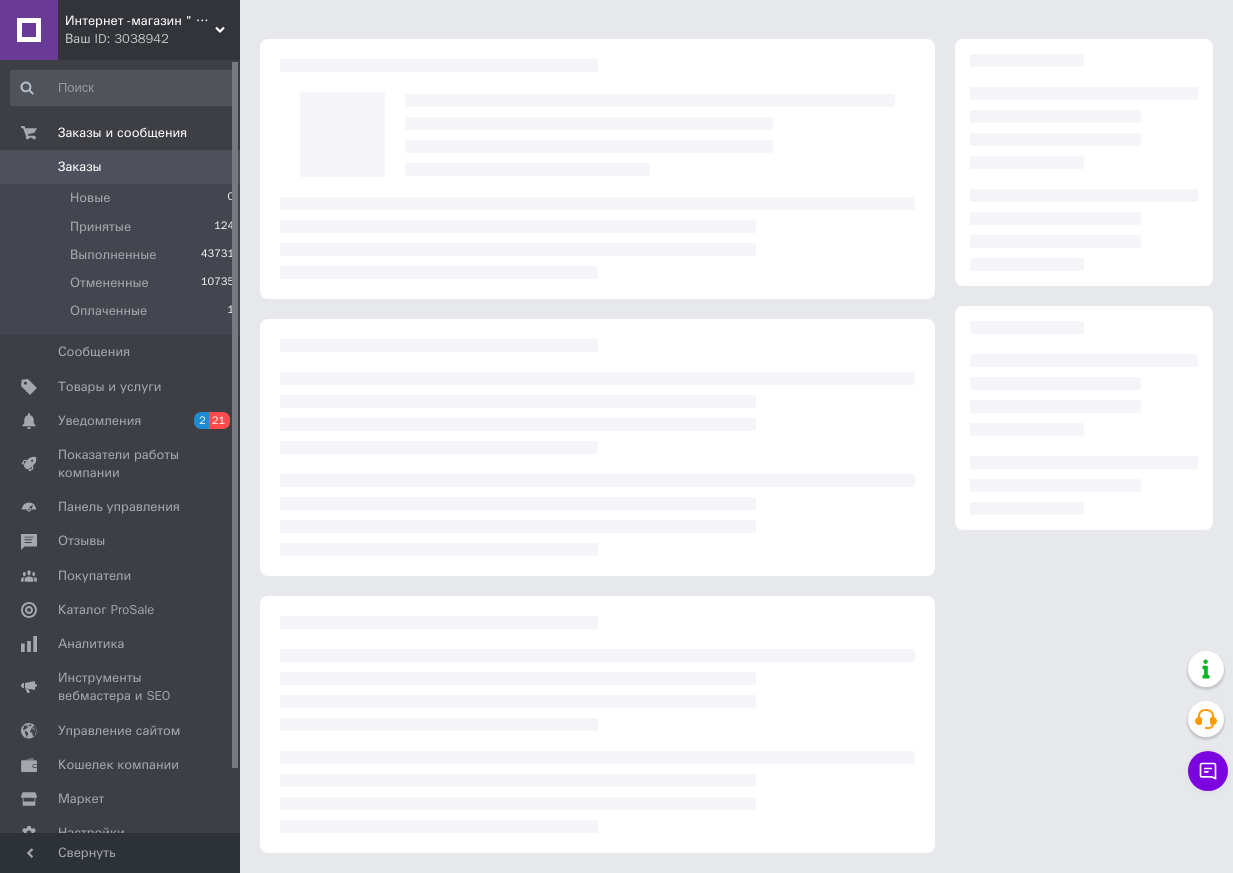 click at bounding box center [597, 447] 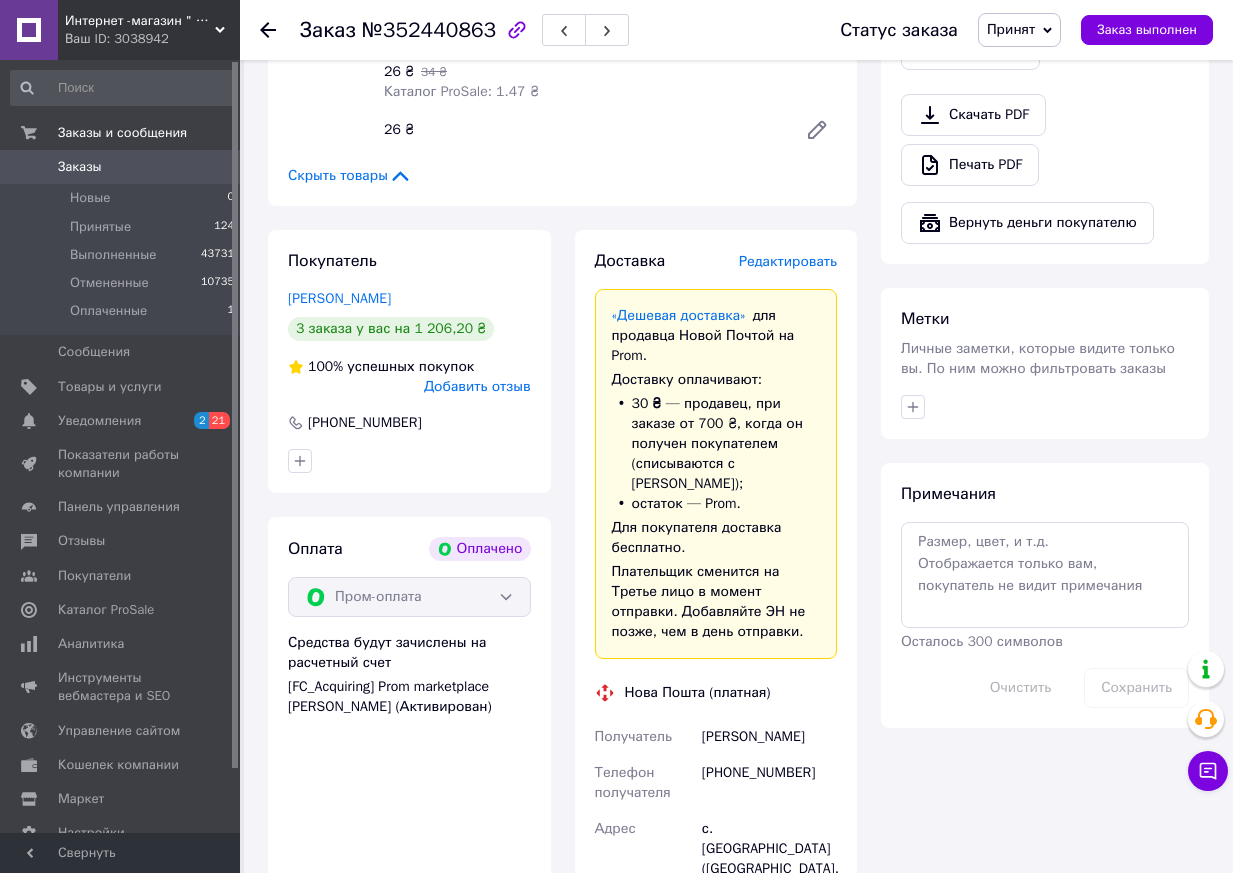scroll, scrollTop: 1400, scrollLeft: 0, axis: vertical 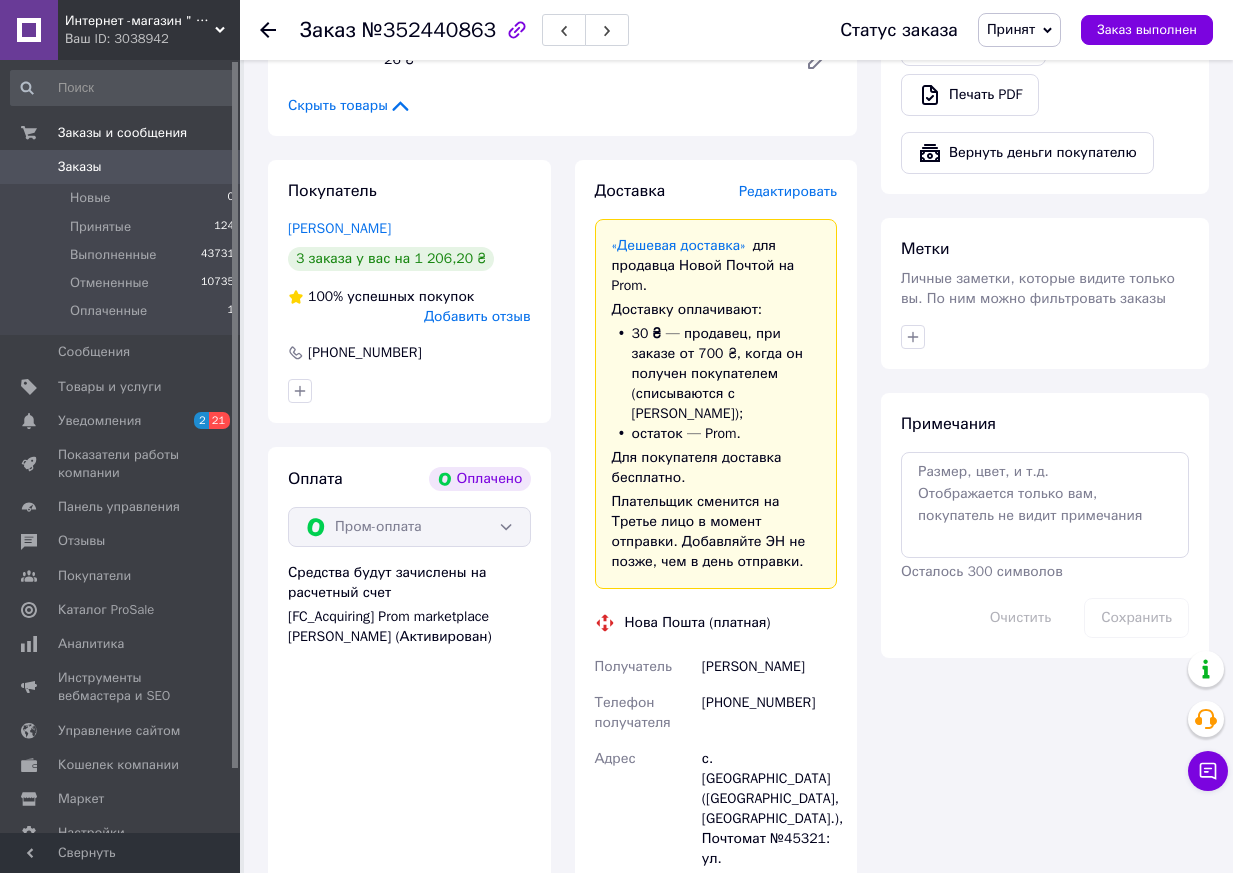drag, startPoint x: 703, startPoint y: 681, endPoint x: 826, endPoint y: 677, distance: 123.065025 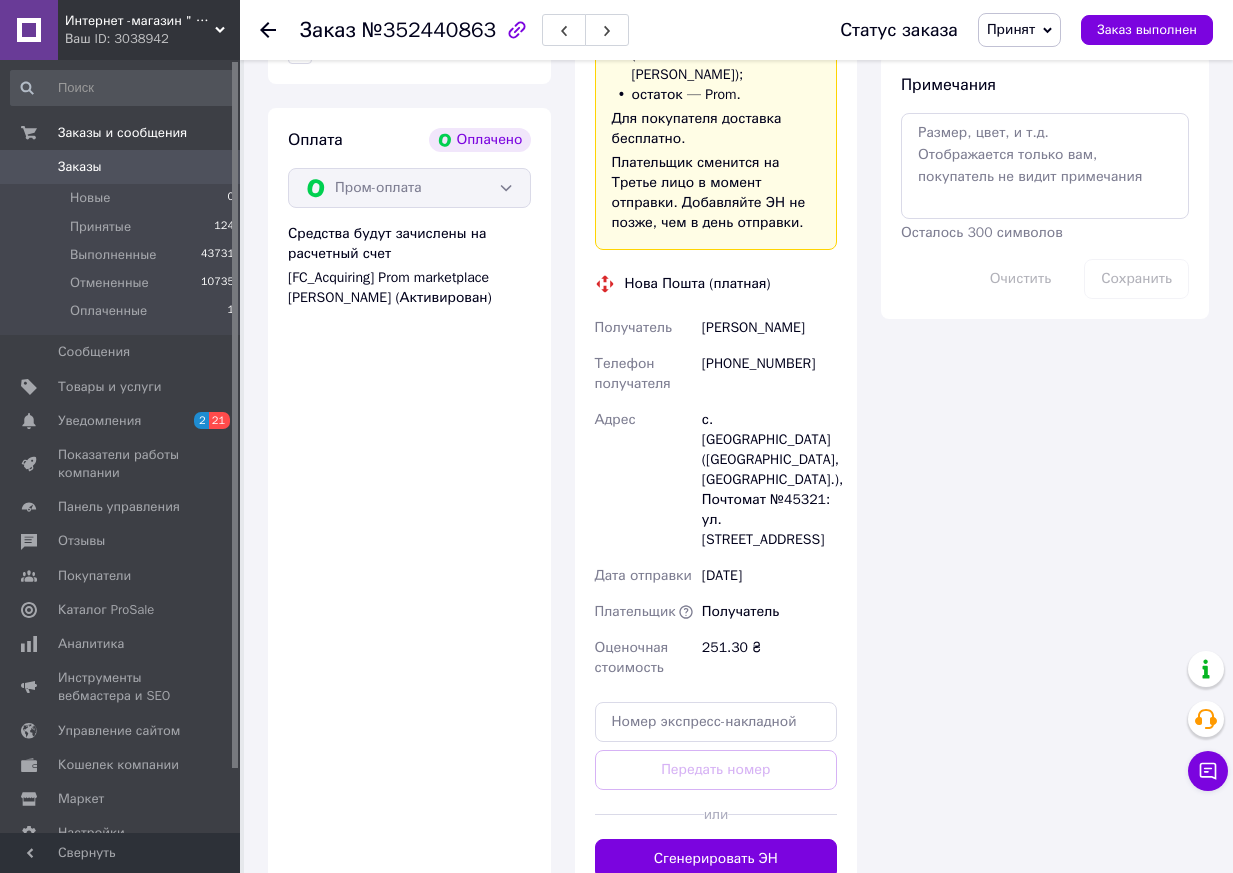 scroll, scrollTop: 1800, scrollLeft: 0, axis: vertical 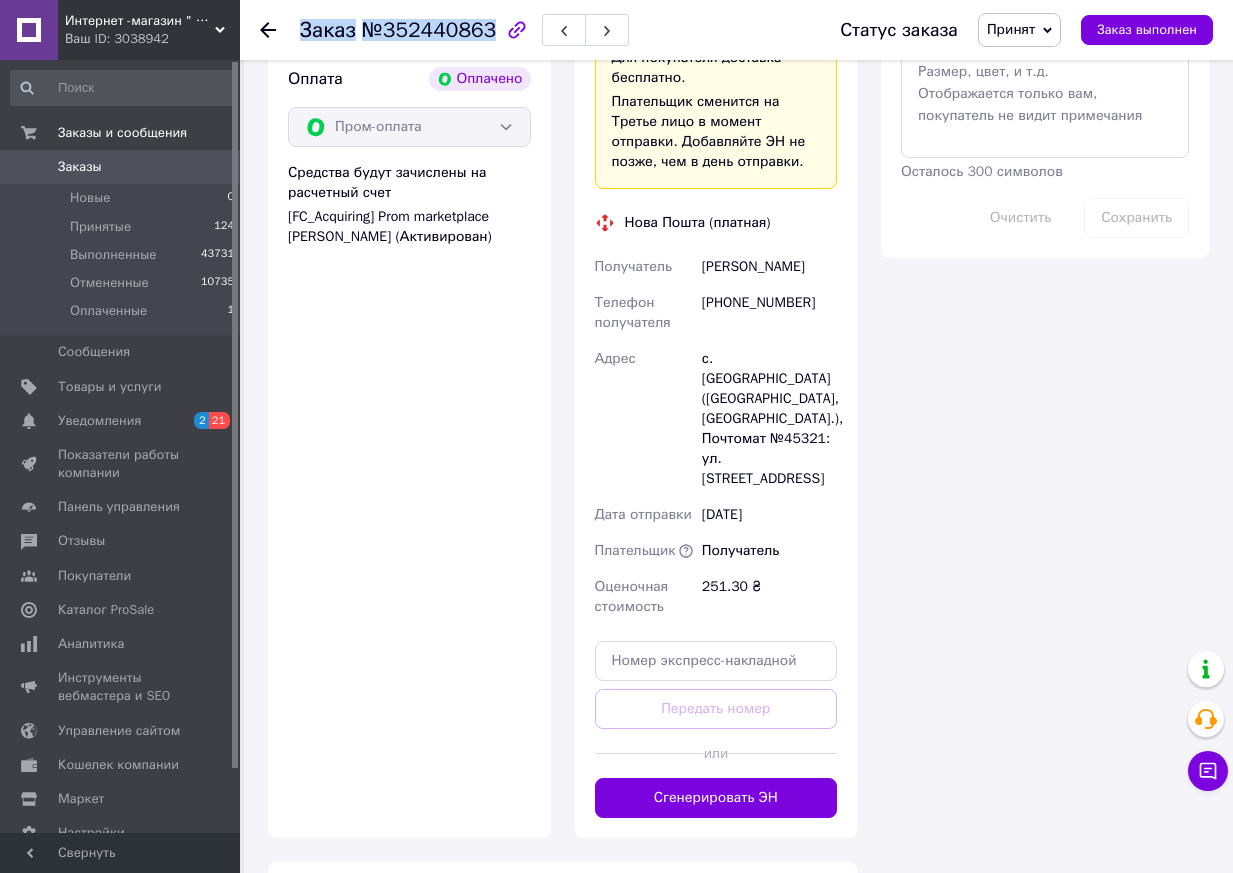 drag, startPoint x: 300, startPoint y: 32, endPoint x: 482, endPoint y: 30, distance: 182.01099 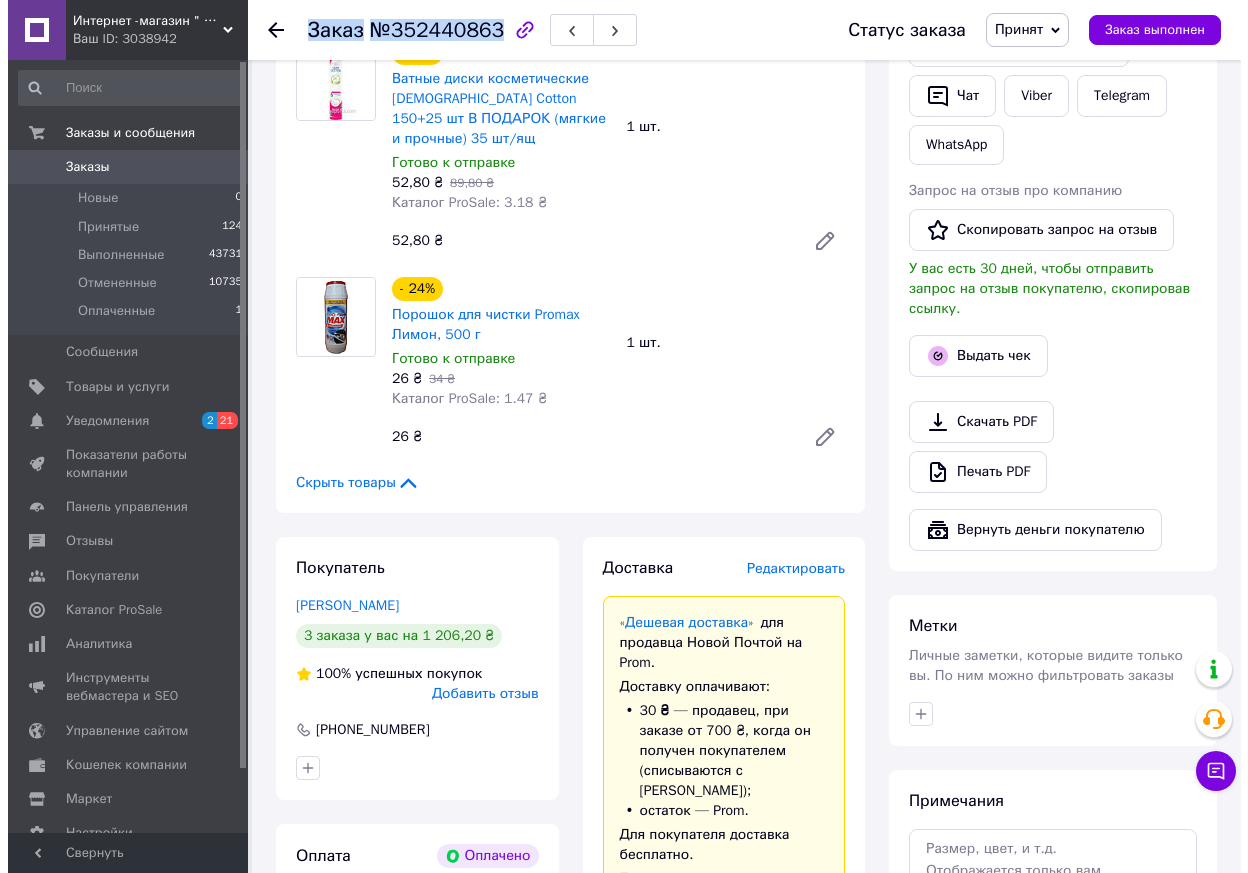scroll, scrollTop: 1100, scrollLeft: 0, axis: vertical 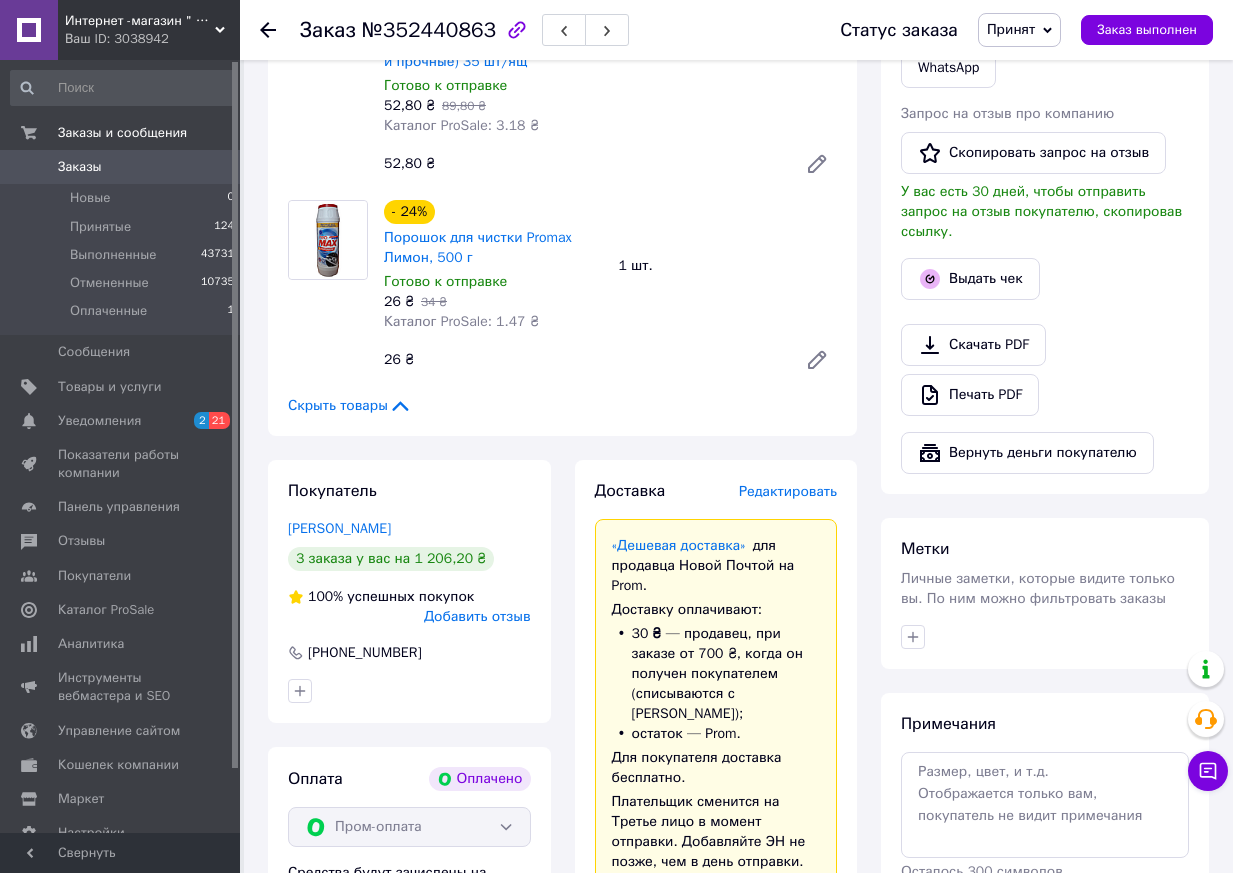 click on "Редактировать" at bounding box center (788, 491) 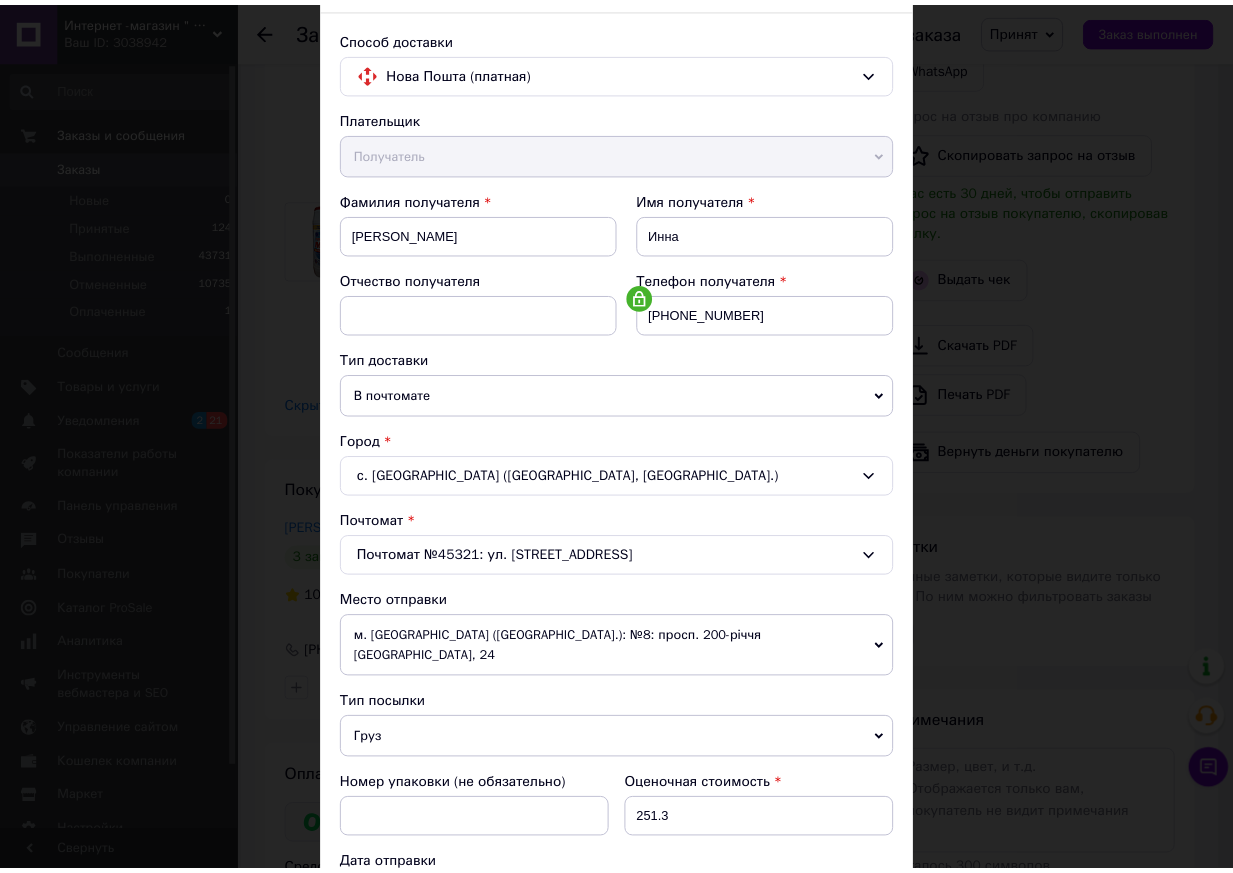 scroll, scrollTop: 455, scrollLeft: 0, axis: vertical 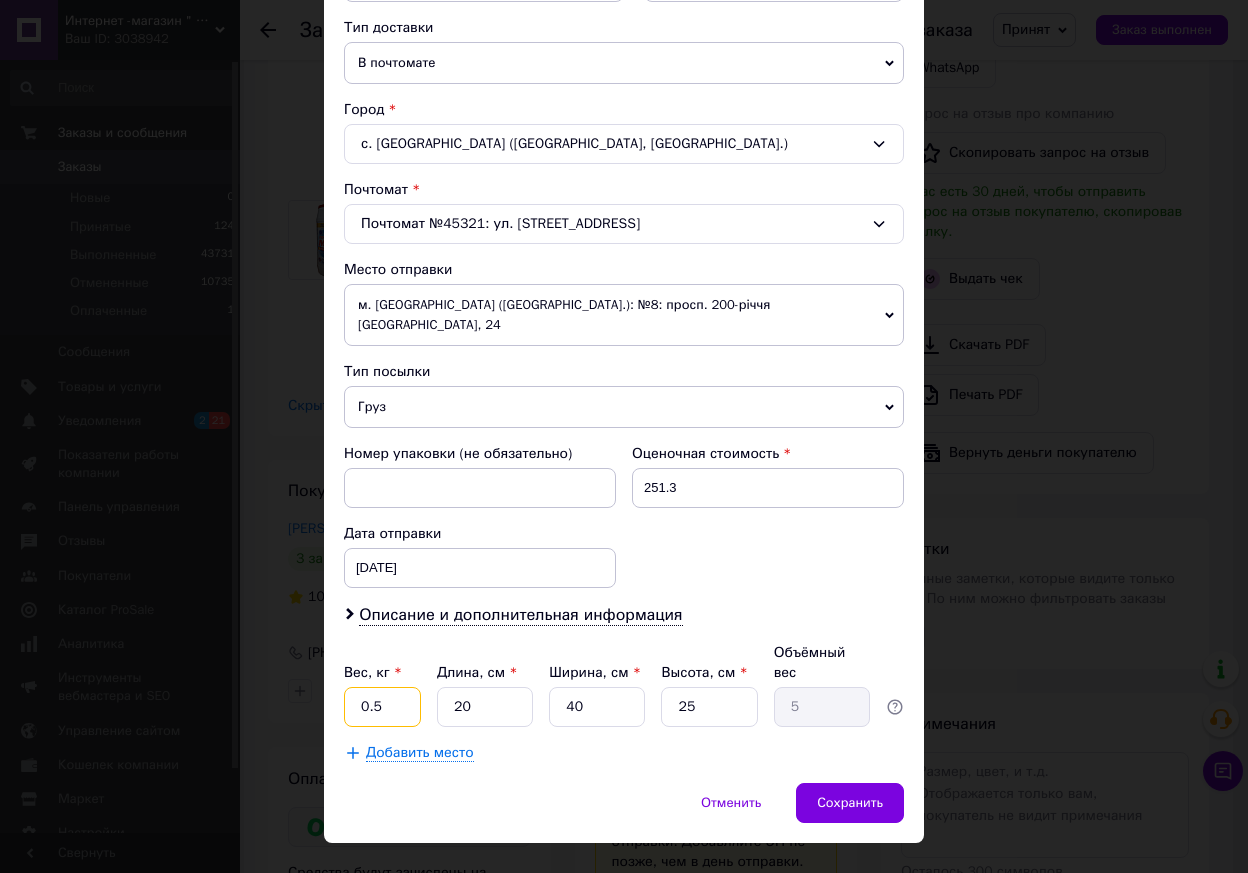 drag, startPoint x: 373, startPoint y: 670, endPoint x: 353, endPoint y: 679, distance: 21.931713 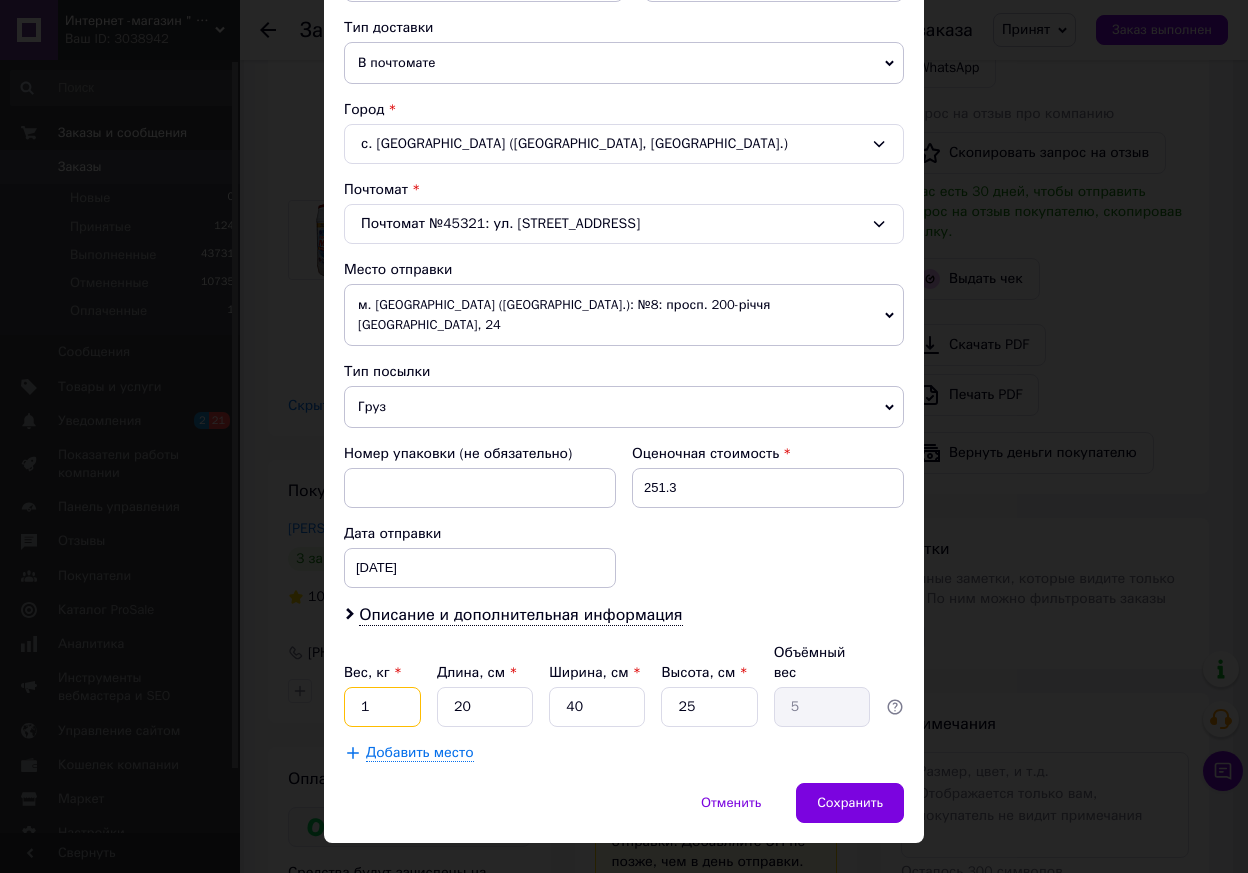 type on "1" 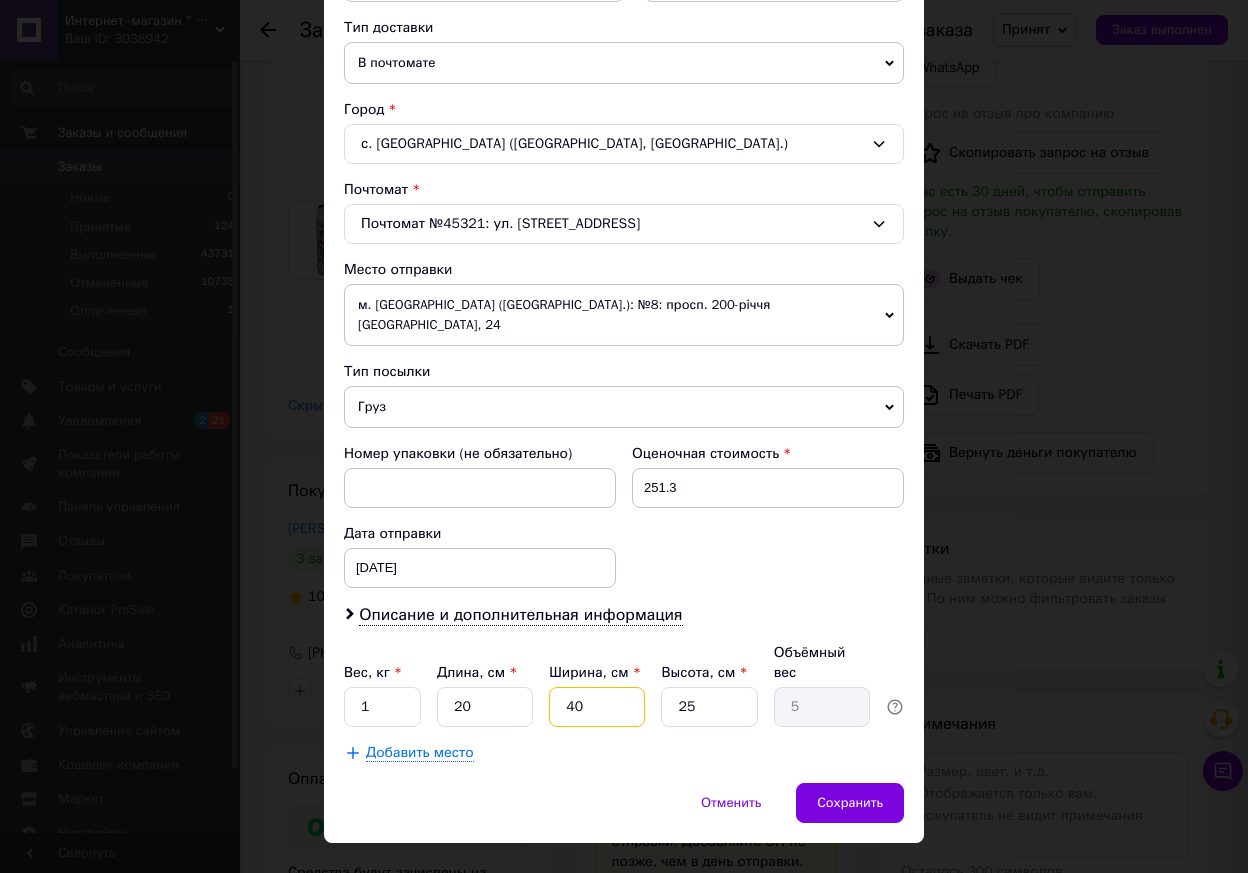 click on "40" at bounding box center (597, 707) 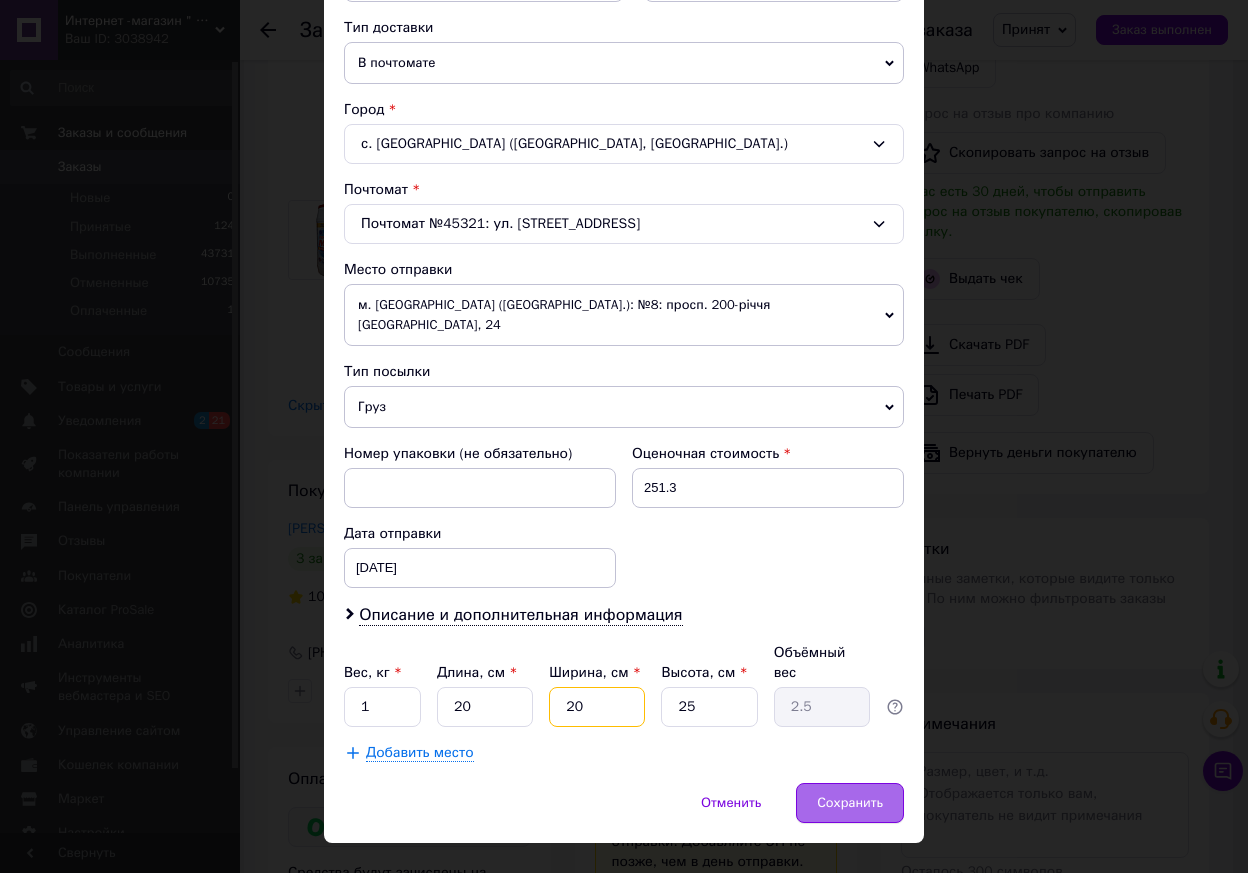 type on "20" 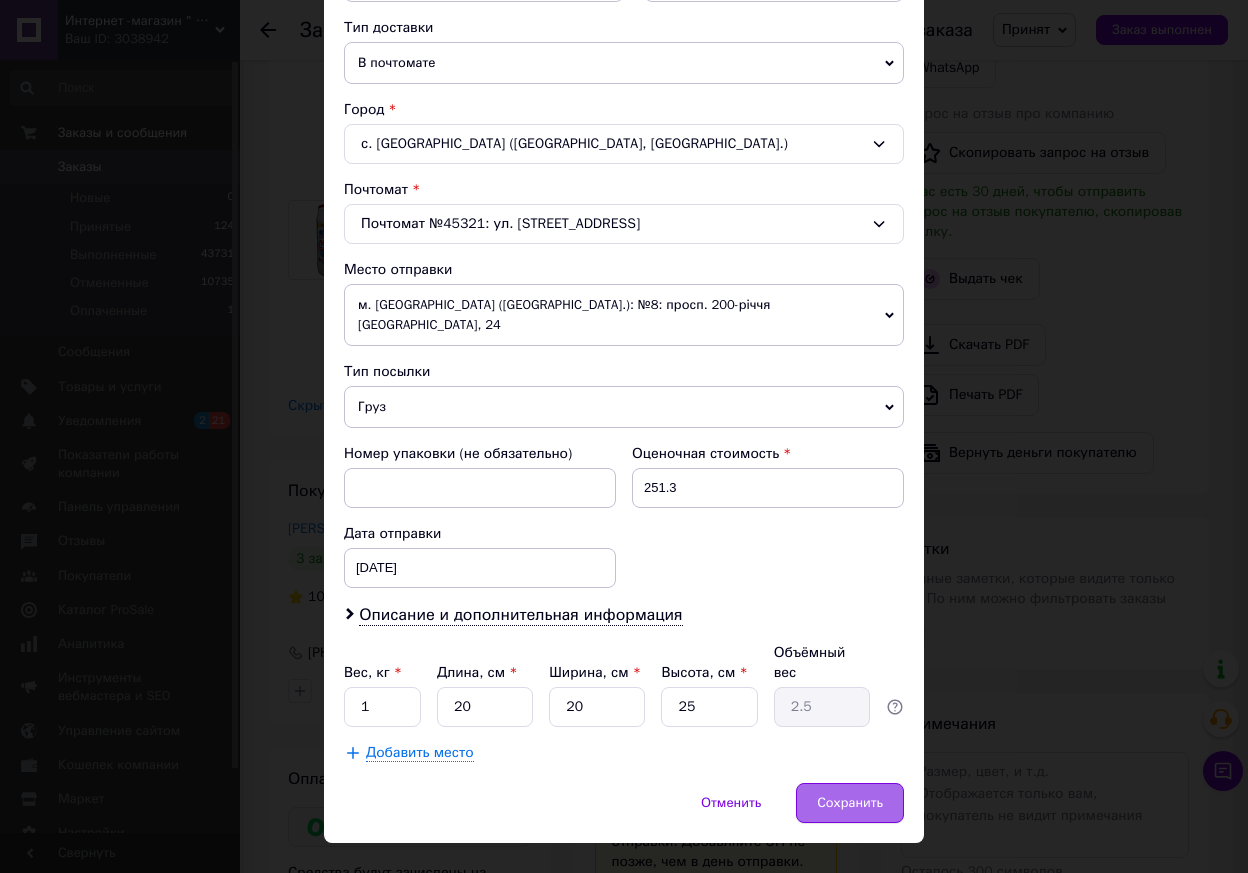 click on "Сохранить" at bounding box center (850, 803) 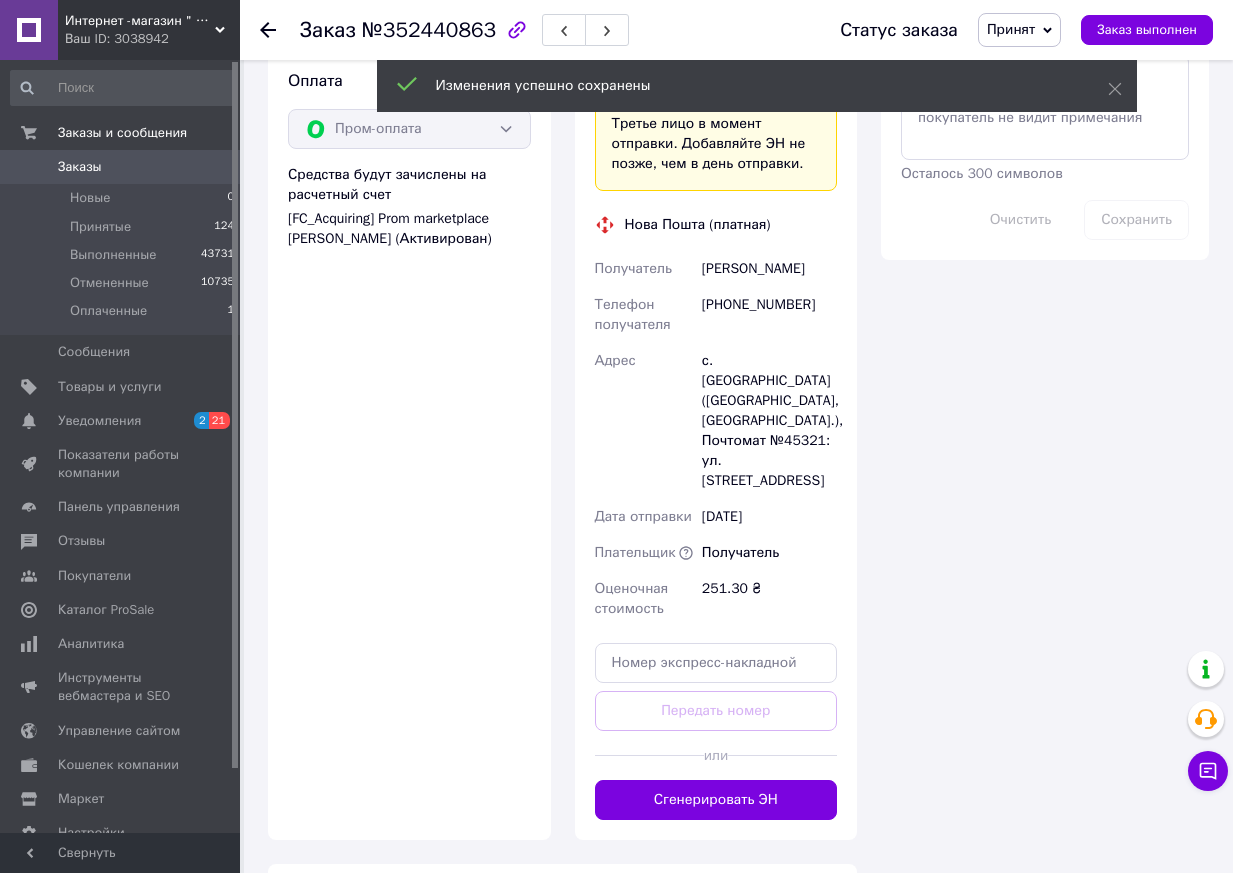 scroll, scrollTop: 1800, scrollLeft: 0, axis: vertical 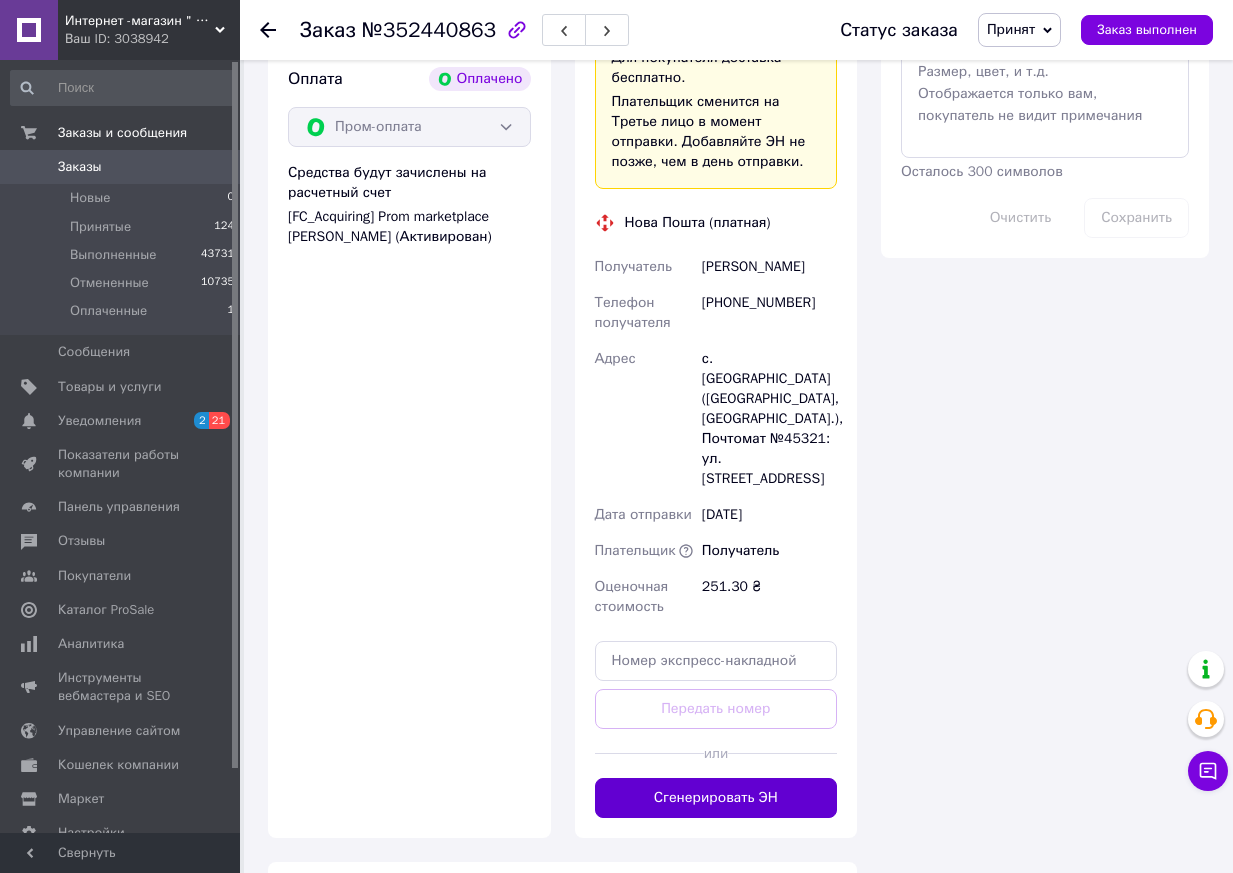 click on "Сгенерировать ЭН" at bounding box center (716, 798) 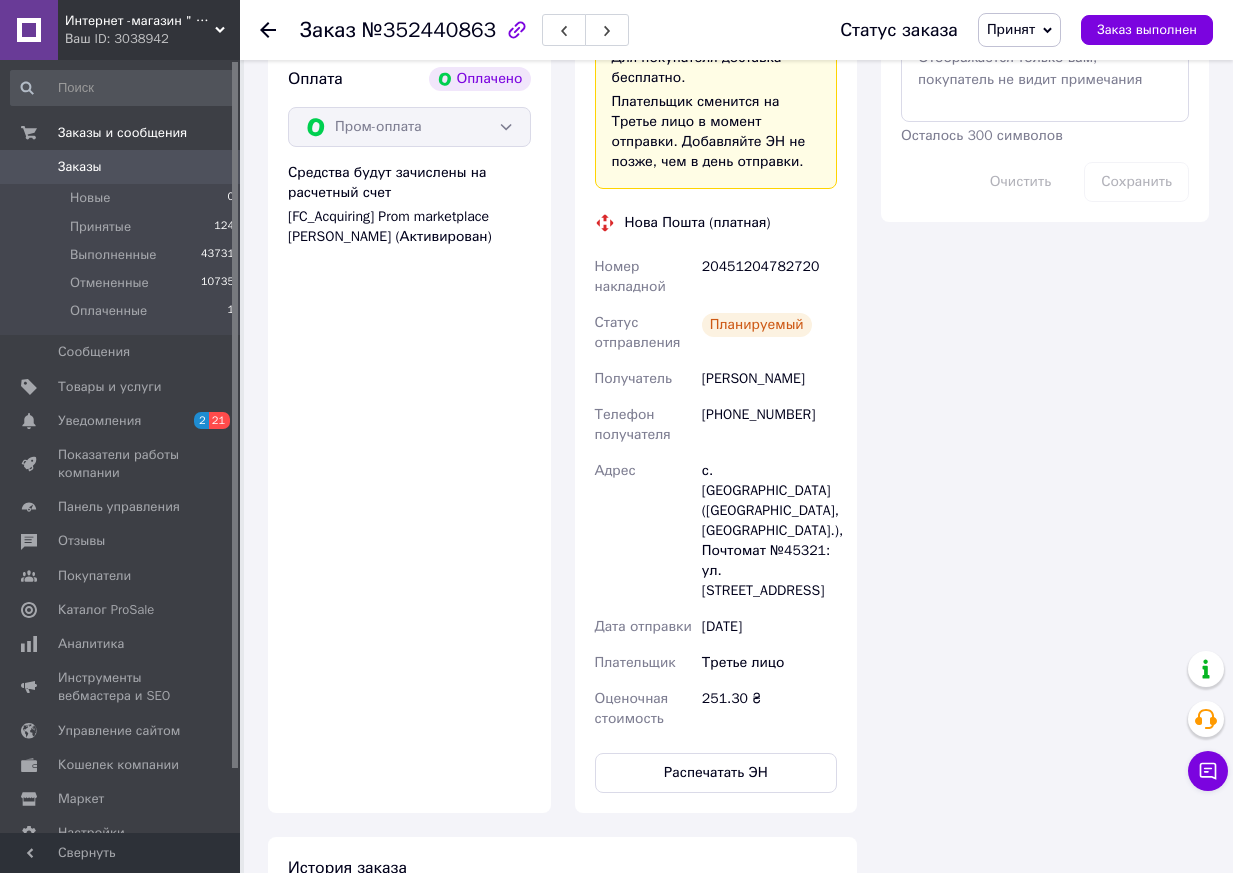 click 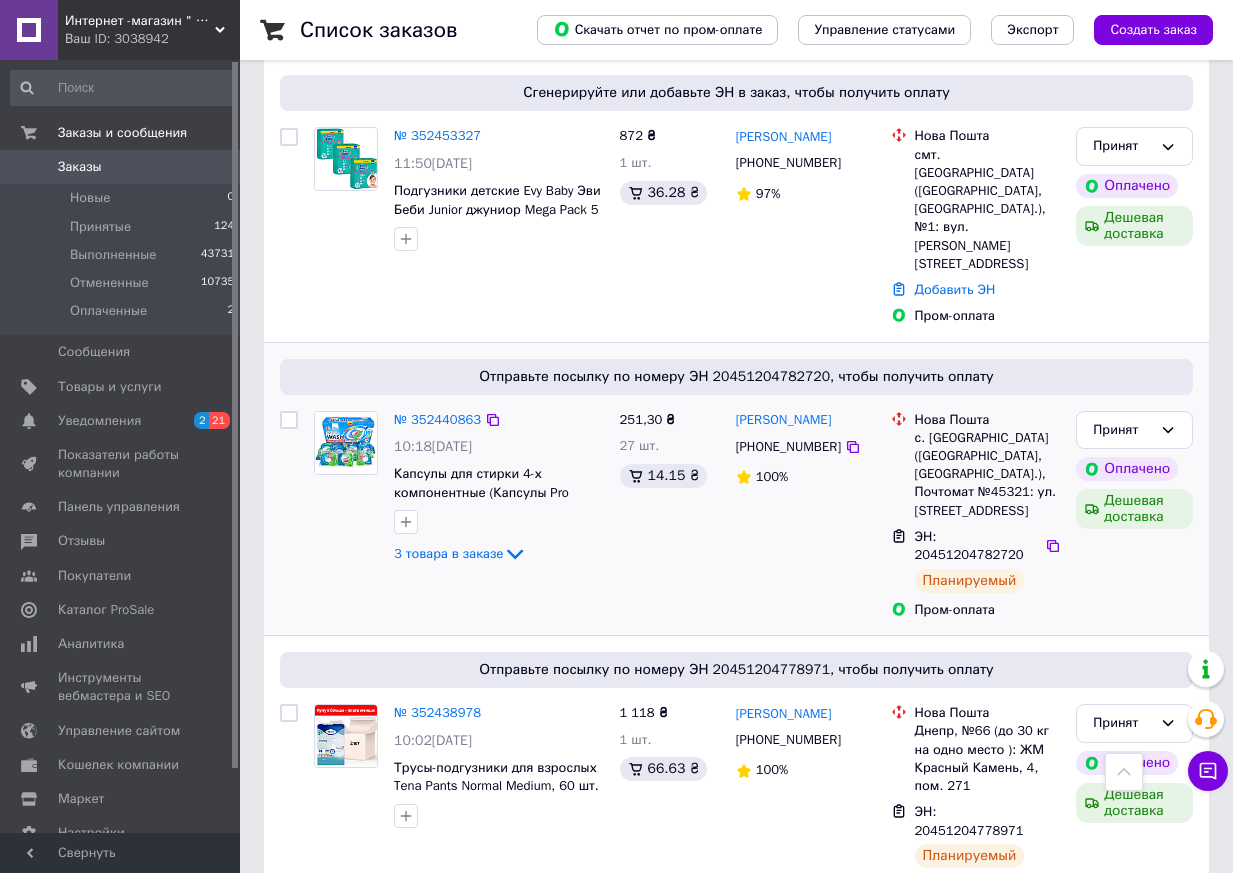 scroll, scrollTop: 800, scrollLeft: 0, axis: vertical 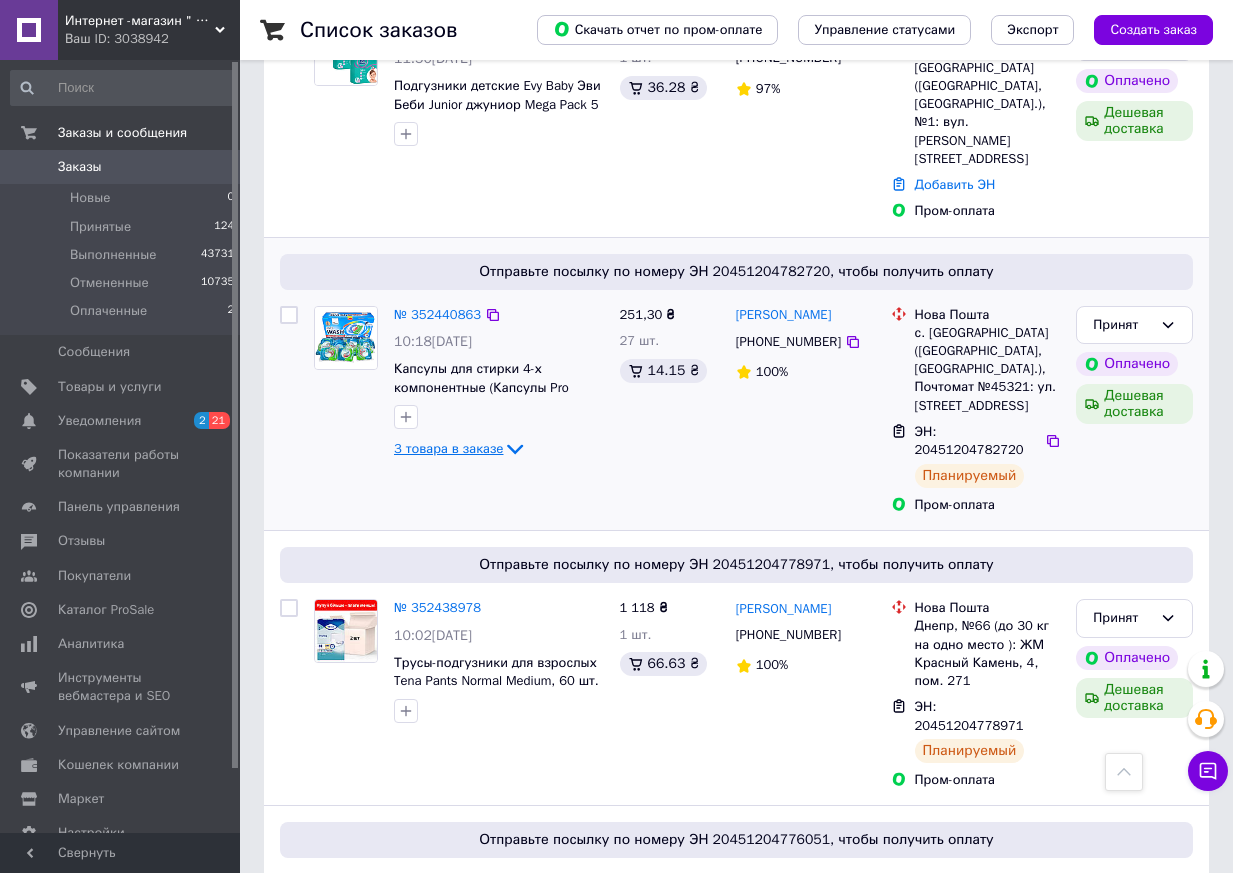 click 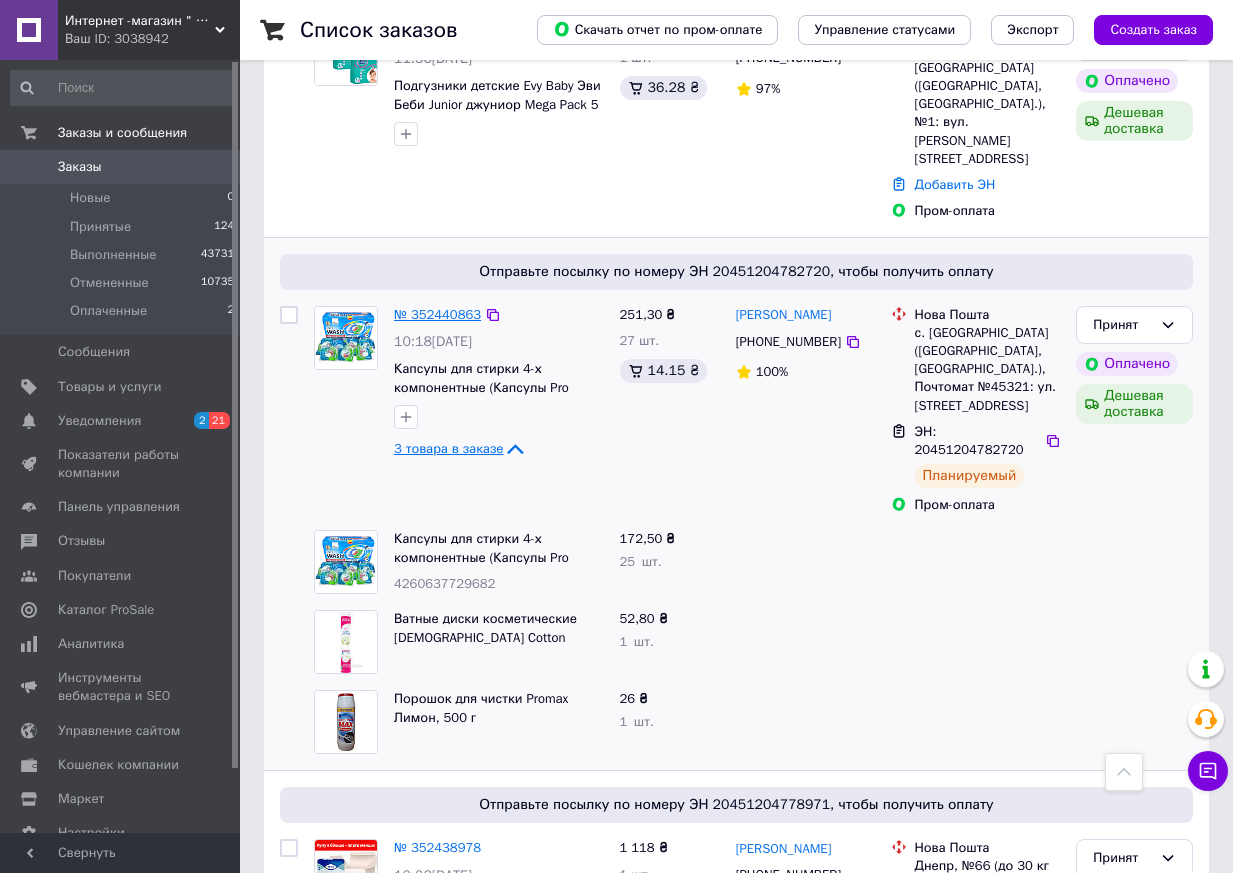 click on "№ 352440863" at bounding box center (437, 314) 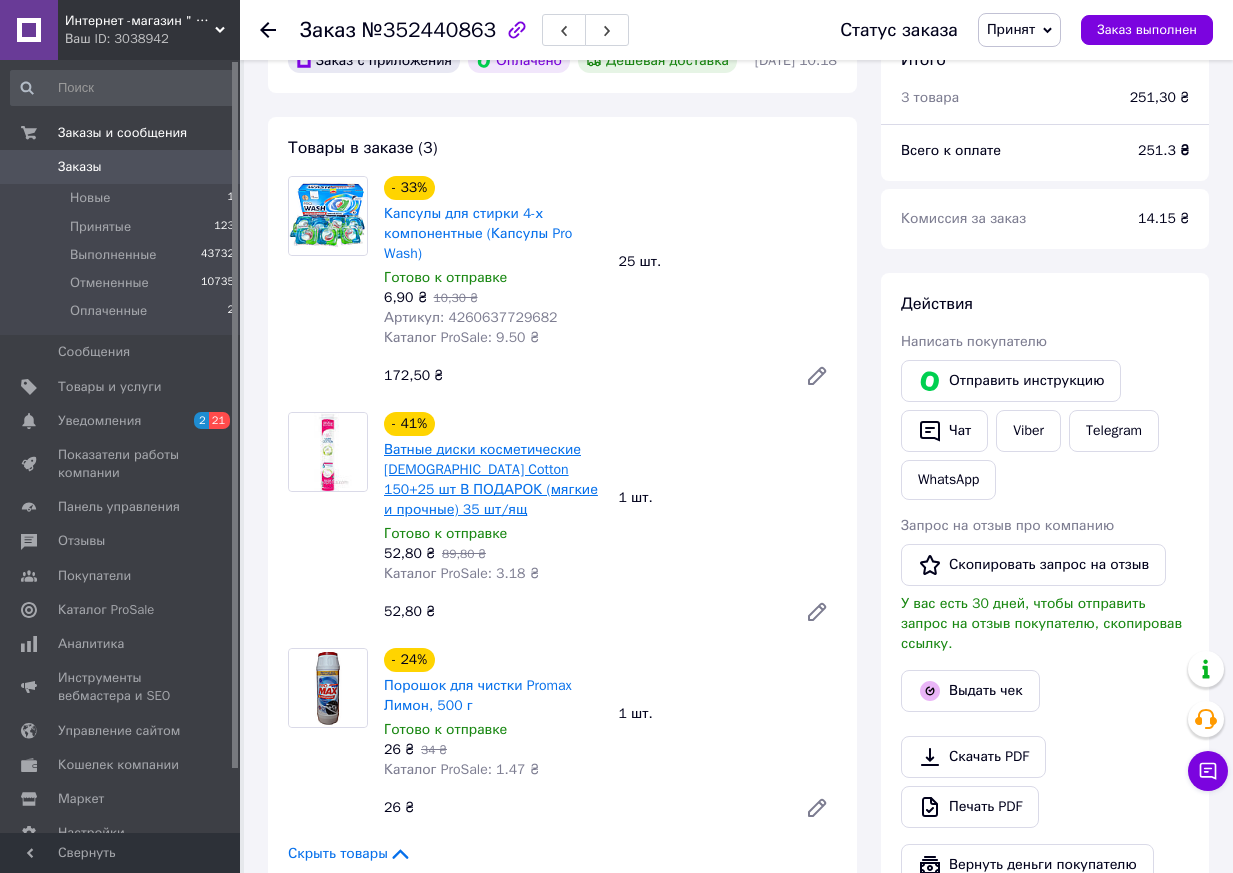 scroll, scrollTop: 700, scrollLeft: 0, axis: vertical 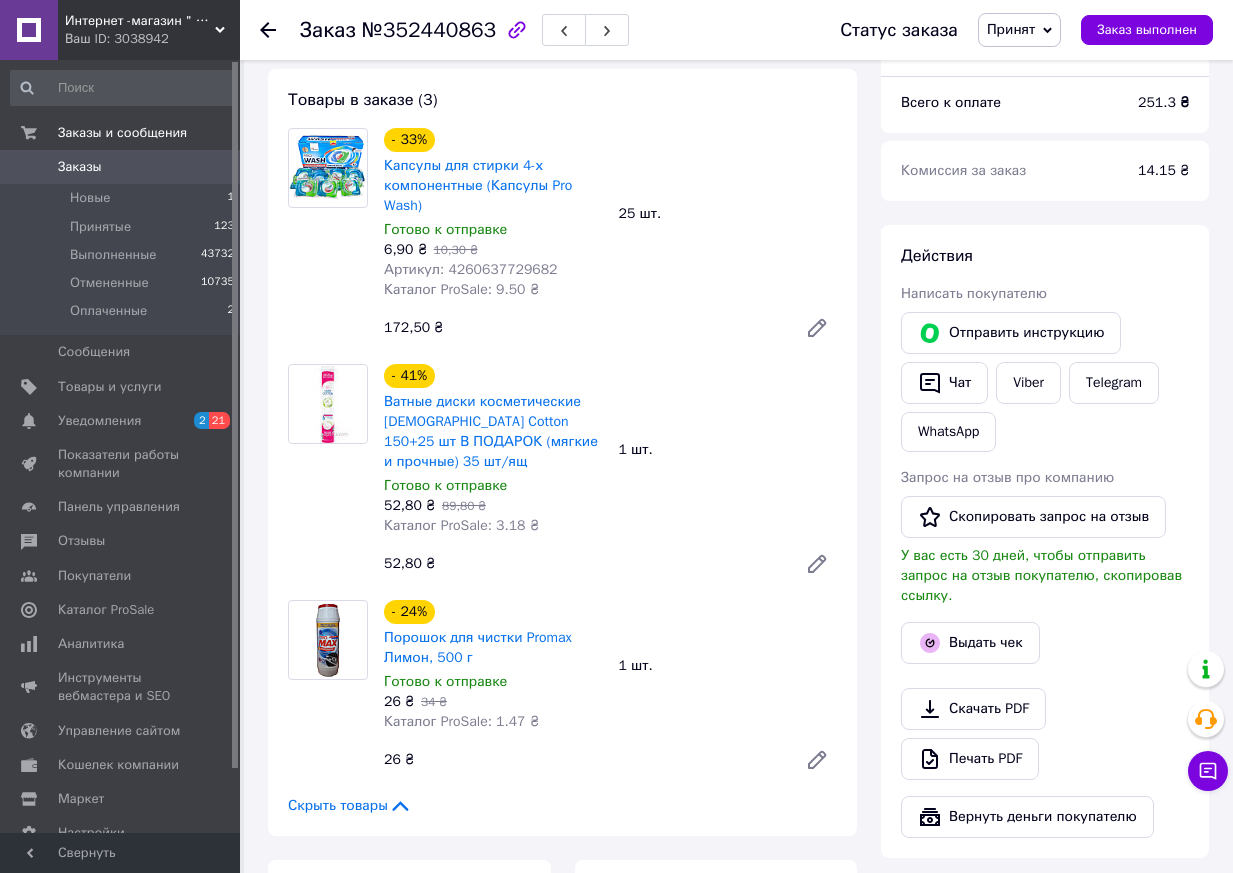 click 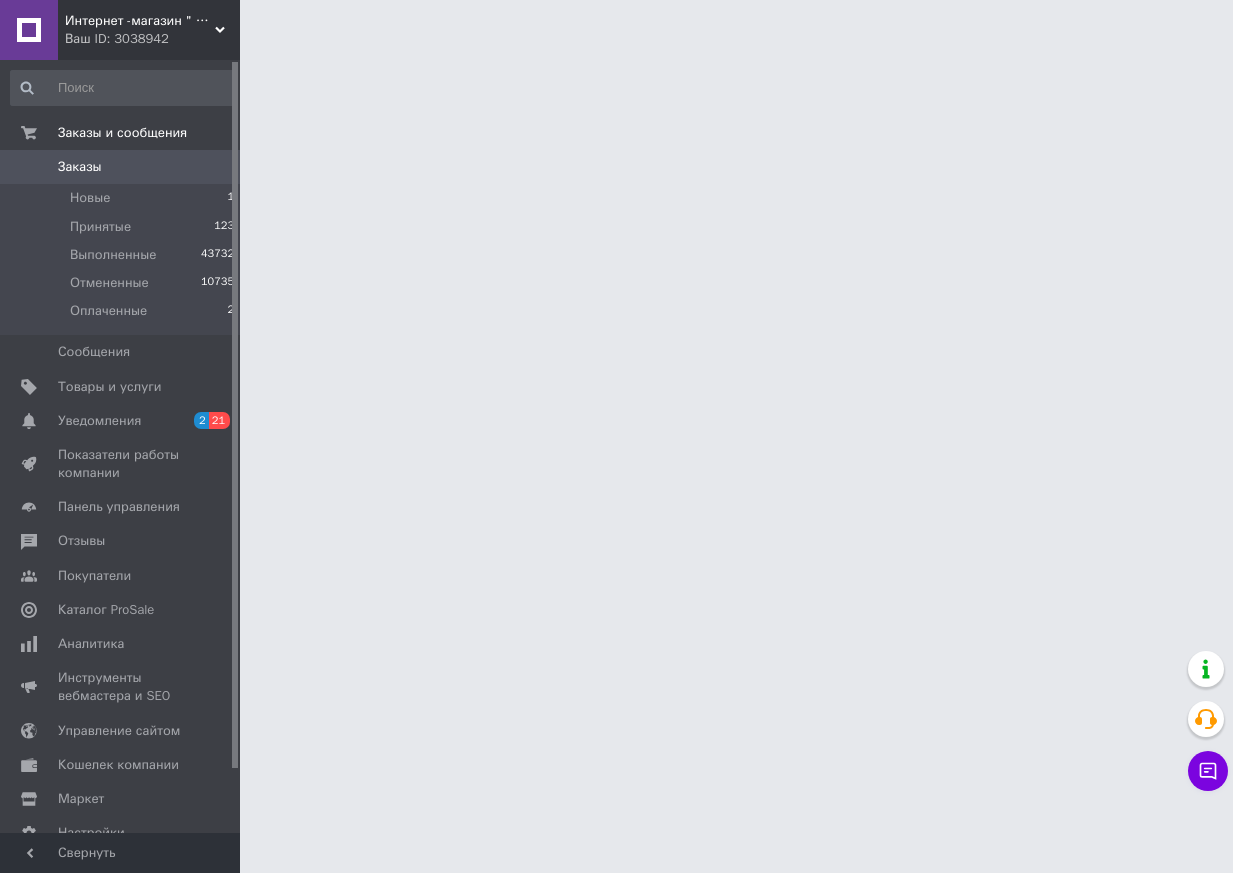 scroll, scrollTop: 0, scrollLeft: 0, axis: both 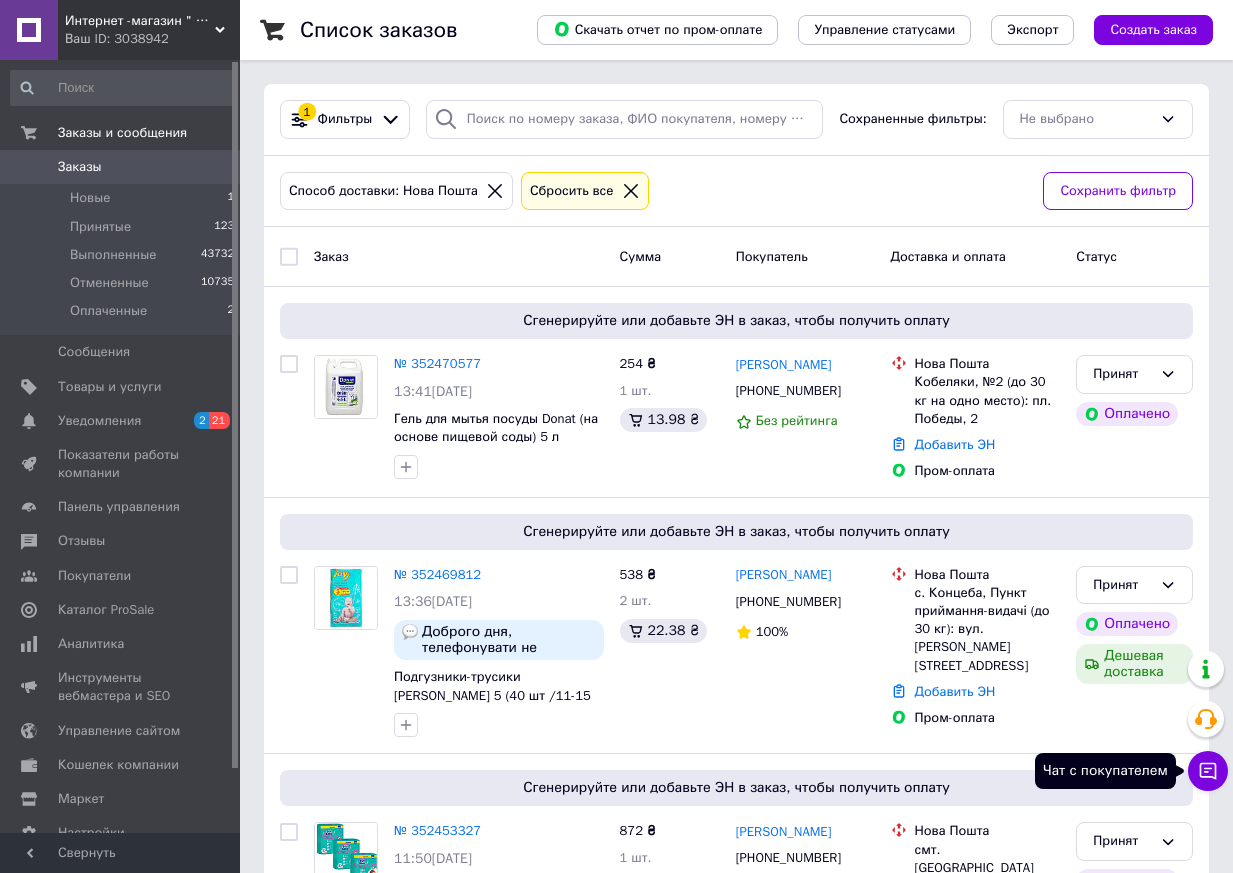 click on "Чат с покупателем" at bounding box center [1208, 771] 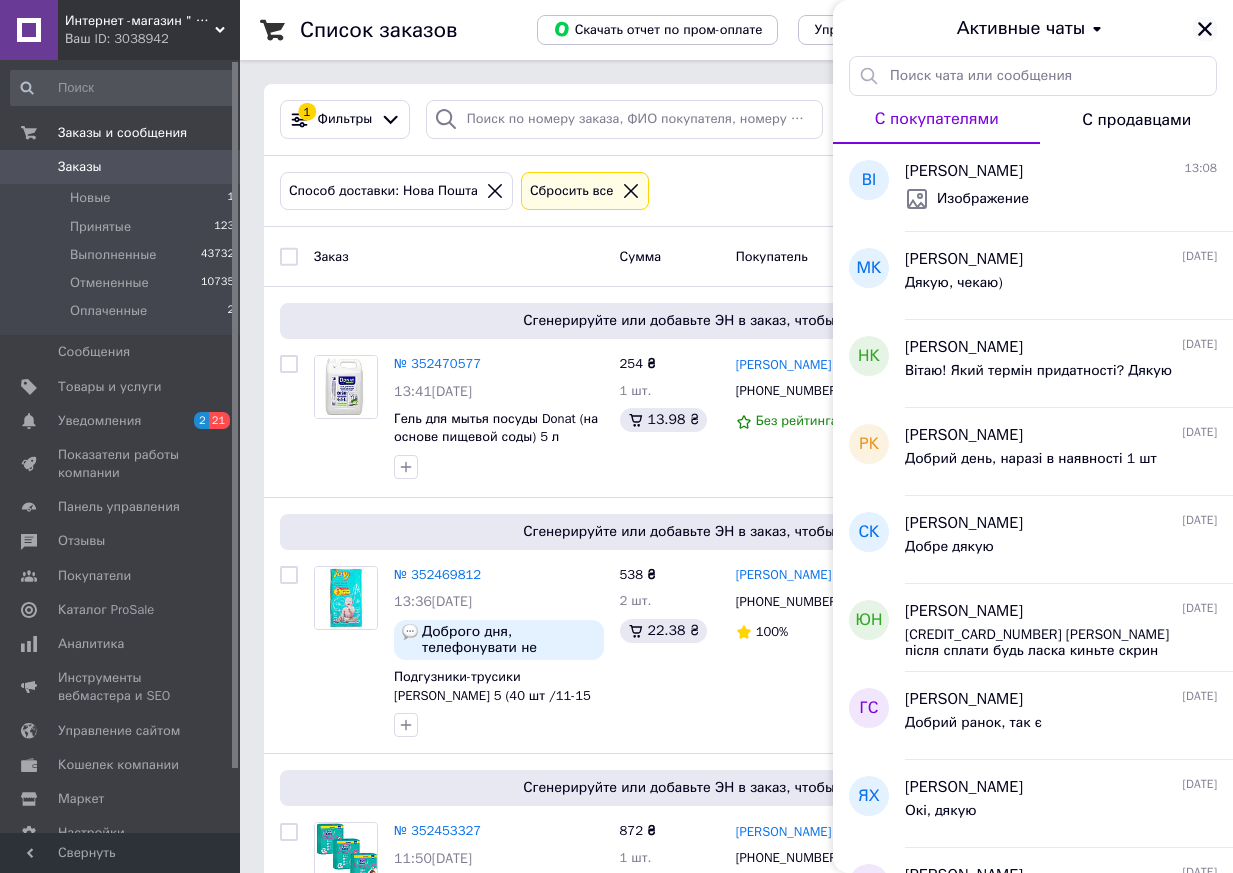 click at bounding box center [1205, 29] 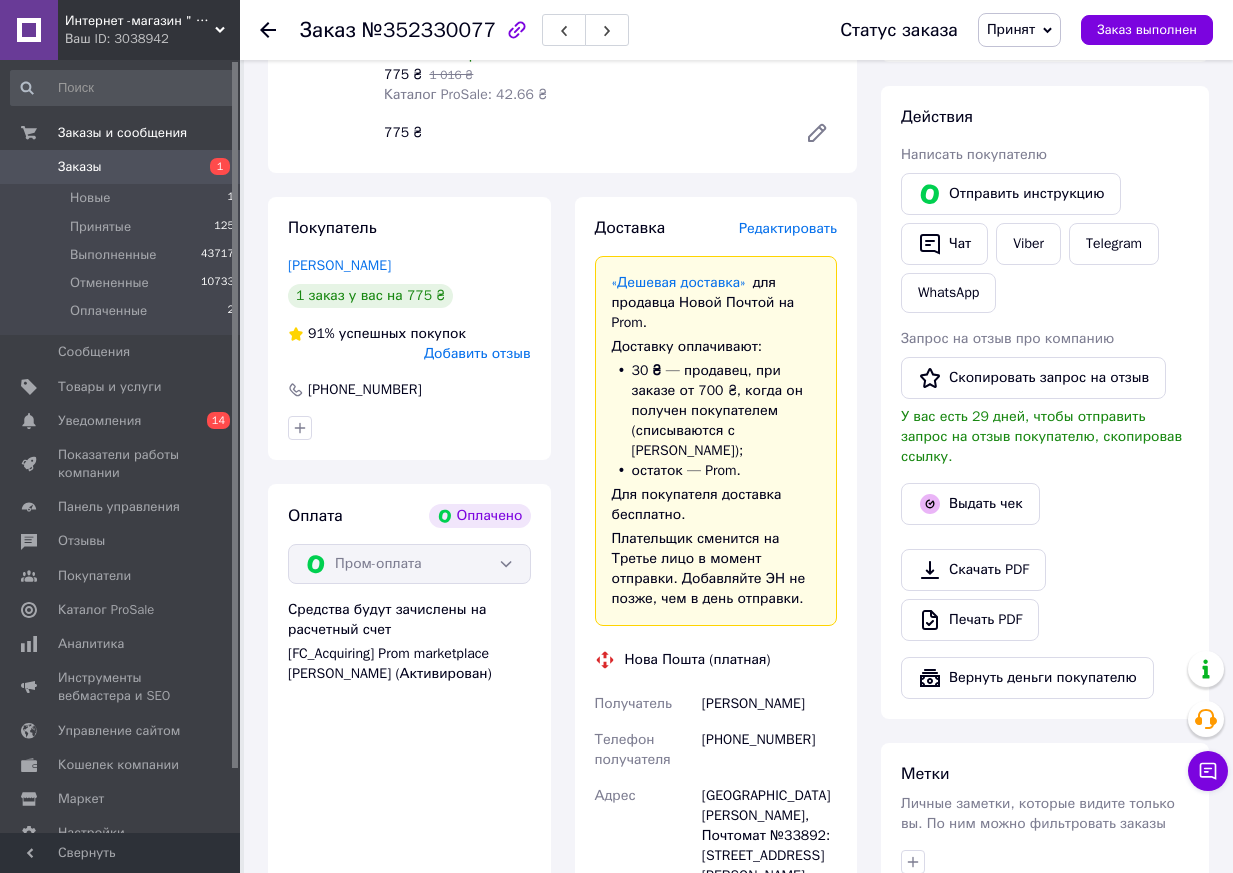 scroll, scrollTop: 463, scrollLeft: 0, axis: vertical 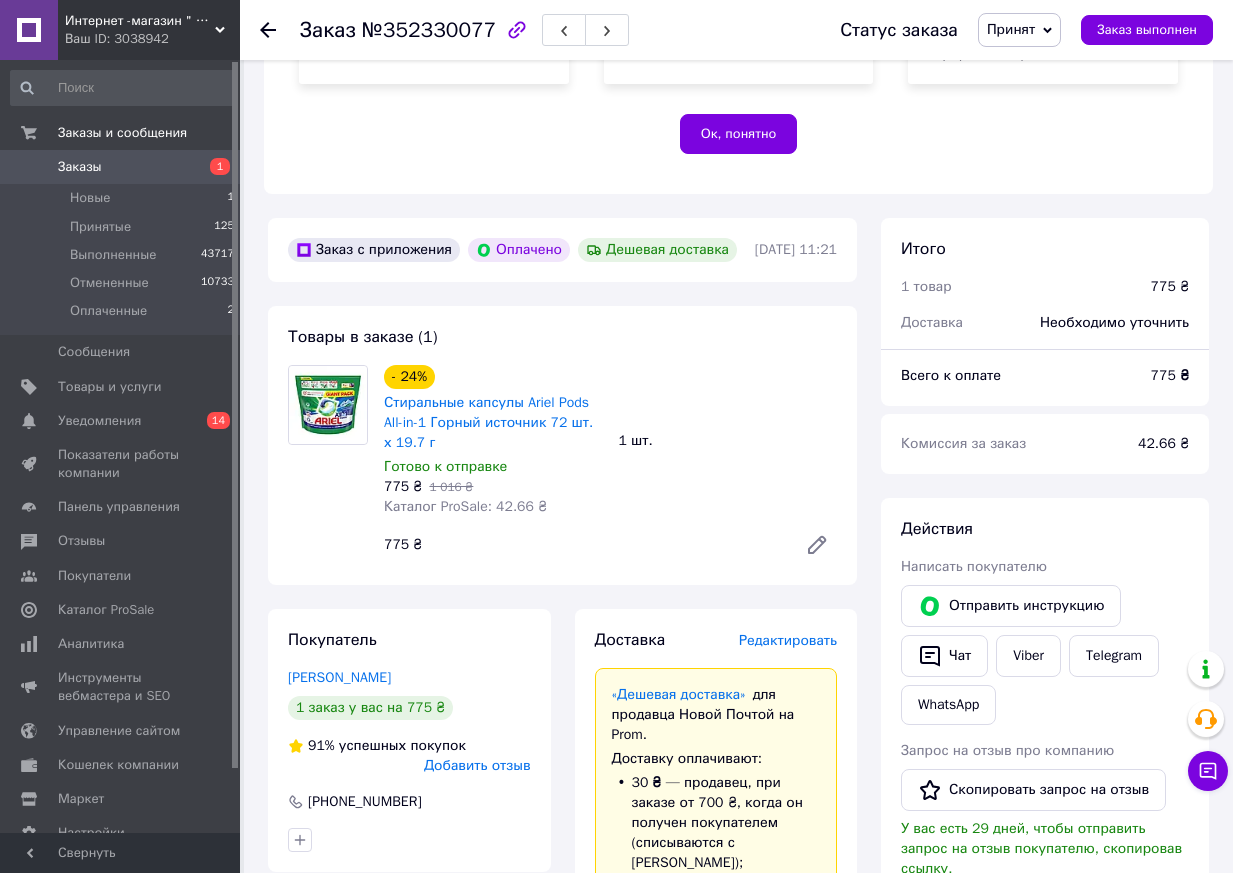 click 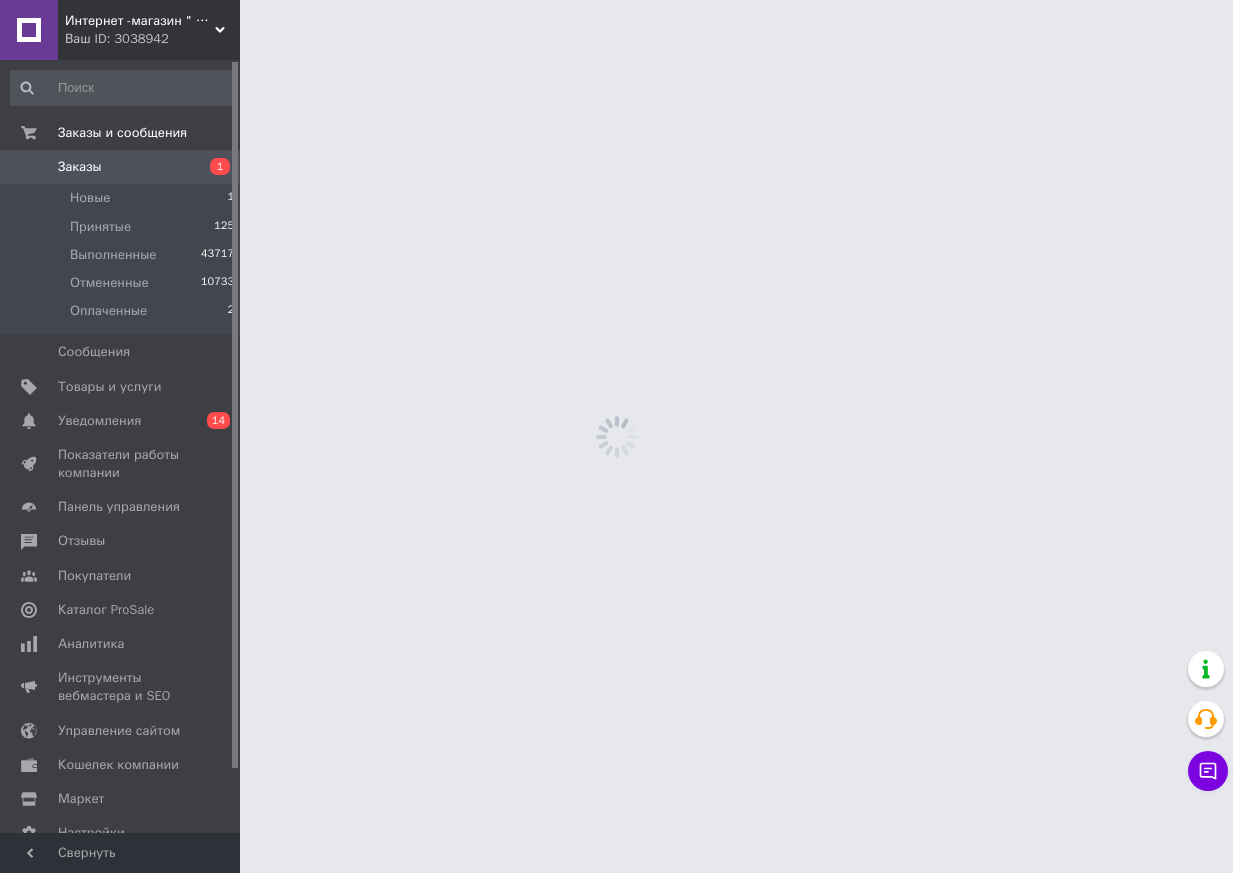 scroll, scrollTop: 0, scrollLeft: 0, axis: both 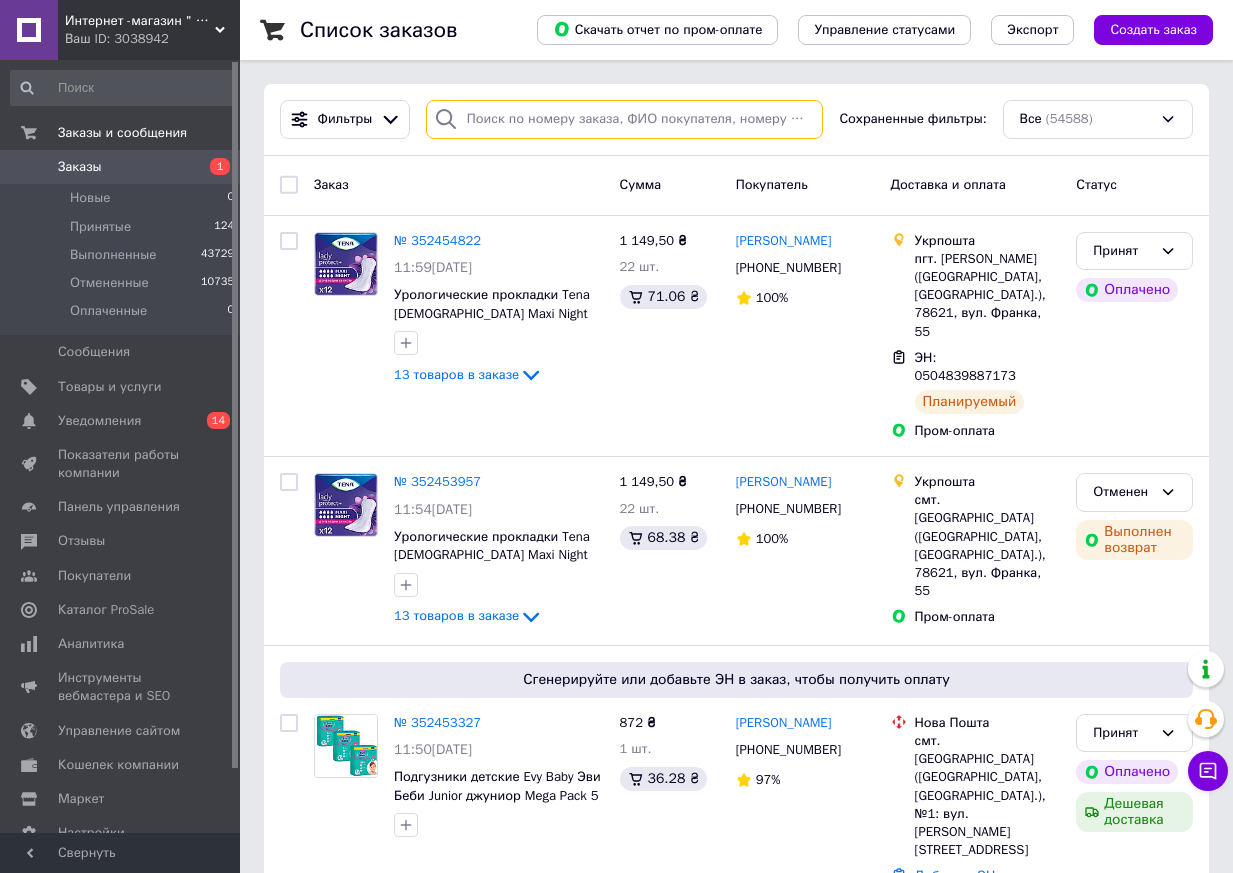 click at bounding box center (624, 119) 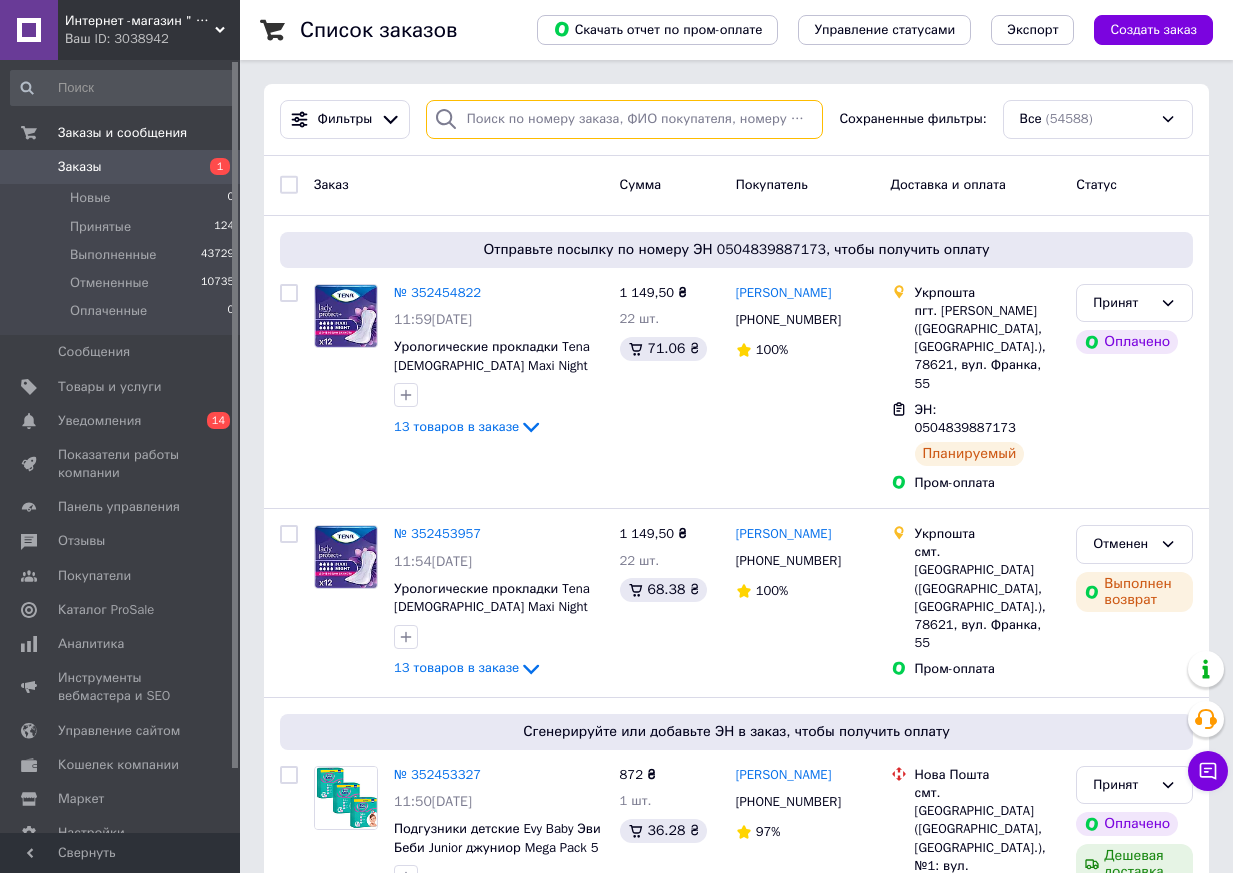 paste on "351476994" 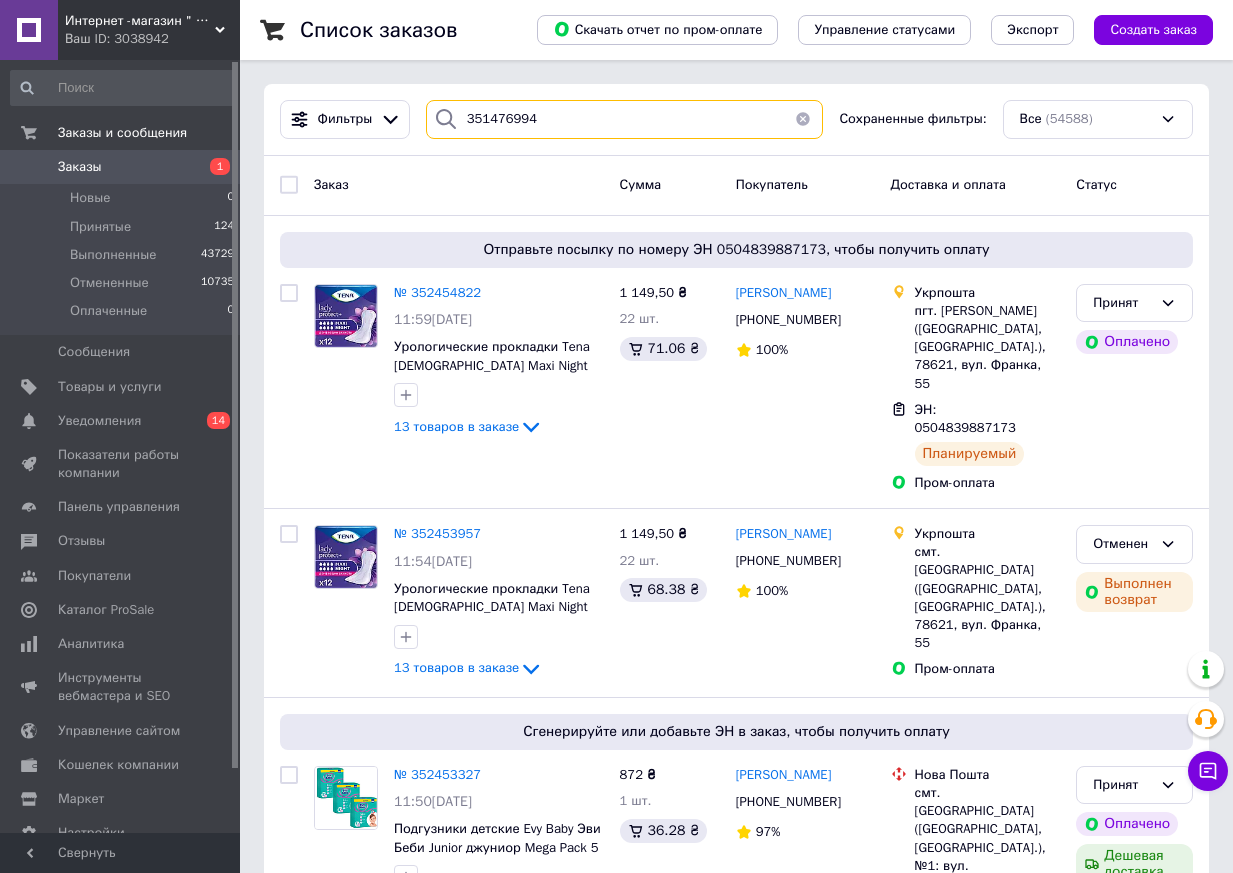 type on "351476994" 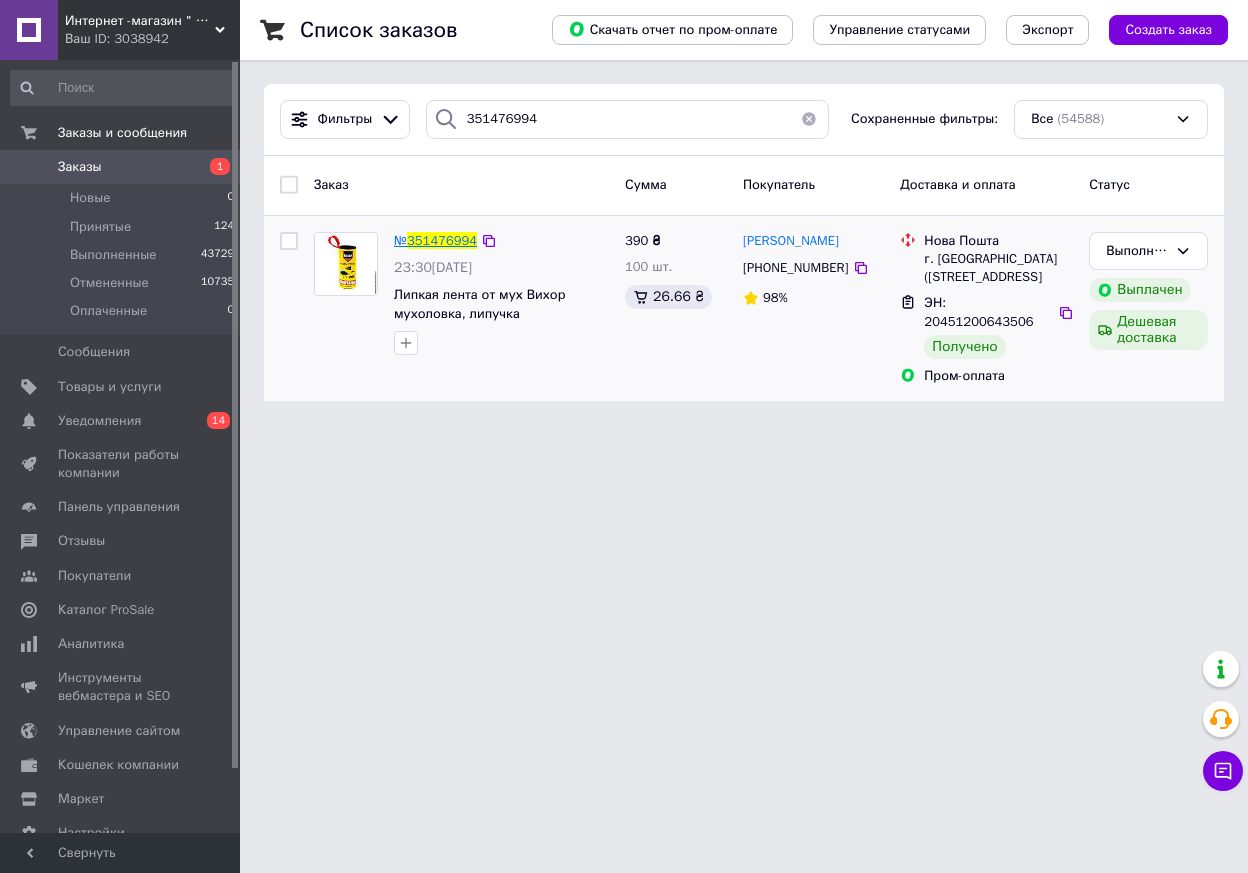 click on "351476994" at bounding box center [442, 240] 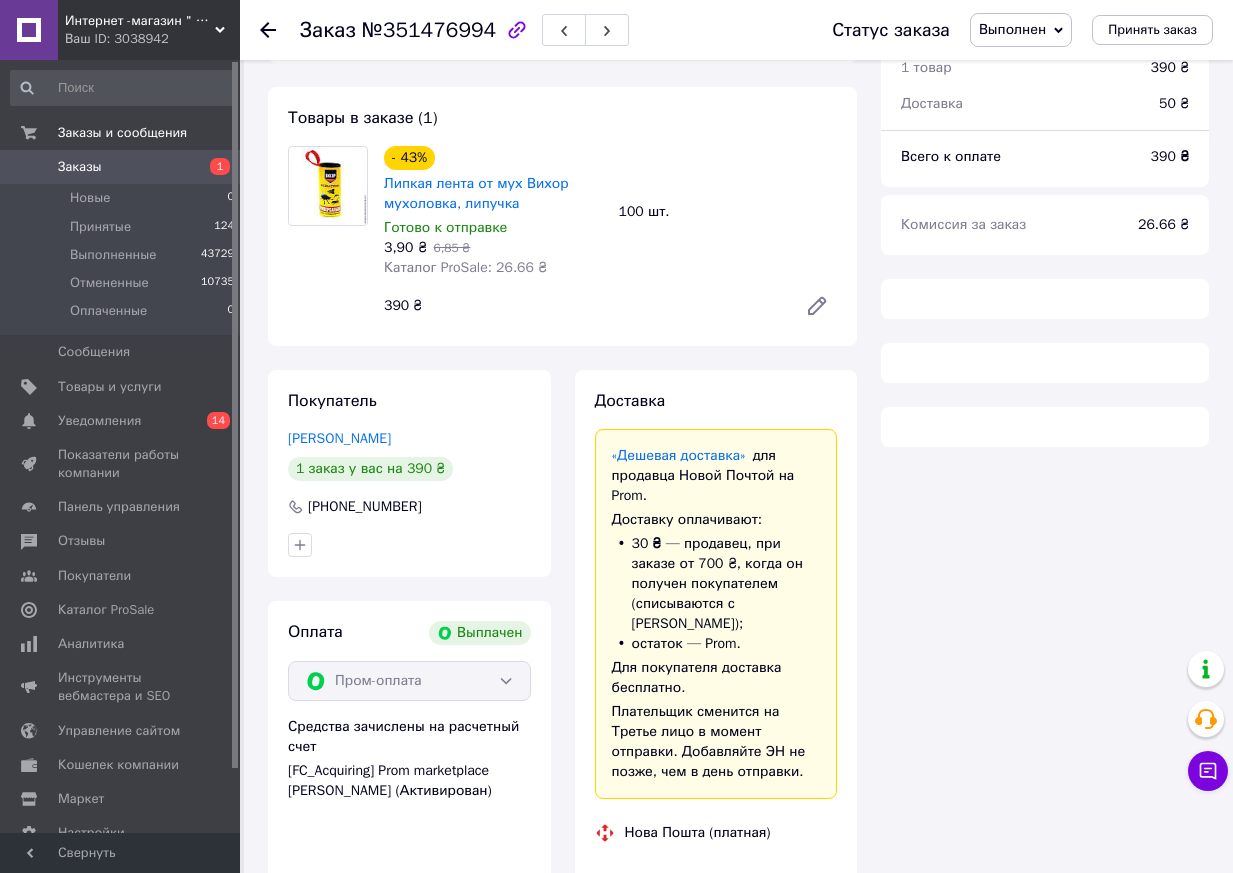 scroll, scrollTop: 199, scrollLeft: 0, axis: vertical 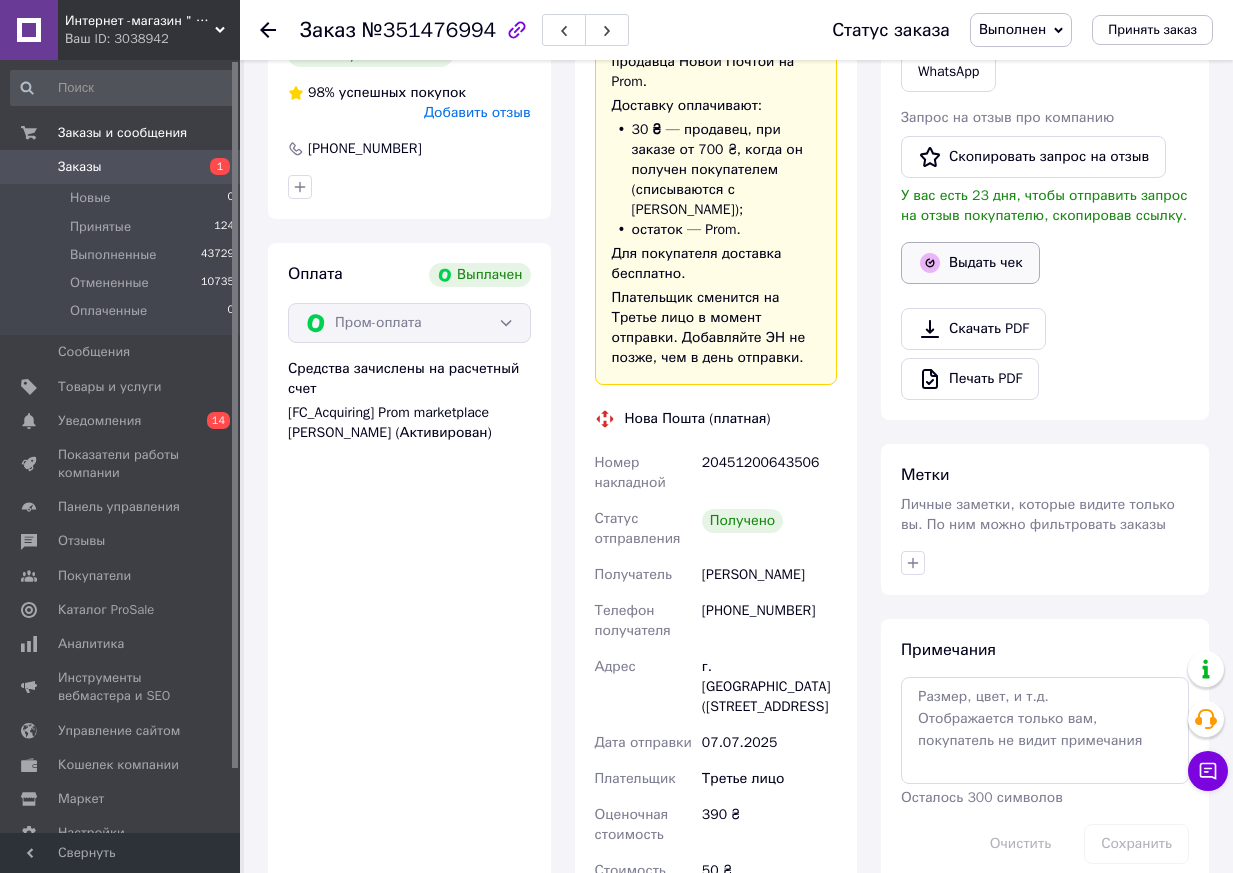 click on "Выдать чек" at bounding box center (970, 263) 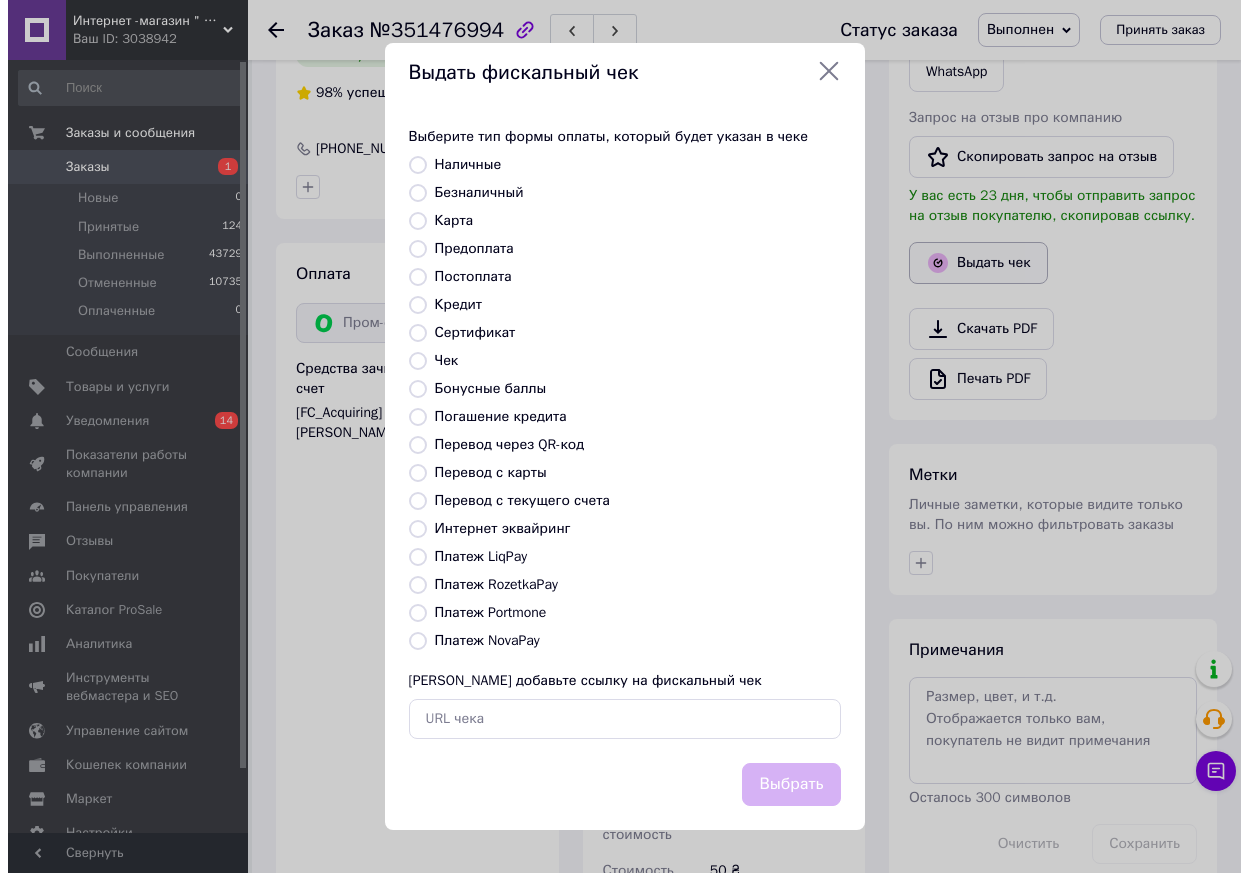 scroll, scrollTop: 467, scrollLeft: 0, axis: vertical 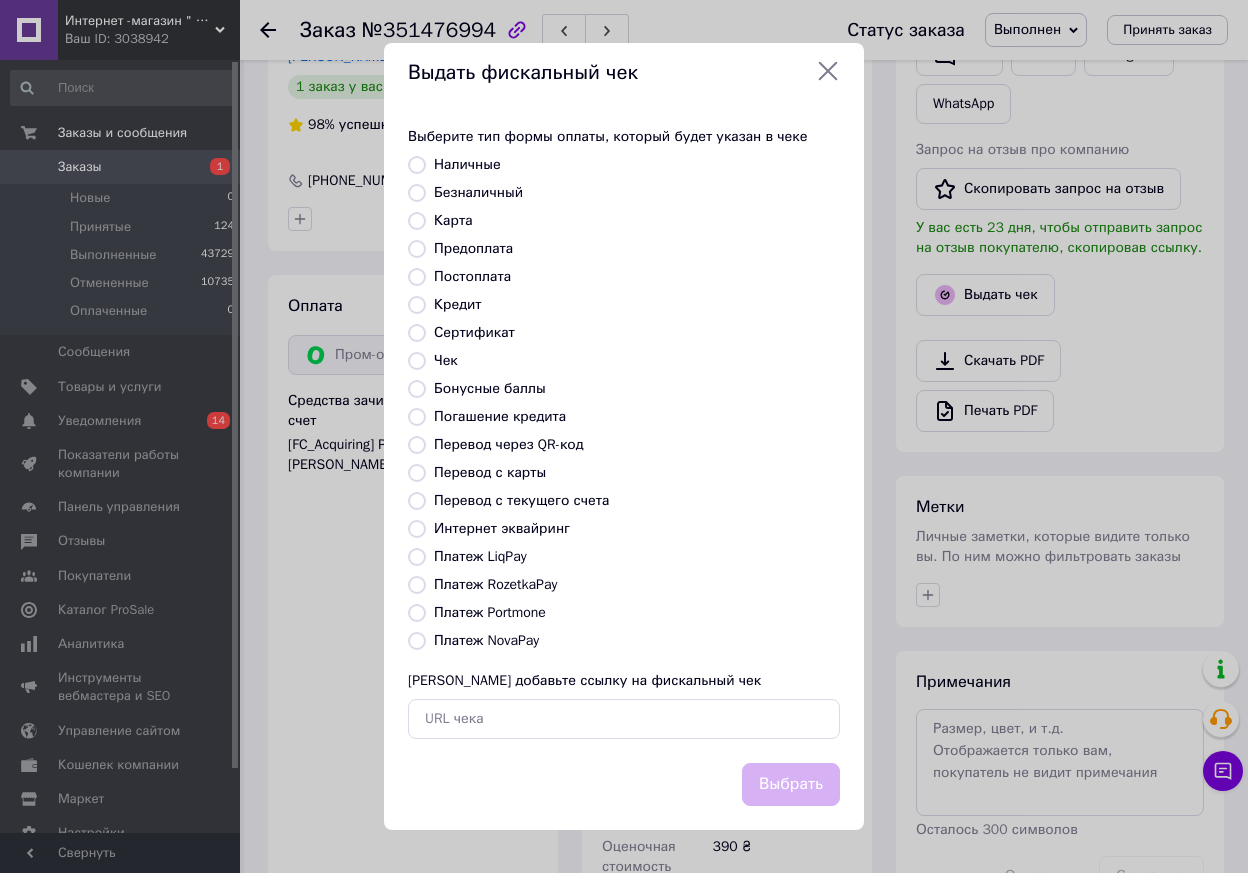 click on "Платеж RozetkaPay" at bounding box center [417, 585] 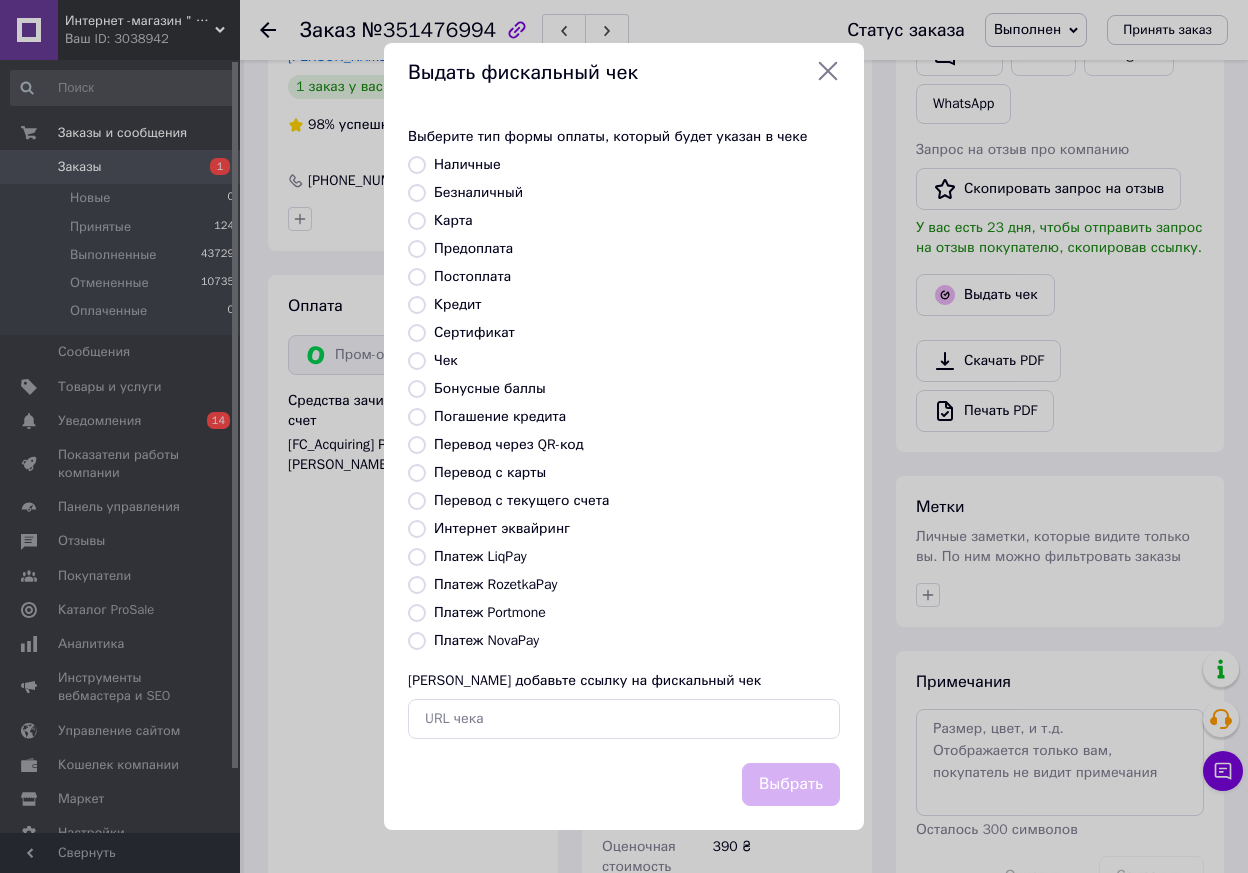 radio on "true" 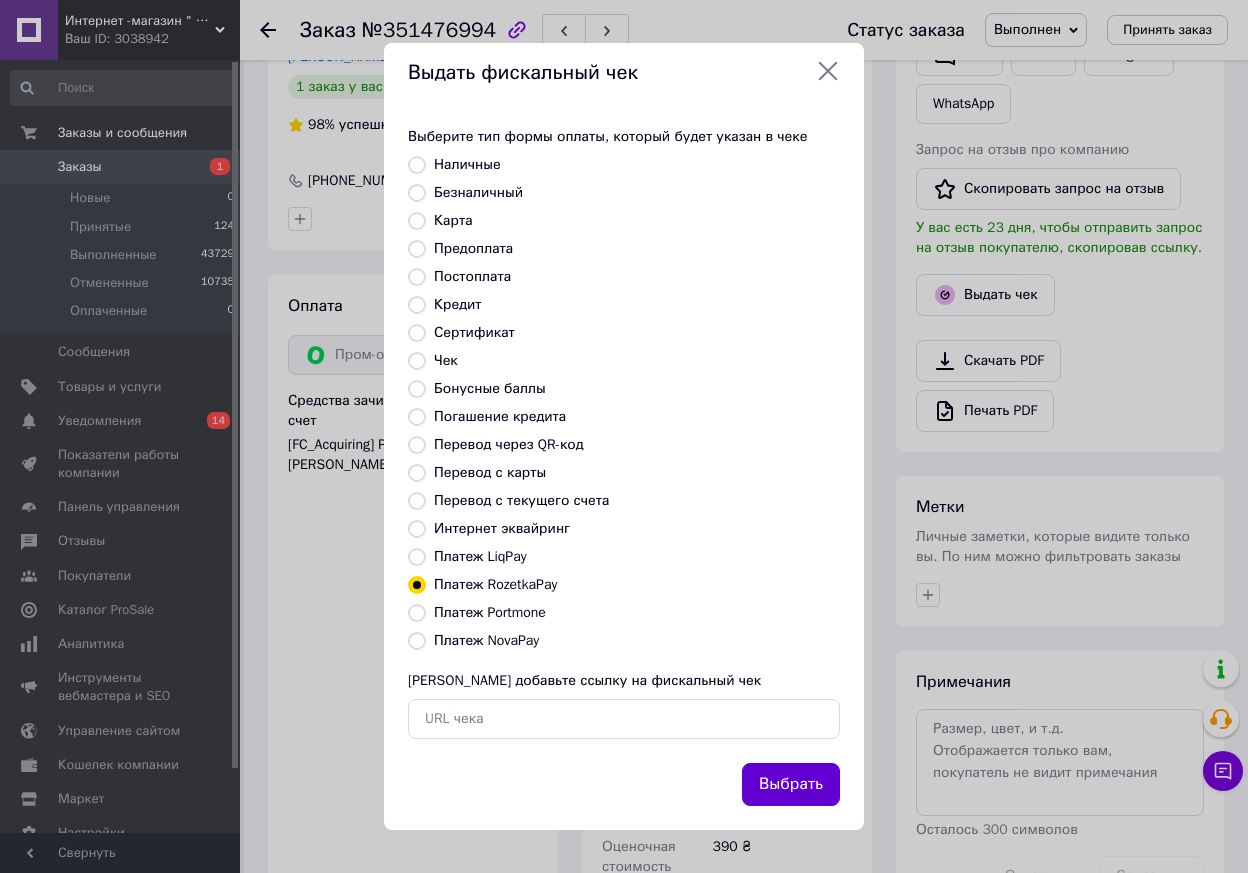 click on "Выбрать" at bounding box center (791, 784) 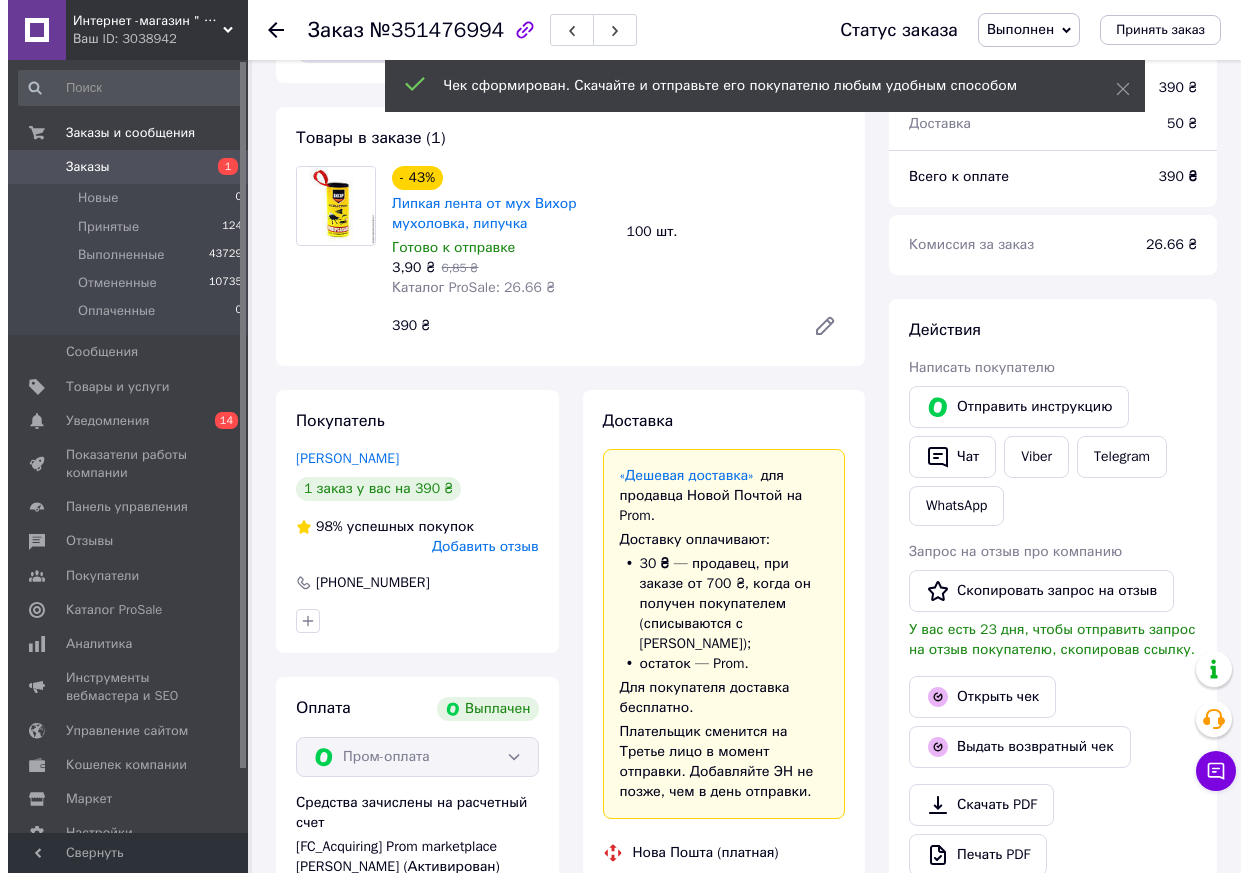 scroll, scrollTop: 0, scrollLeft: 0, axis: both 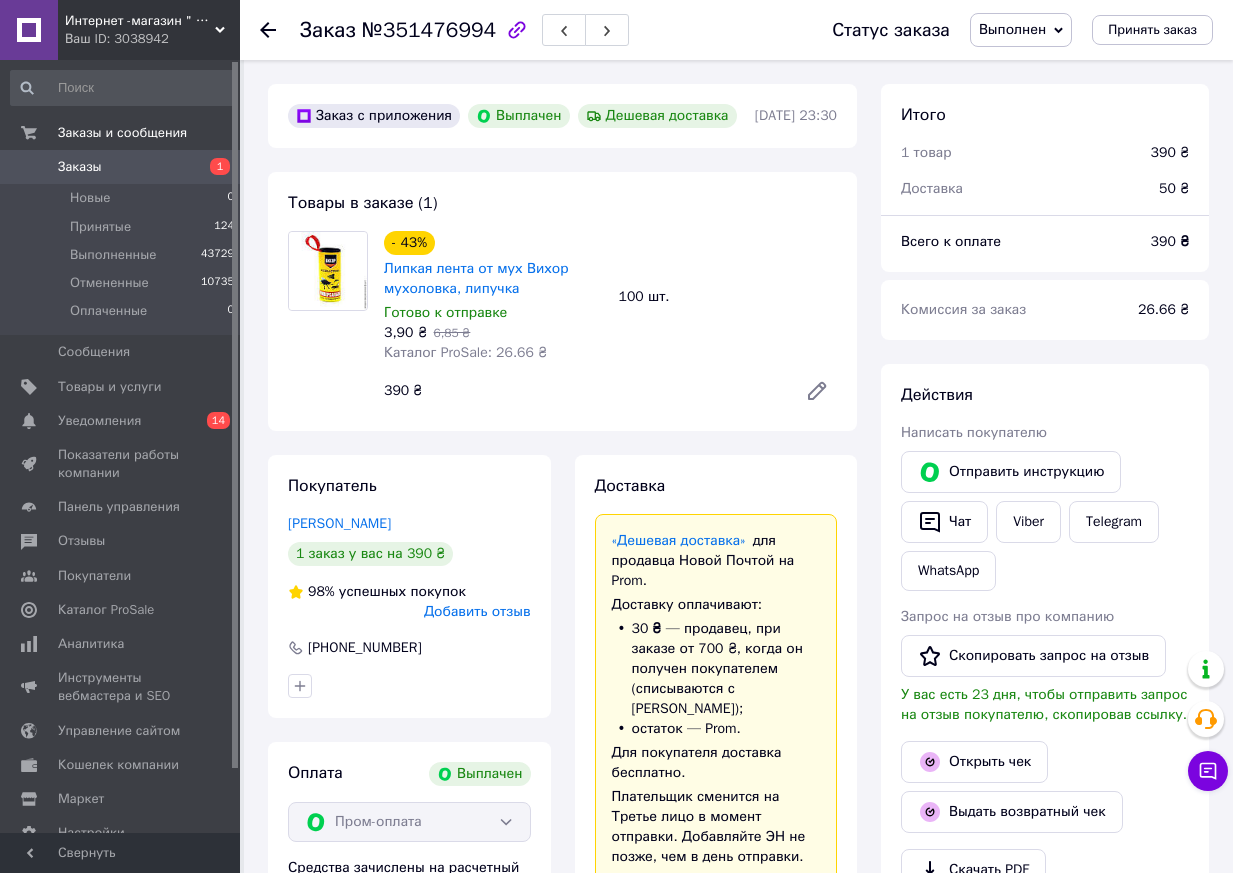 click 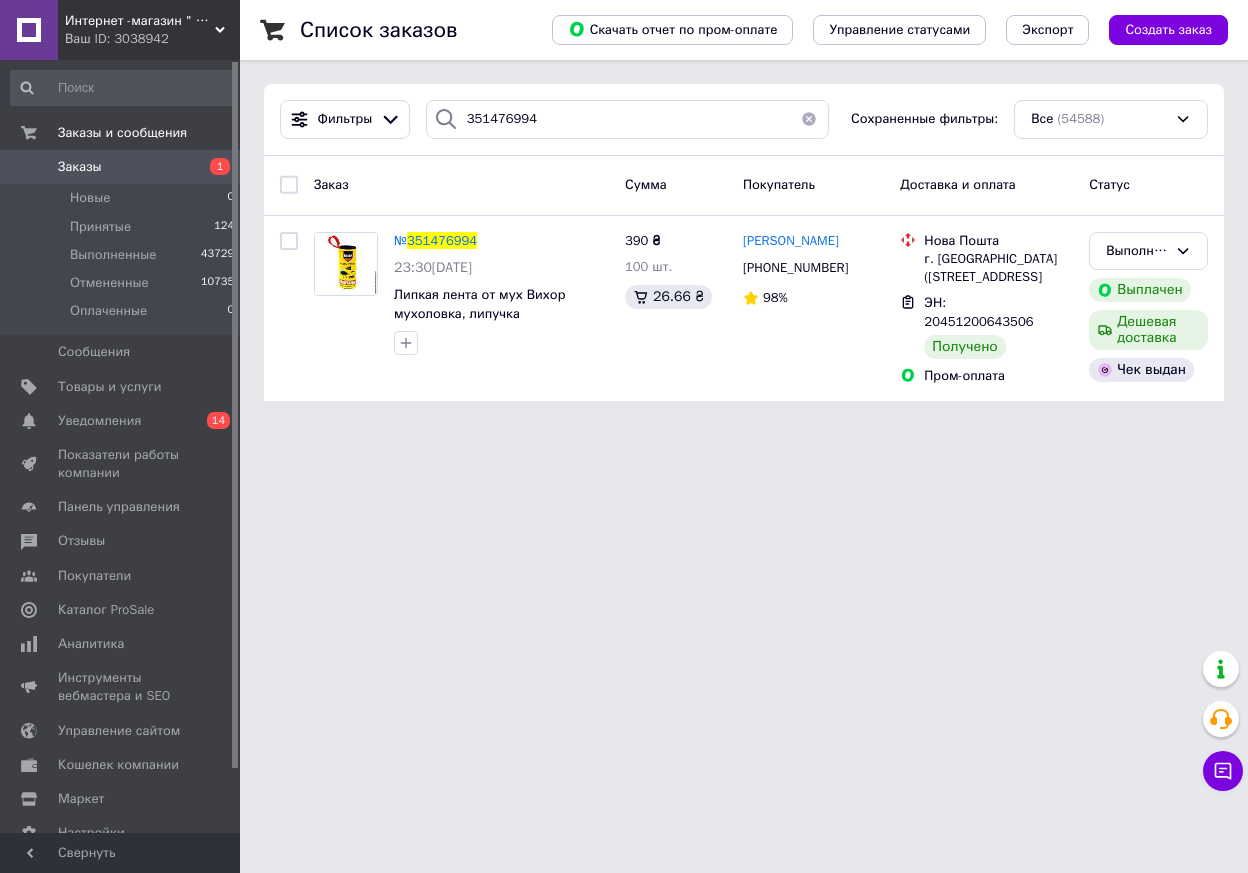 drag, startPoint x: 808, startPoint y: 115, endPoint x: 529, endPoint y: 38, distance: 289.43048 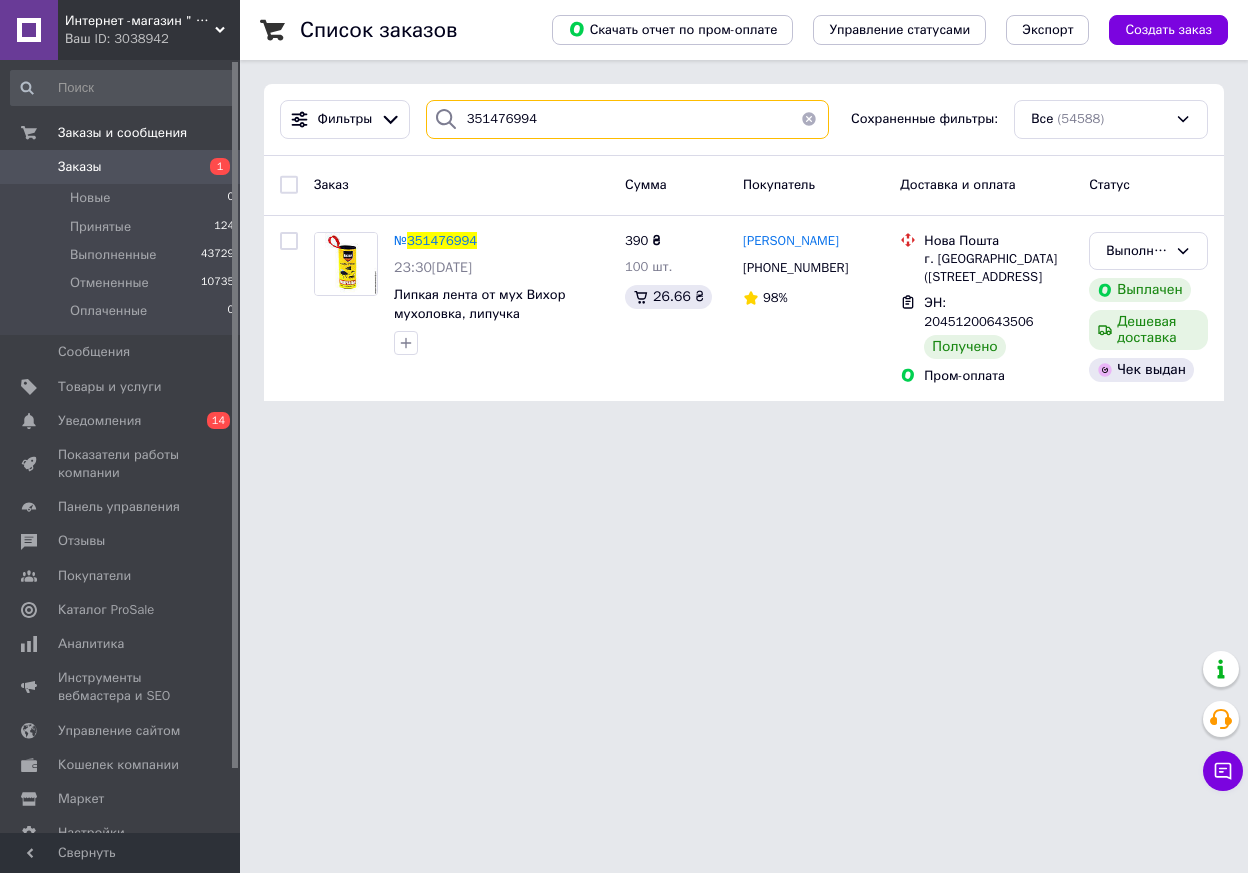 type 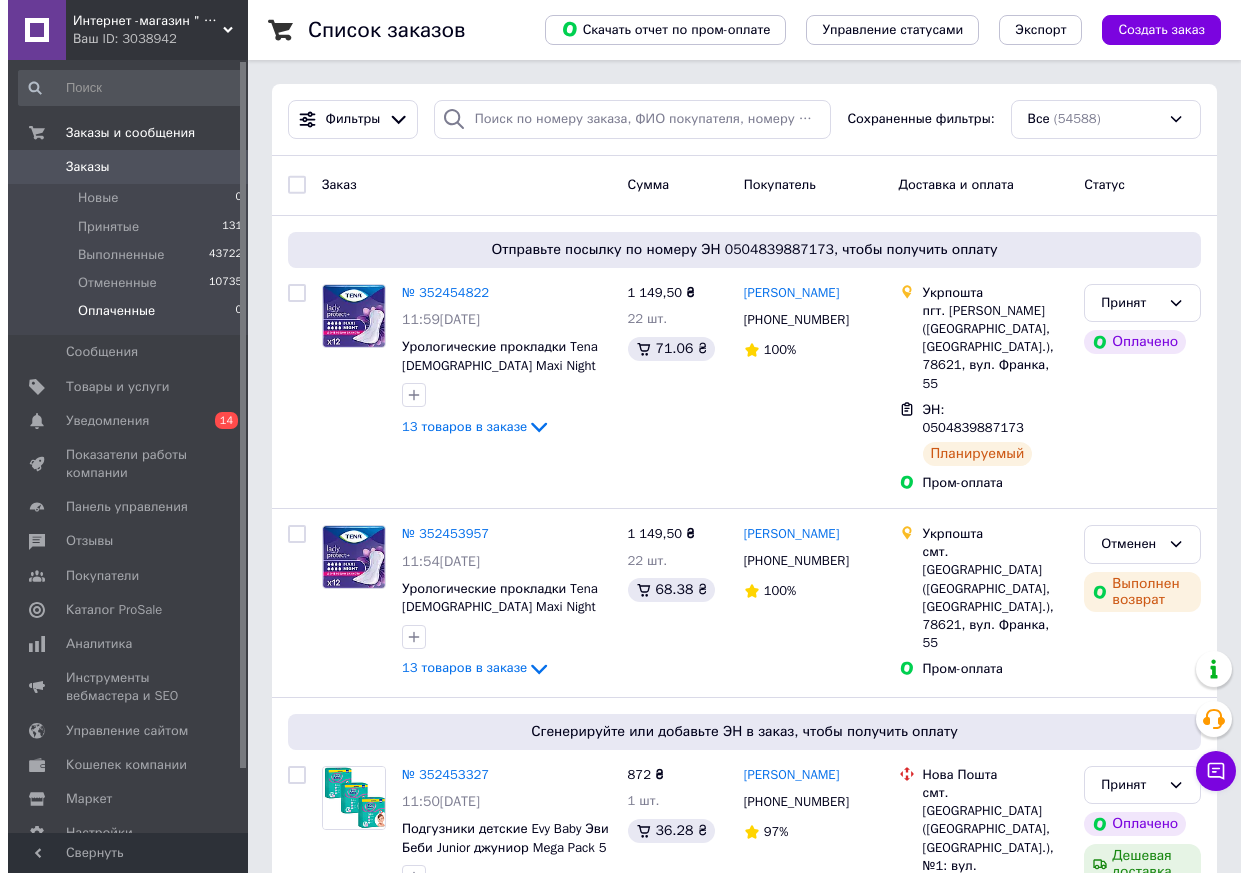 scroll, scrollTop: 0, scrollLeft: 0, axis: both 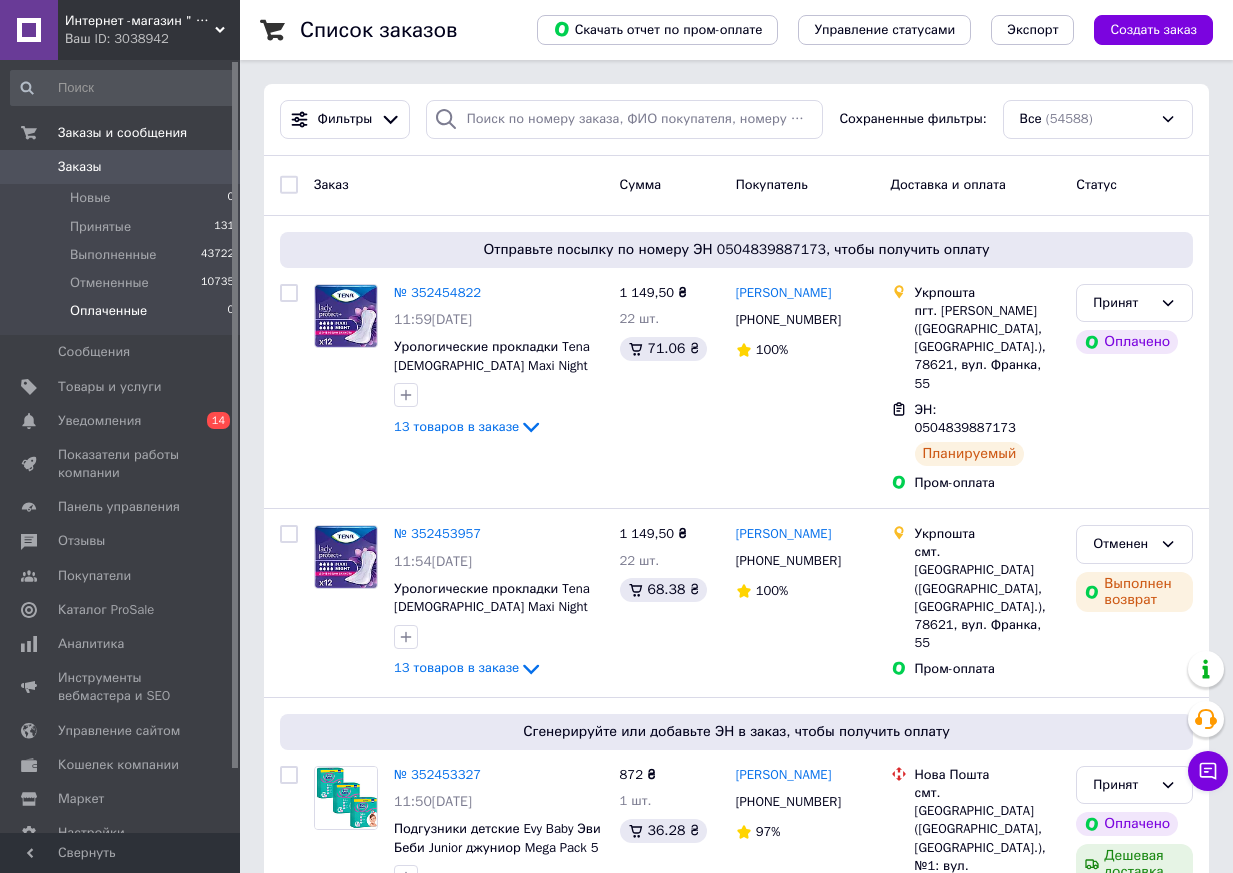 click on "Оплаченные" at bounding box center [108, 311] 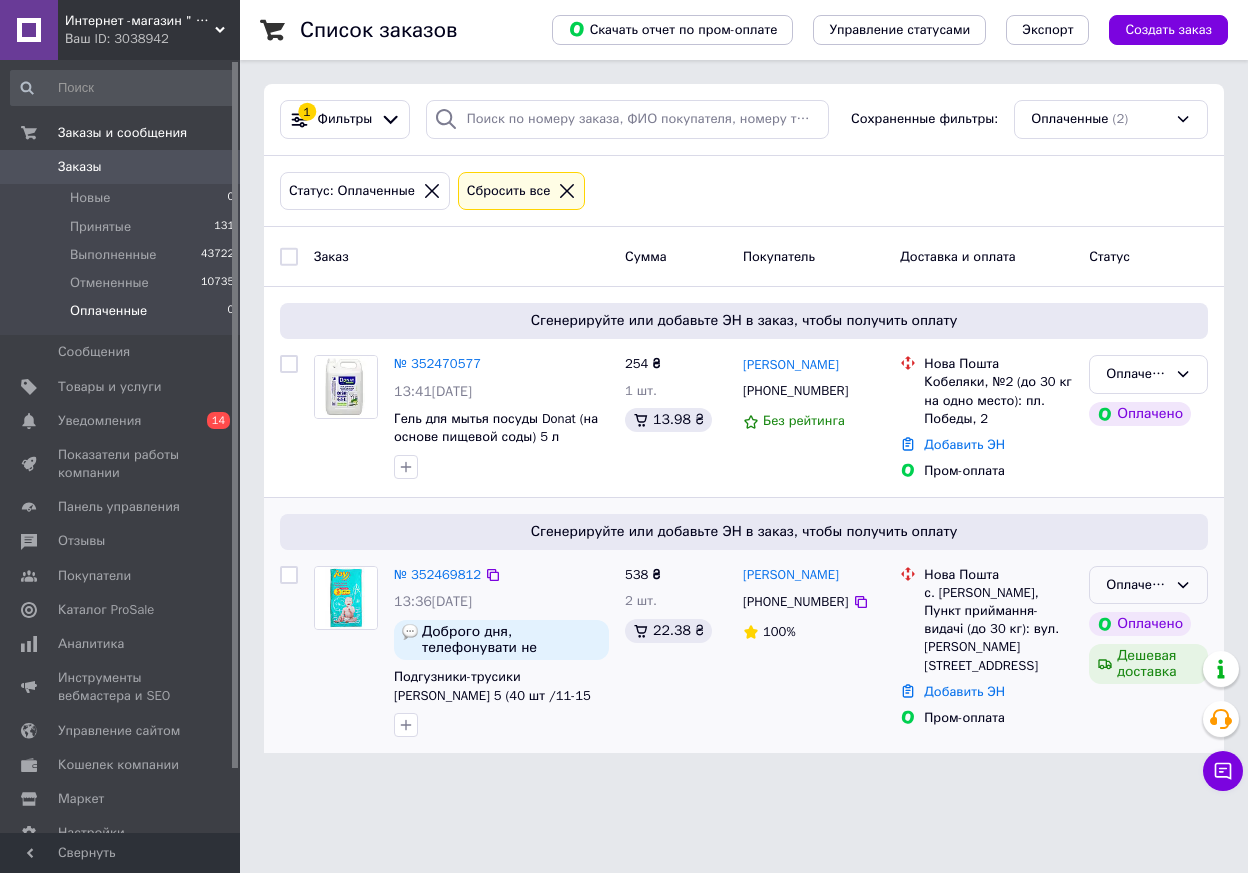 click on "Оплаченный" at bounding box center [1148, 585] 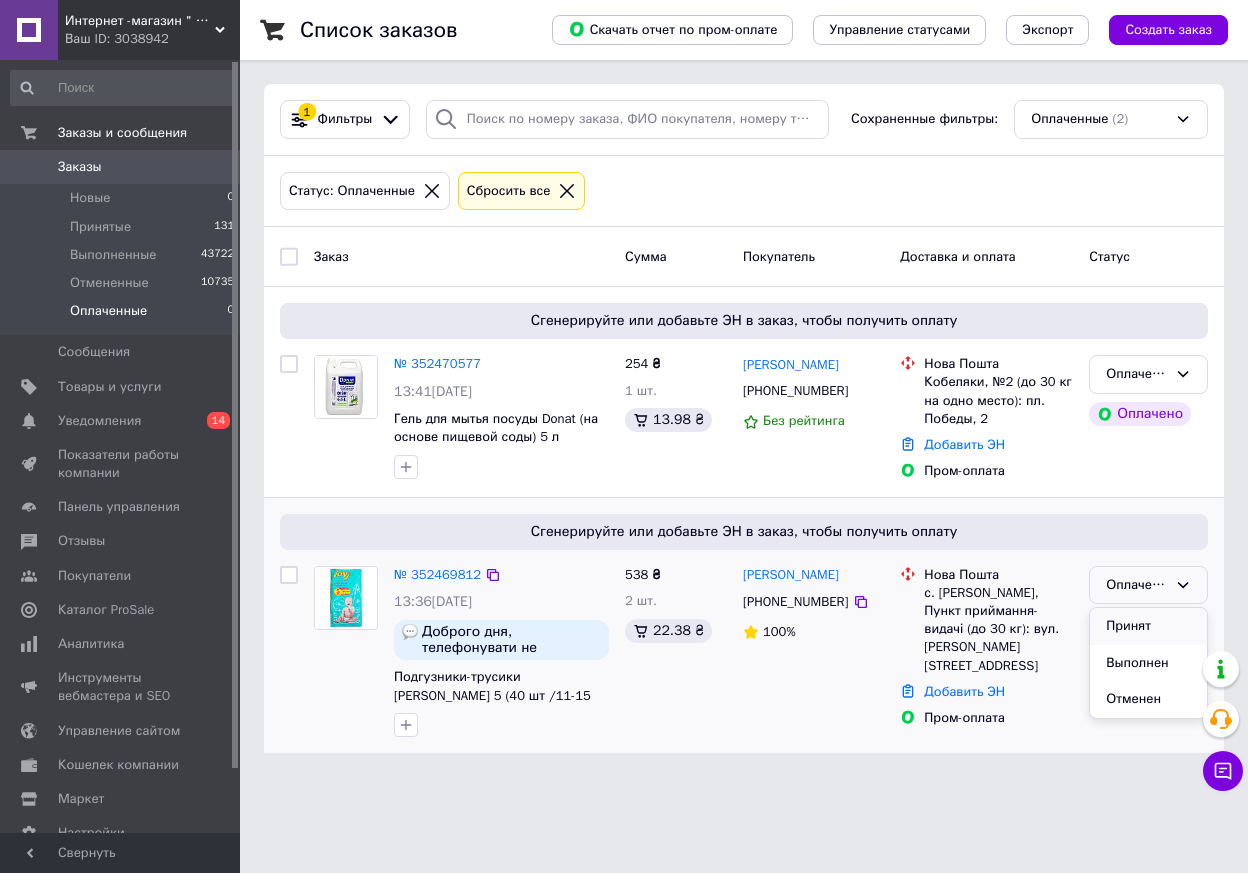 click on "Принят" at bounding box center [1148, 626] 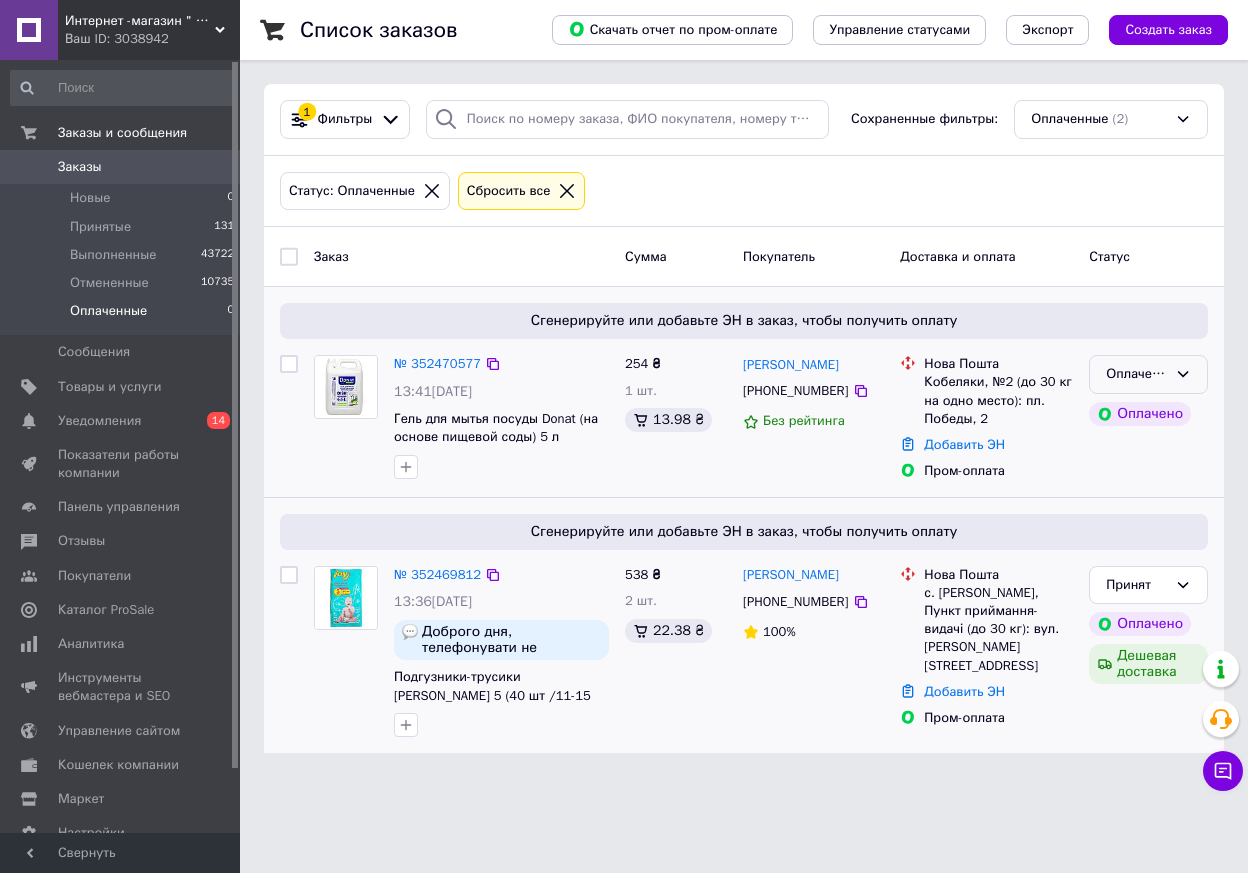 click 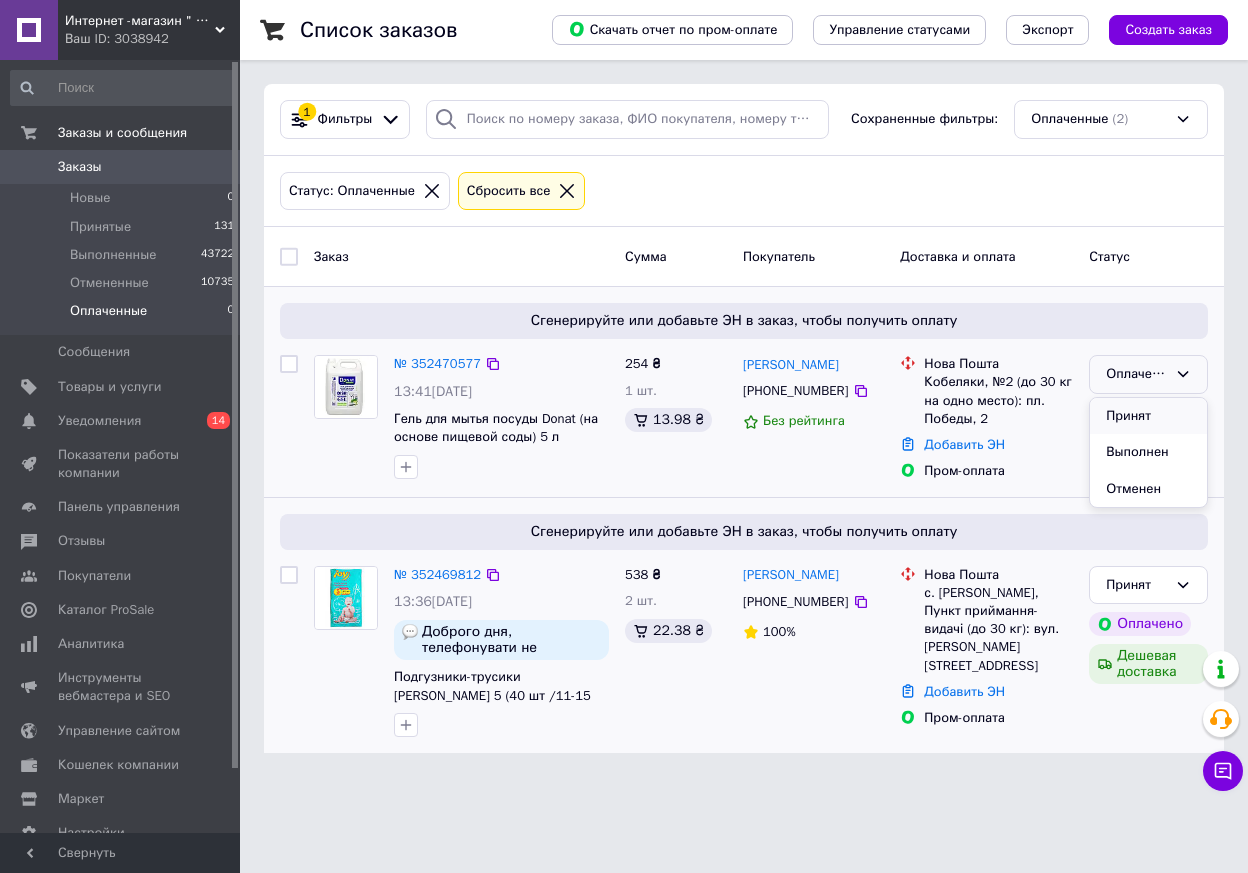 click on "Принят" at bounding box center [1148, 416] 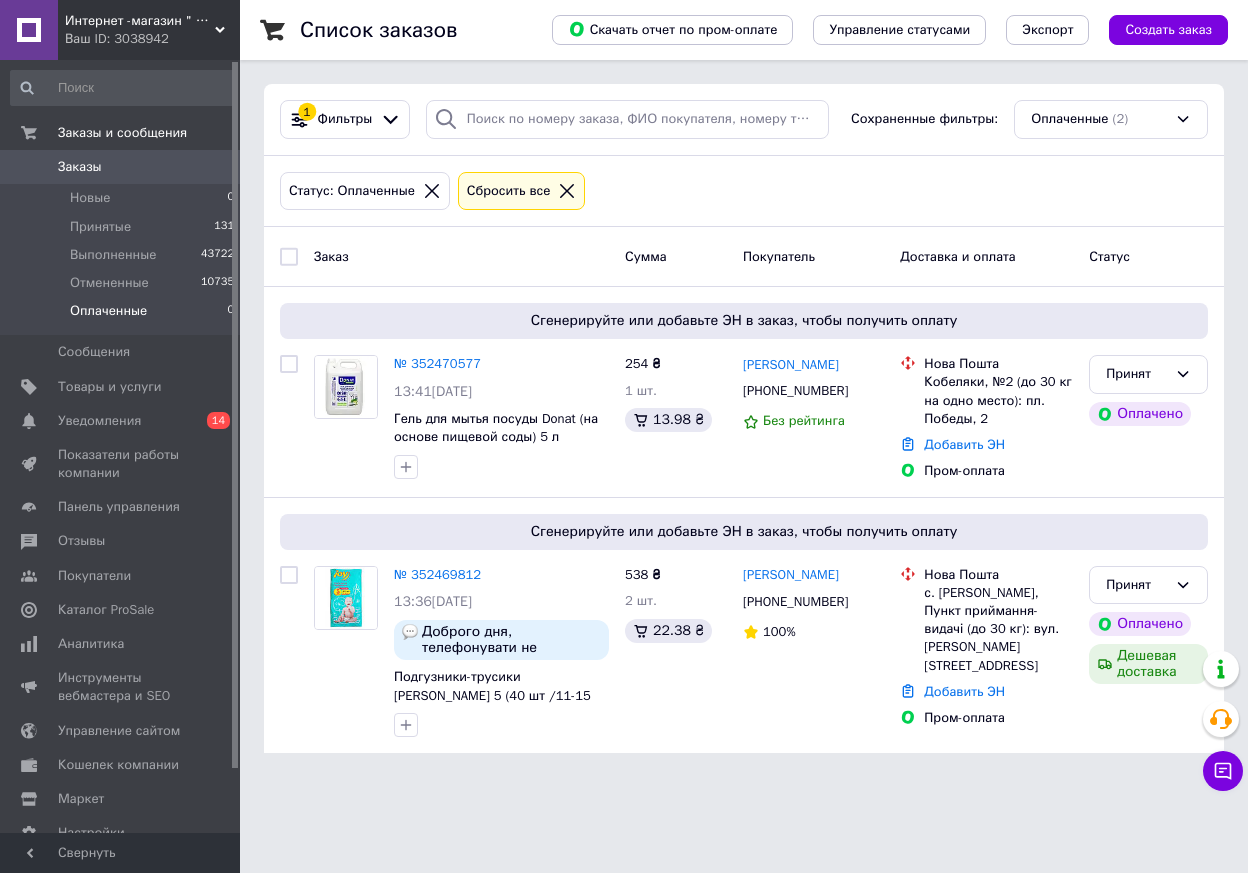 scroll, scrollTop: 0, scrollLeft: 0, axis: both 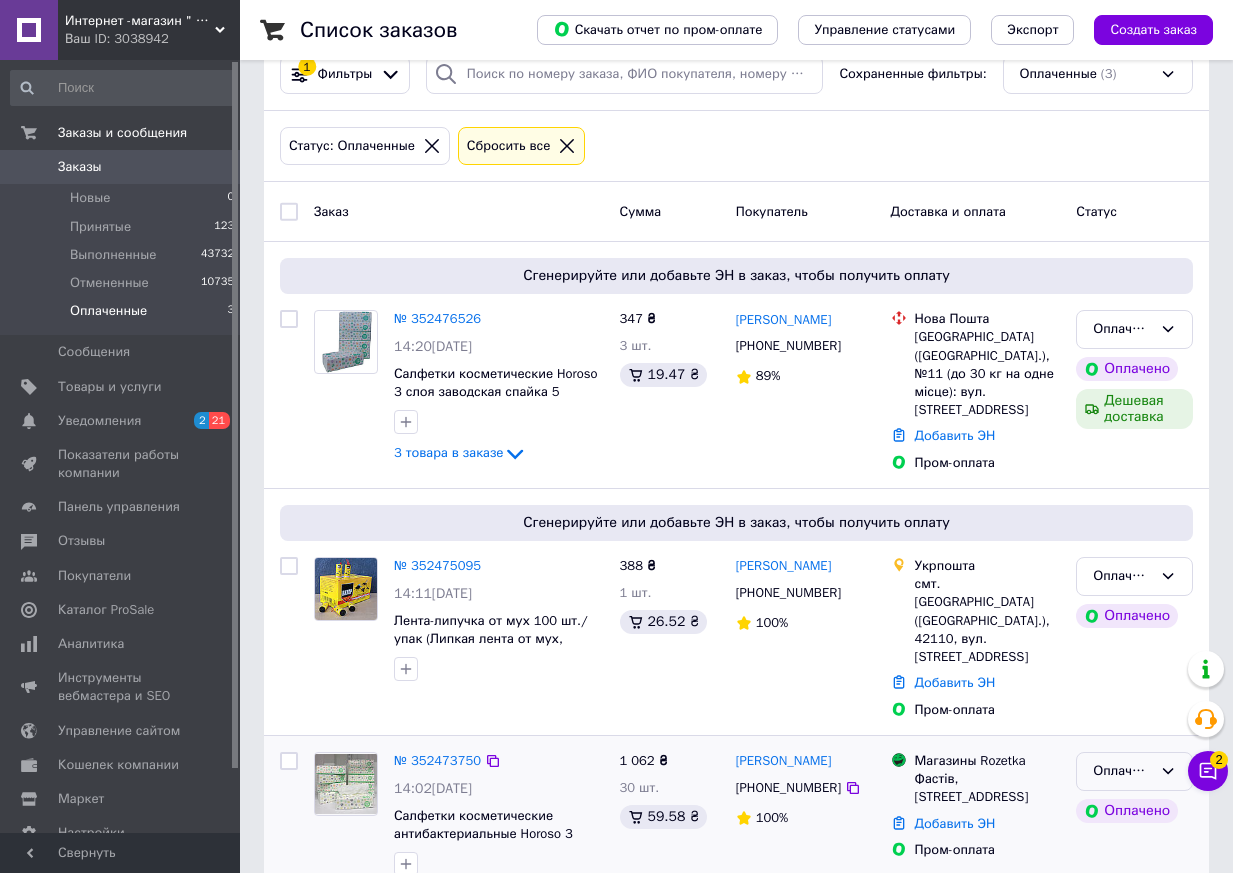 click 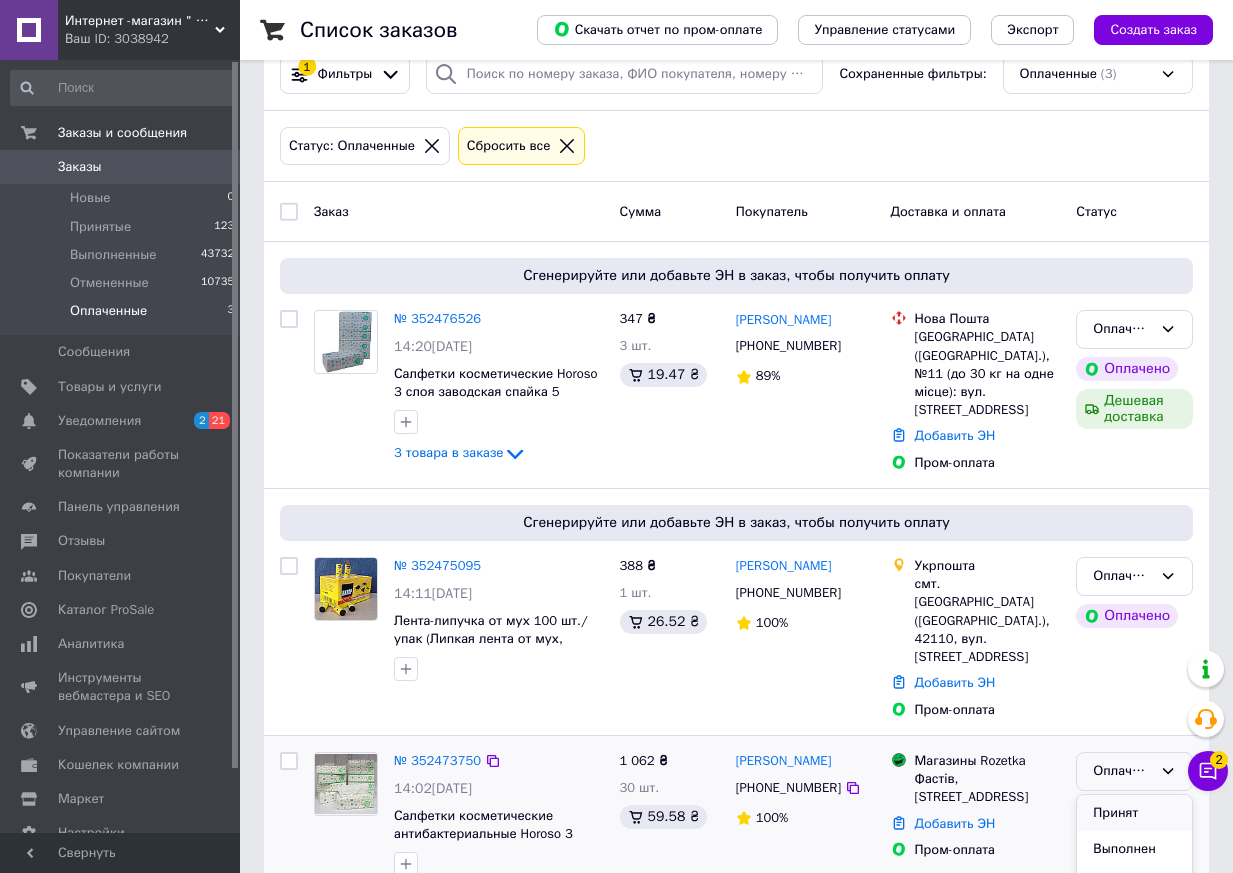 click on "Принят" at bounding box center [1134, 813] 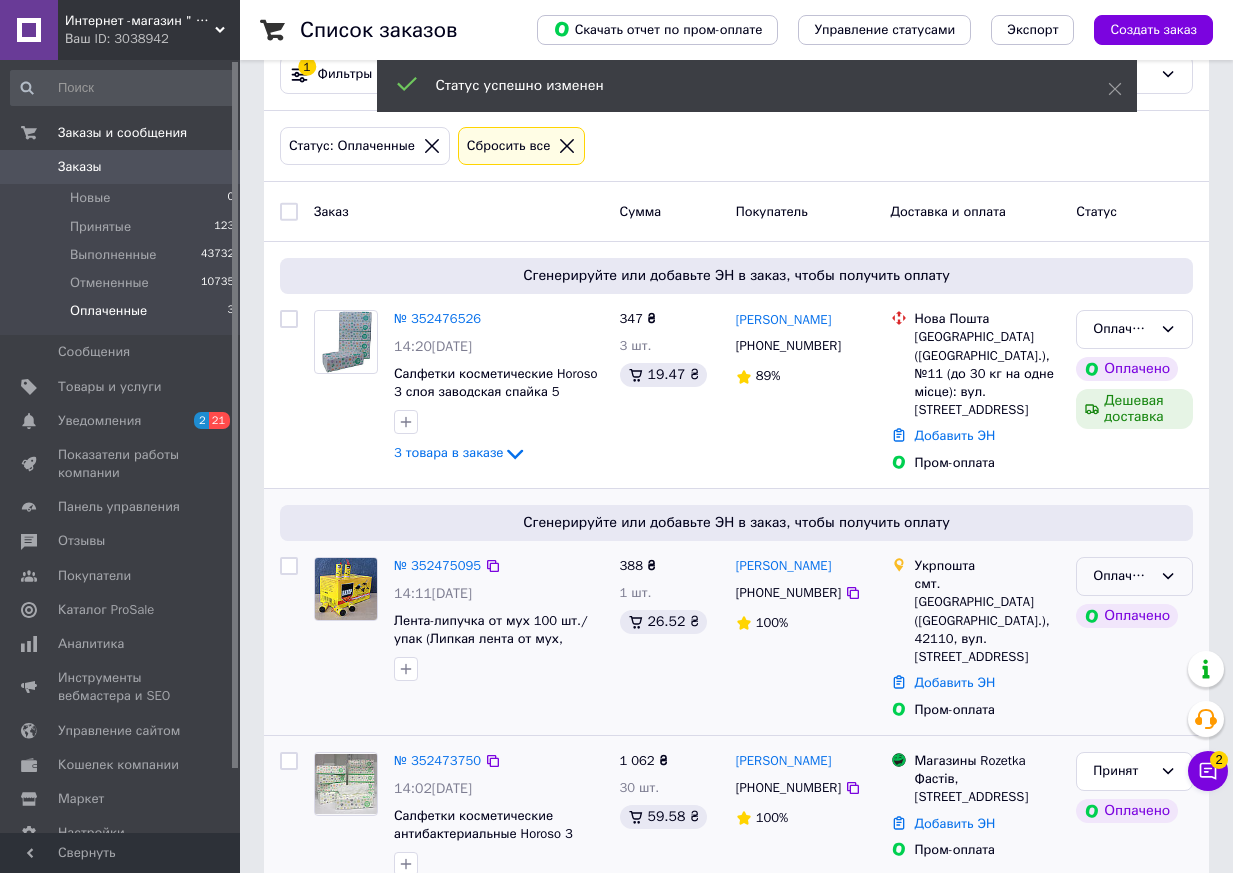 click 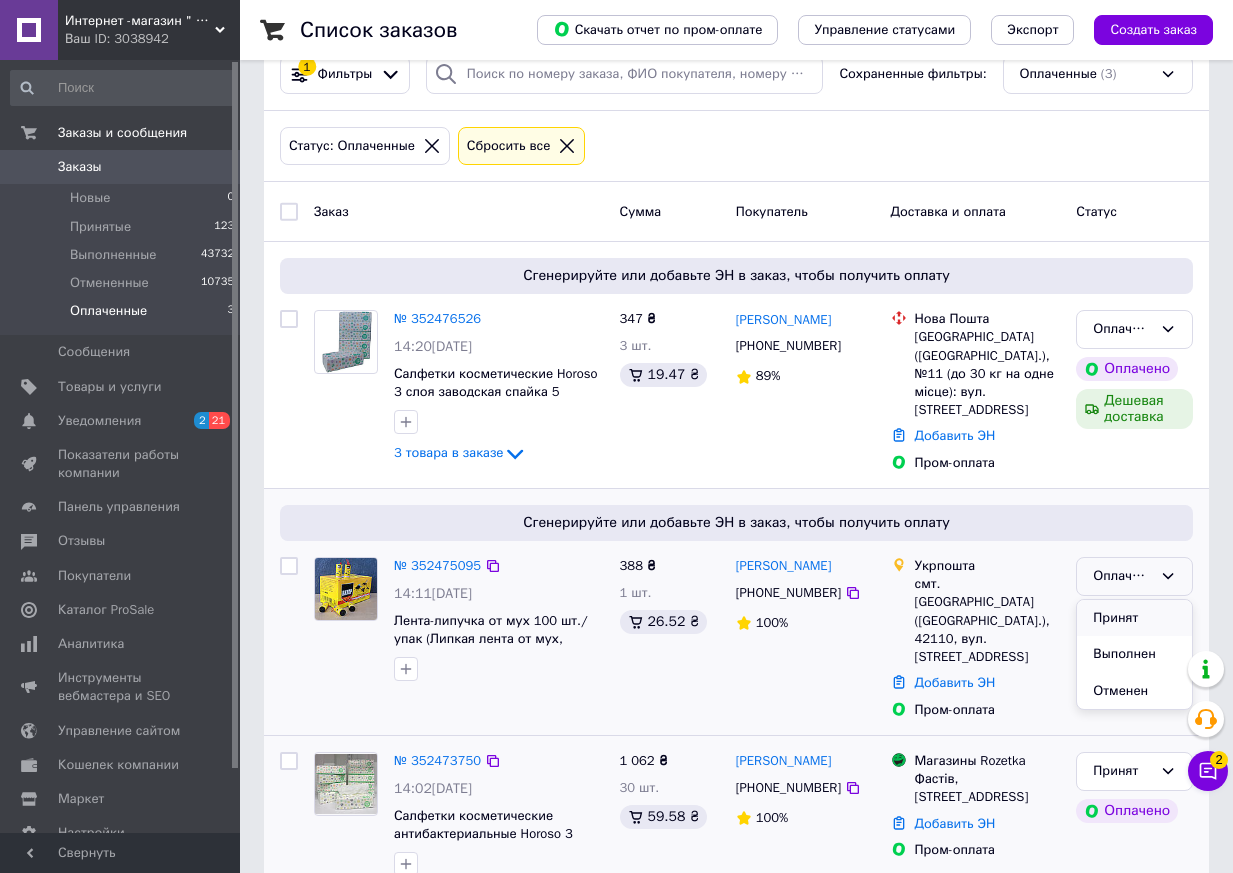 click on "Принят" at bounding box center (1134, 618) 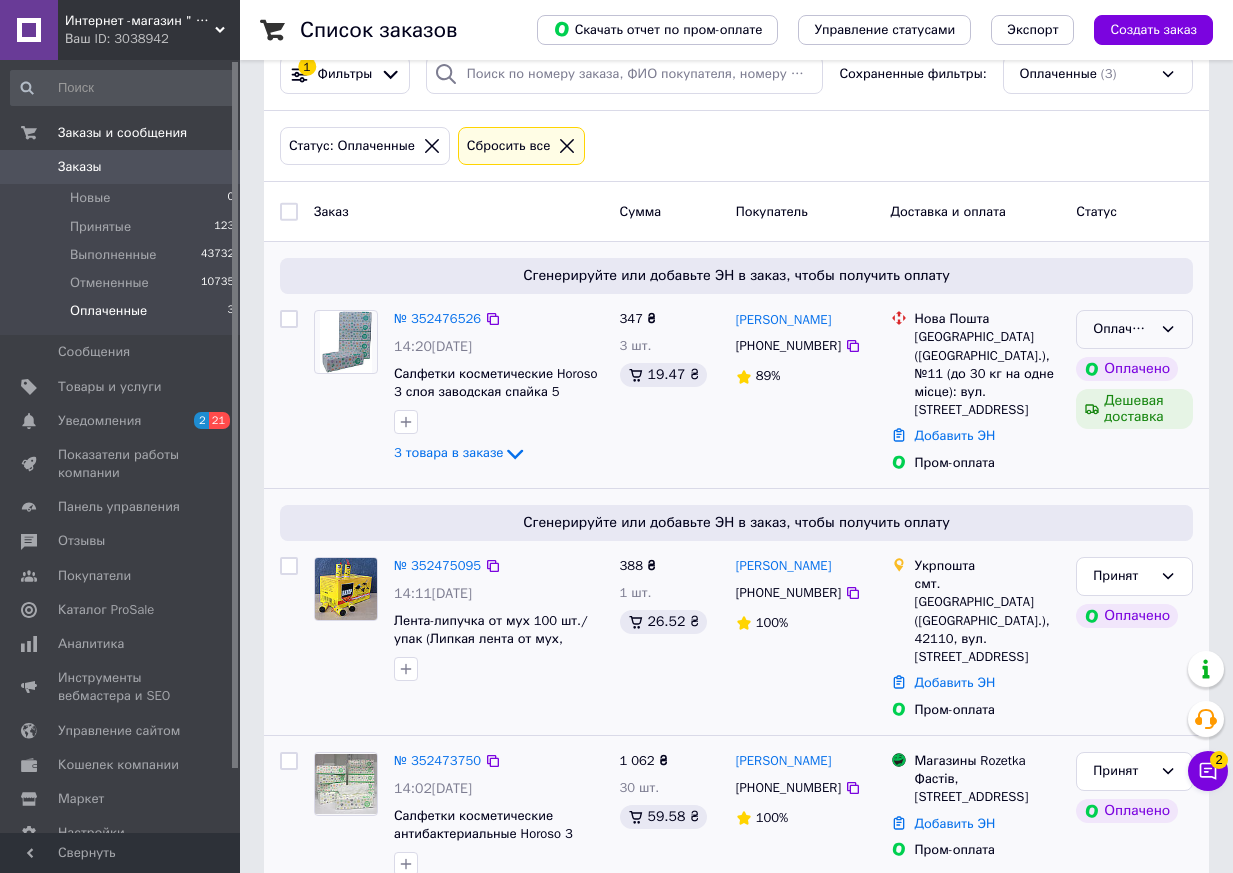 click 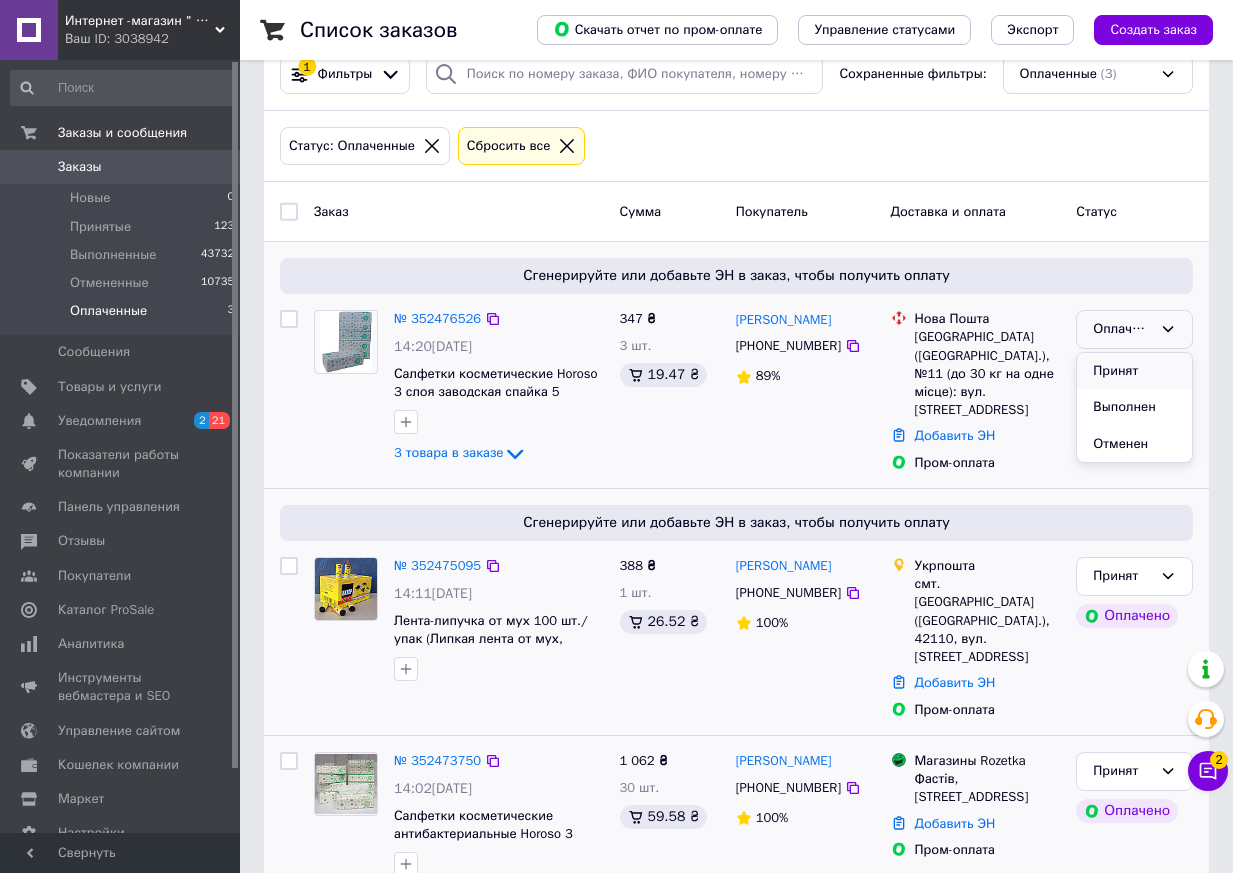 click on "Принят" at bounding box center (1134, 371) 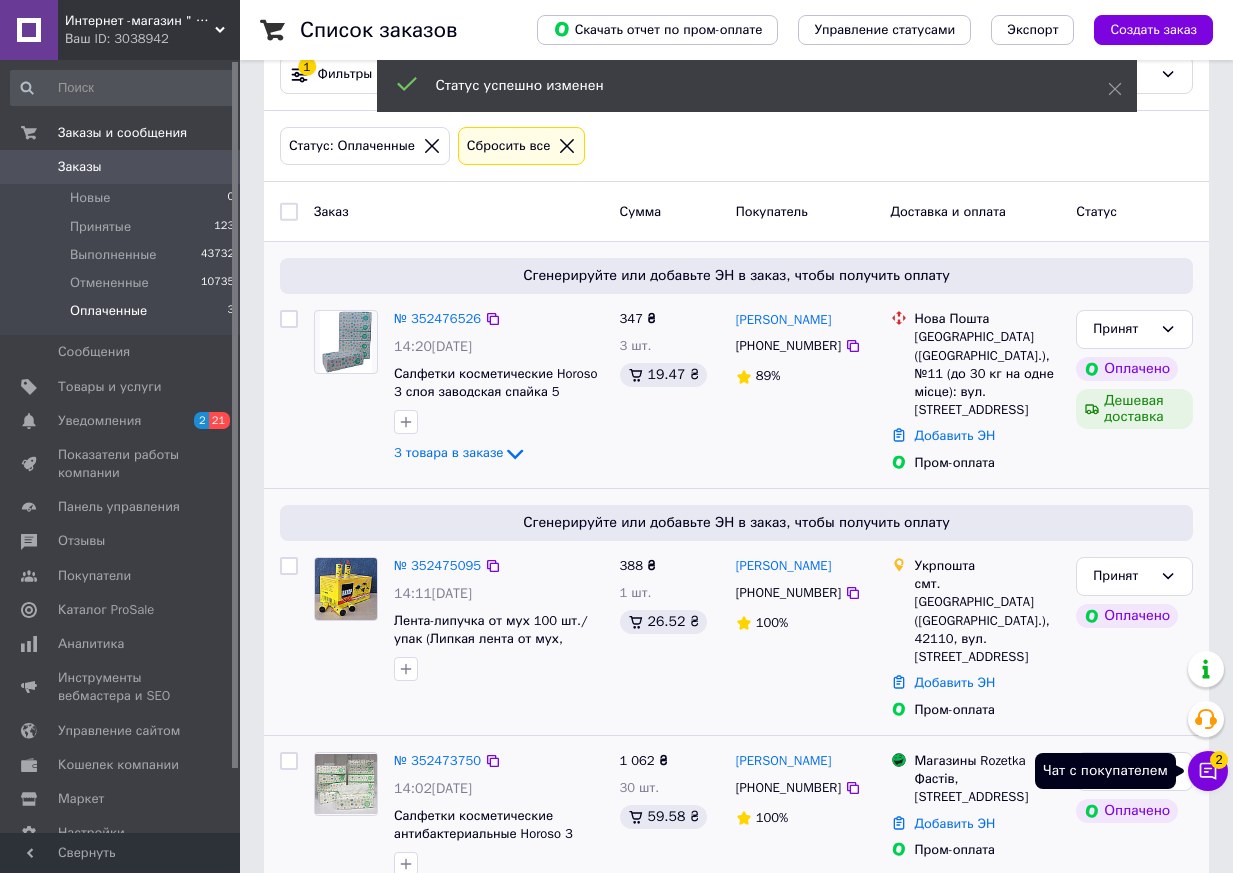 click 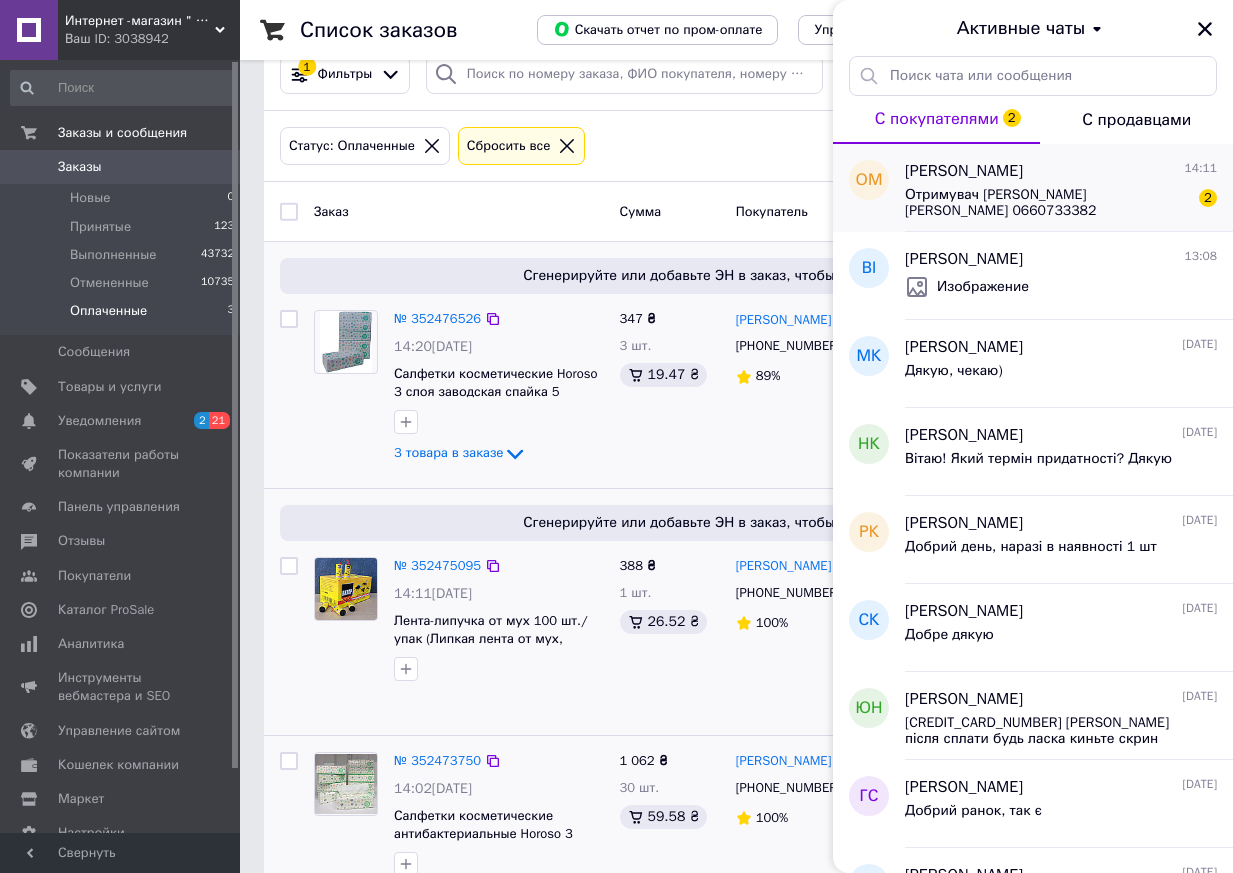 click on "Отримувач [PERSON_NAME] 0660733382" at bounding box center (1047, 203) 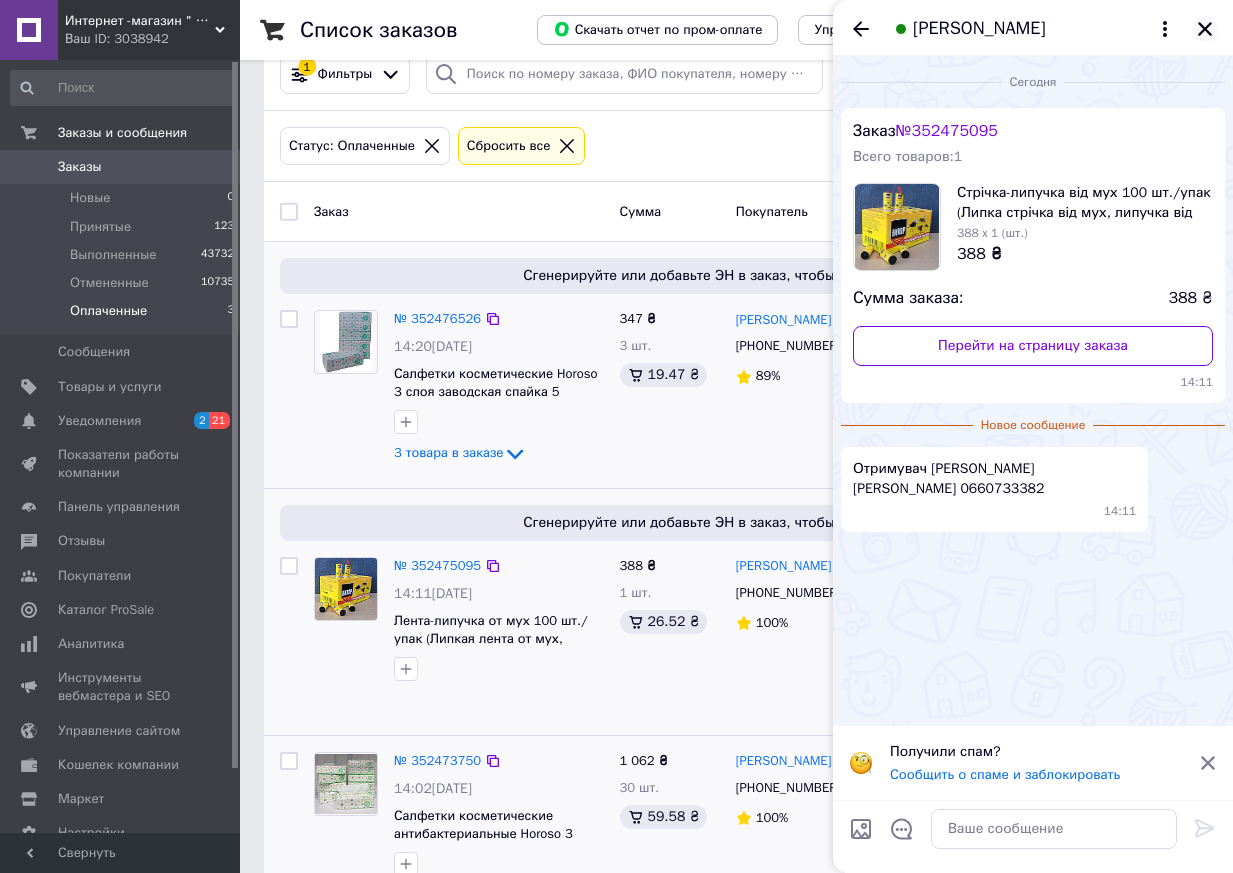 click at bounding box center (1205, 29) 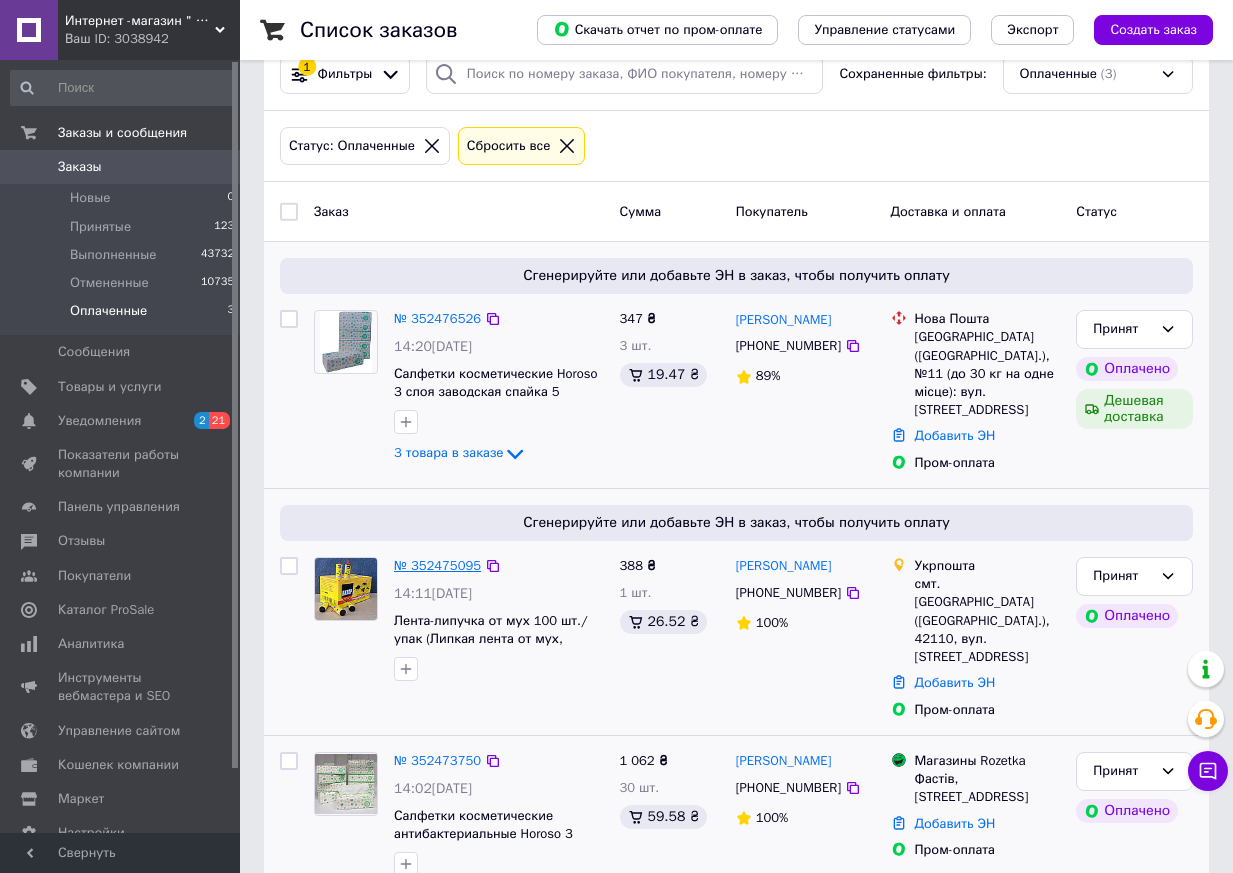 click on "№ 352475095" at bounding box center [437, 565] 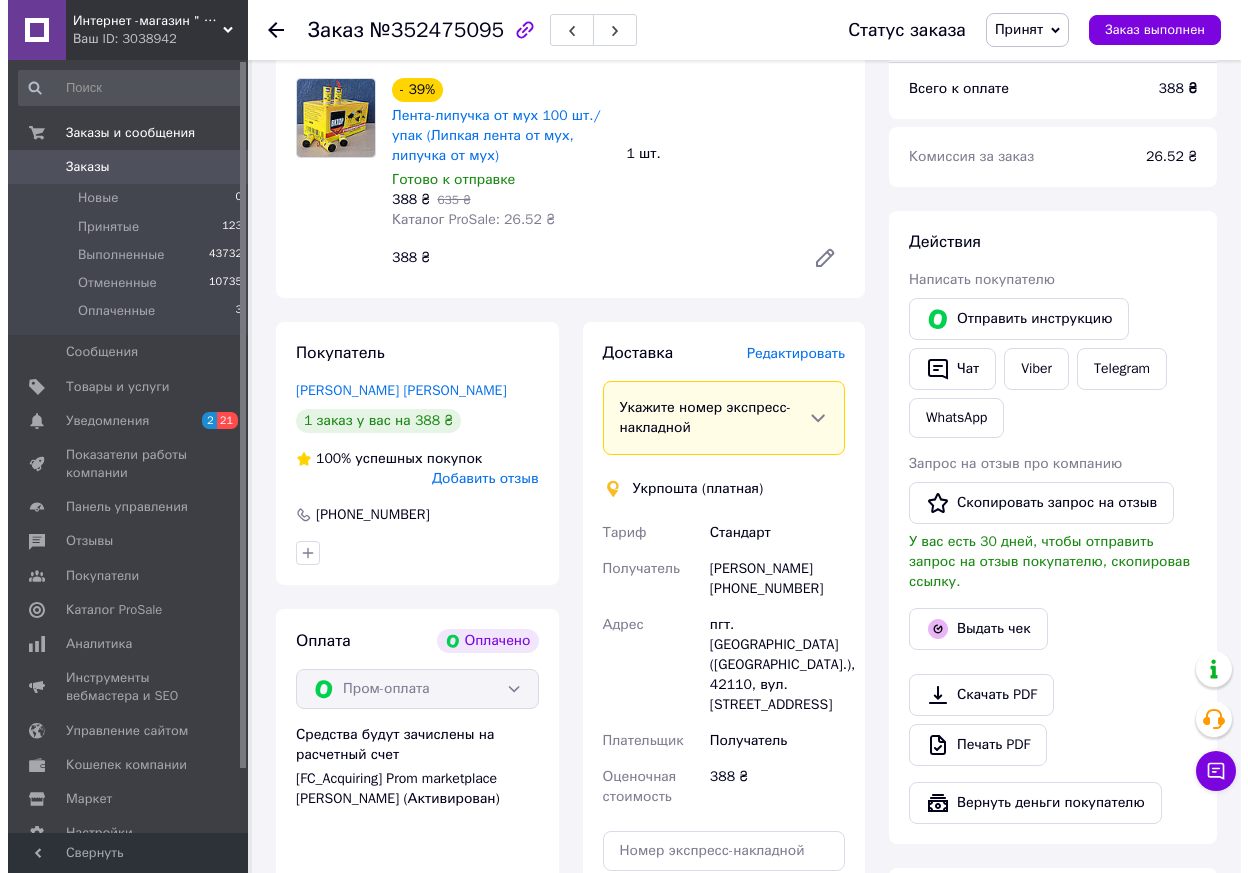 scroll, scrollTop: 800, scrollLeft: 0, axis: vertical 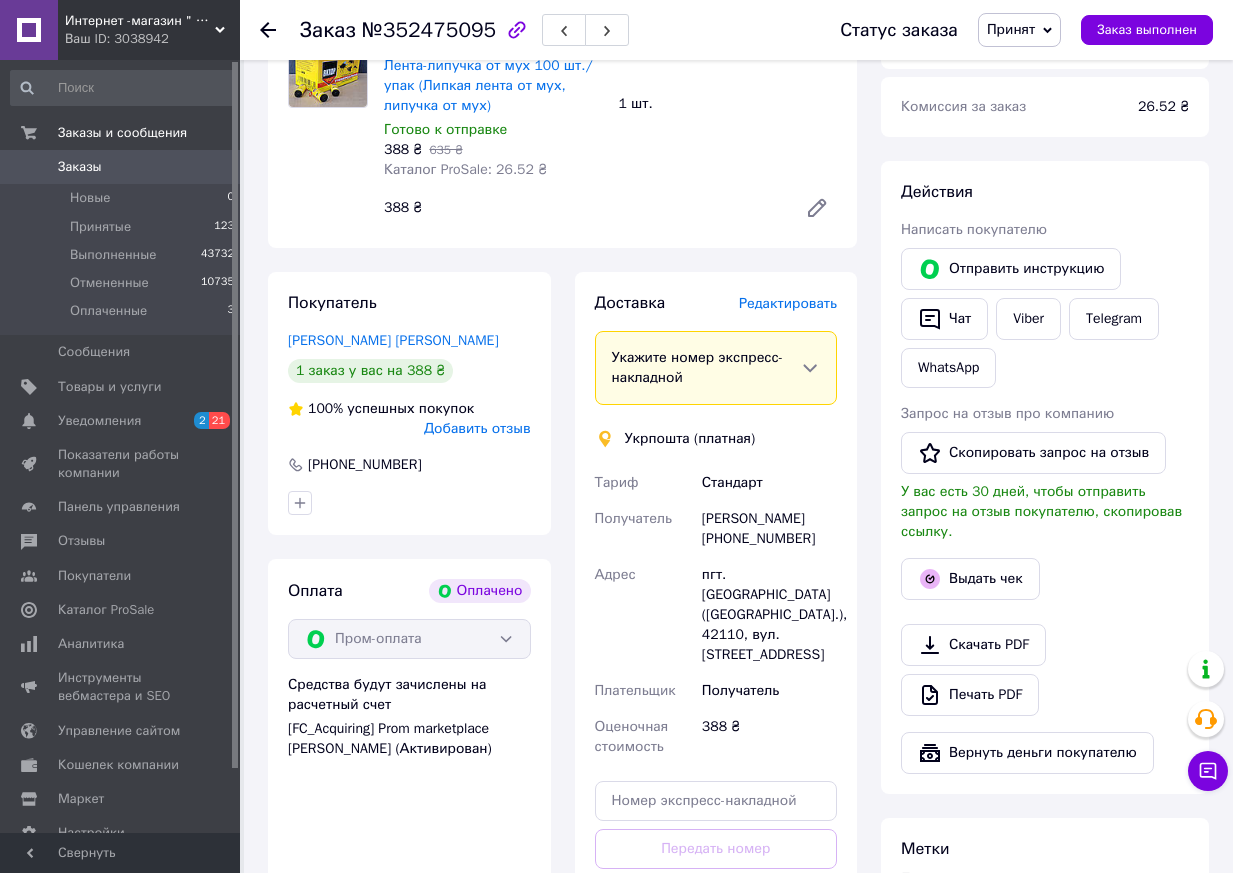 click on "Редактировать" at bounding box center [788, 303] 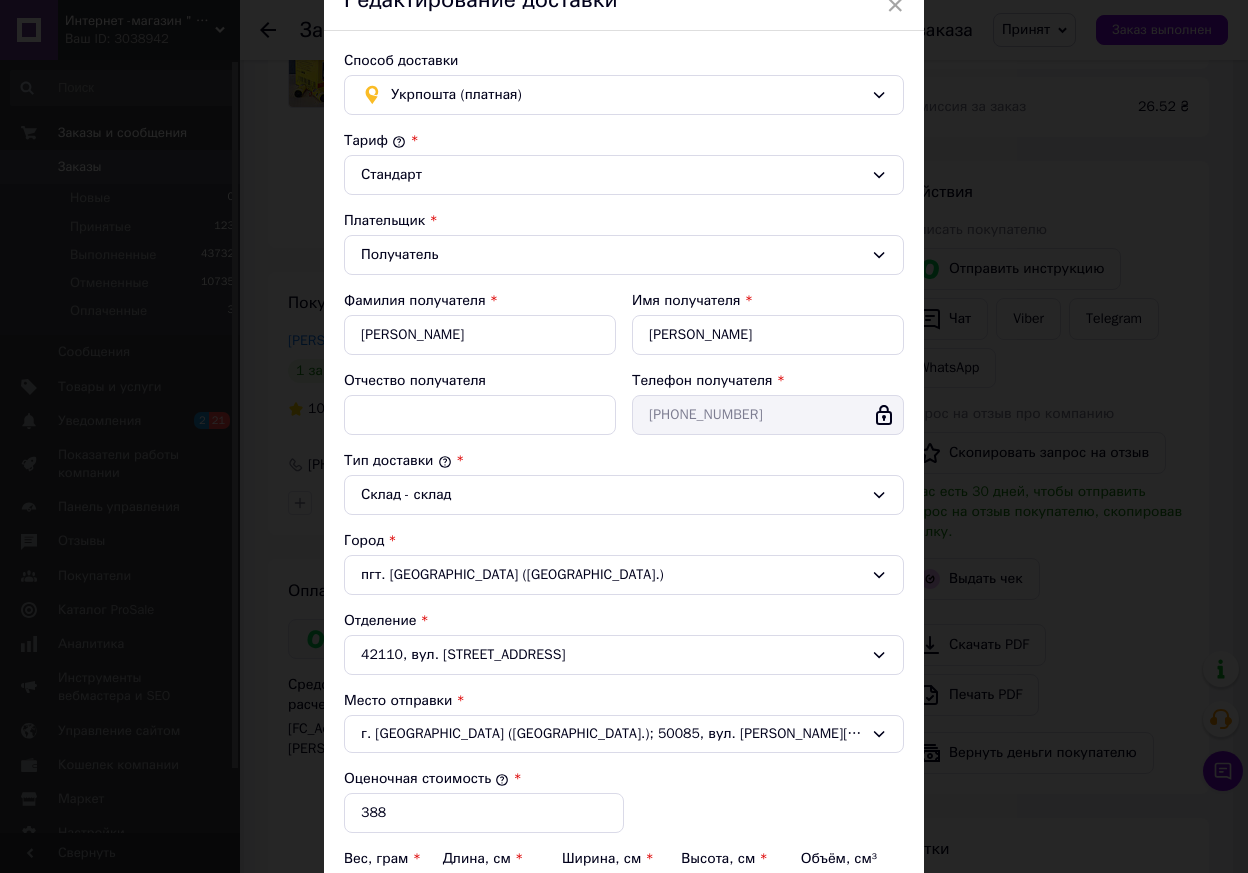 scroll, scrollTop: 200, scrollLeft: 0, axis: vertical 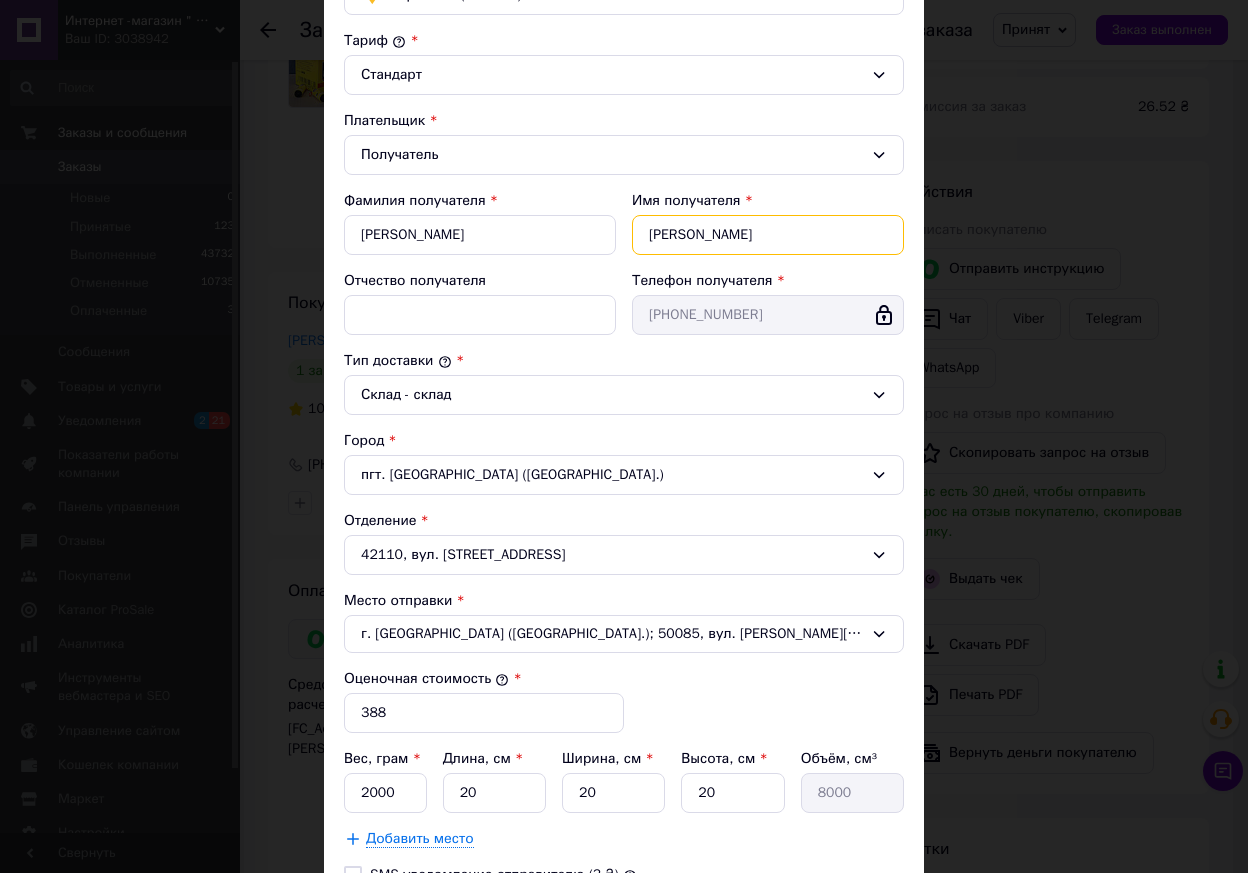 drag, startPoint x: 645, startPoint y: 233, endPoint x: 741, endPoint y: 233, distance: 96 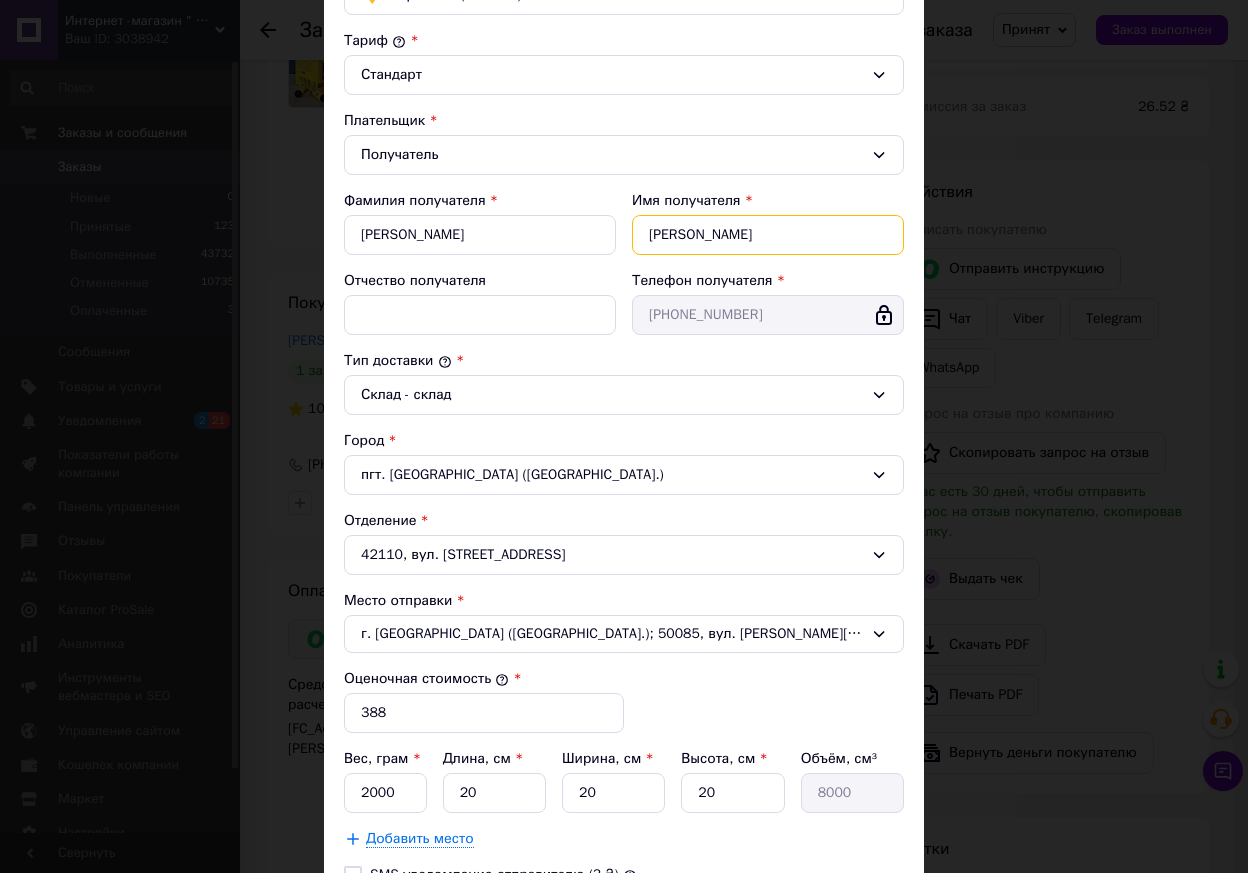 drag, startPoint x: 700, startPoint y: 233, endPoint x: 821, endPoint y: 238, distance: 121.103264 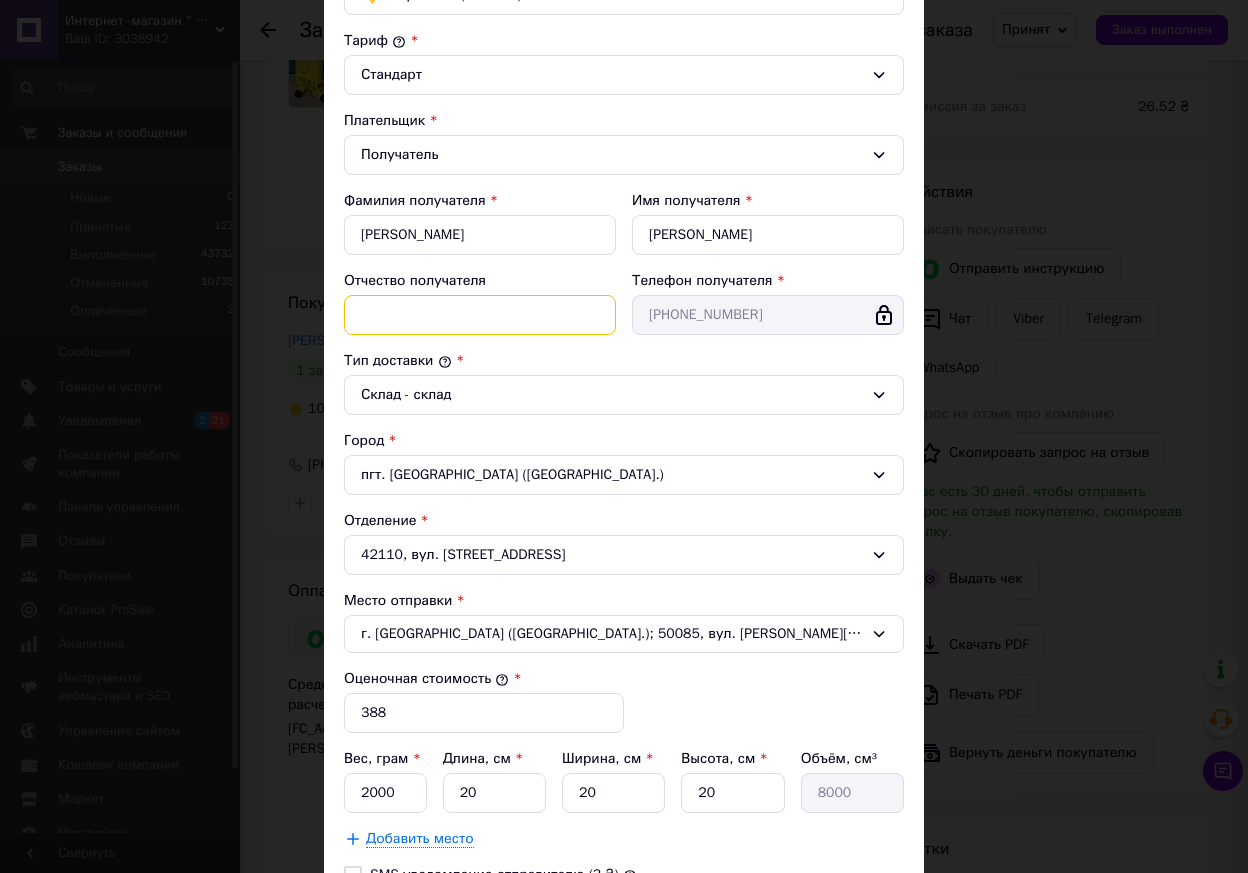 click on "Отчество получателя" at bounding box center [480, 315] 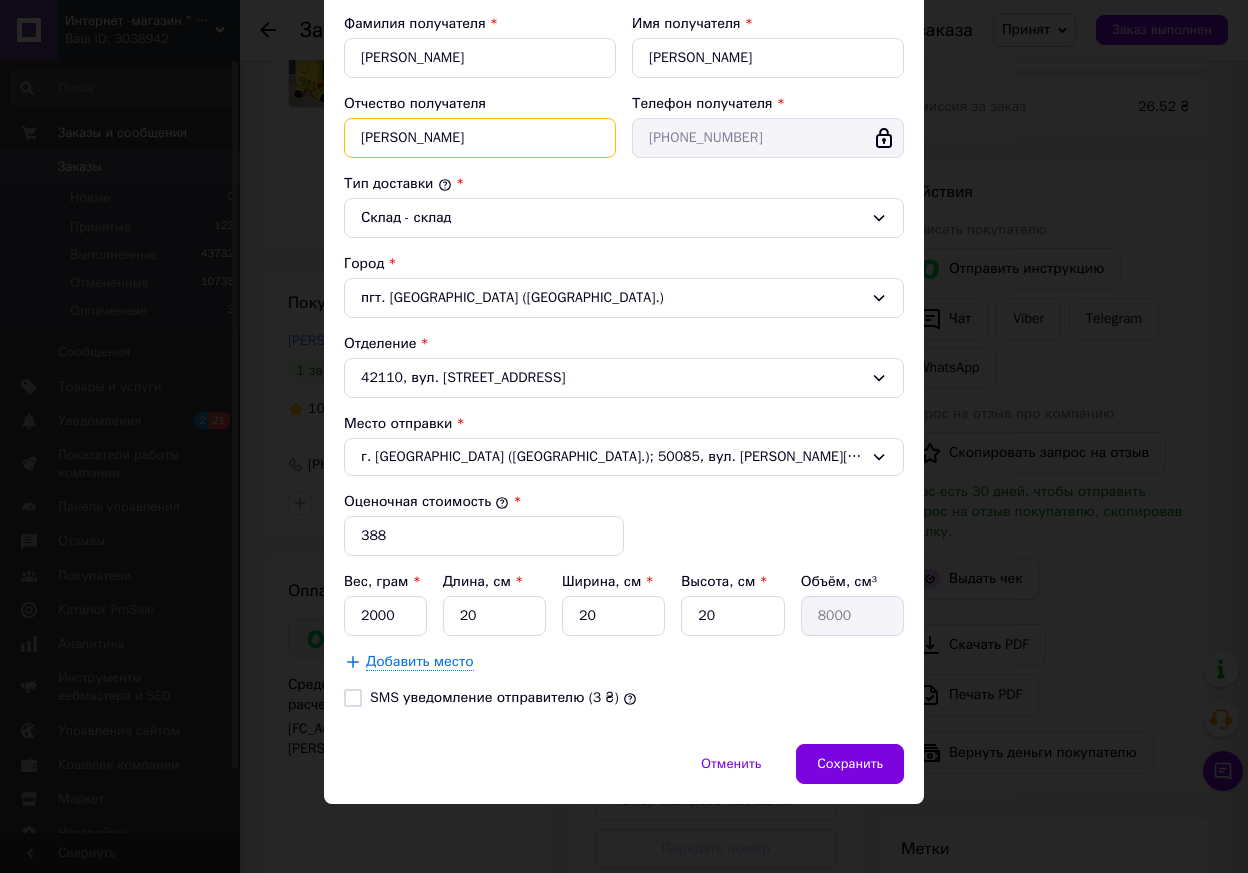 scroll, scrollTop: 378, scrollLeft: 0, axis: vertical 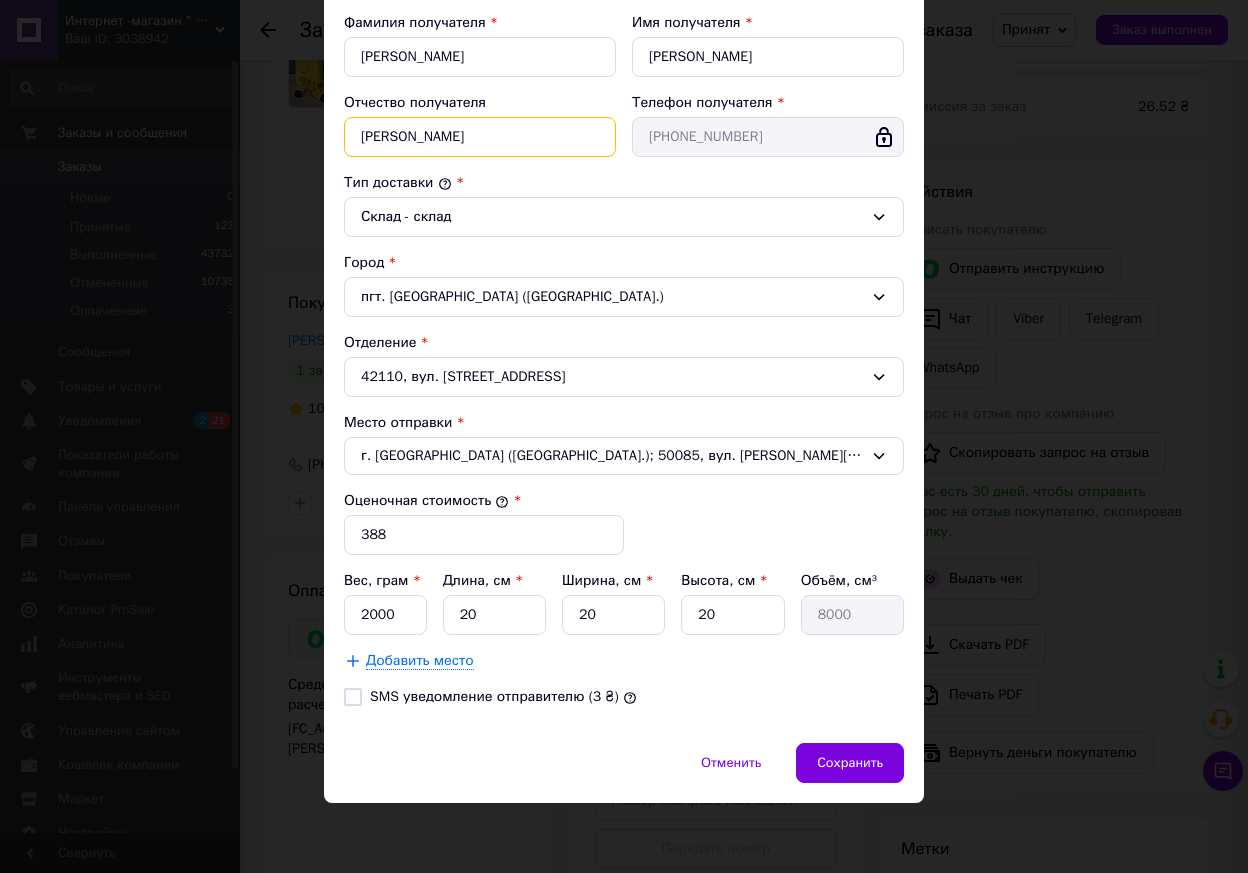 type on "Анатолійович" 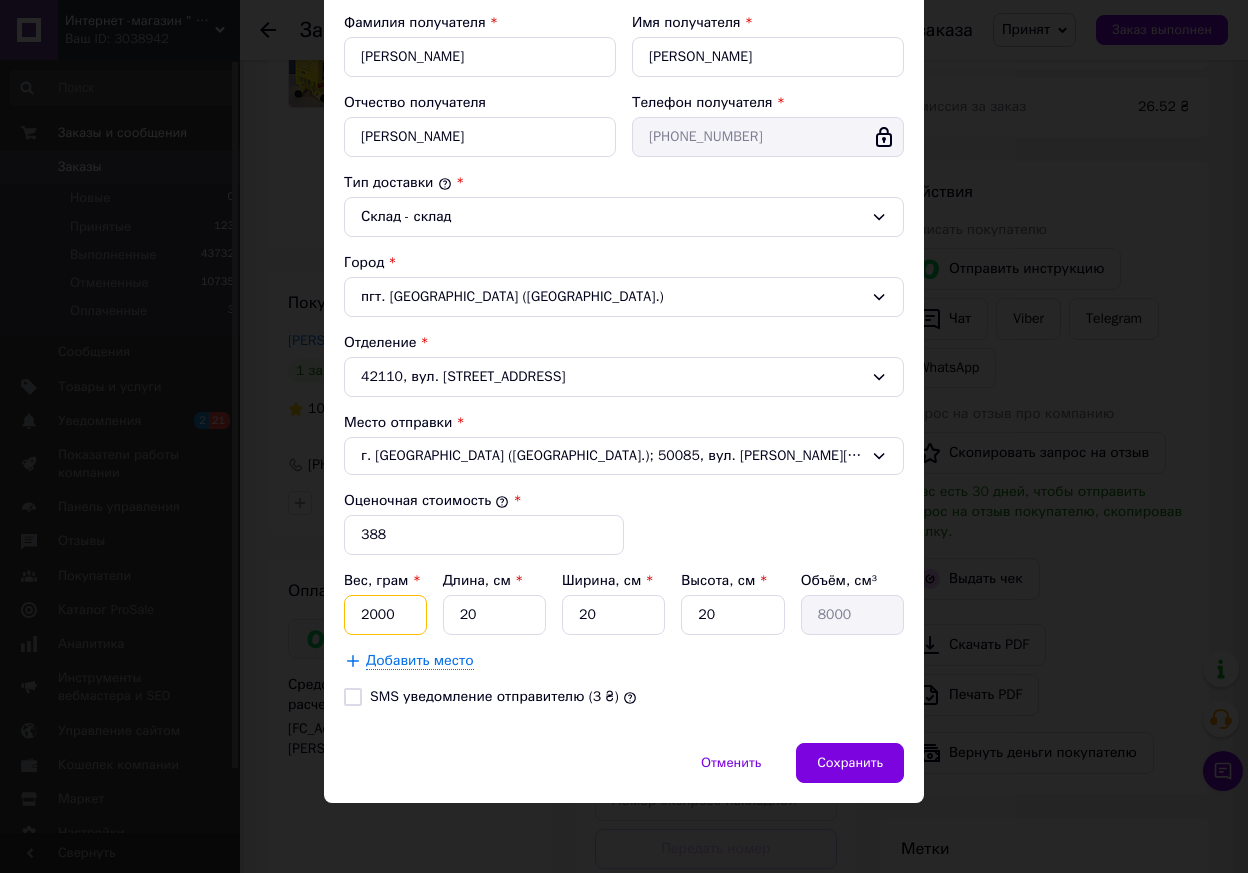 drag, startPoint x: 362, startPoint y: 603, endPoint x: 356, endPoint y: 614, distance: 12.529964 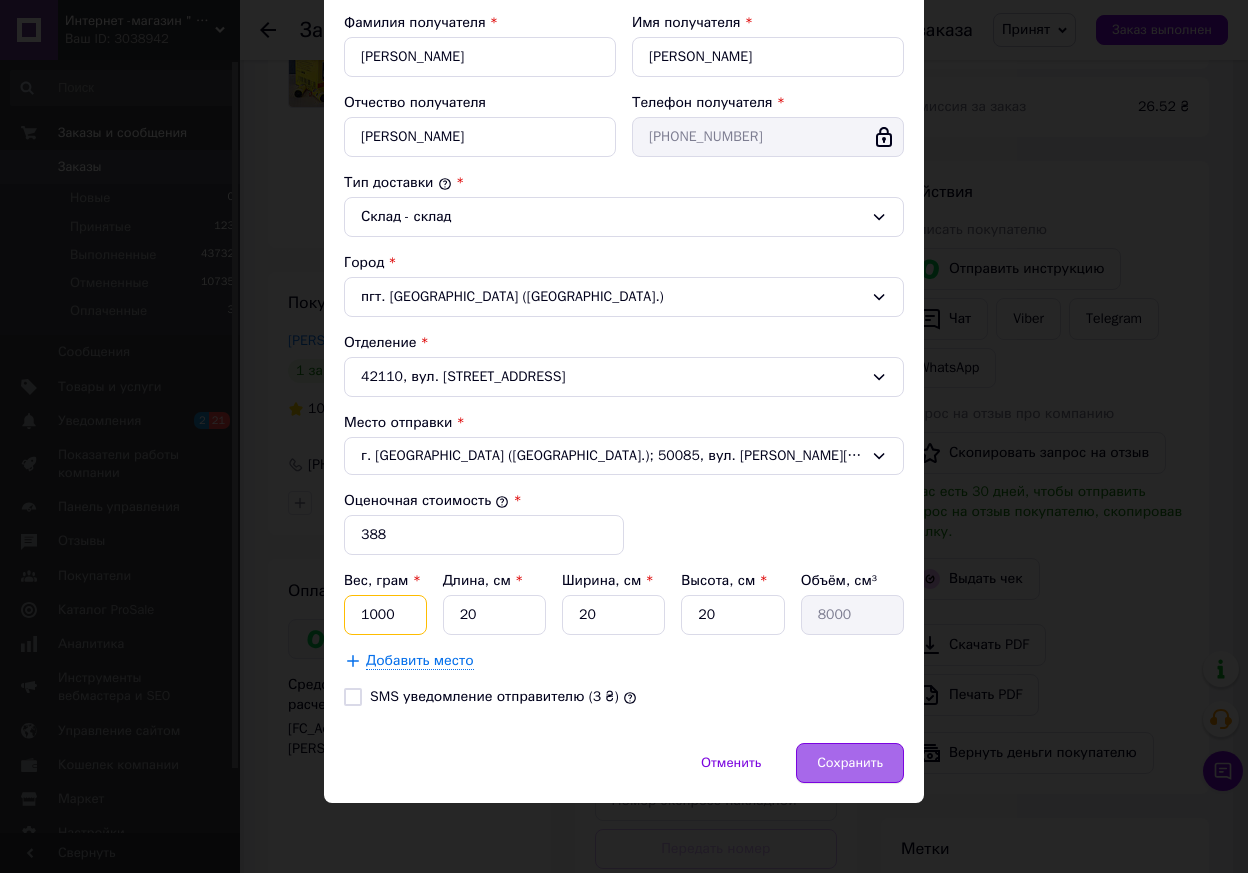 type on "1000" 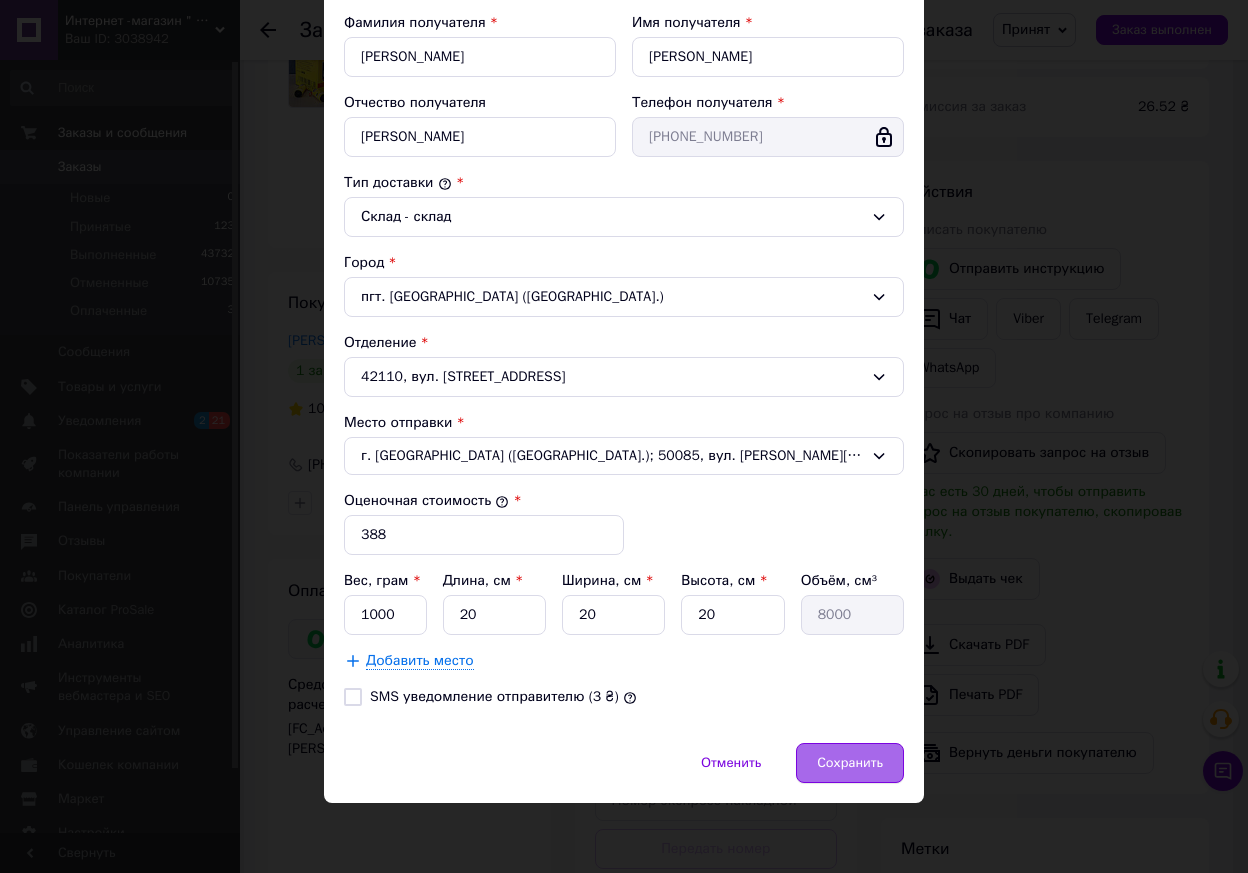 click on "Сохранить" at bounding box center [850, 763] 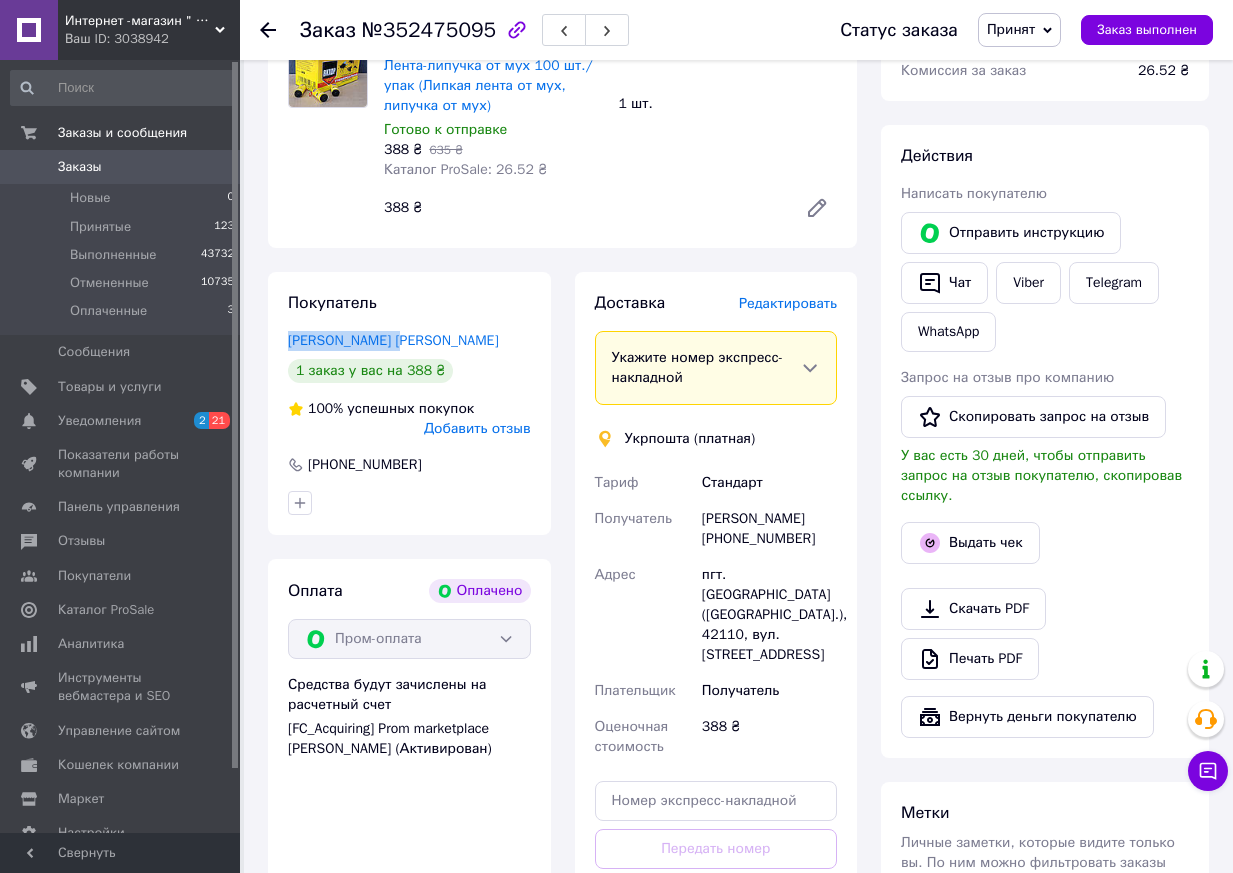 drag, startPoint x: 411, startPoint y: 343, endPoint x: 260, endPoint y: 345, distance: 151.01324 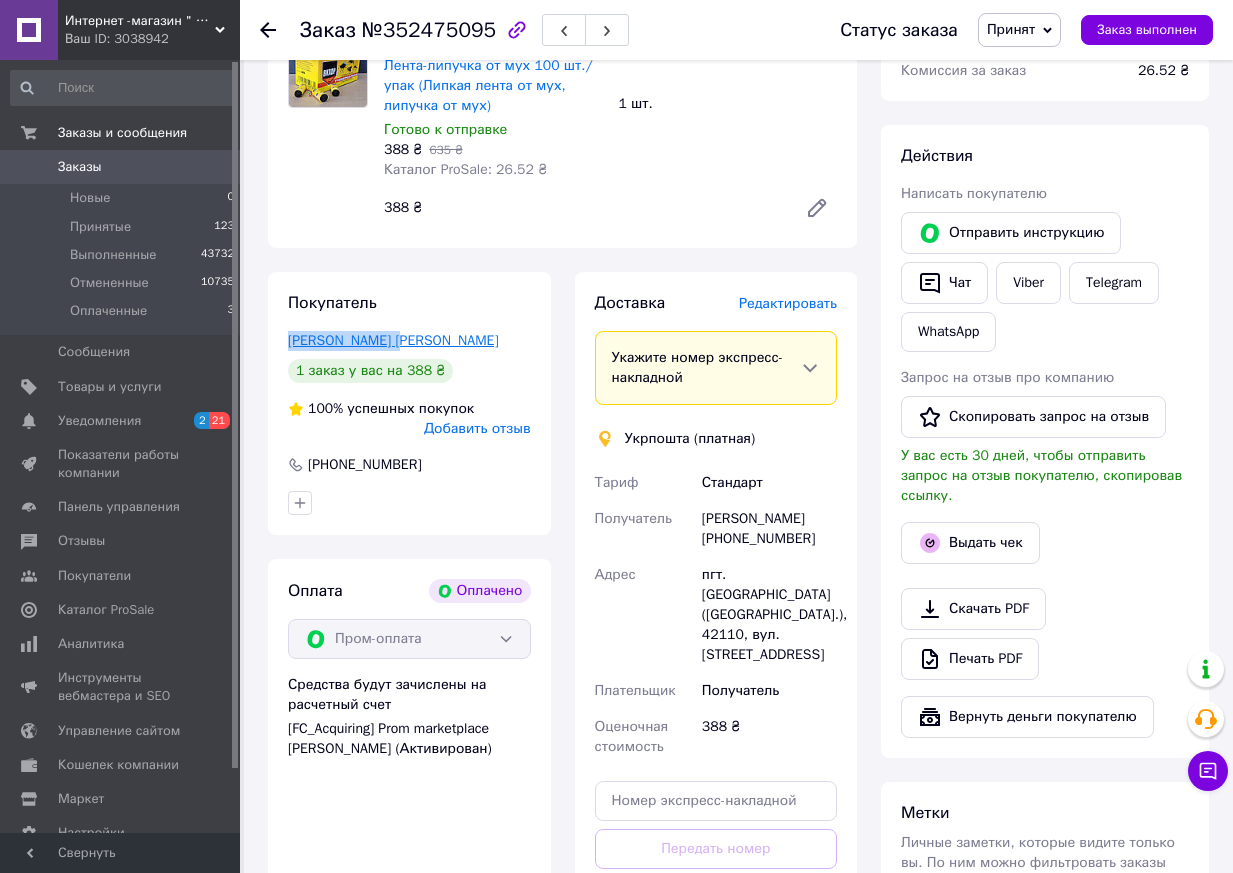 copy on "Міщенко Олексій" 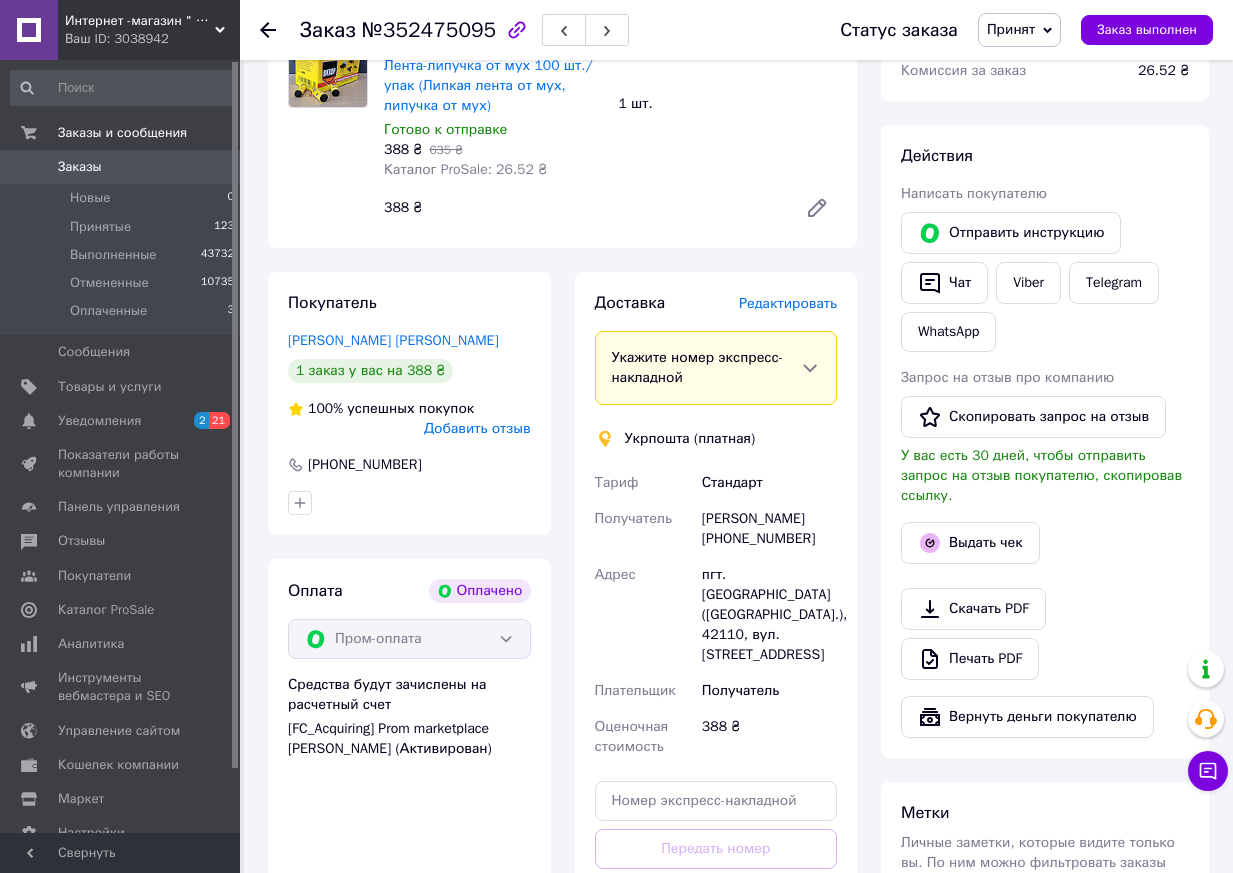 click on "+380661135217" at bounding box center (365, 465) 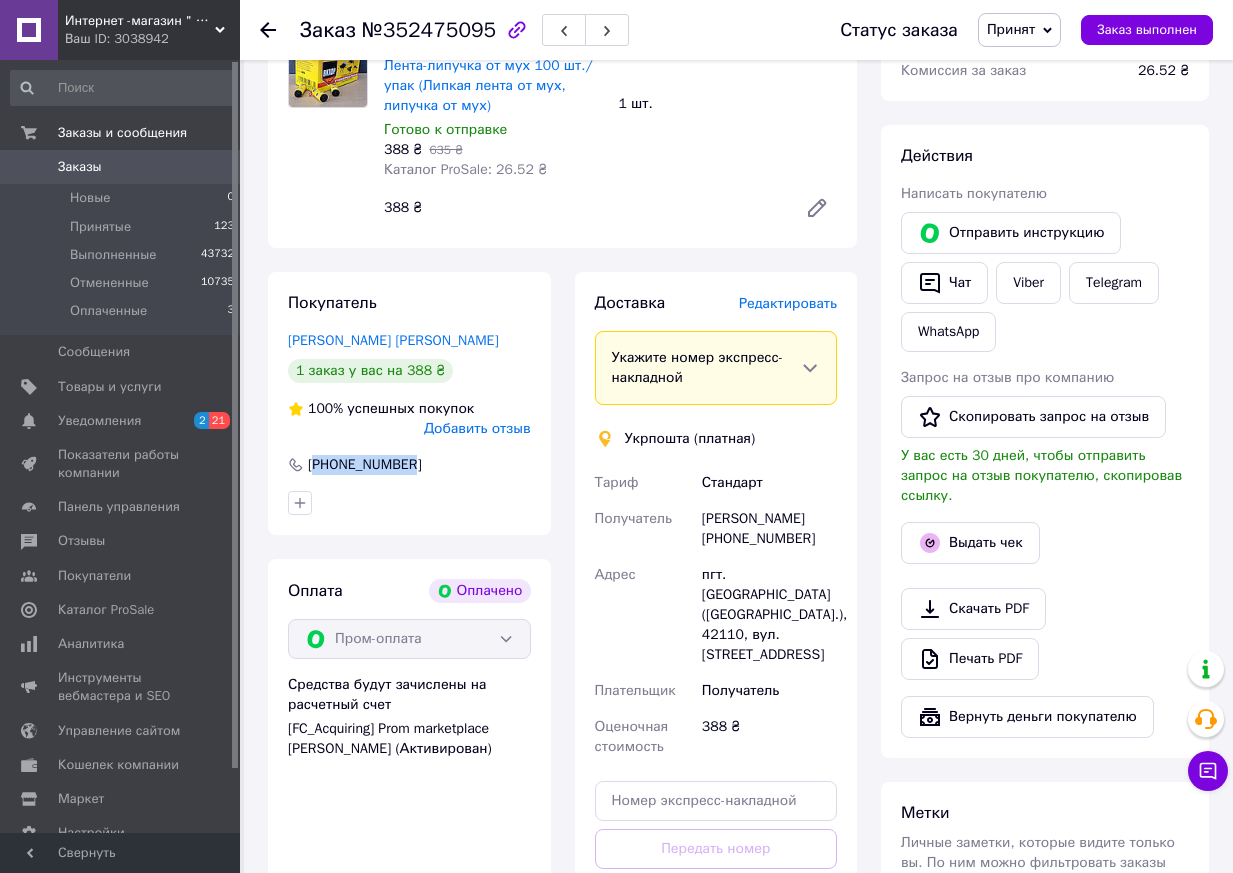 click on "+380661135217" at bounding box center [365, 465] 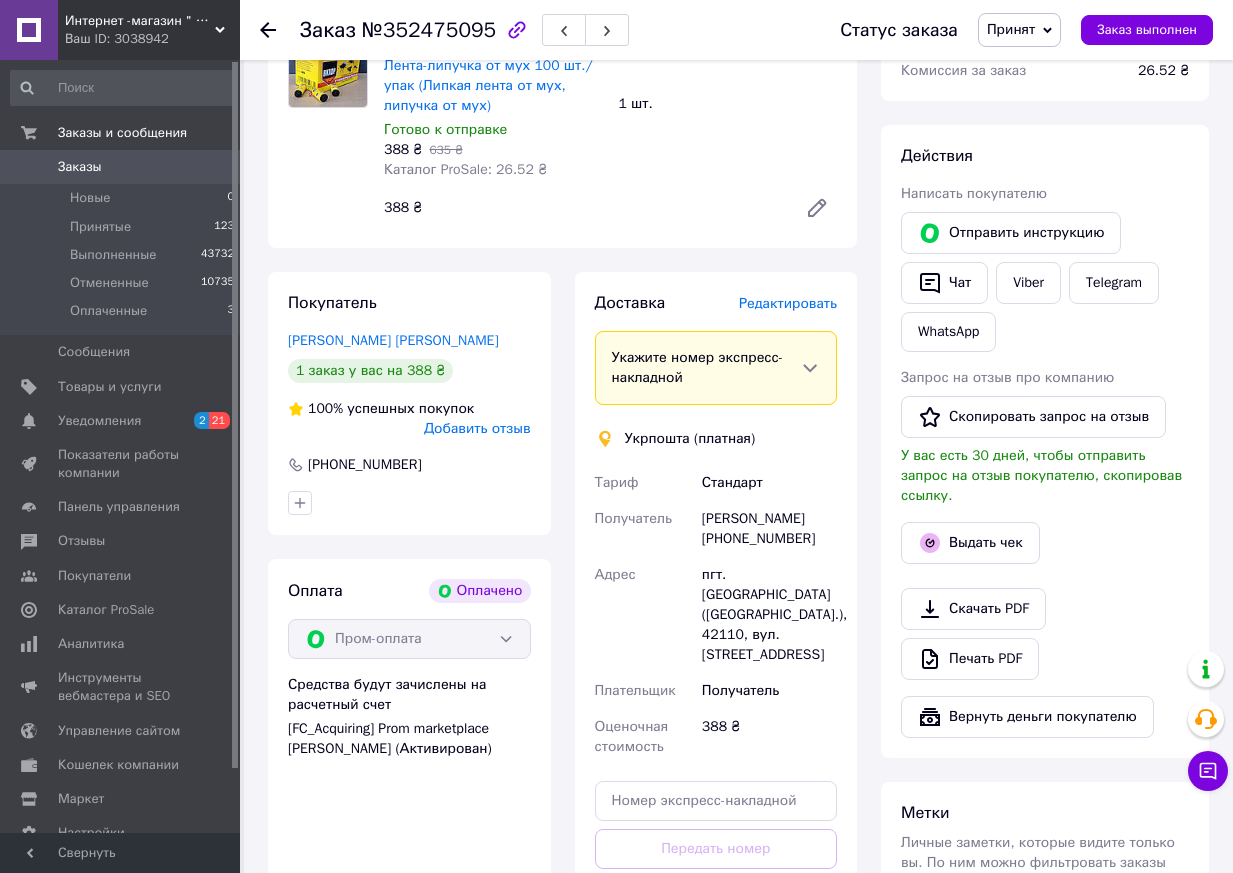 click on "Заказ" at bounding box center [328, 30] 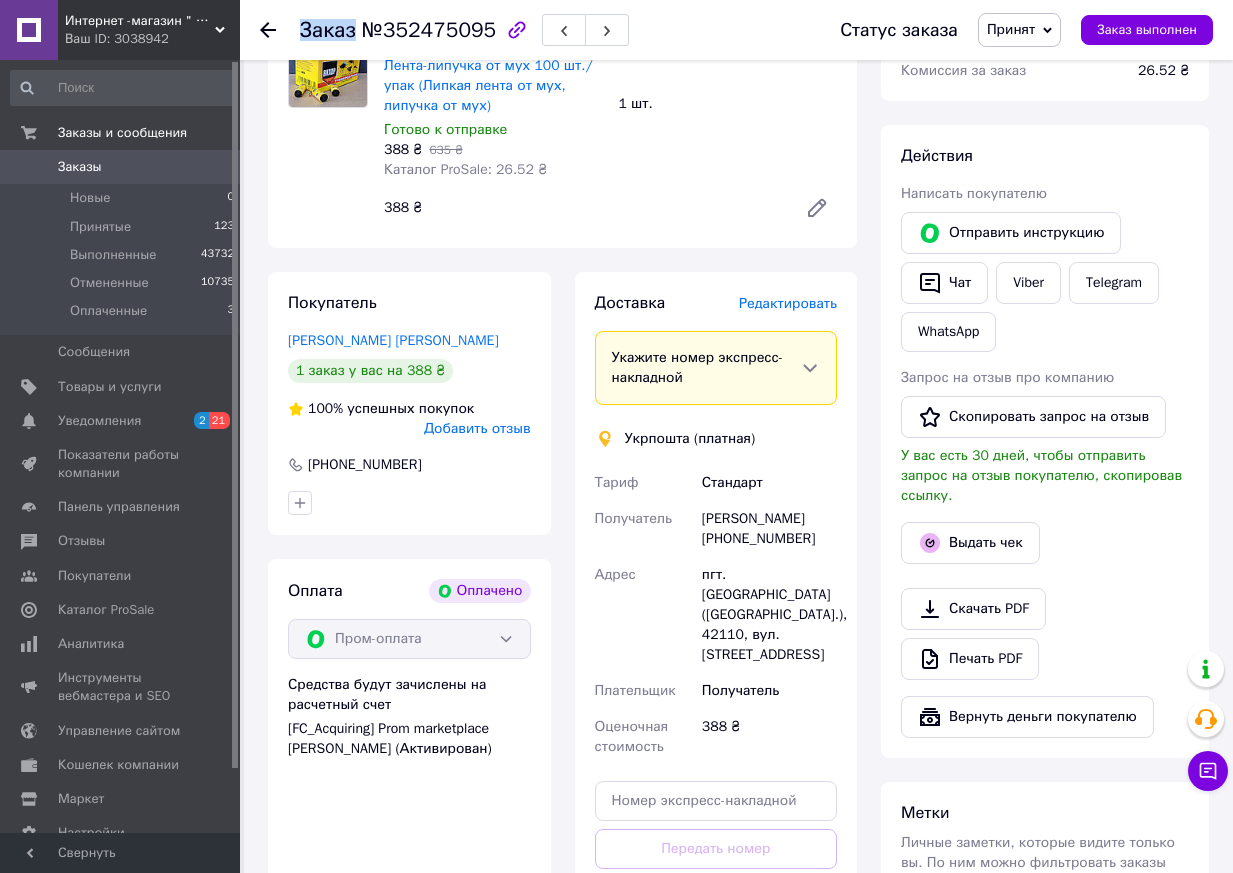 click on "Заказ" at bounding box center (328, 30) 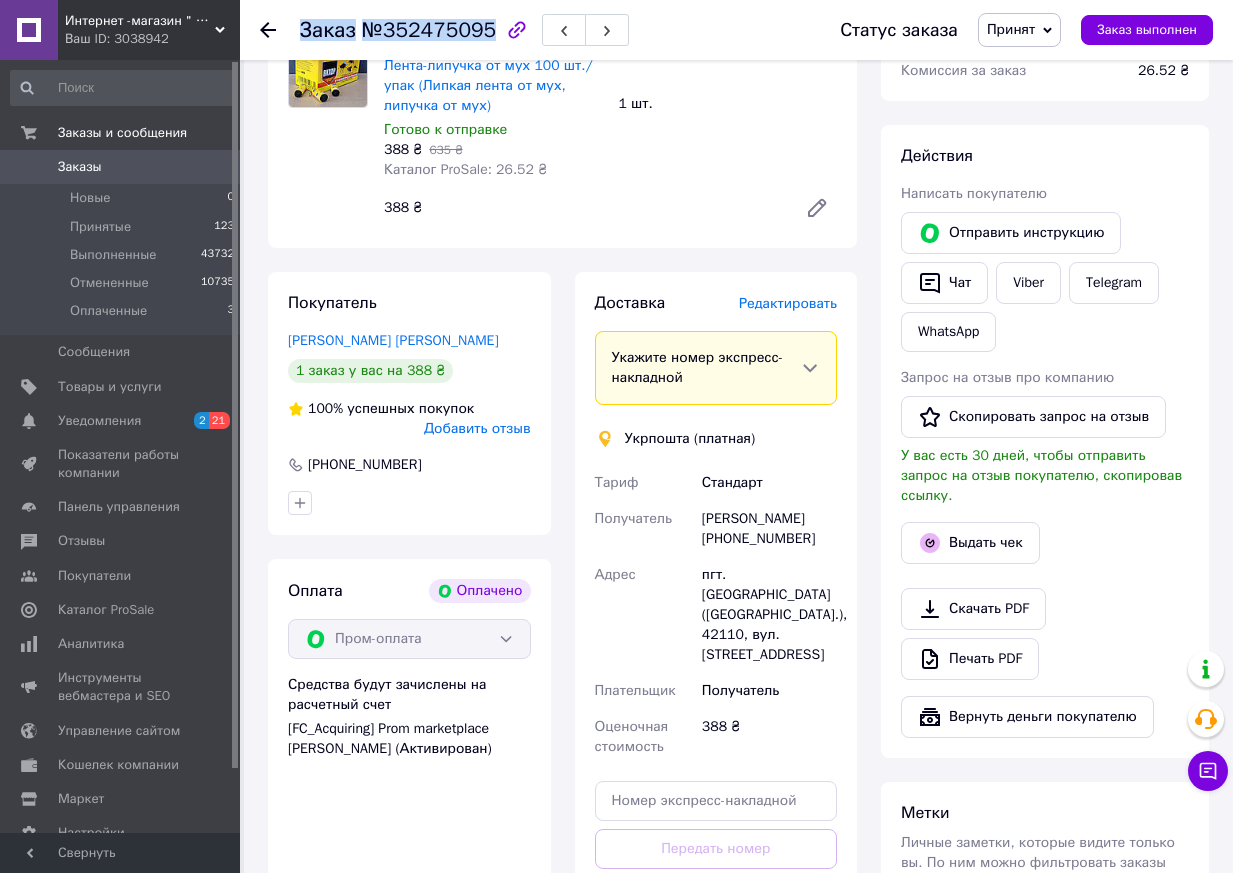 click on "Заказ" at bounding box center [328, 30] 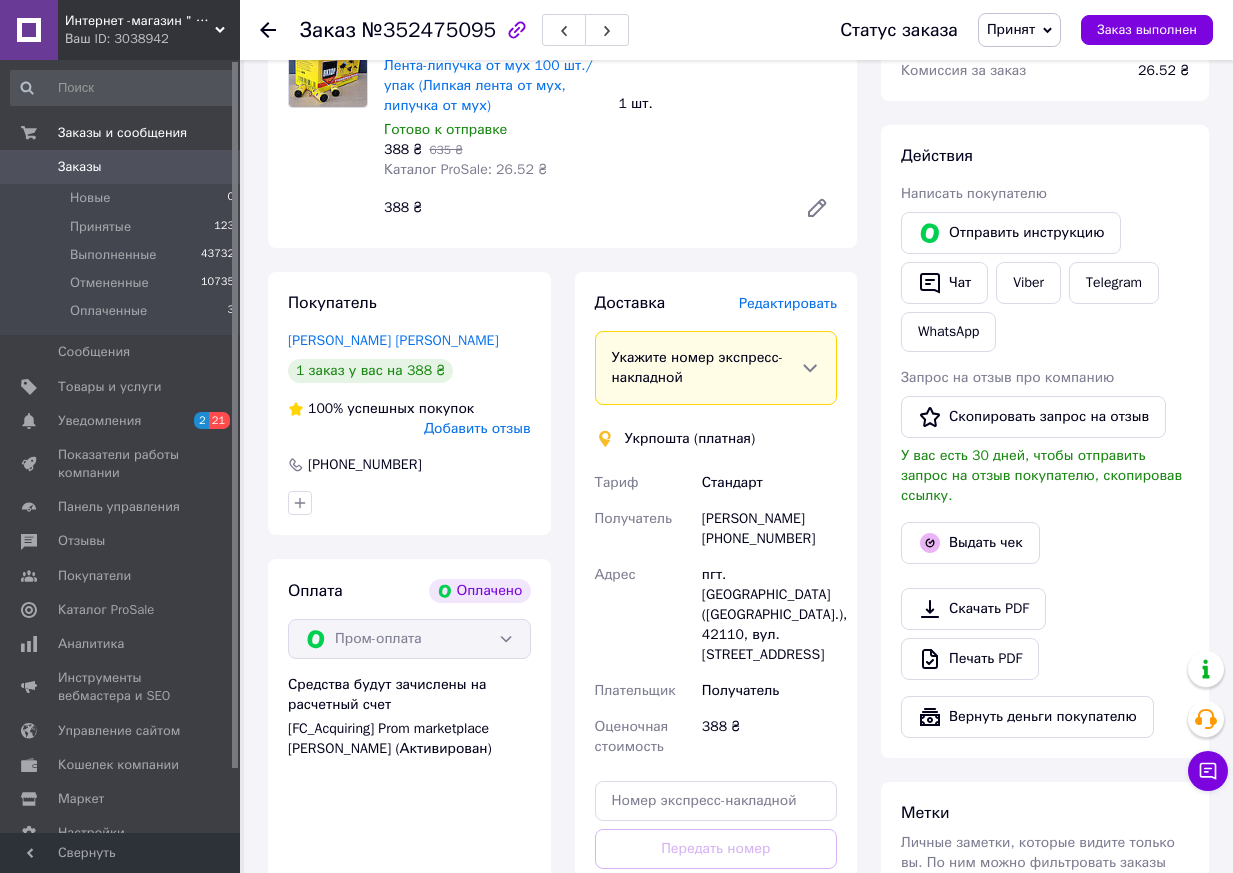 click on "Редактировать" at bounding box center [788, 303] 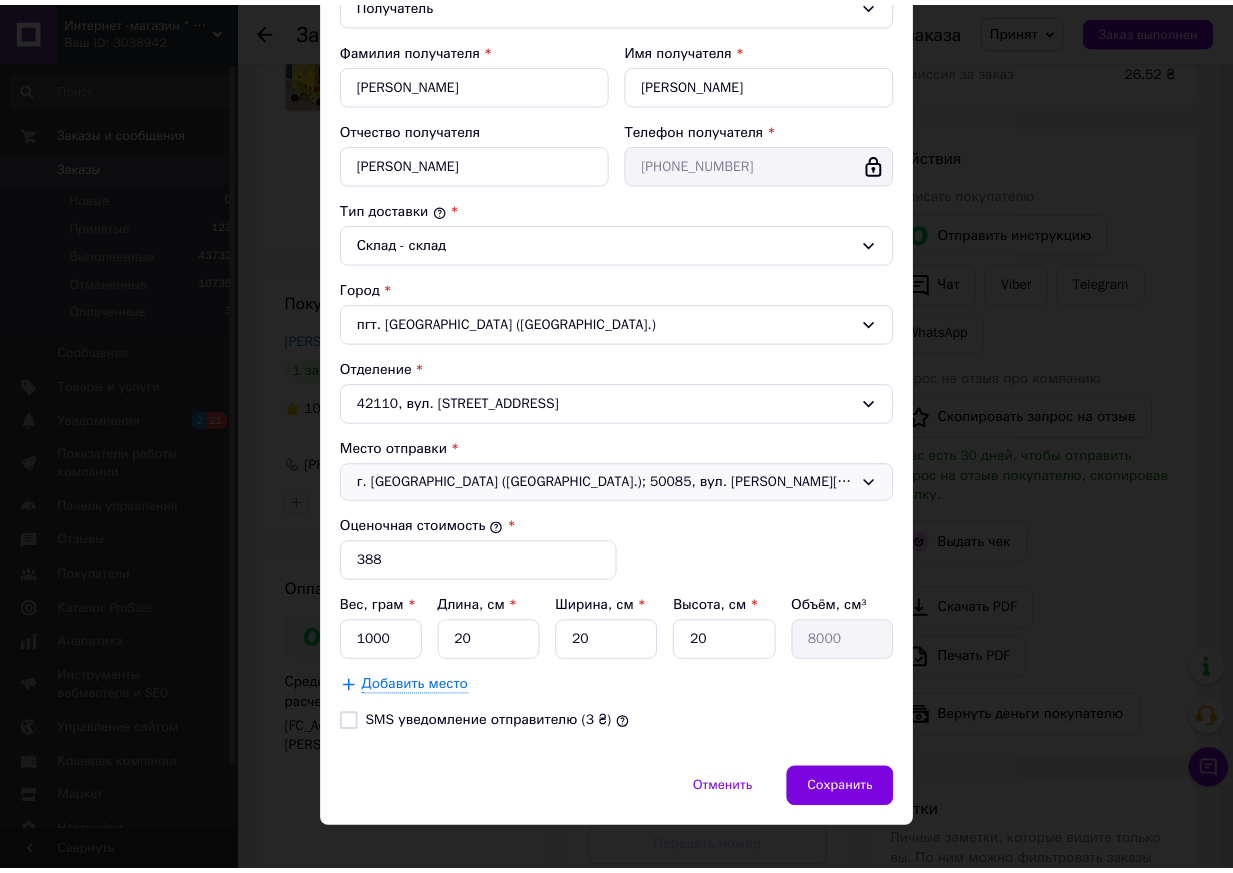 scroll, scrollTop: 378, scrollLeft: 0, axis: vertical 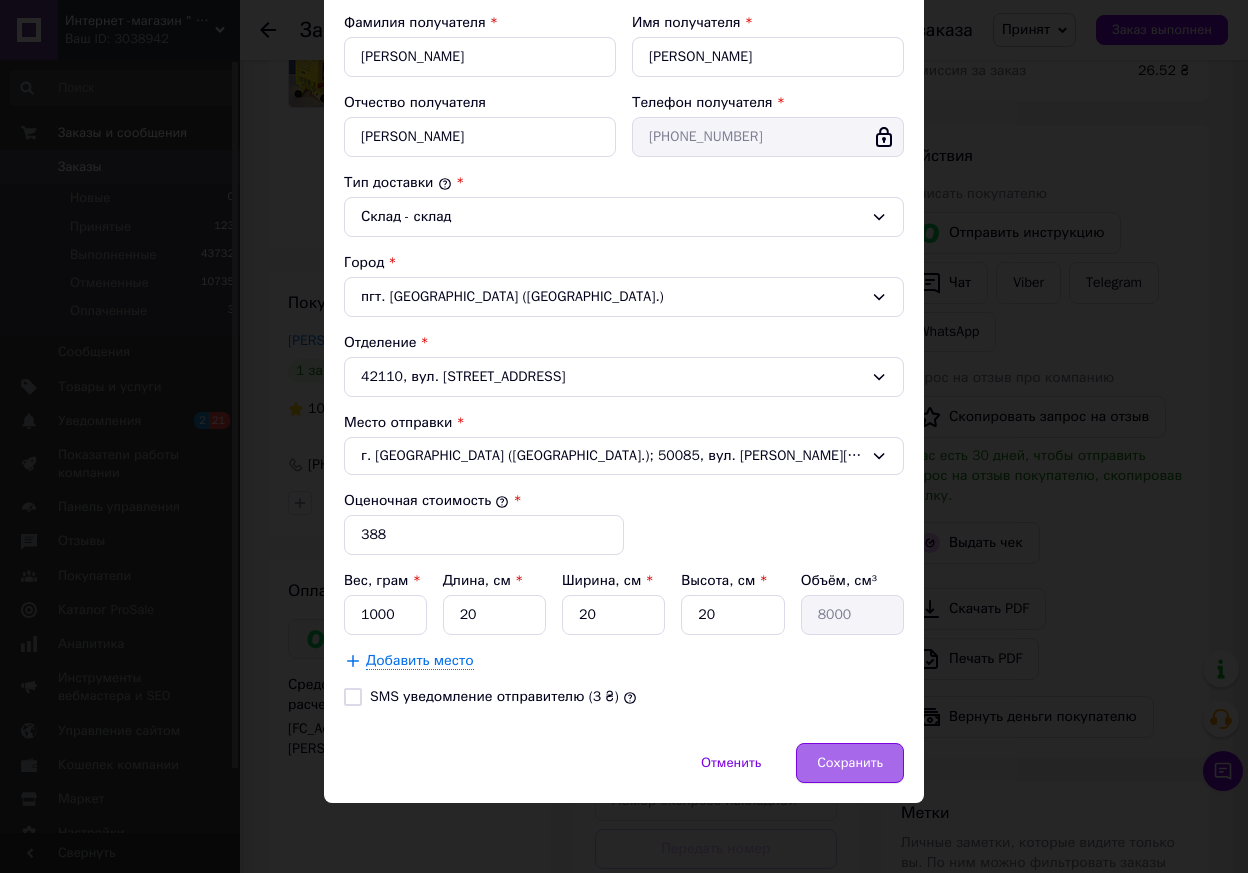 click on "Сохранить" at bounding box center [850, 763] 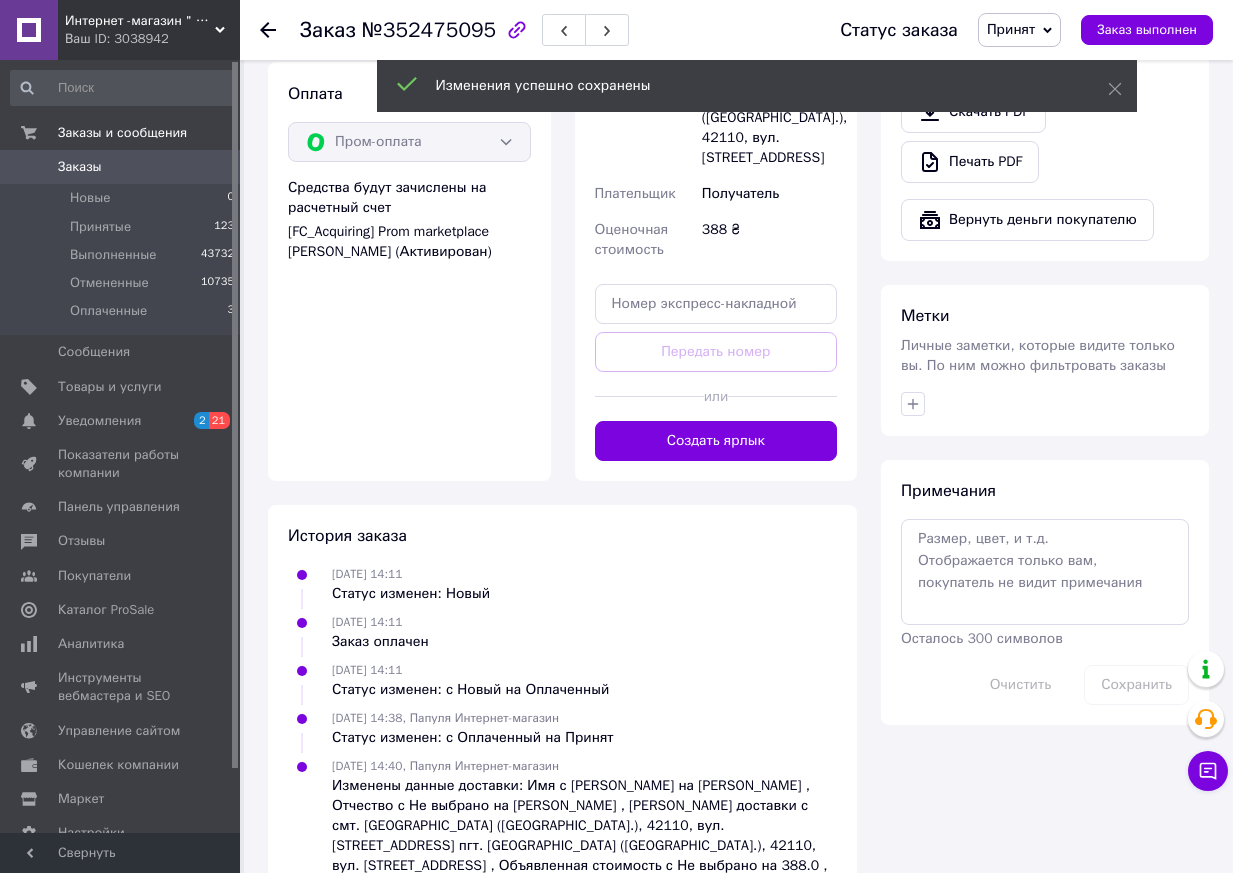 scroll, scrollTop: 1300, scrollLeft: 0, axis: vertical 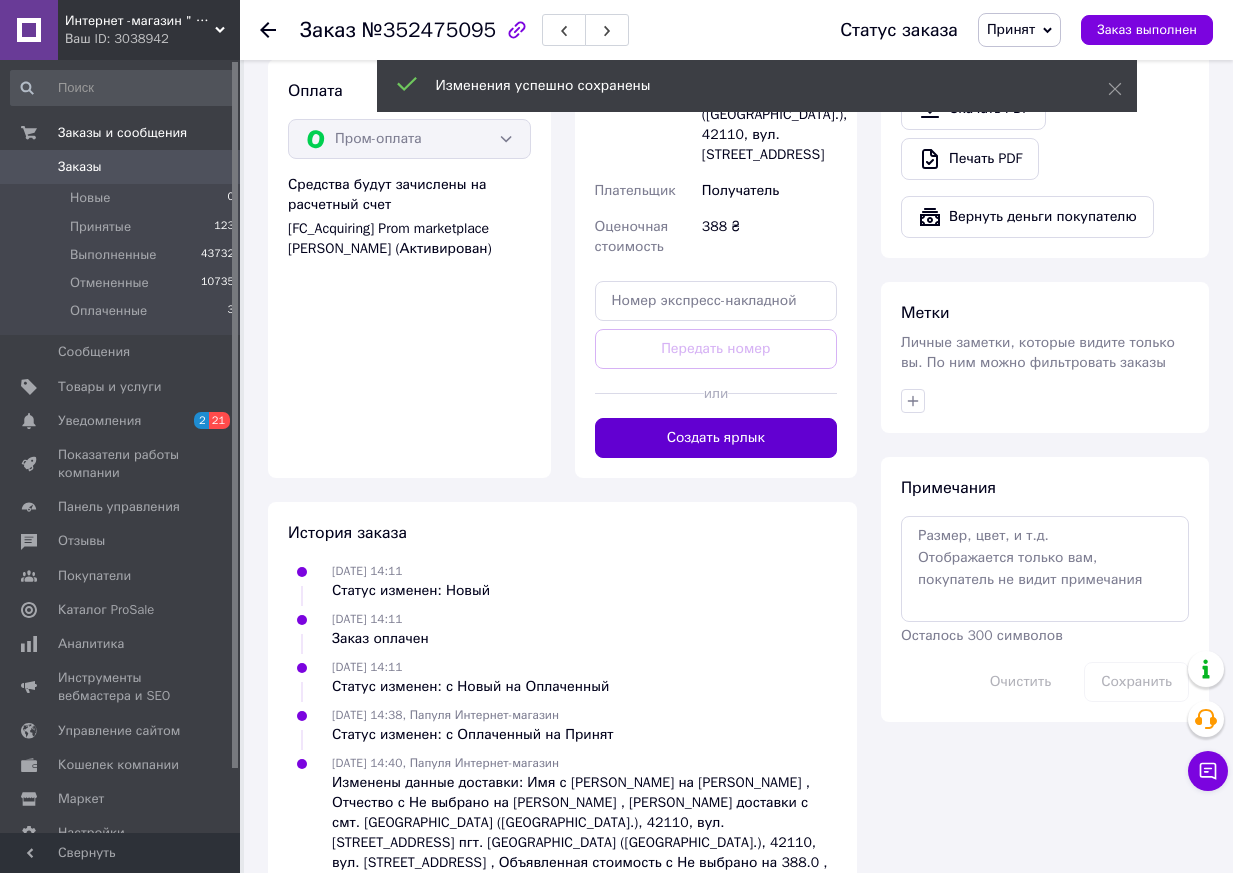 click on "Создать ярлык" at bounding box center [716, 438] 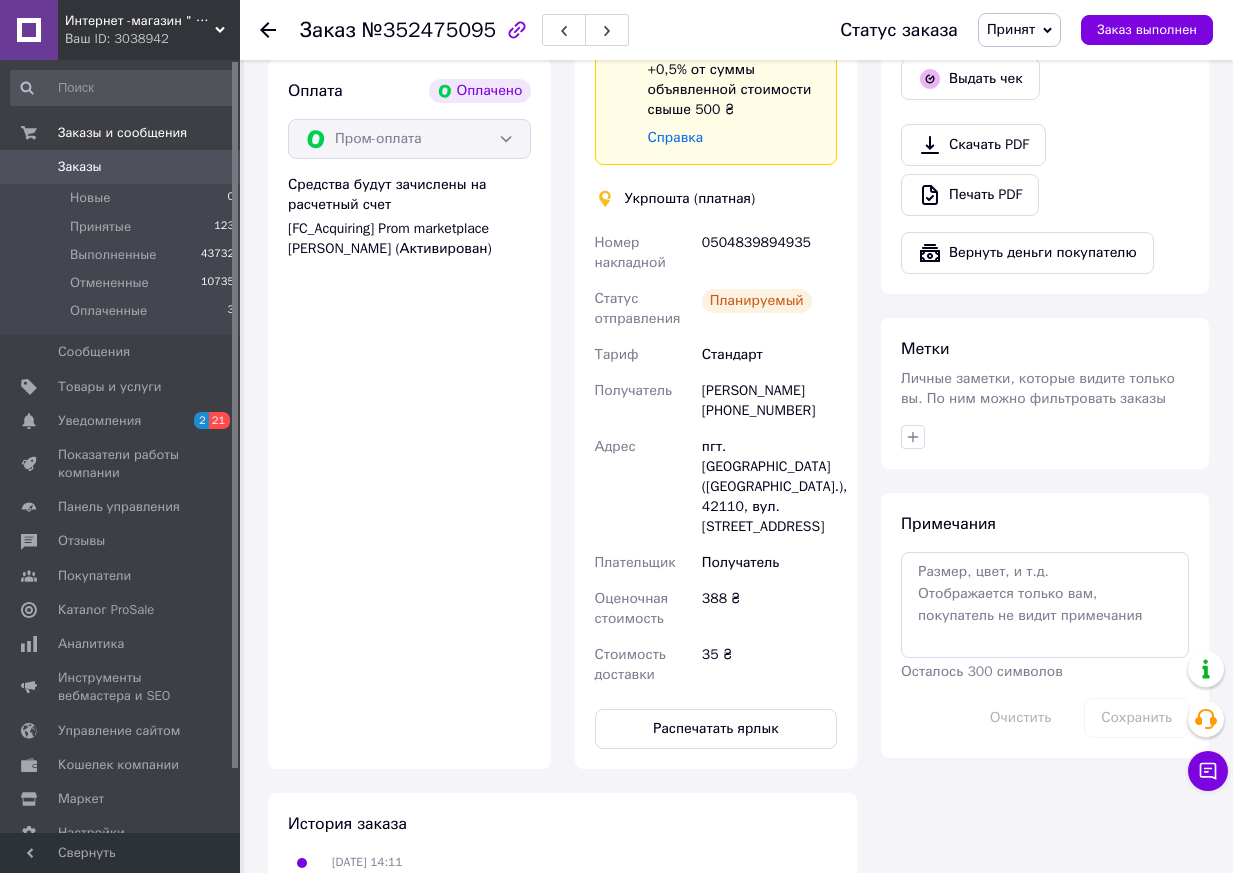 click 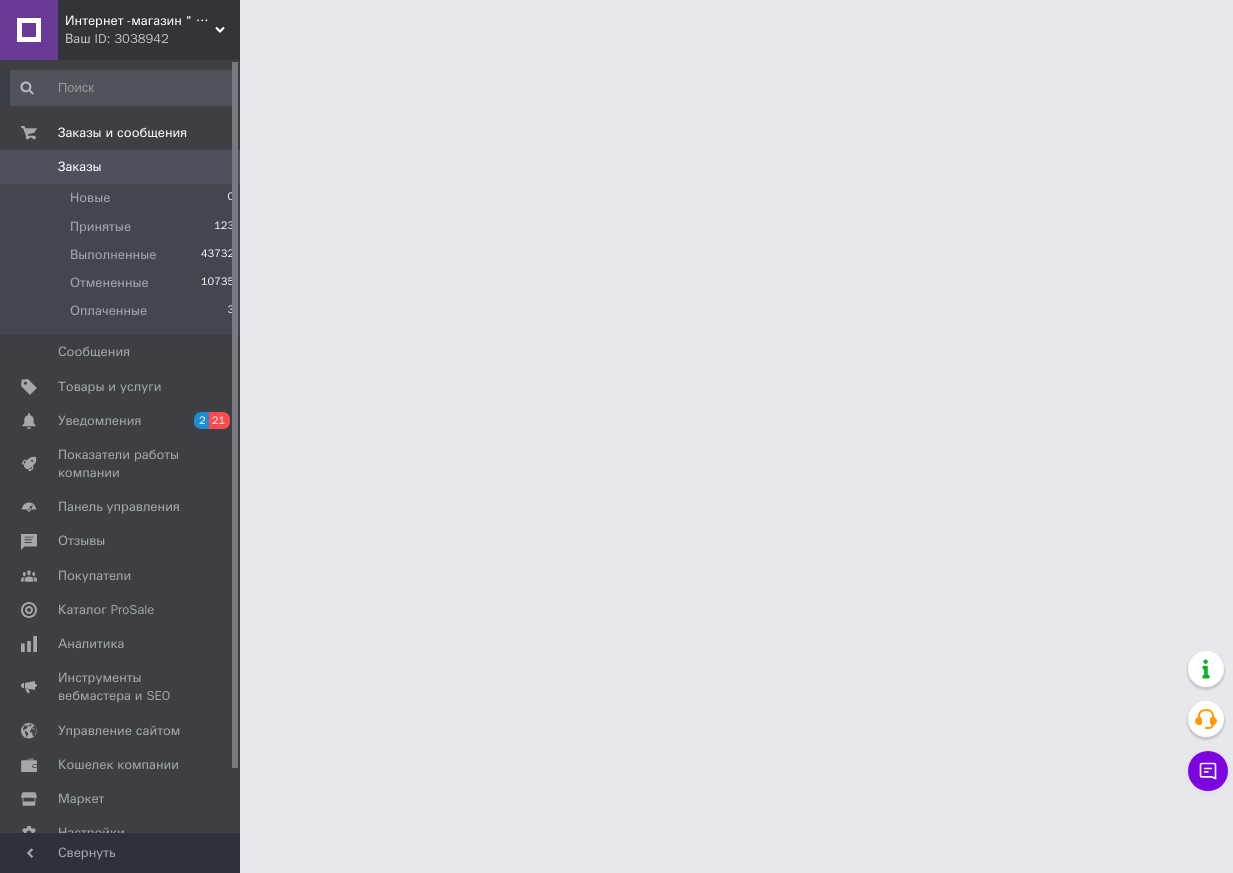 scroll, scrollTop: 0, scrollLeft: 0, axis: both 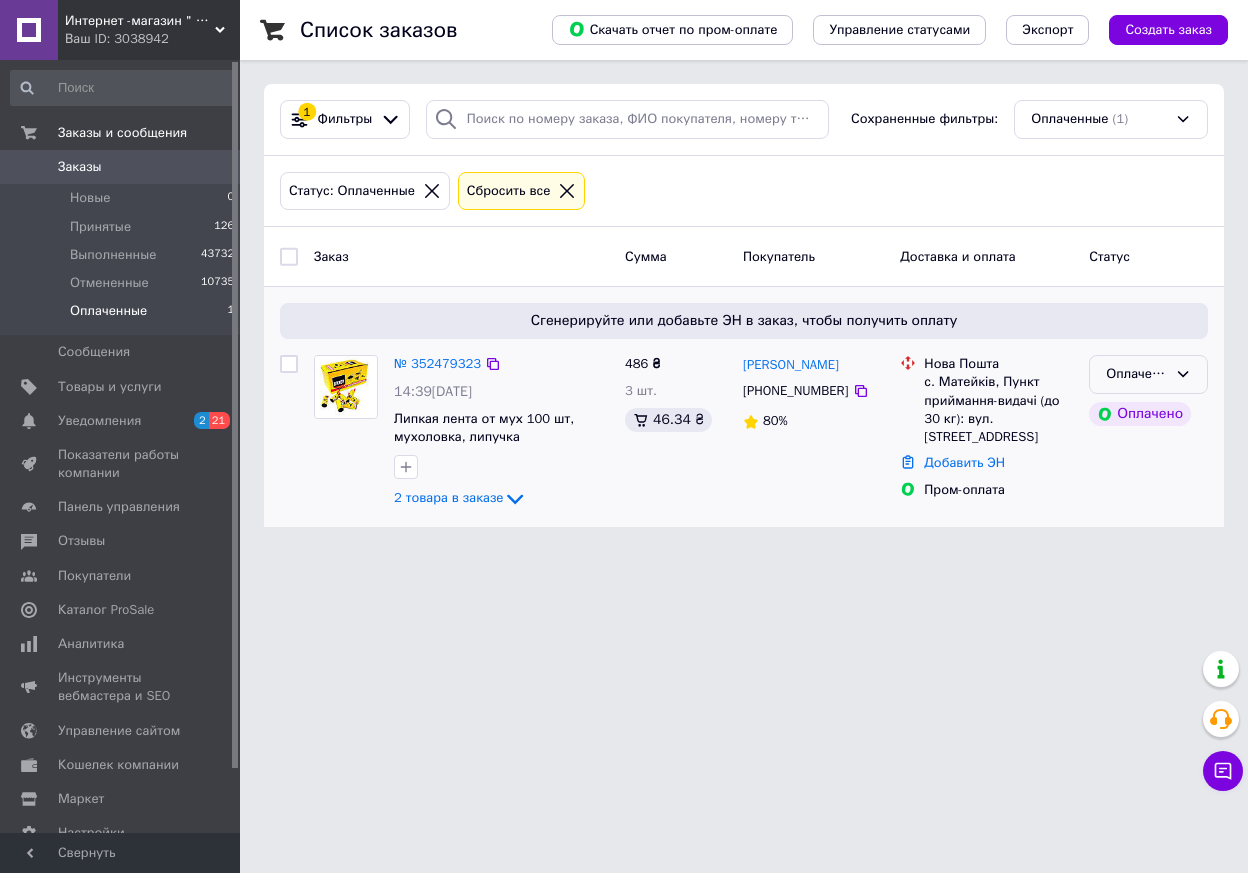click 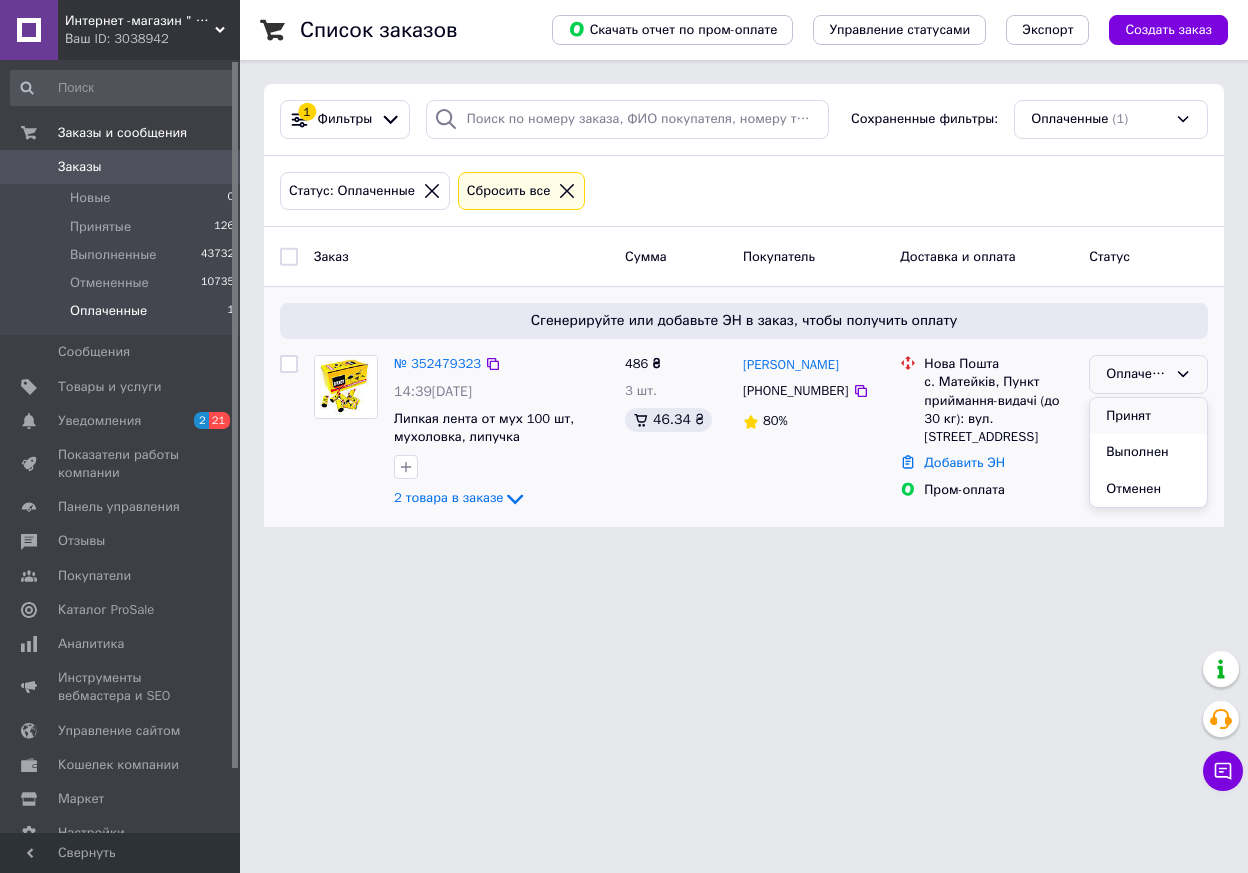 click on "Принят" at bounding box center [1148, 416] 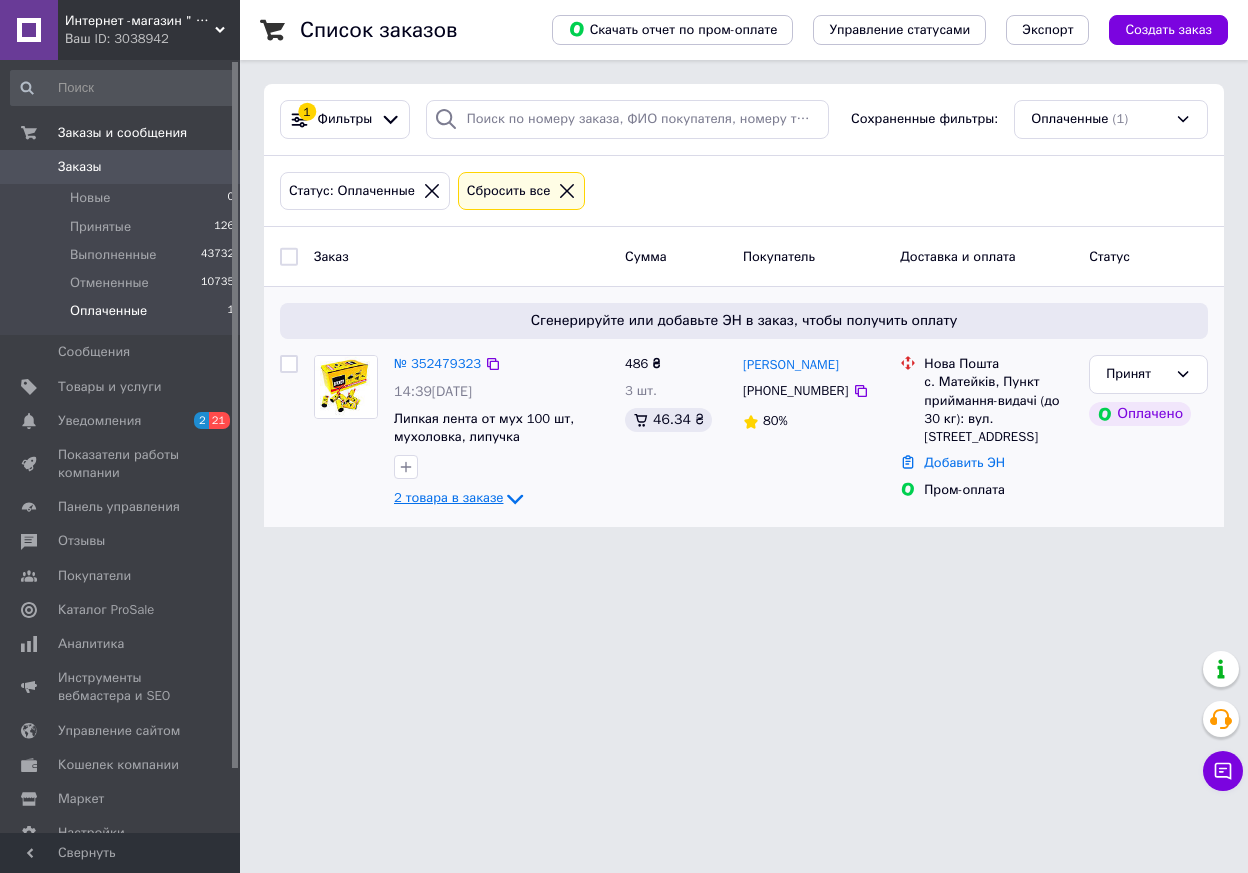 click 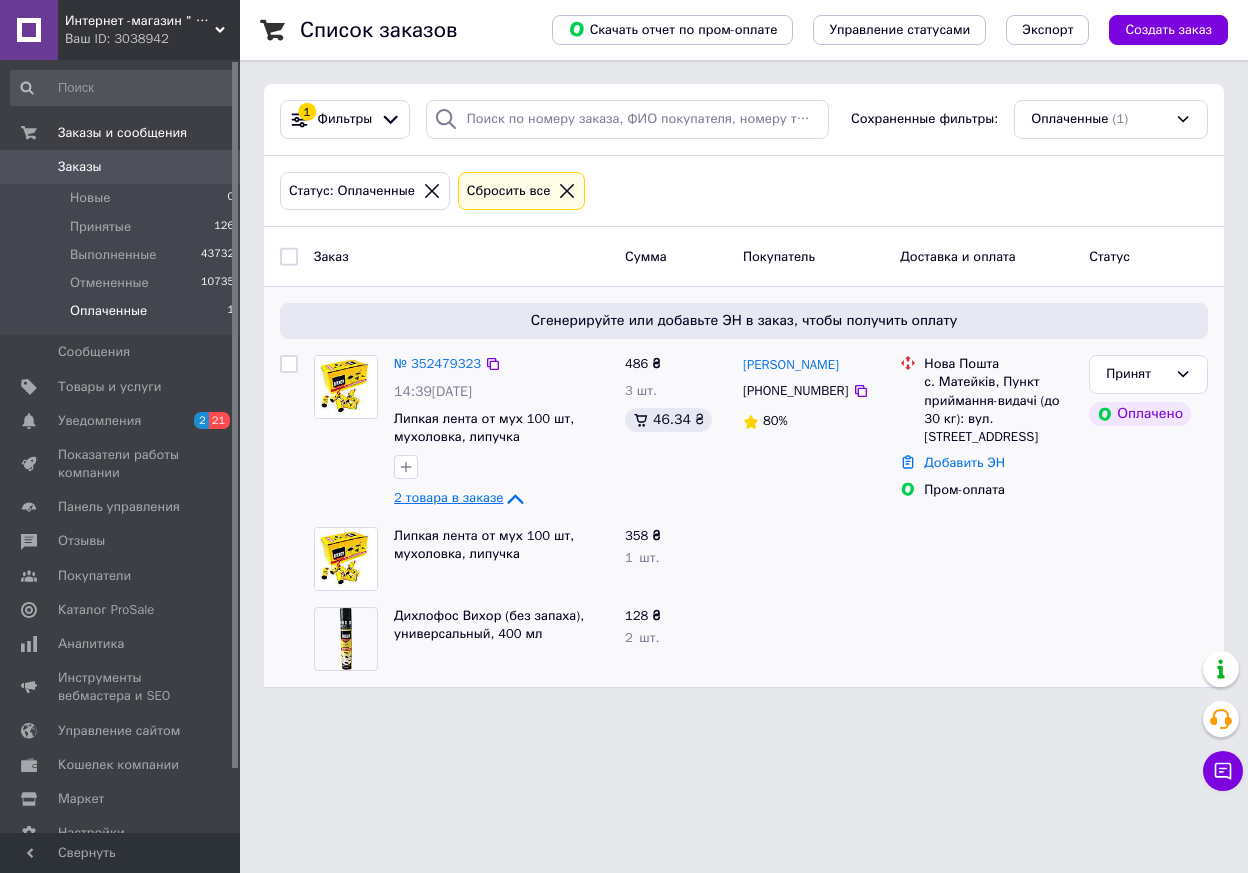 click 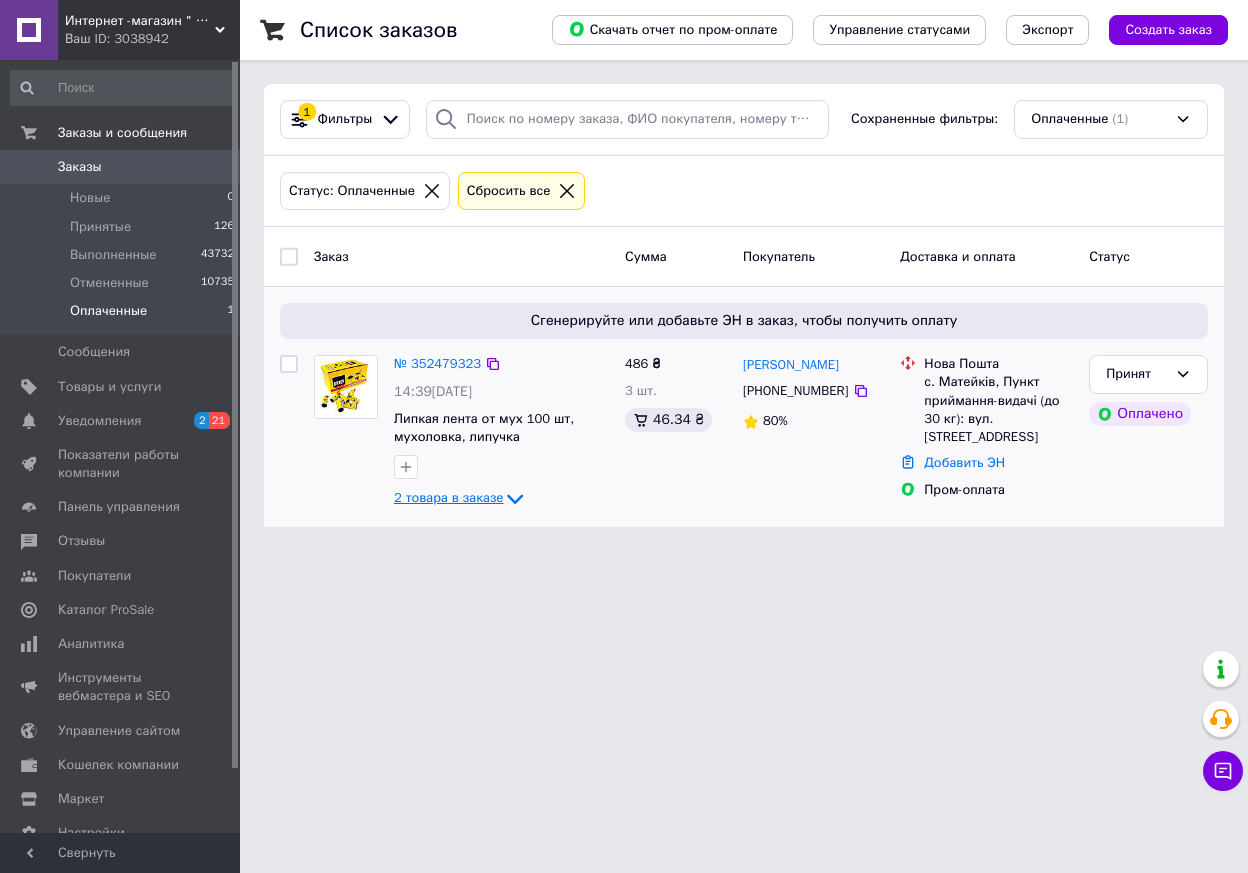 click 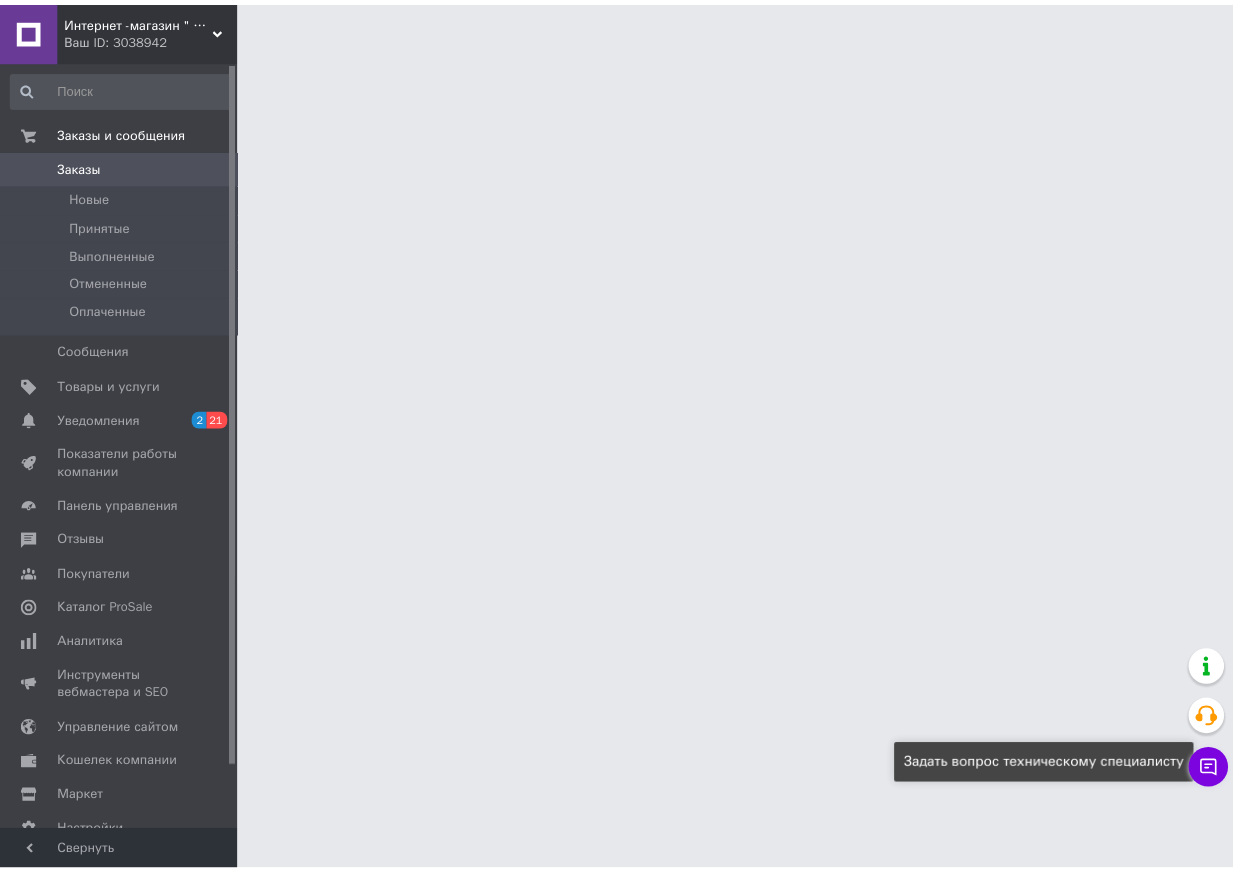 scroll, scrollTop: 0, scrollLeft: 0, axis: both 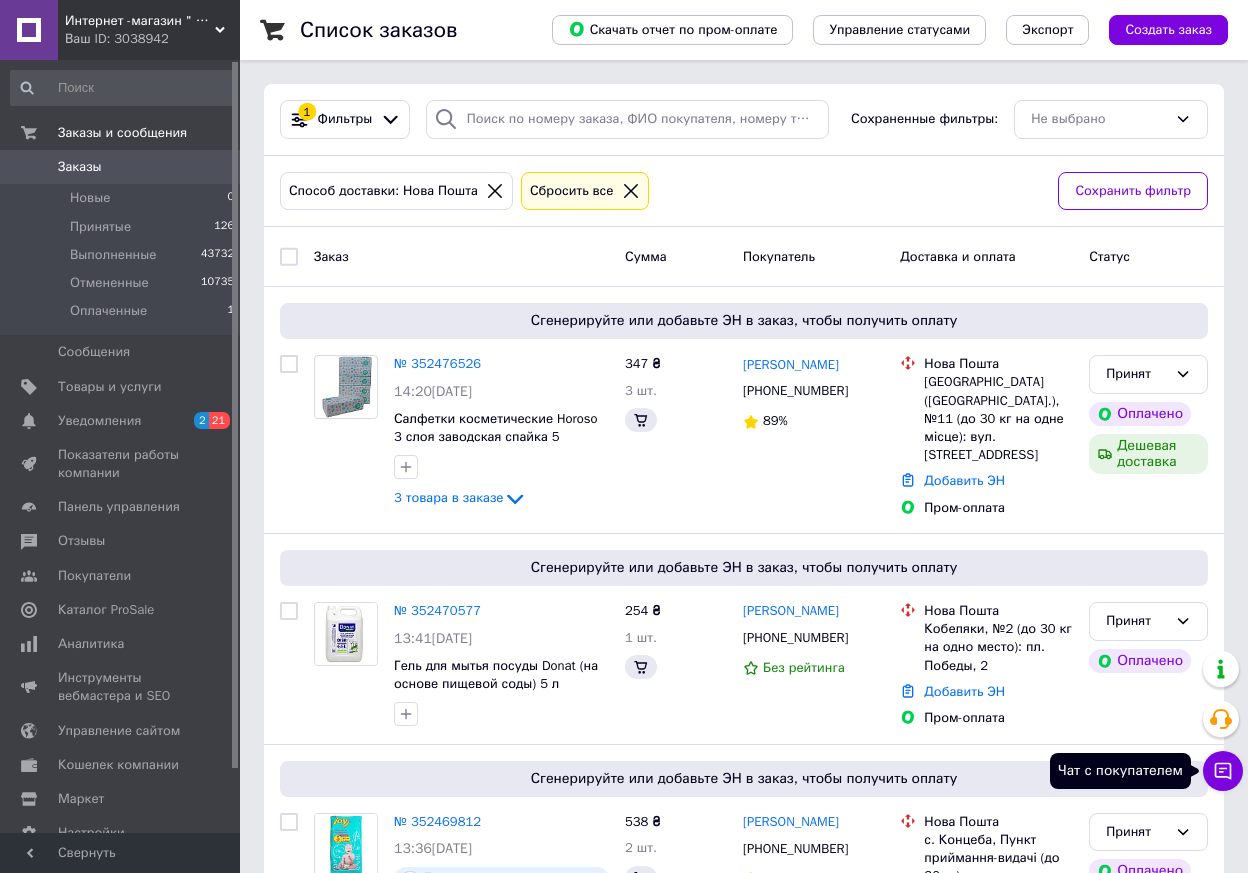 click on "Чат с покупателем" at bounding box center (1223, 771) 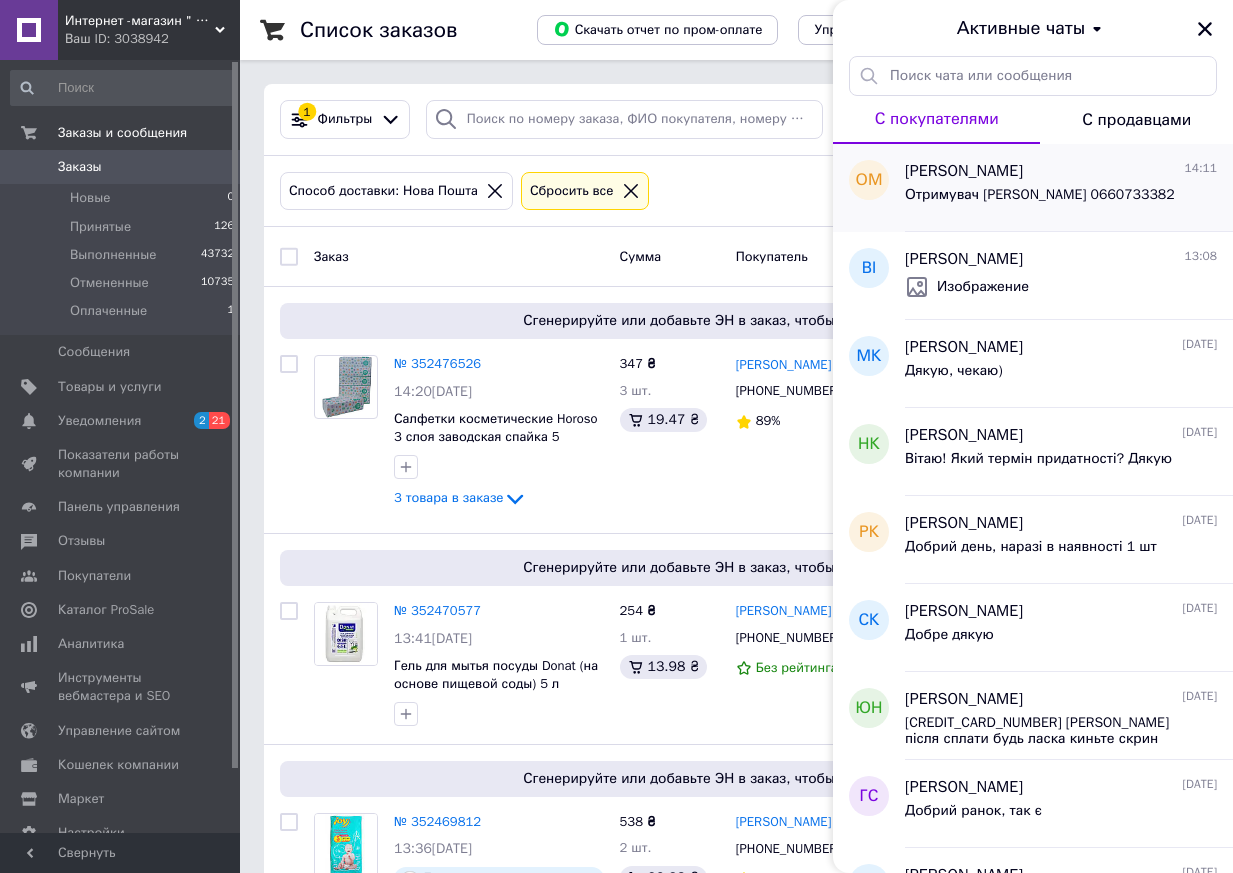 click on "[PERSON_NAME]" at bounding box center (964, 171) 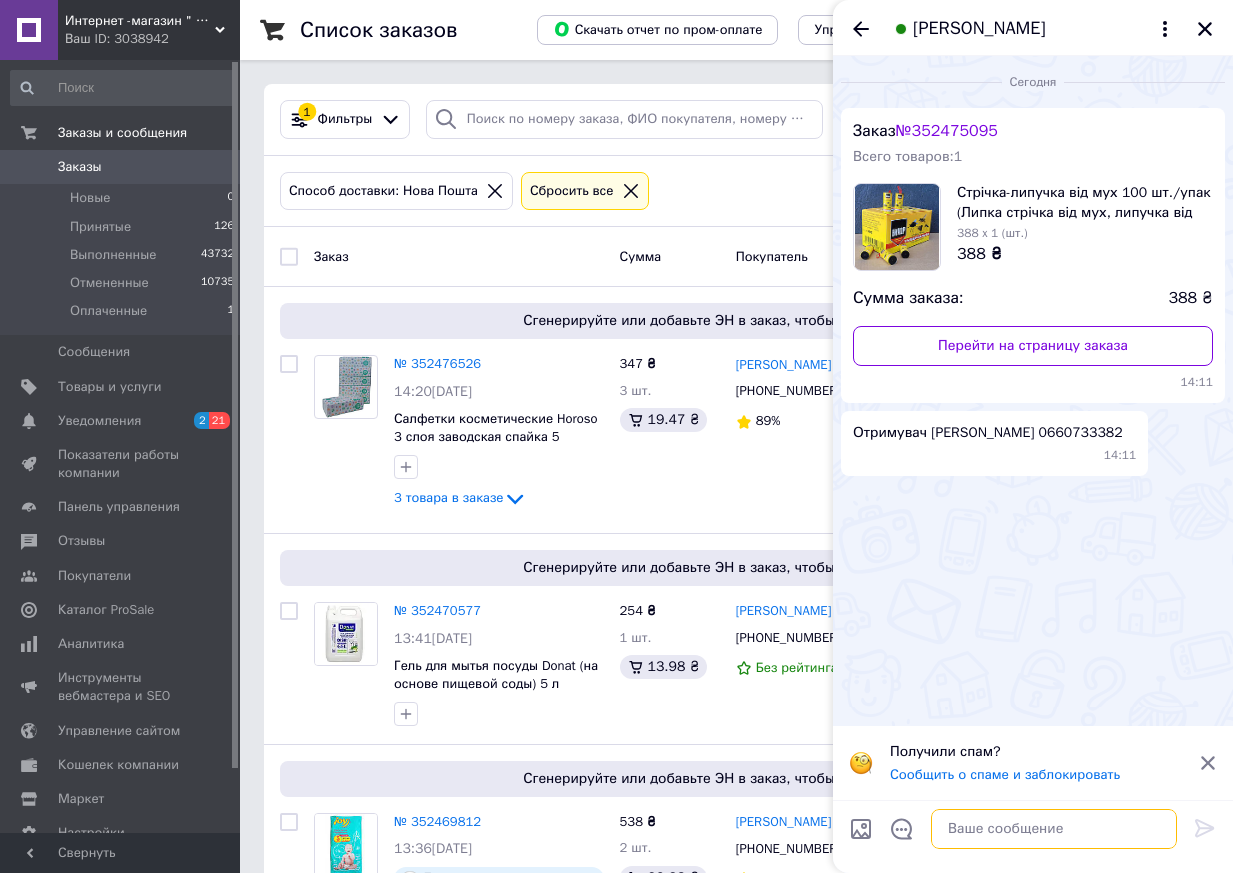 click at bounding box center [1054, 829] 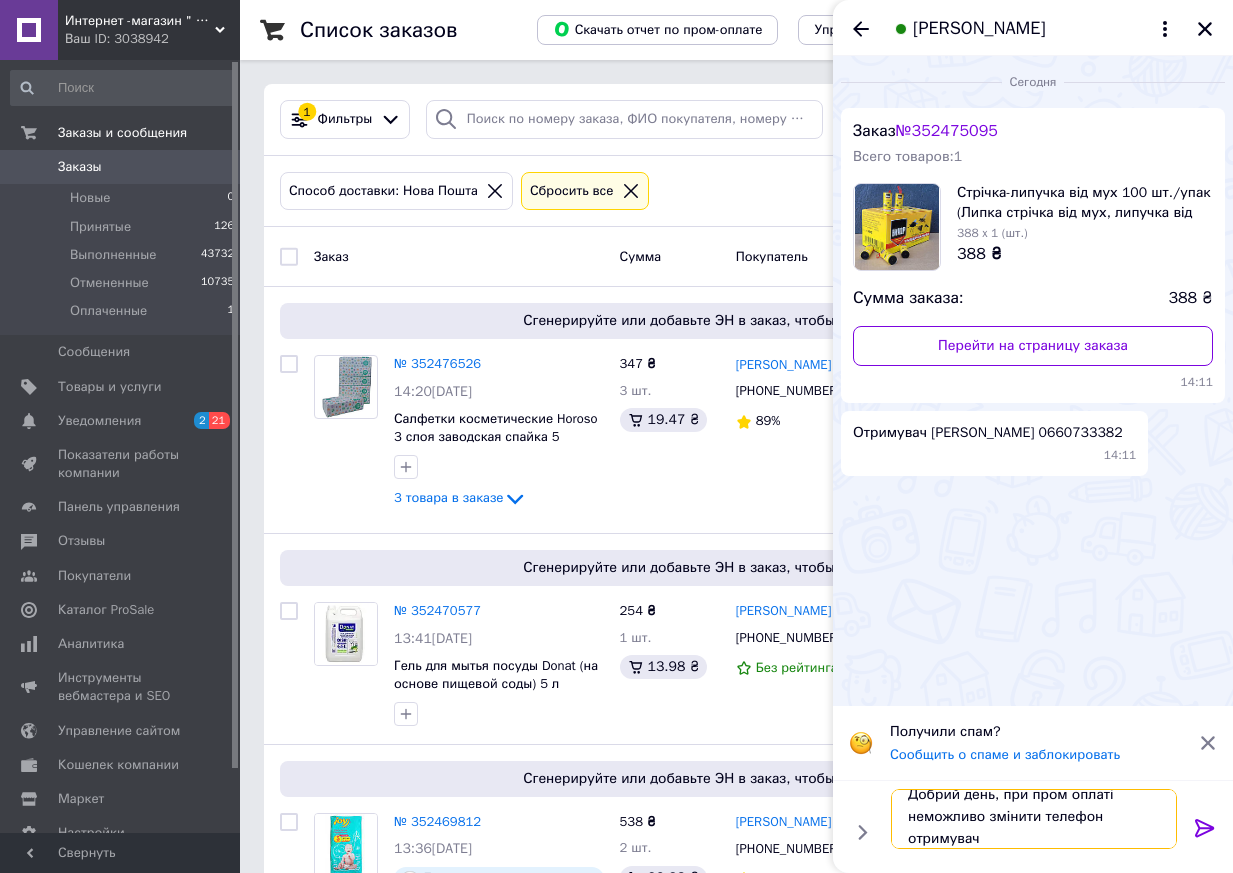 scroll, scrollTop: 2, scrollLeft: 0, axis: vertical 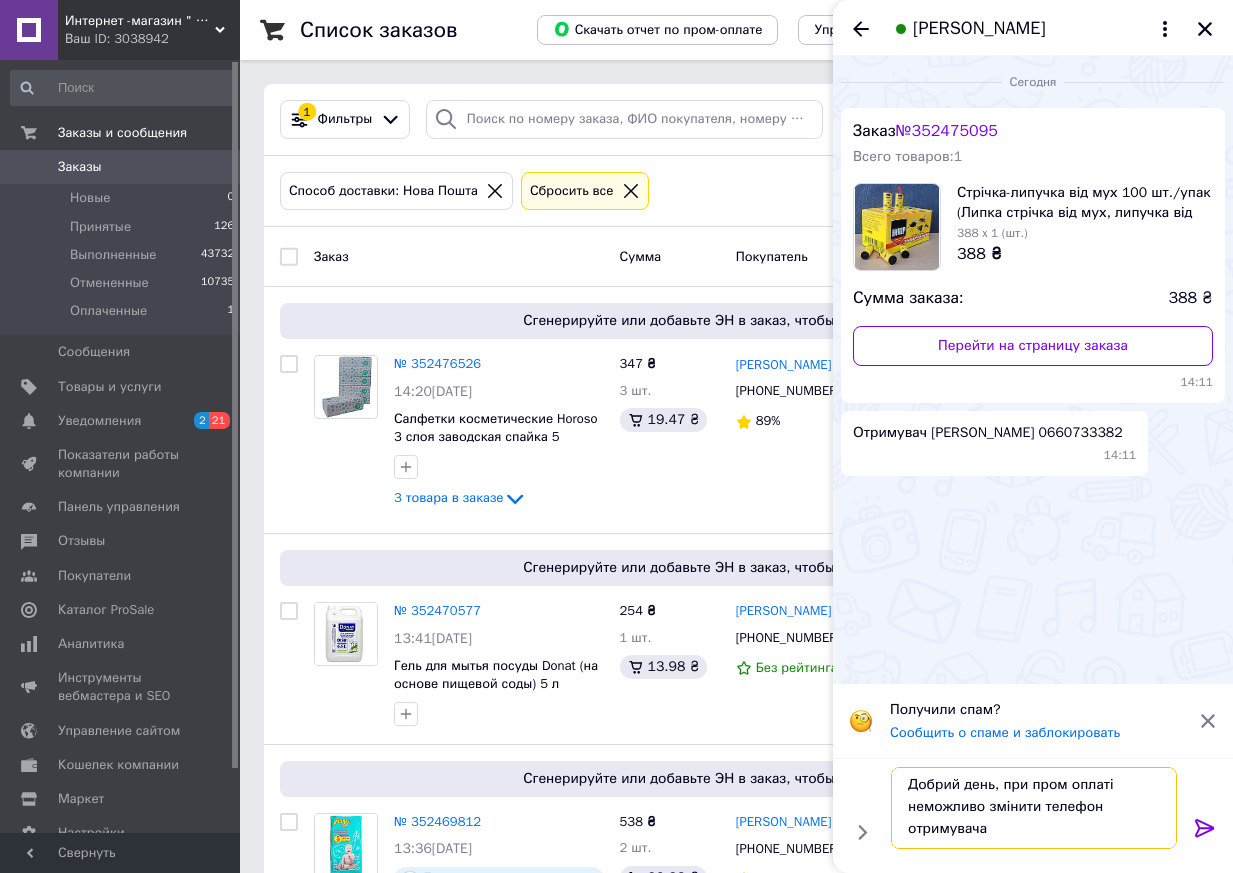 type on "Добрий день, при пром оплаті неможливо змінити телефон отримувача:" 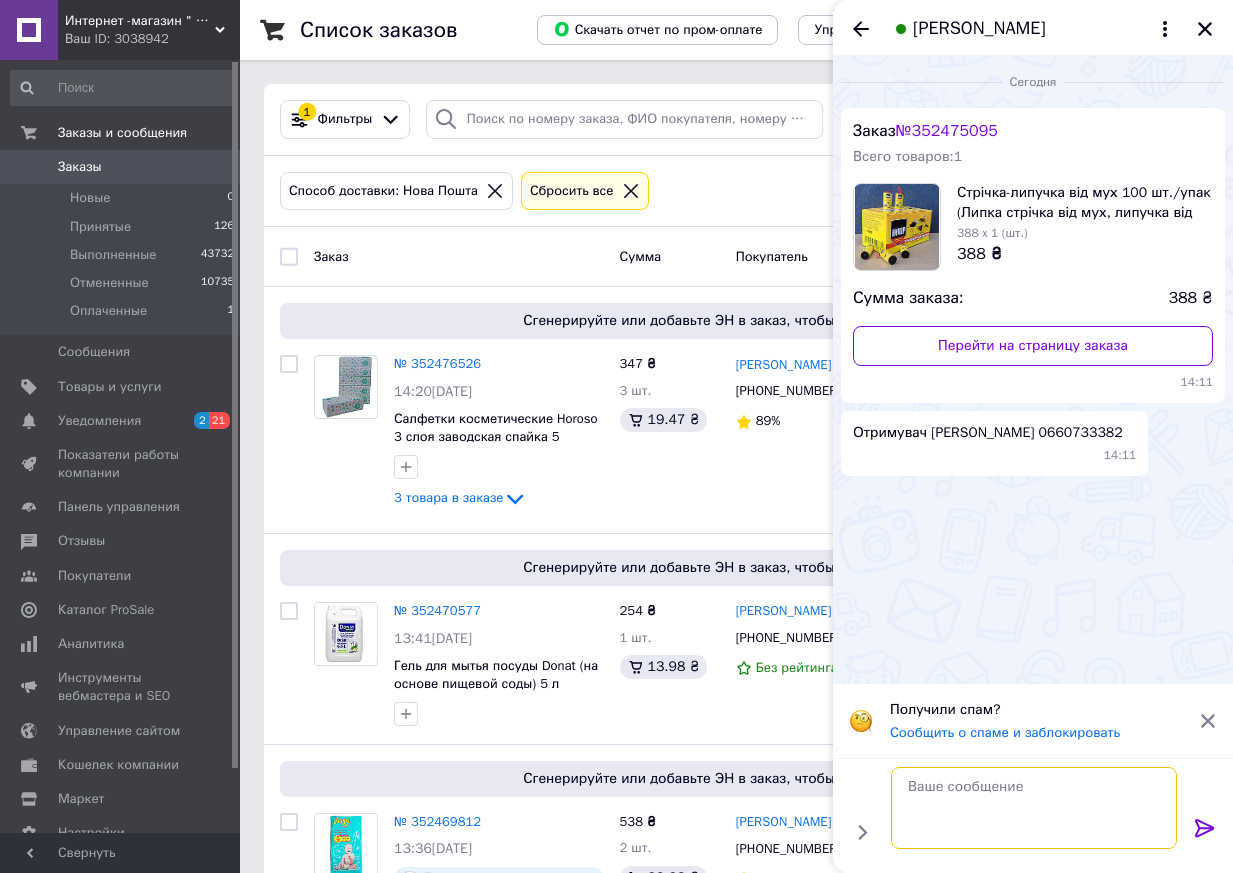 scroll, scrollTop: 0, scrollLeft: 0, axis: both 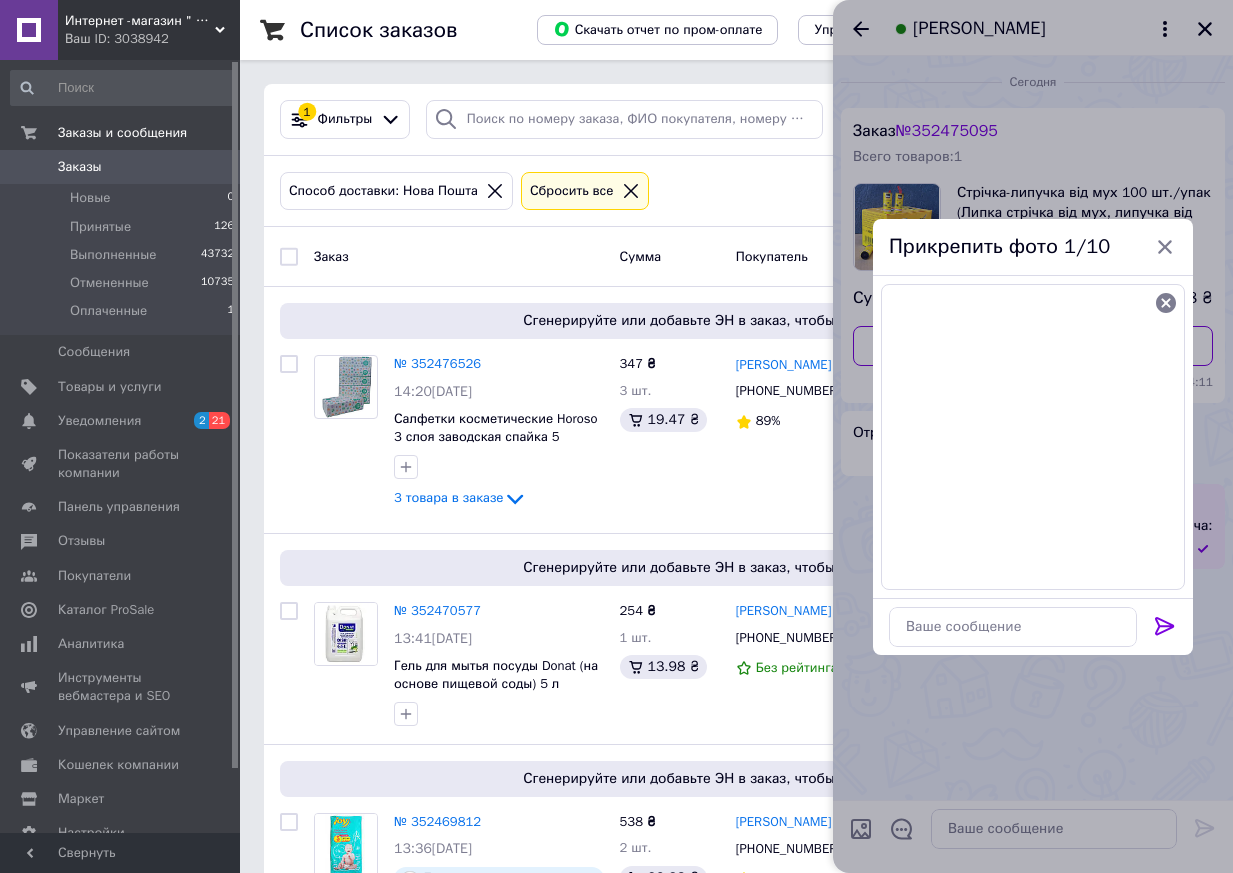 click 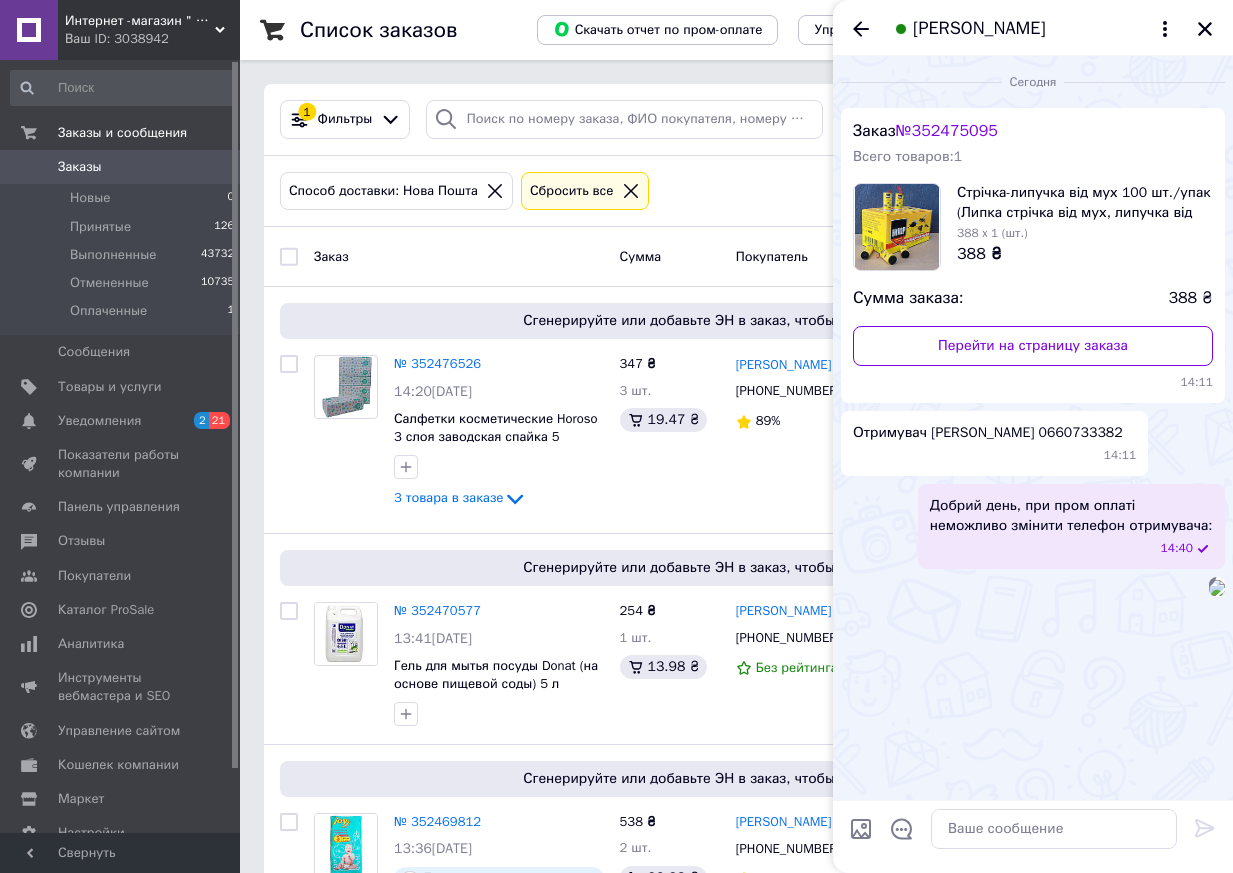 drag, startPoint x: 990, startPoint y: 433, endPoint x: 1145, endPoint y: 433, distance: 155 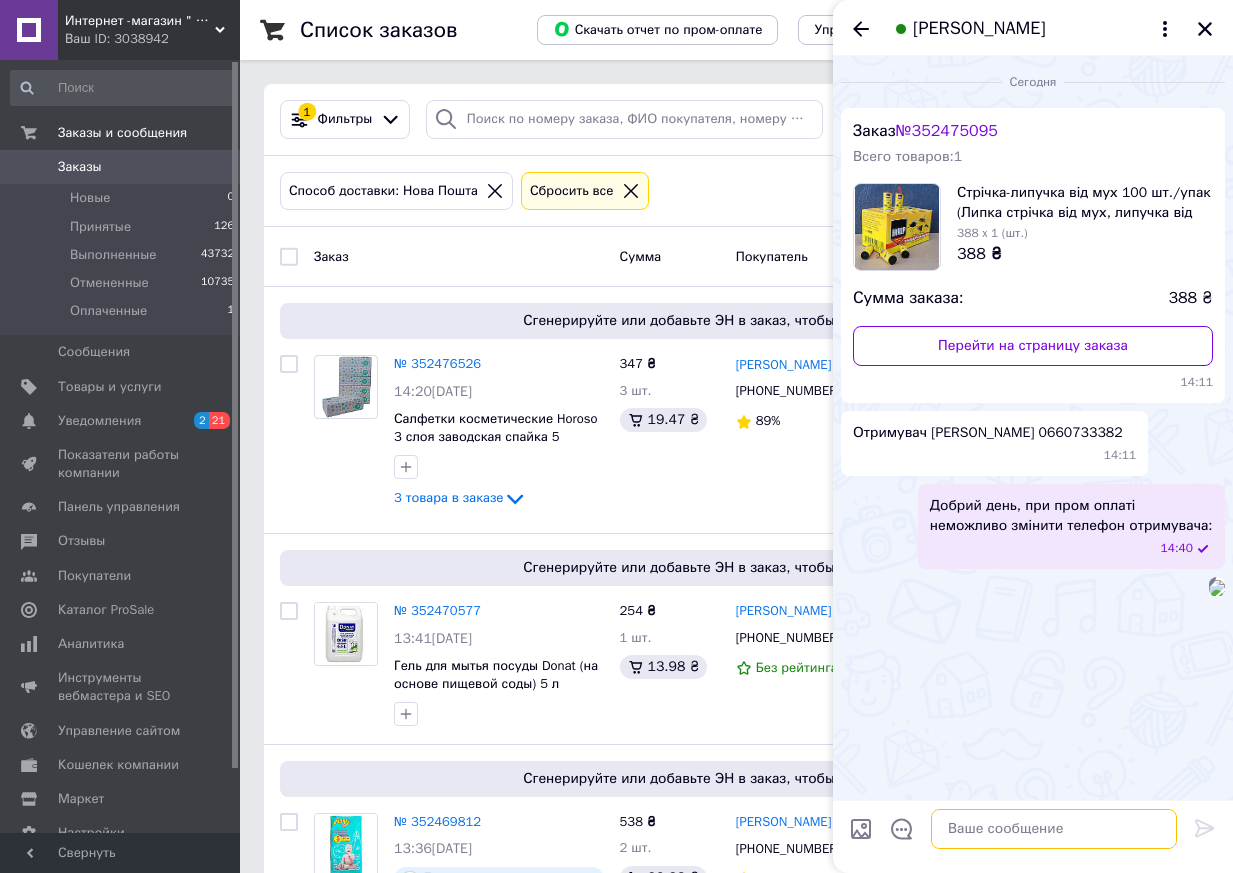 click at bounding box center (1054, 829) 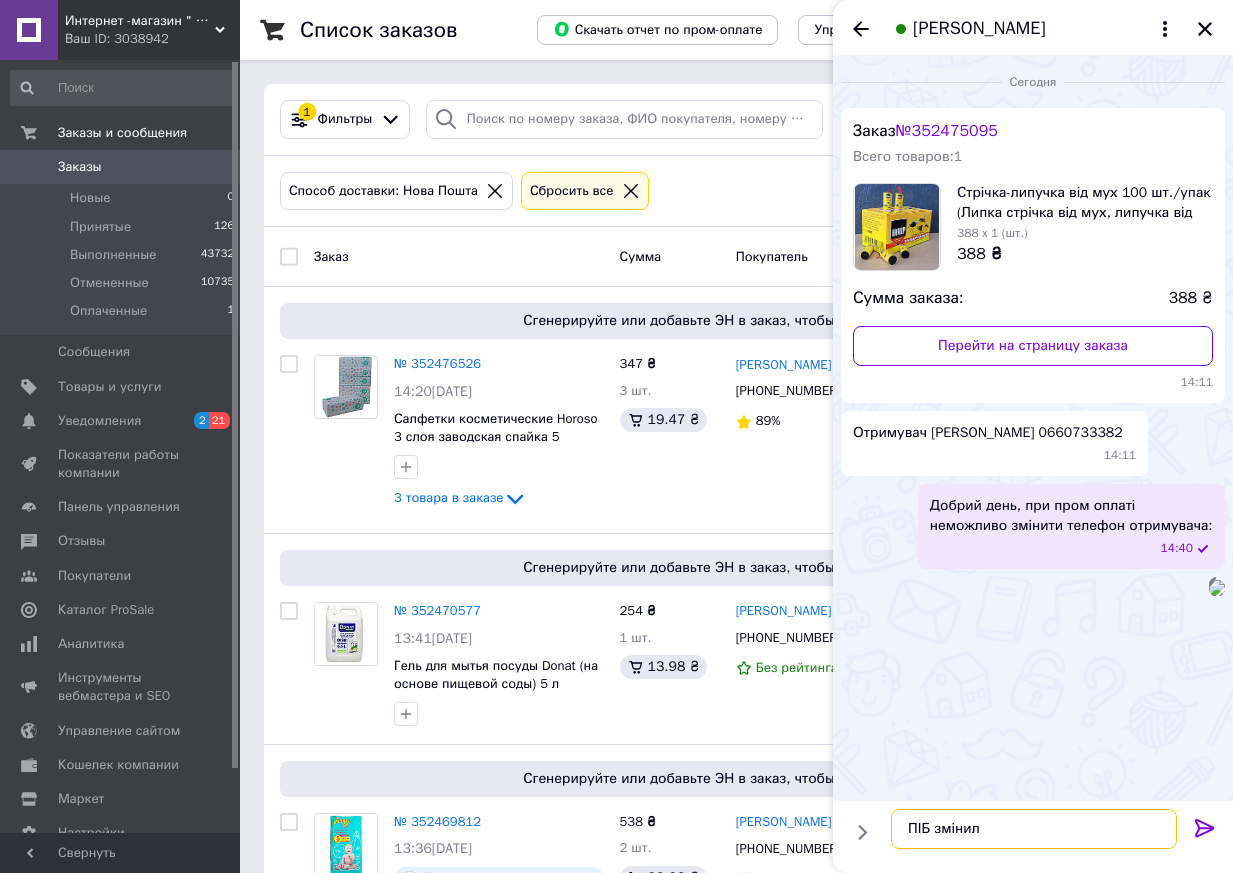 type on "ПІБ змінили" 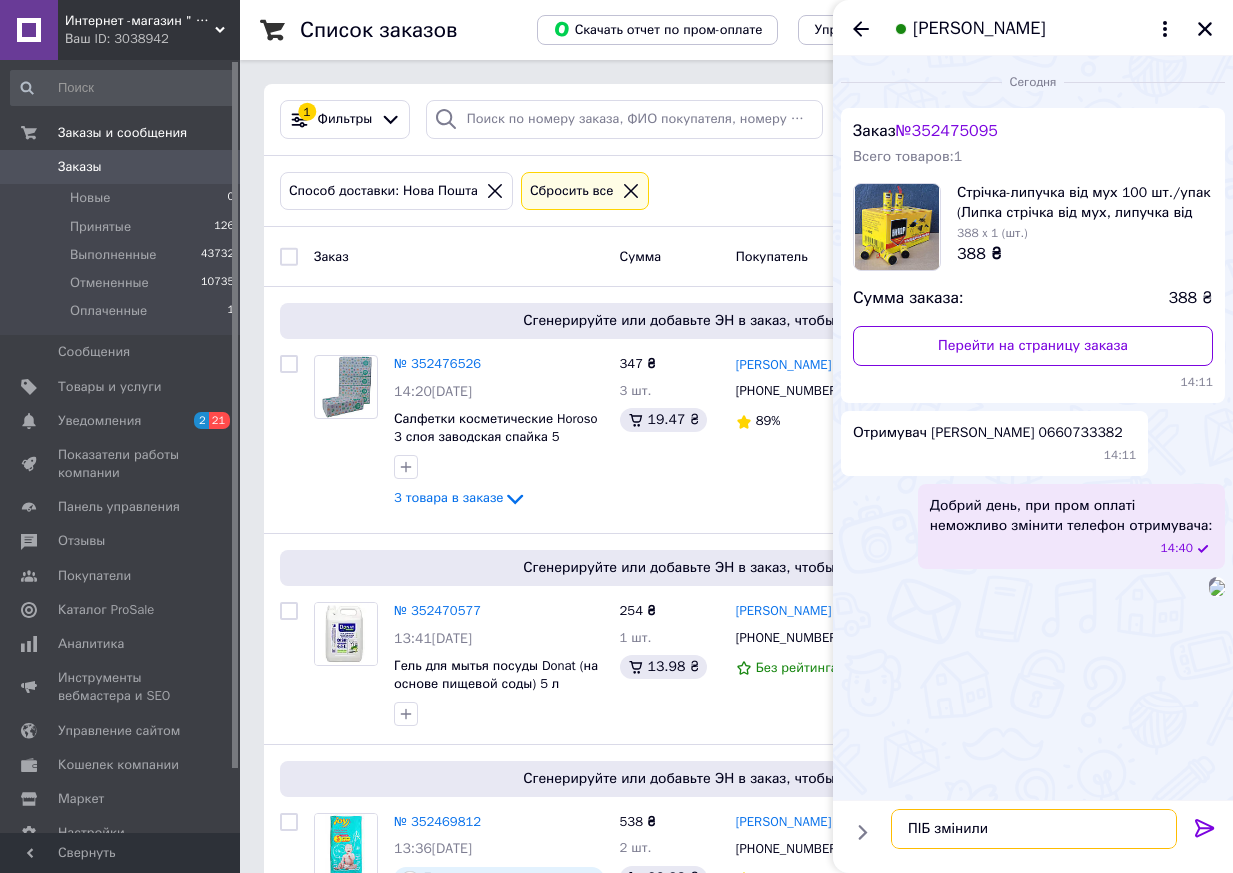 type 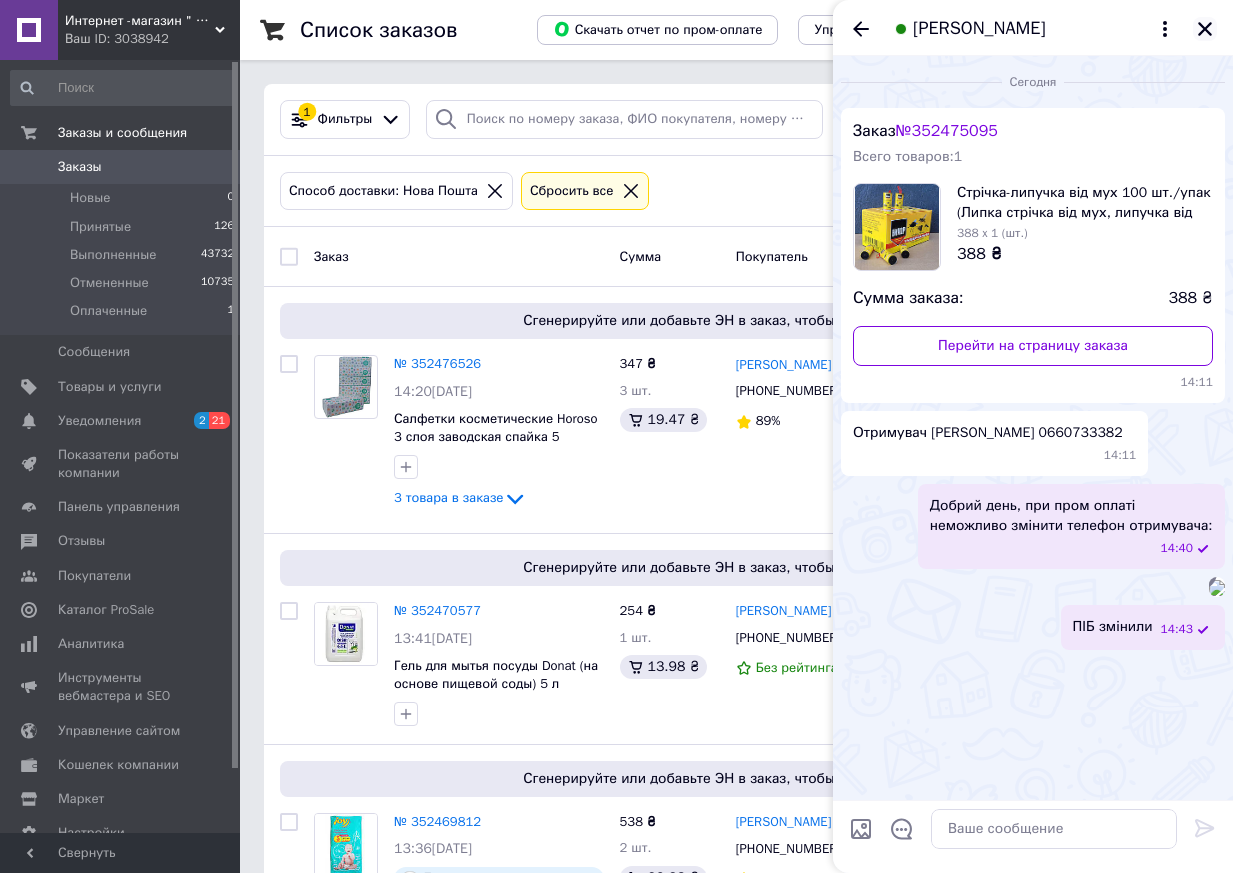 click 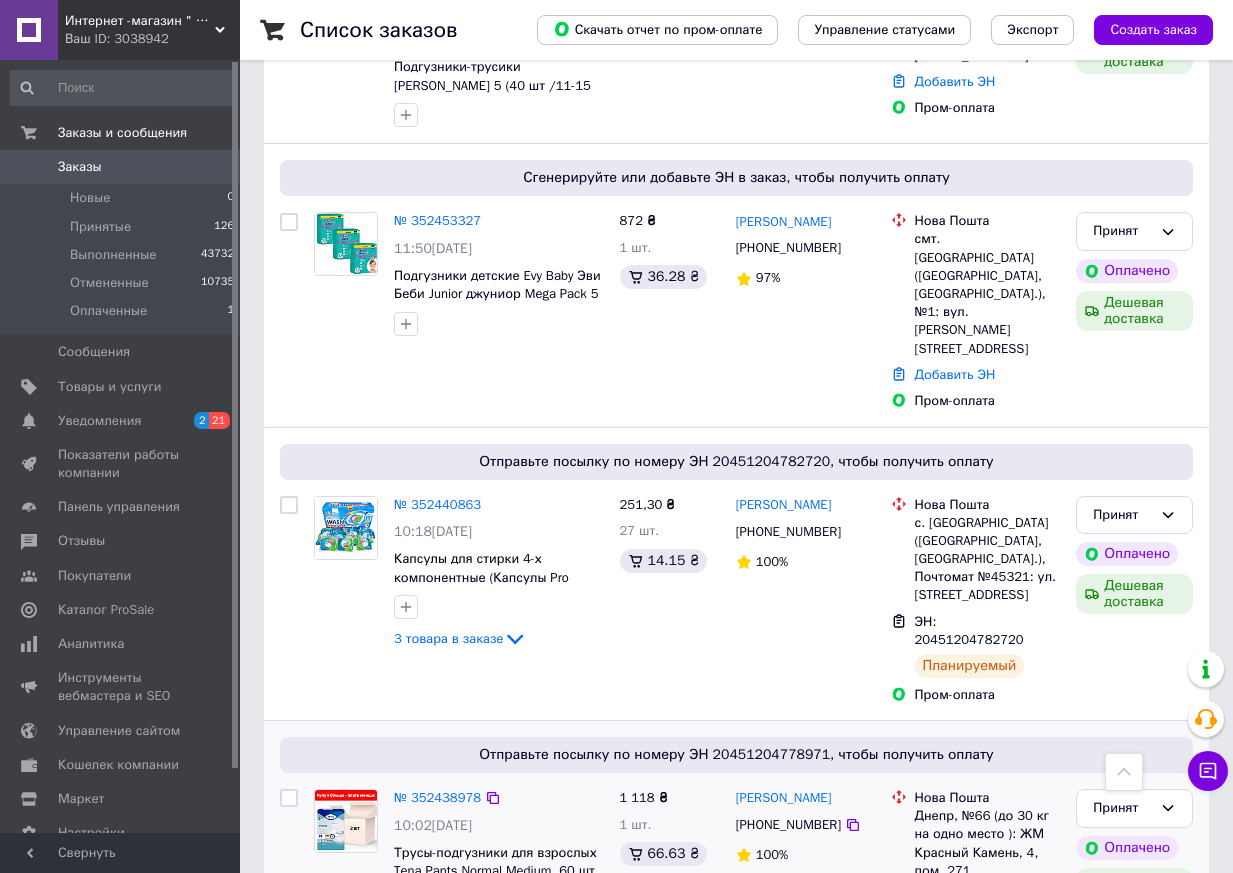 scroll, scrollTop: 800, scrollLeft: 0, axis: vertical 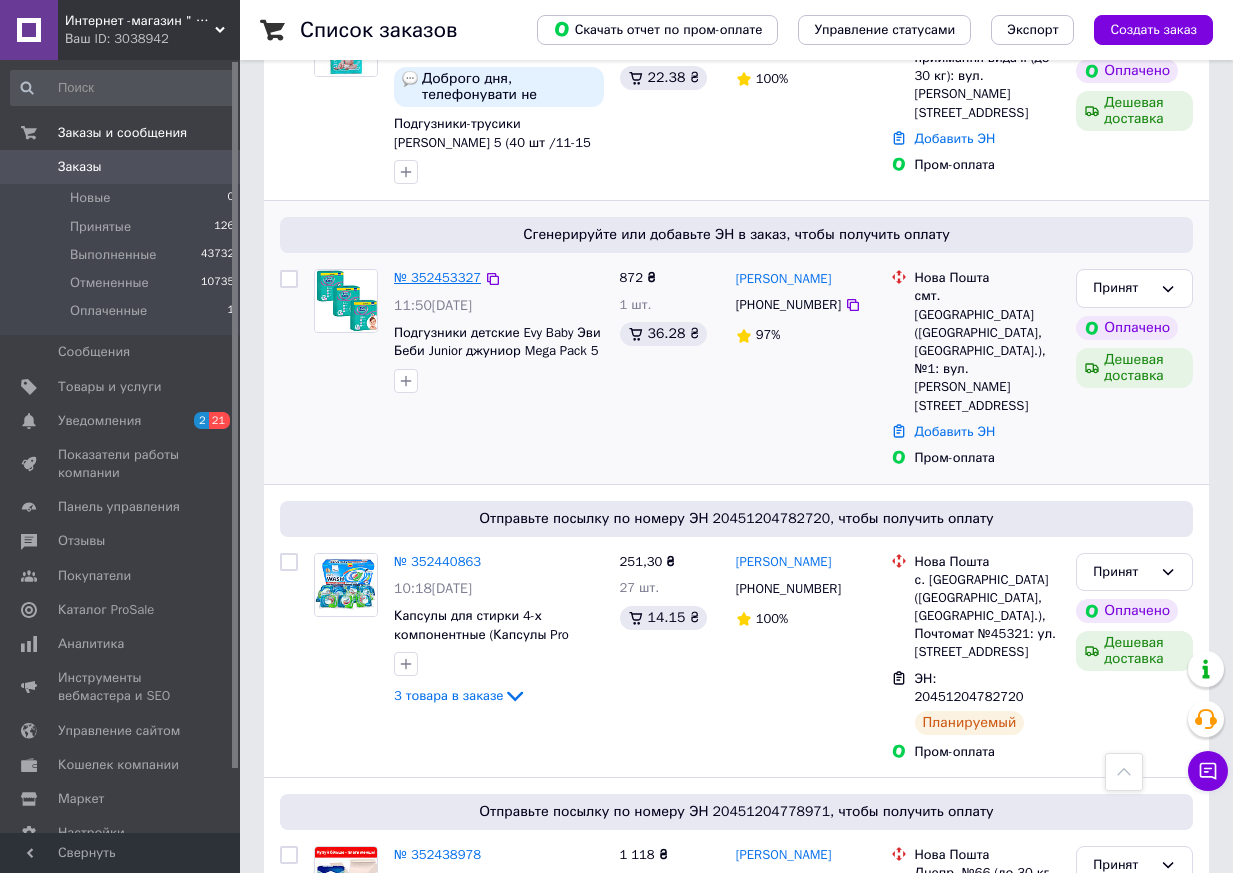 click on "№ 352453327" at bounding box center [437, 277] 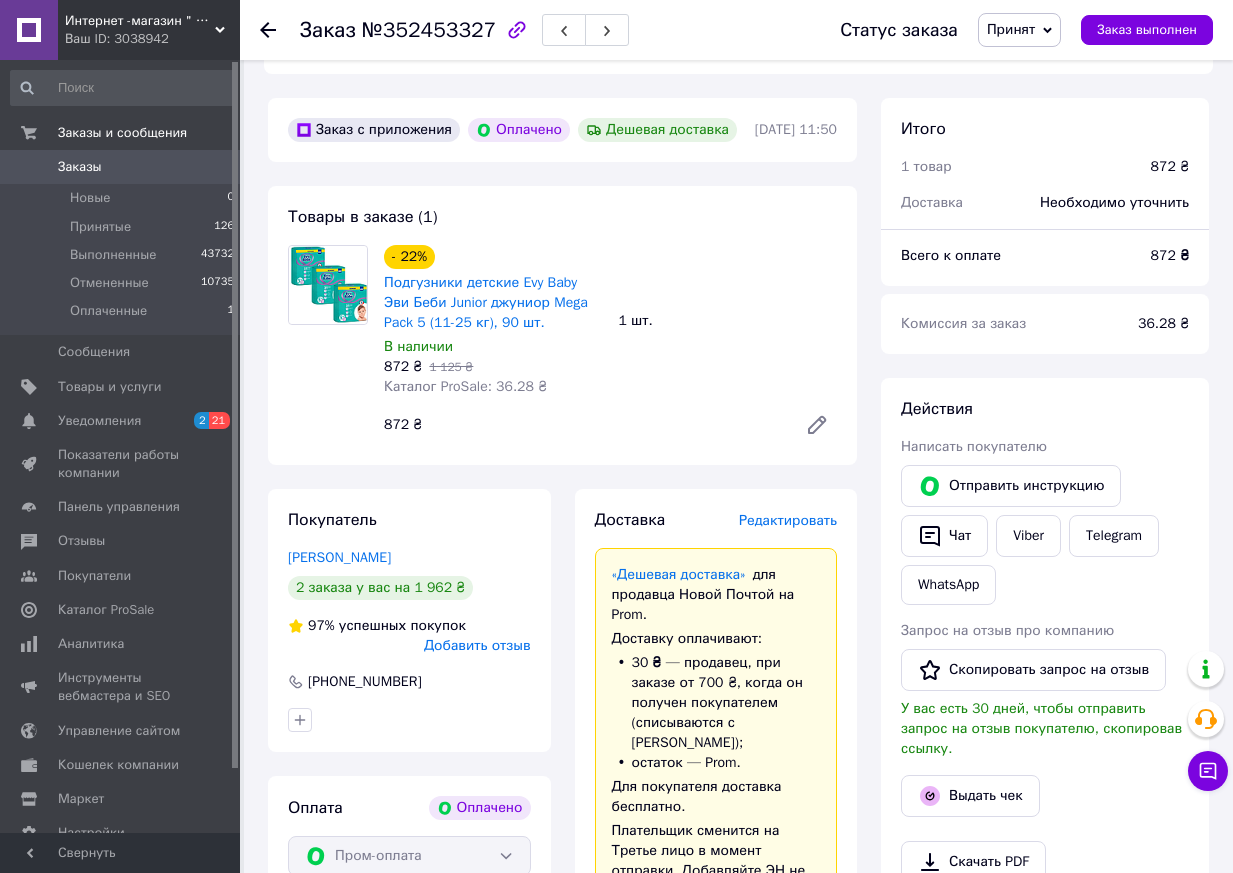scroll, scrollTop: 600, scrollLeft: 0, axis: vertical 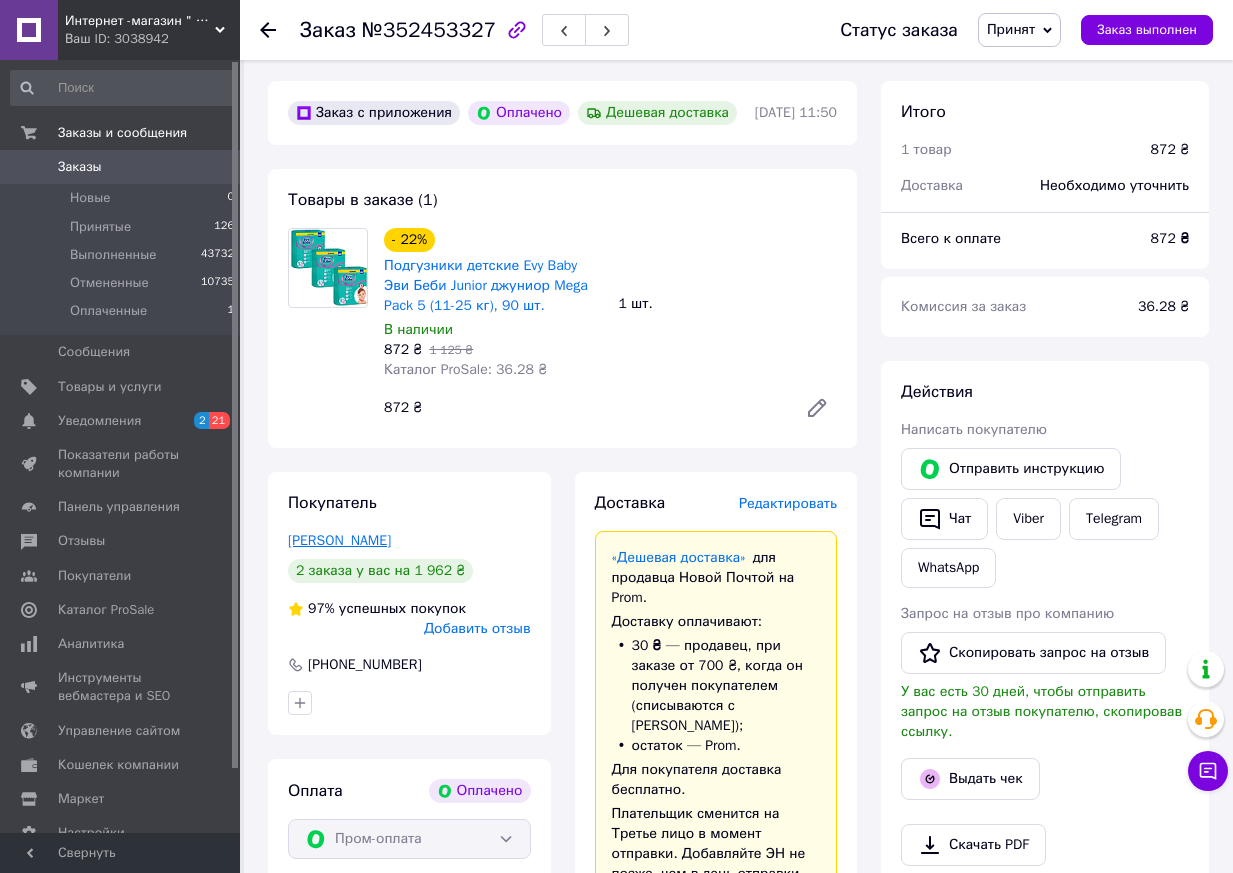 drag, startPoint x: 418, startPoint y: 566, endPoint x: 289, endPoint y: 573, distance: 129.18979 